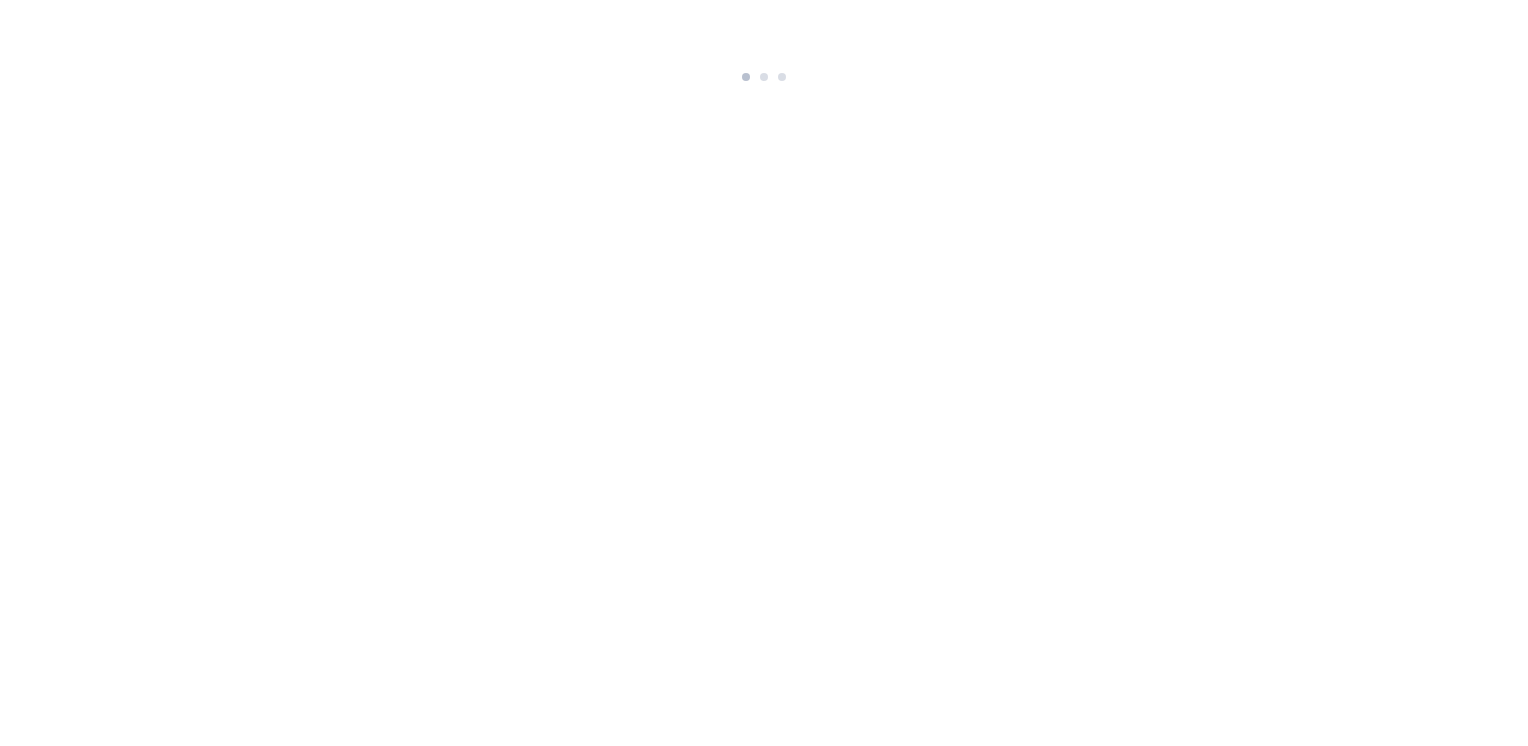 scroll, scrollTop: 0, scrollLeft: 0, axis: both 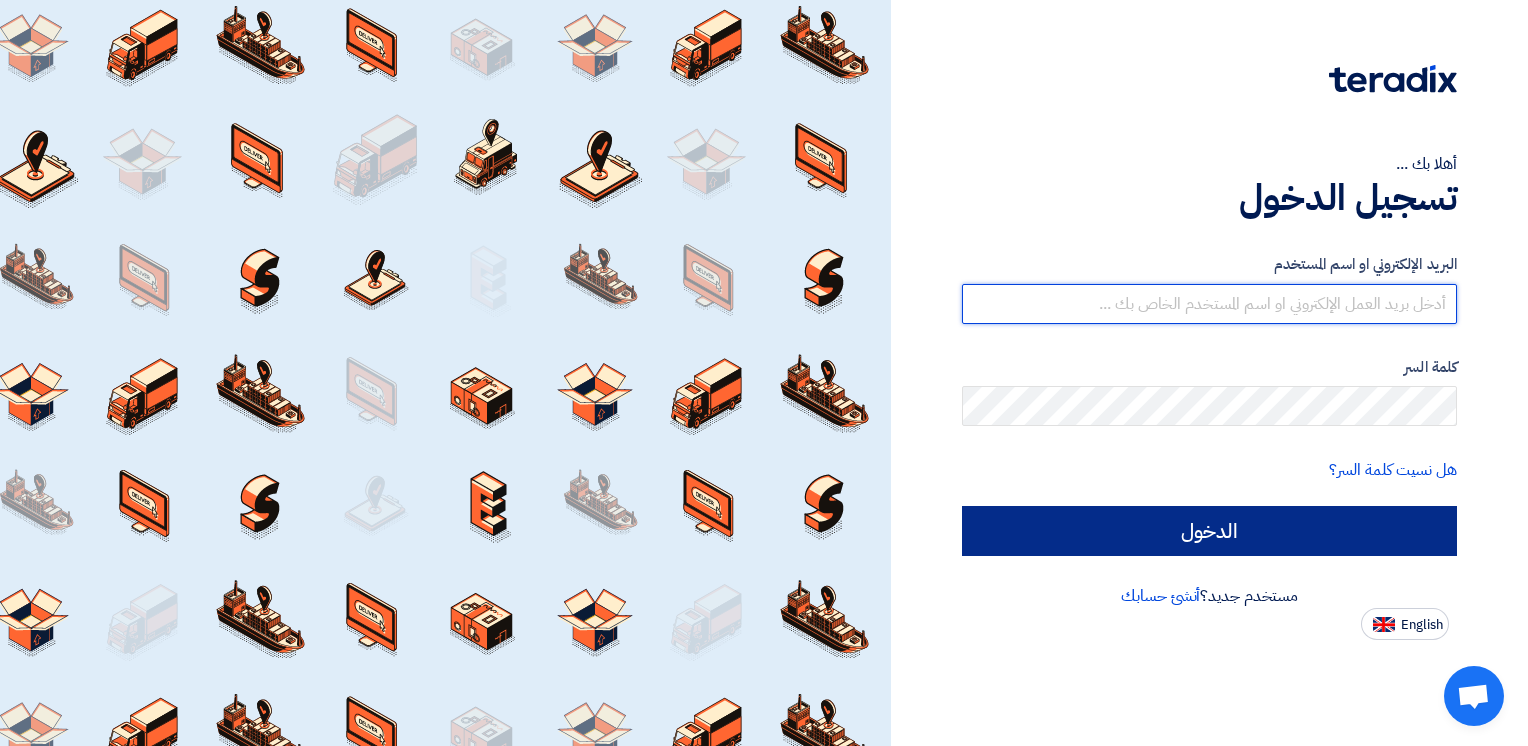 type on "ahmed.metwally@wadigroup.com.eg" 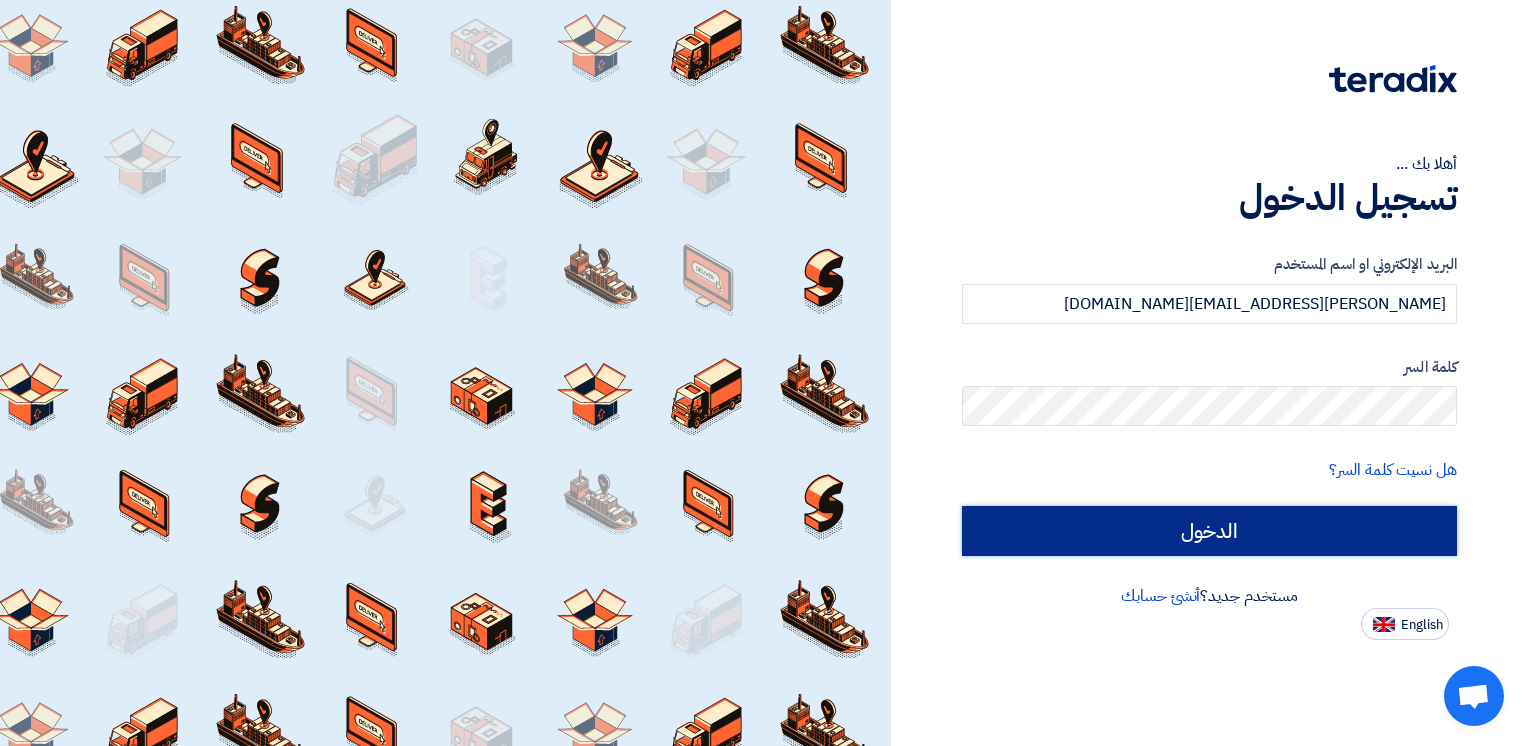 click on "الدخول" 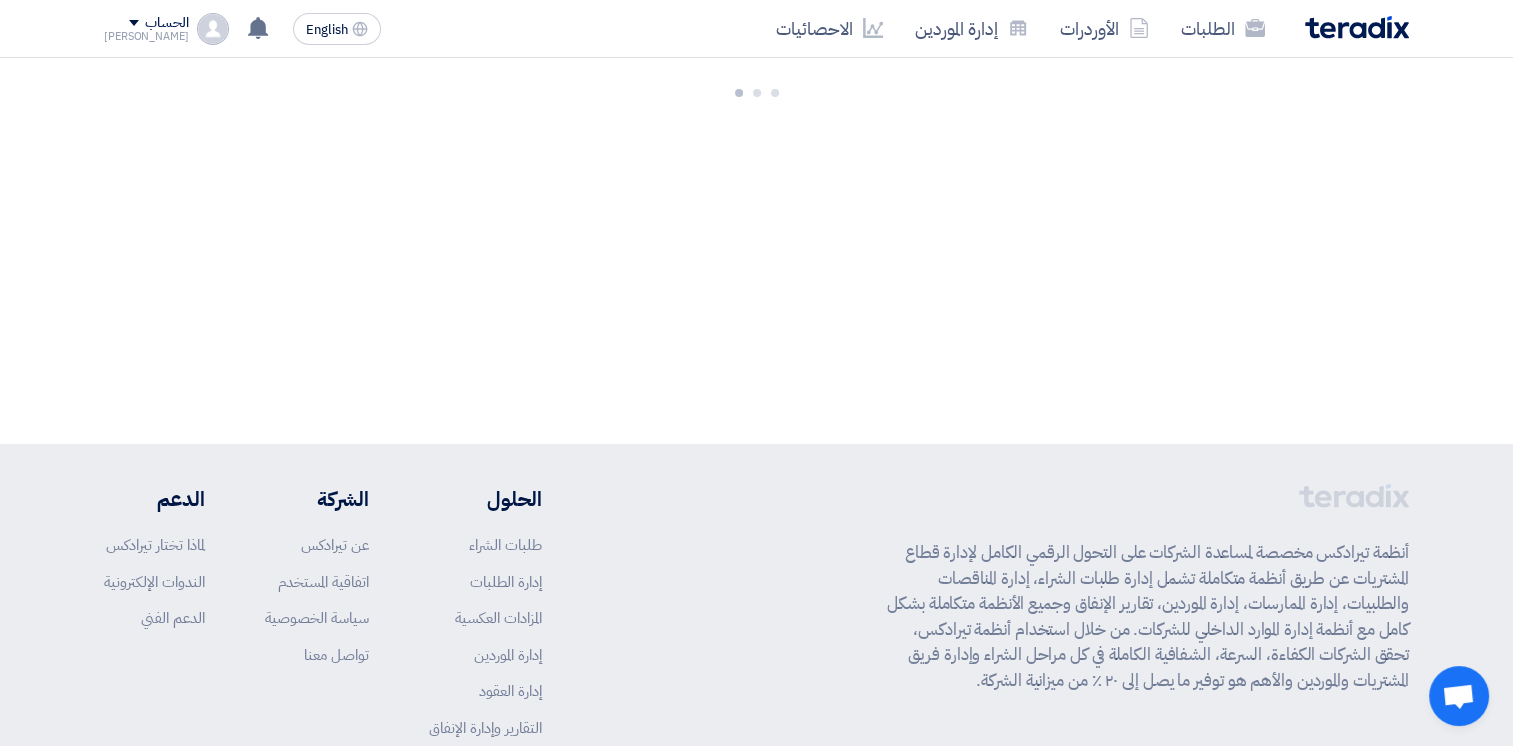 click on "9306
طلبات
متبقية
8
مزادات
متبقية
ابدأ طلب شراء جديد
+" 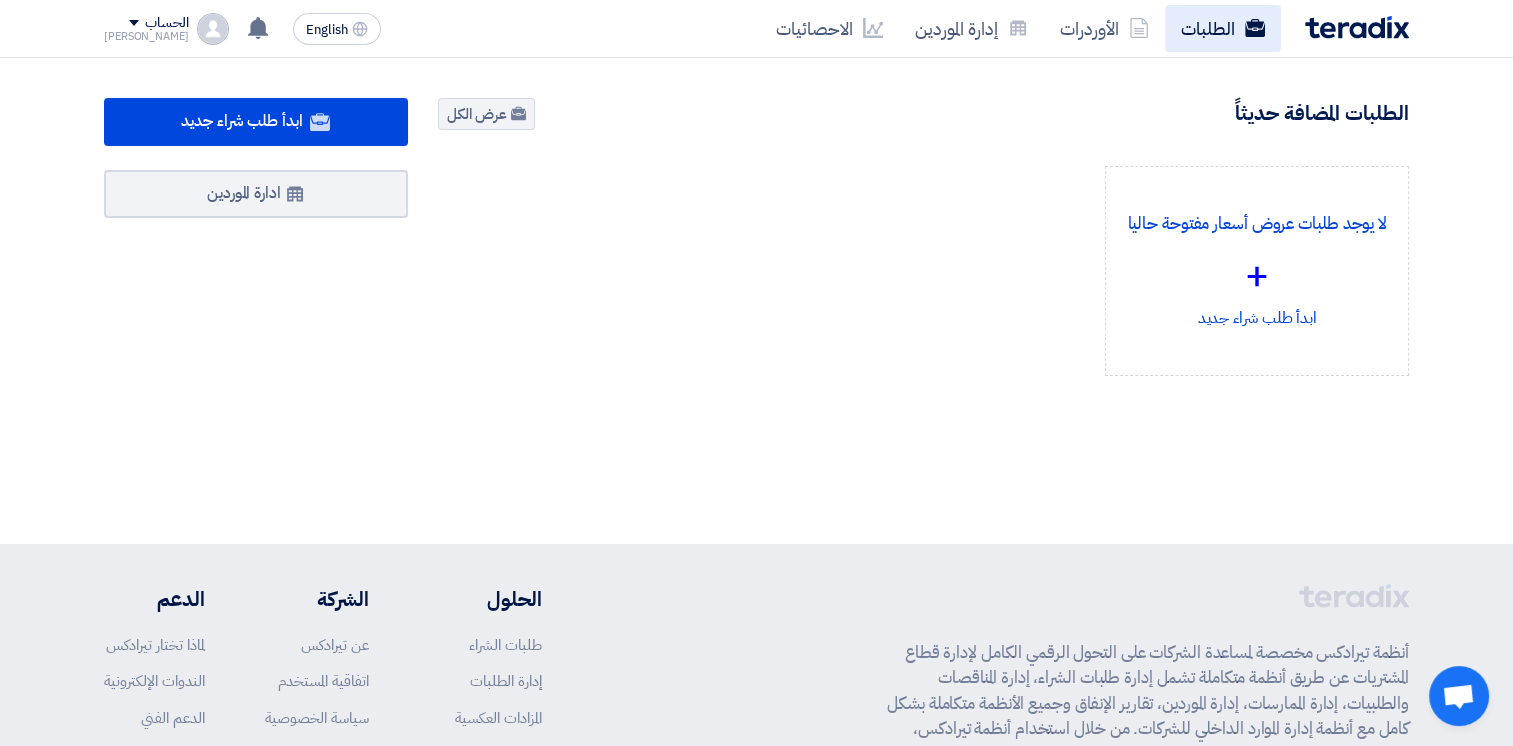 click on "الطلبات" 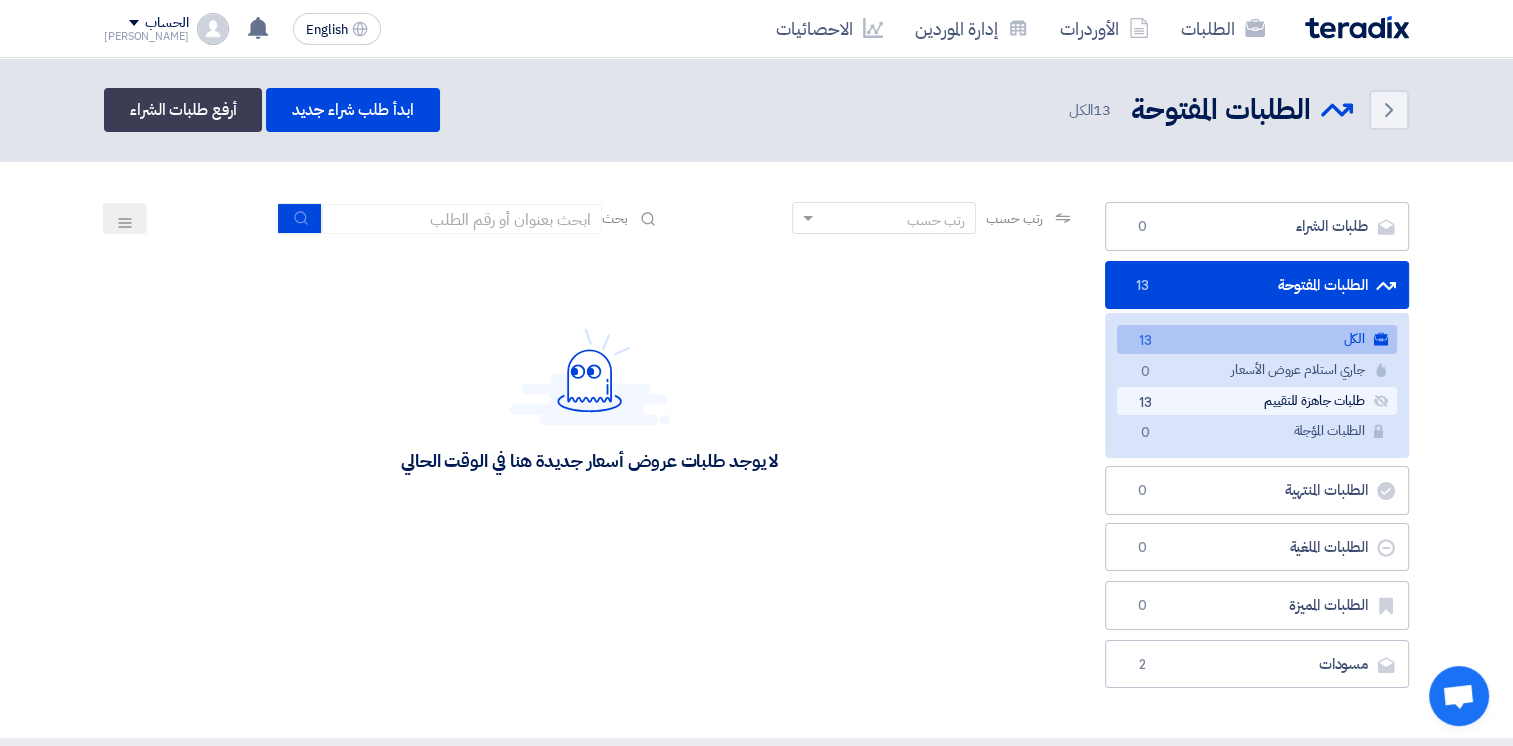 click on "طلبات جاهزة للتقييم
طلبات جاهزة للتقييم
13" 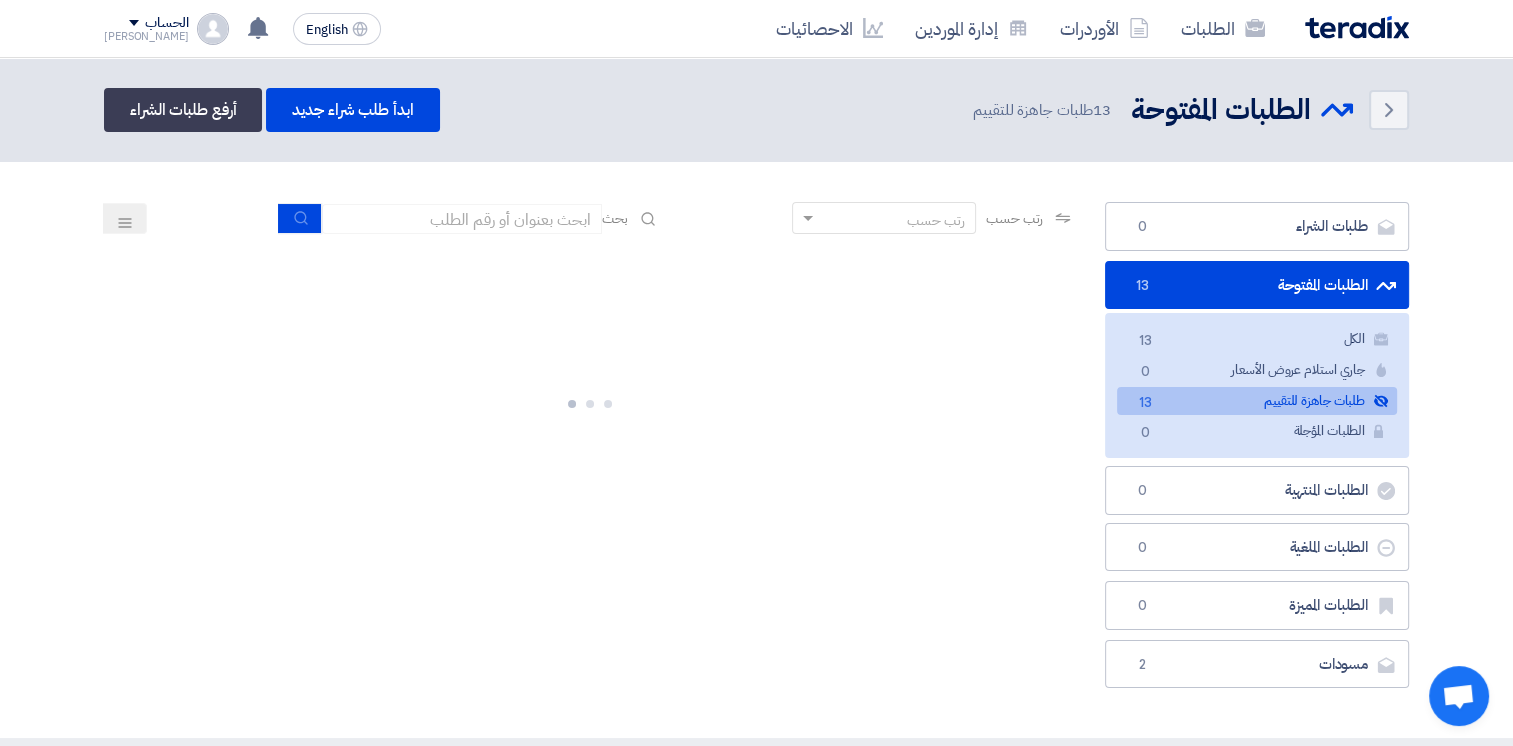click 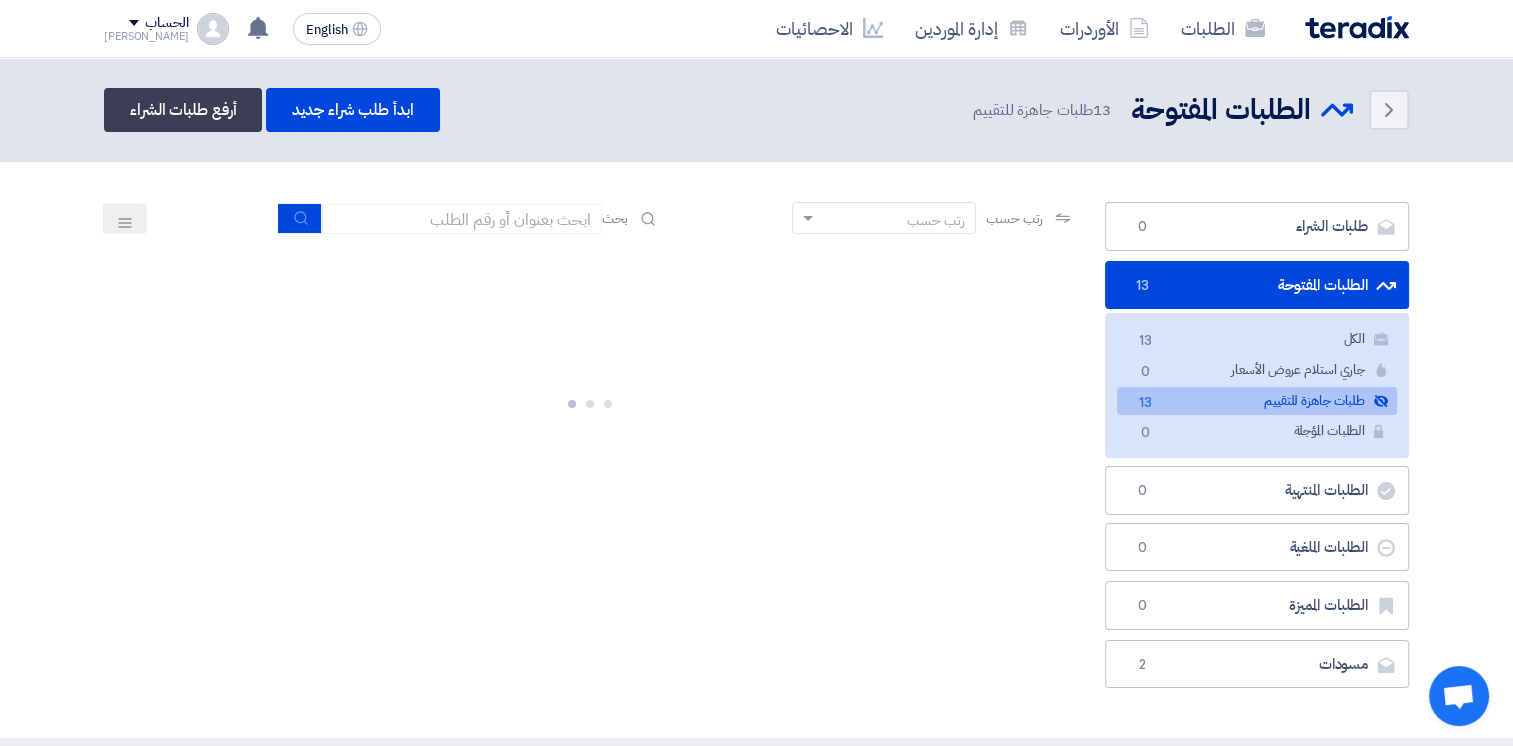 click 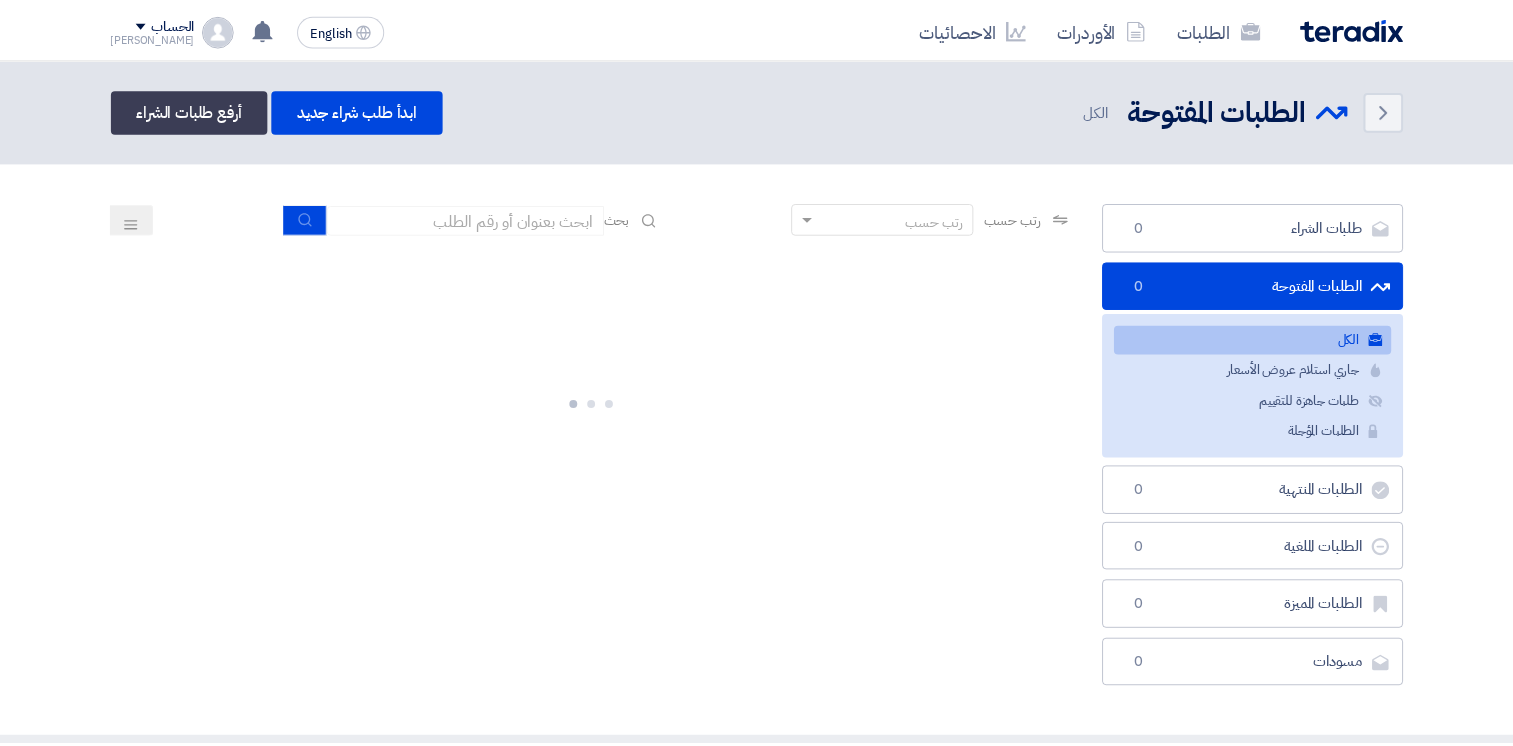 scroll, scrollTop: 0, scrollLeft: 0, axis: both 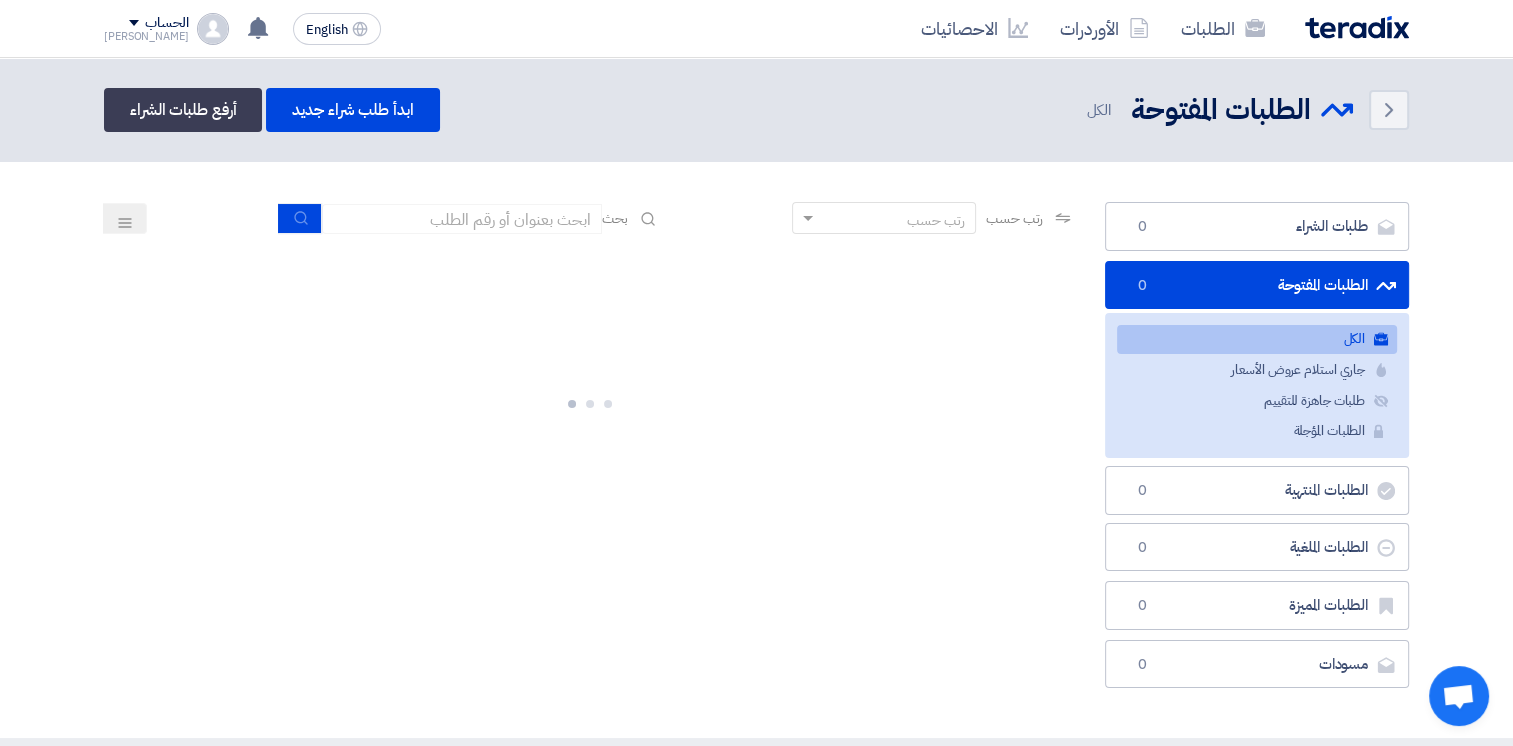 click on "الكل
الكل" 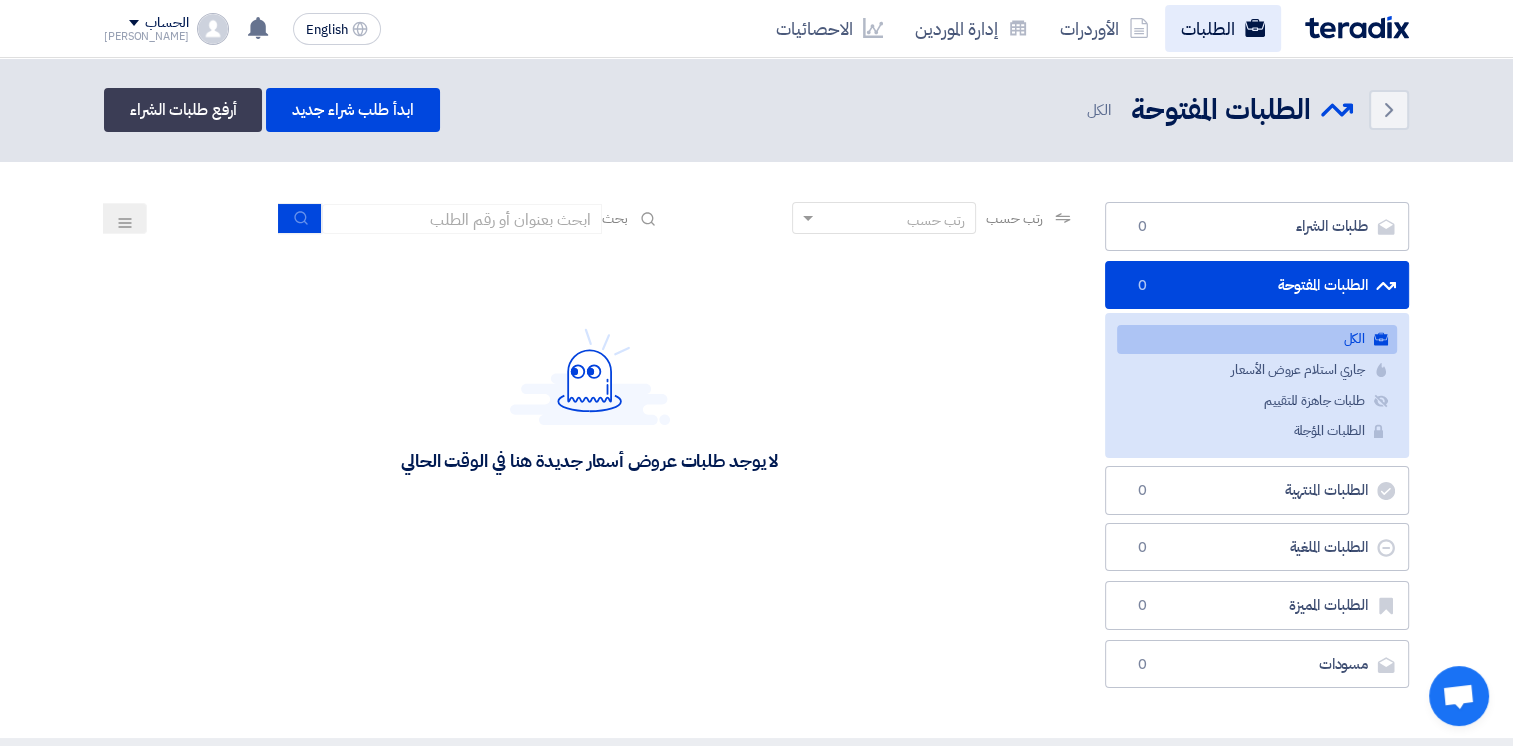 click on "الطلبات" 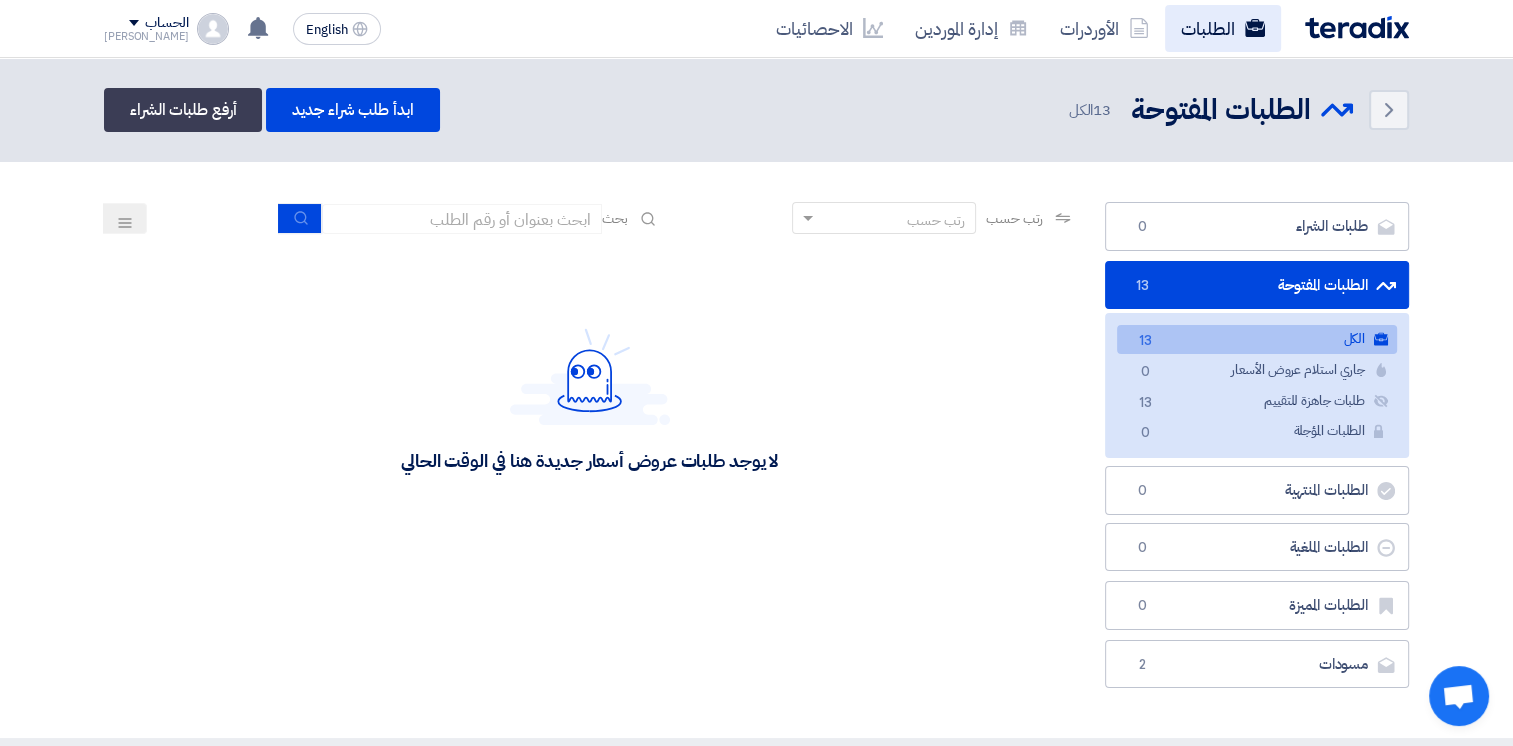 click on "الطلبات" 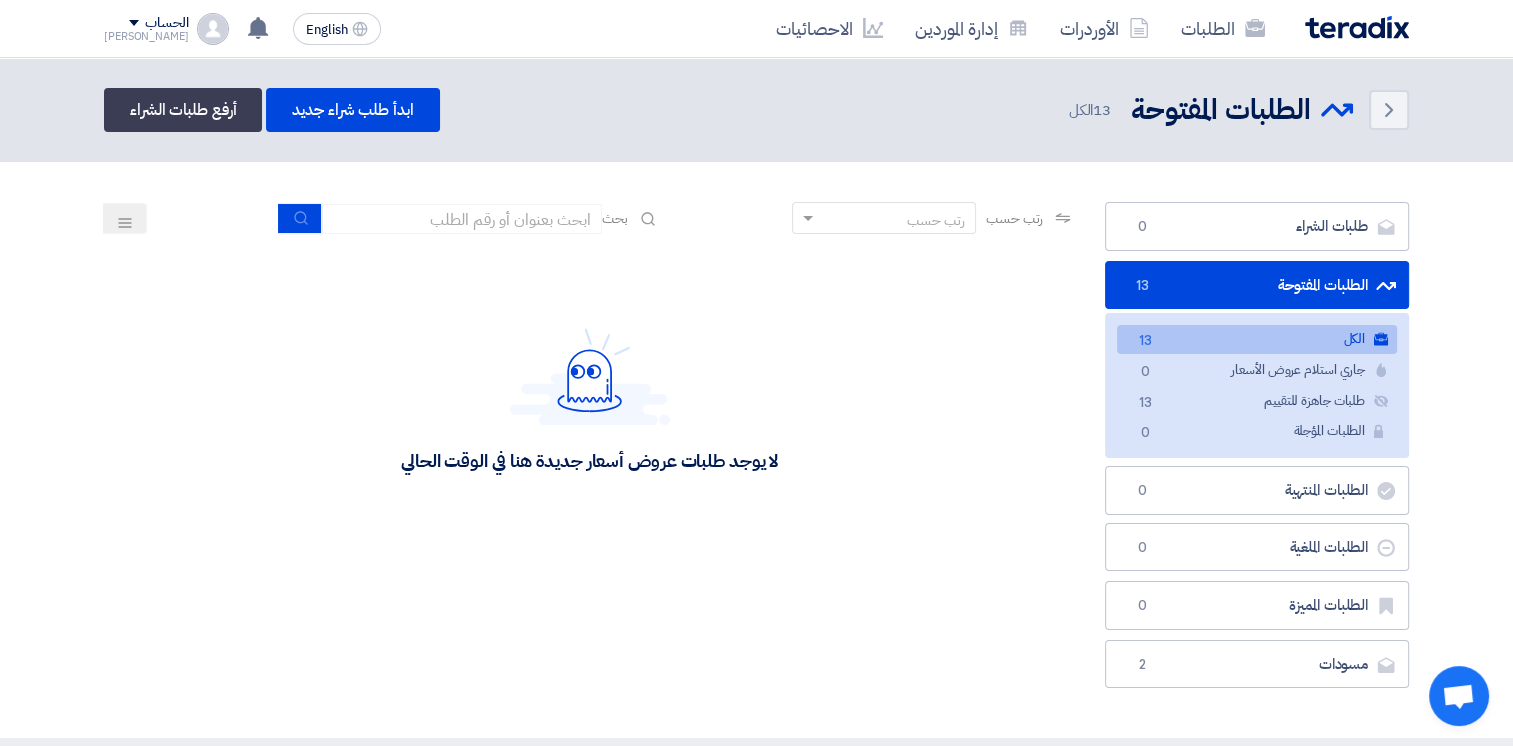 click on "الطلبات المفتوحة
الطلبات المفتوحة
13" 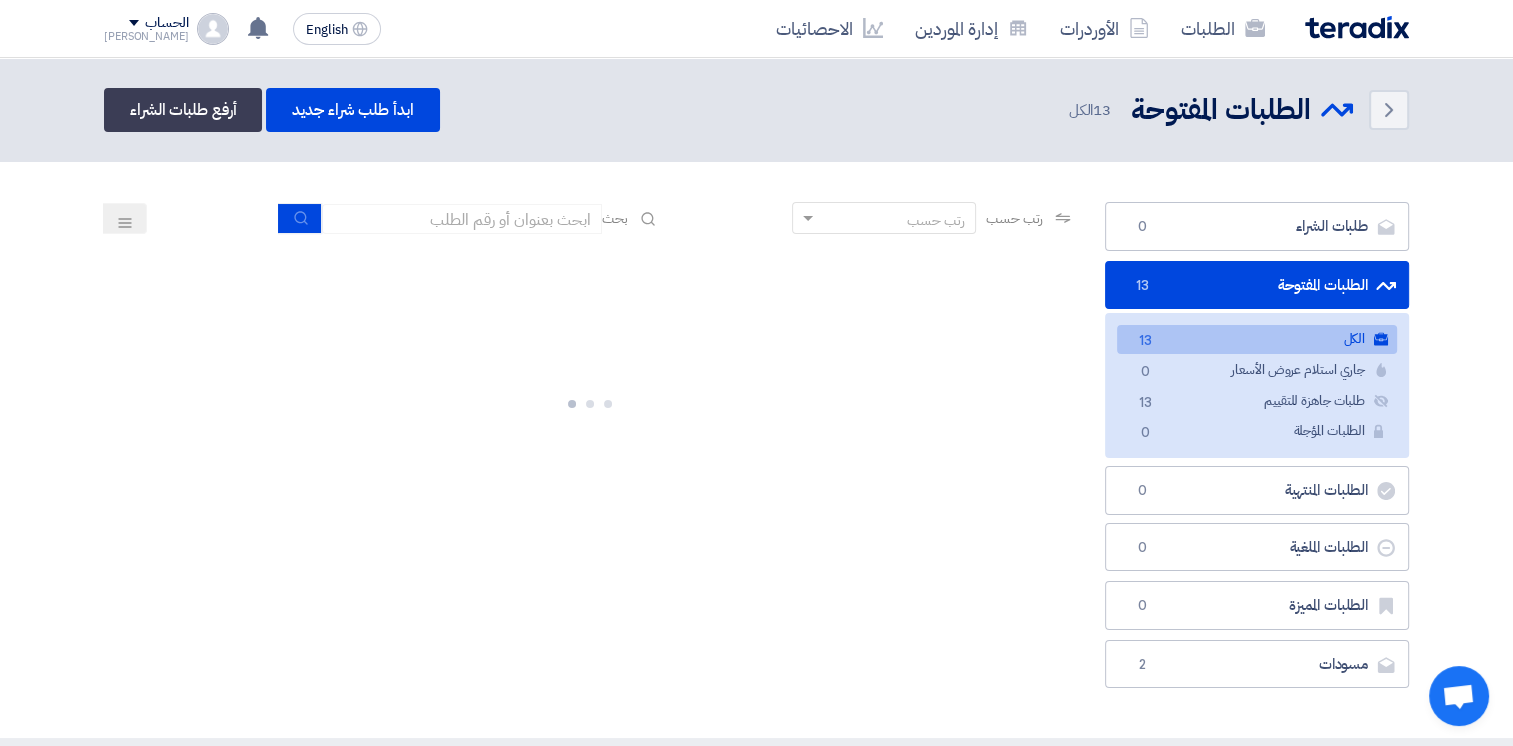 click on "الكل
الكل
13" 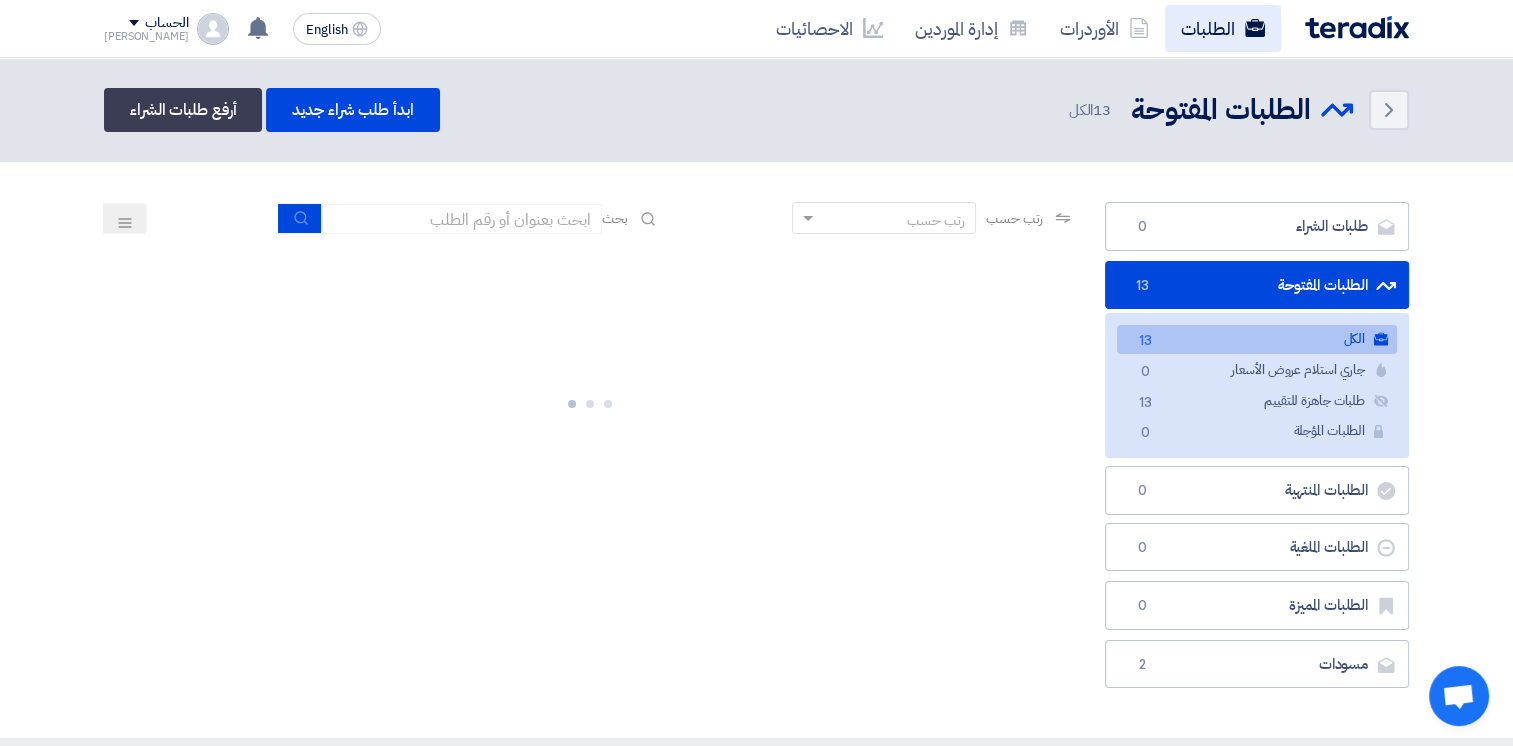 click 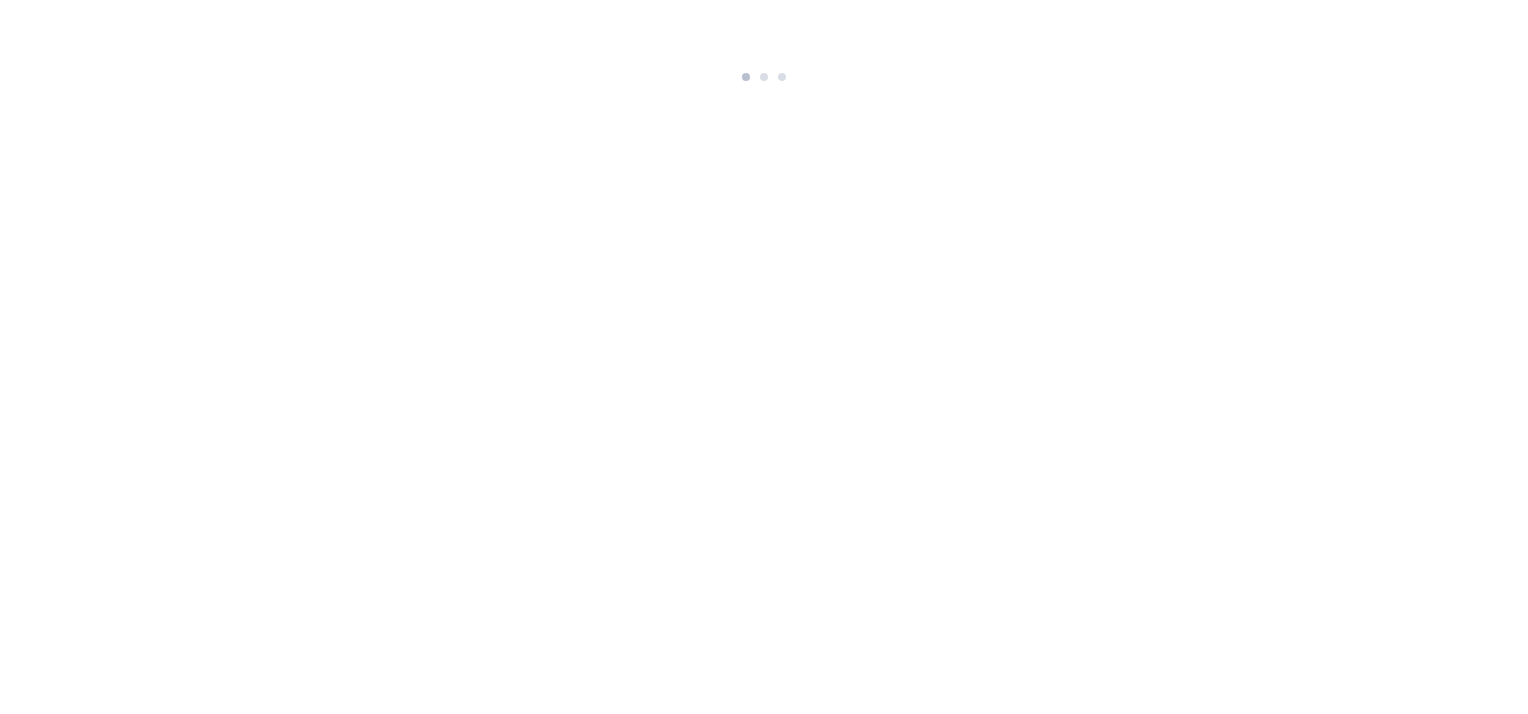 scroll, scrollTop: 0, scrollLeft: 0, axis: both 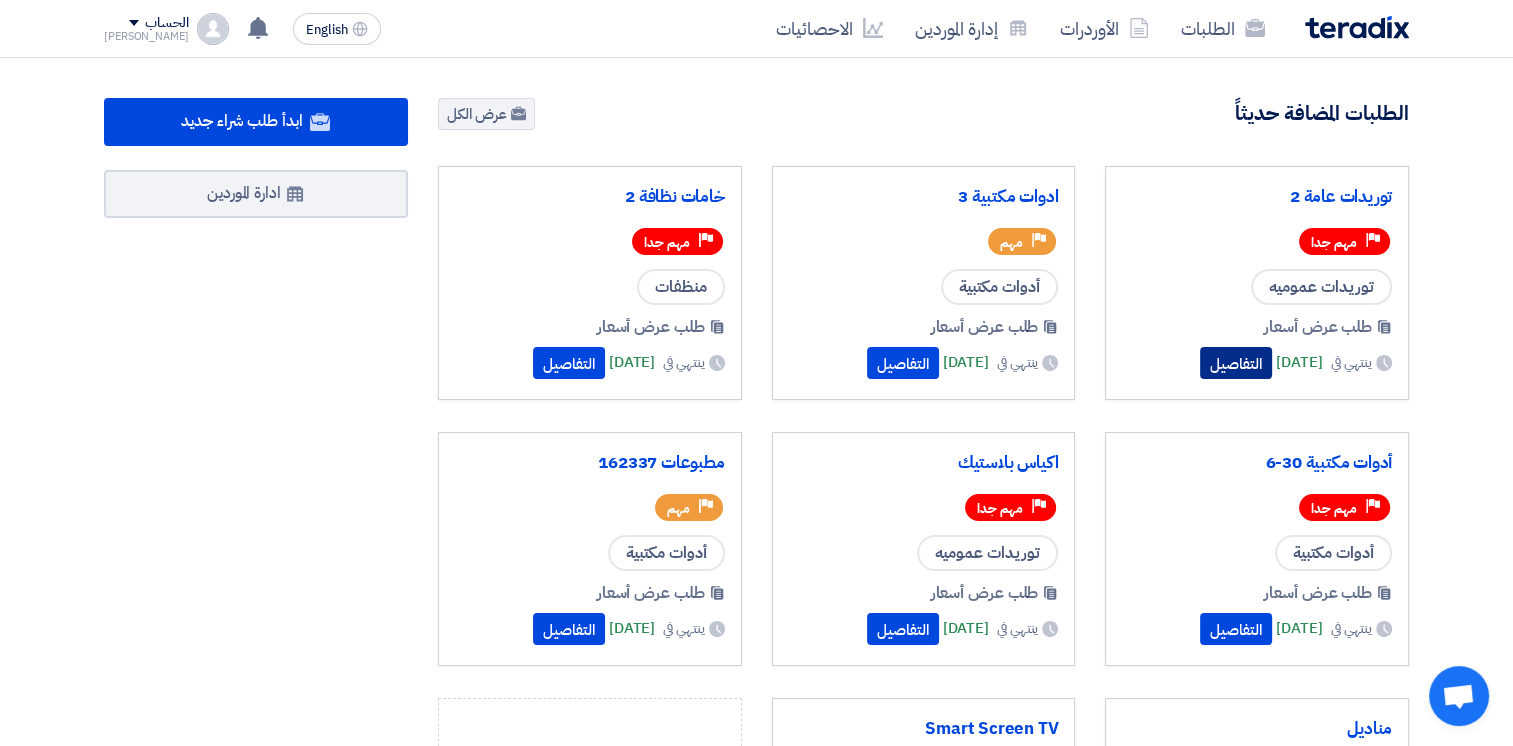 click on "التفاصيل" 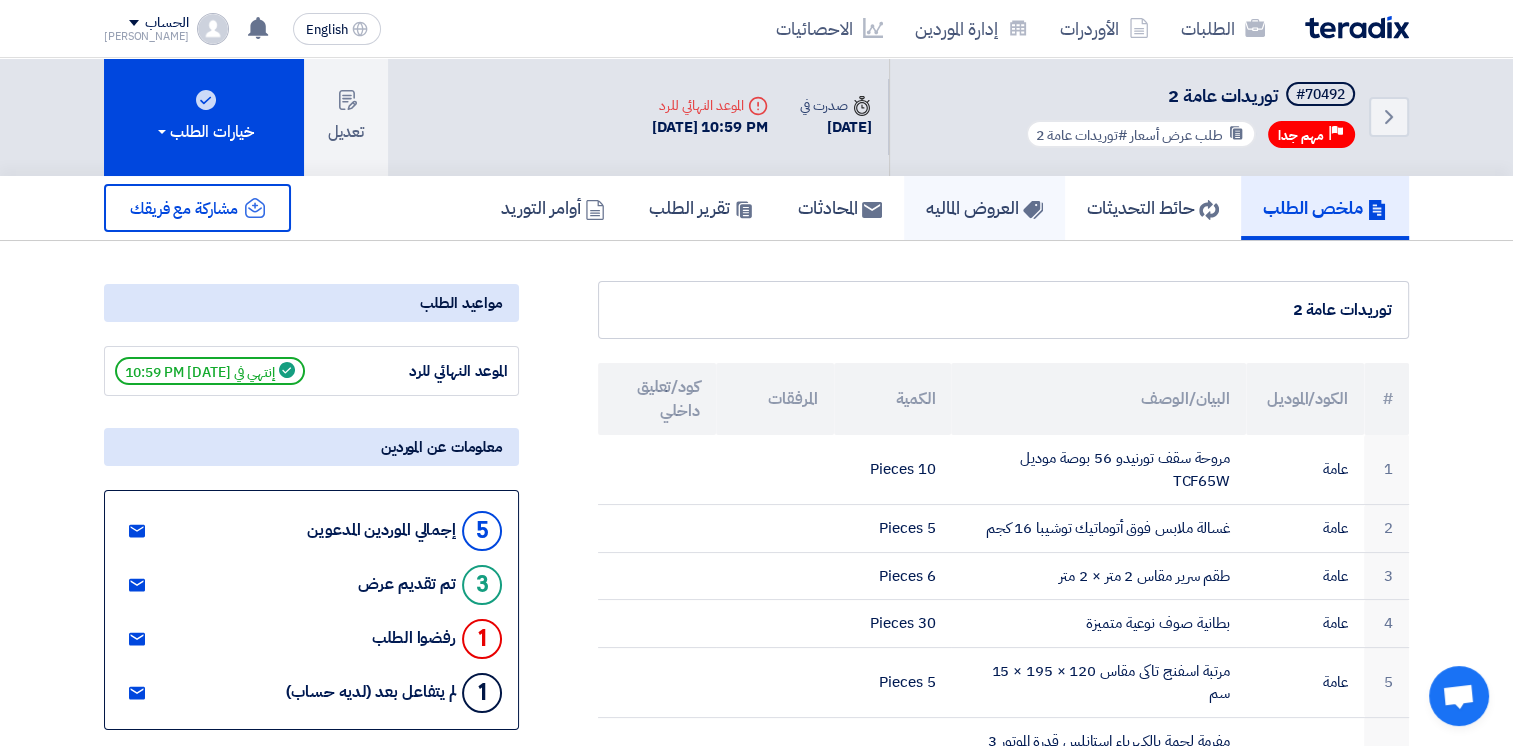 click on "العروض الماليه" 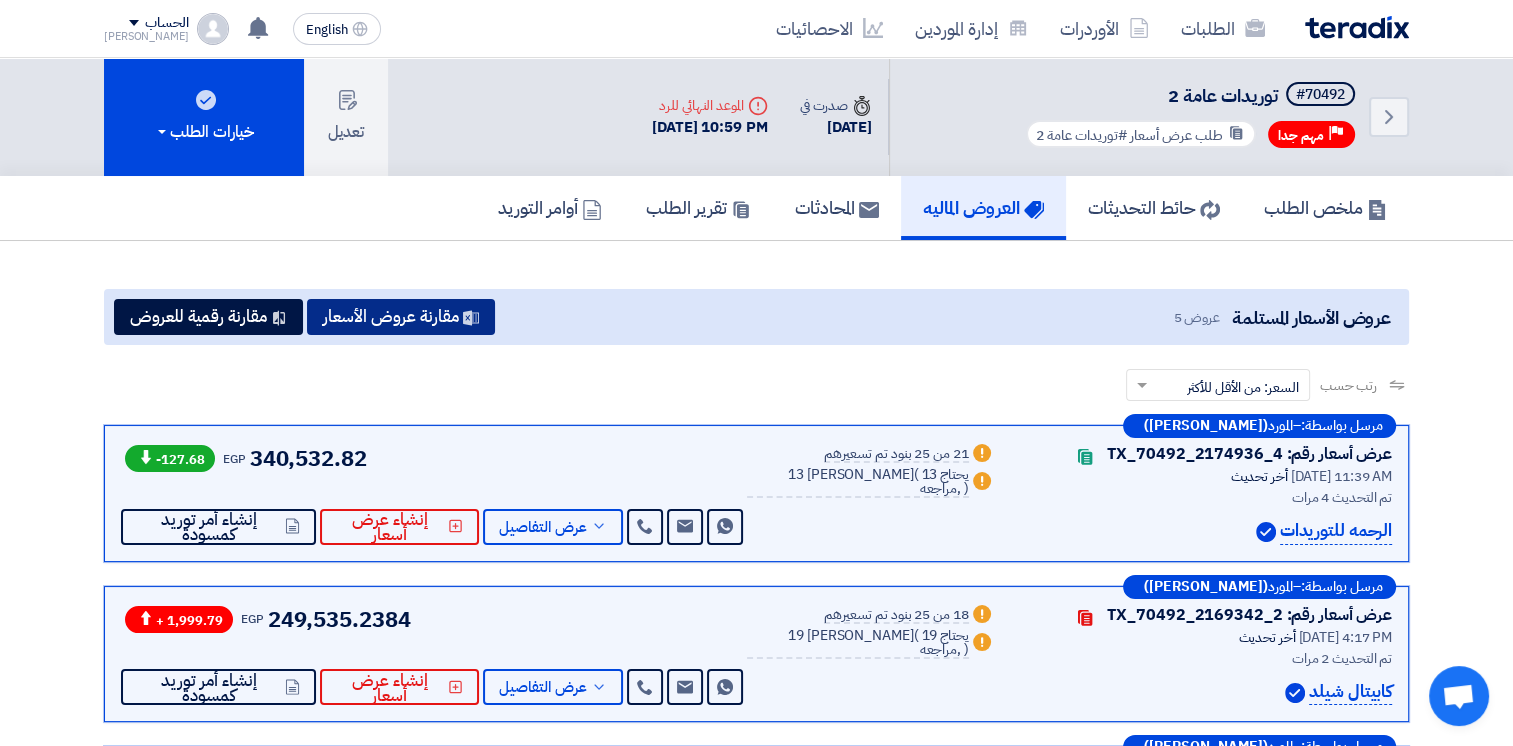 click on "مقارنة عروض الأسعار" 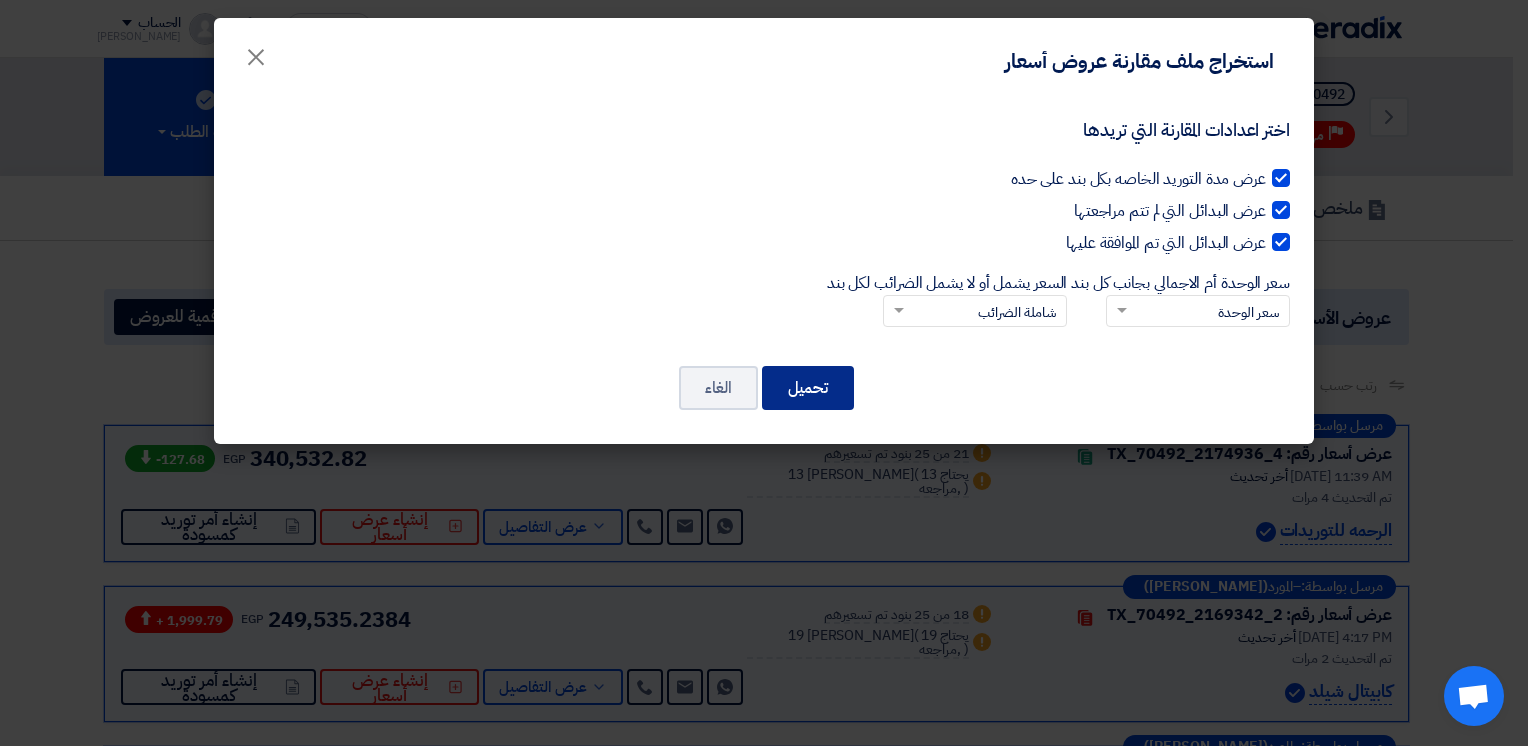 drag, startPoint x: 809, startPoint y: 394, endPoint x: 819, endPoint y: 398, distance: 10.770329 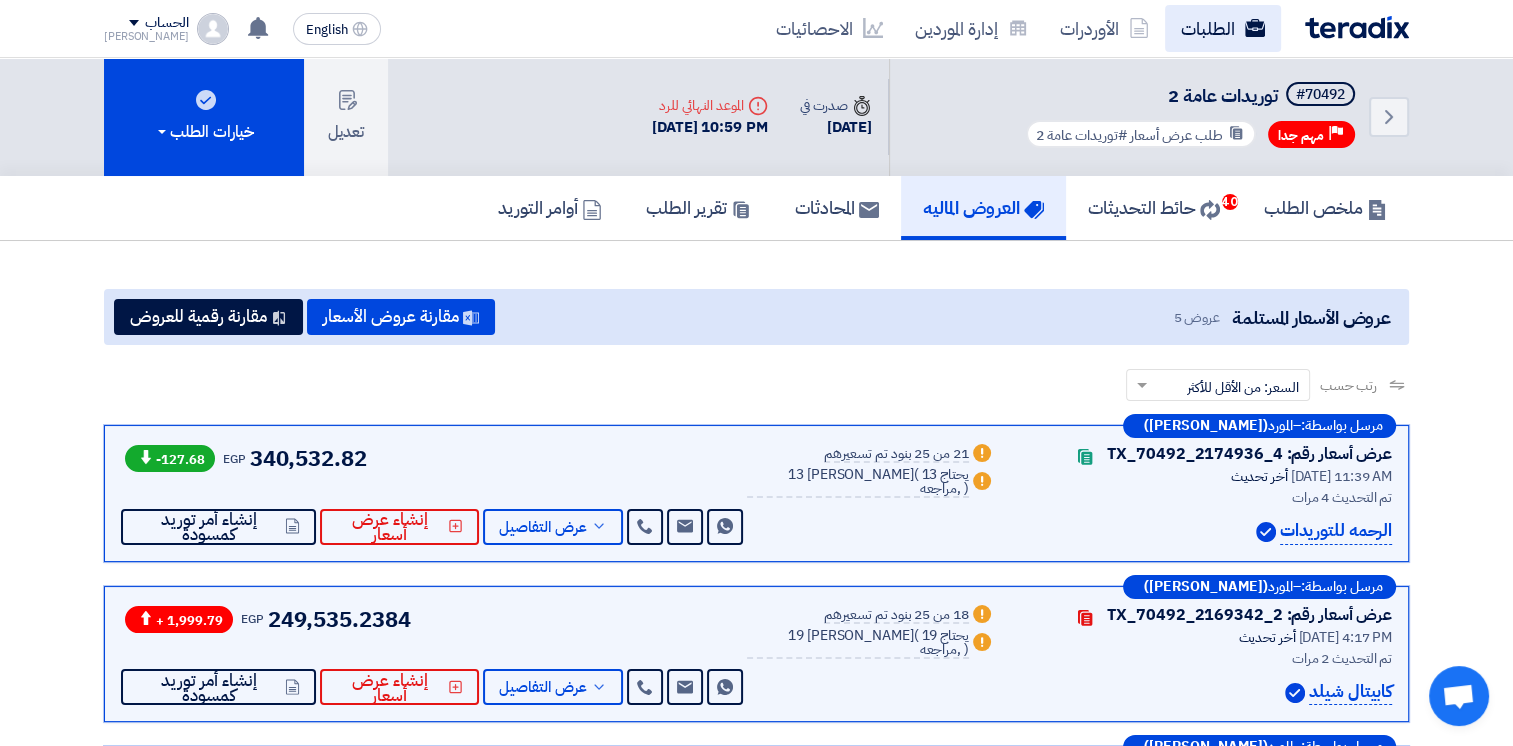 click on "الطلبات" 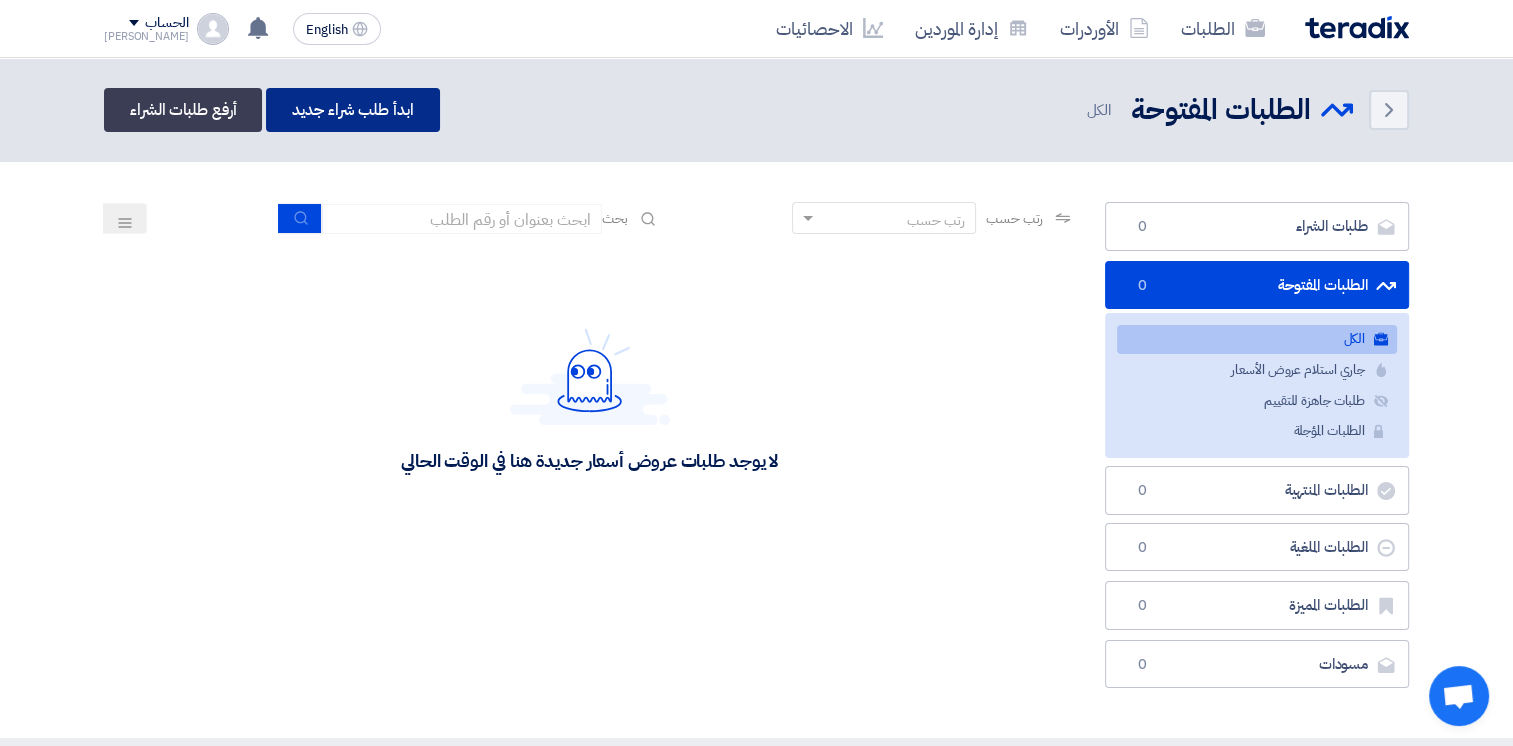 click on "ابدأ طلب شراء جديد" 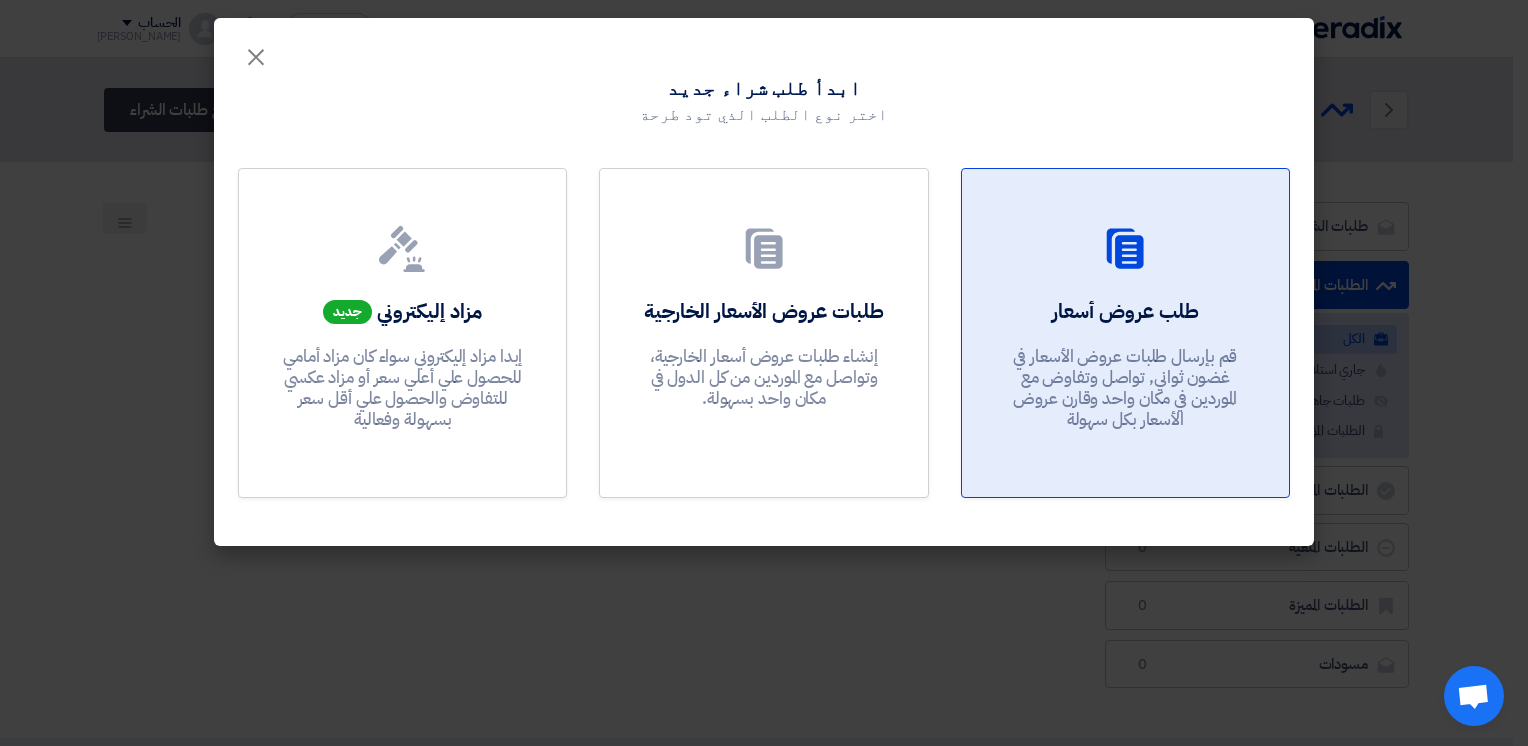click 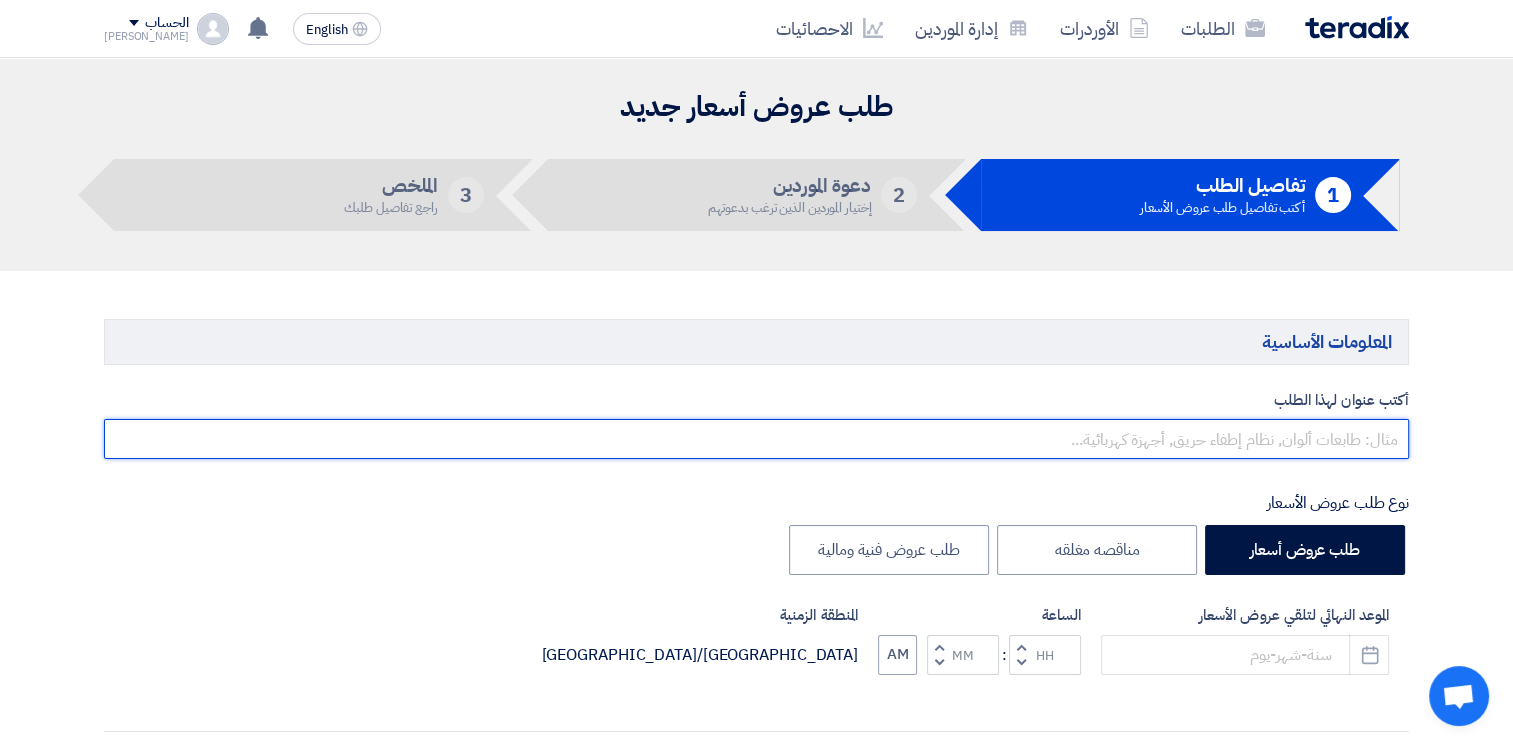 click at bounding box center [756, 439] 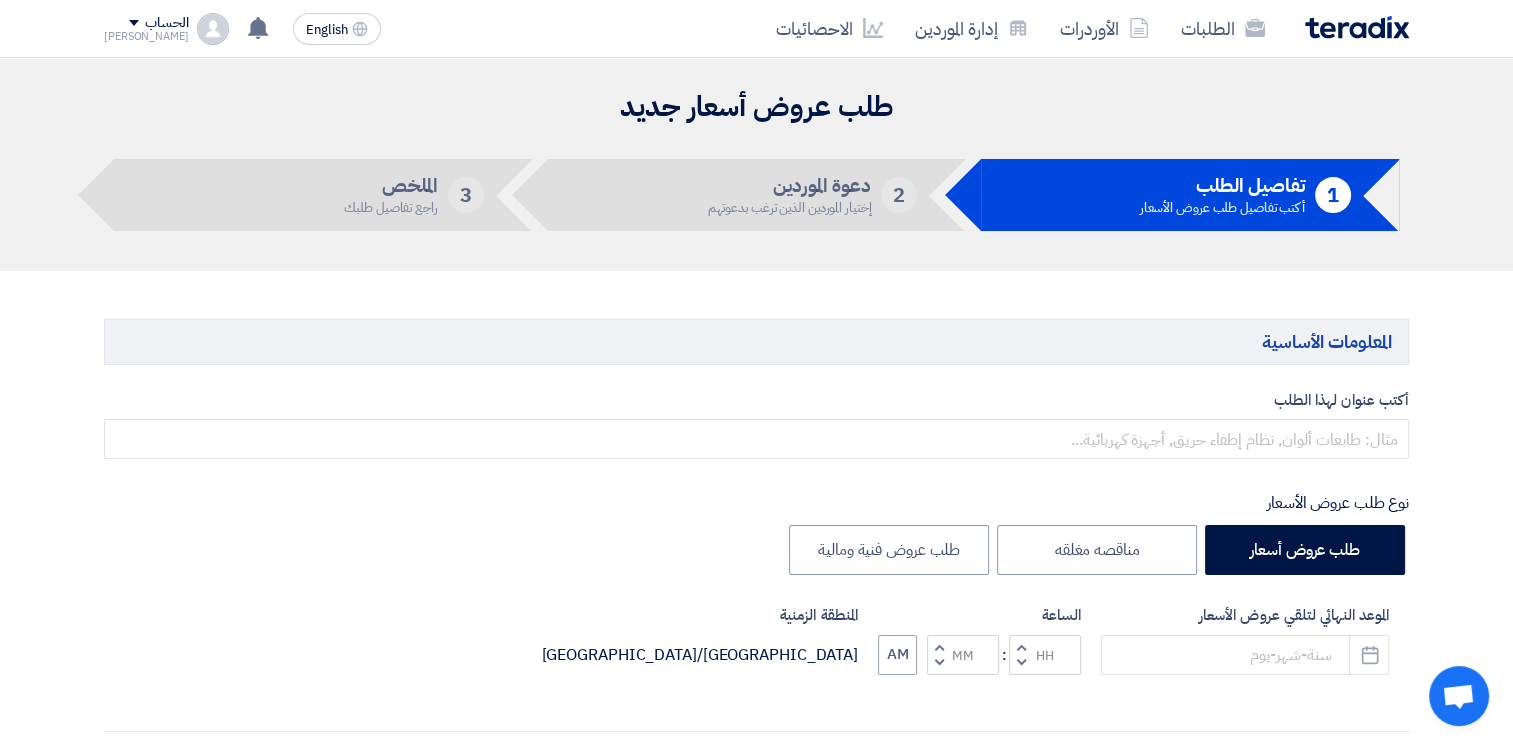 click on "المعلومات الأساسية
أكتب عنوان لهذا الطلب
نوع طلب عروض الأسعار
طلب عروض أسعار
مناقصه مغلقه
طلب عروض فنية ومالية
الموعد النهائي لتلقي عروض الأسعار
Pick a date
الساعة
Increment hours" 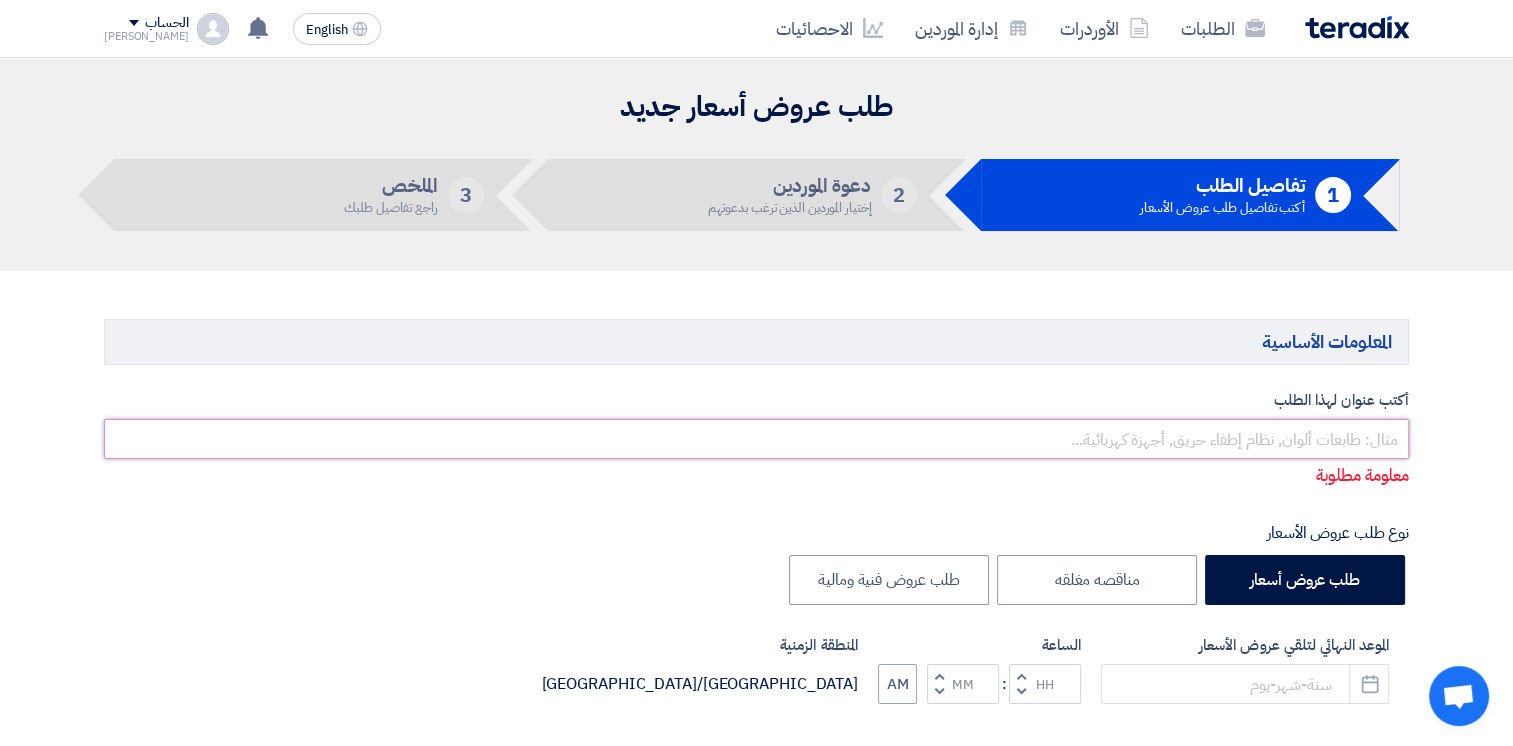 click at bounding box center [756, 439] 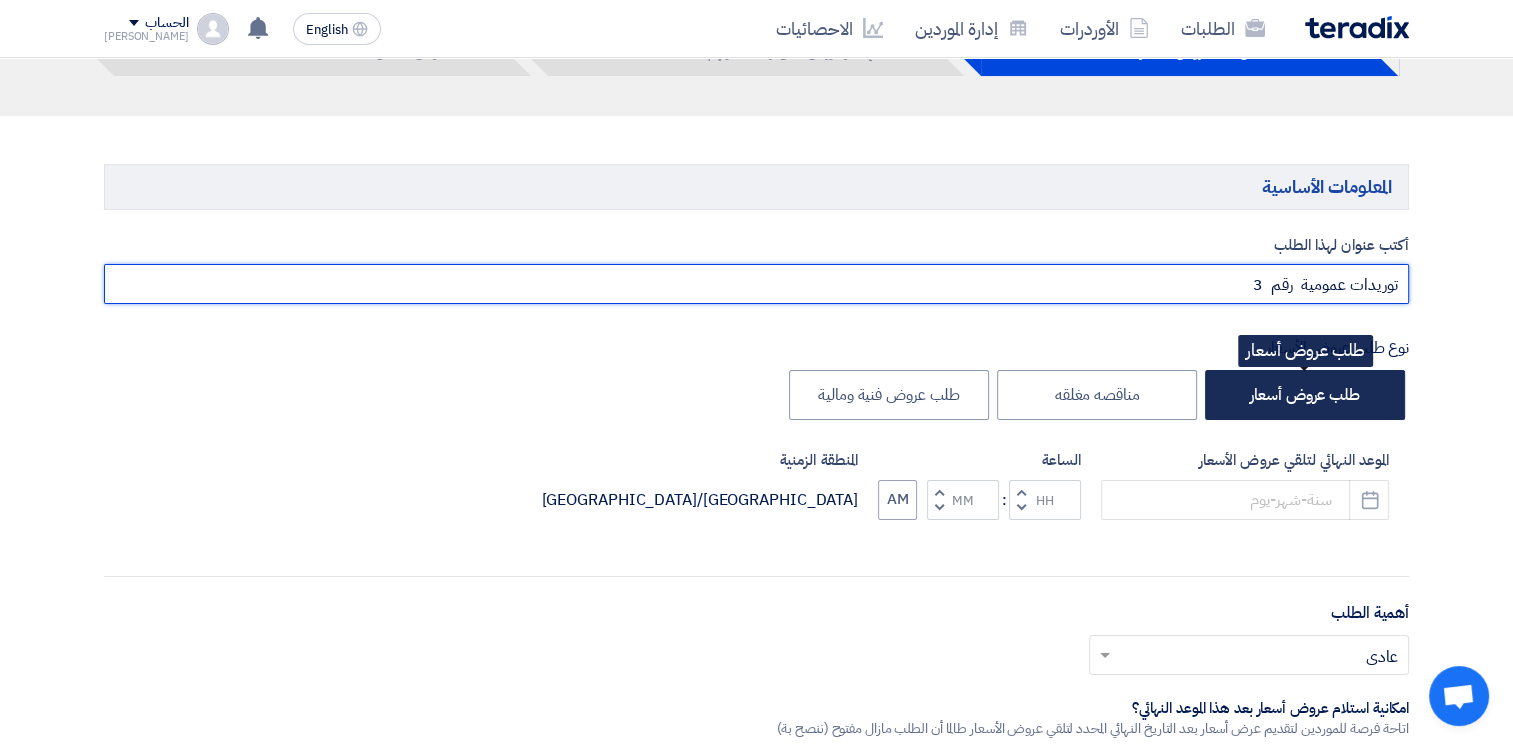 scroll, scrollTop: 200, scrollLeft: 0, axis: vertical 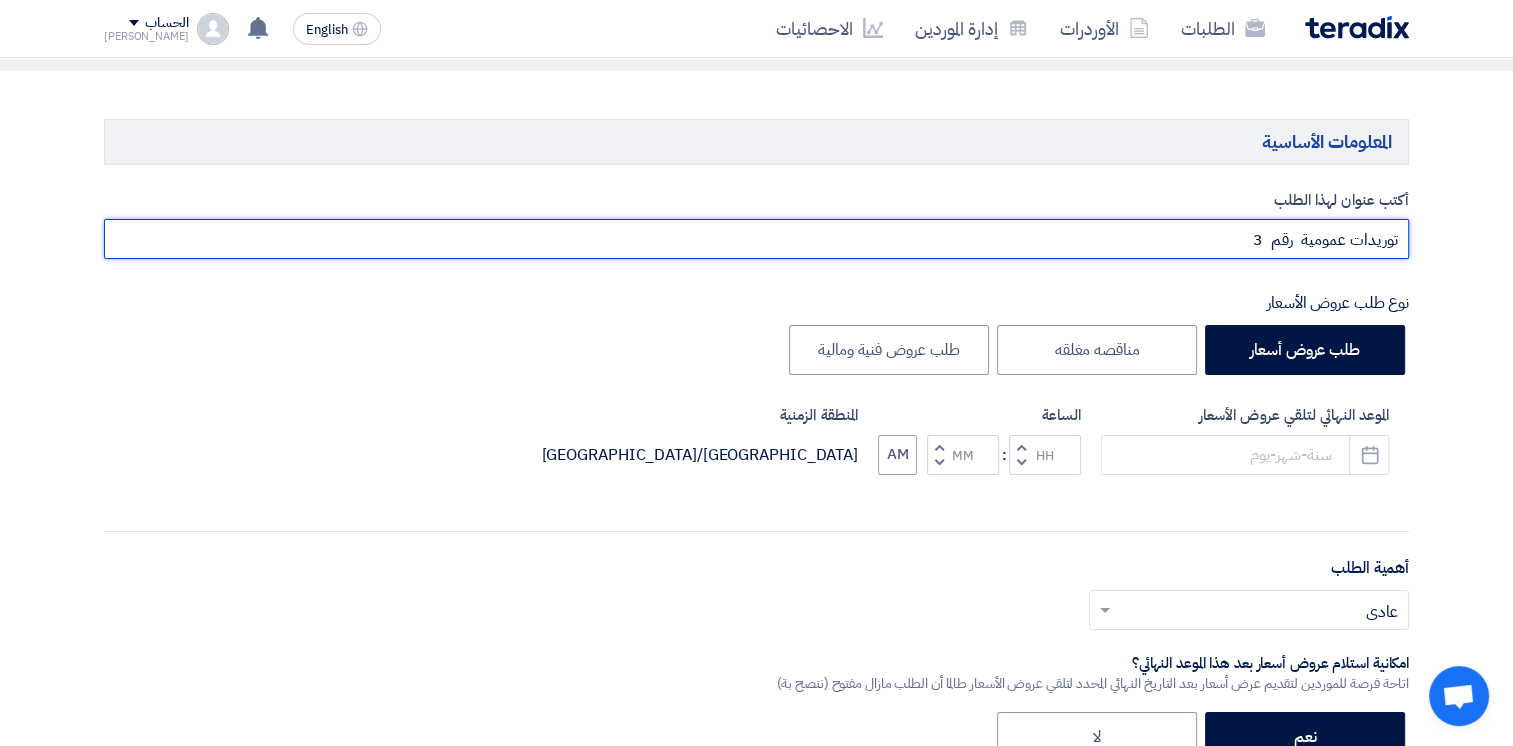 paste on "Toshka" 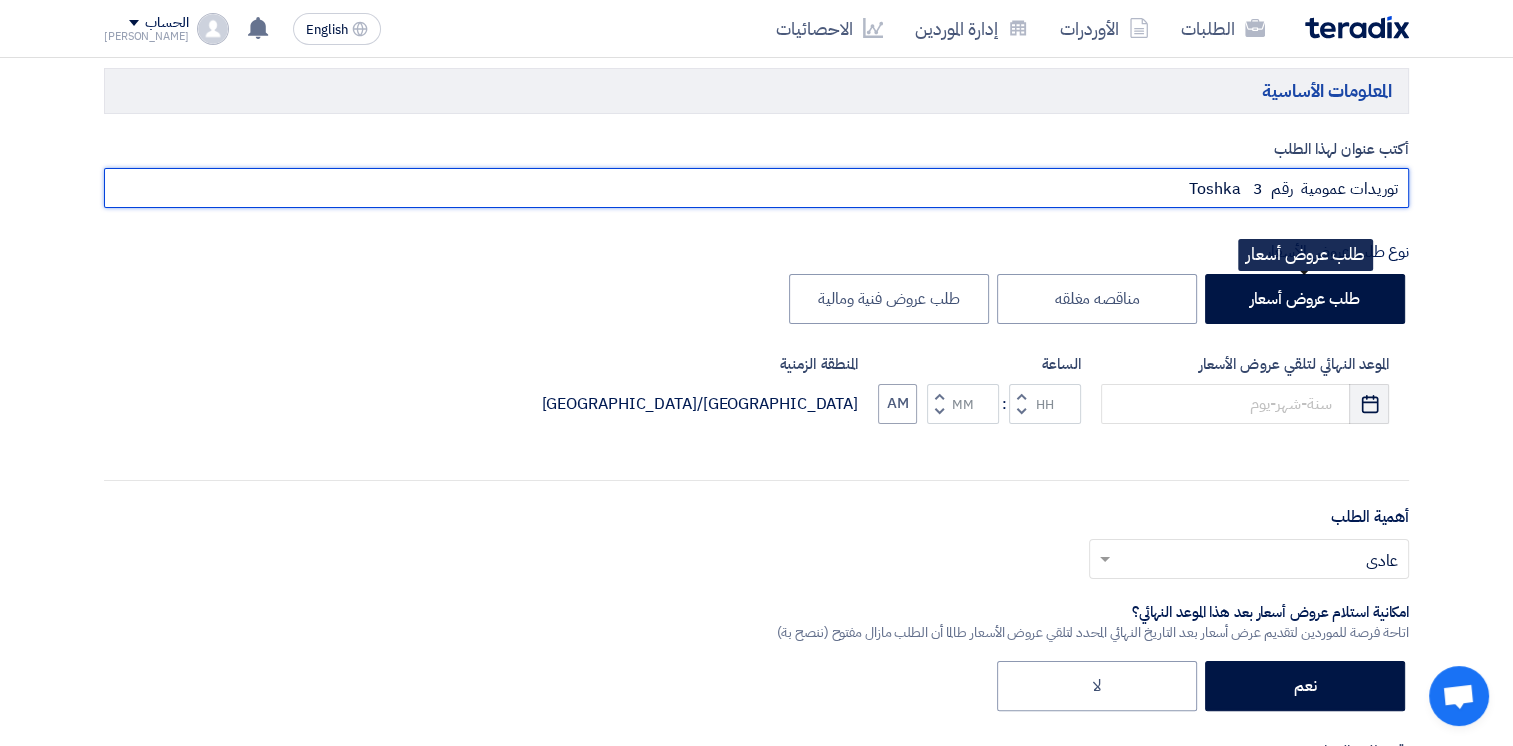 scroll, scrollTop: 300, scrollLeft: 0, axis: vertical 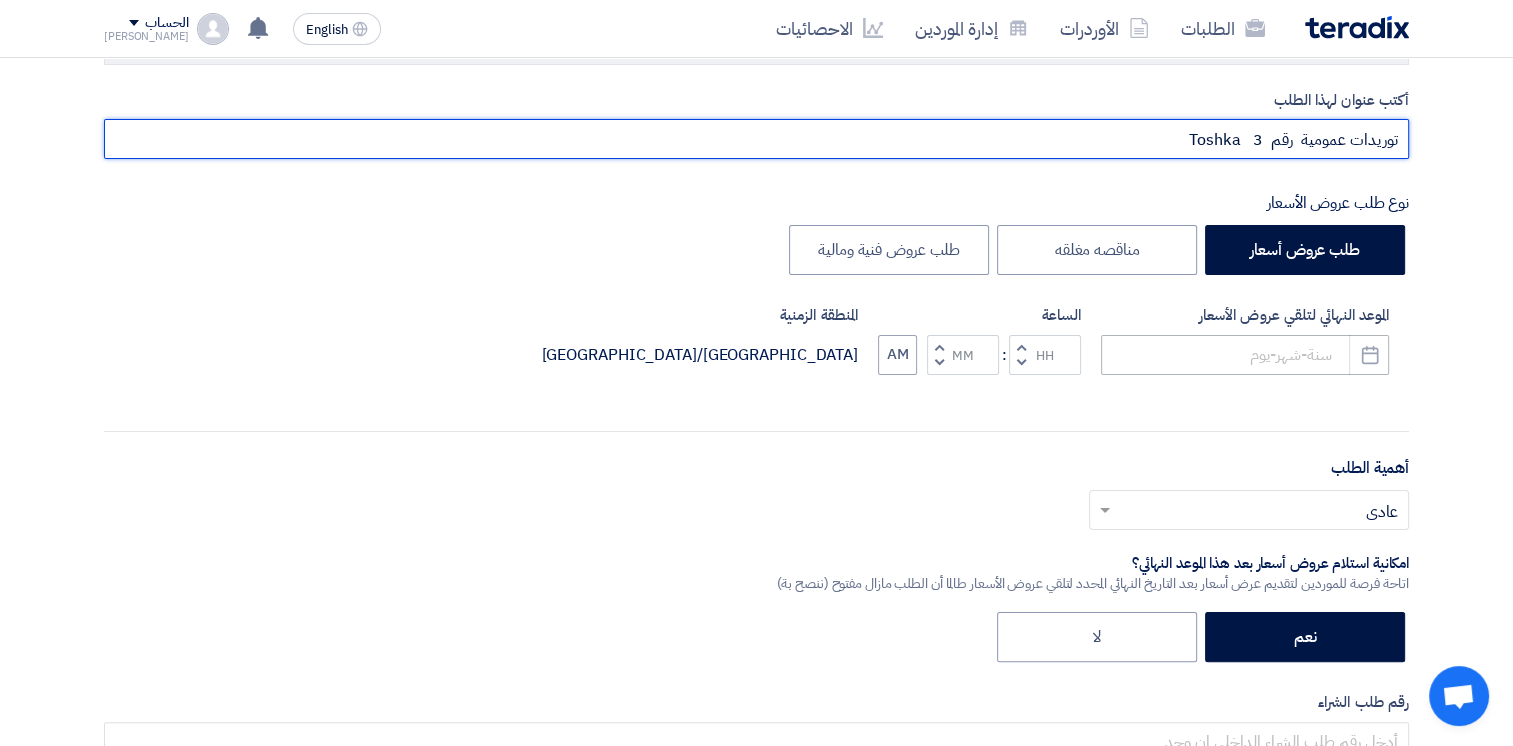 type on "توريدات عمومية  رقم  3   Toshka" 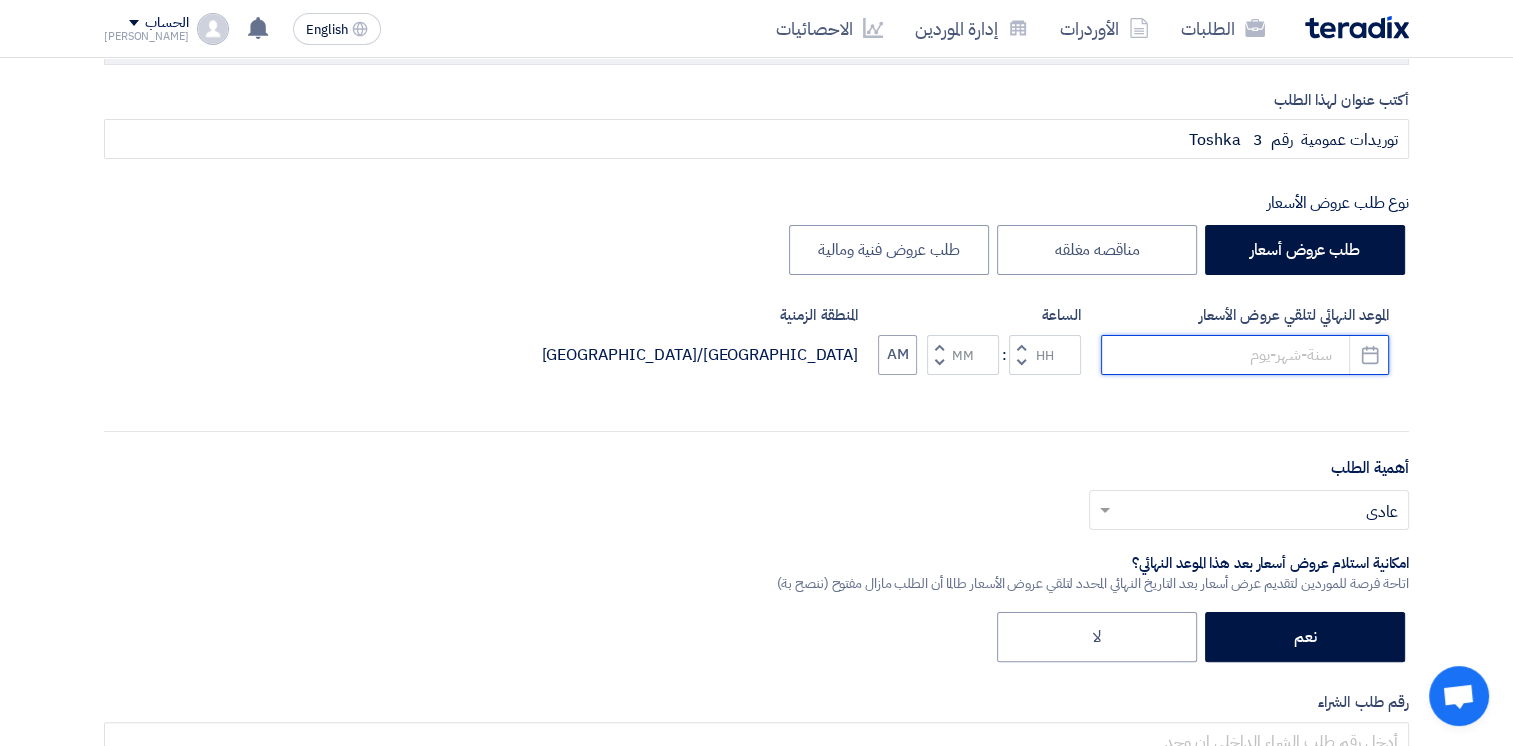 drag, startPoint x: 1260, startPoint y: 366, endPoint x: 1250, endPoint y: 365, distance: 10.049875 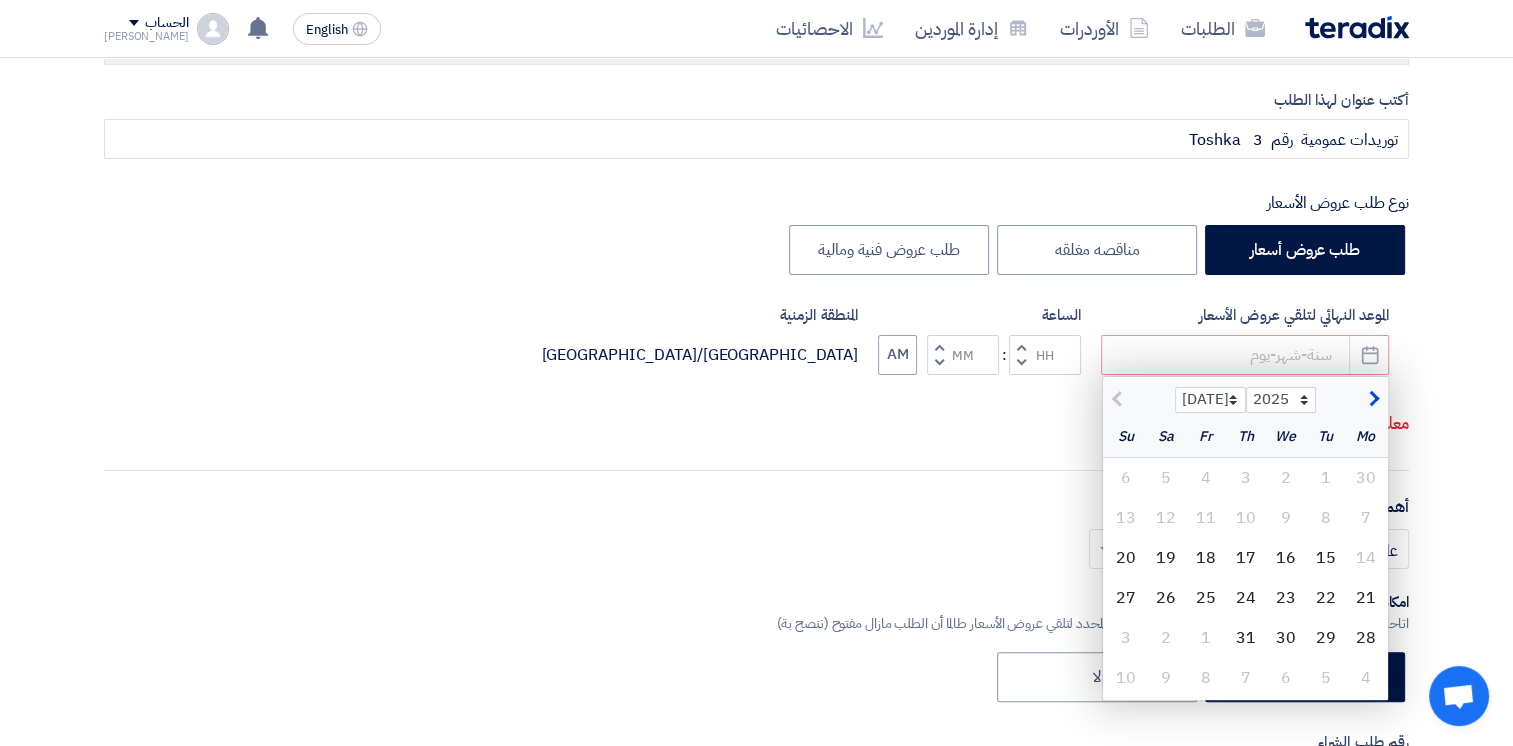 drag, startPoint x: 949, startPoint y: 465, endPoint x: 954, endPoint y: 474, distance: 10.29563 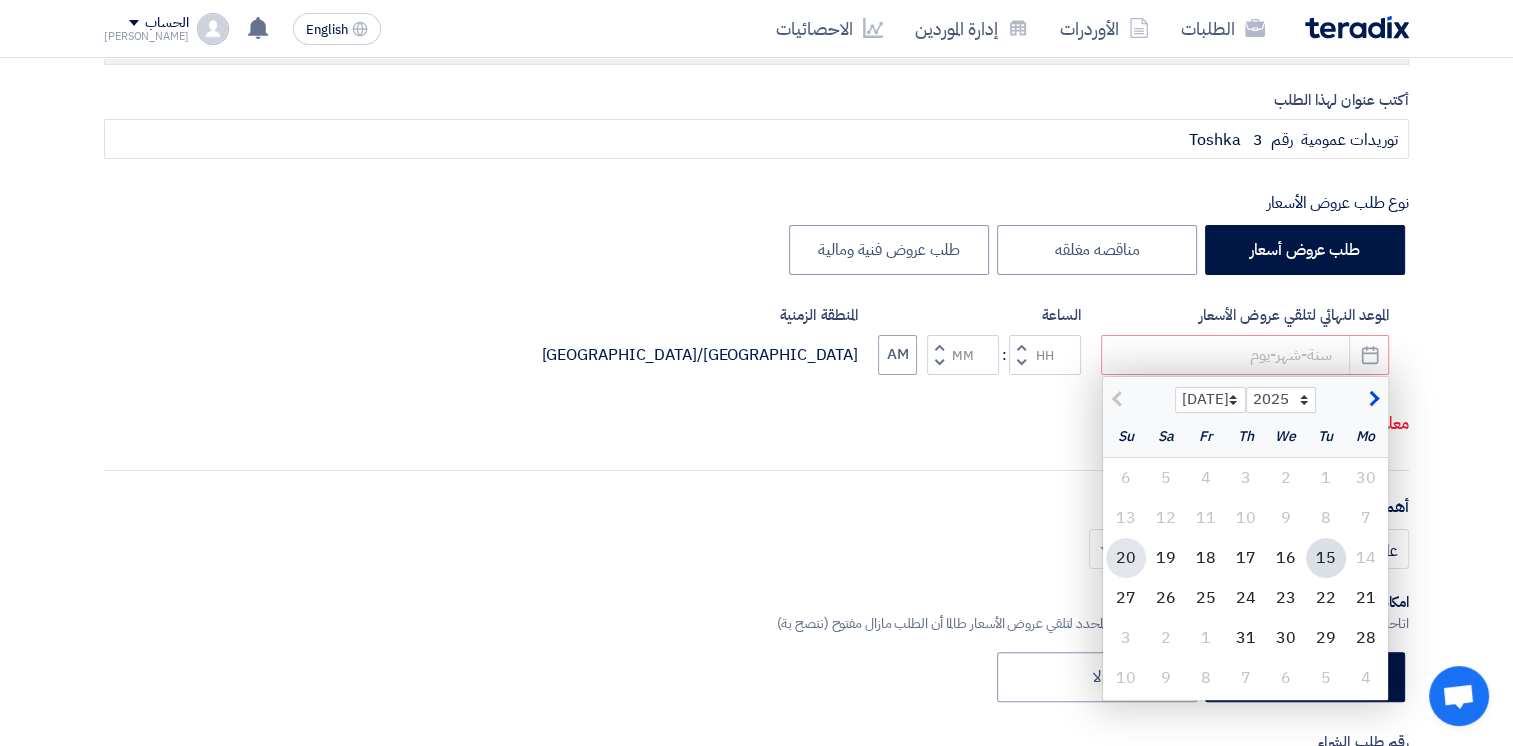click on "20" 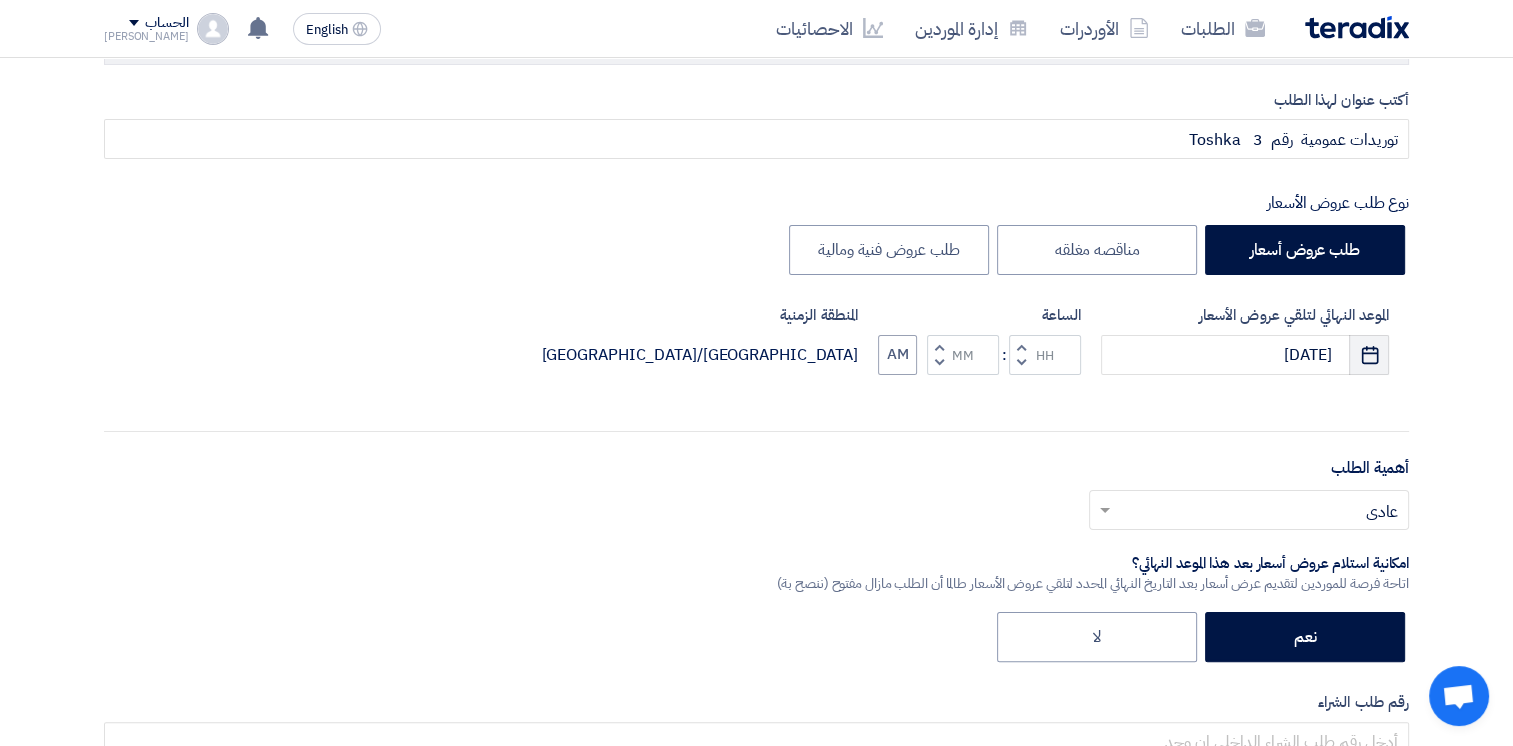 click 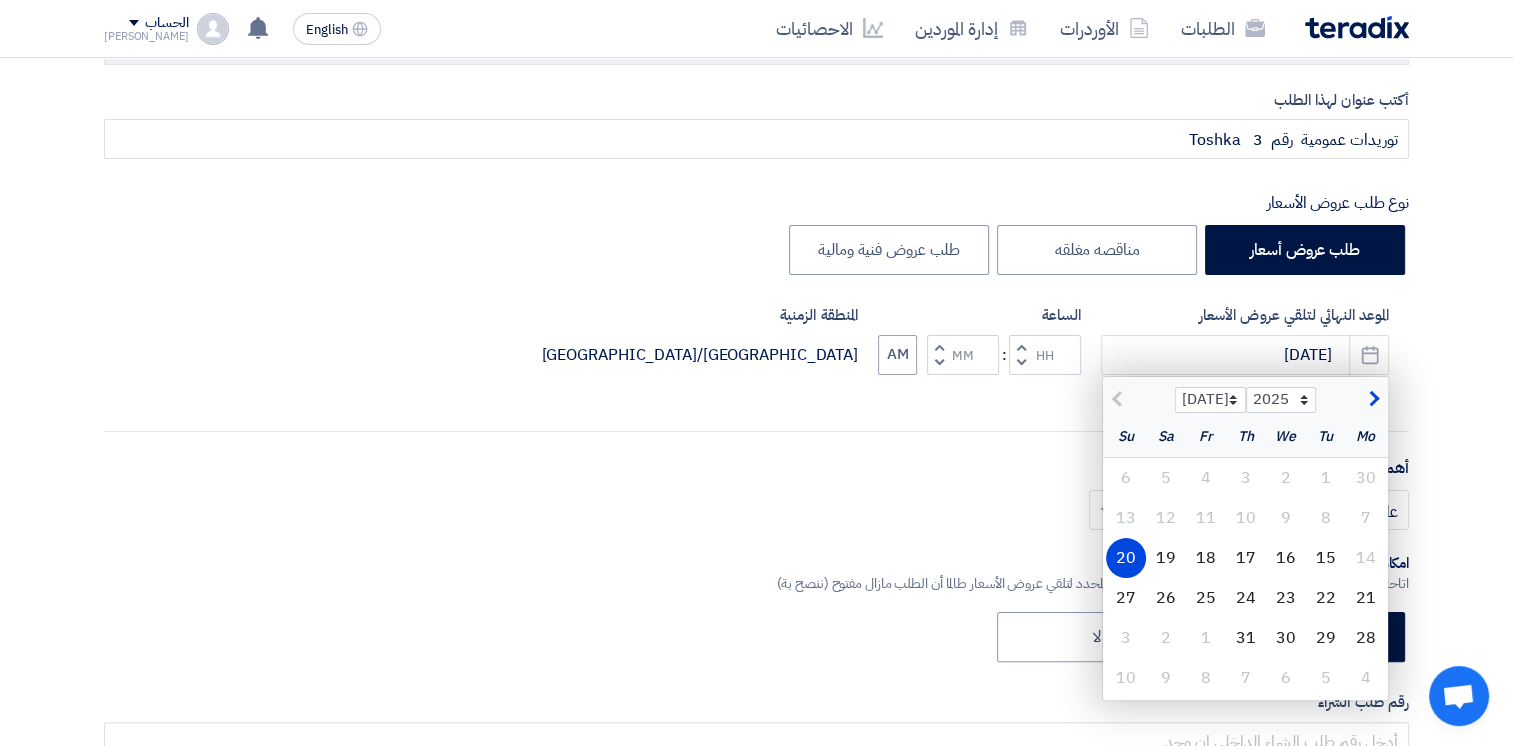 click on "20" 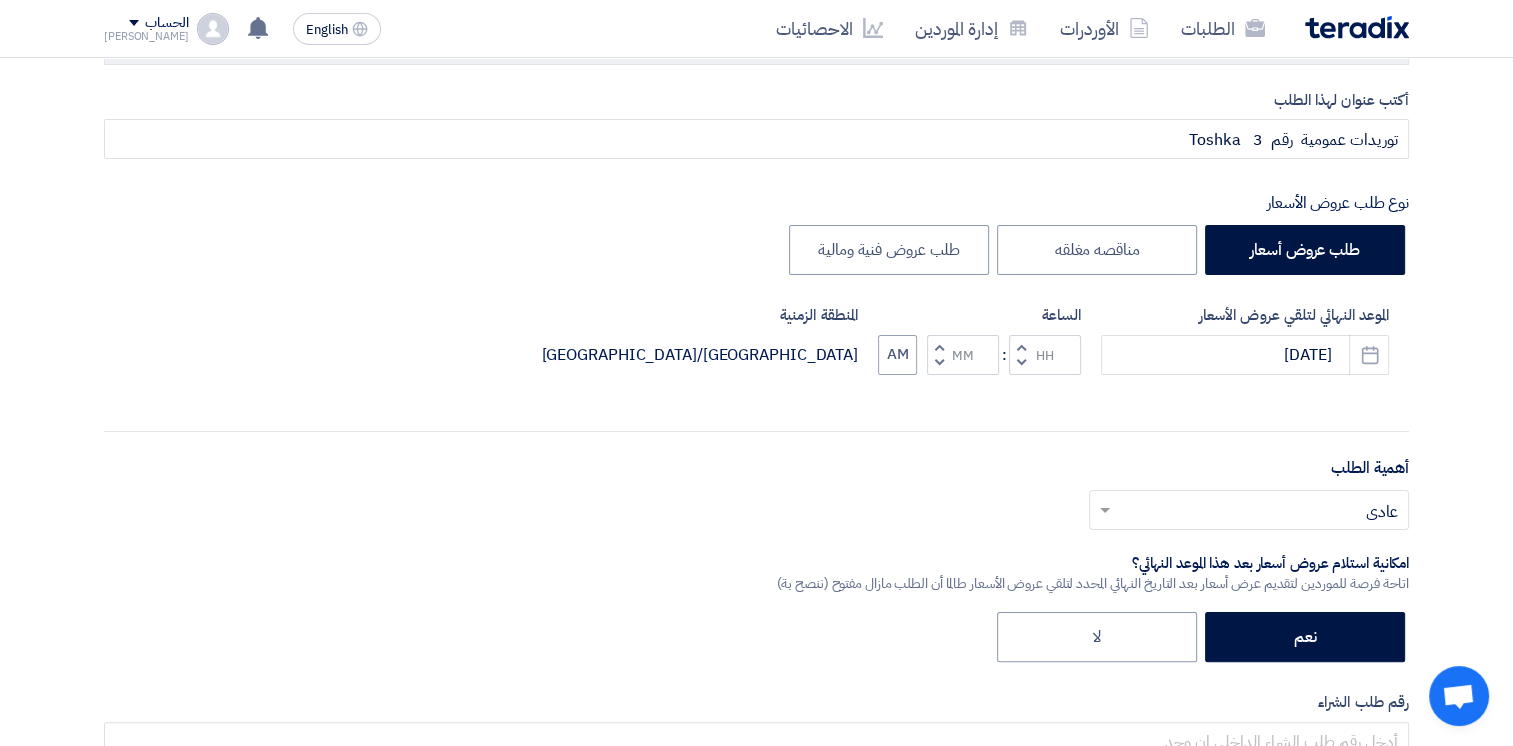 drag, startPoint x: 1087, startPoint y: 412, endPoint x: 1037, endPoint y: 405, distance: 50.48762 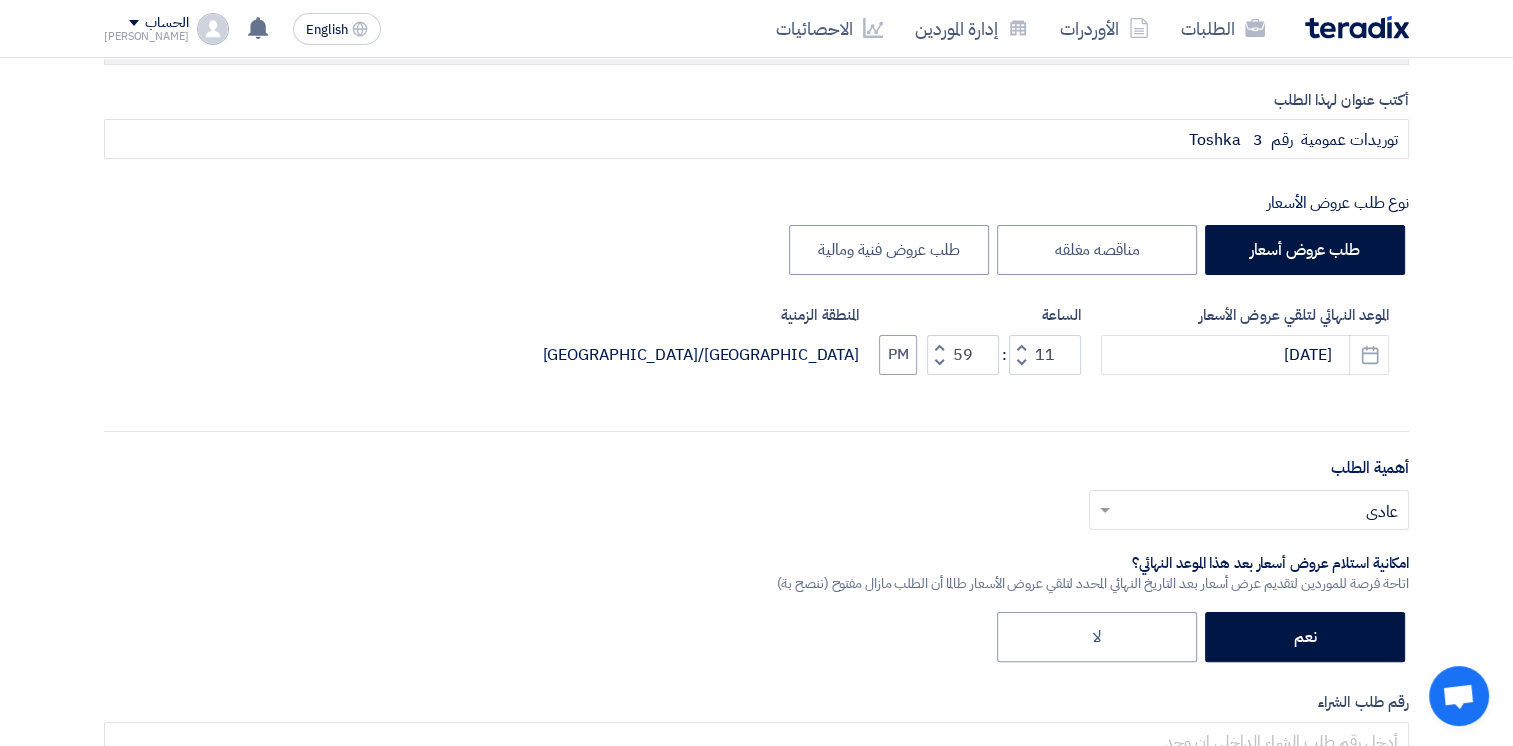 click 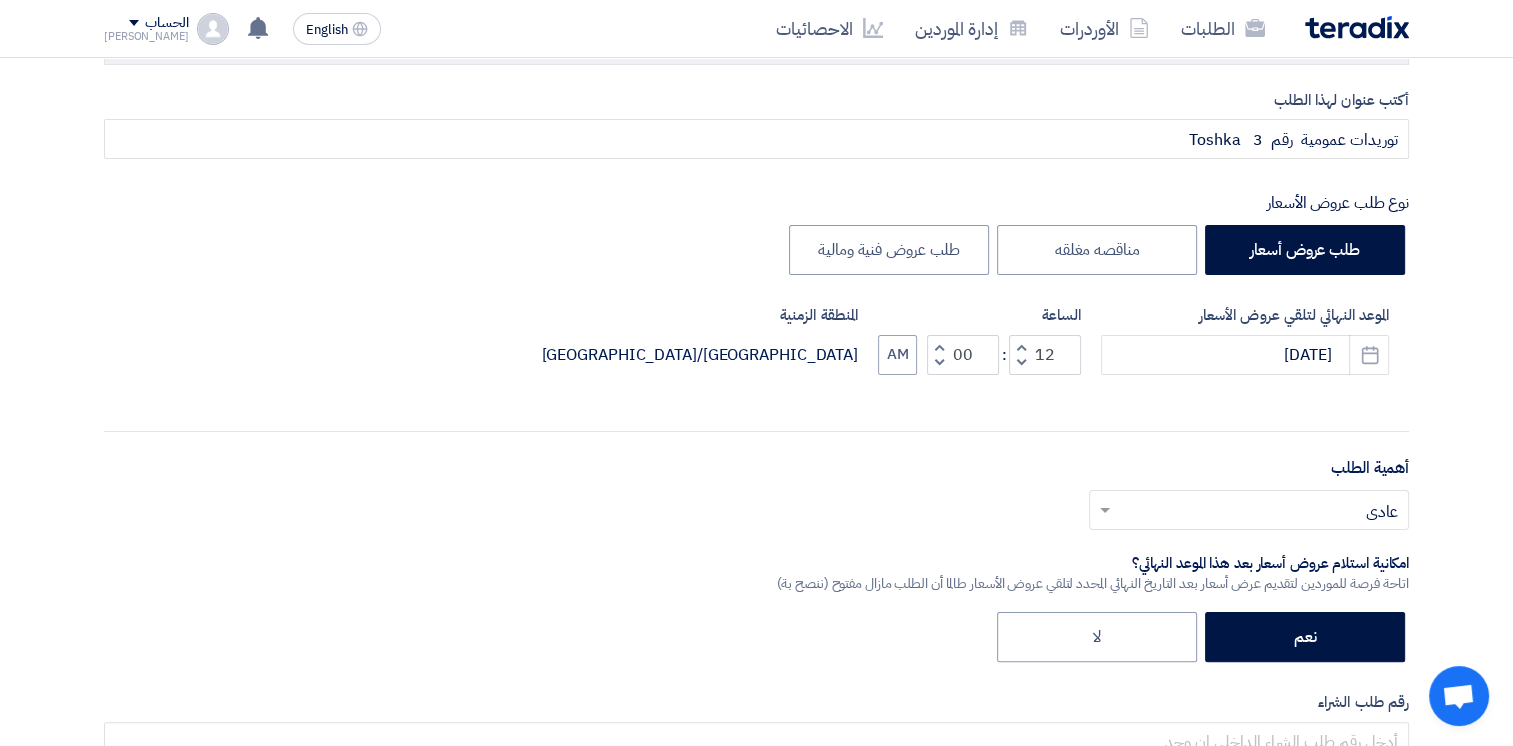 click 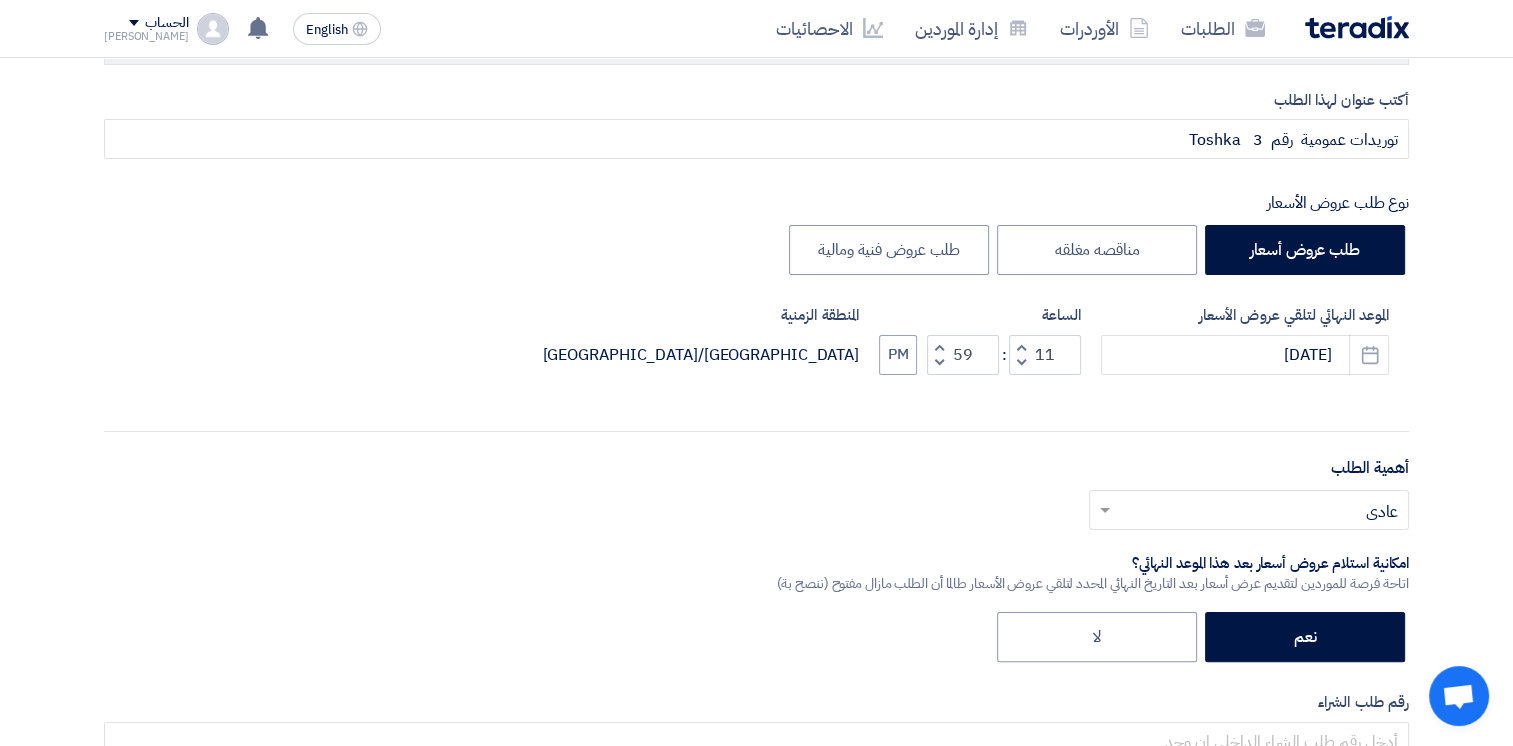 click 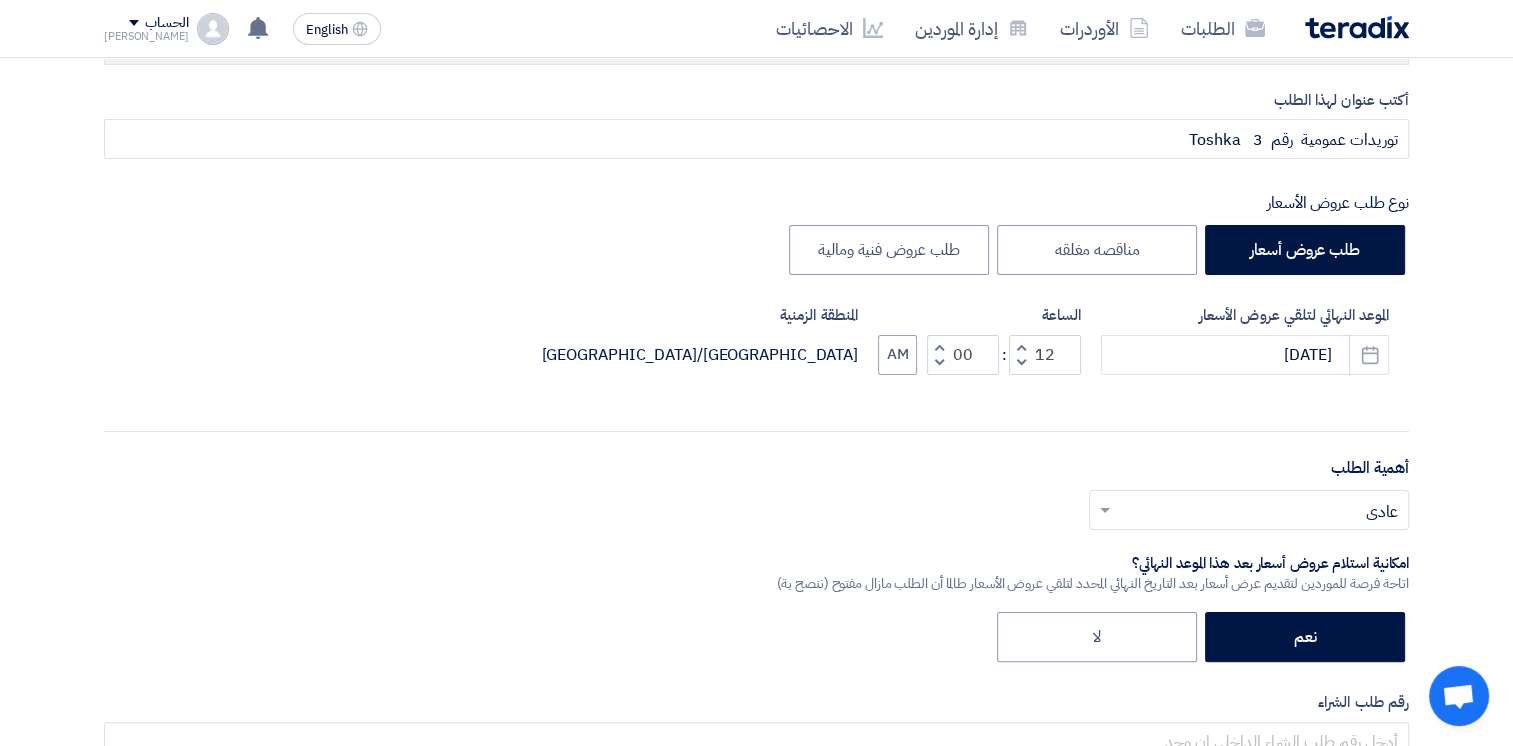 click on "الموعد النهائي لتلقي عروض الأسعار
[DATE]
Pick a date
الساعة
Increment hours
12
Decrement hours
:
Increment minutes
00
Decrement minutes
AM
المنطقة الزمنية
[GEOGRAPHIC_DATA]/[GEOGRAPHIC_DATA]" 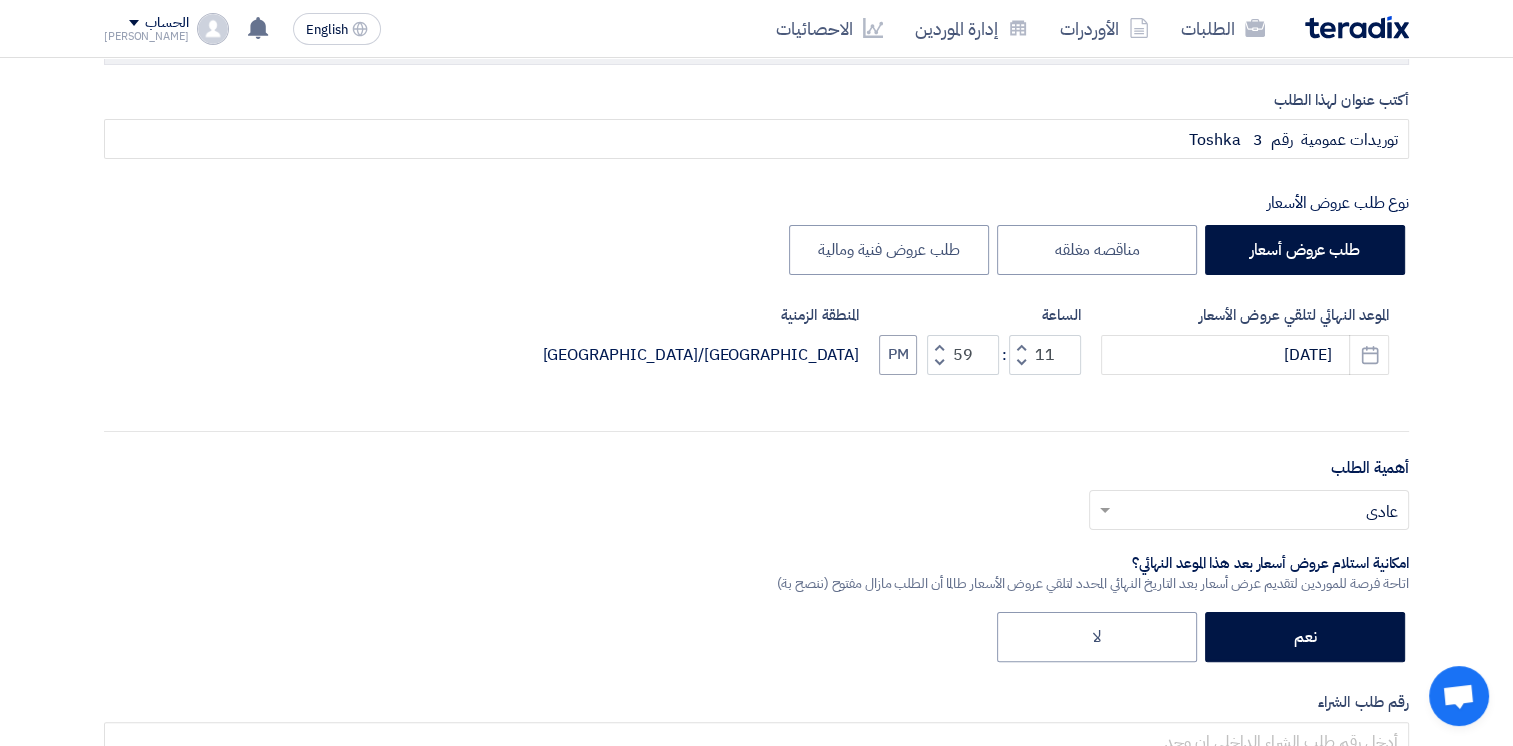 click 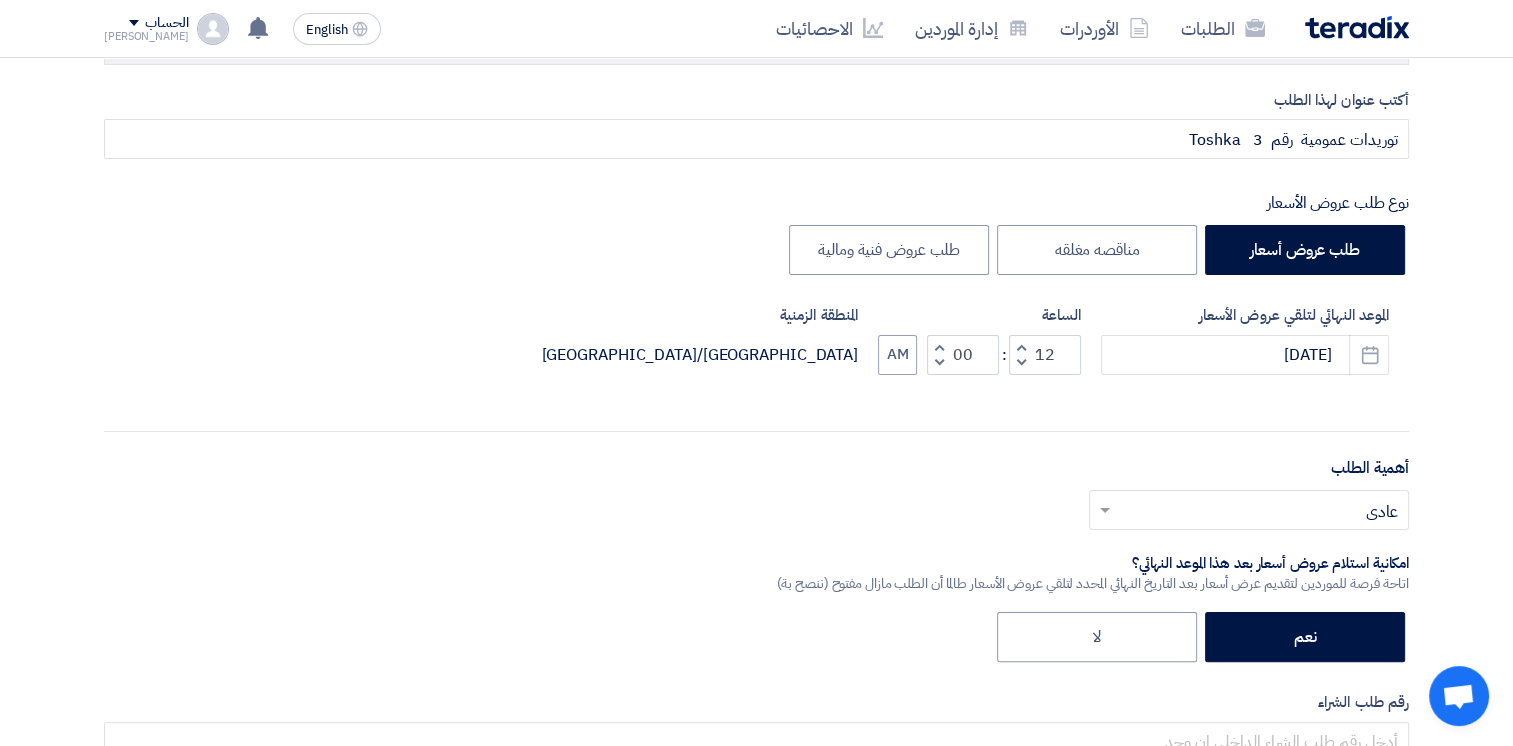 click 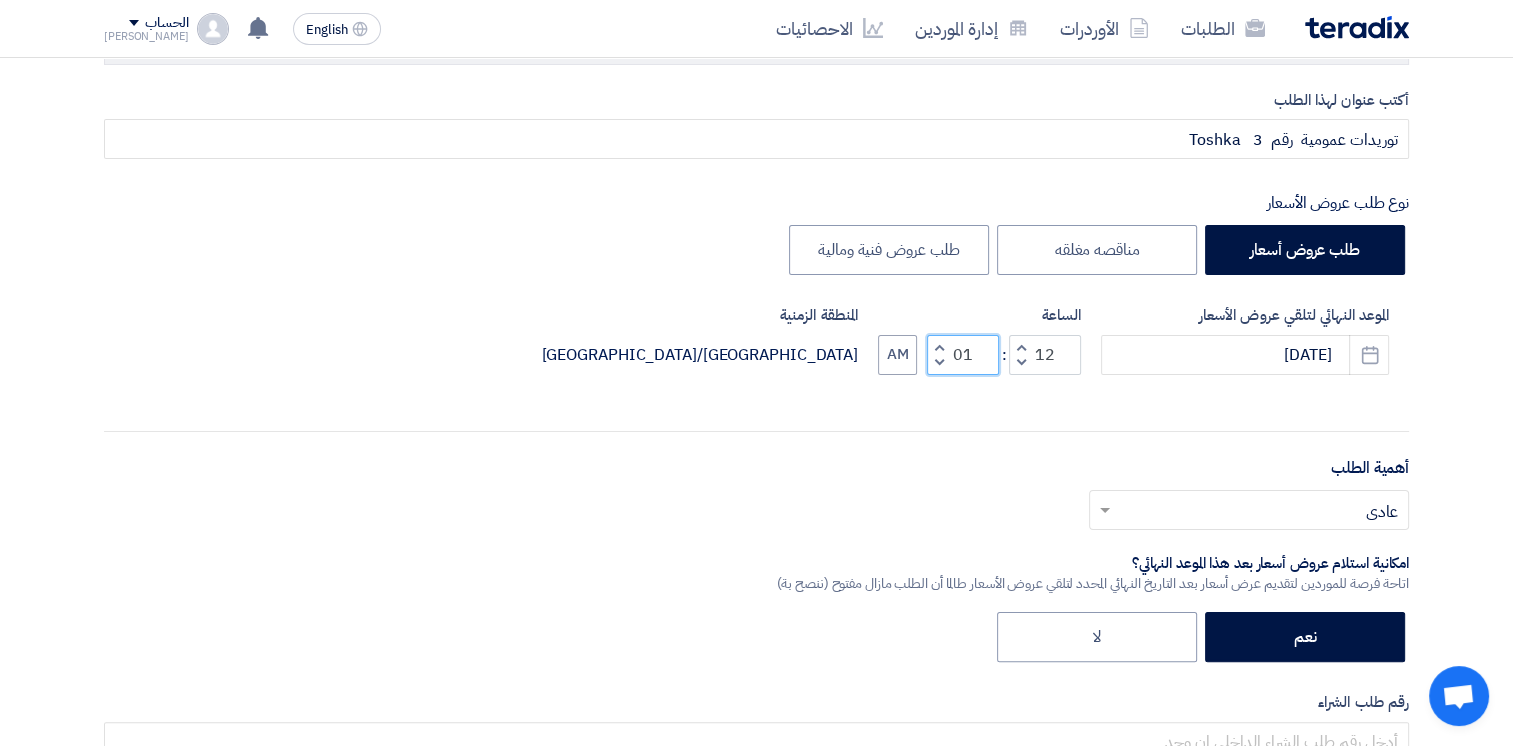 click on "01" 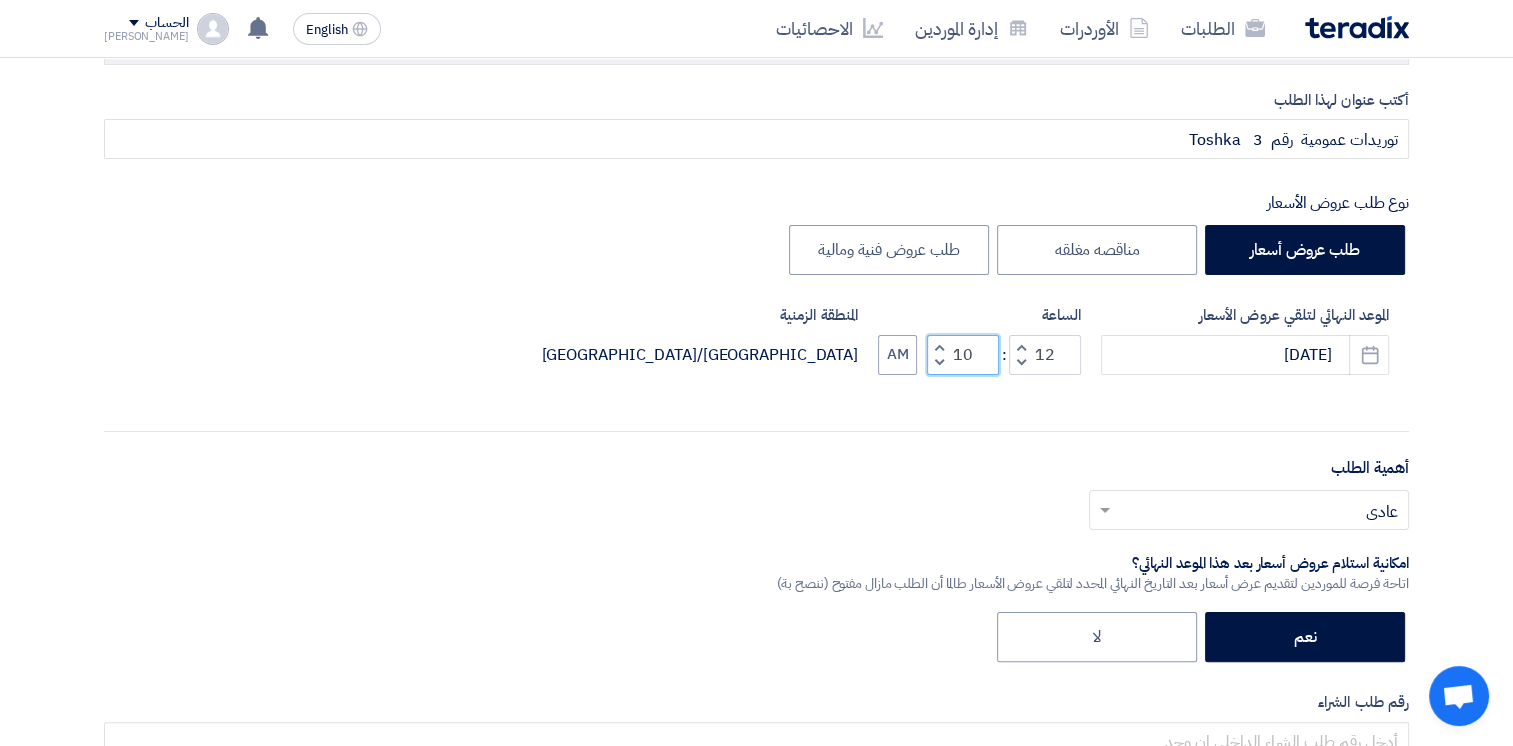 type on "10" 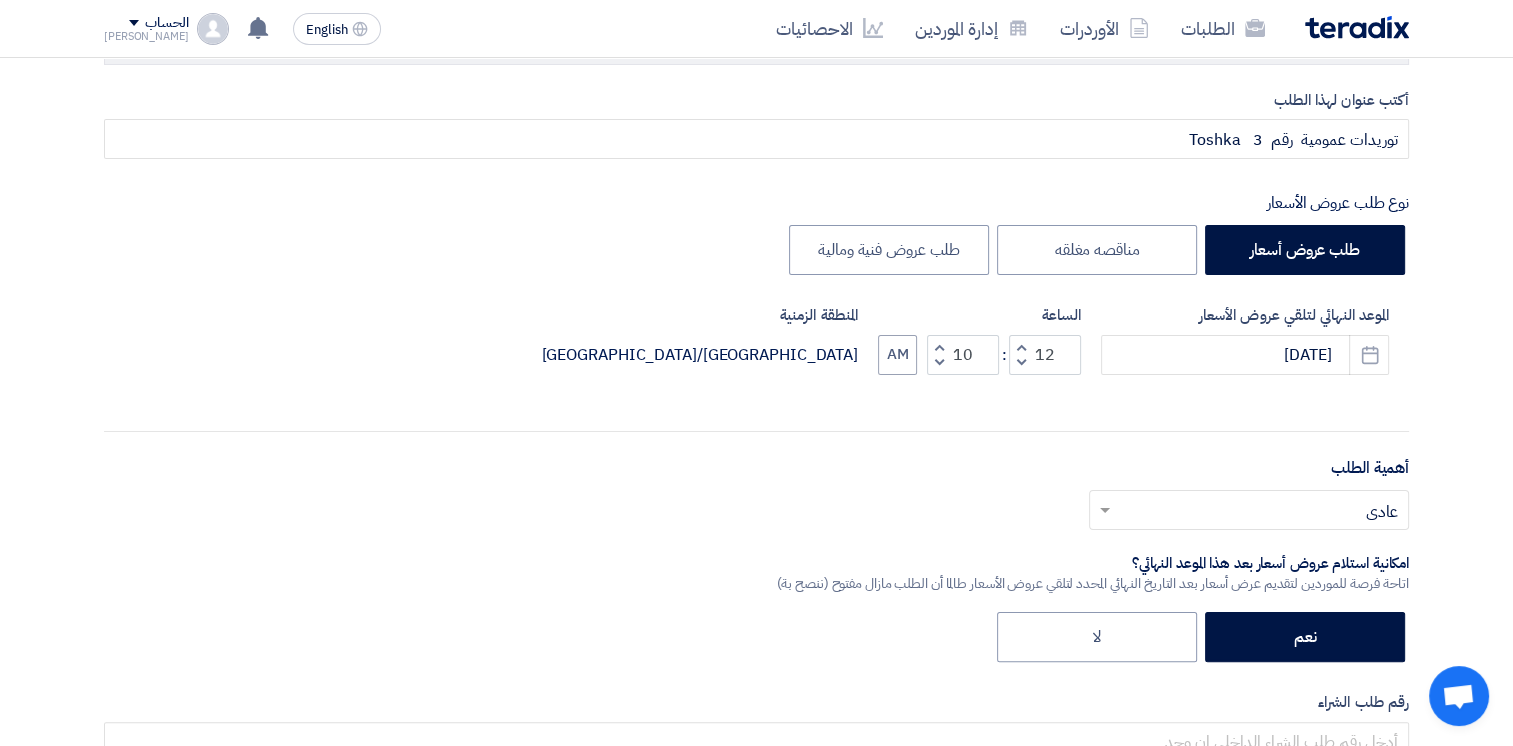 click 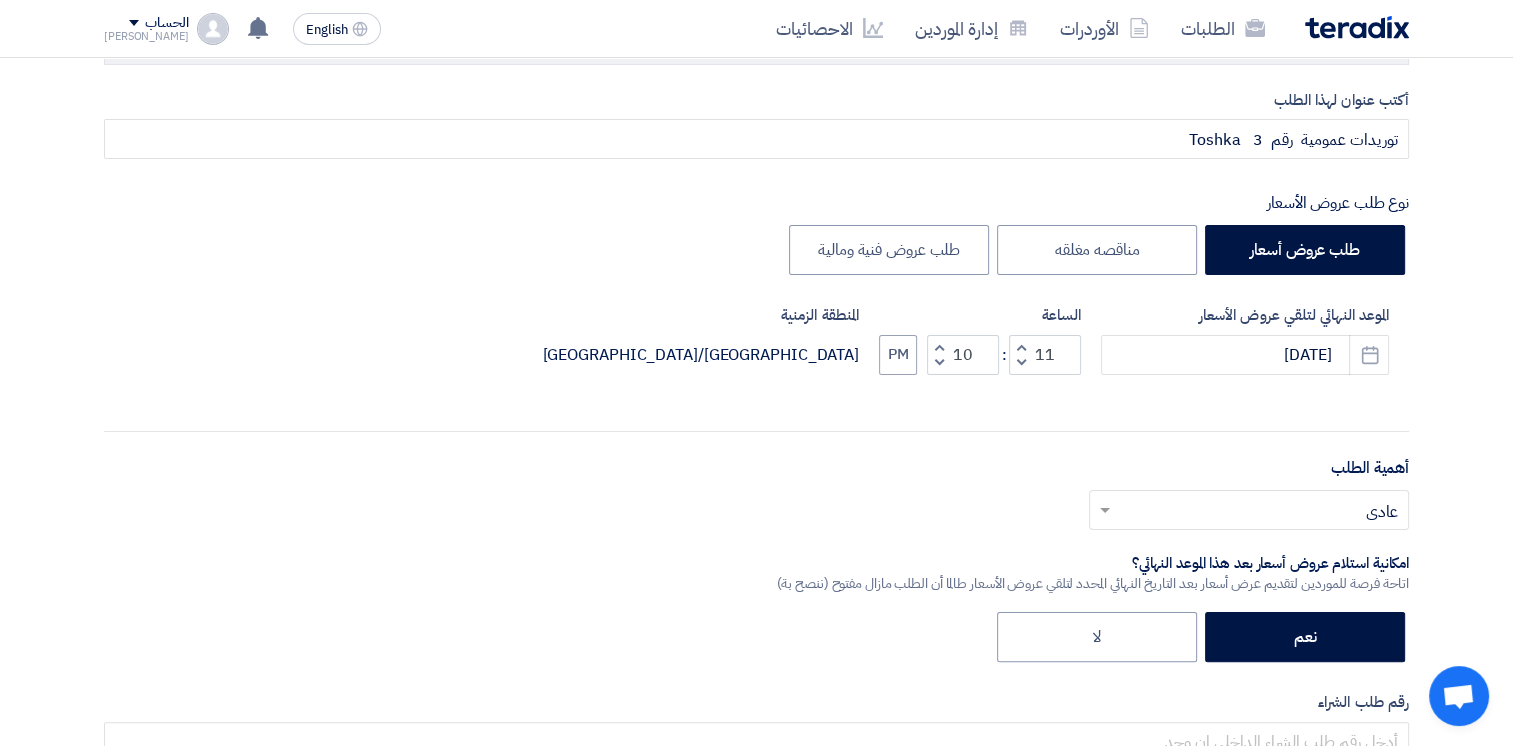 click 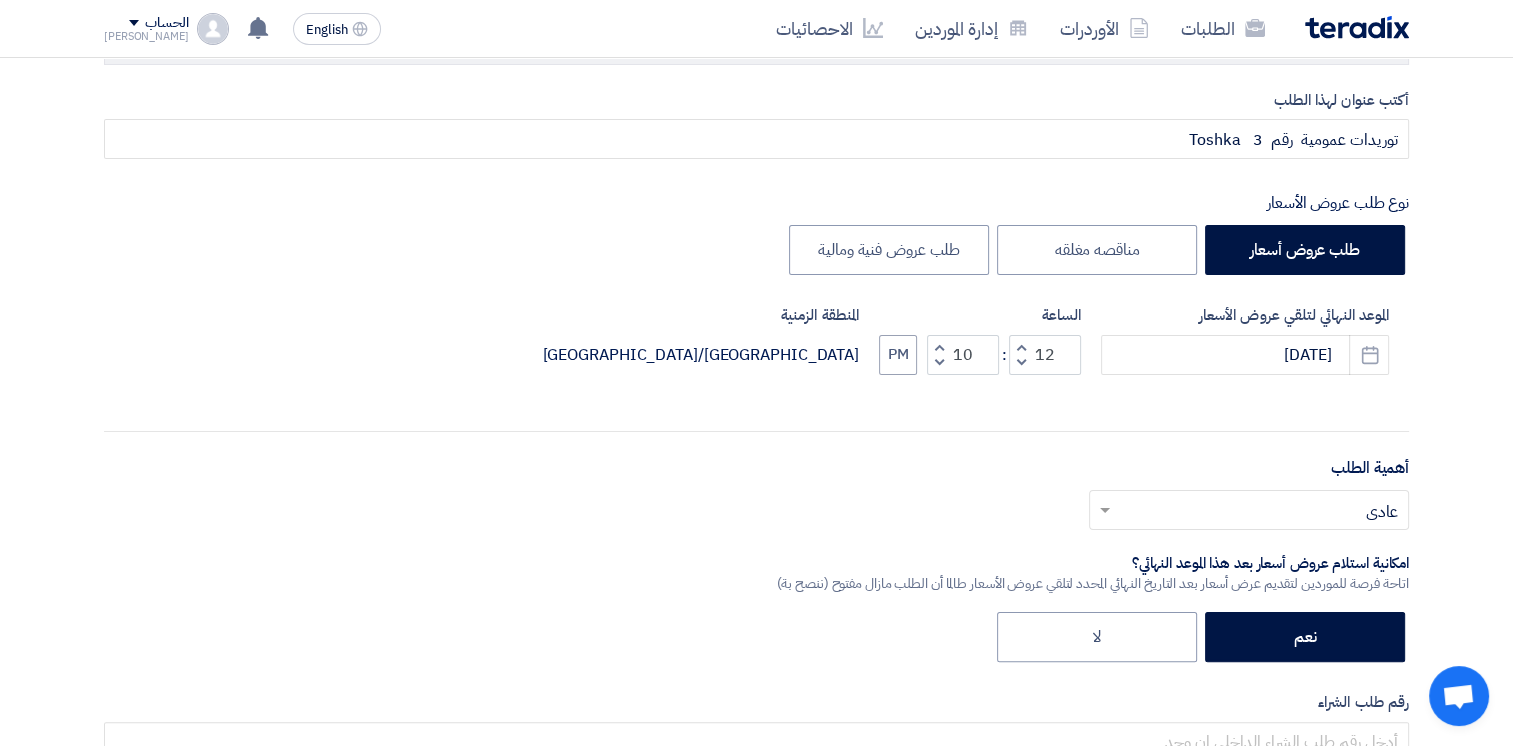 click 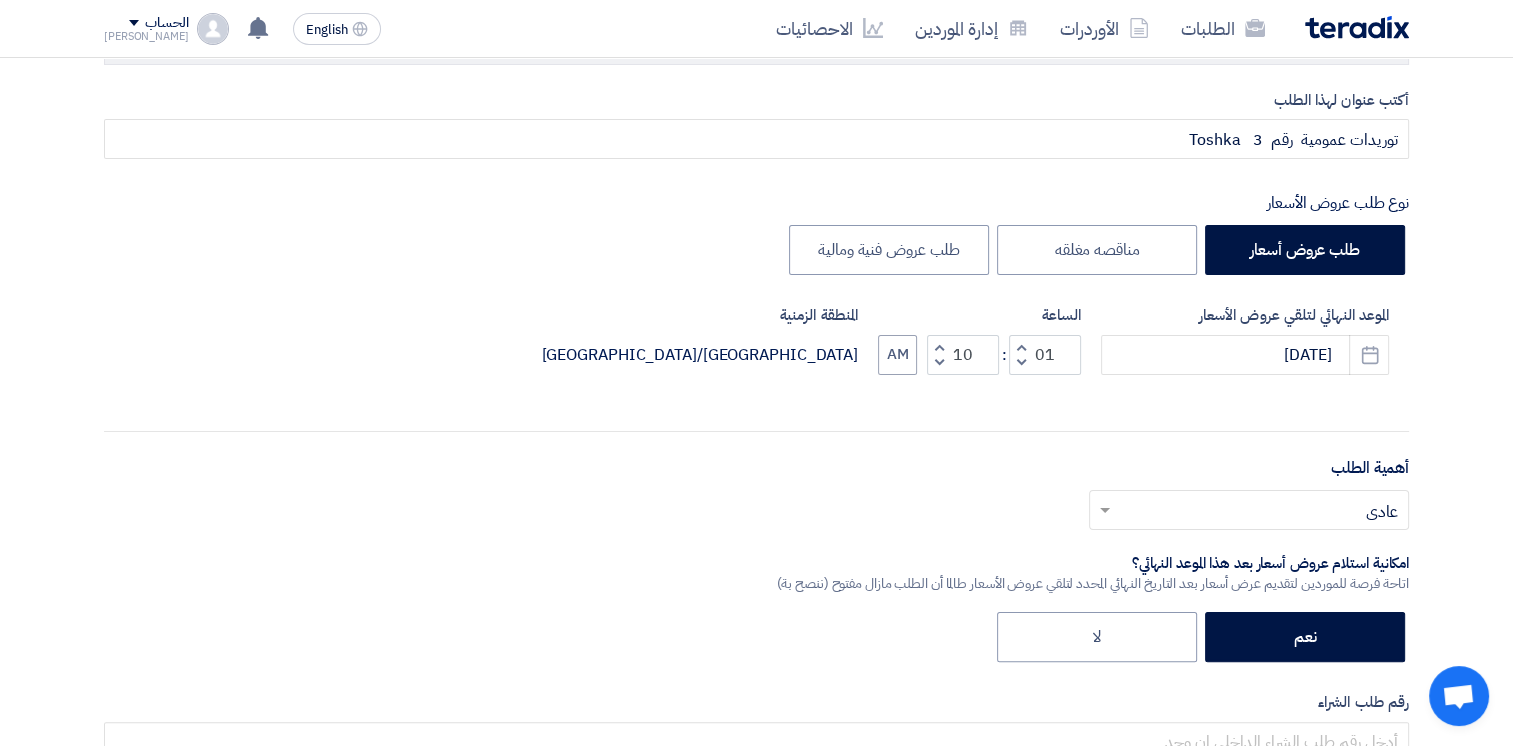 click 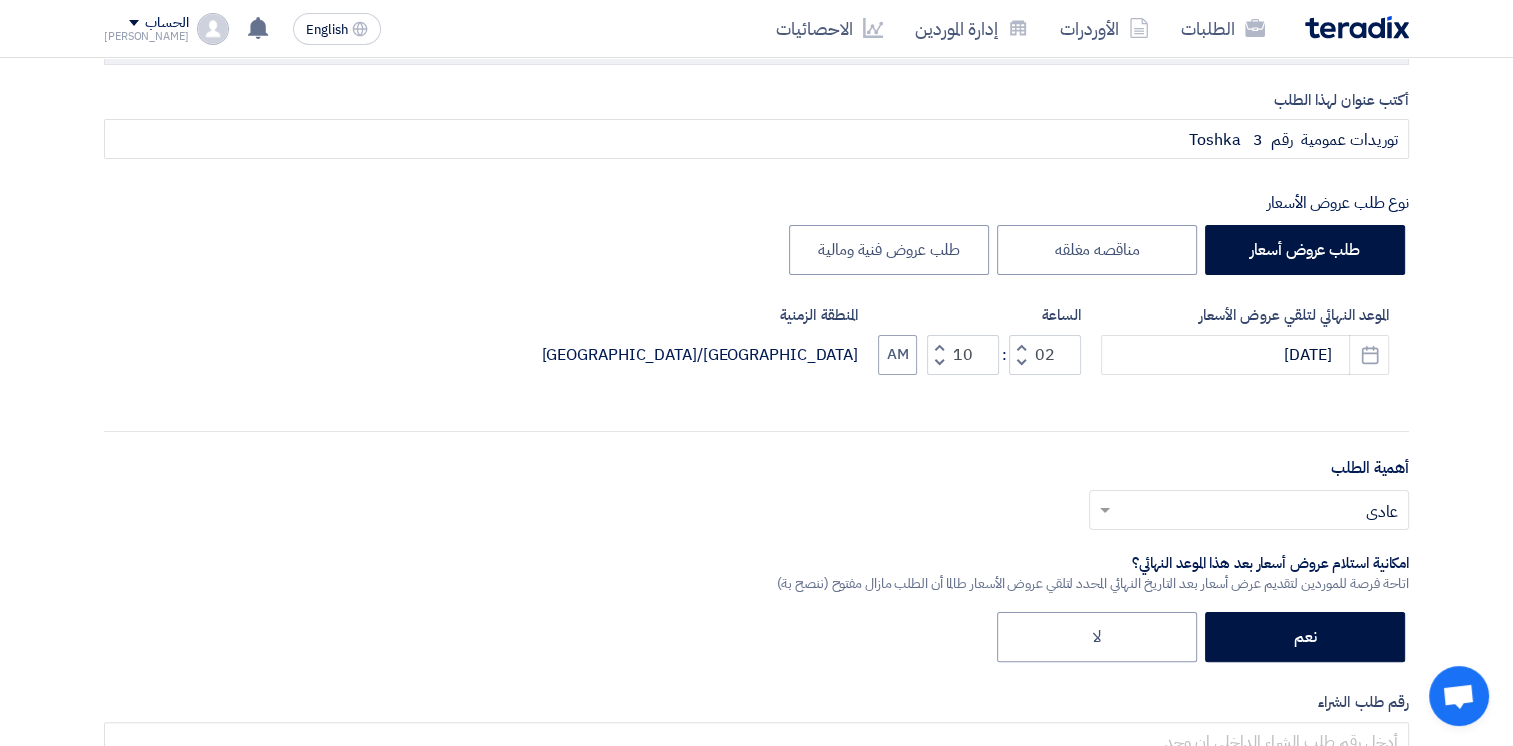 click 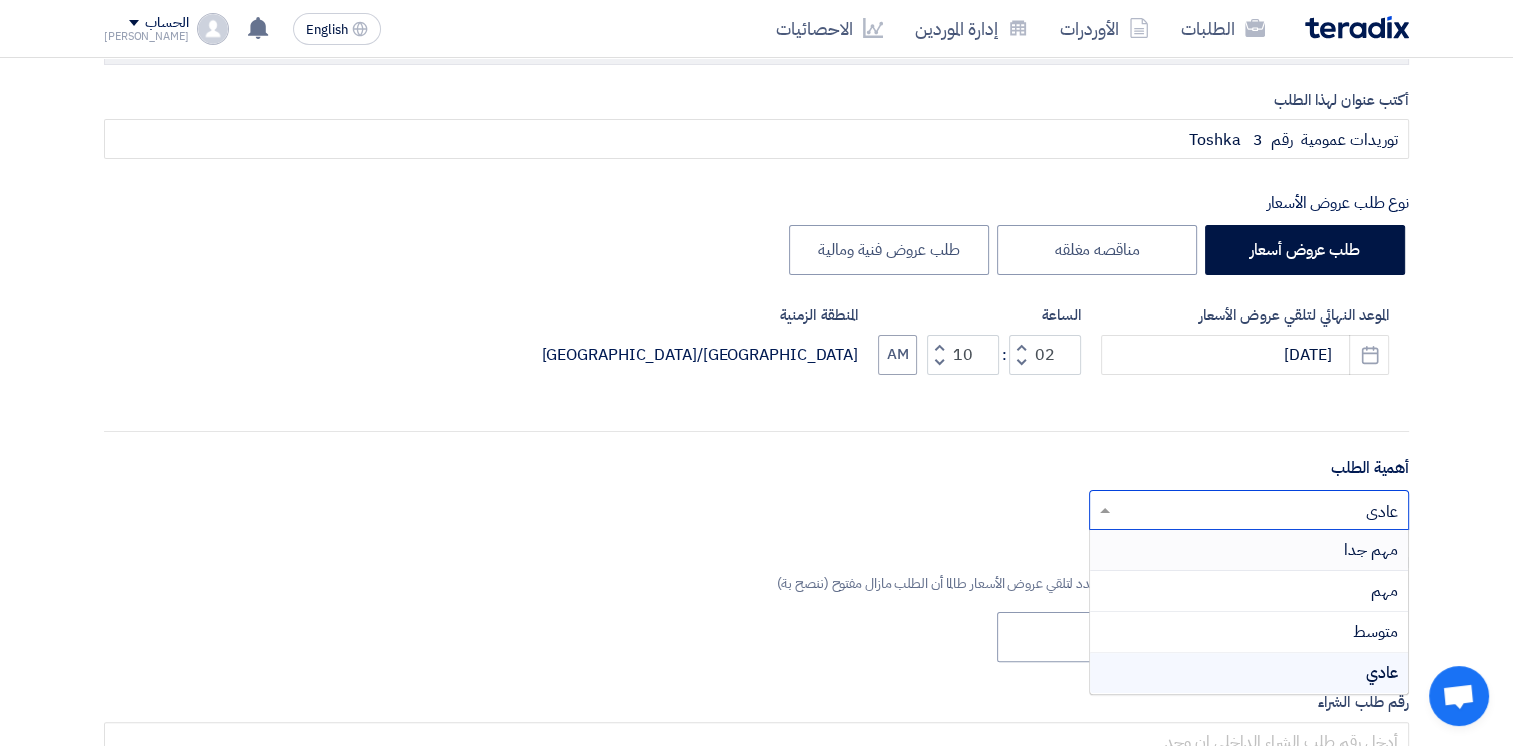 click on "مهم جدا" at bounding box center [1371, 550] 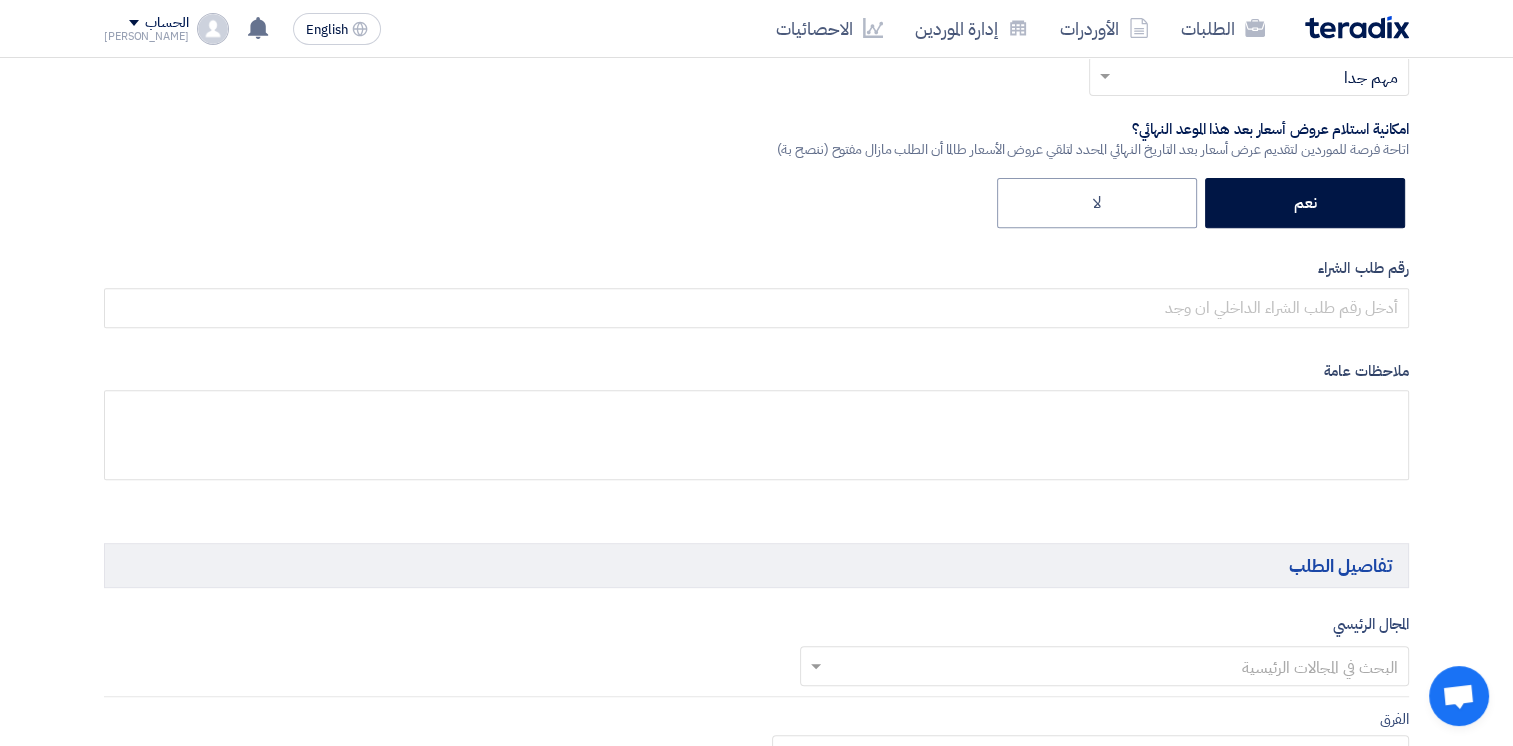 scroll, scrollTop: 700, scrollLeft: 0, axis: vertical 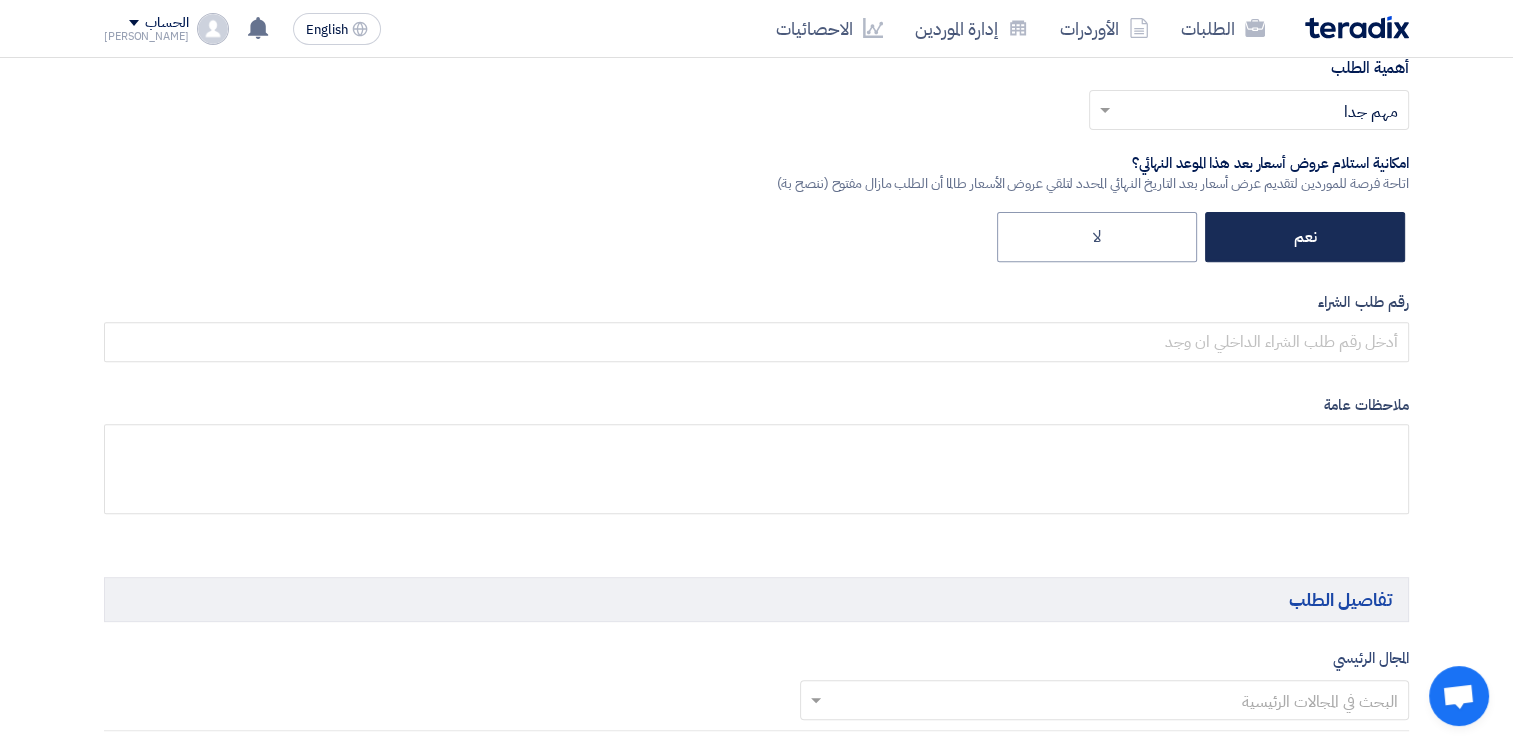 click on "نعم" 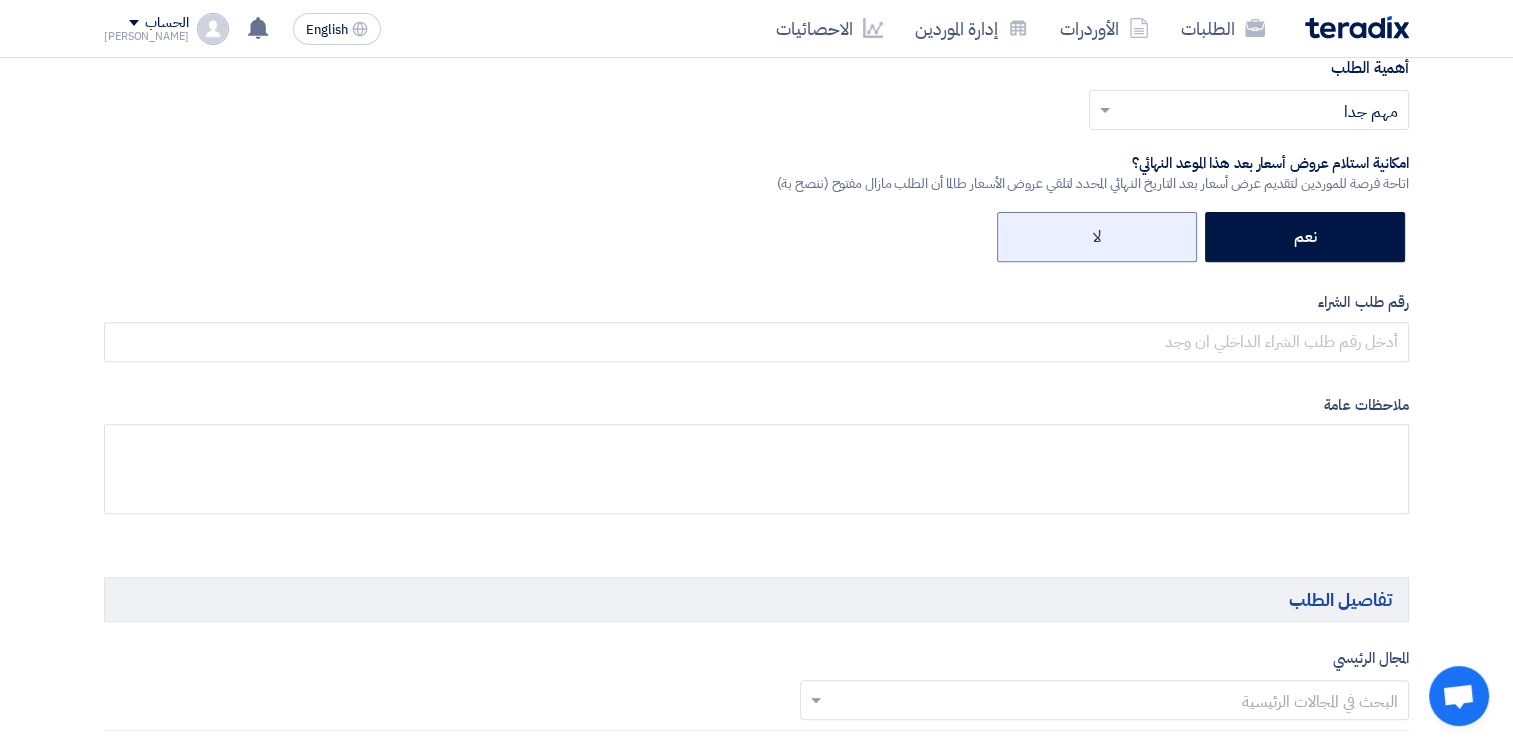 drag, startPoint x: 1174, startPoint y: 240, endPoint x: 1128, endPoint y: 242, distance: 46.043457 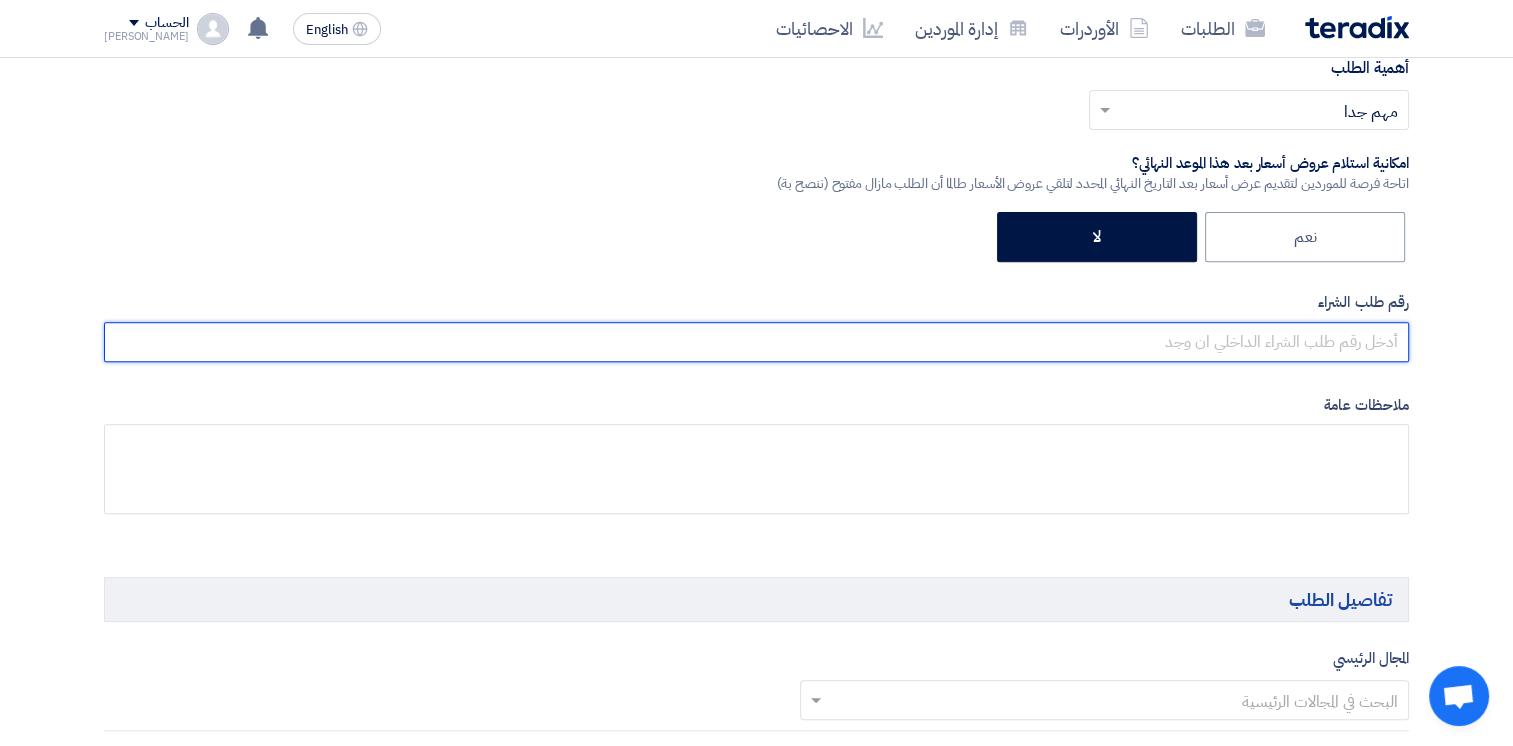click at bounding box center (756, 342) 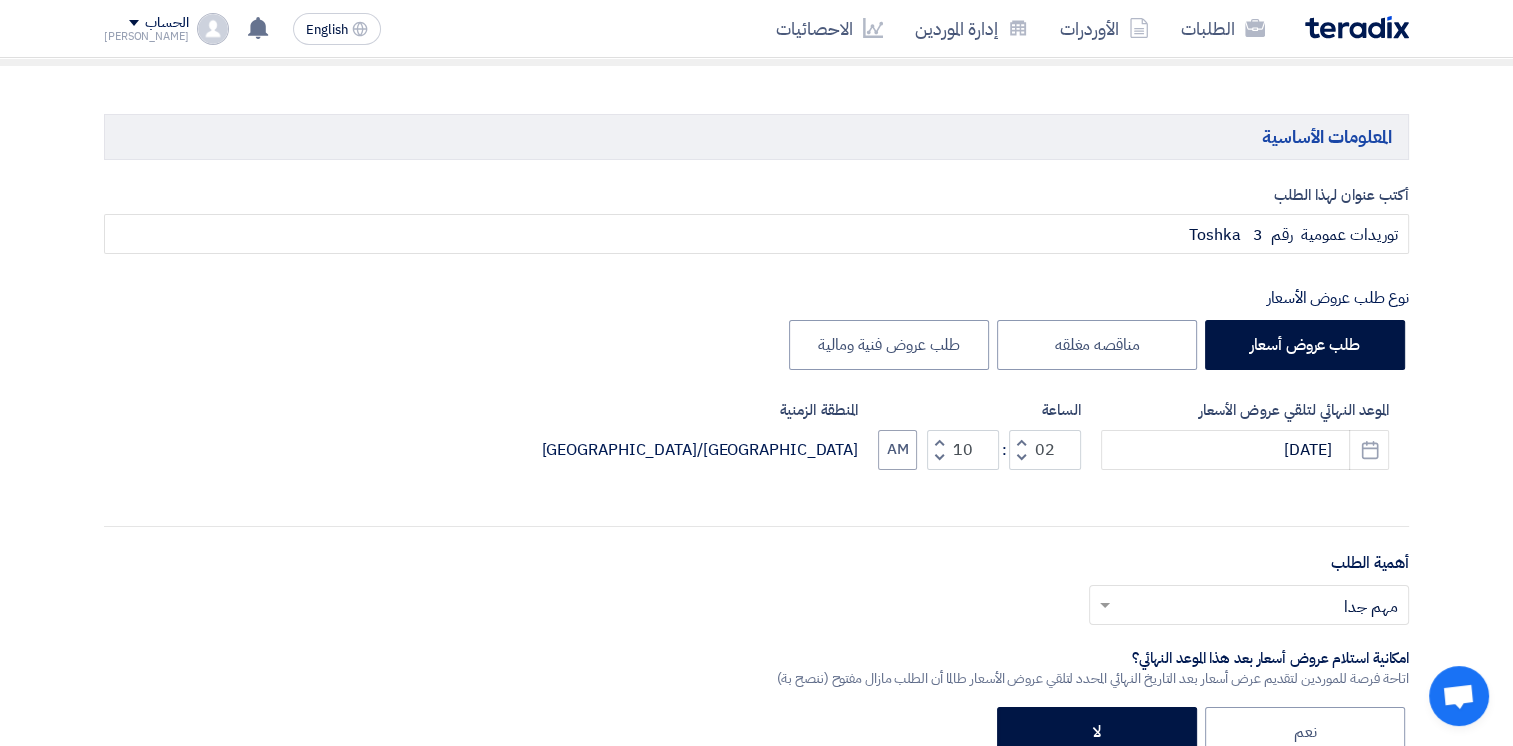 scroll, scrollTop: 200, scrollLeft: 0, axis: vertical 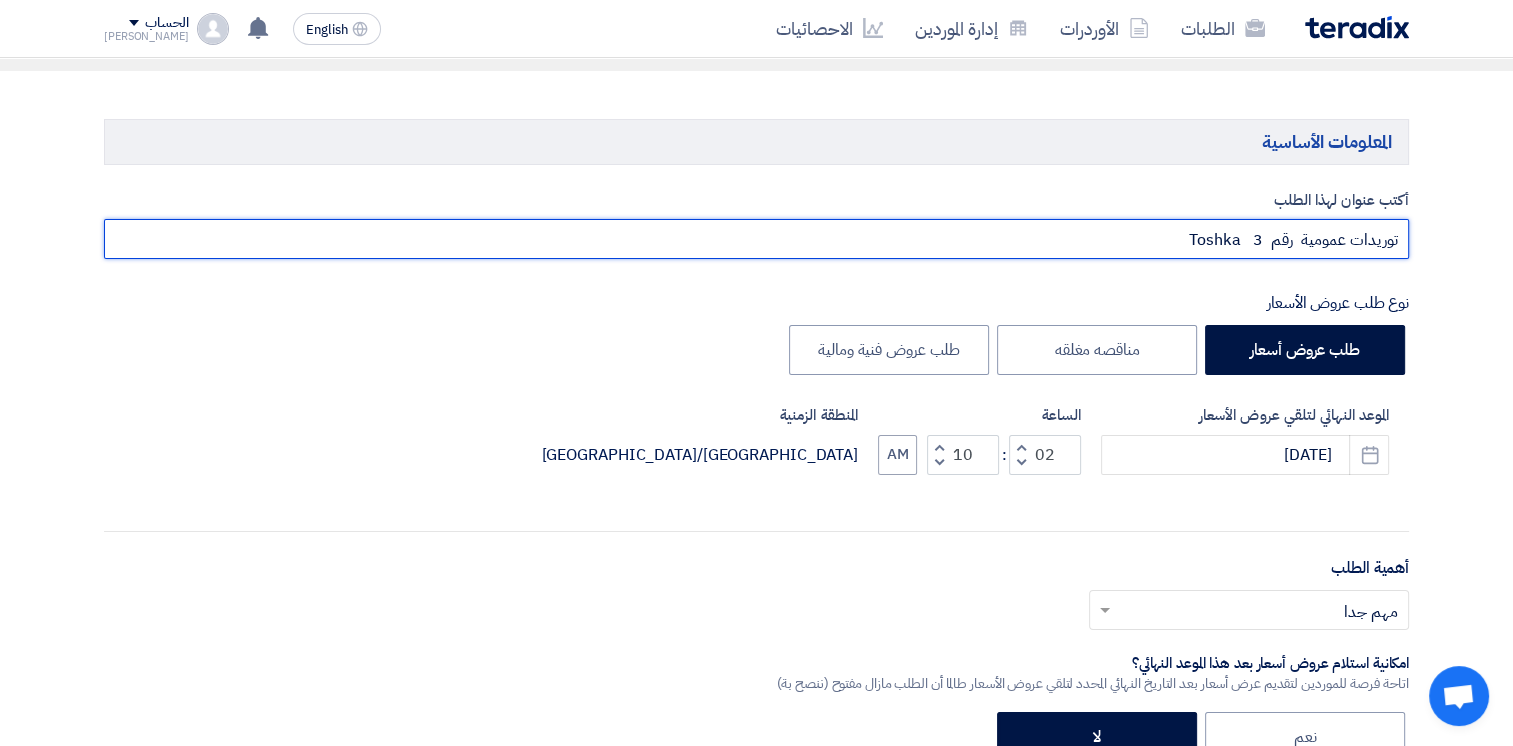 drag, startPoint x: 1223, startPoint y: 243, endPoint x: 1442, endPoint y: 243, distance: 219 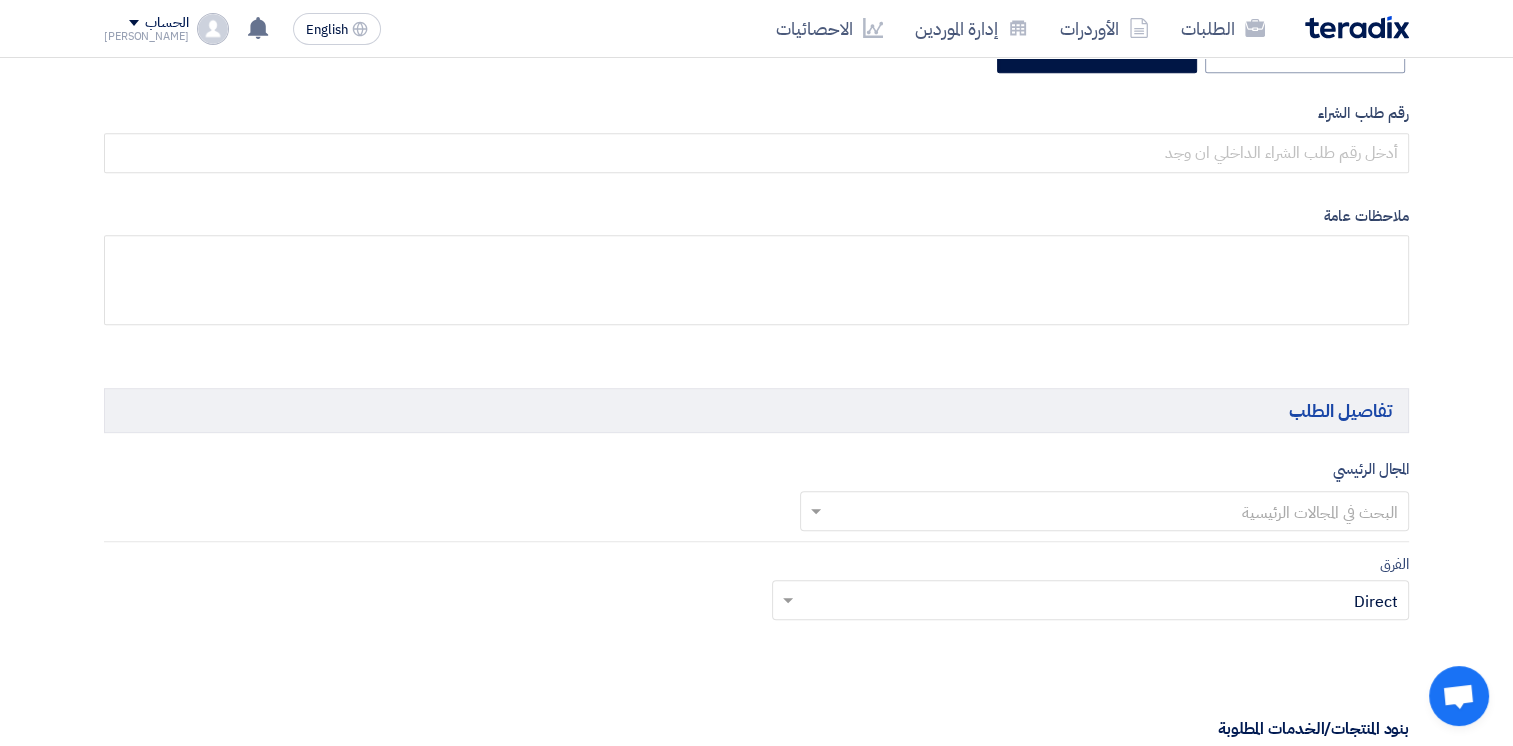scroll, scrollTop: 900, scrollLeft: 0, axis: vertical 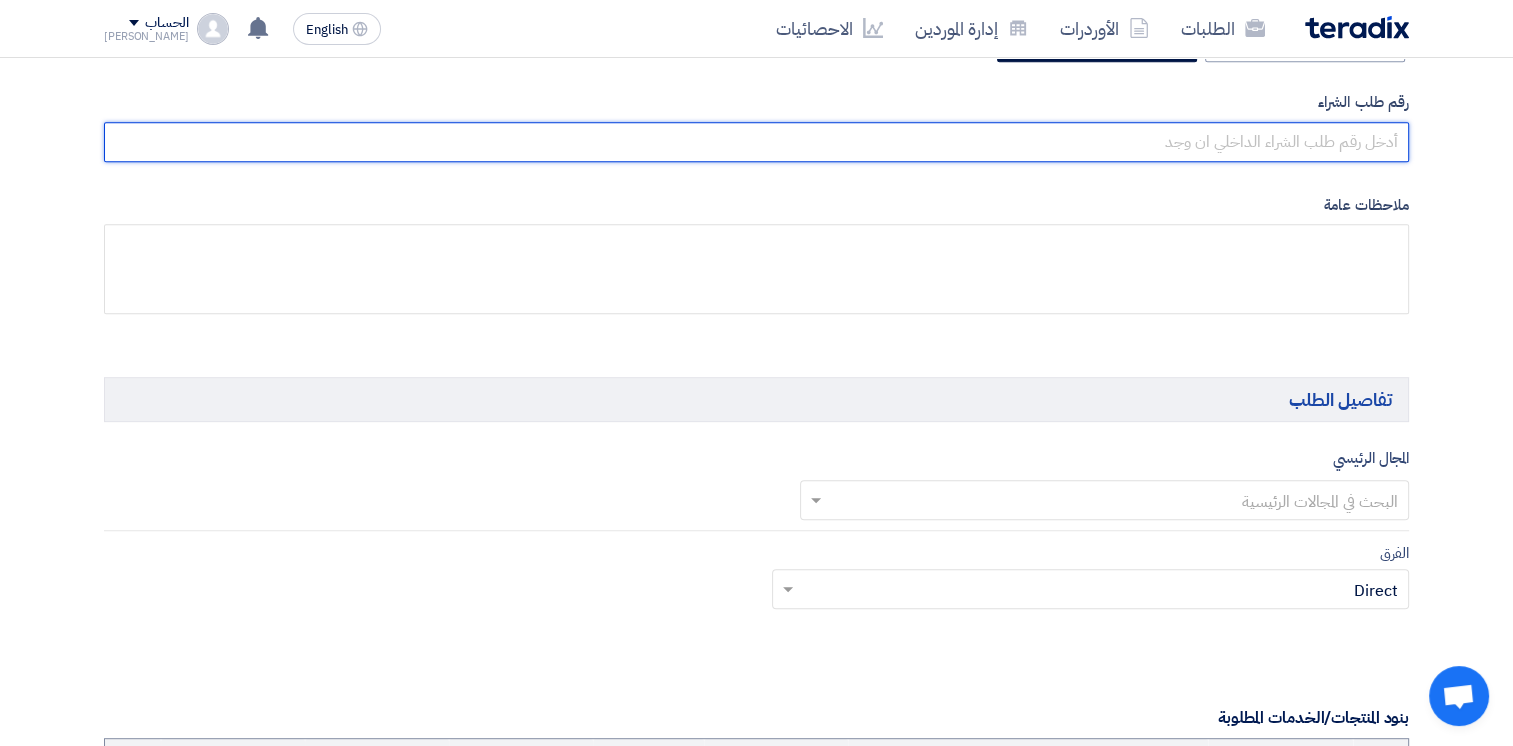 click at bounding box center (756, 142) 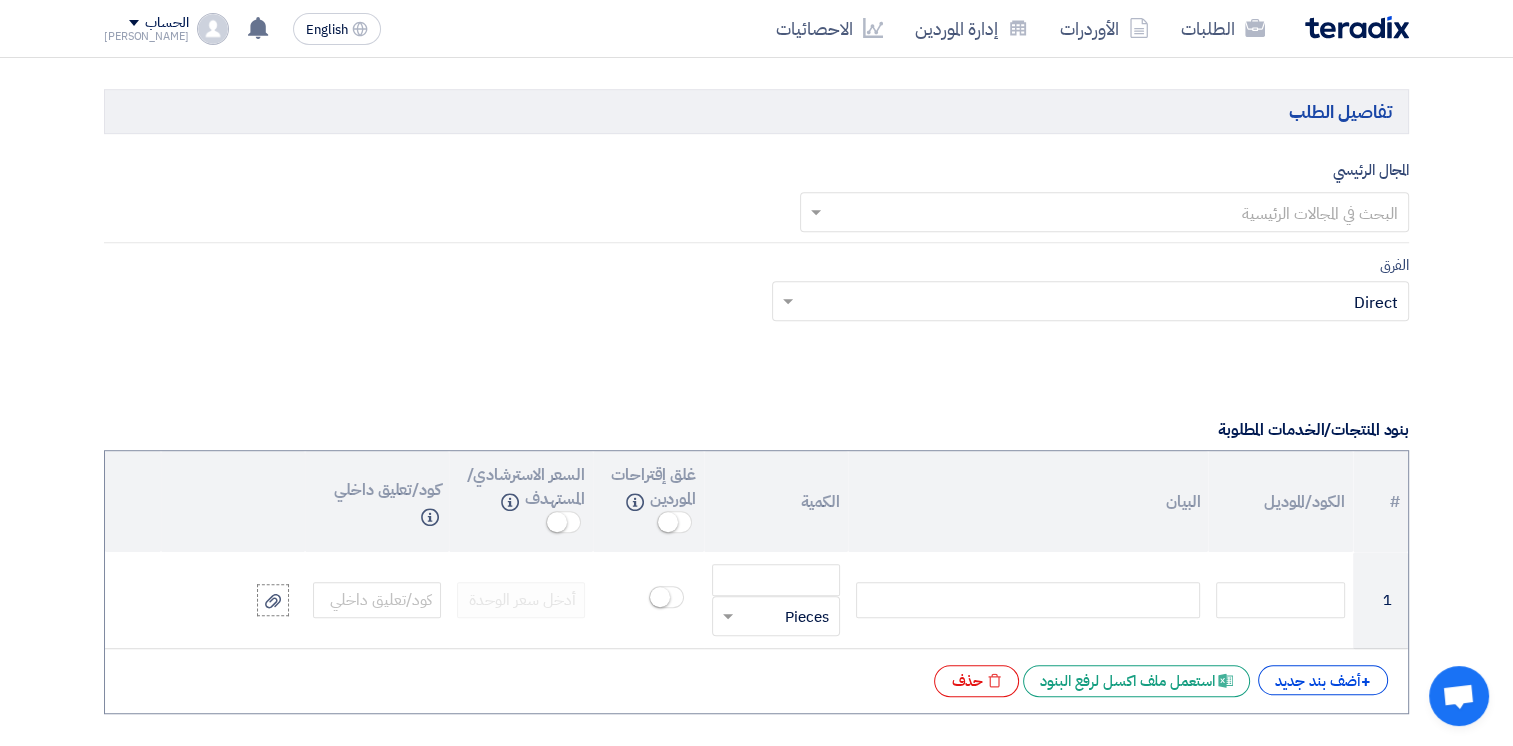 scroll, scrollTop: 1200, scrollLeft: 0, axis: vertical 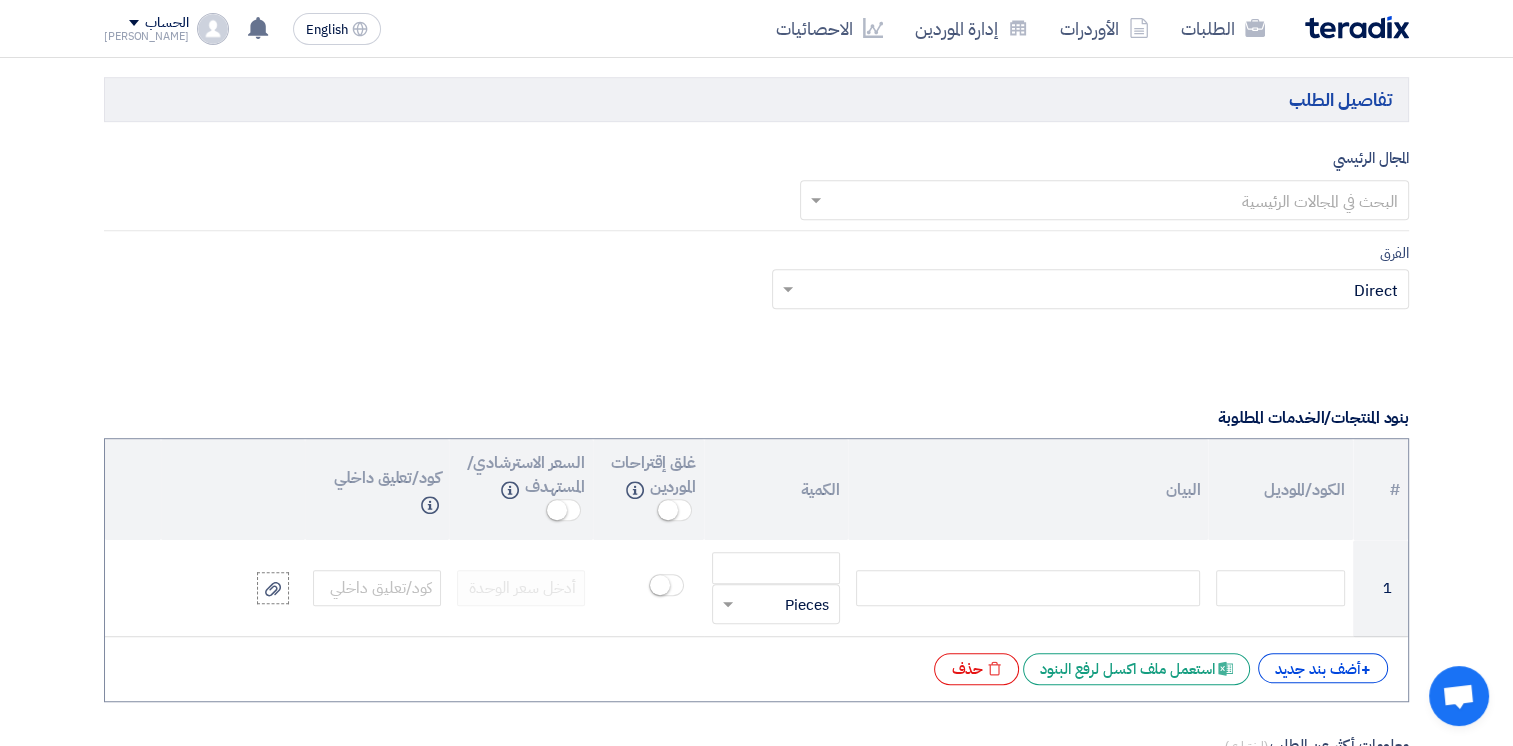 type on "توريدات عمومية  رقم  3   Toshka" 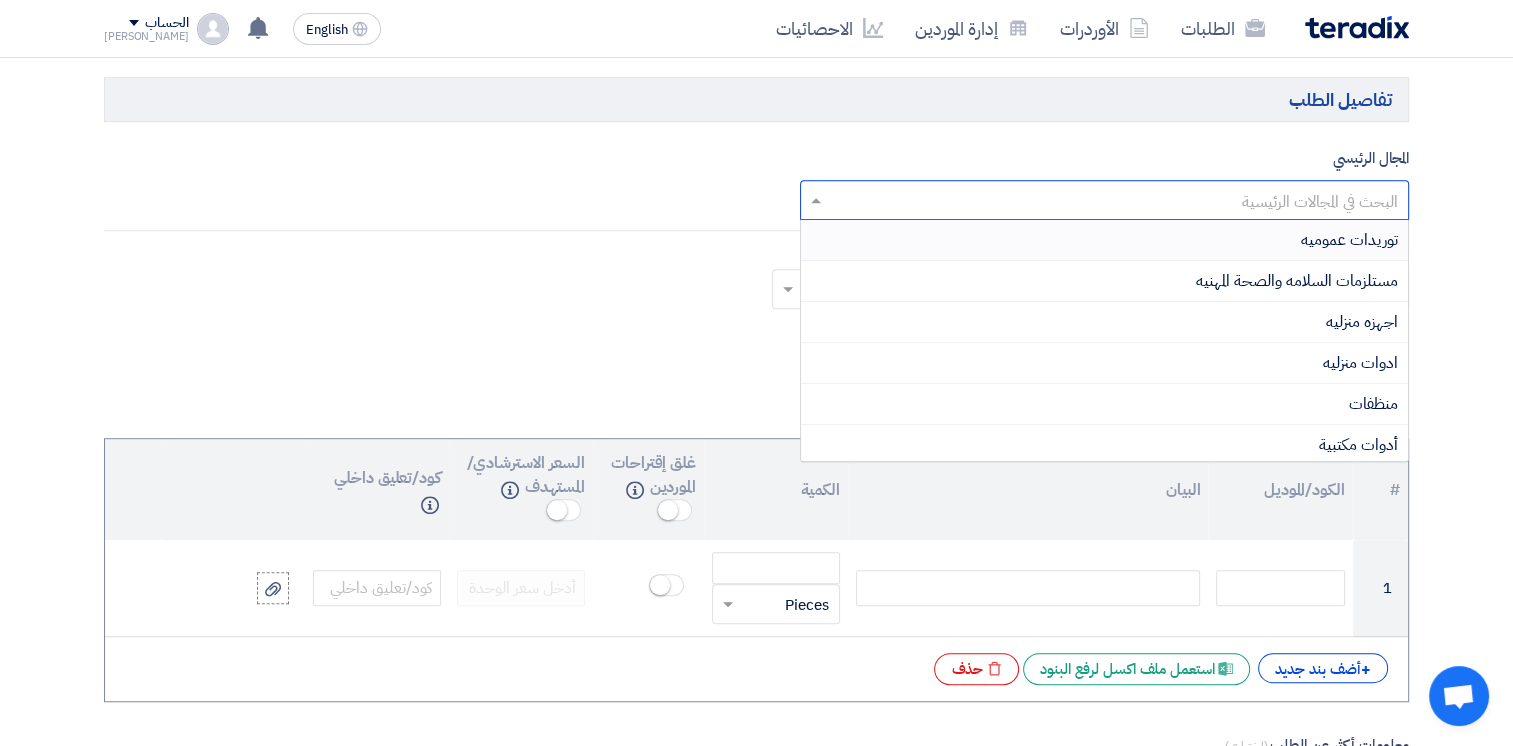 click on "توريدات عموميه" at bounding box center (1349, 240) 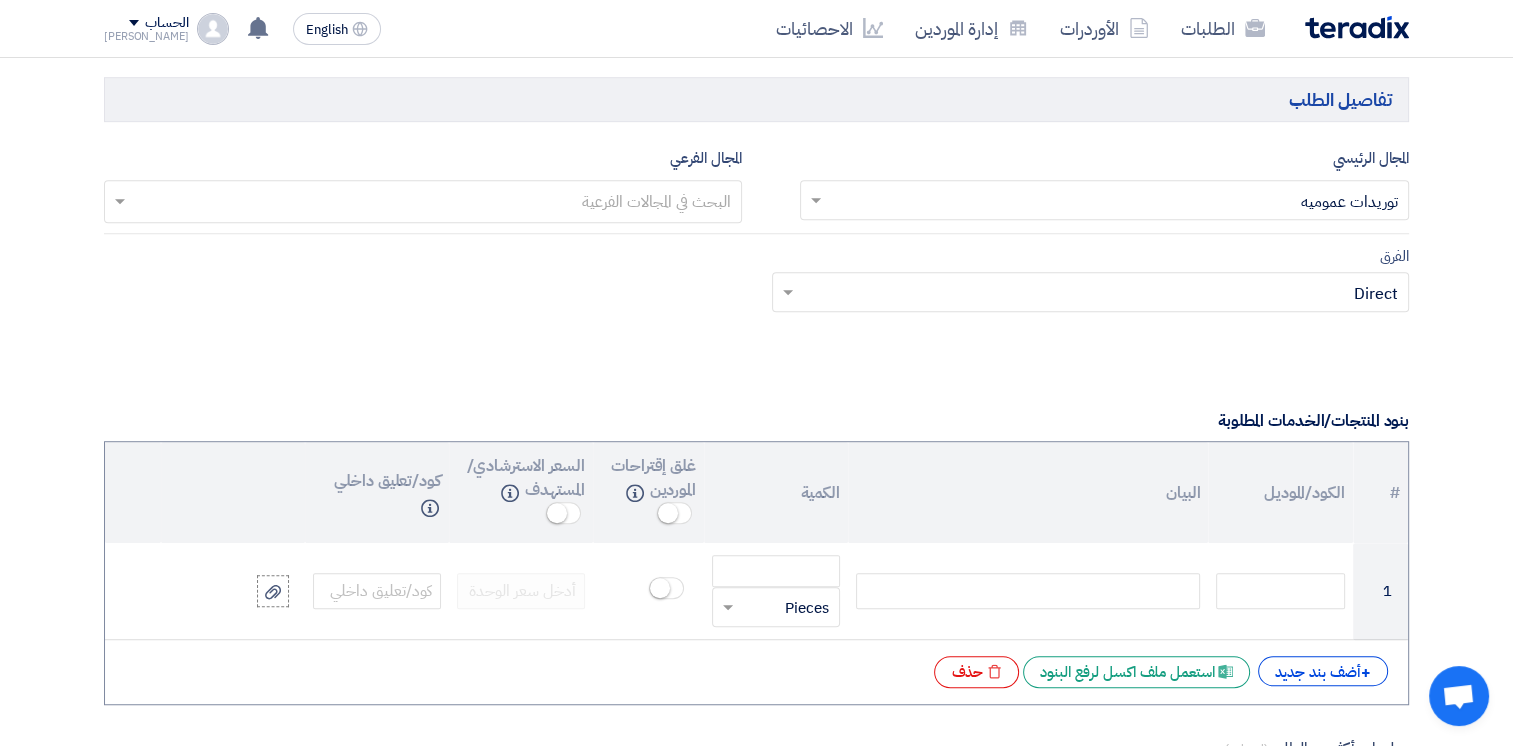click at bounding box center [422, 203] 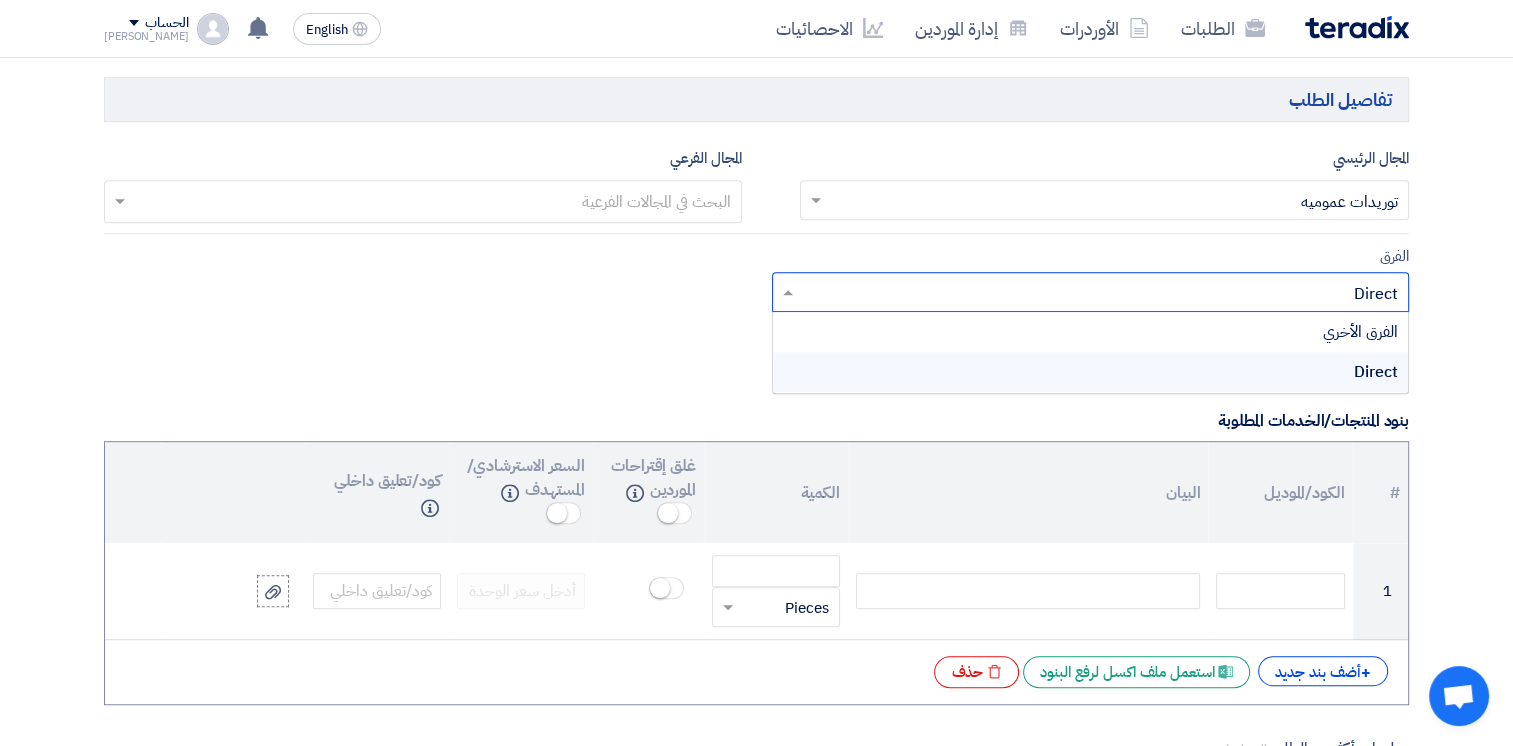 click on "Direct" at bounding box center [1376, 372] 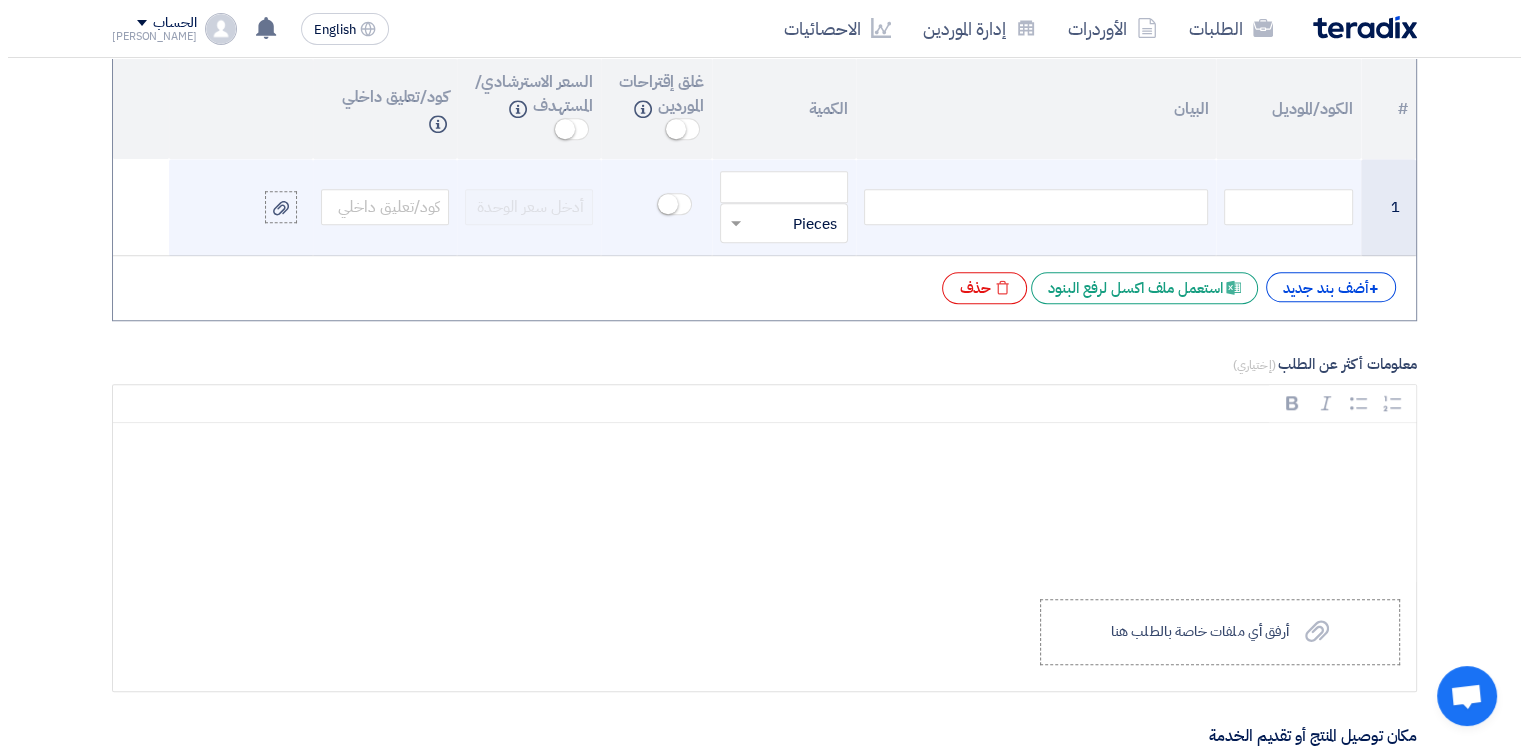 scroll, scrollTop: 1600, scrollLeft: 0, axis: vertical 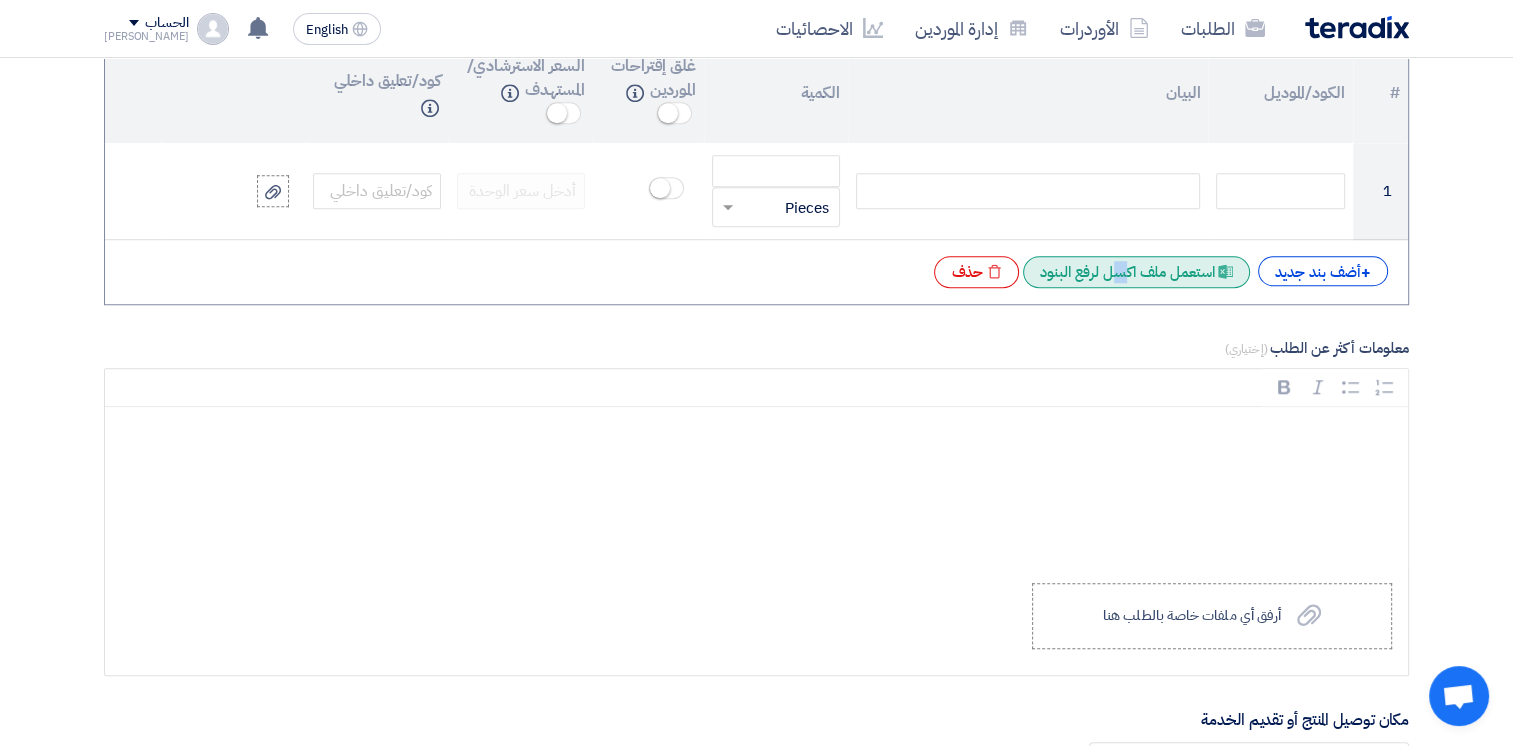 click on "Excel file
استعمل ملف اكسل لرفع البنود" 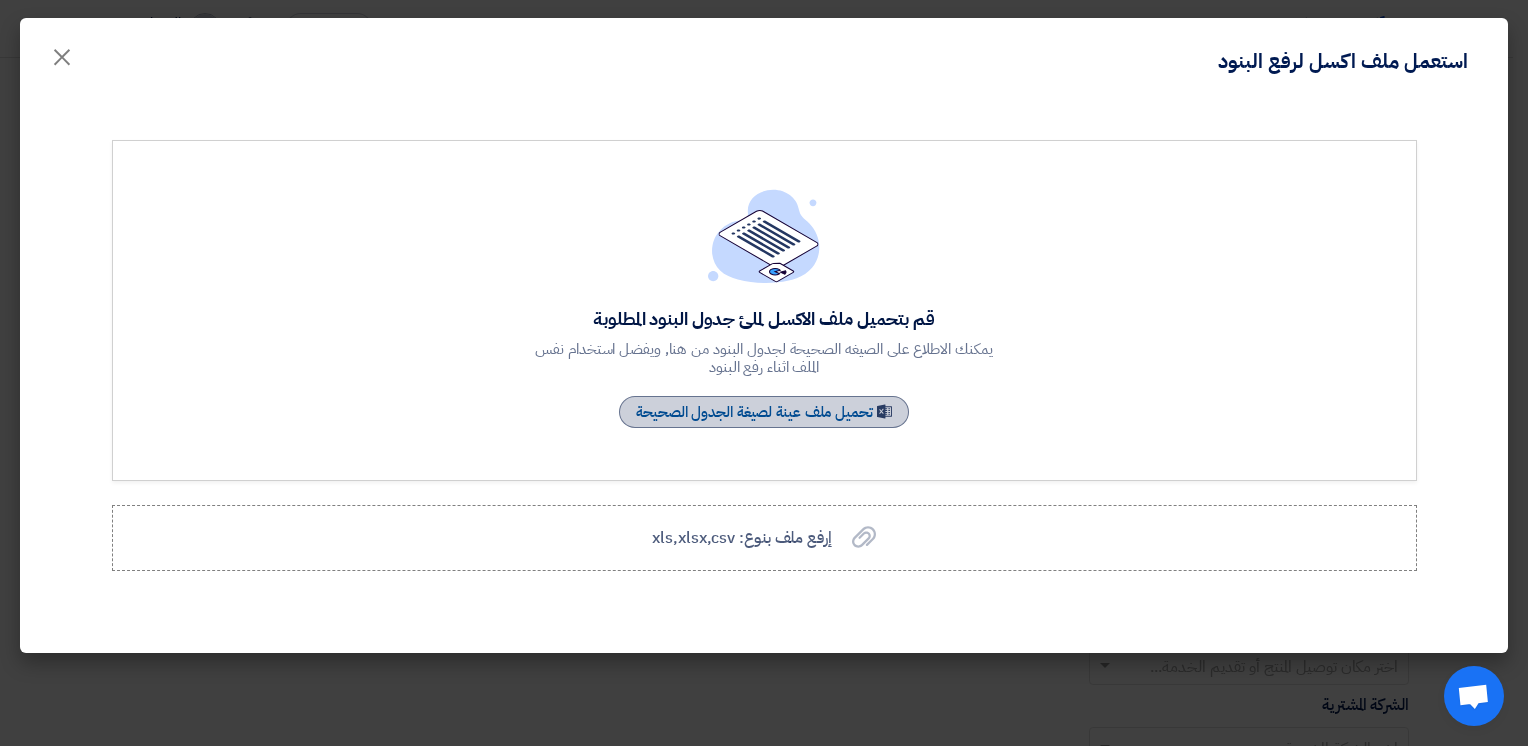 click on "Sample Sheet" 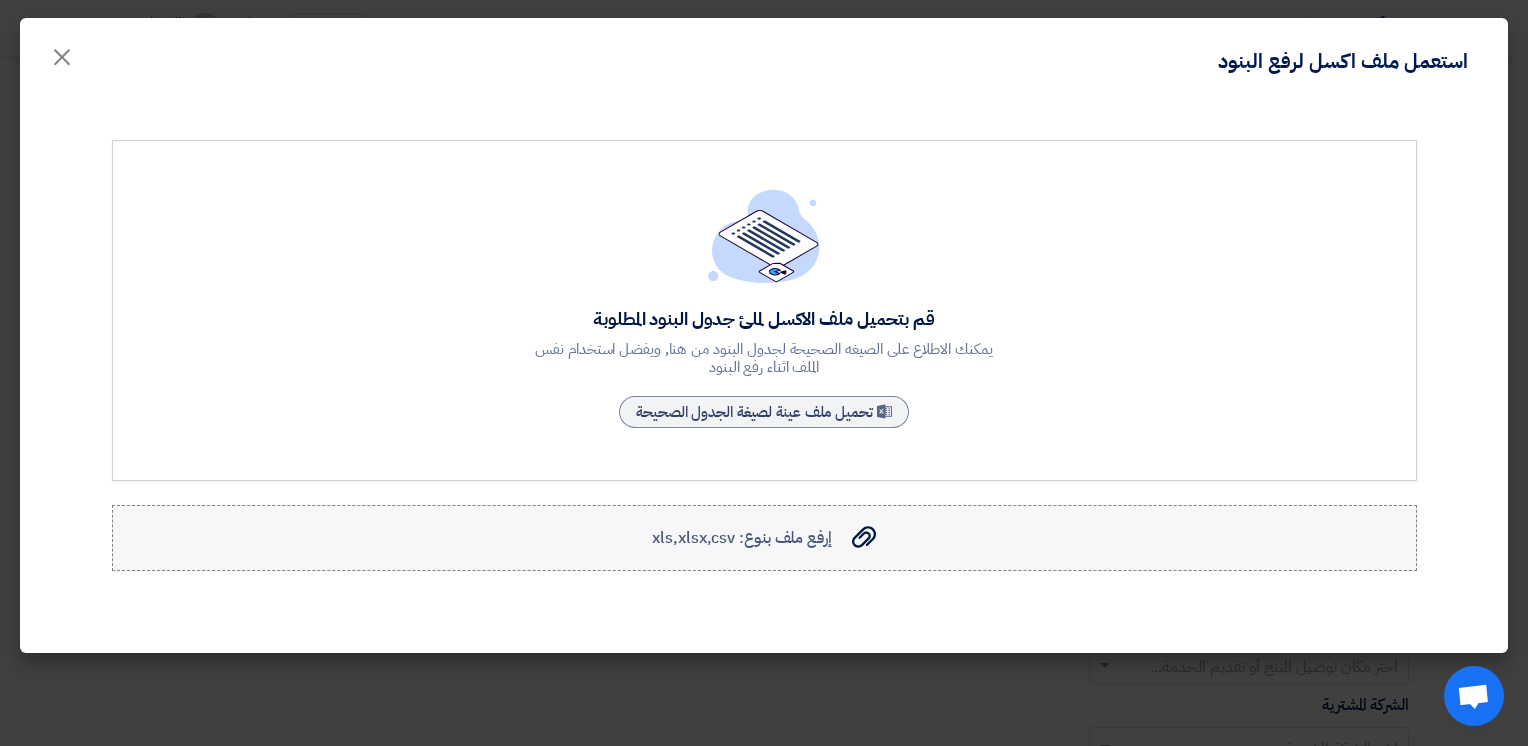 click on "إرفع ملف بنوع: xls,xlsx,csv" 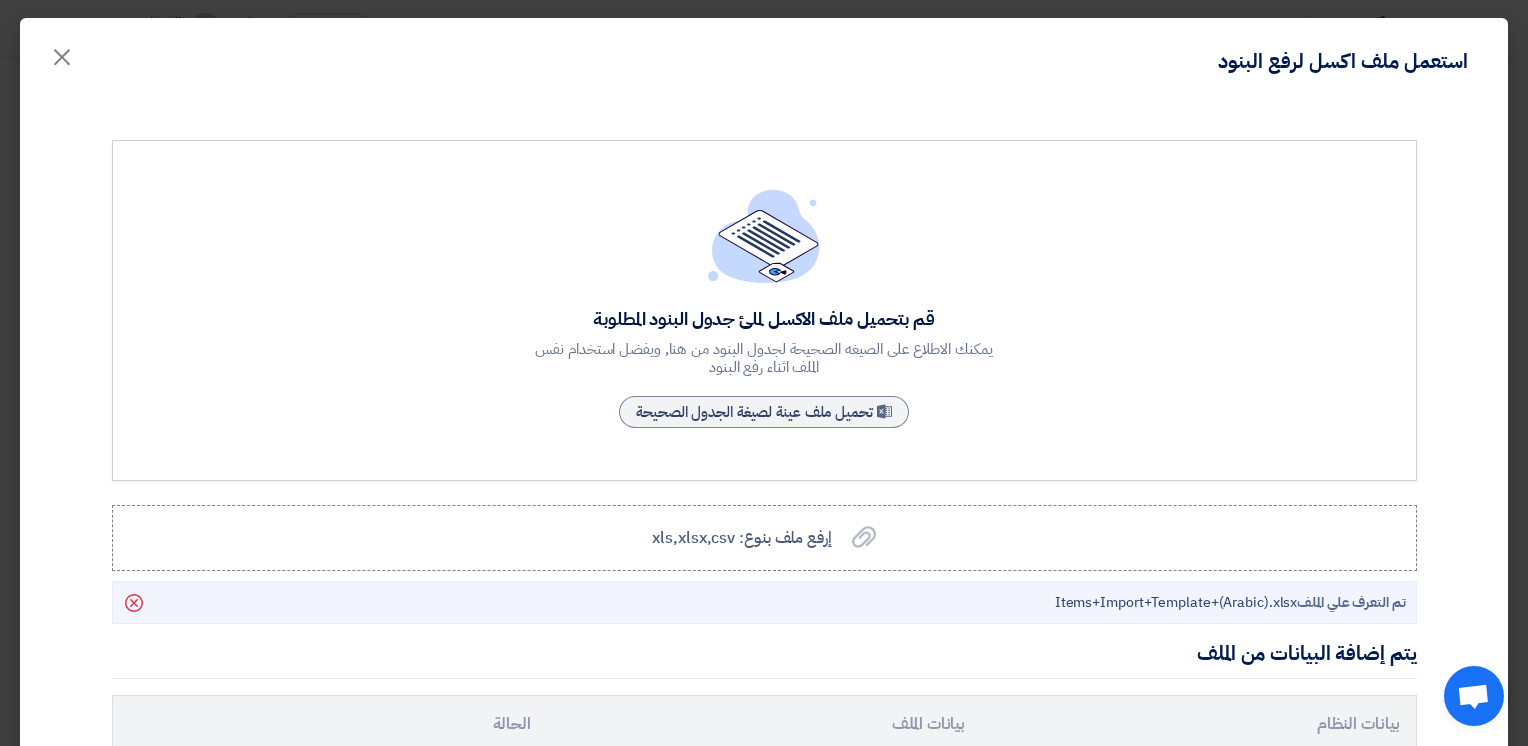 scroll, scrollTop: 584, scrollLeft: 0, axis: vertical 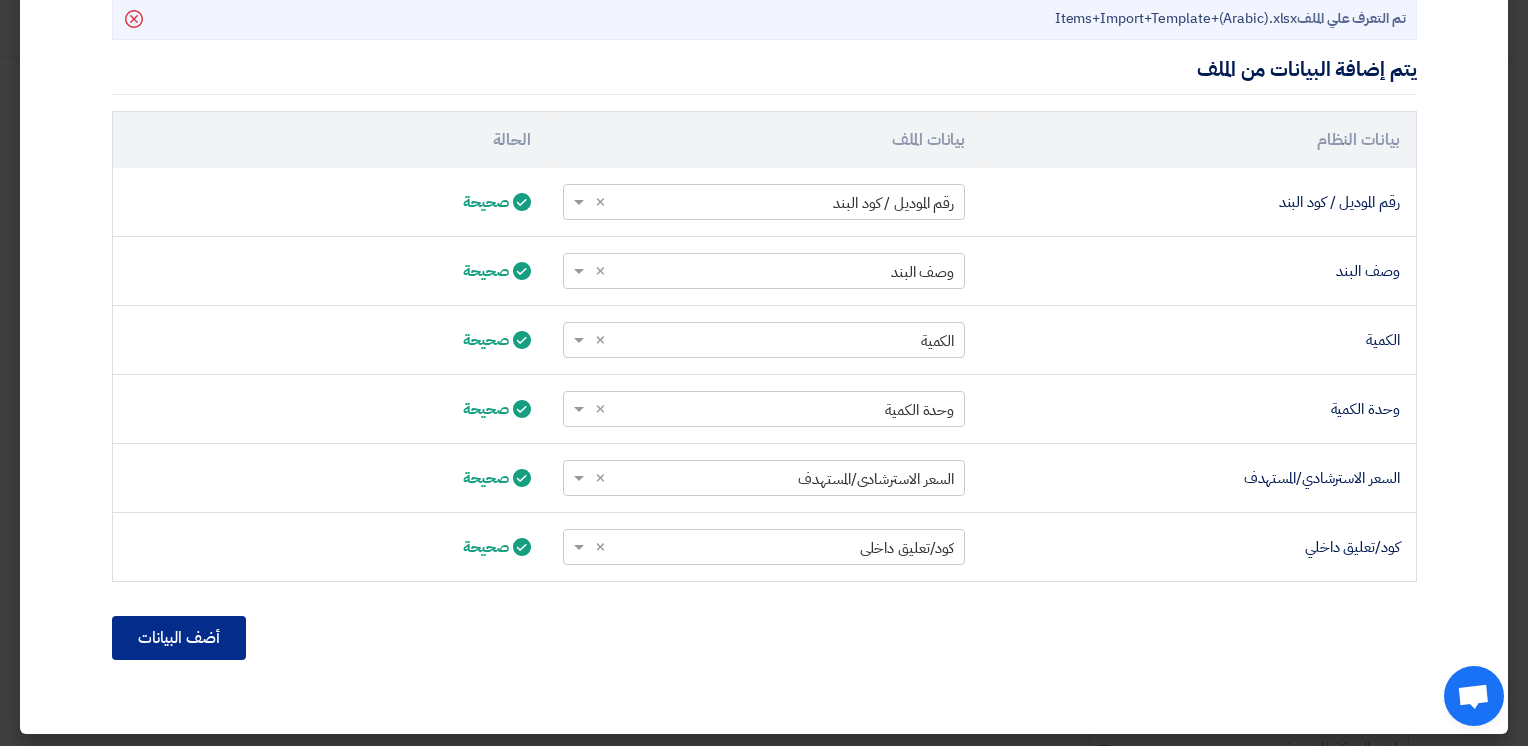 click on "أضف البيانات" 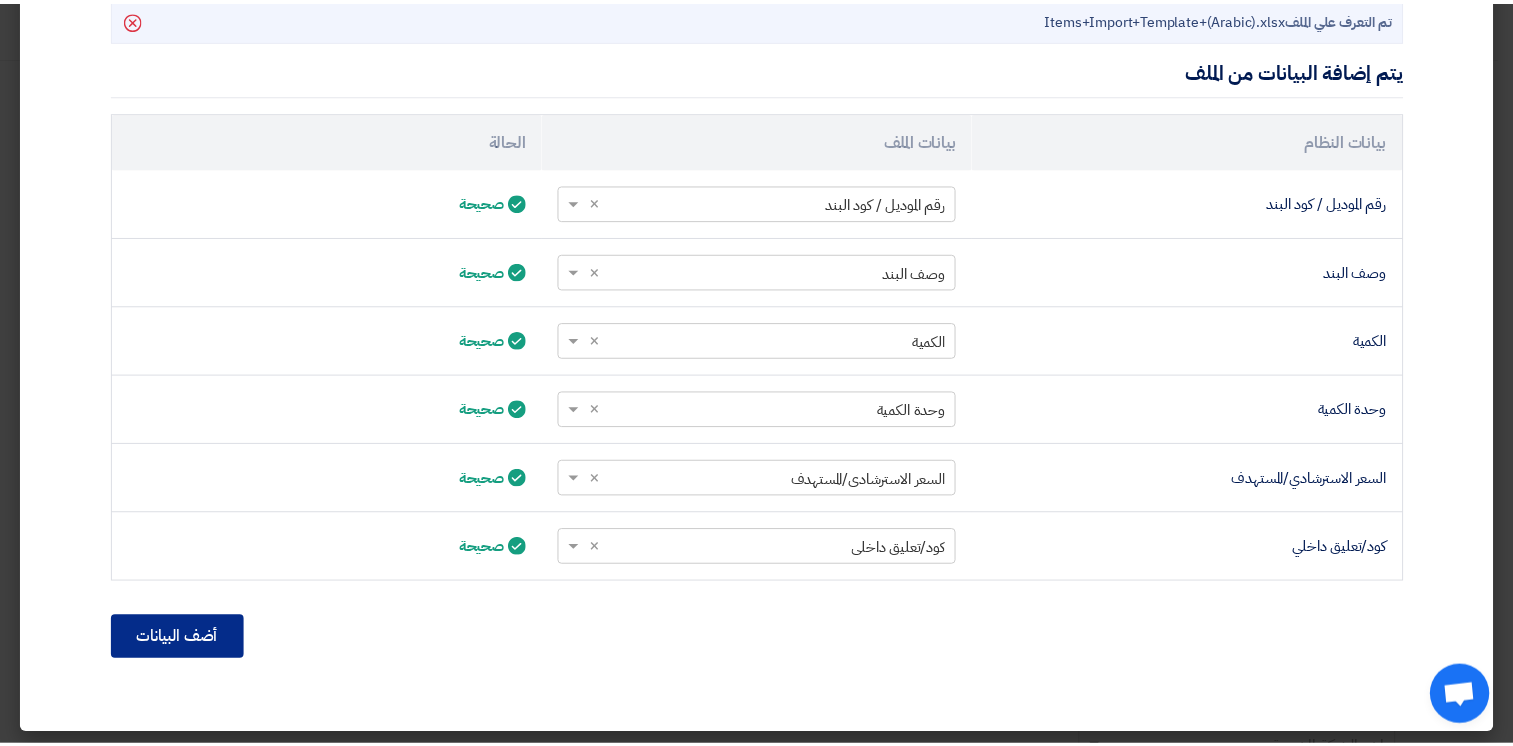 scroll, scrollTop: 373, scrollLeft: 0, axis: vertical 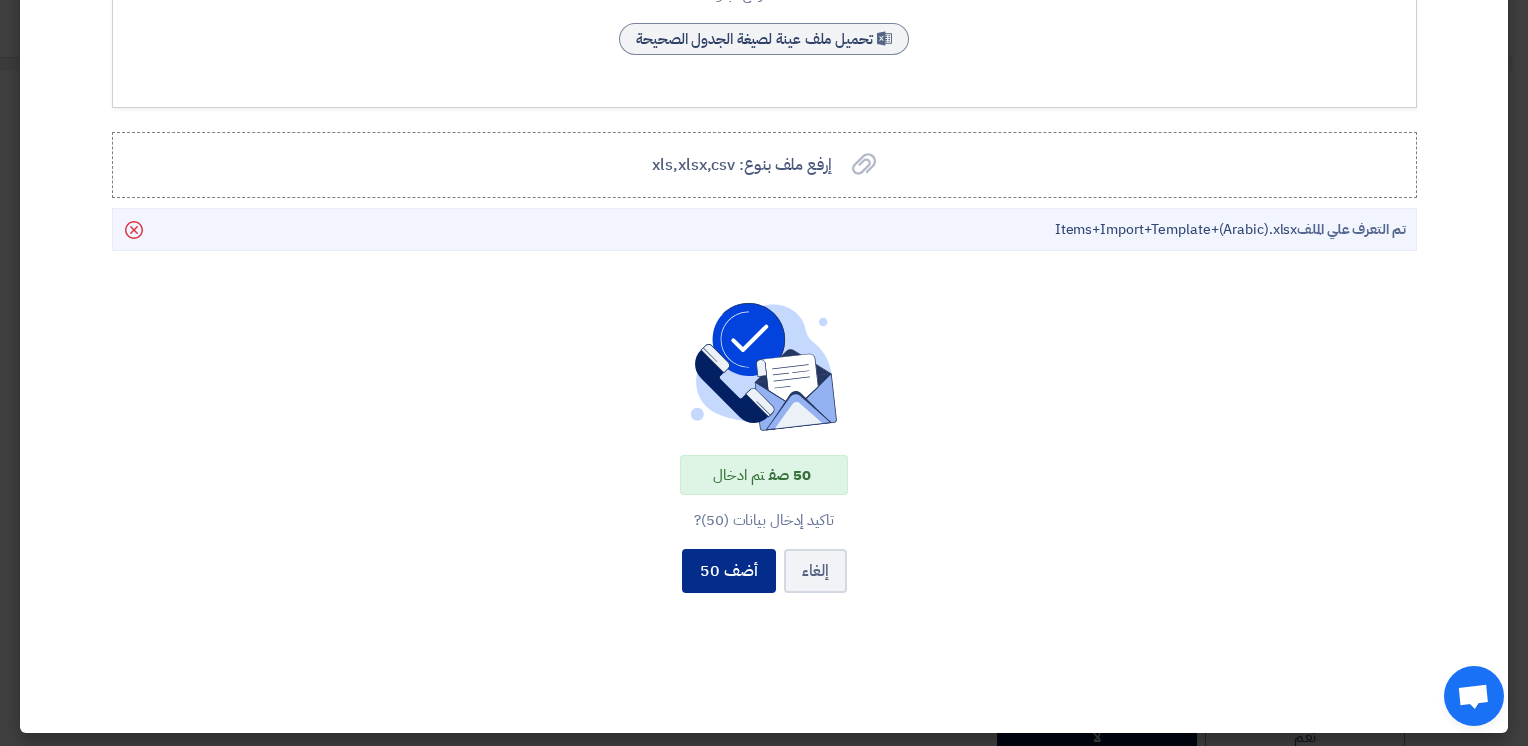 click on "أضف 50" at bounding box center (729, 571) 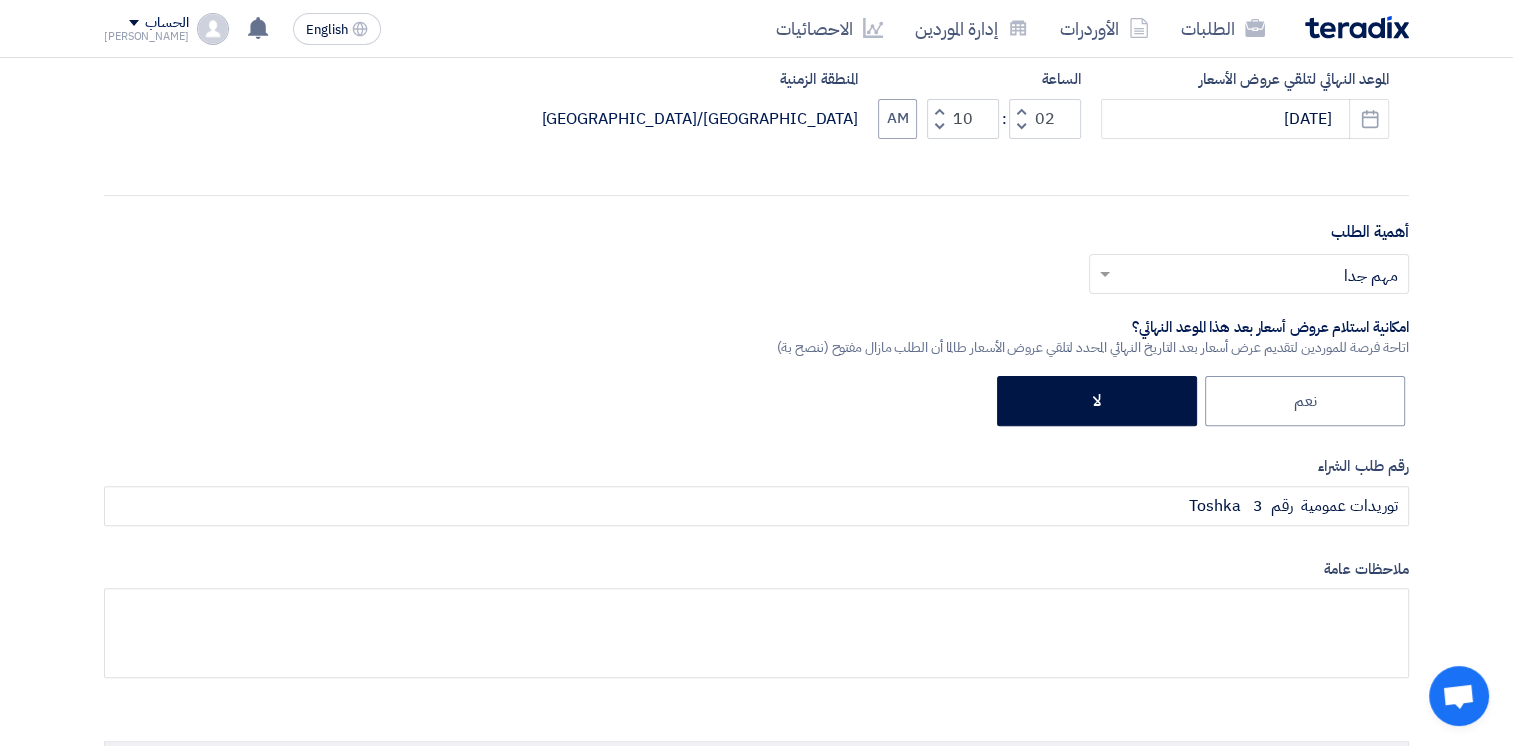 scroll, scrollTop: 600, scrollLeft: 0, axis: vertical 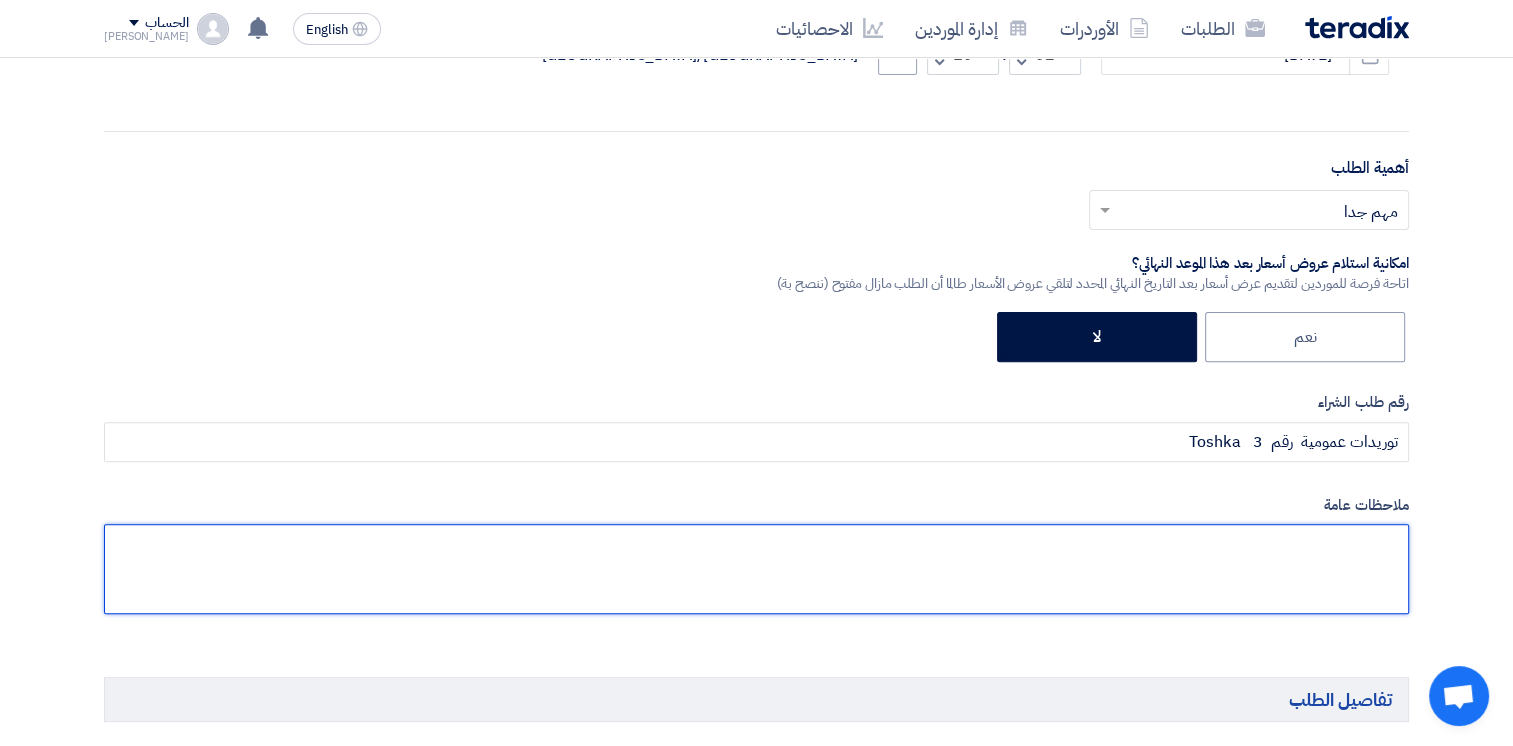 click 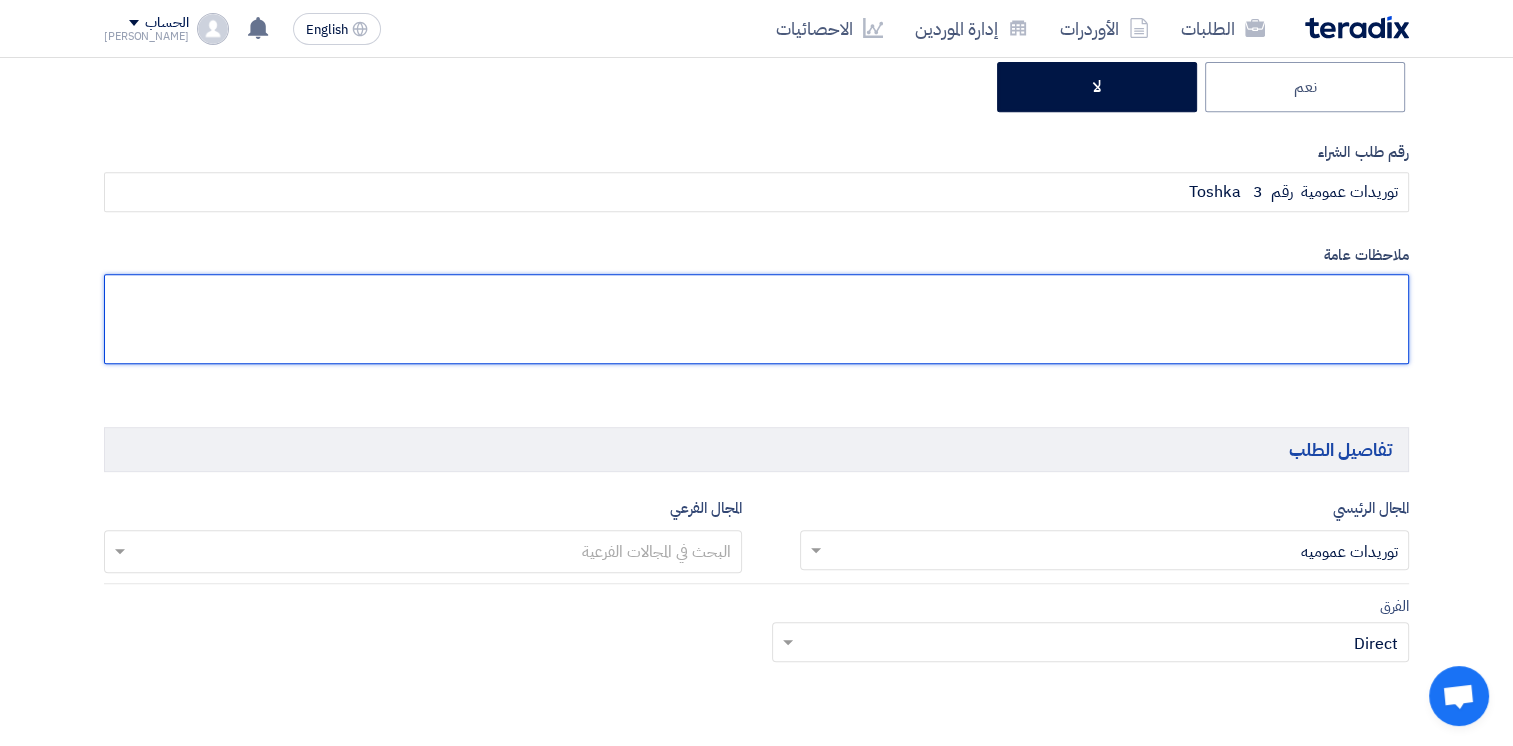 scroll, scrollTop: 900, scrollLeft: 0, axis: vertical 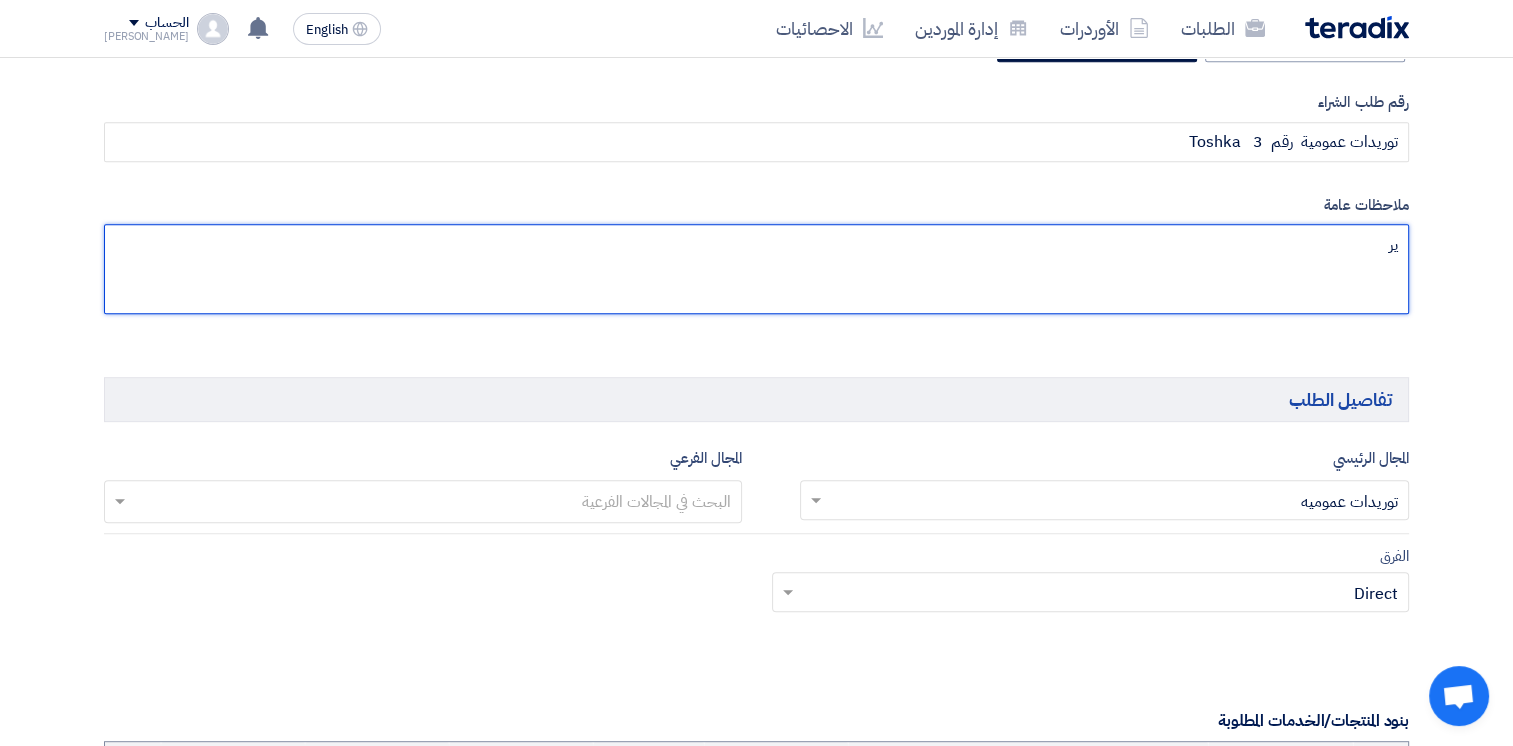 type on "ي" 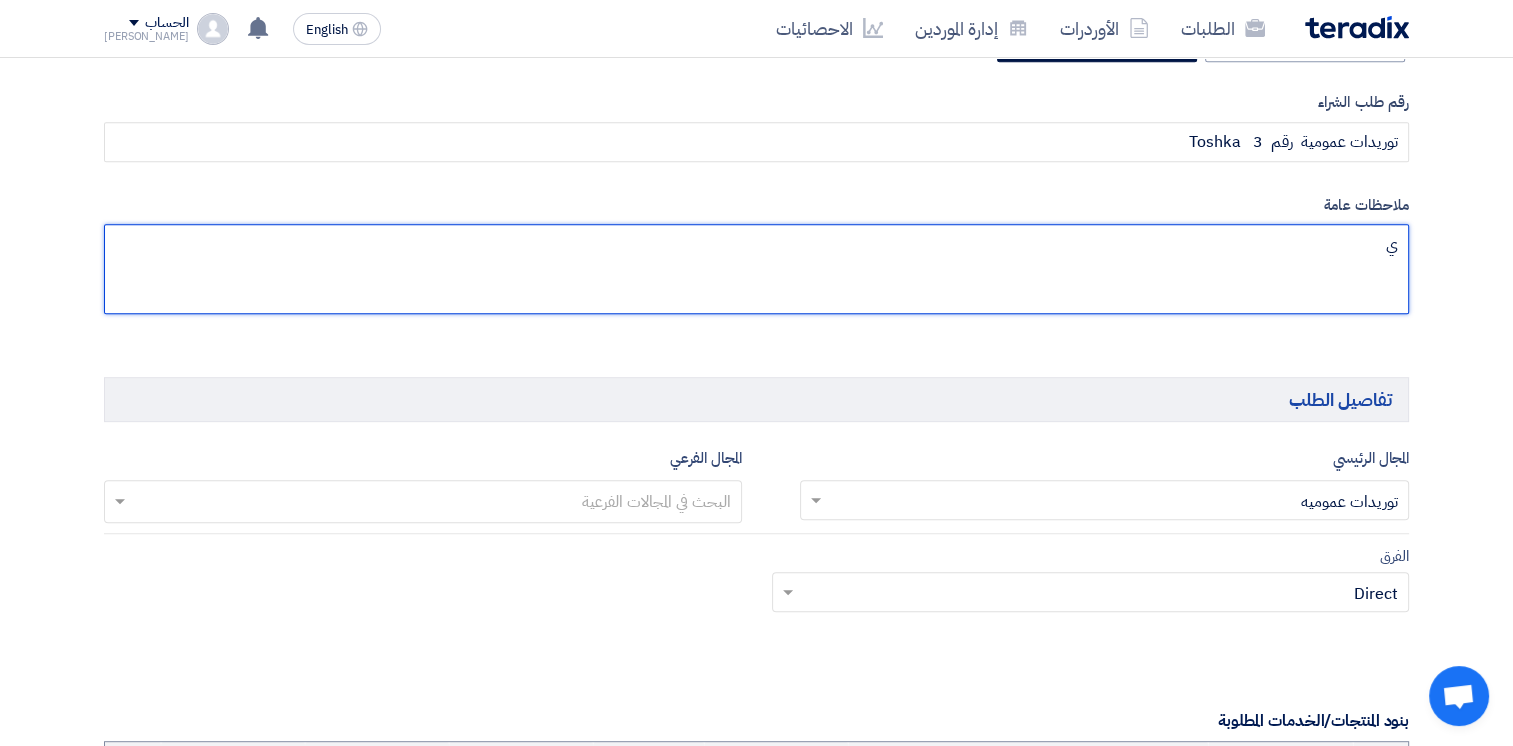 type 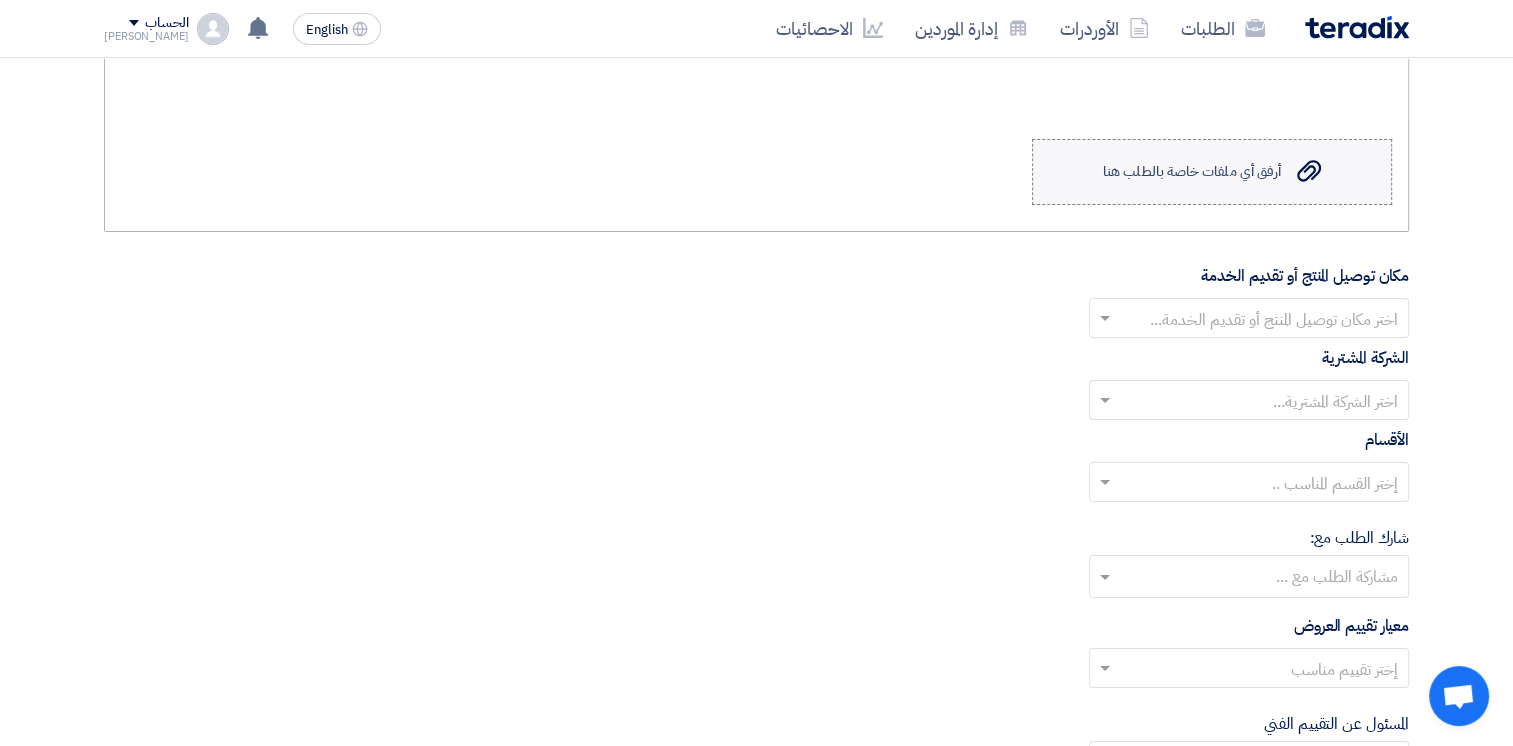 scroll, scrollTop: 6800, scrollLeft: 0, axis: vertical 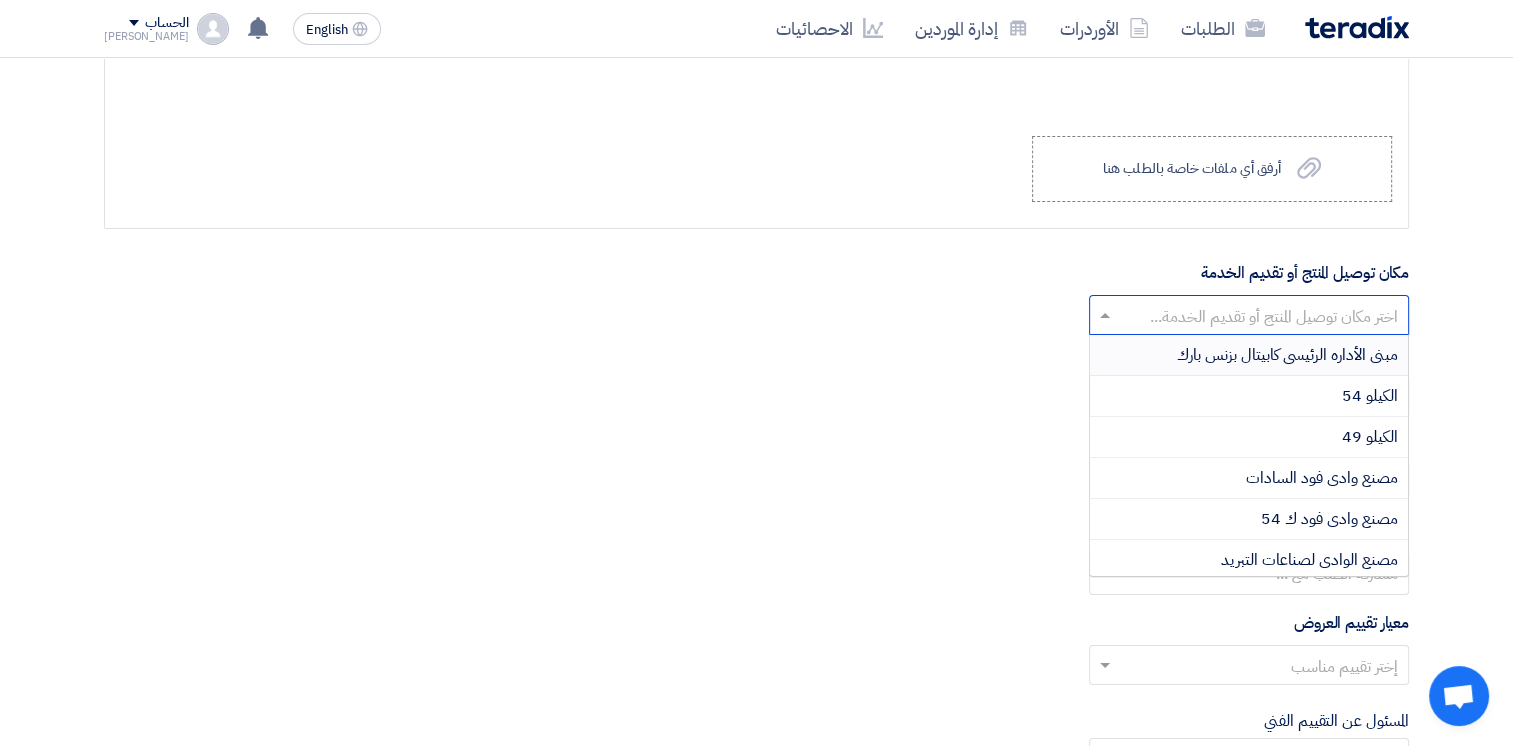 click 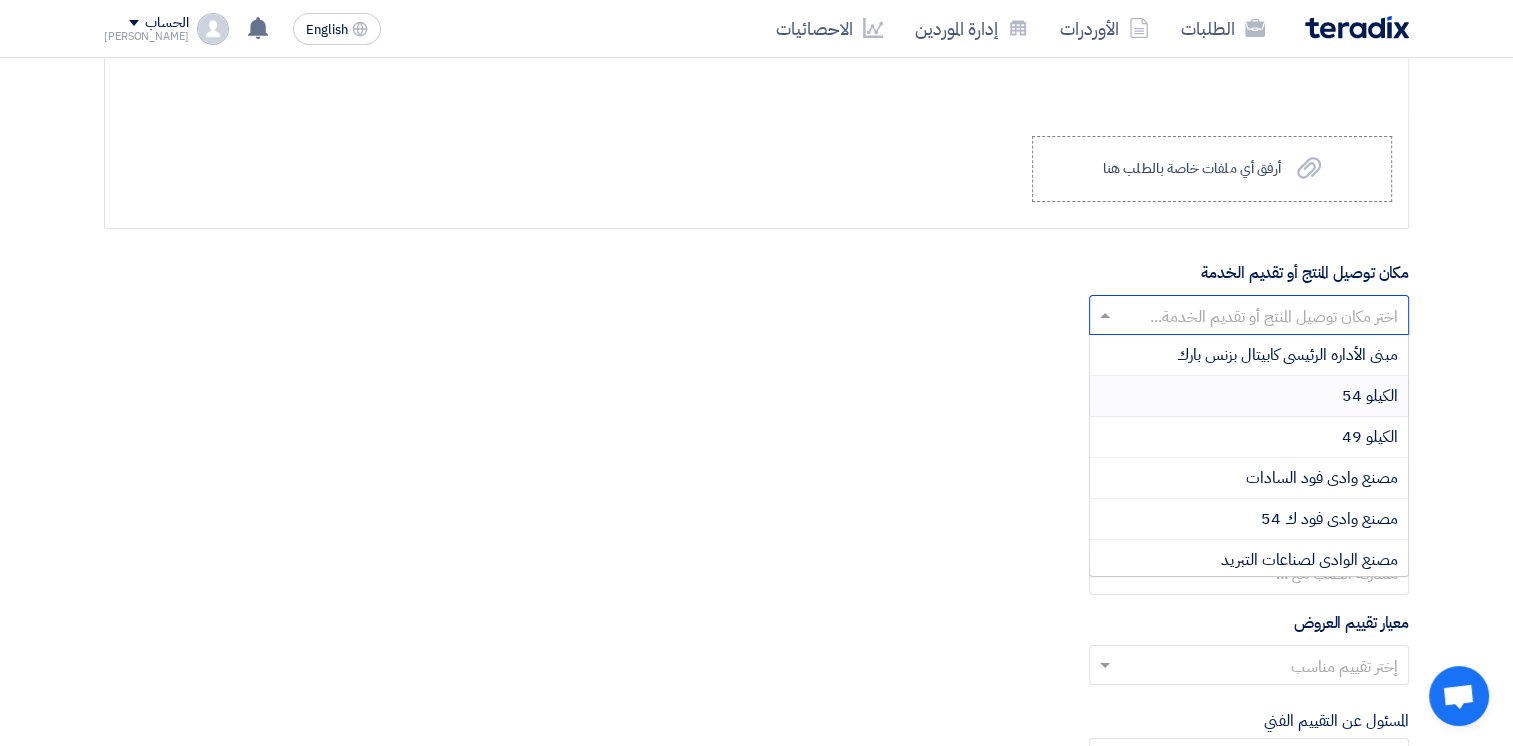 click on "الكيلو 54" at bounding box center [1370, 396] 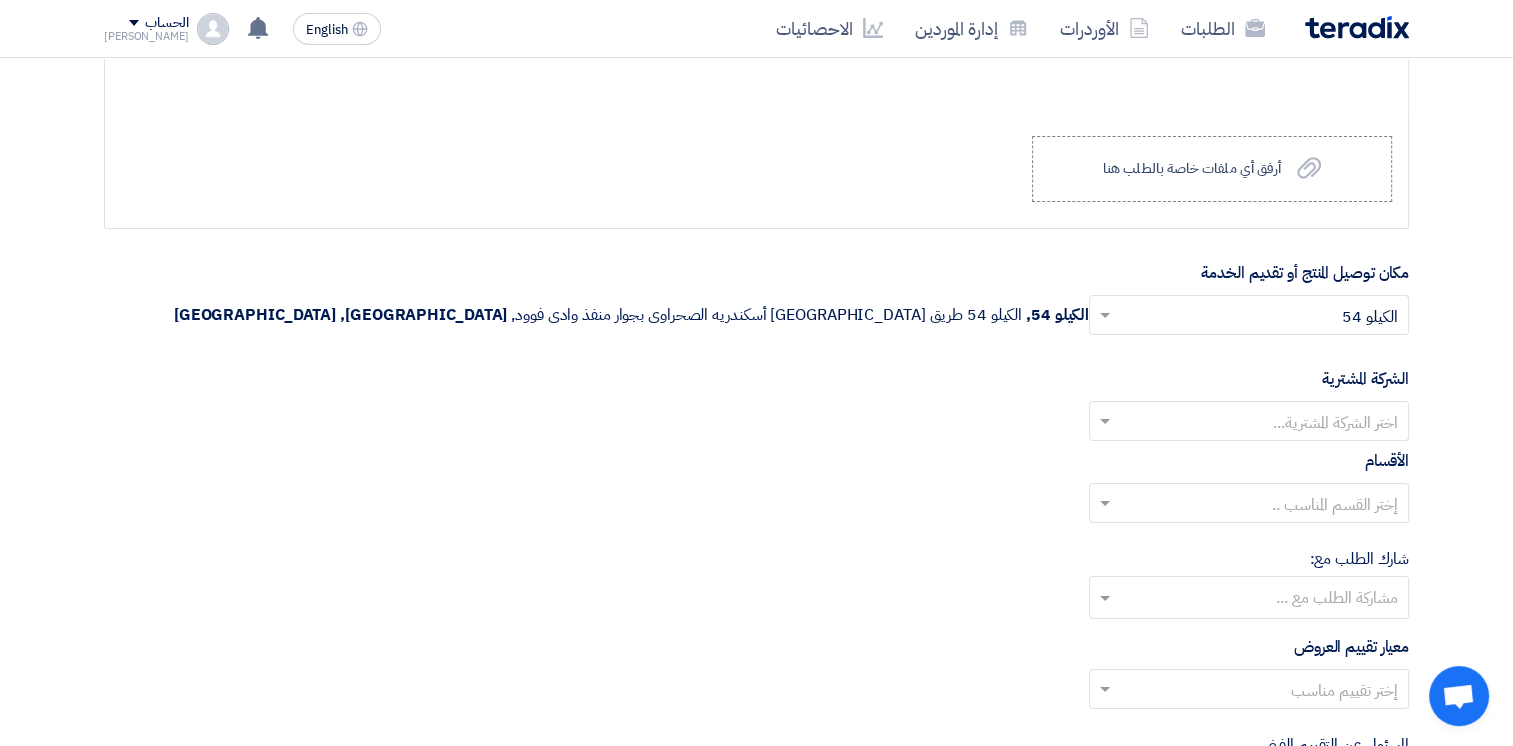 click 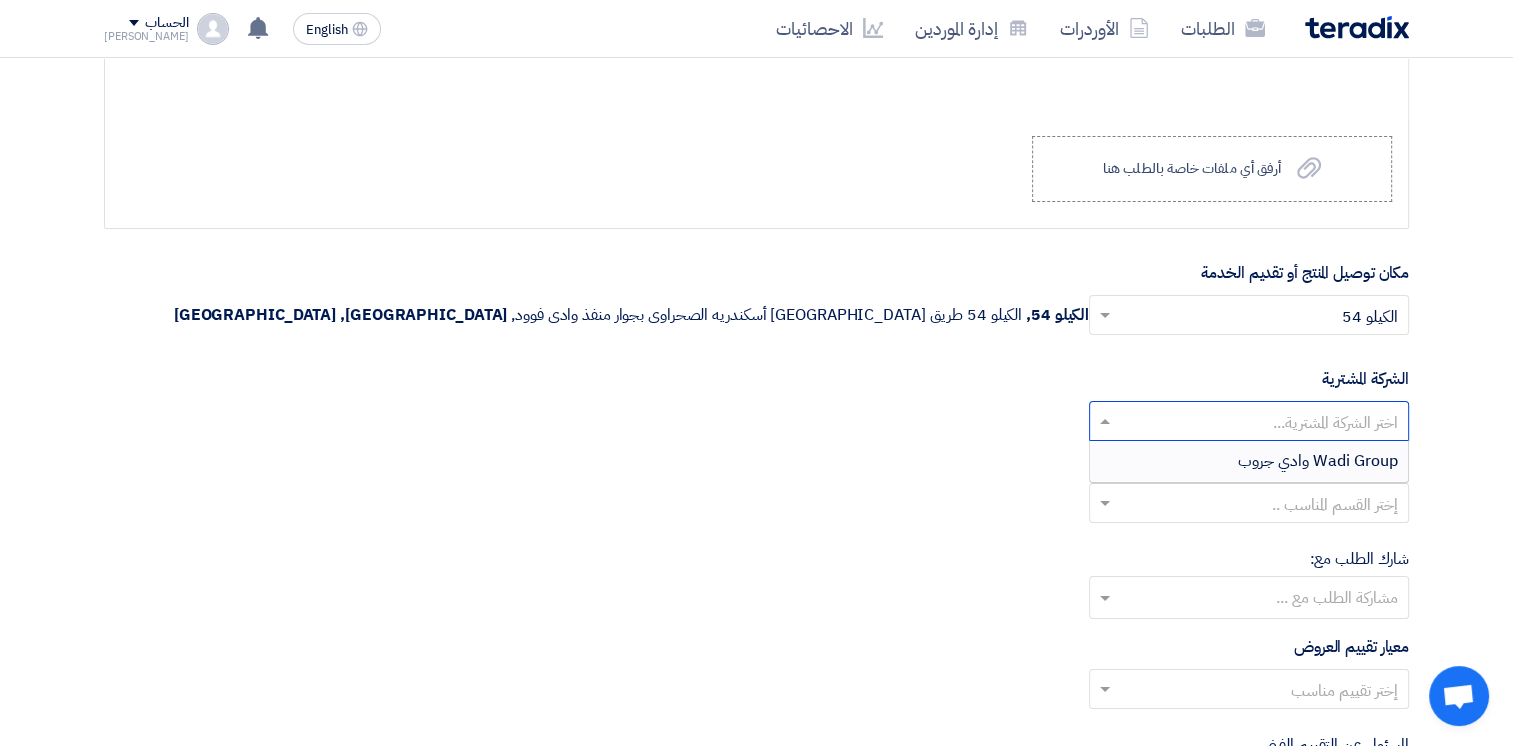 click on "Wadi Group وادي جروب" at bounding box center [1318, 461] 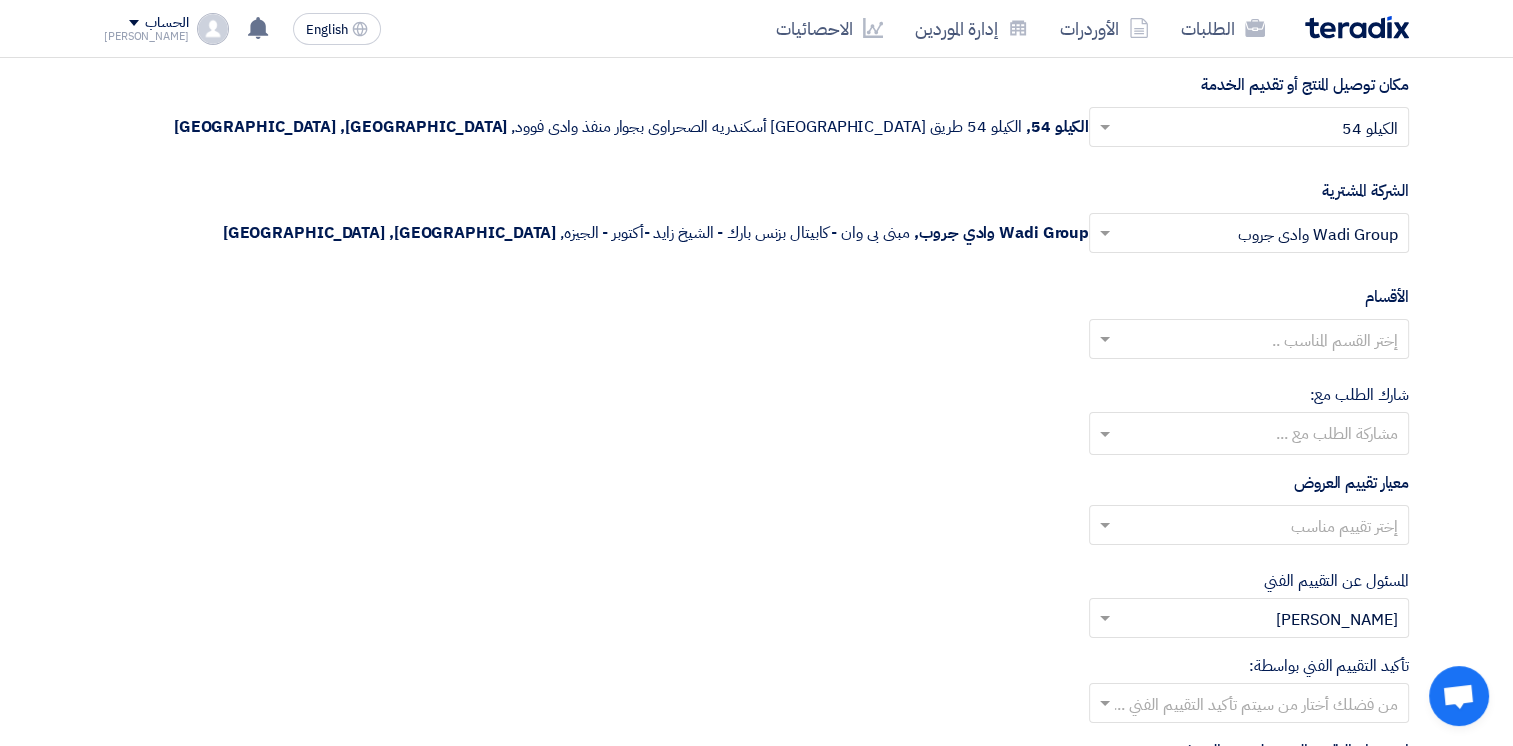 scroll, scrollTop: 7000, scrollLeft: 0, axis: vertical 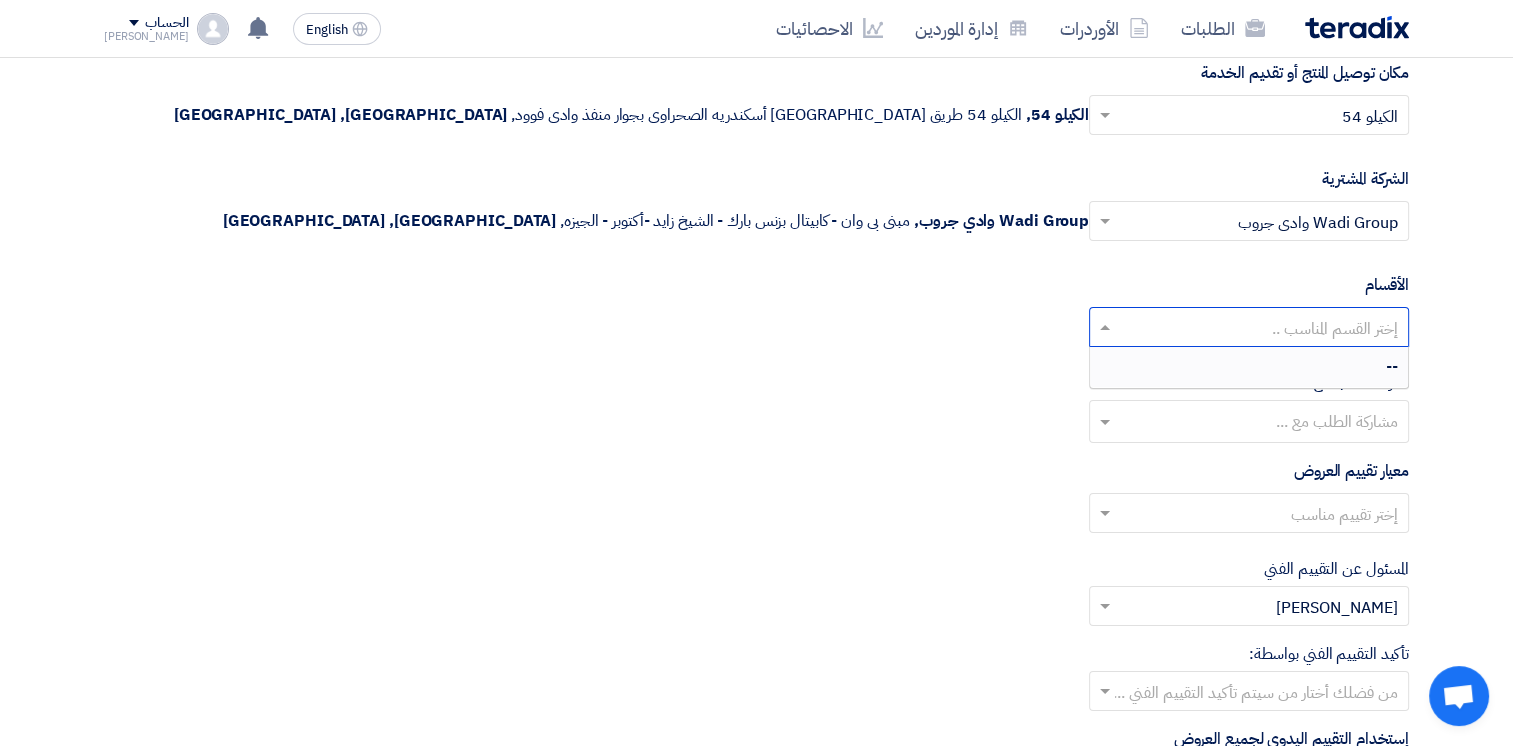 click 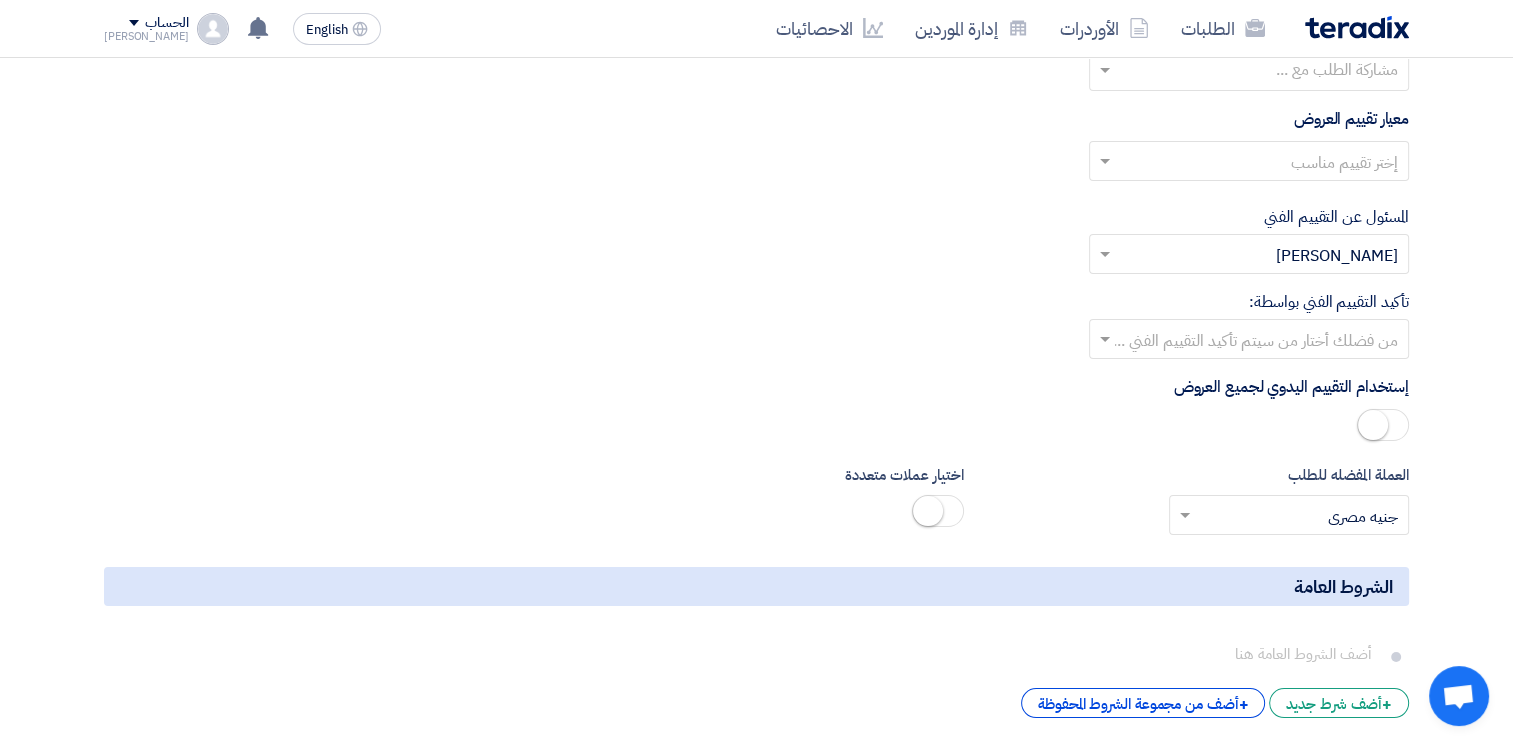 scroll, scrollTop: 7400, scrollLeft: 0, axis: vertical 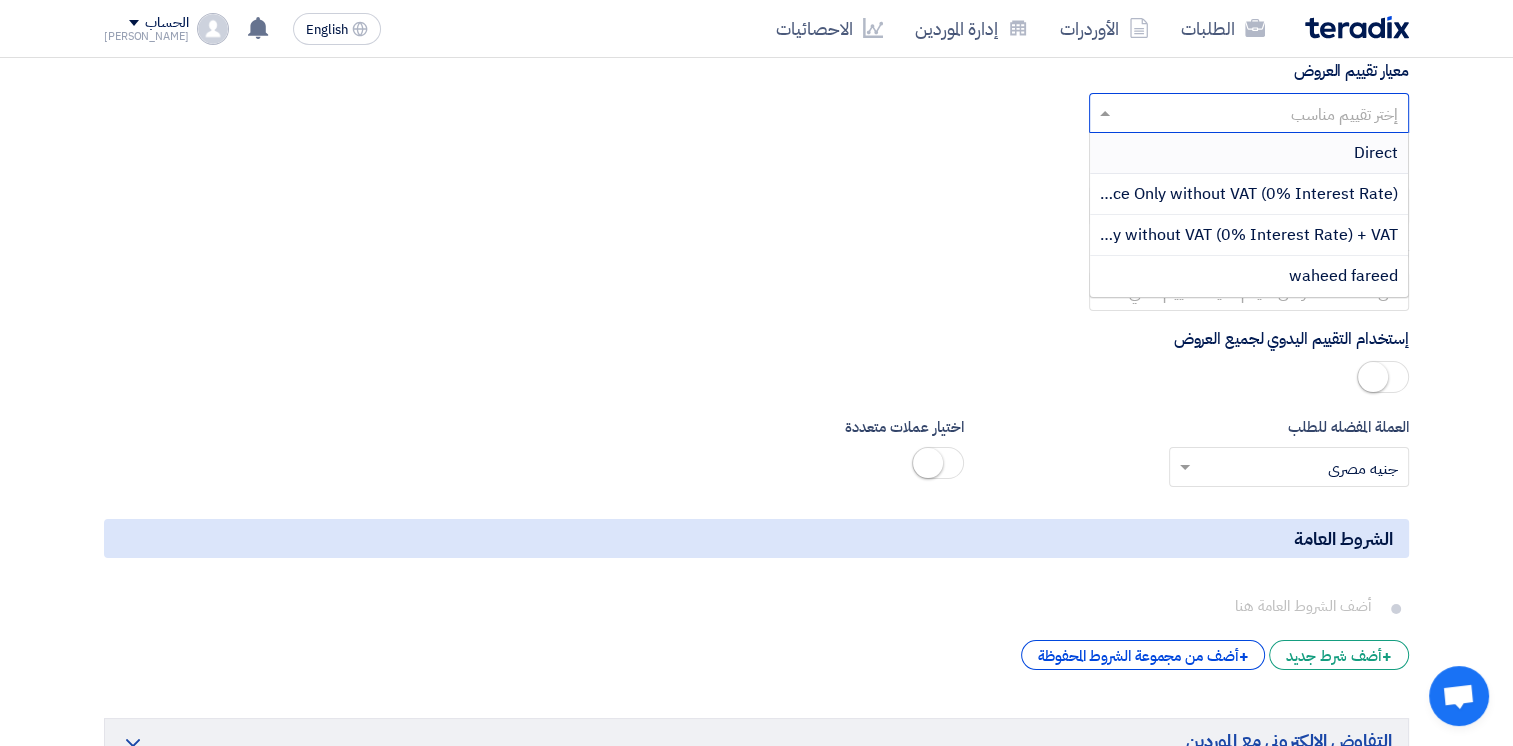 click 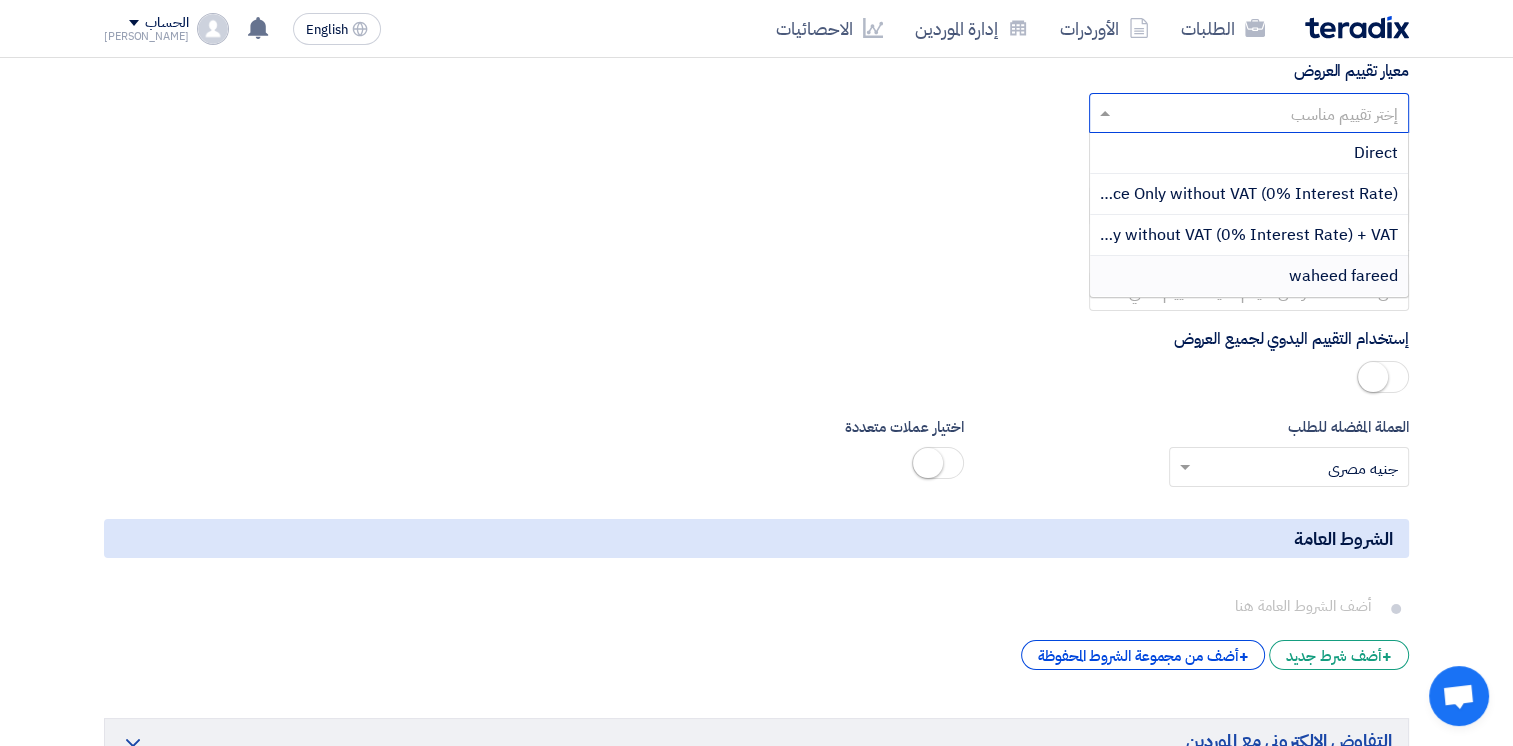 click on "waheed fareed" at bounding box center (1343, 276) 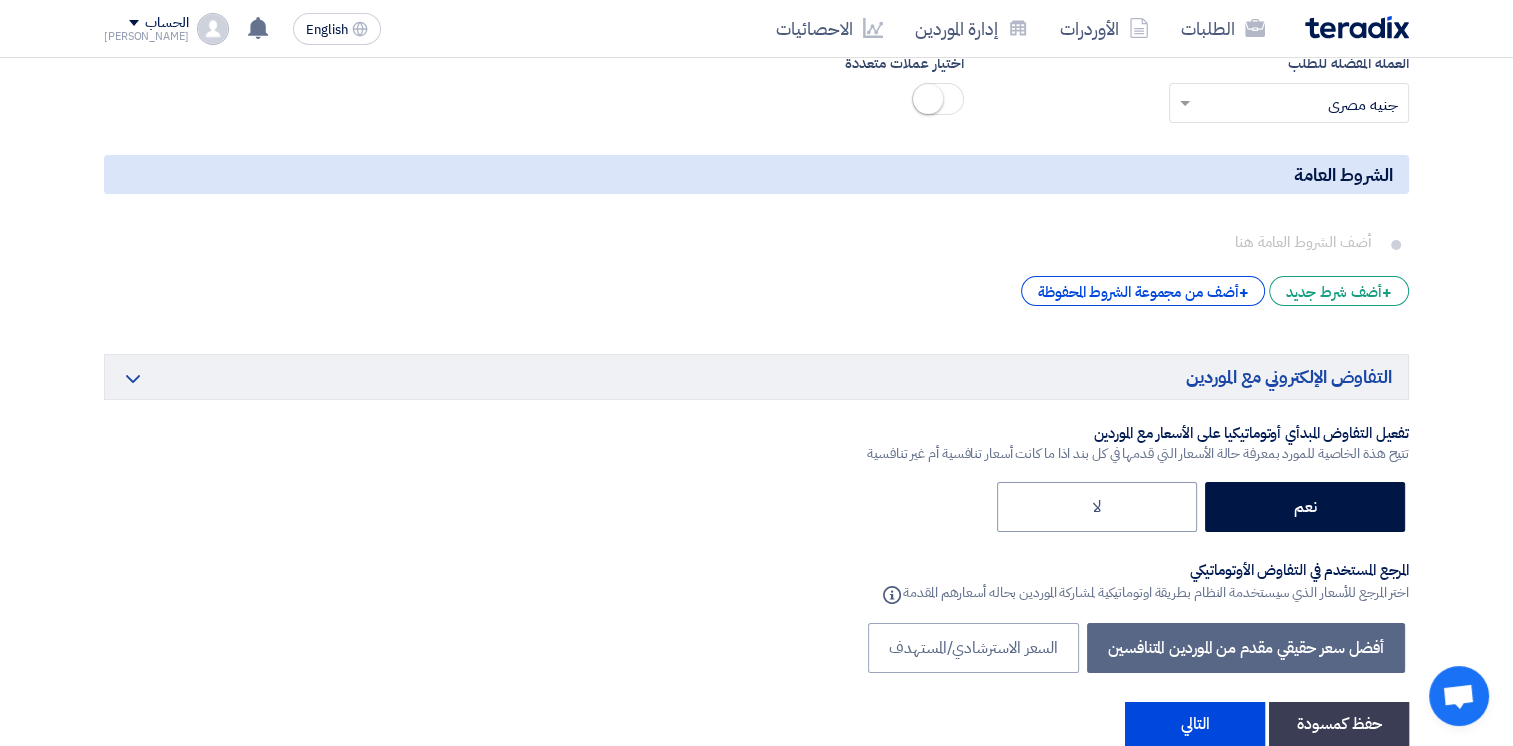 scroll, scrollTop: 7800, scrollLeft: 0, axis: vertical 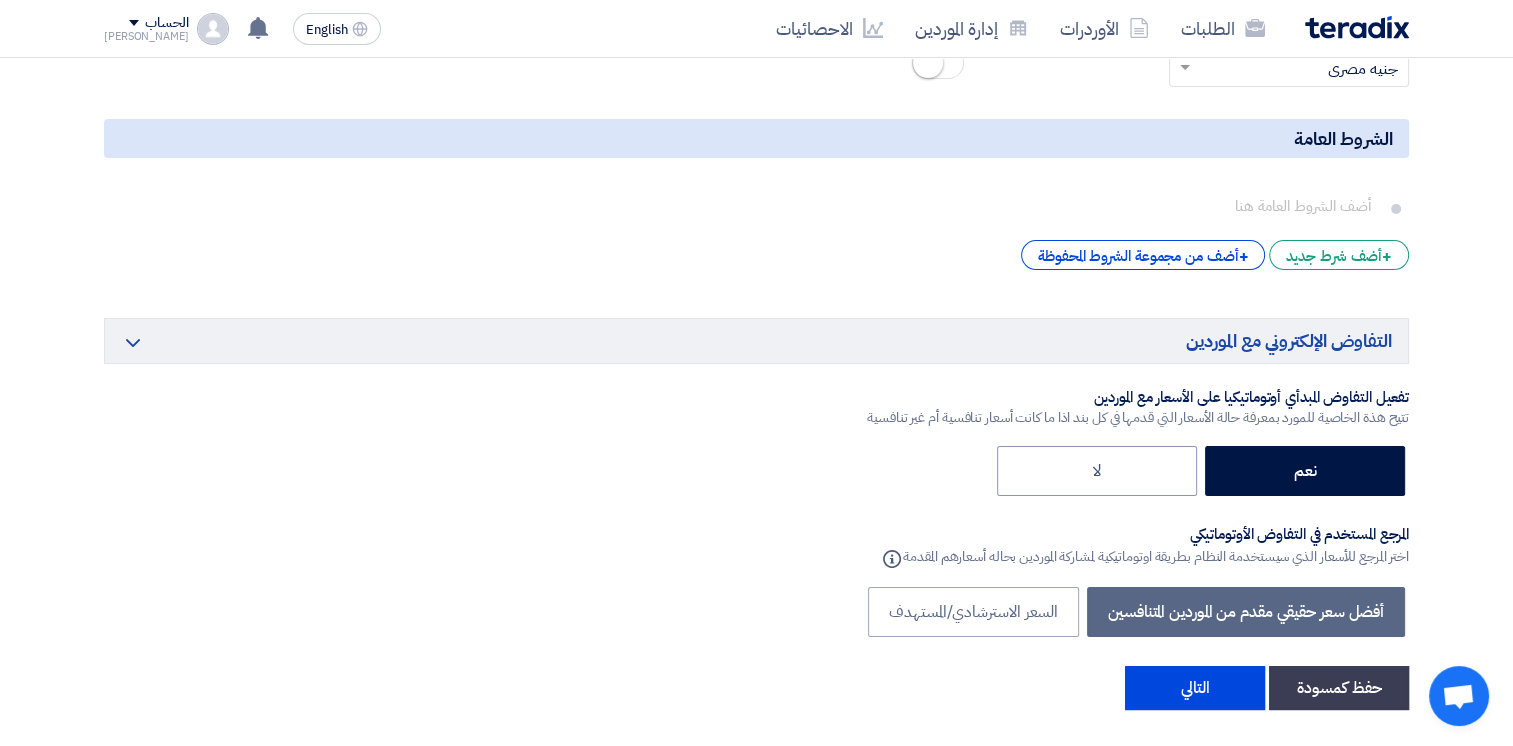 click on "المعلومات الأساسية
أكتب عنوان لهذا الطلب
[GEOGRAPHIC_DATA] عمومية  رقم  3   Toshka
نوع طلب عروض الأسعار
طلب عروض أسعار
مناقصه مغلقه
طلب عروض فنية ومالية
الموعد النهائي لتلقي عروض الأسعار
[DATE]
Pick a date
الساعة
02" 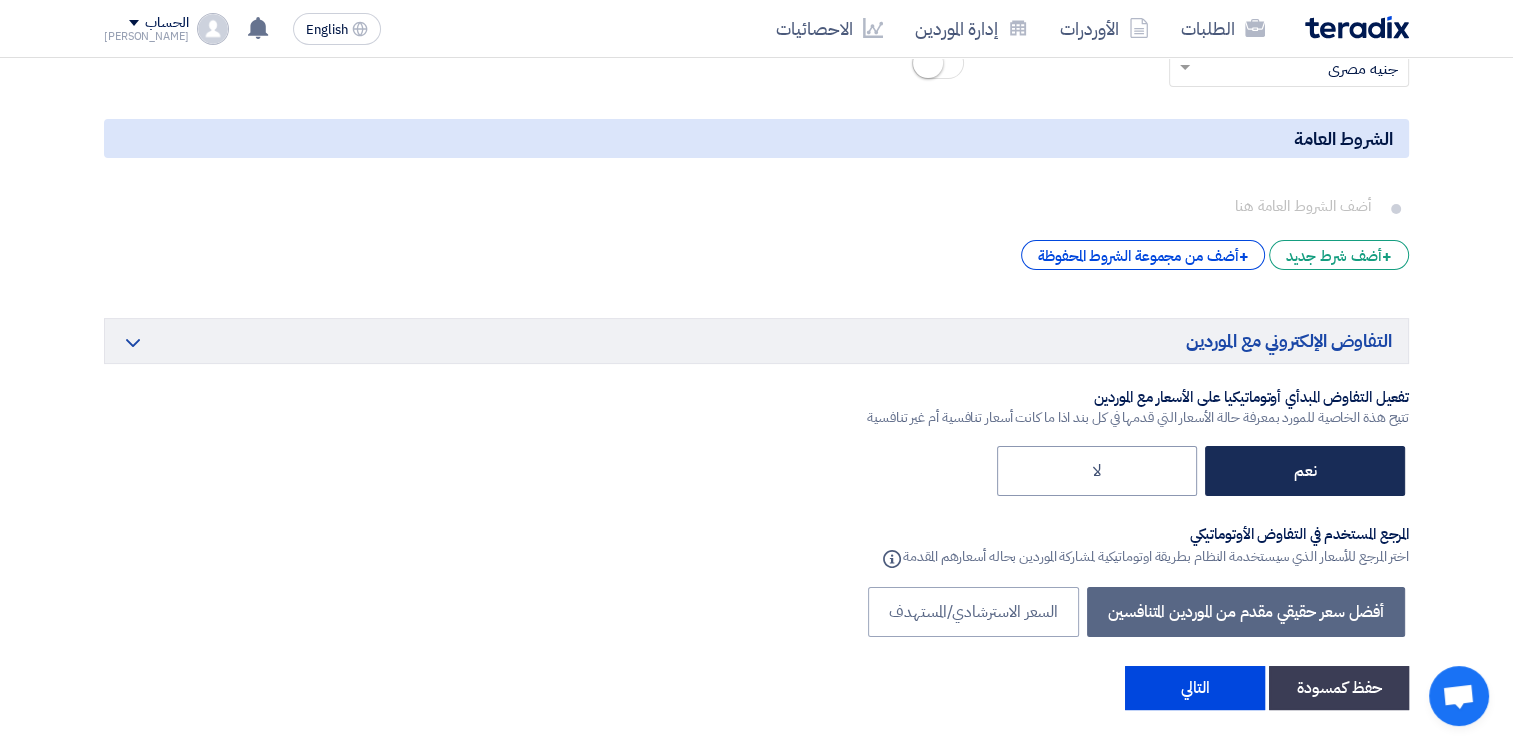 click on "نعم" 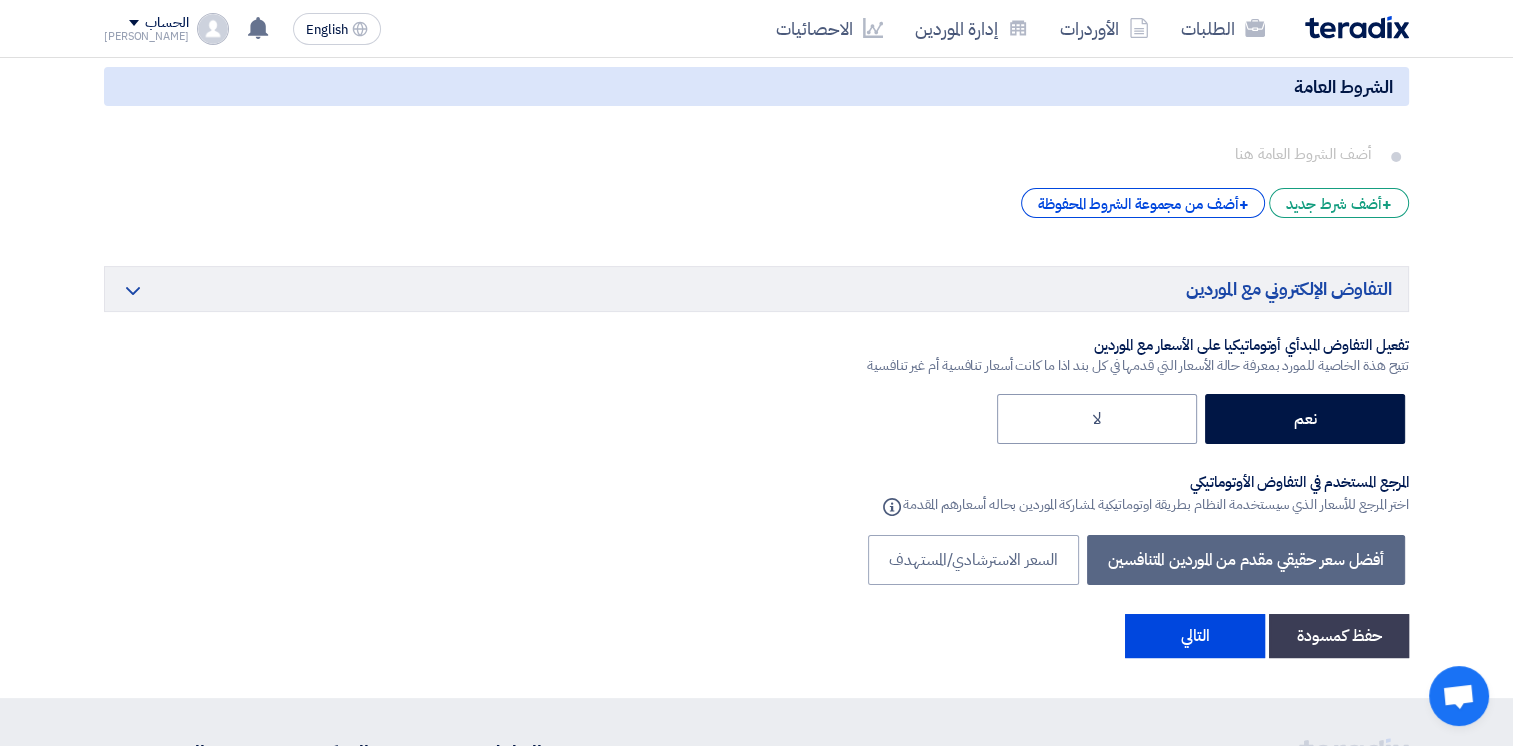scroll, scrollTop: 8000, scrollLeft: 0, axis: vertical 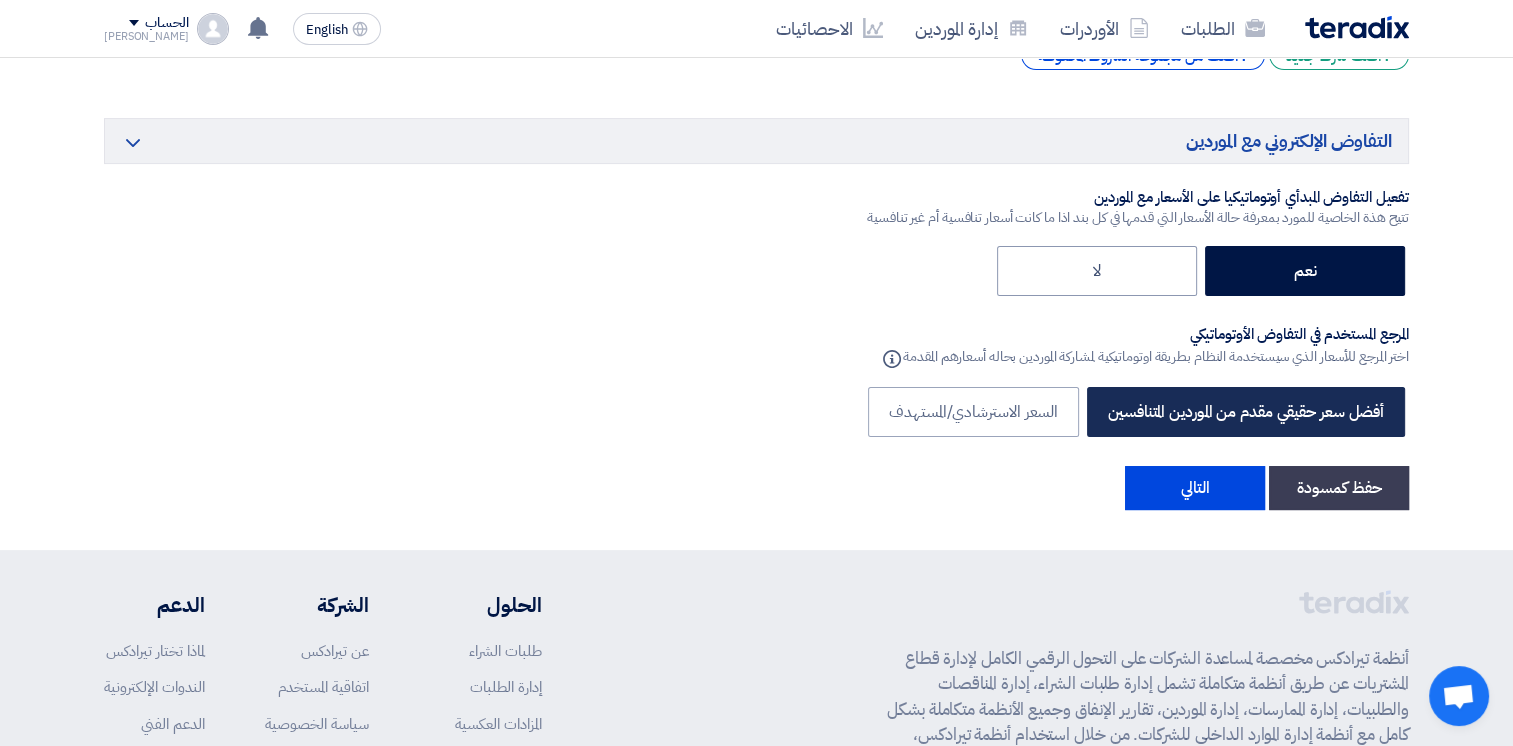 click on "أفضل سعر حقيقي مقدم من الموردين المتنافسين" 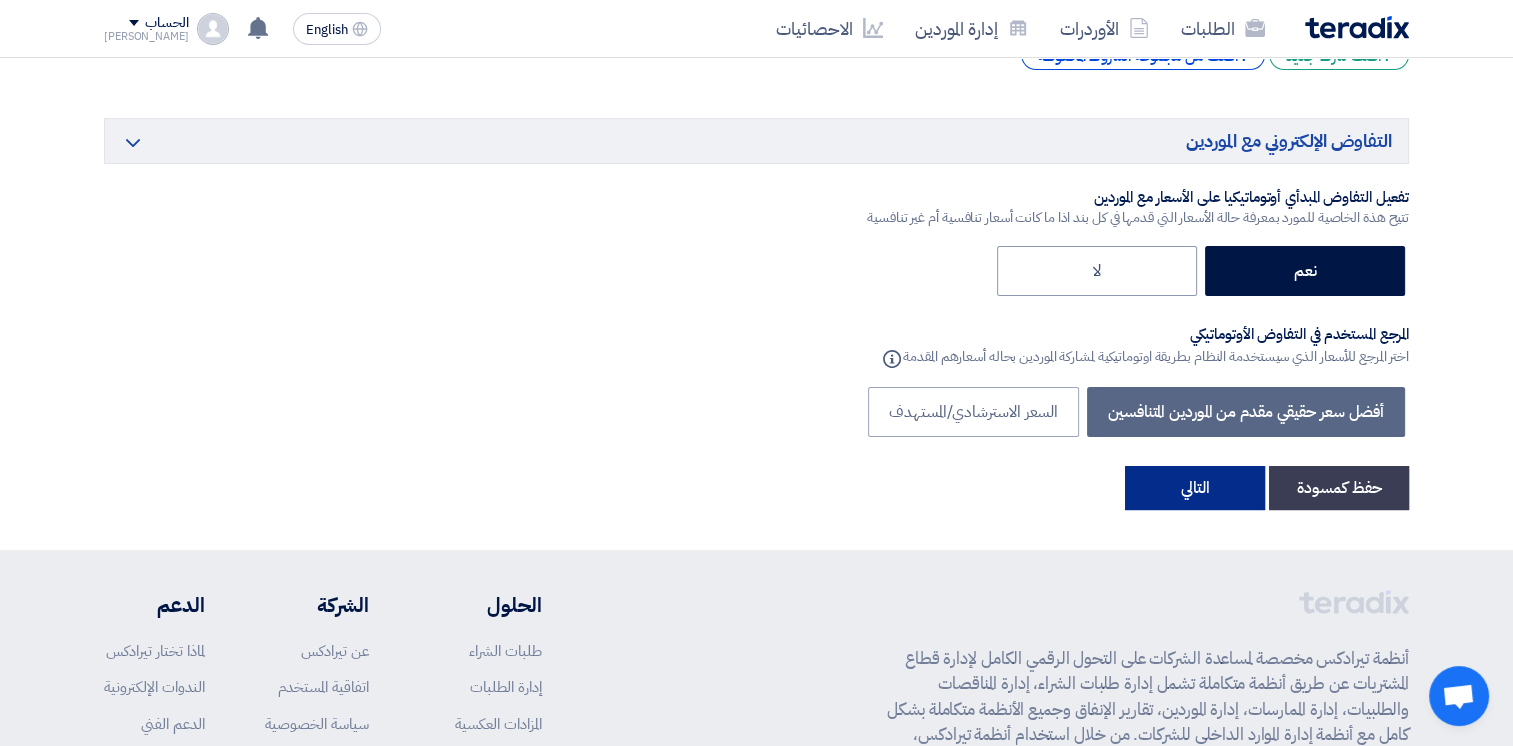 click on "التالي" 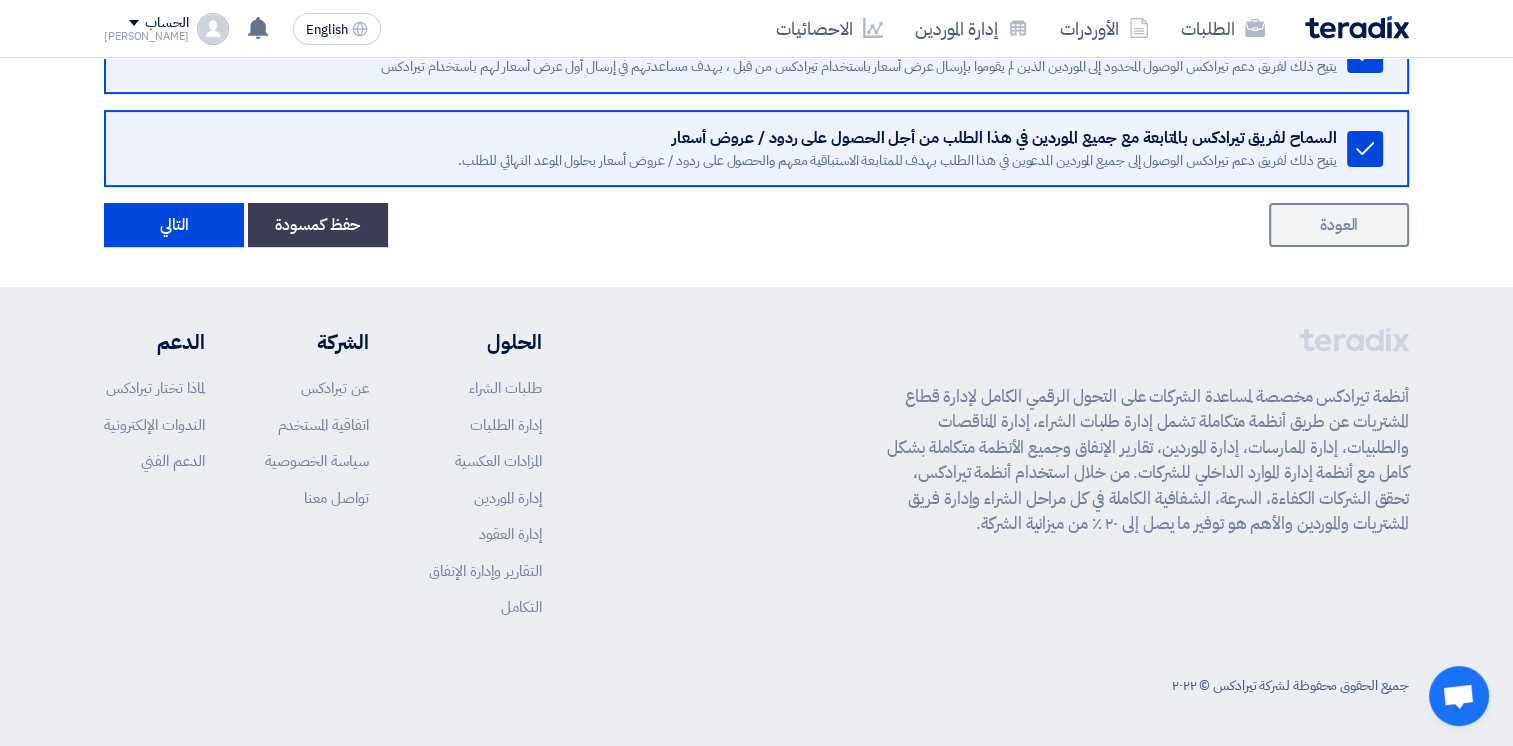 scroll, scrollTop: 0, scrollLeft: 0, axis: both 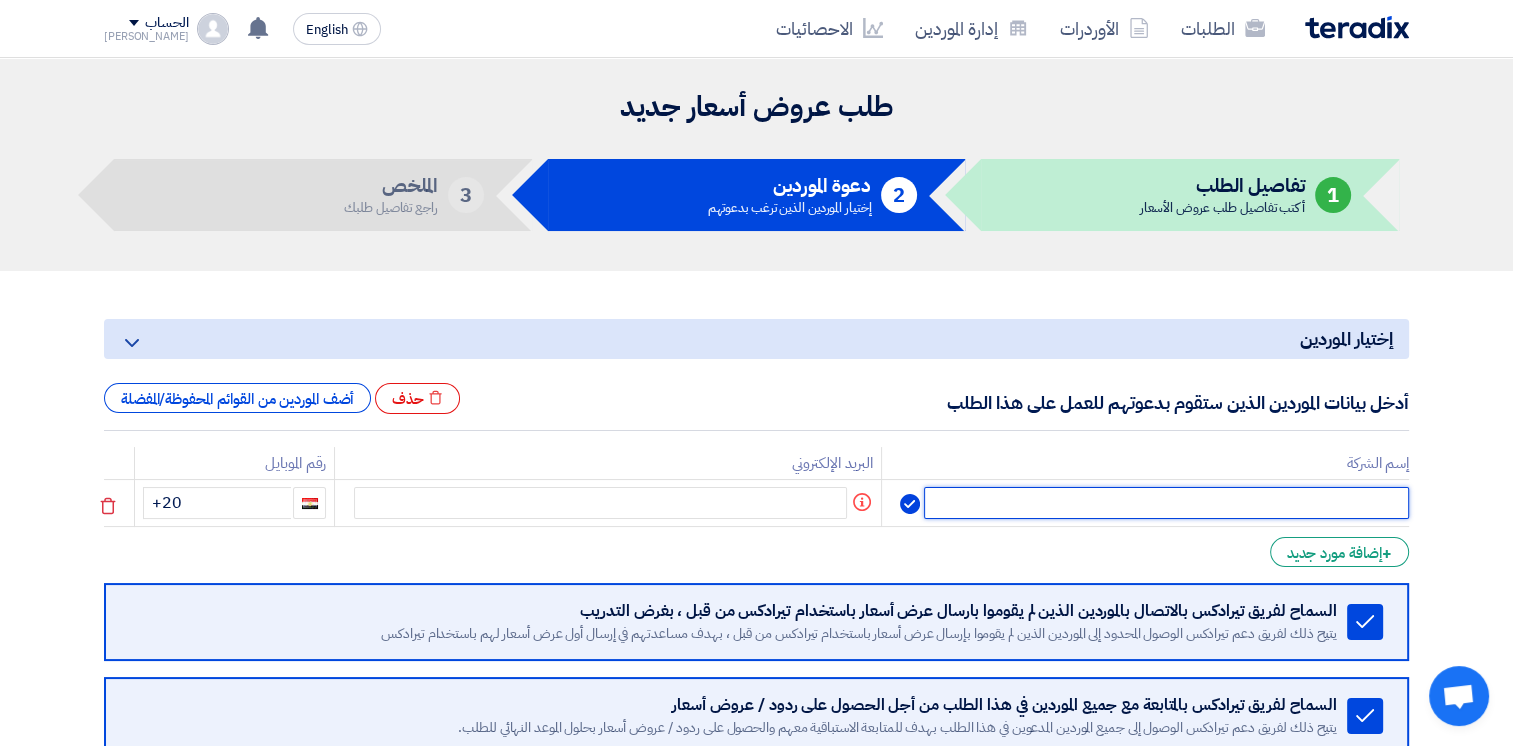click 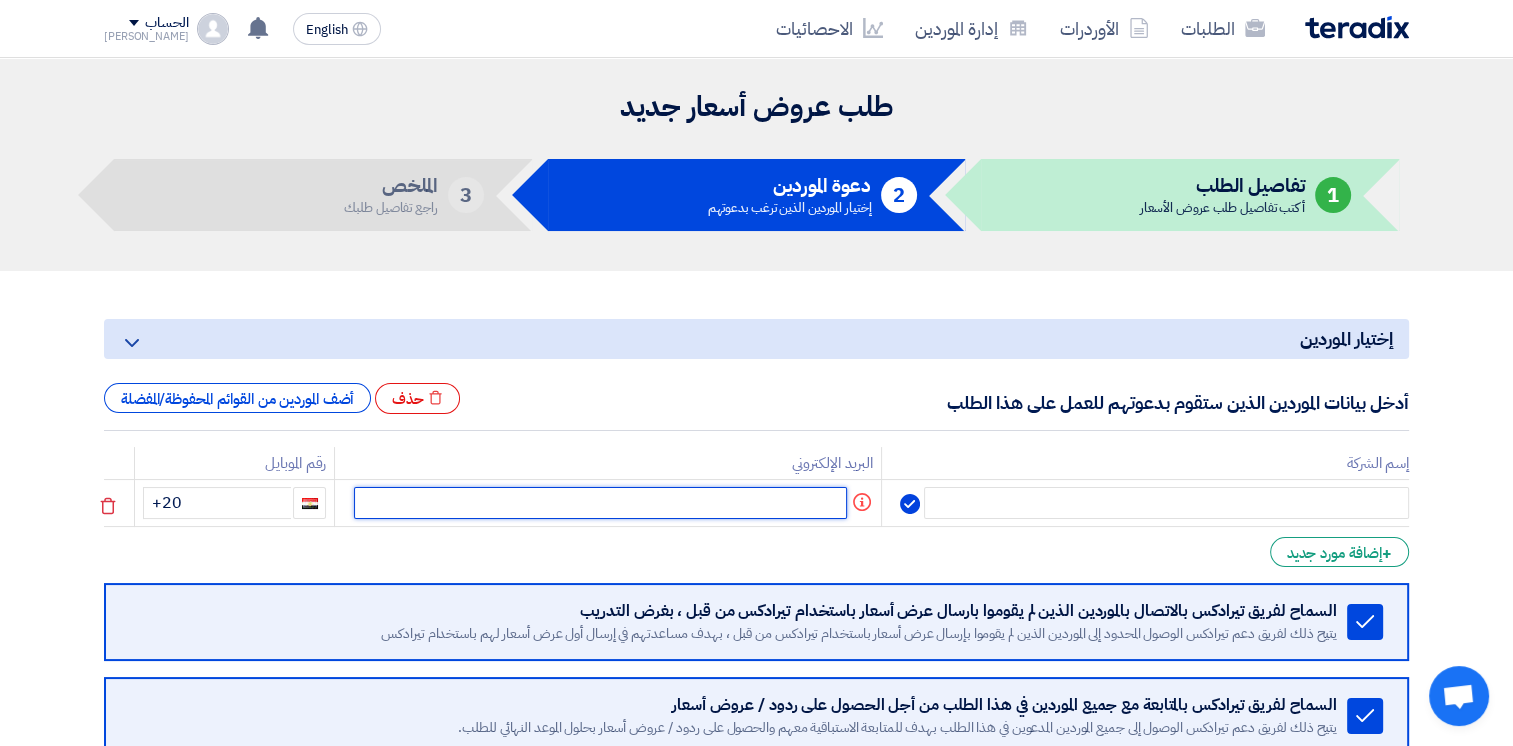click 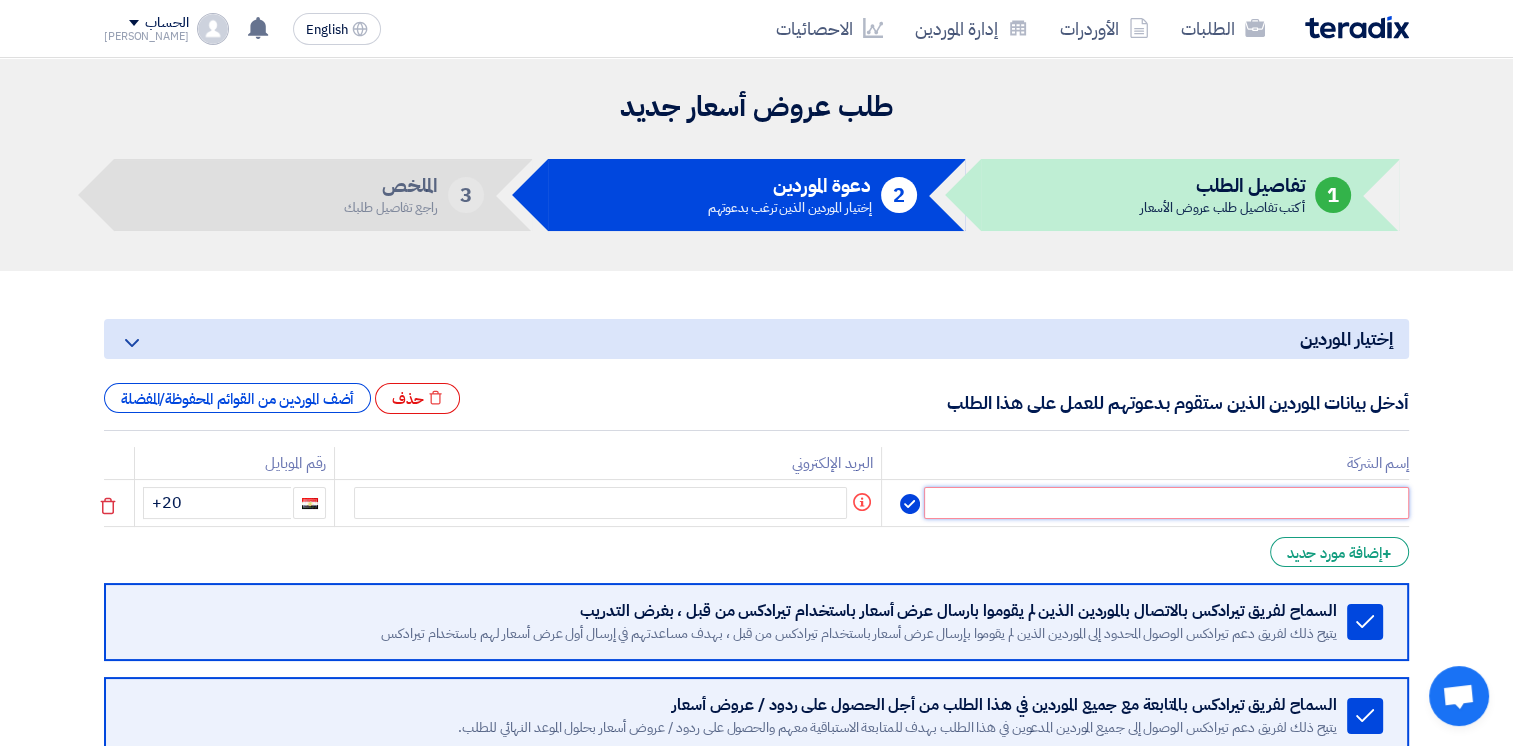 click 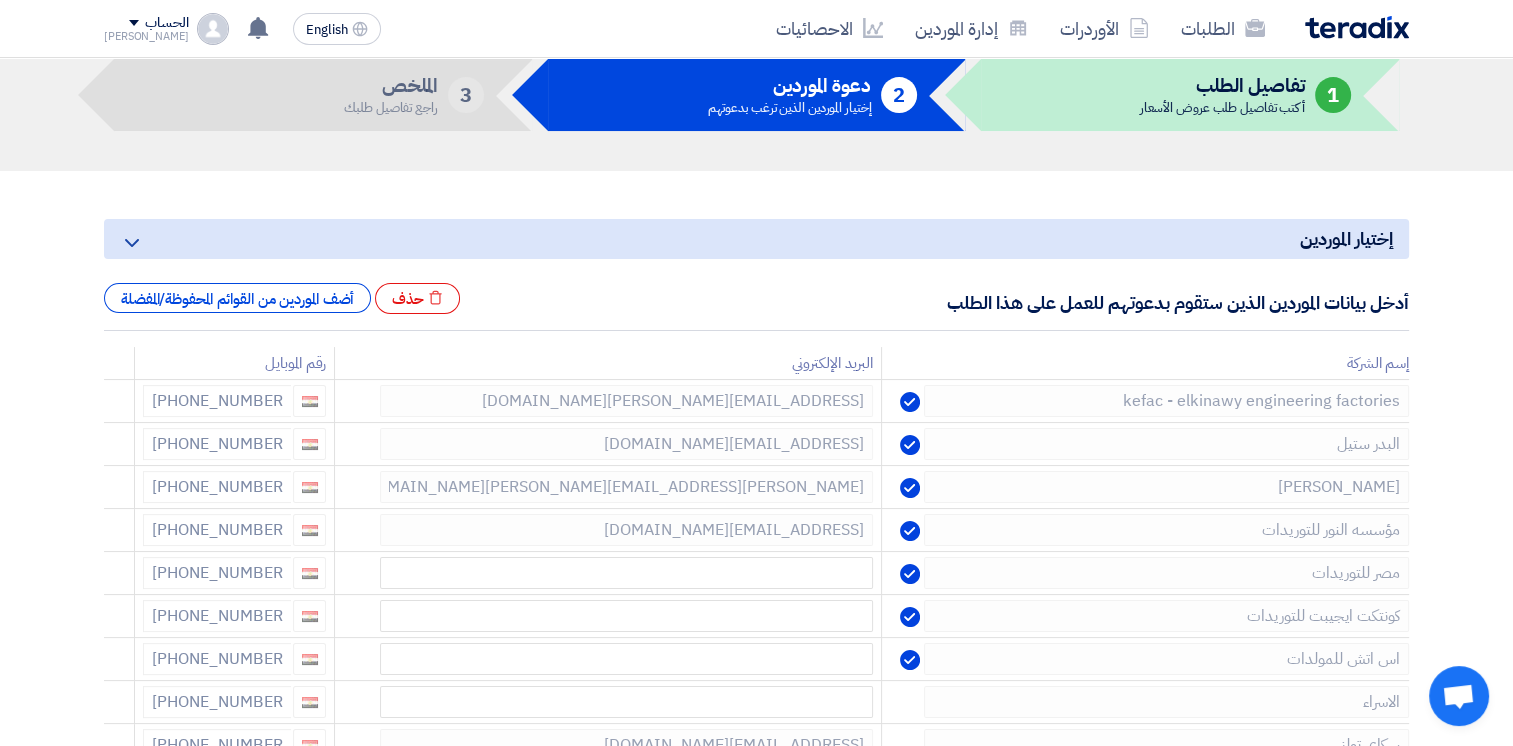 scroll, scrollTop: 200, scrollLeft: 0, axis: vertical 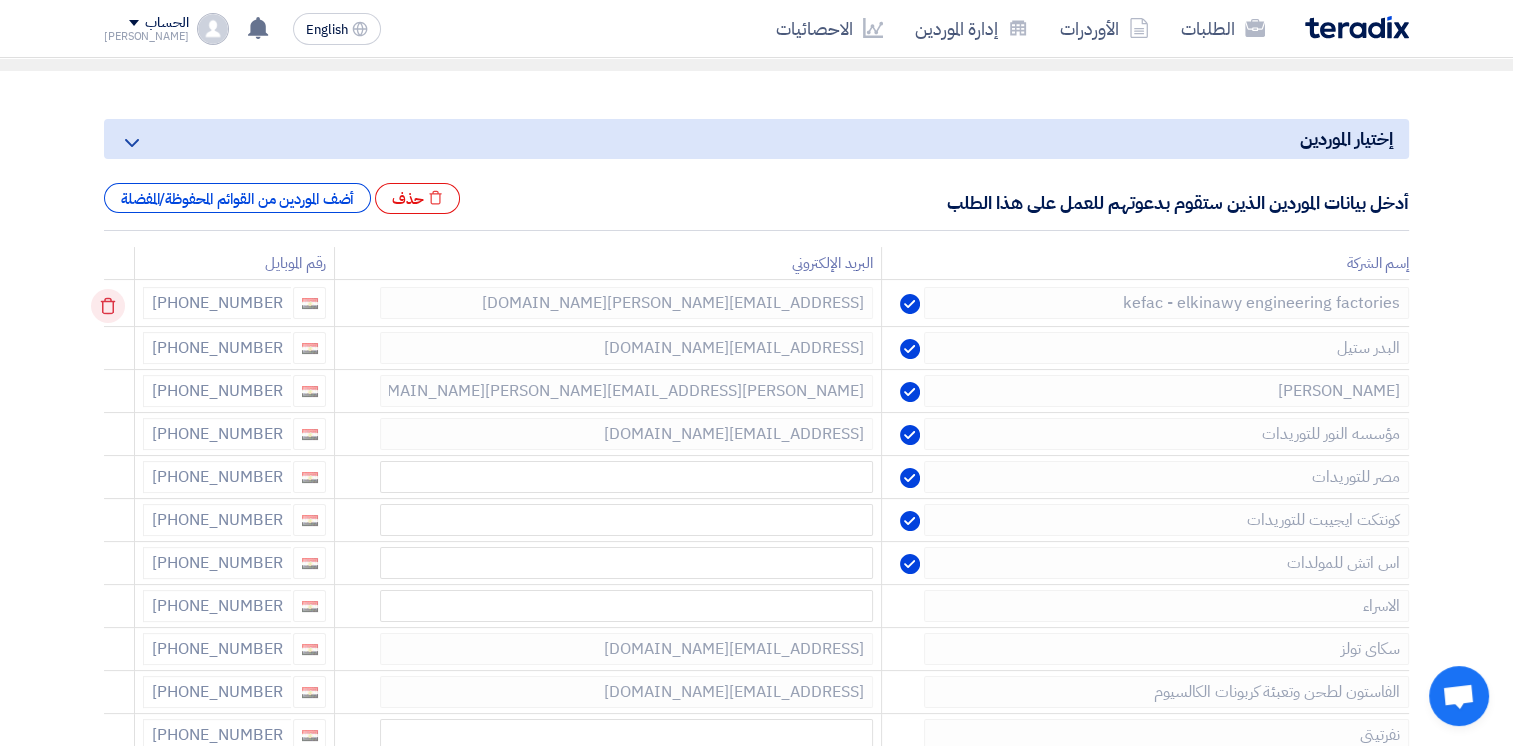 click 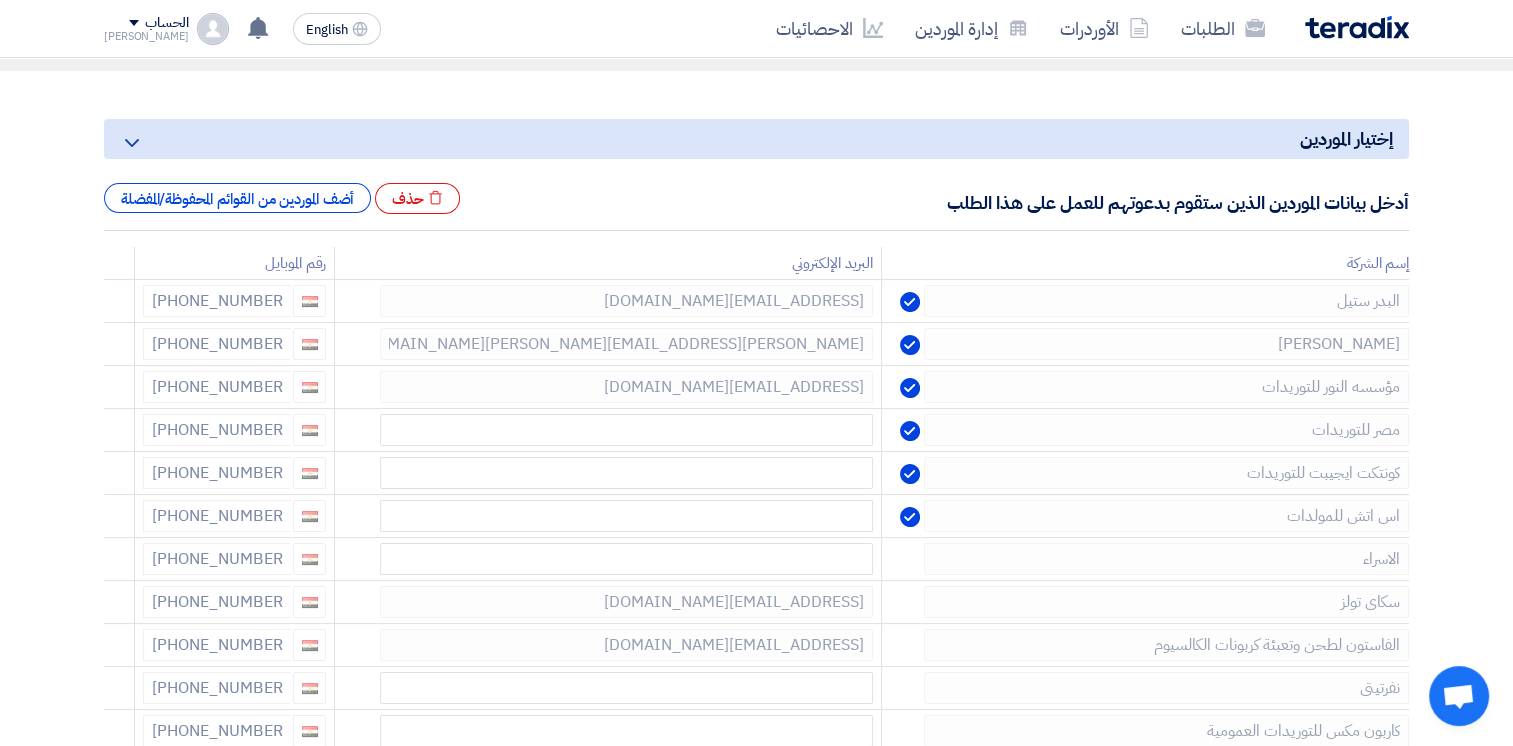 click 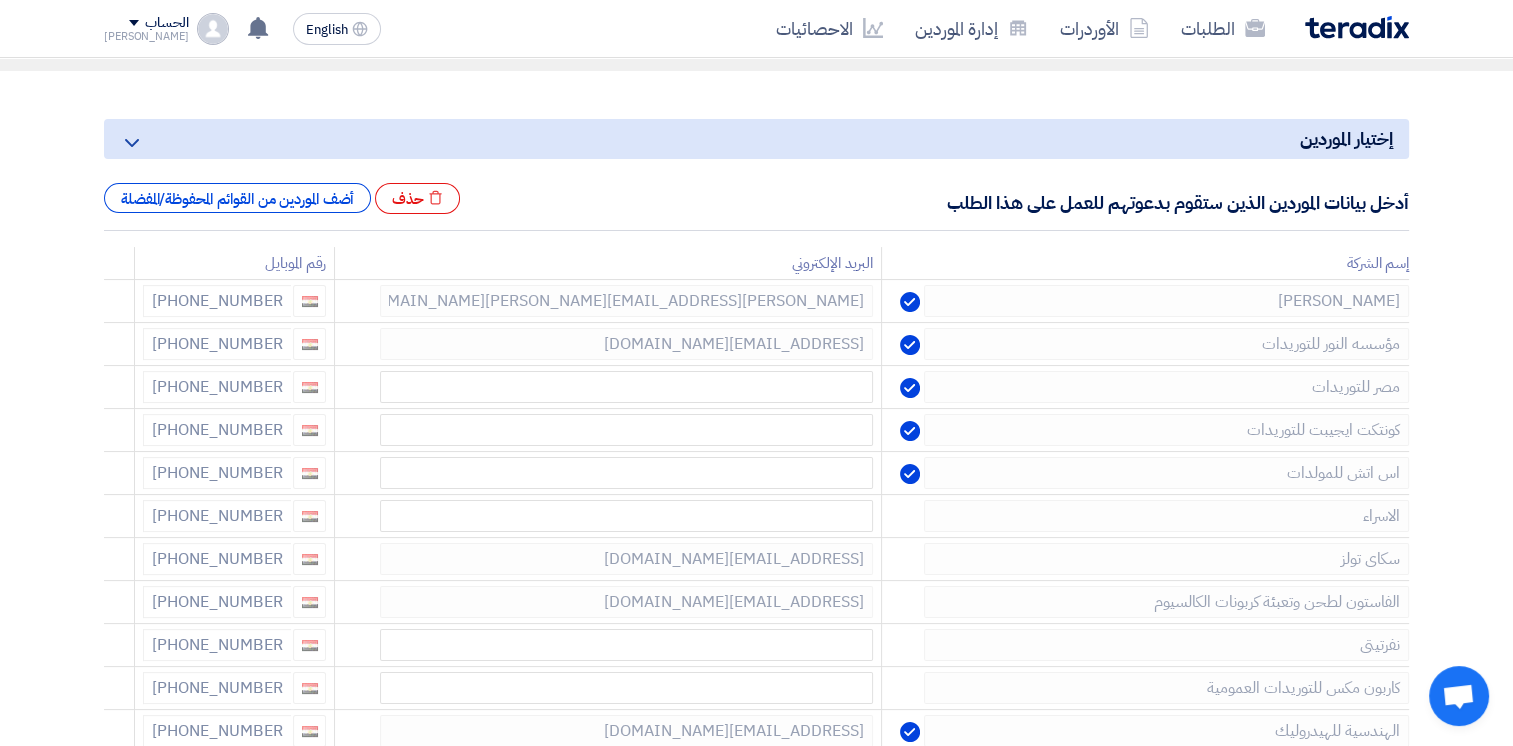 click 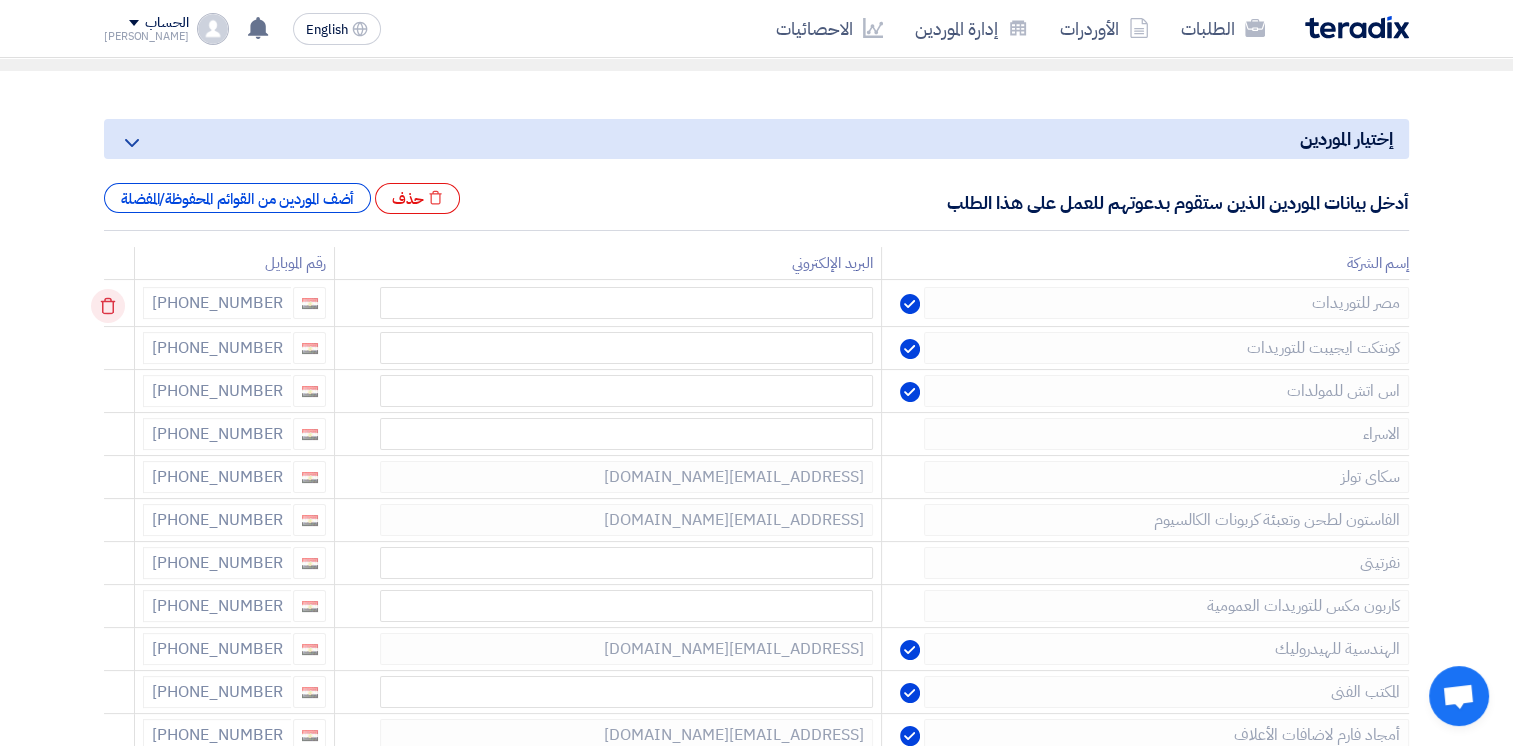 click 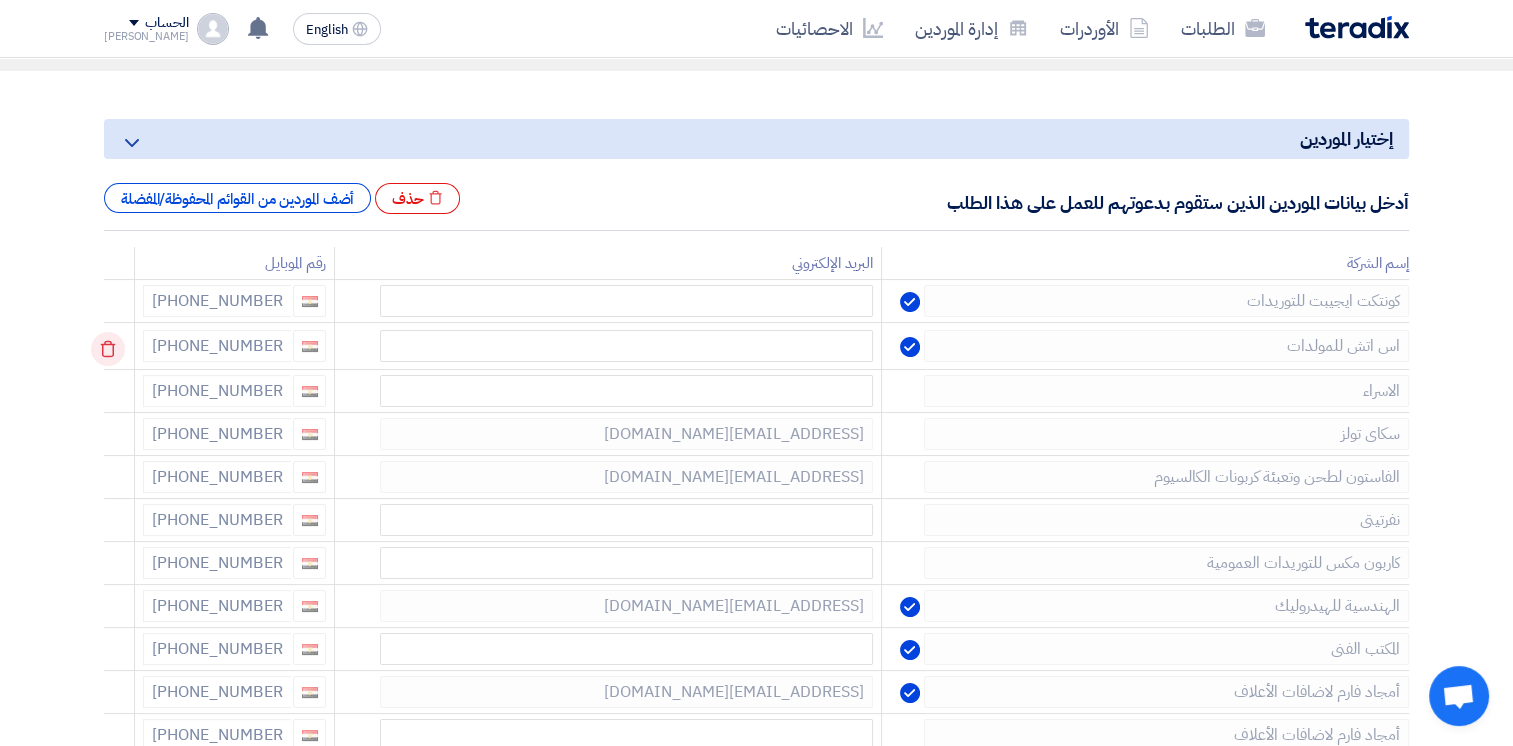 click 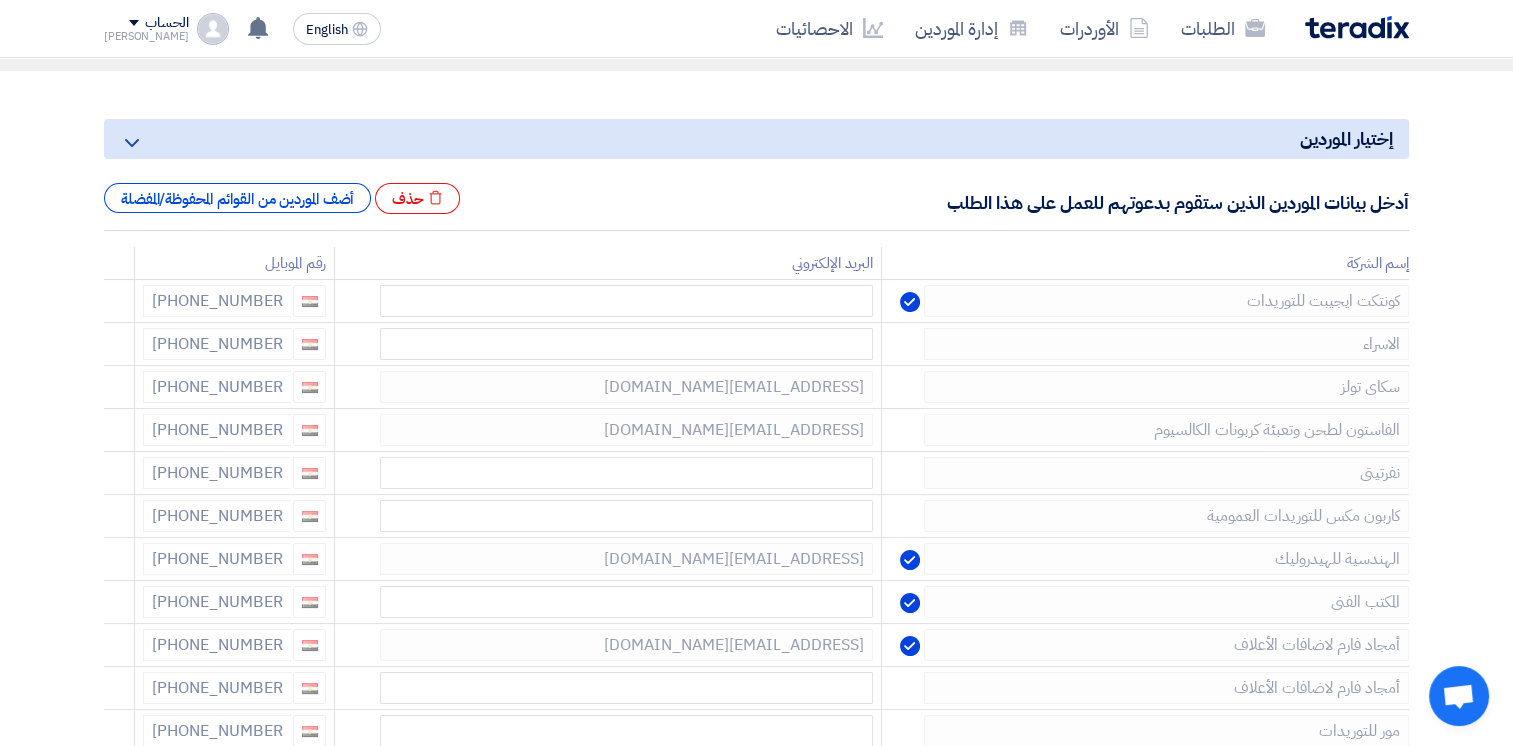 click 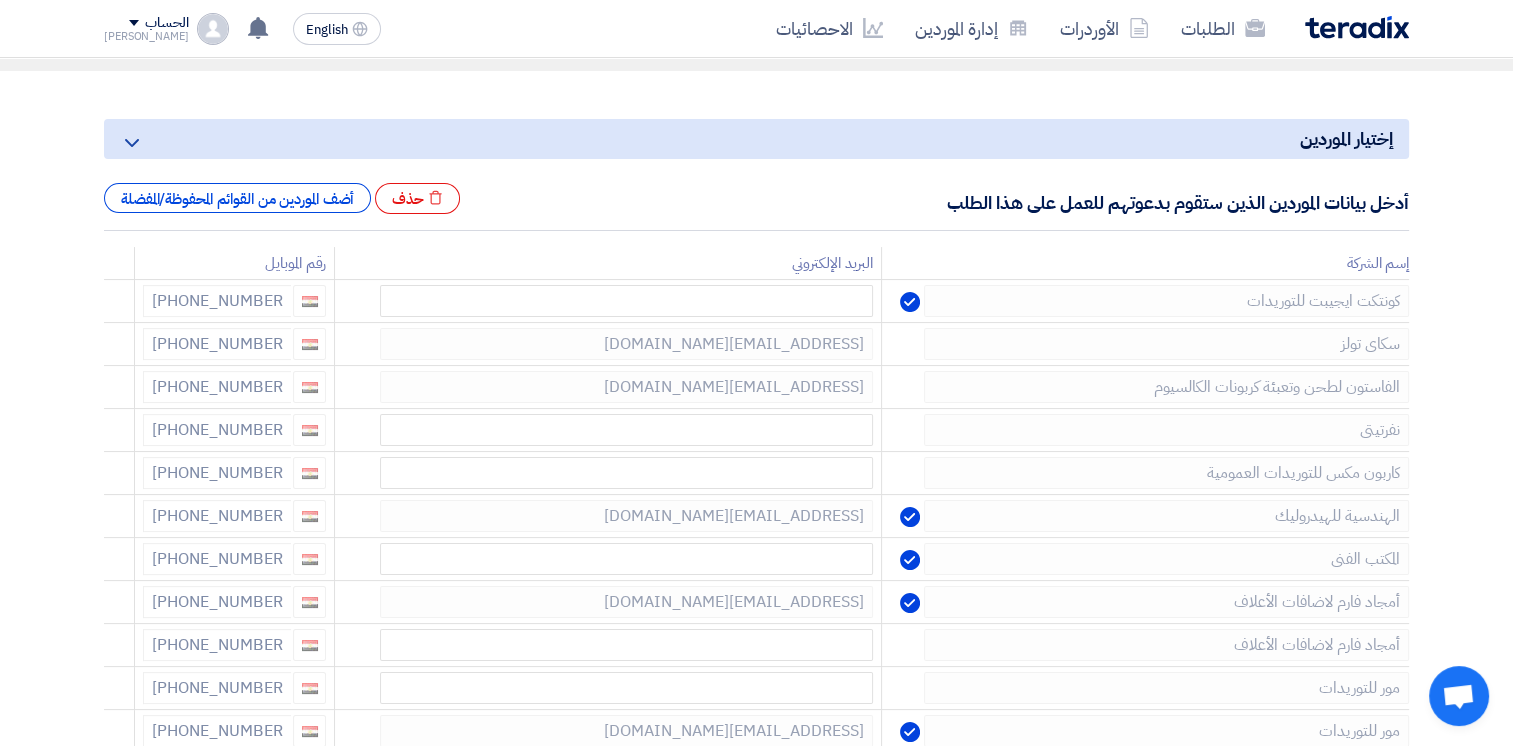 click 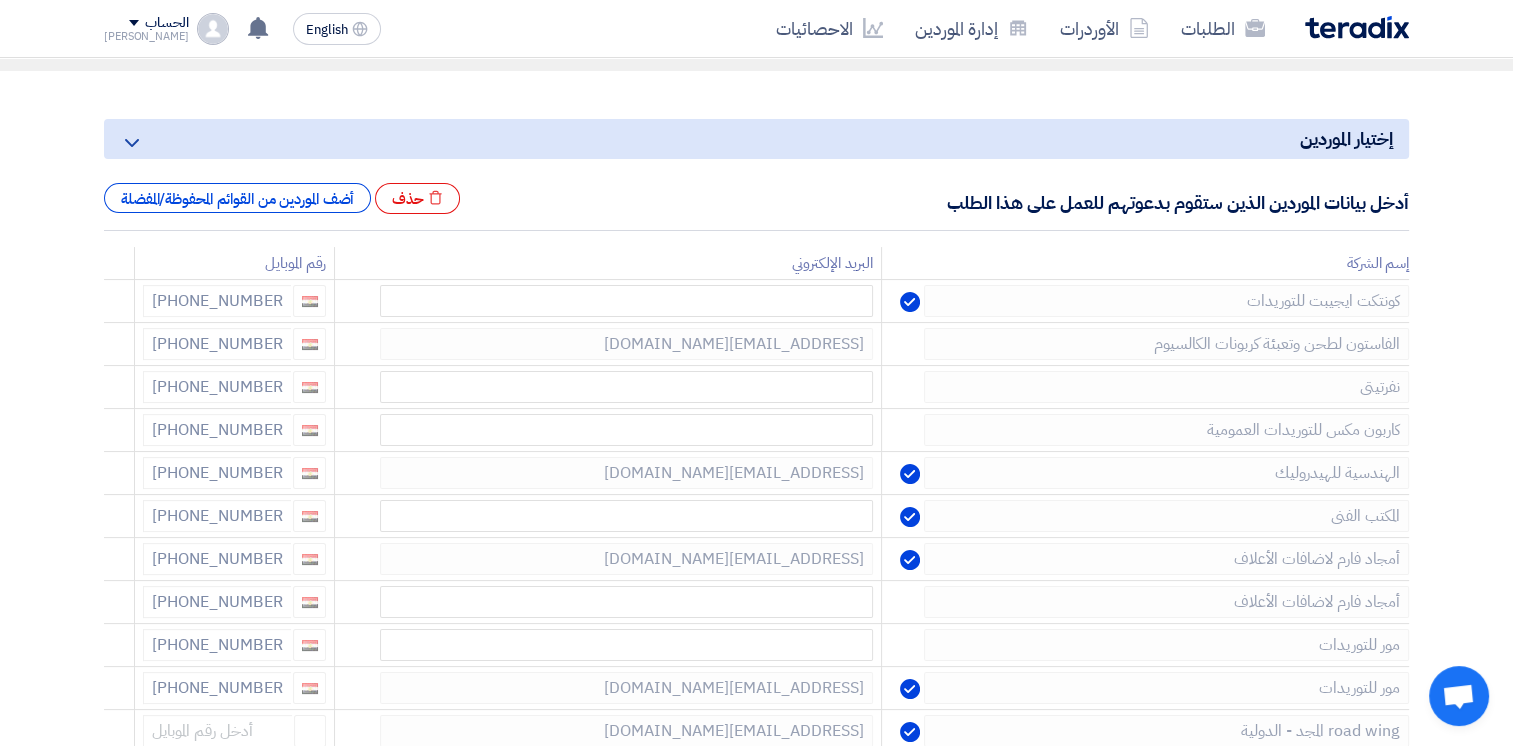 click 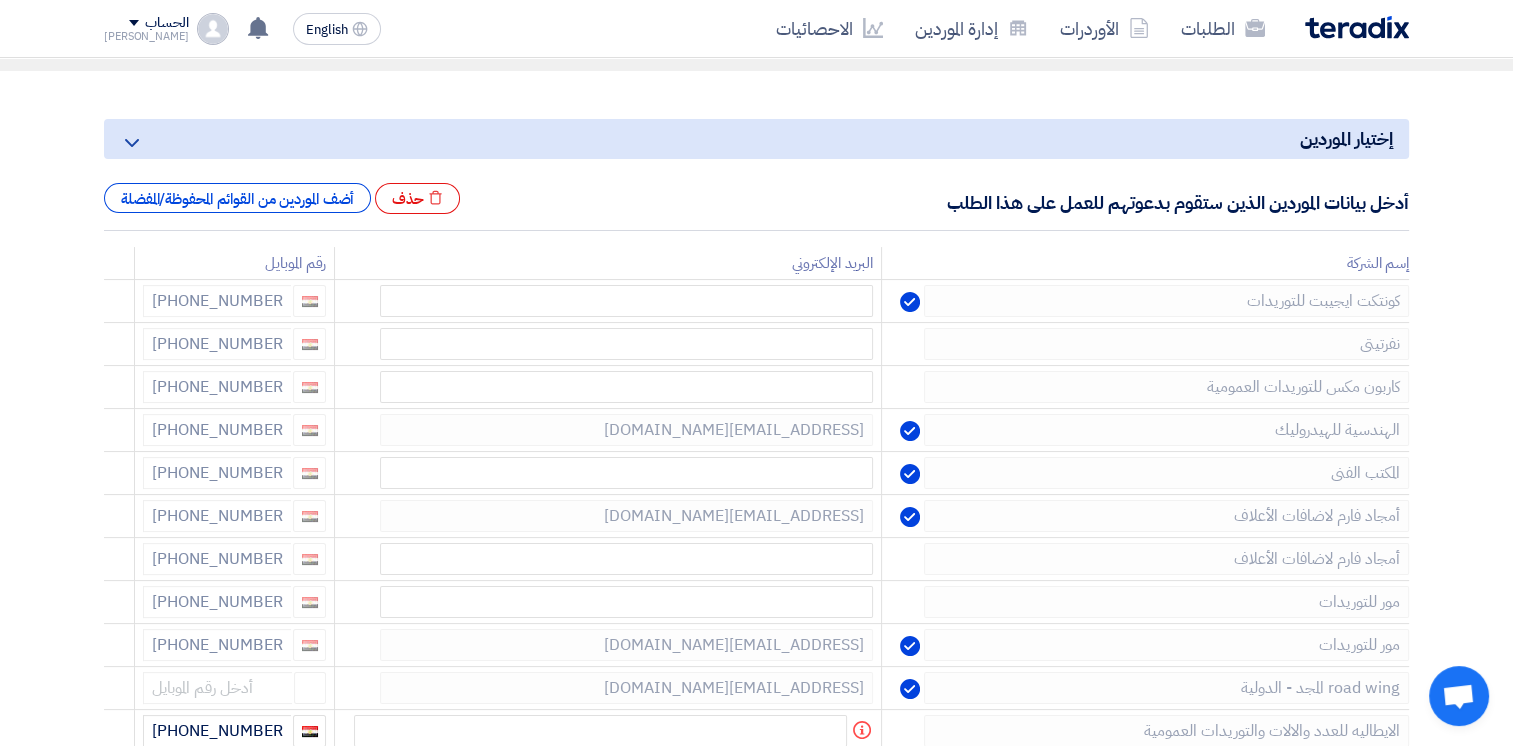 click 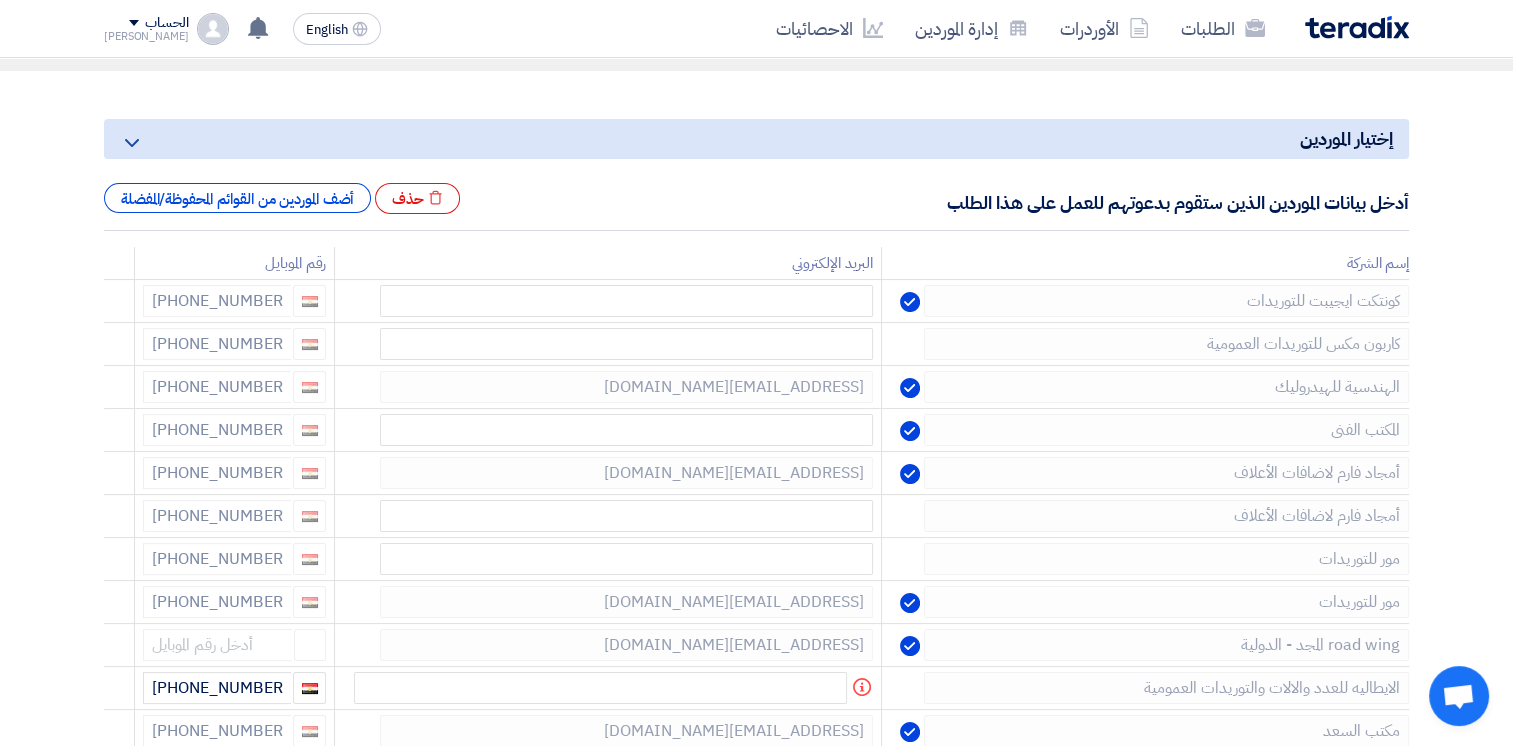 click 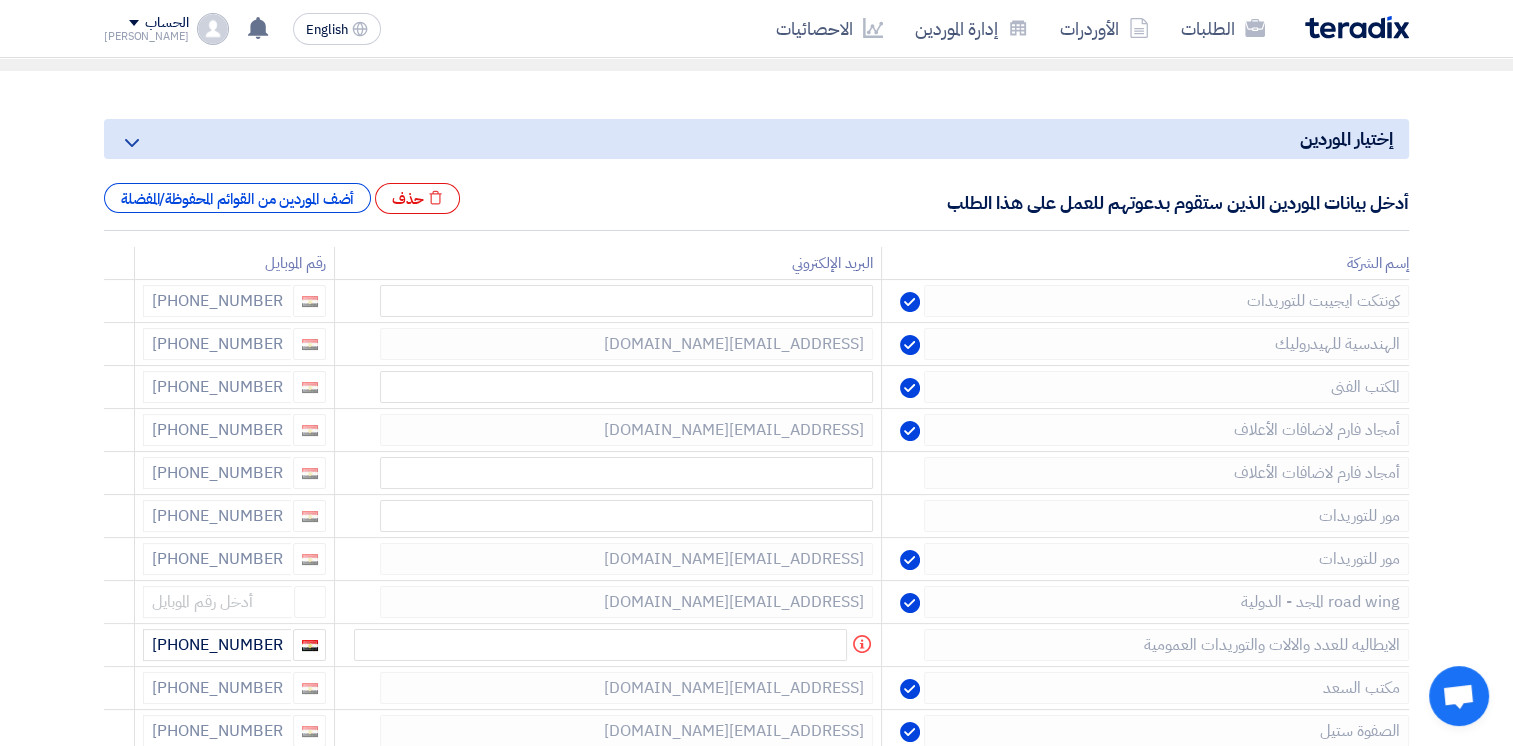 click 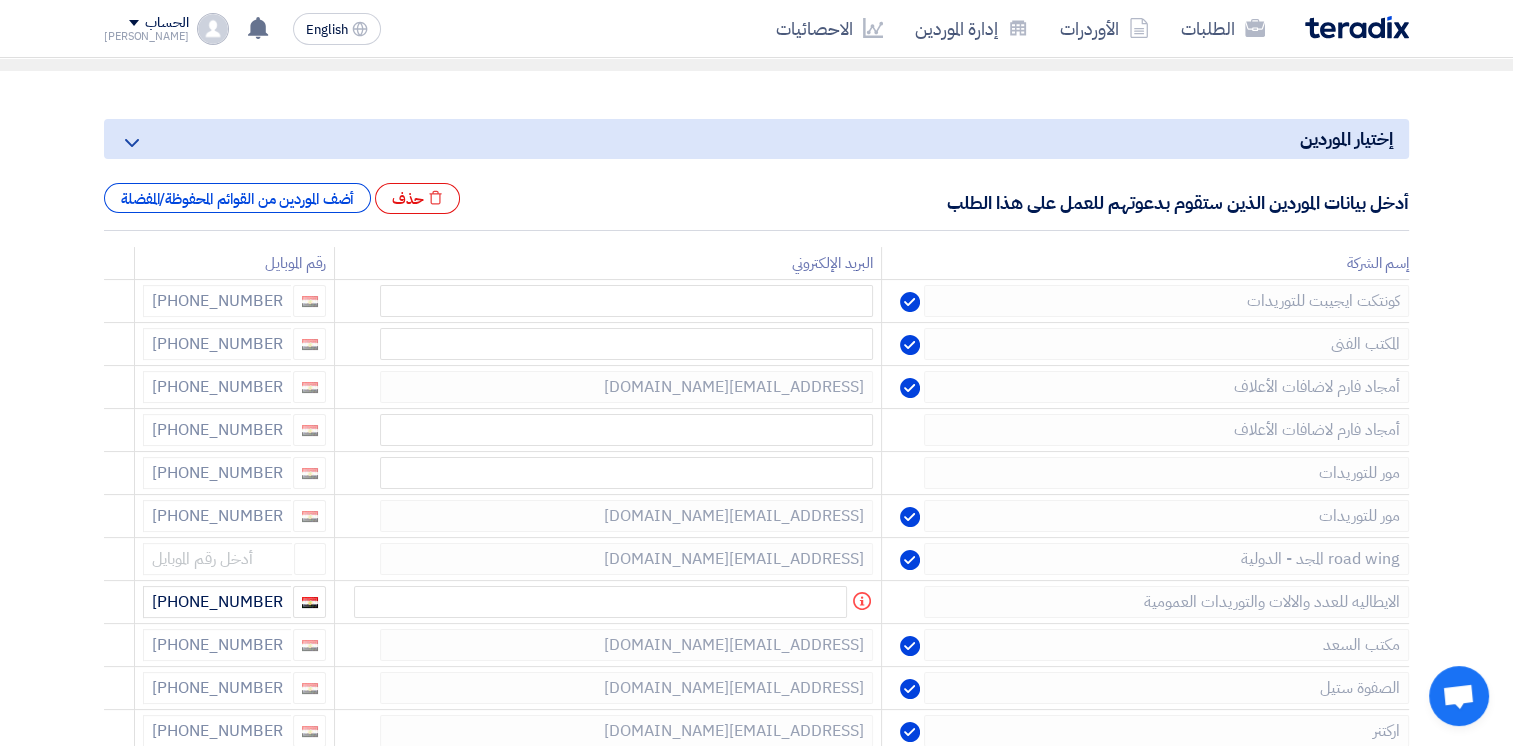 click 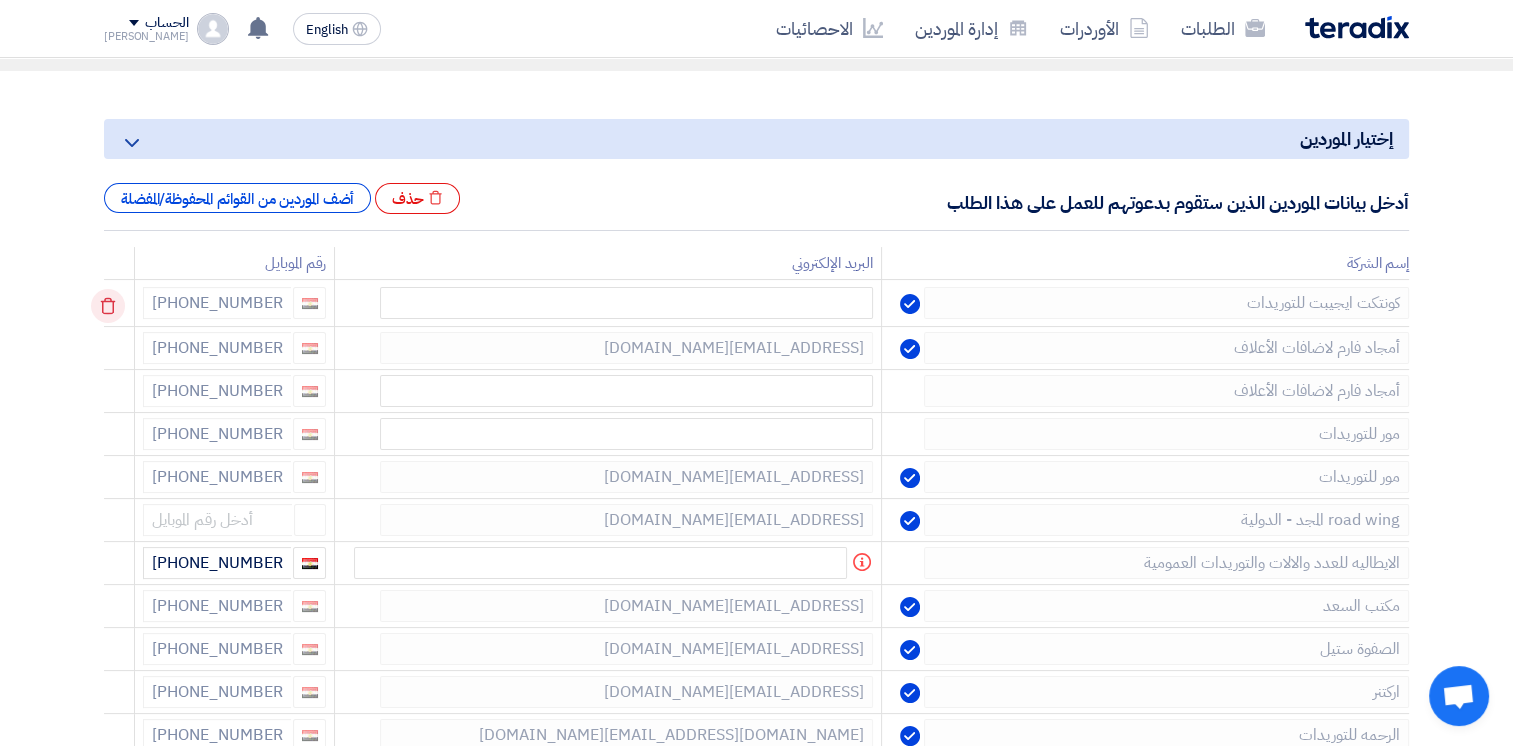 click 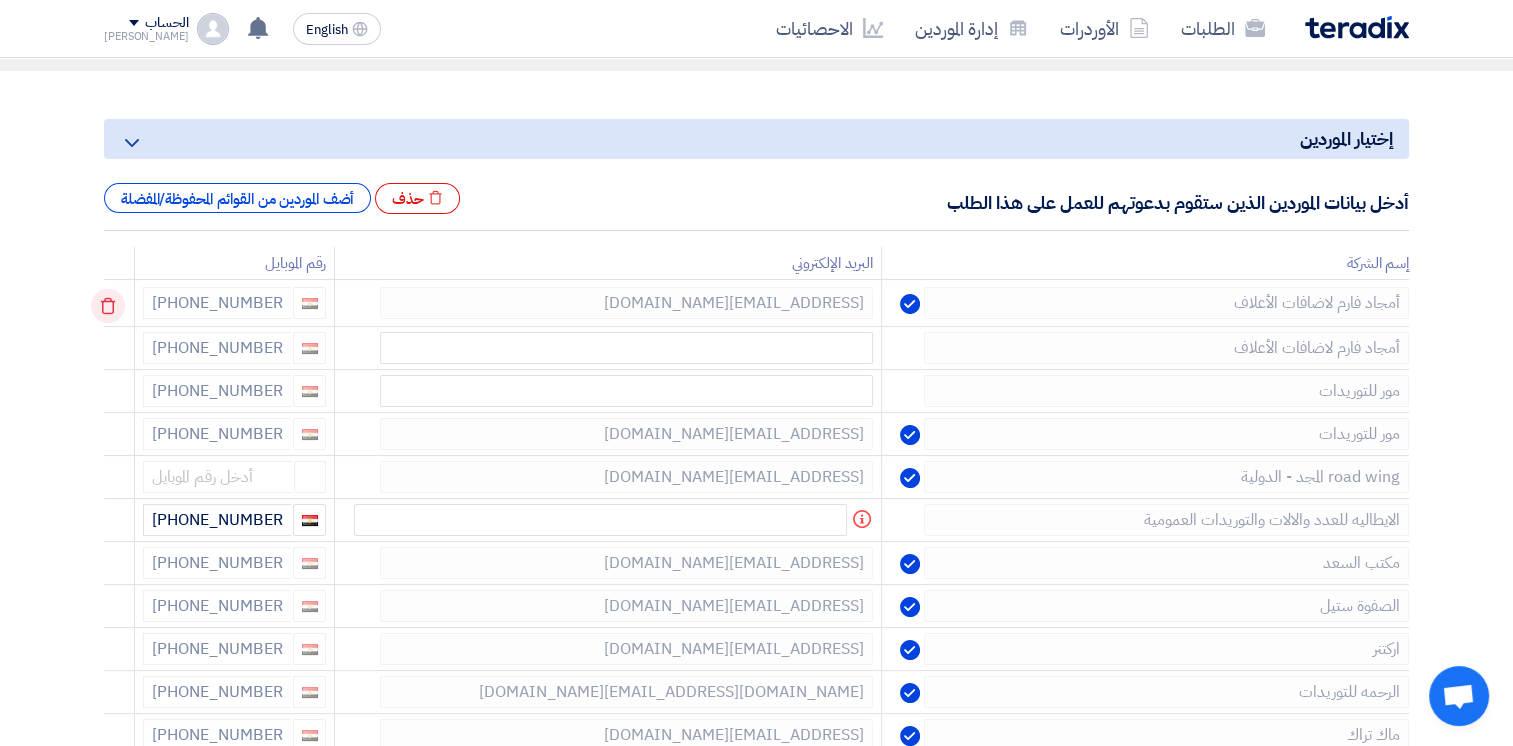 click 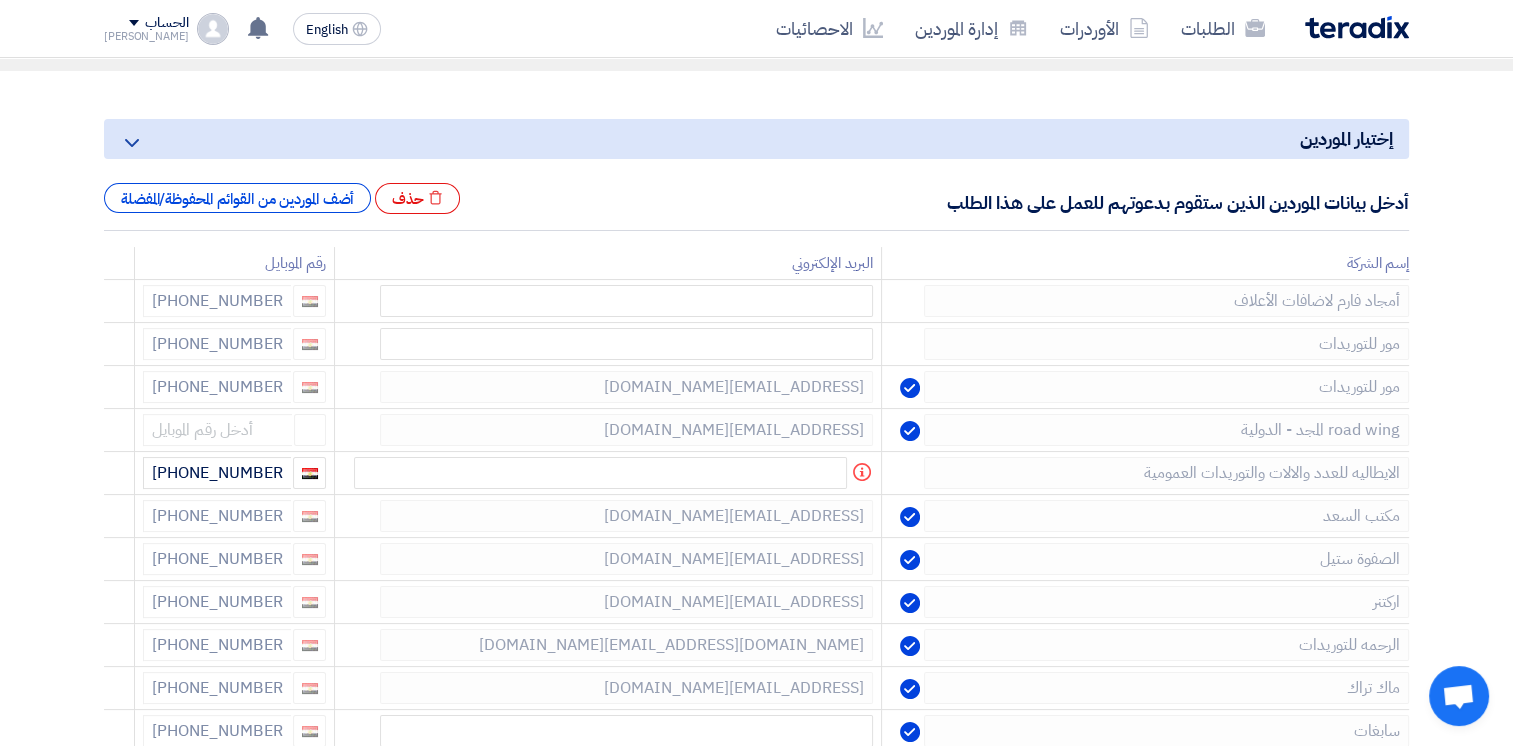 click 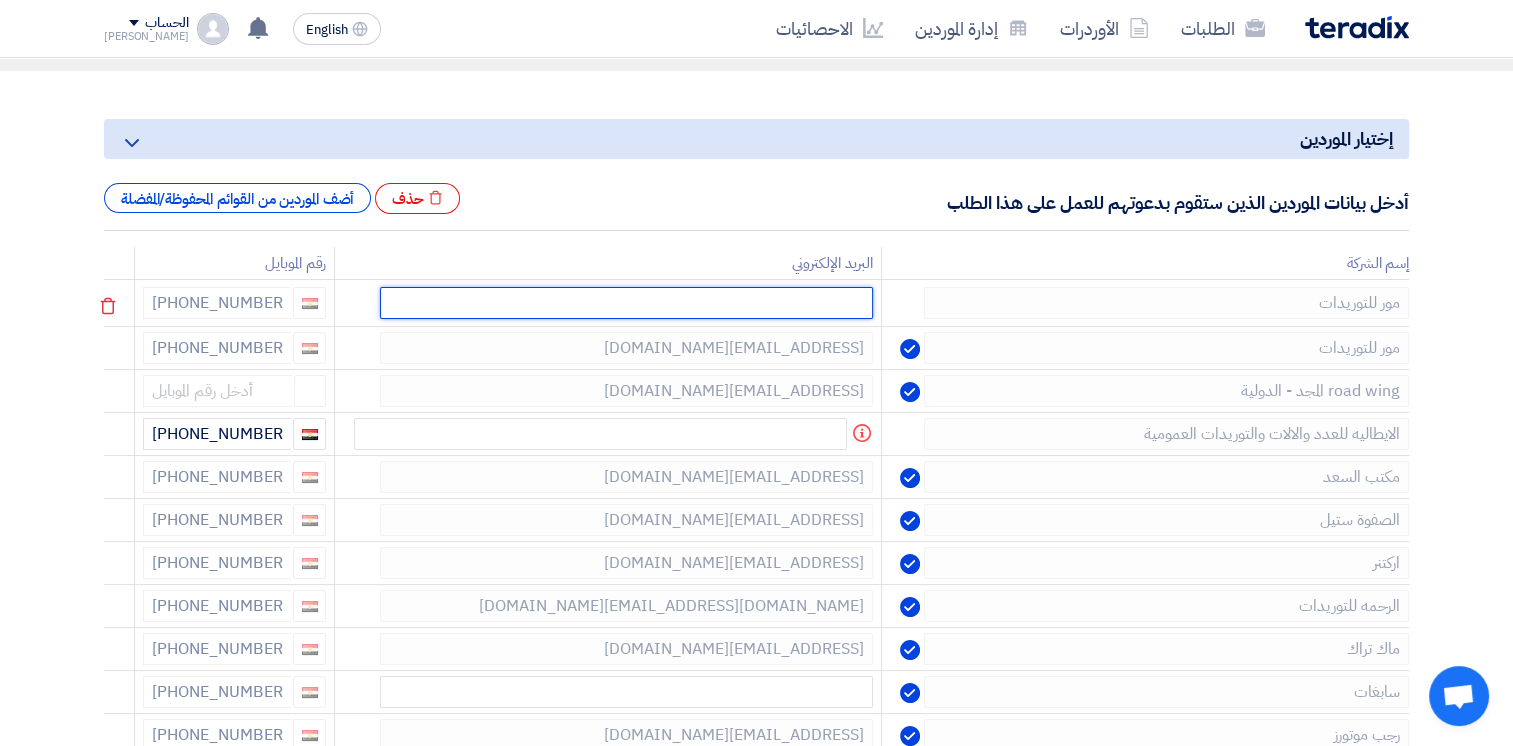 click 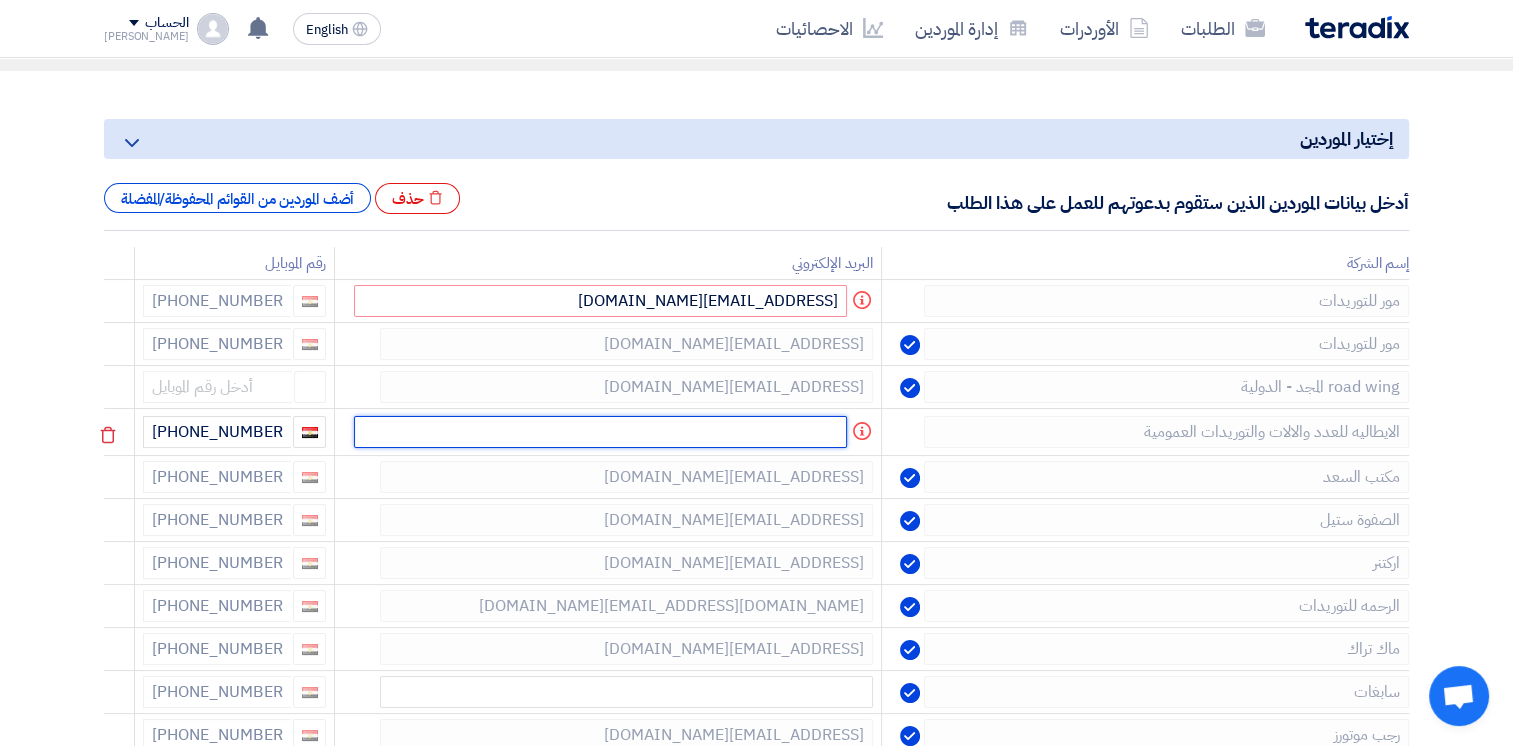 click 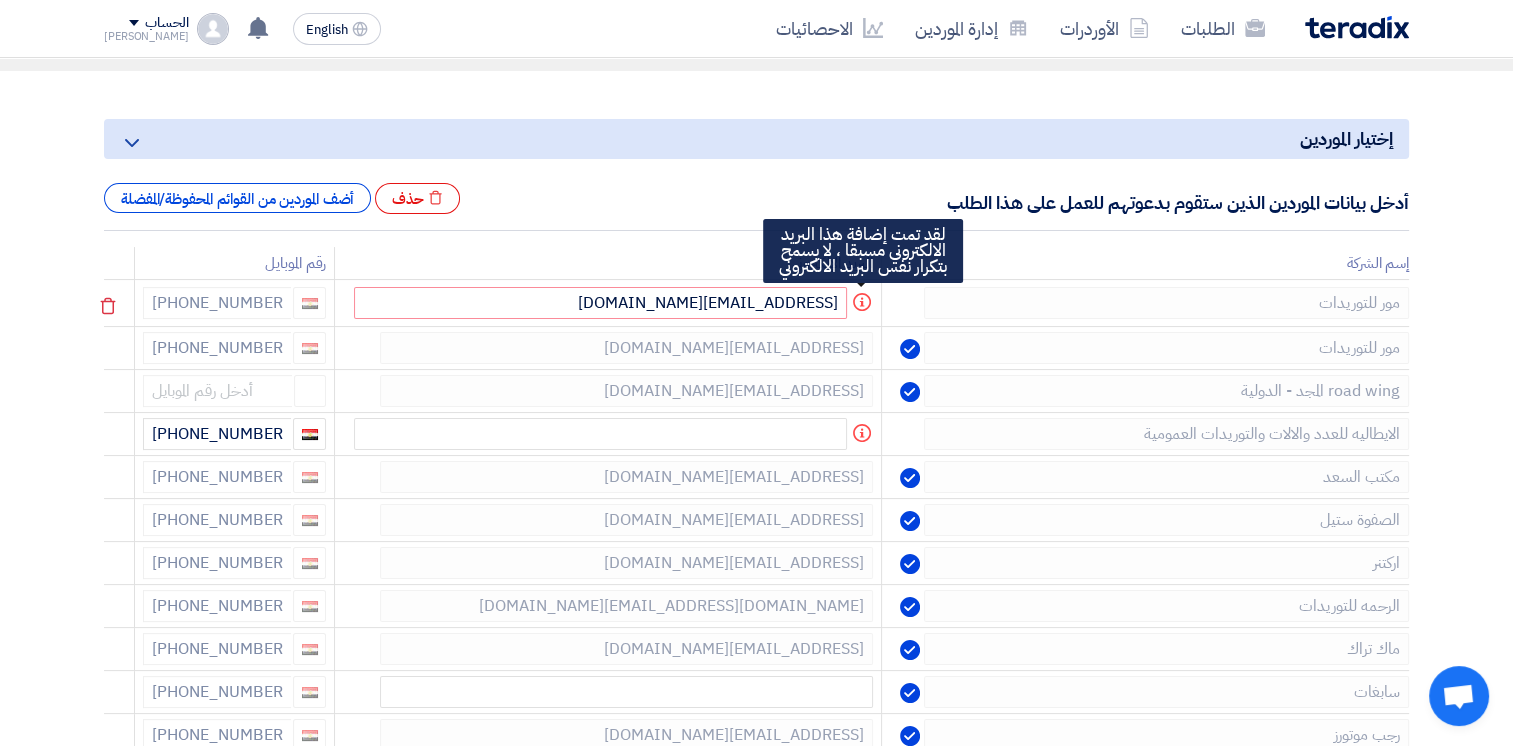 click on "Info" 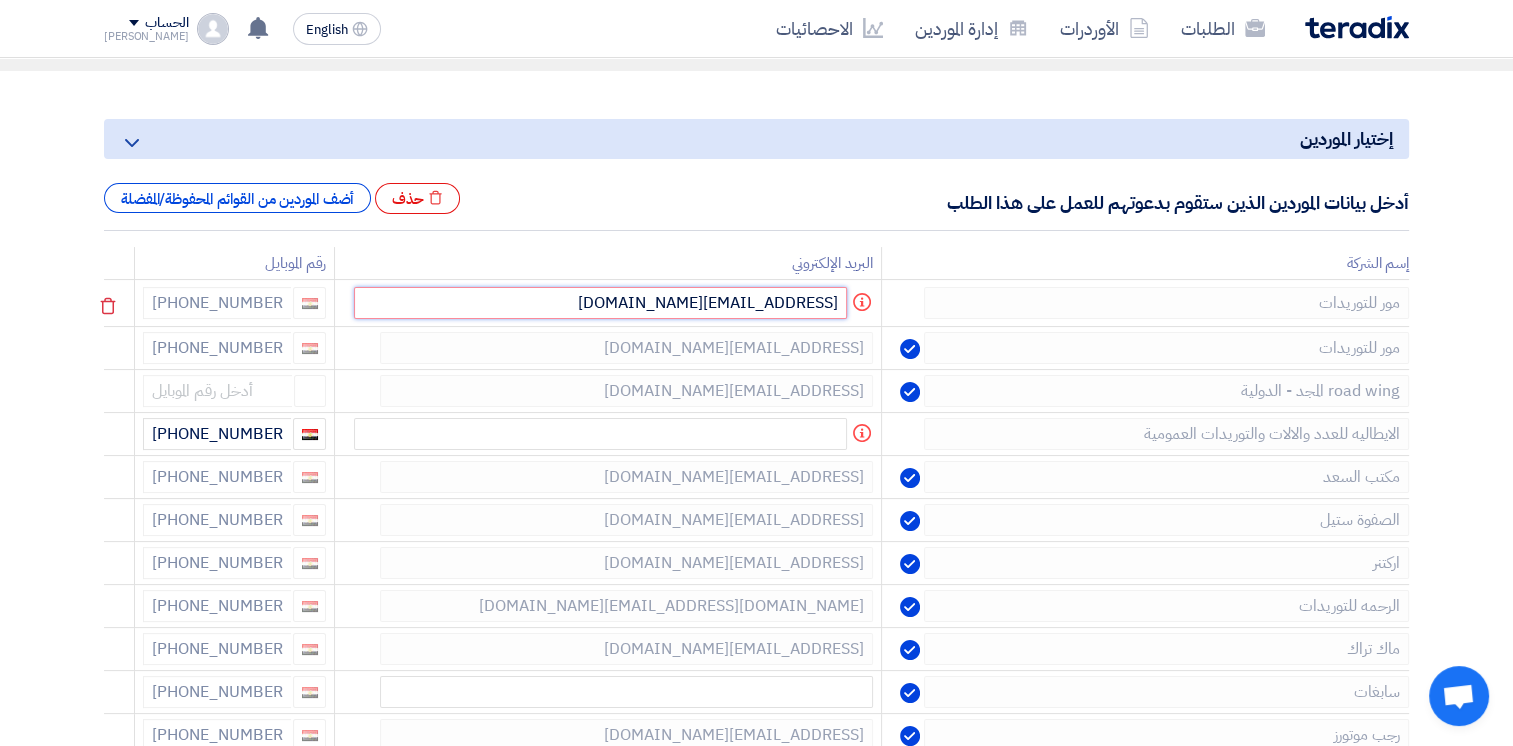 click on "[EMAIL_ADDRESS][DOMAIN_NAME]" 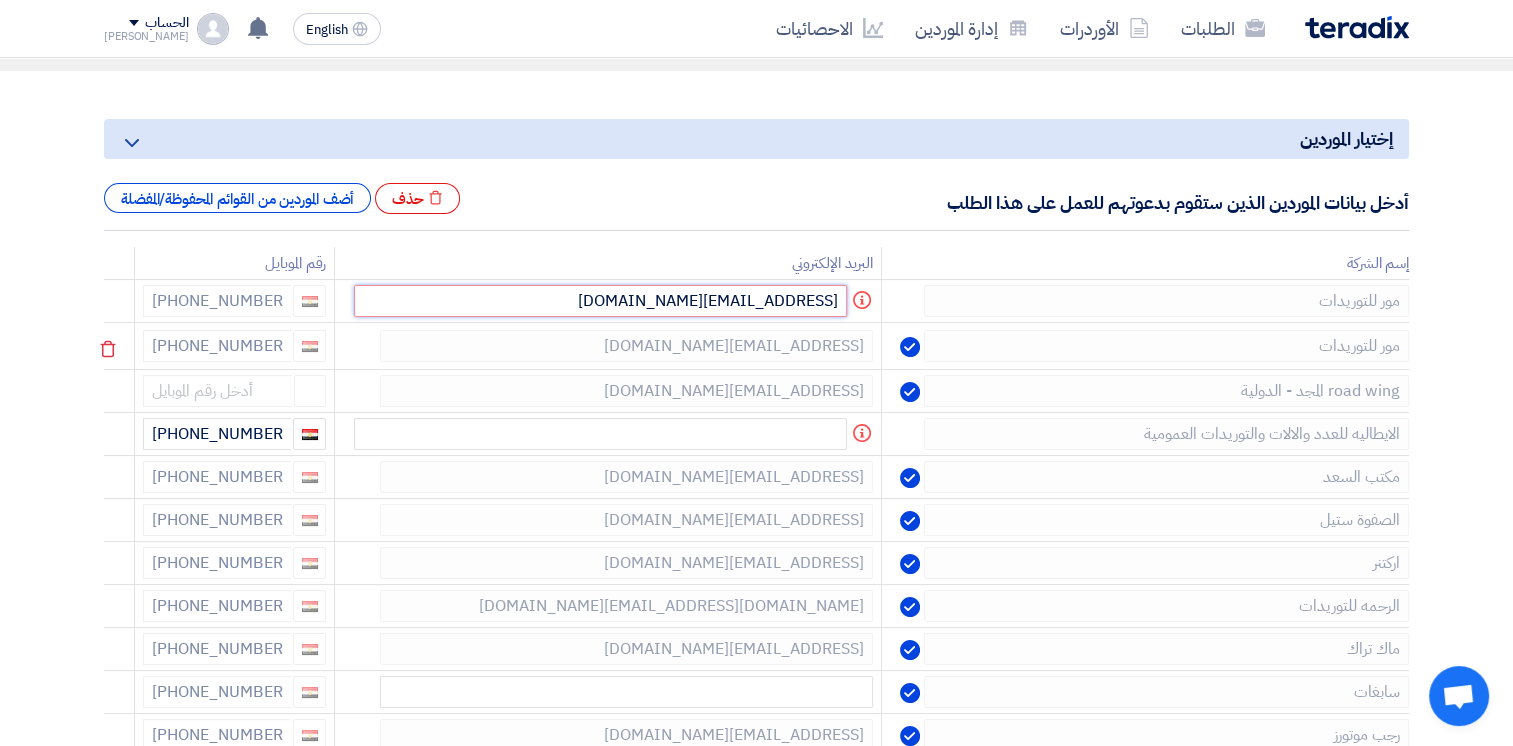 drag, startPoint x: 632, startPoint y: 303, endPoint x: 898, endPoint y: 367, distance: 273.59094 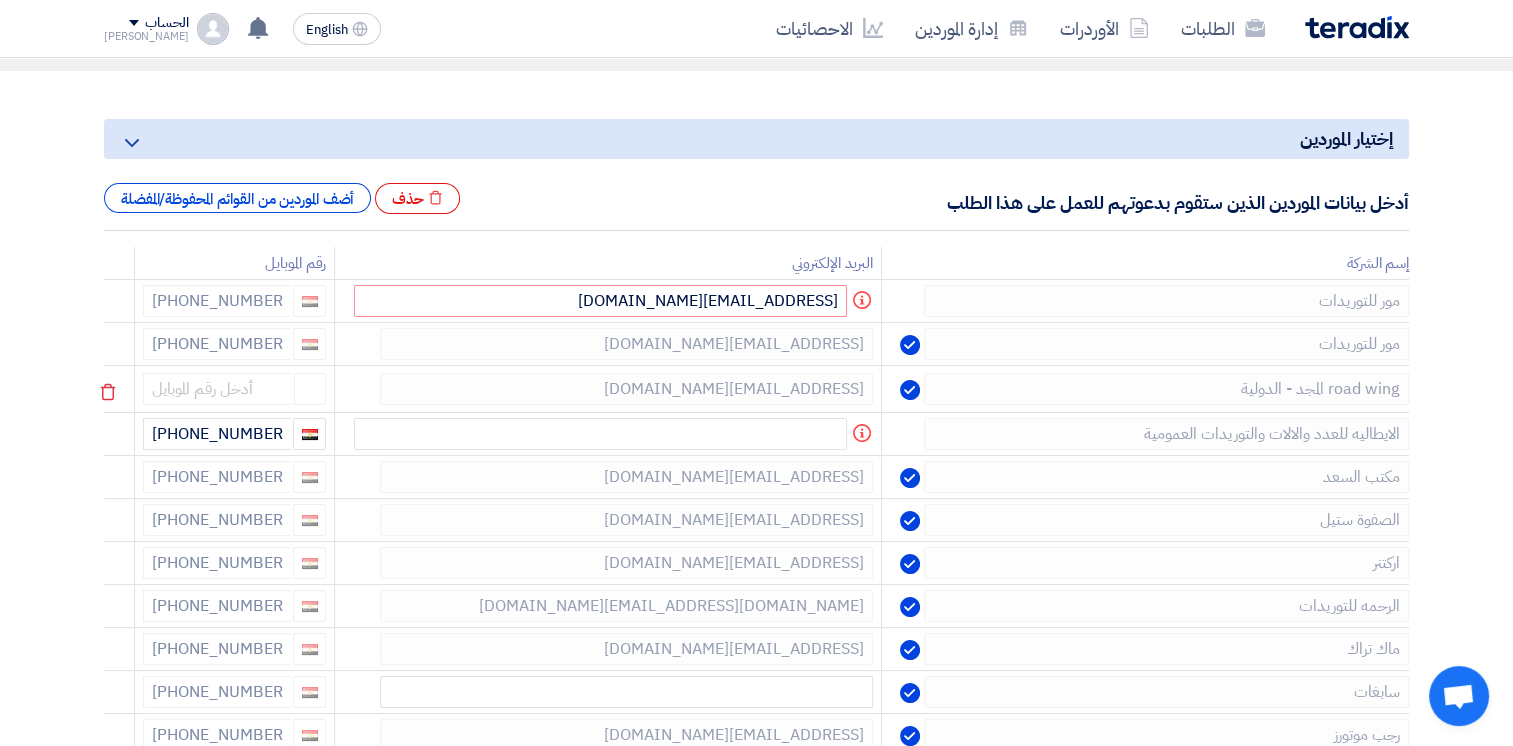 click on "[EMAIL_ADDRESS][DOMAIN_NAME]" 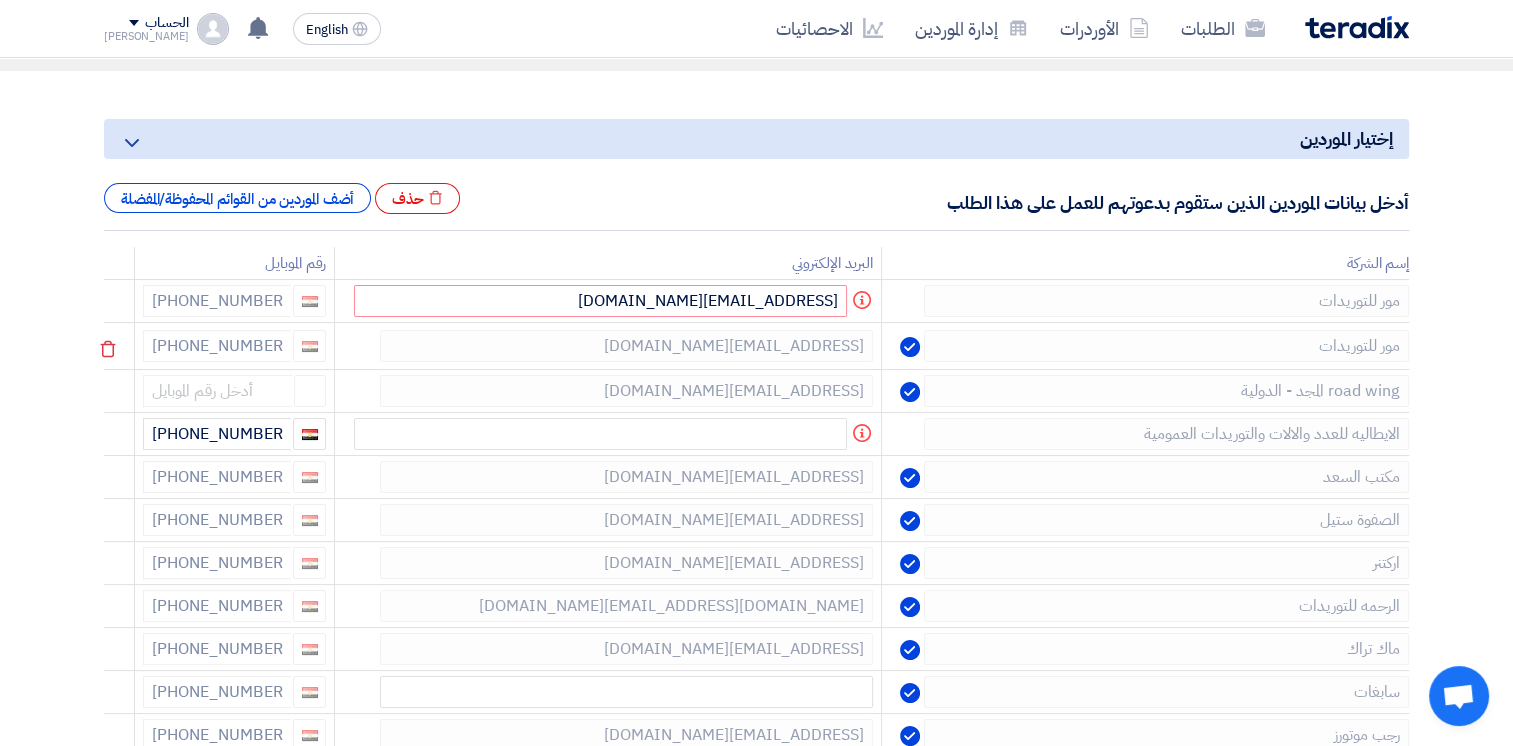 drag, startPoint x: 112, startPoint y: 300, endPoint x: 140, endPoint y: 290, distance: 29.732138 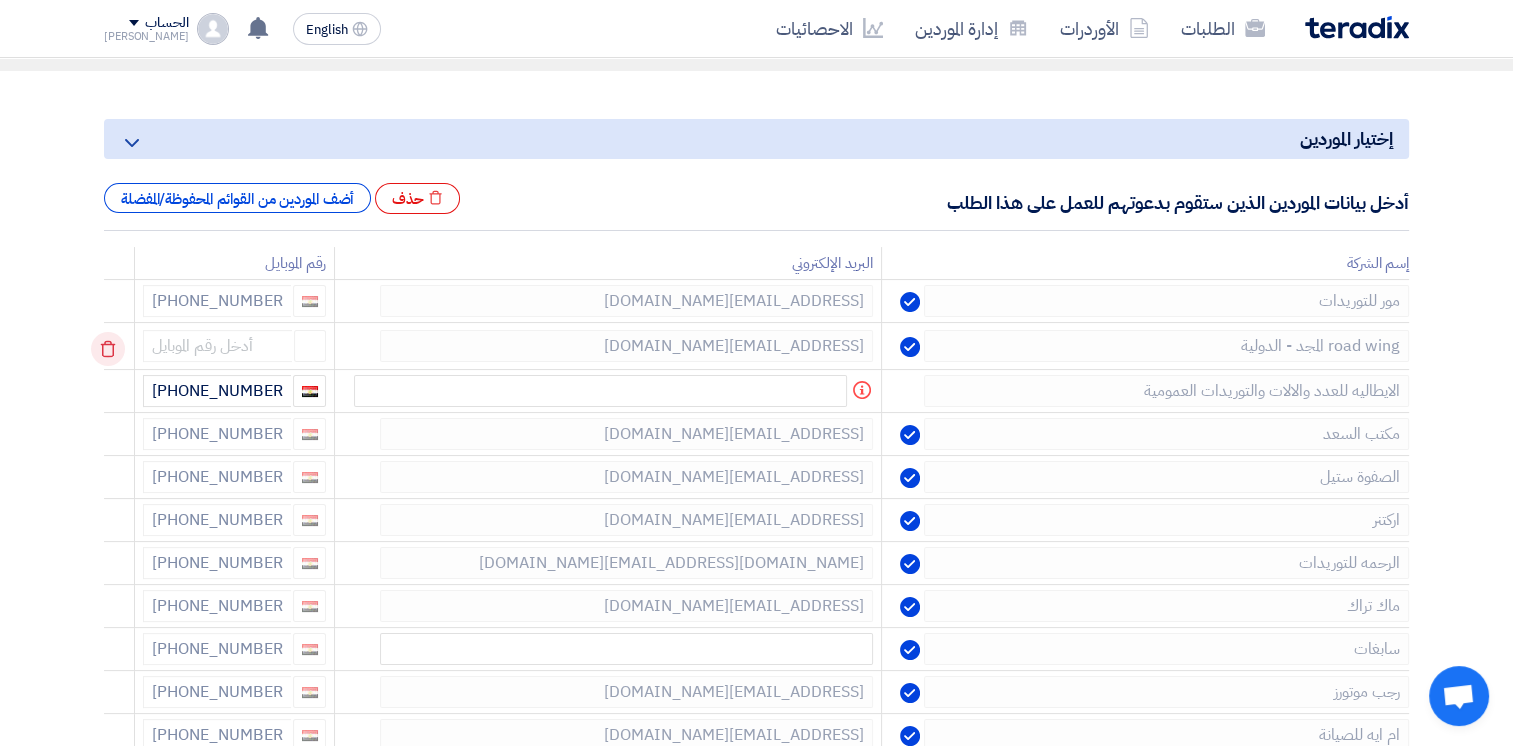 click 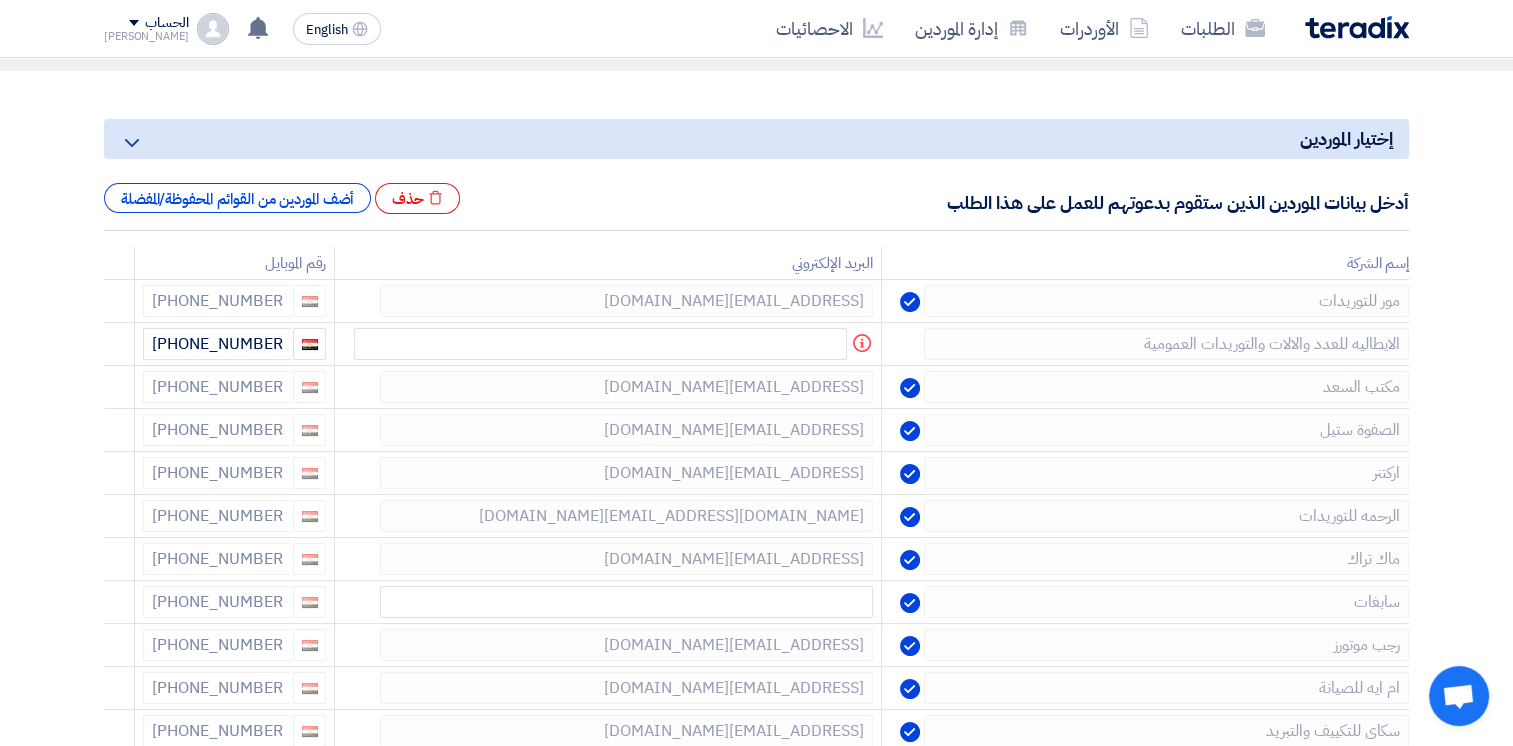 click 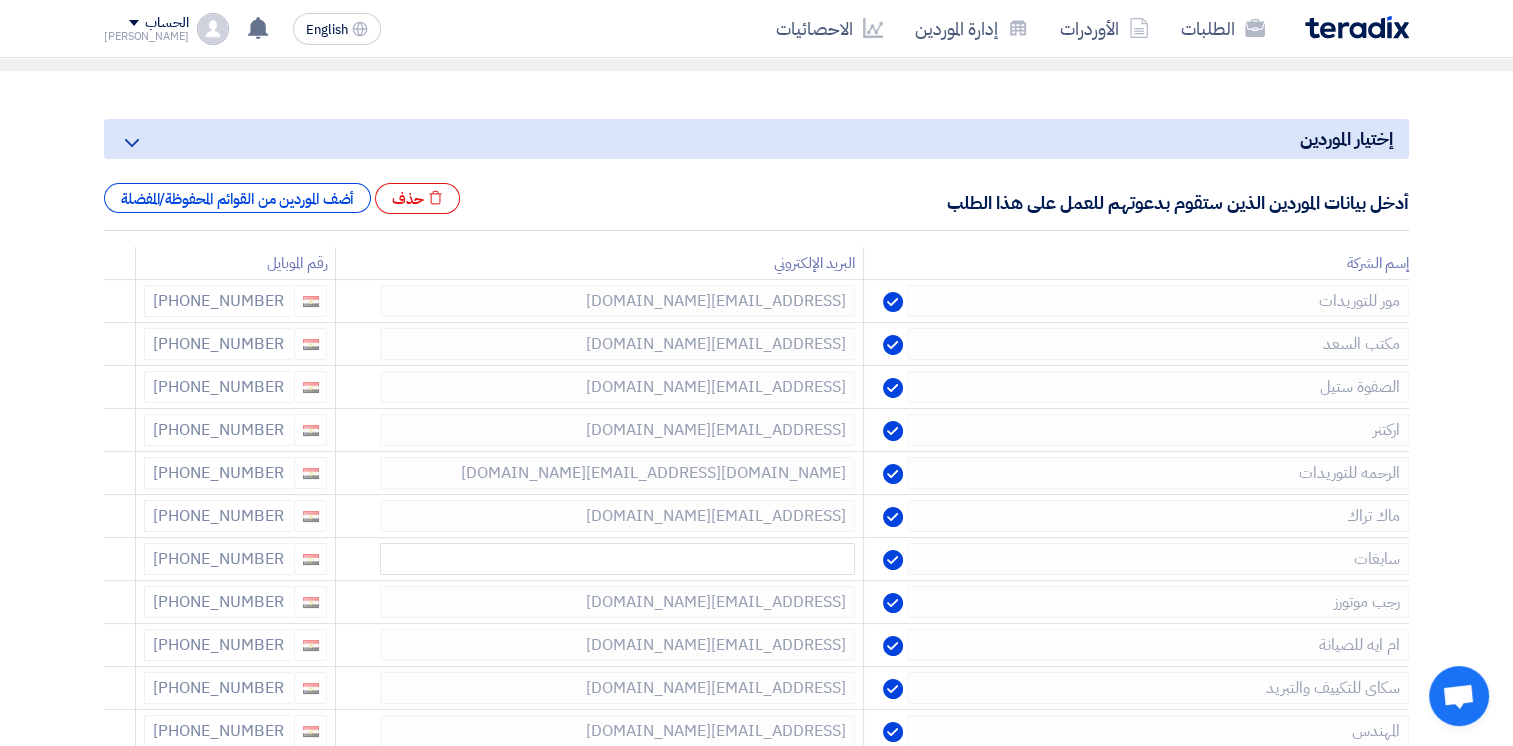 click 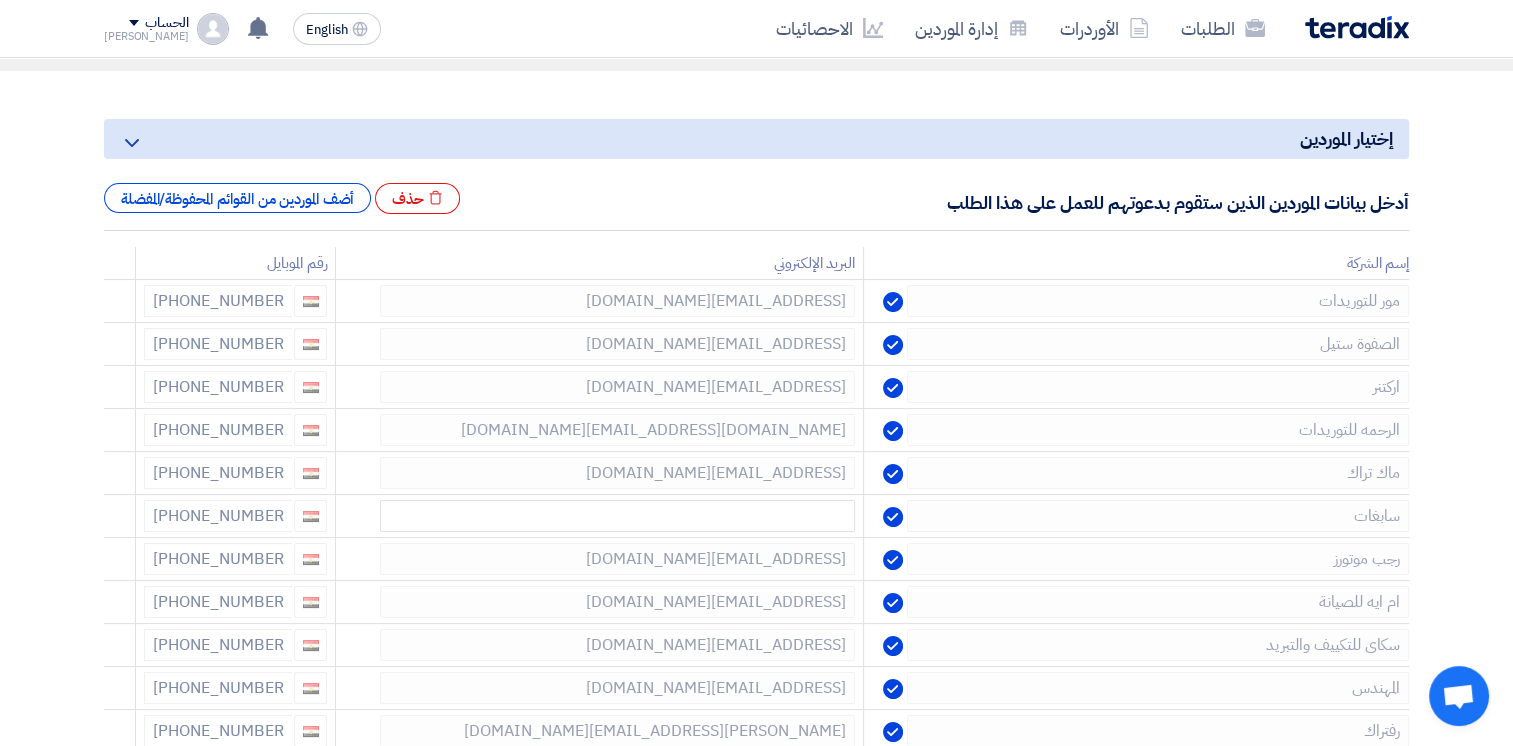 click 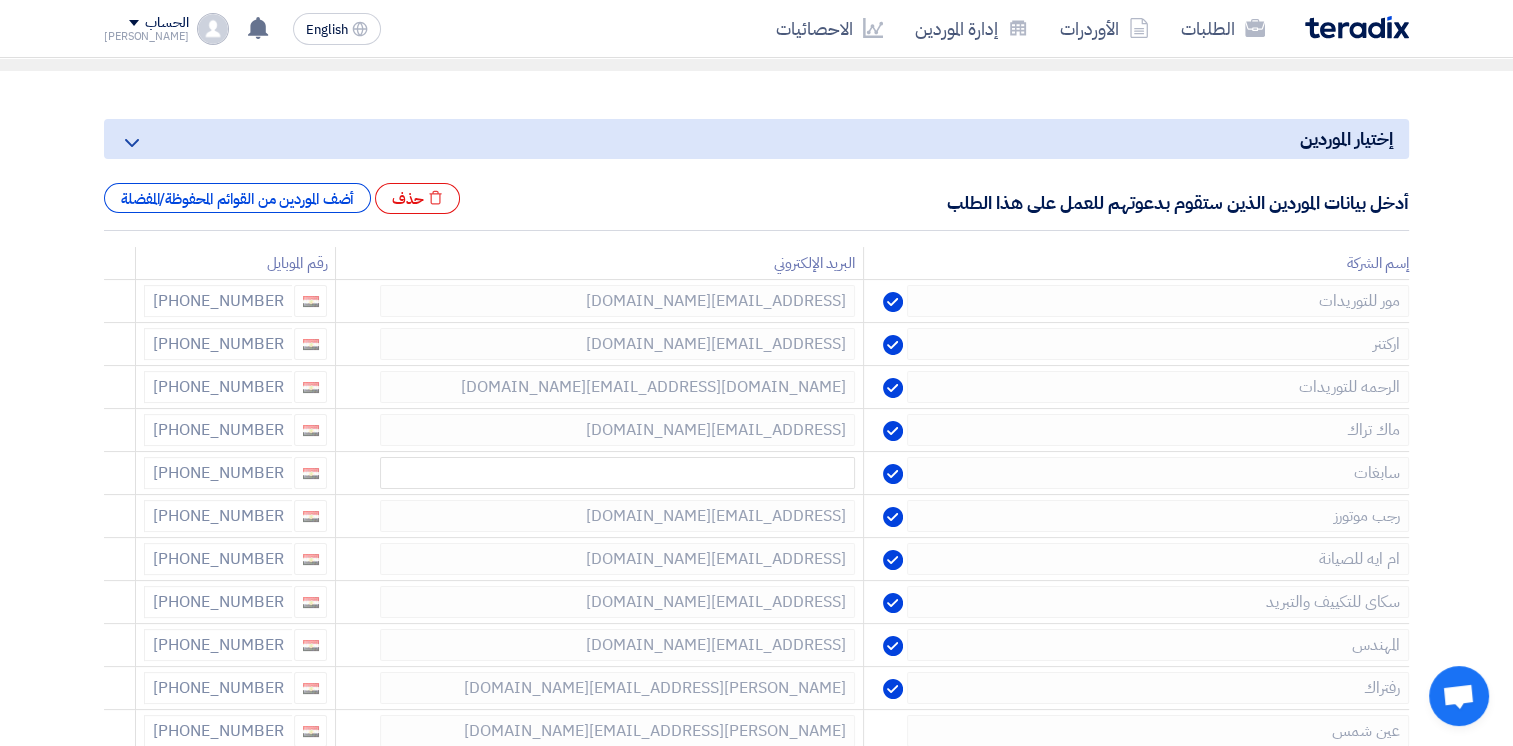 click 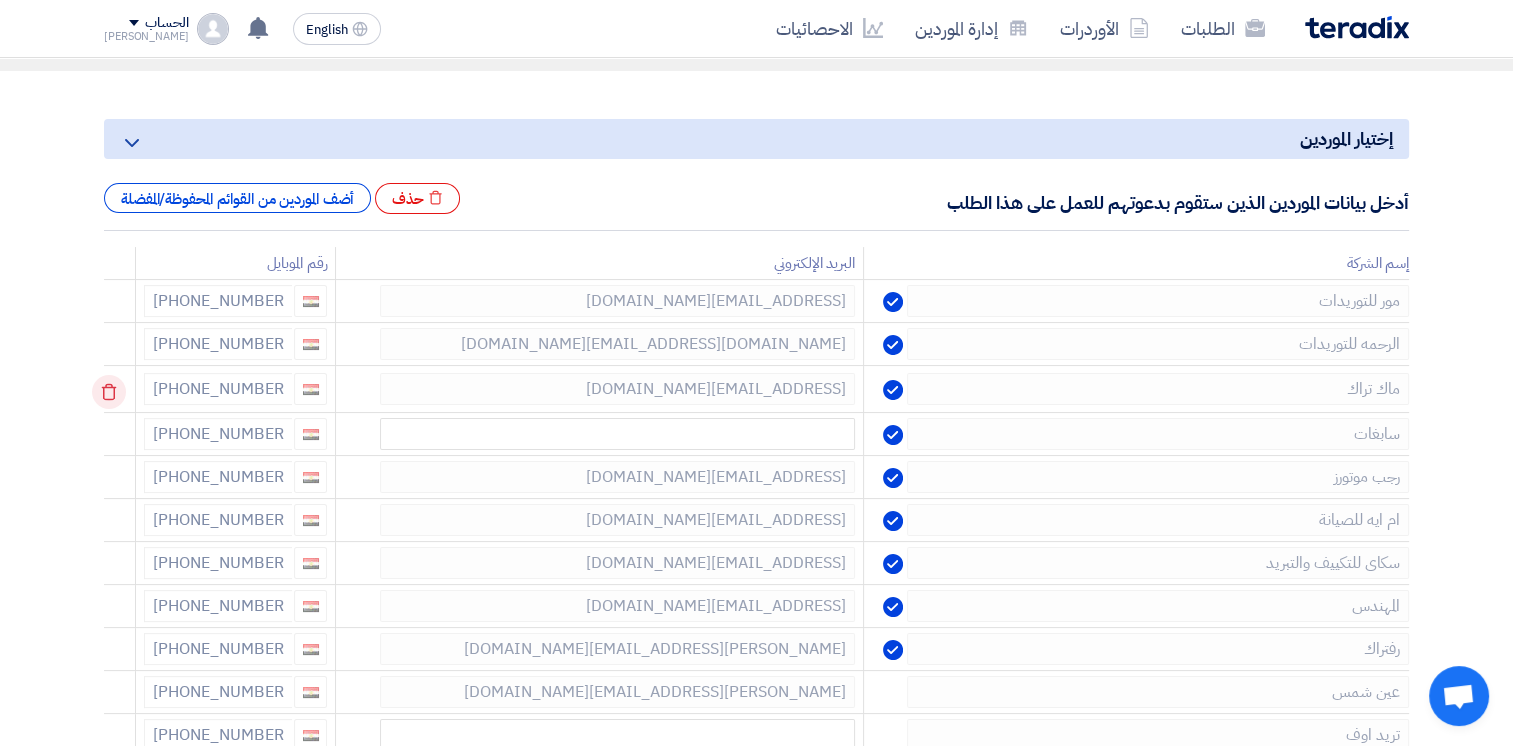 click 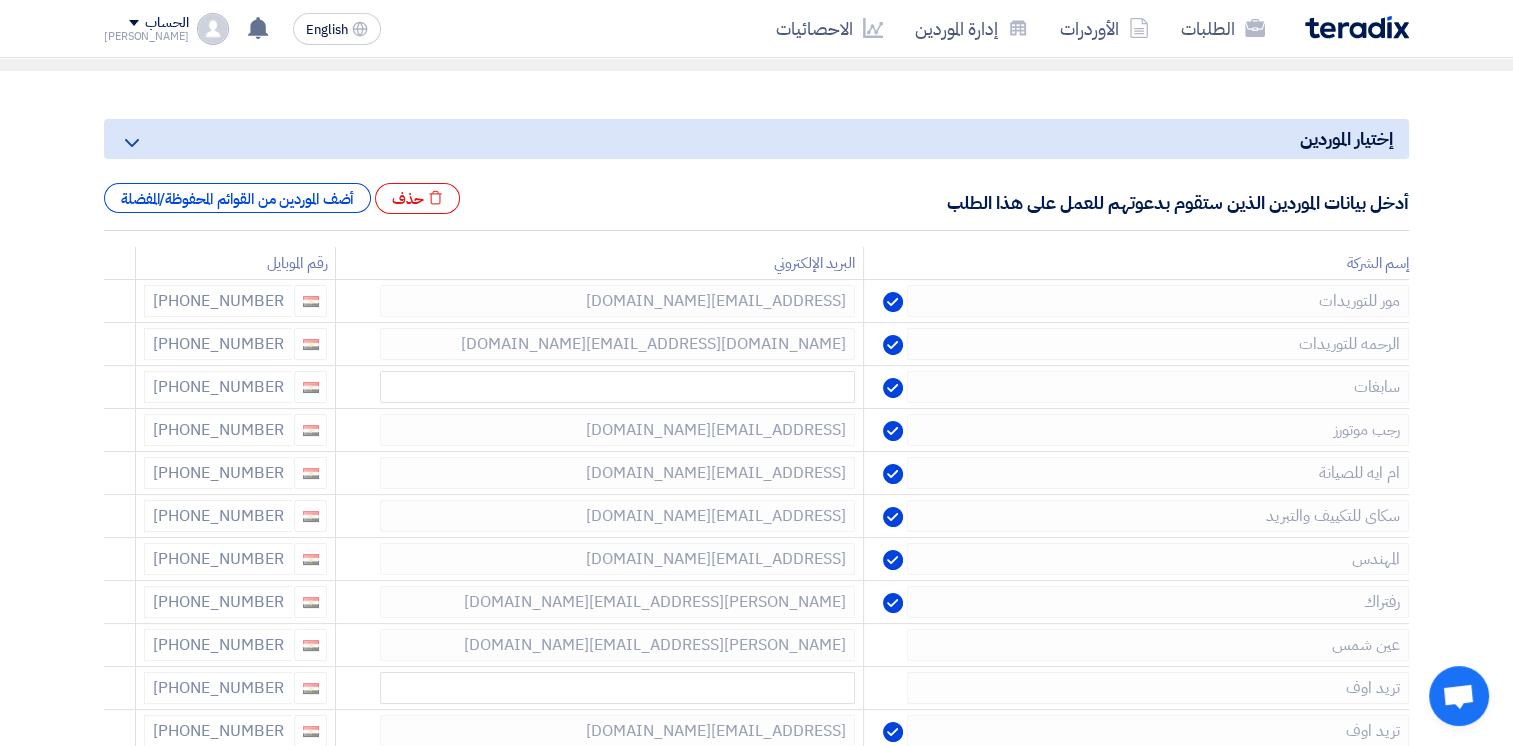 click 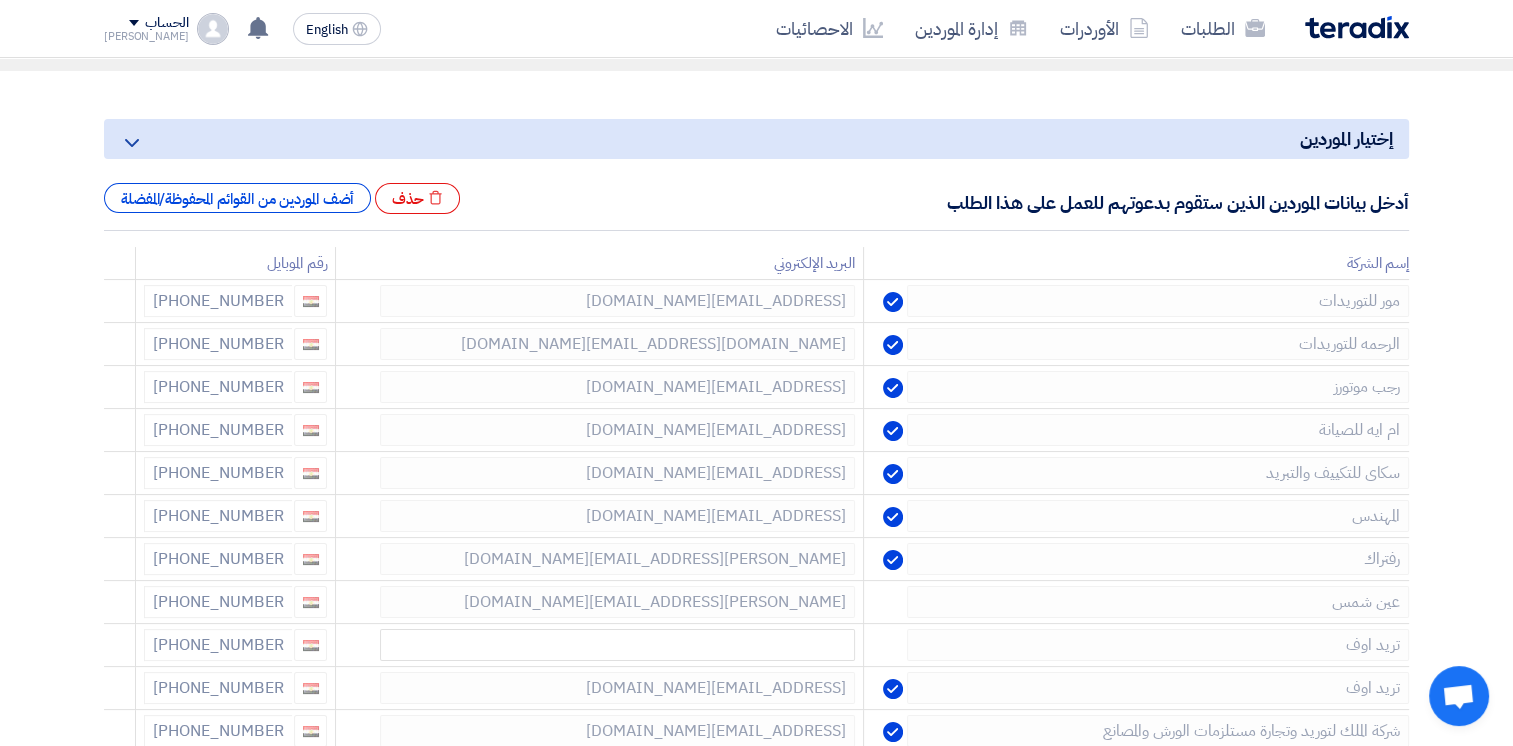 click 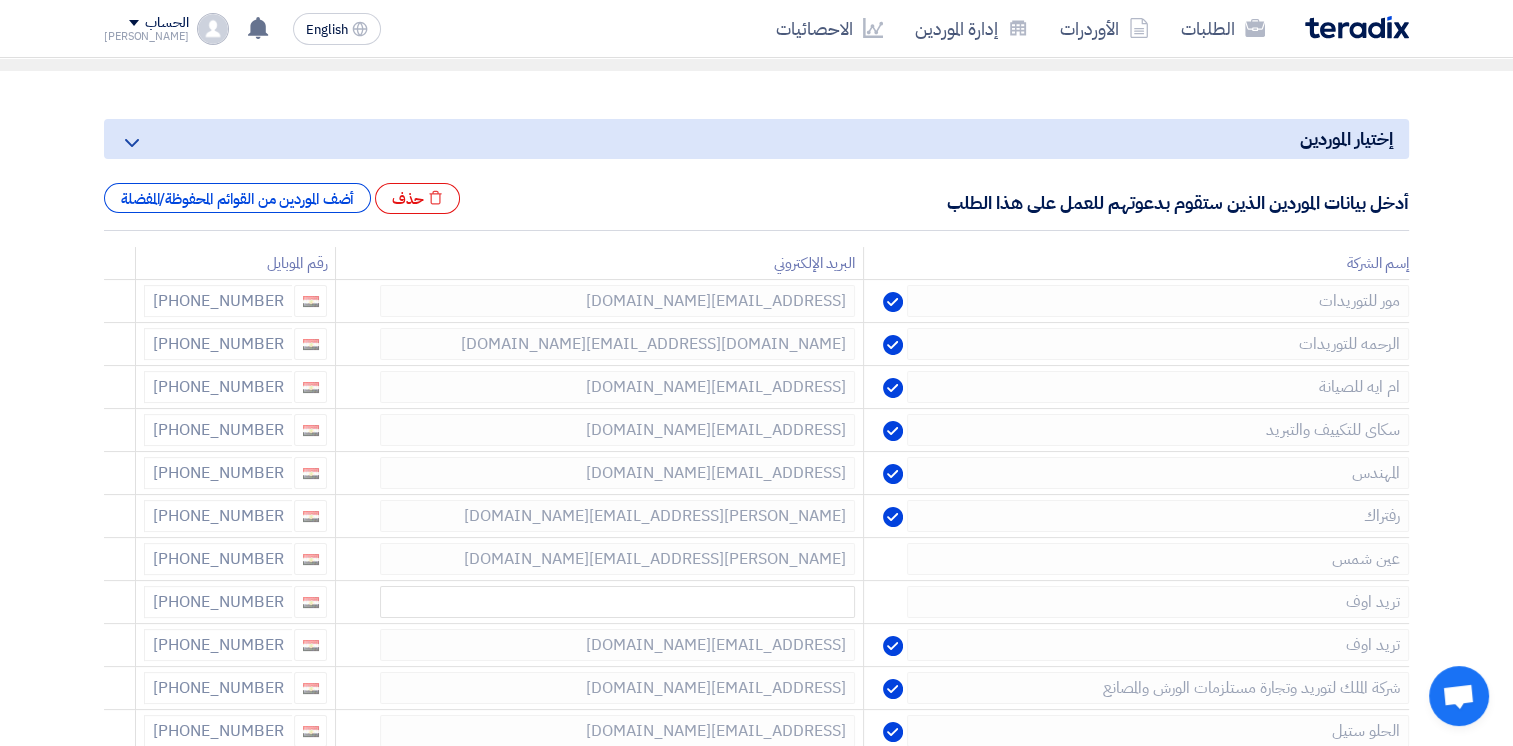 click 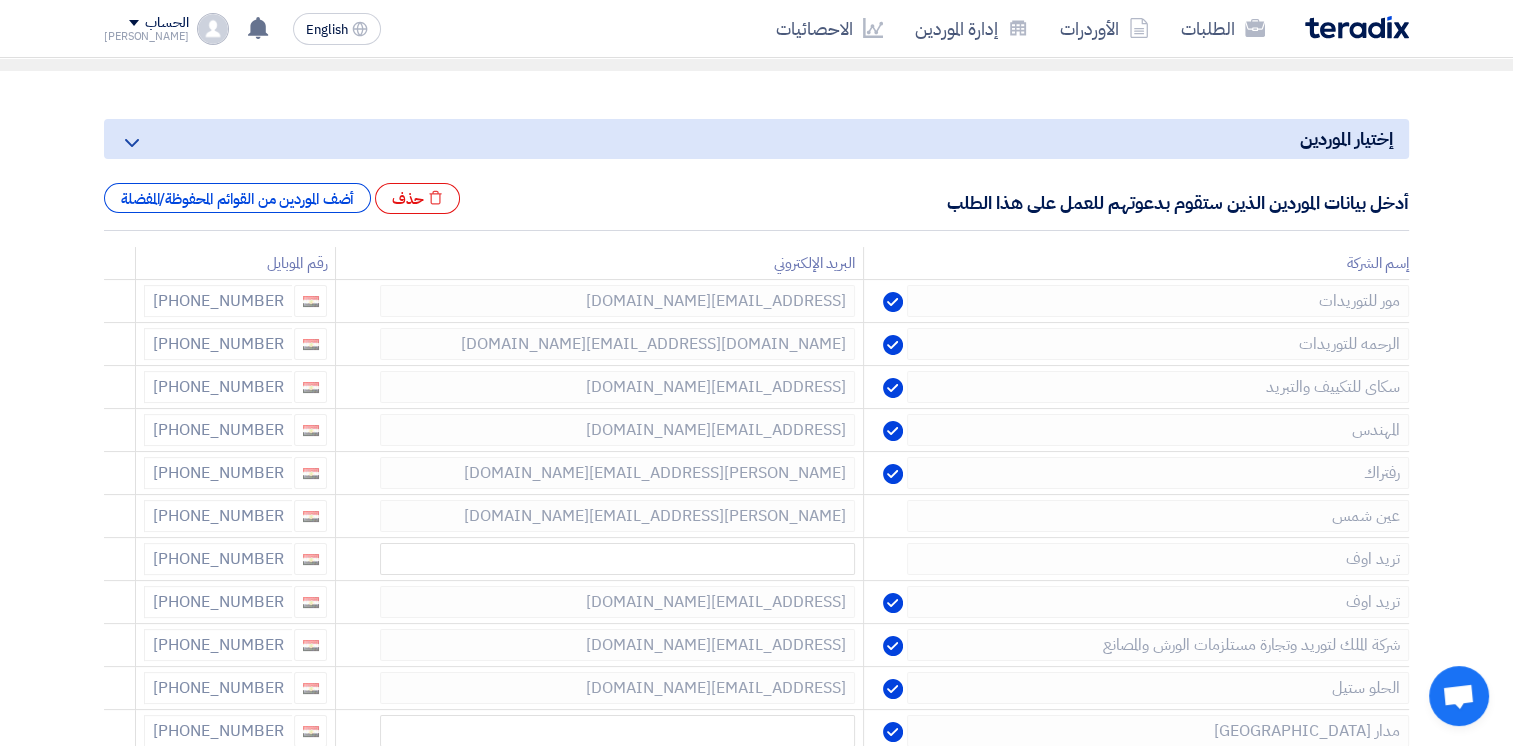 click 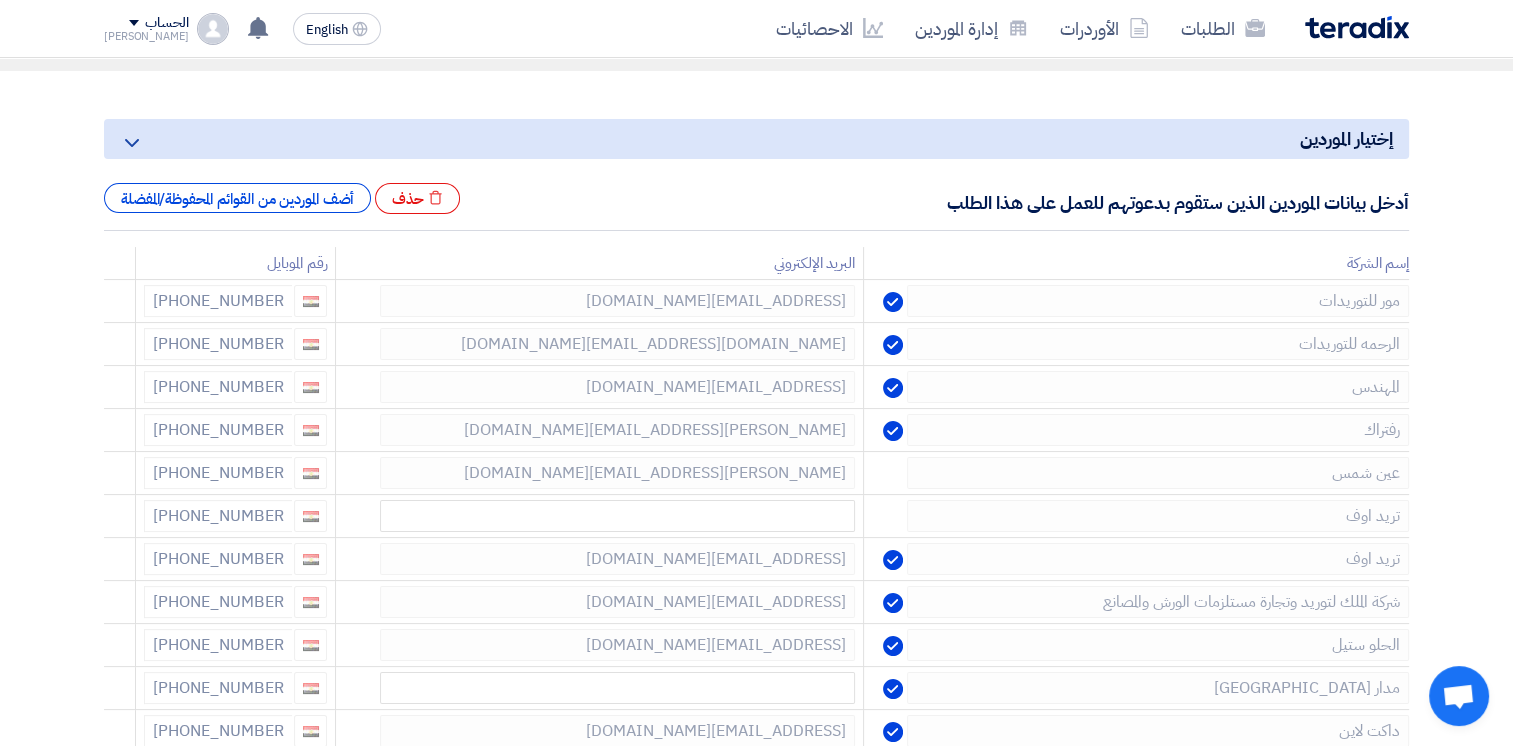 click 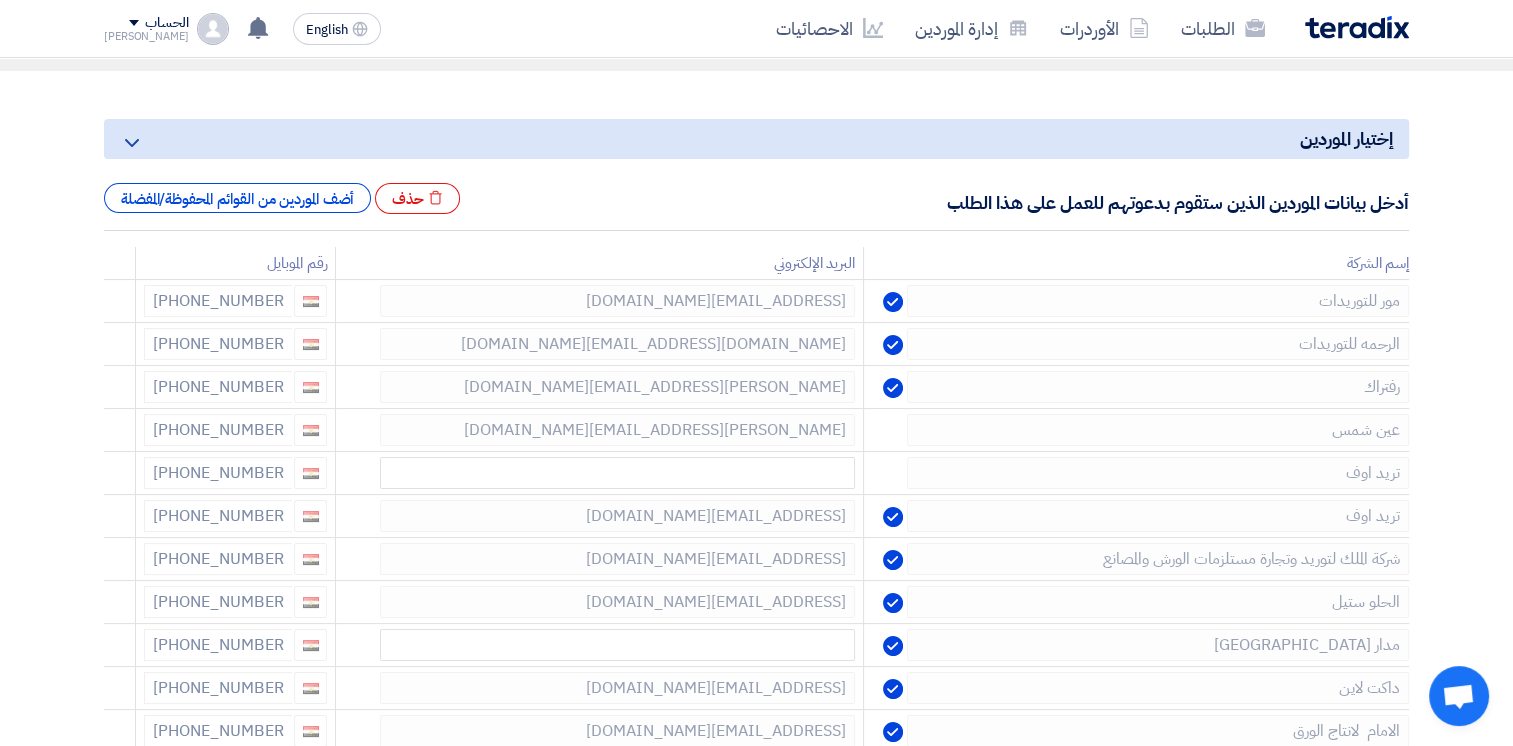 click 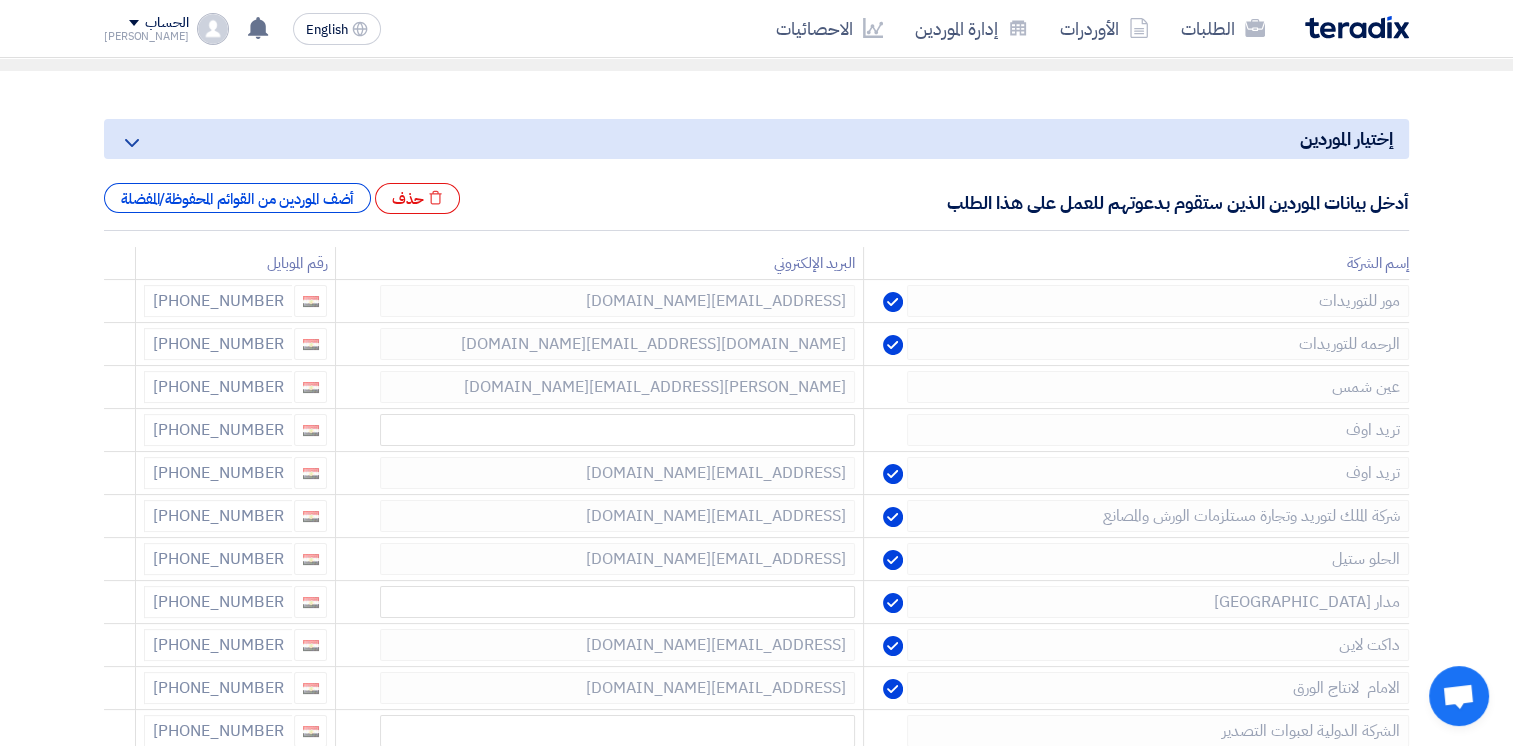 click 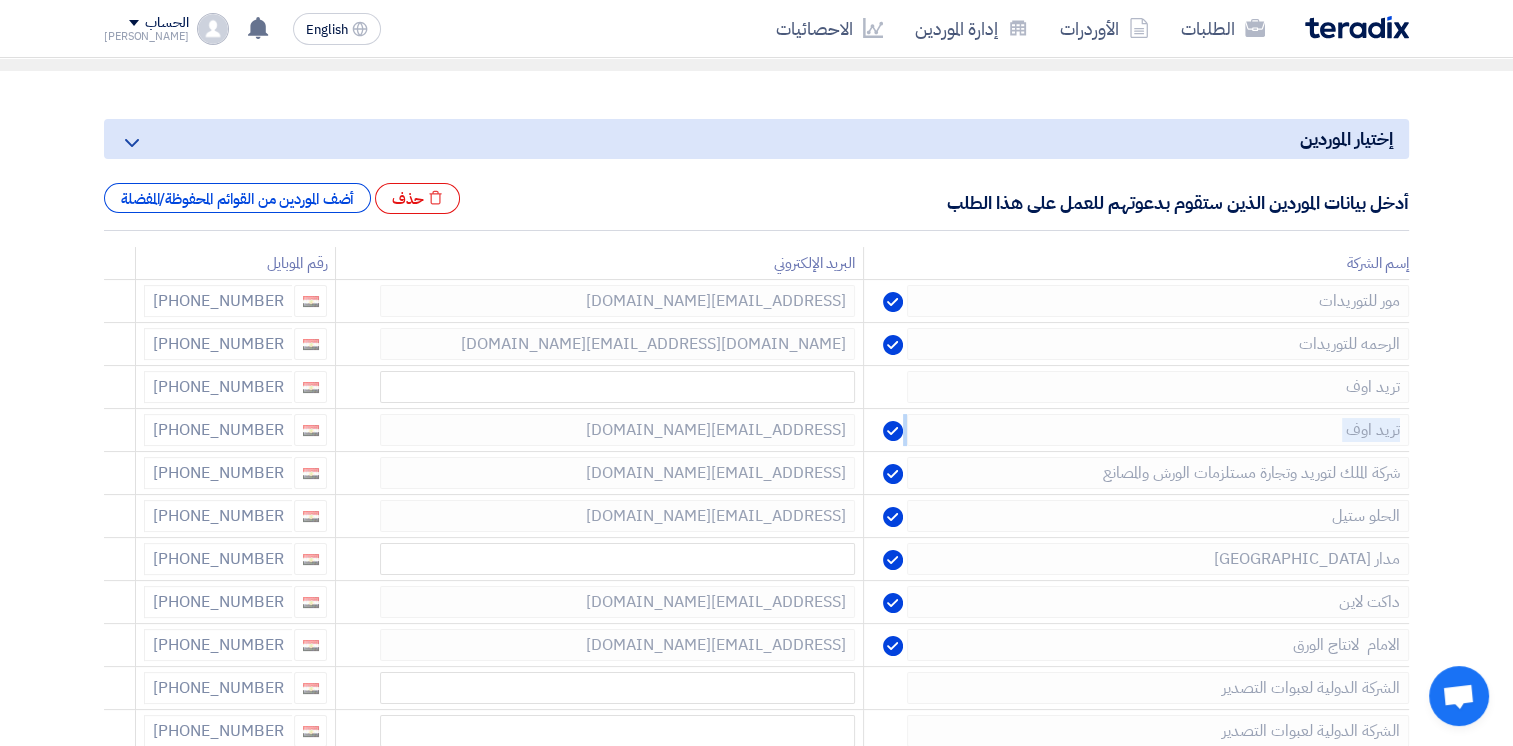 click 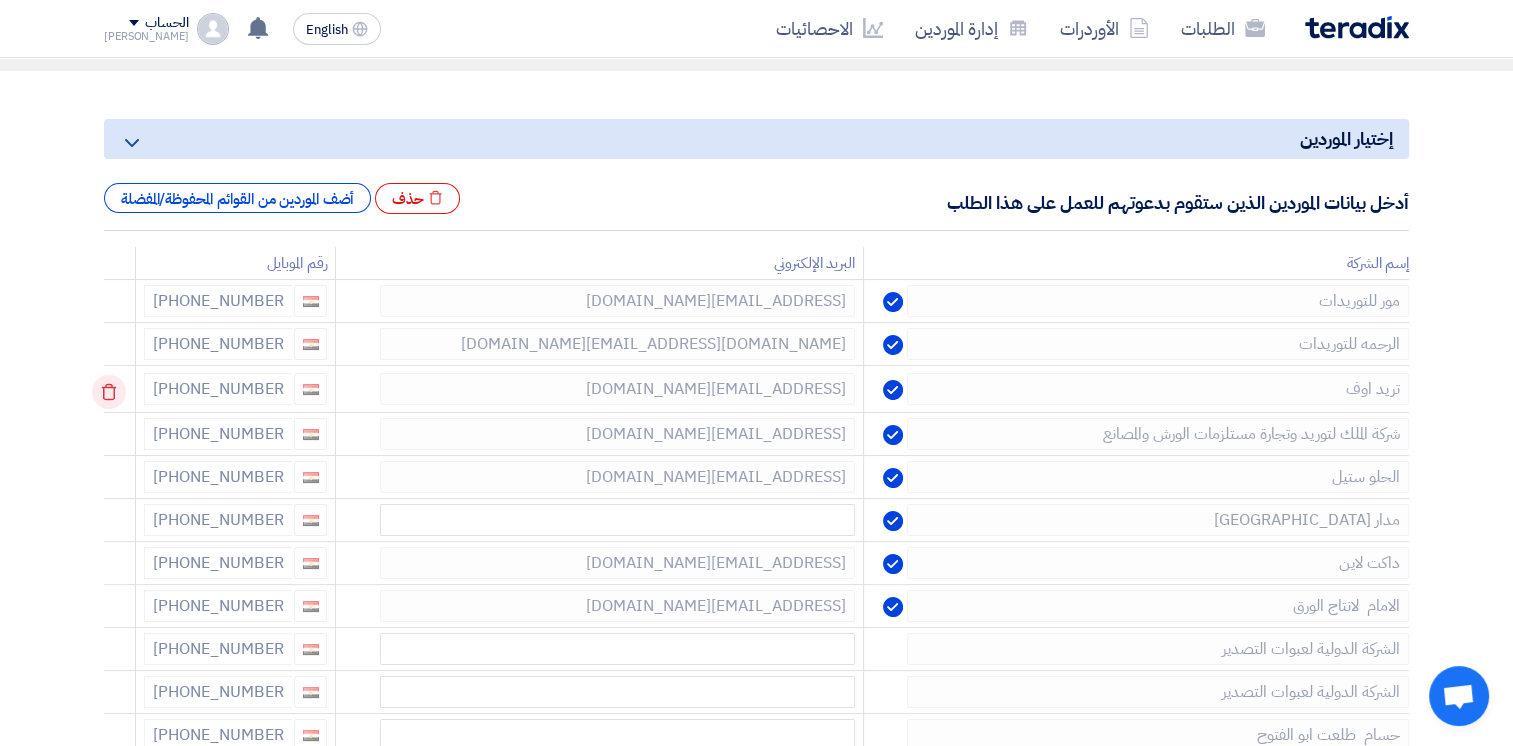 click 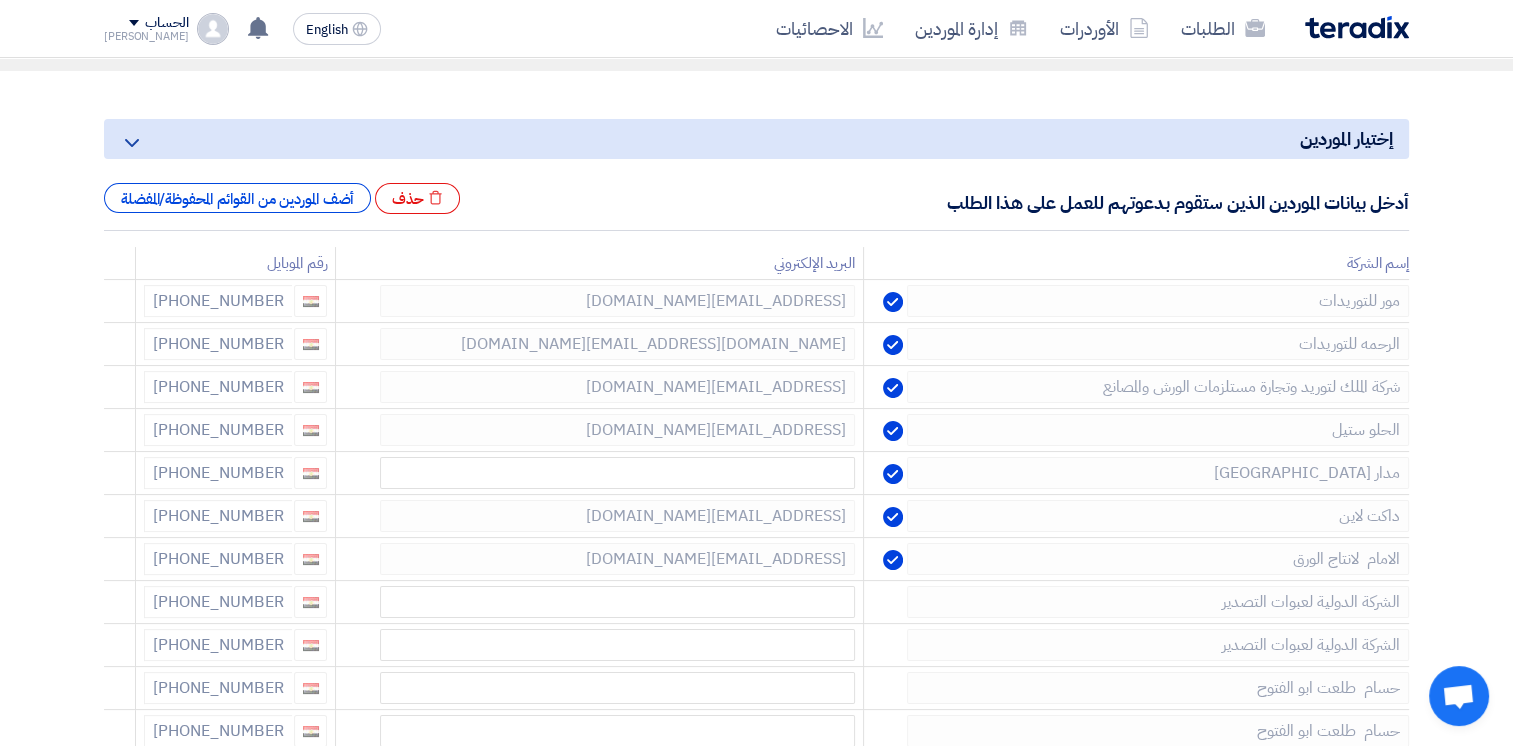 click 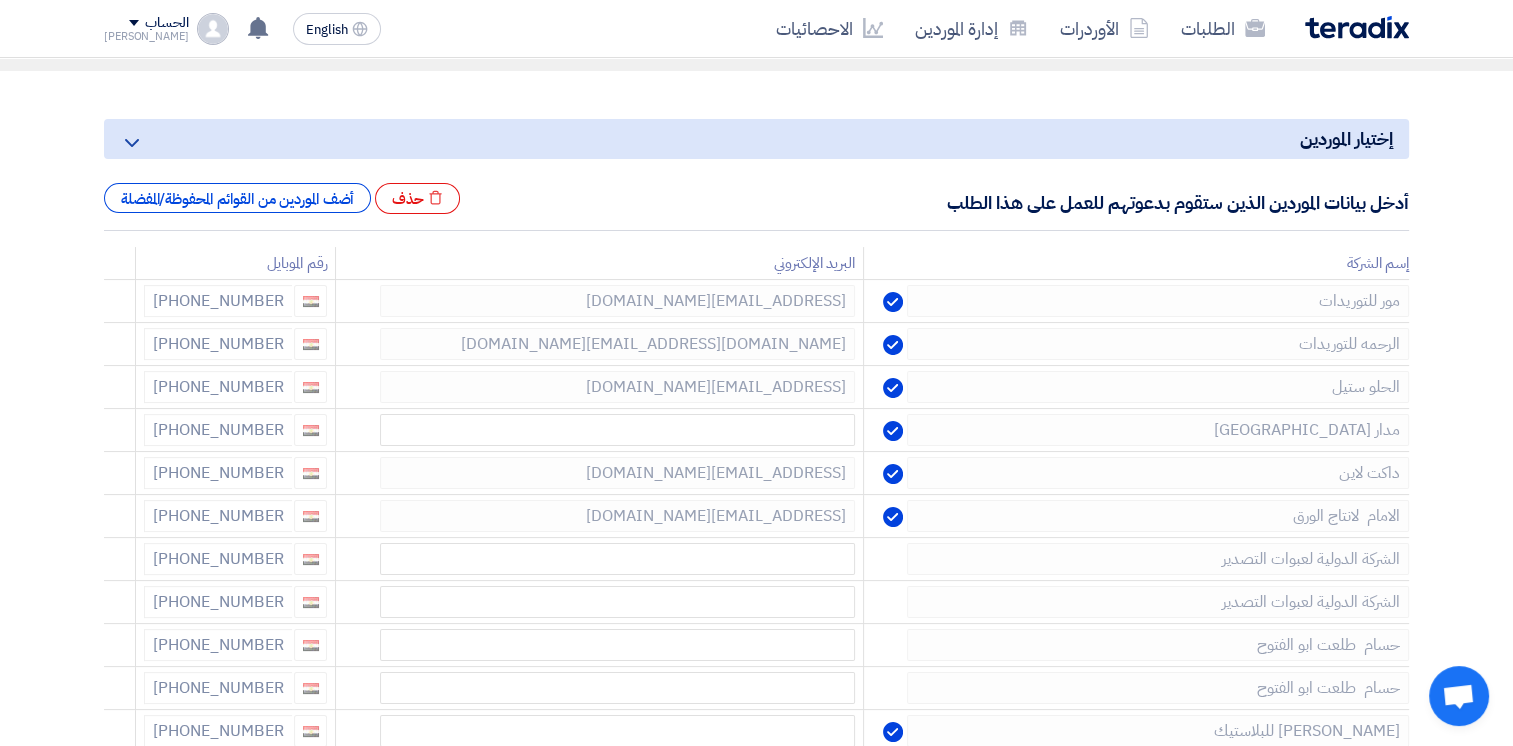 click 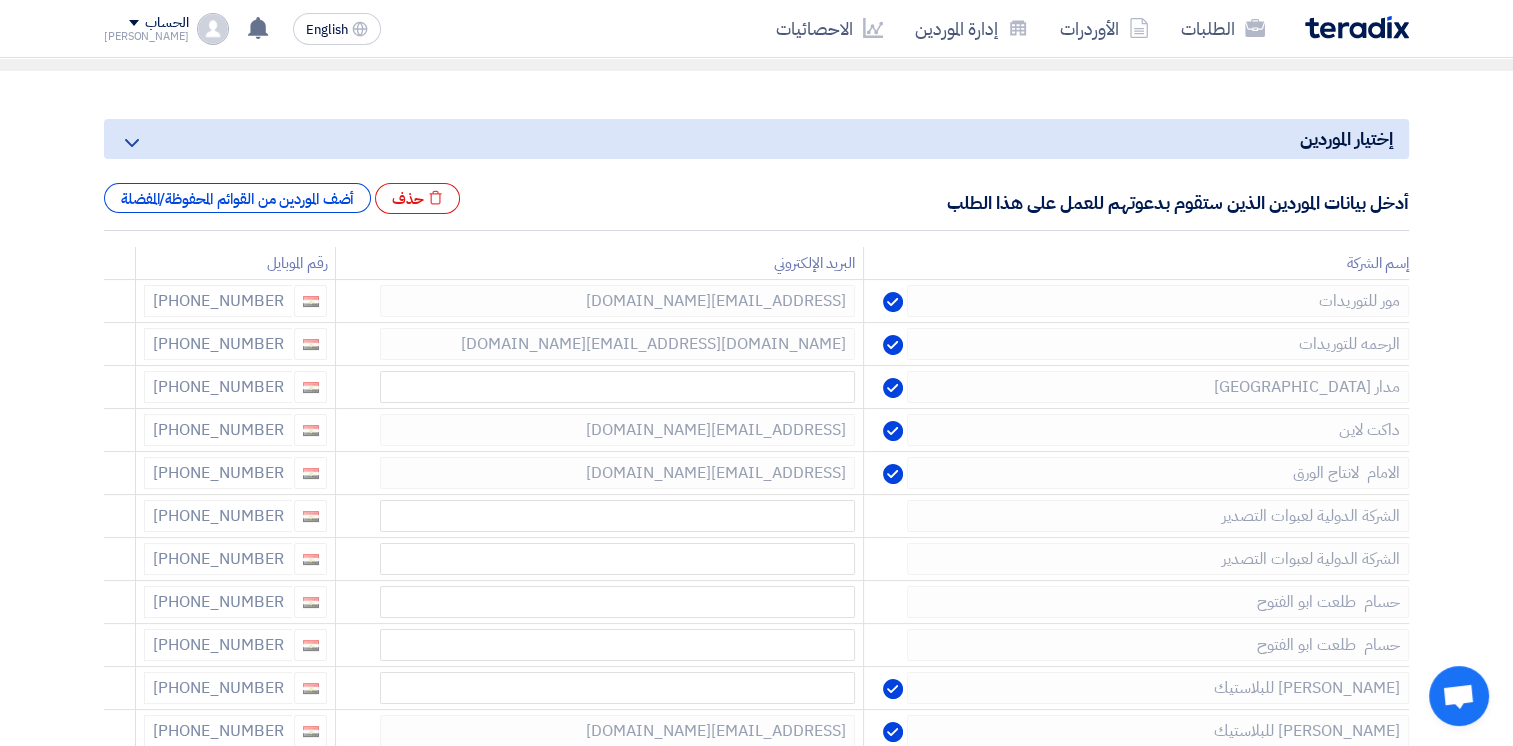 click 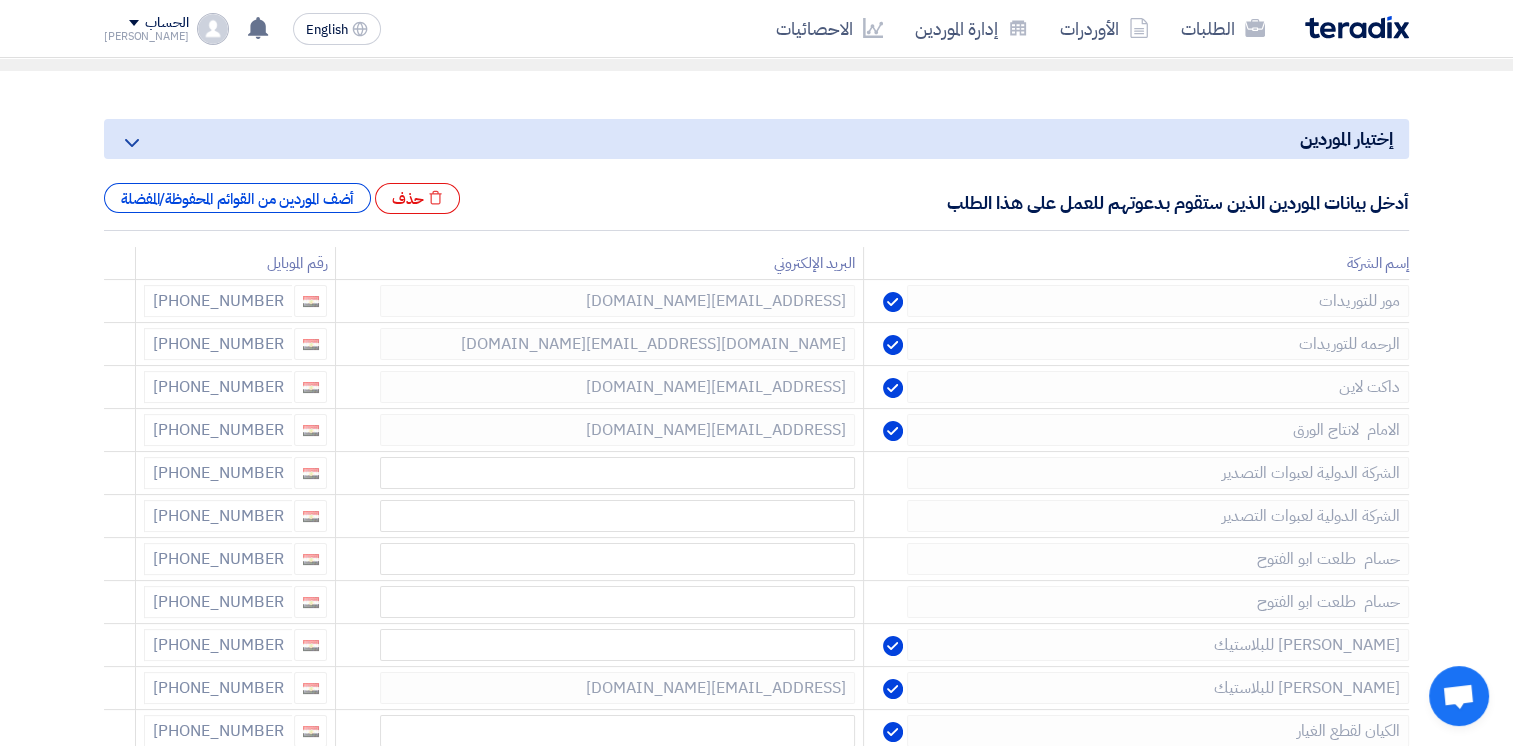click 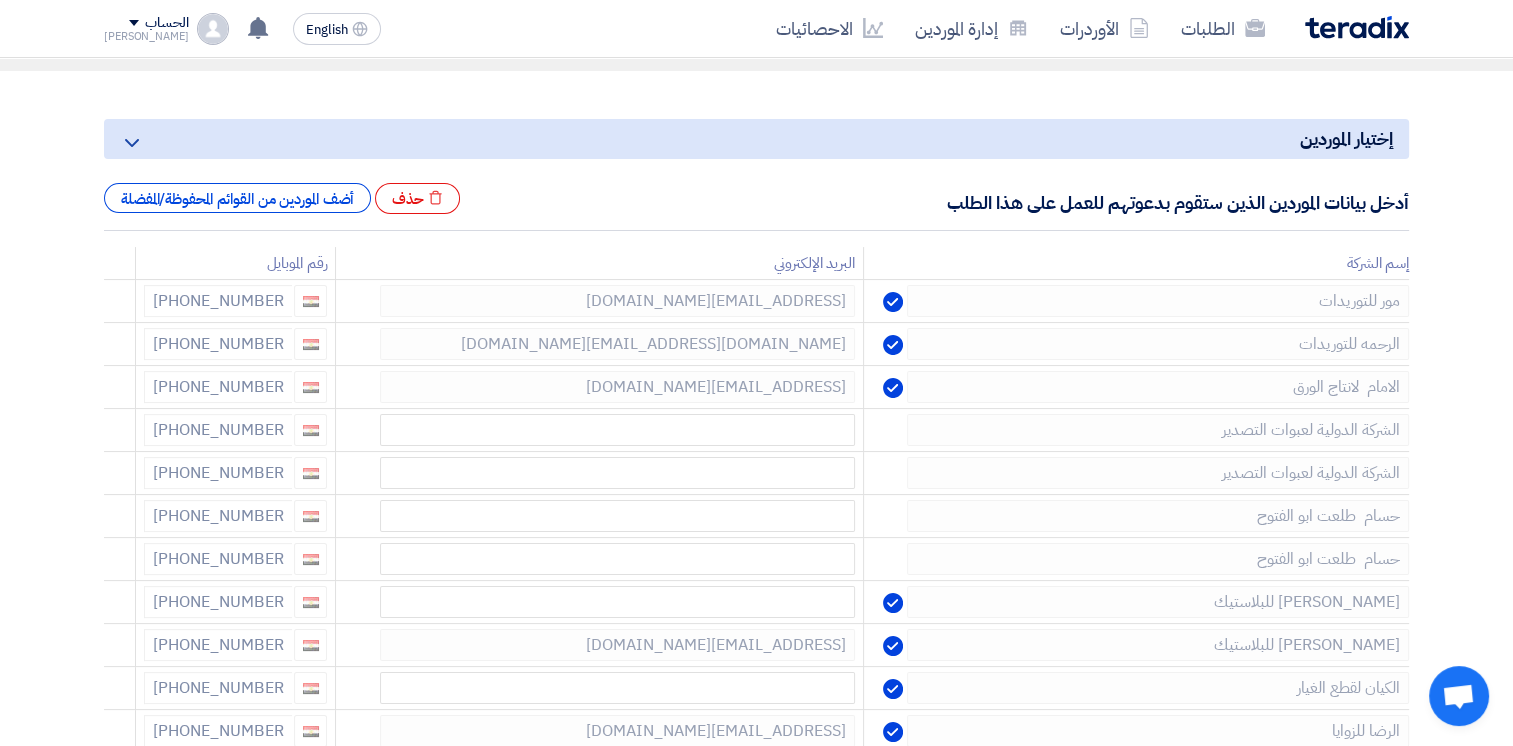 click 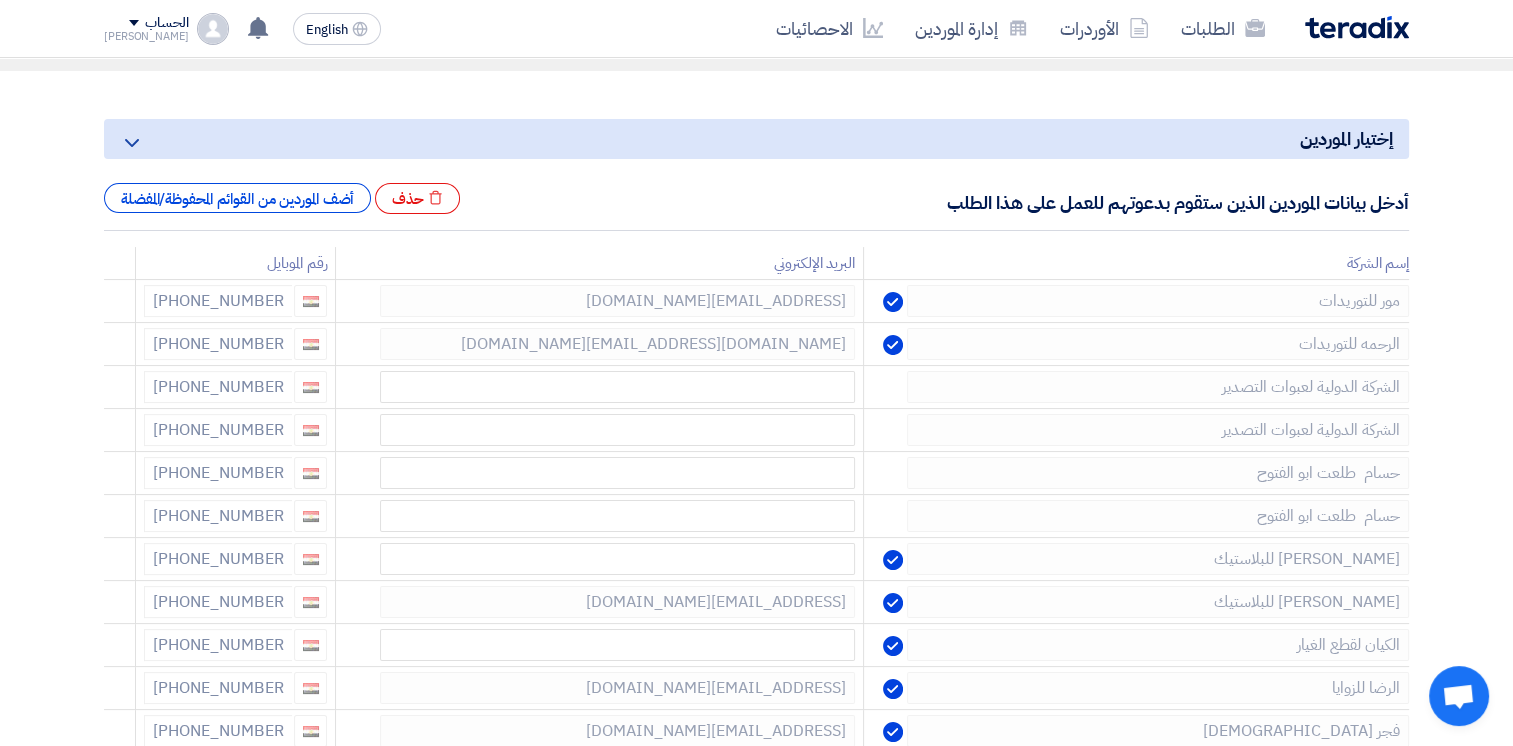 click 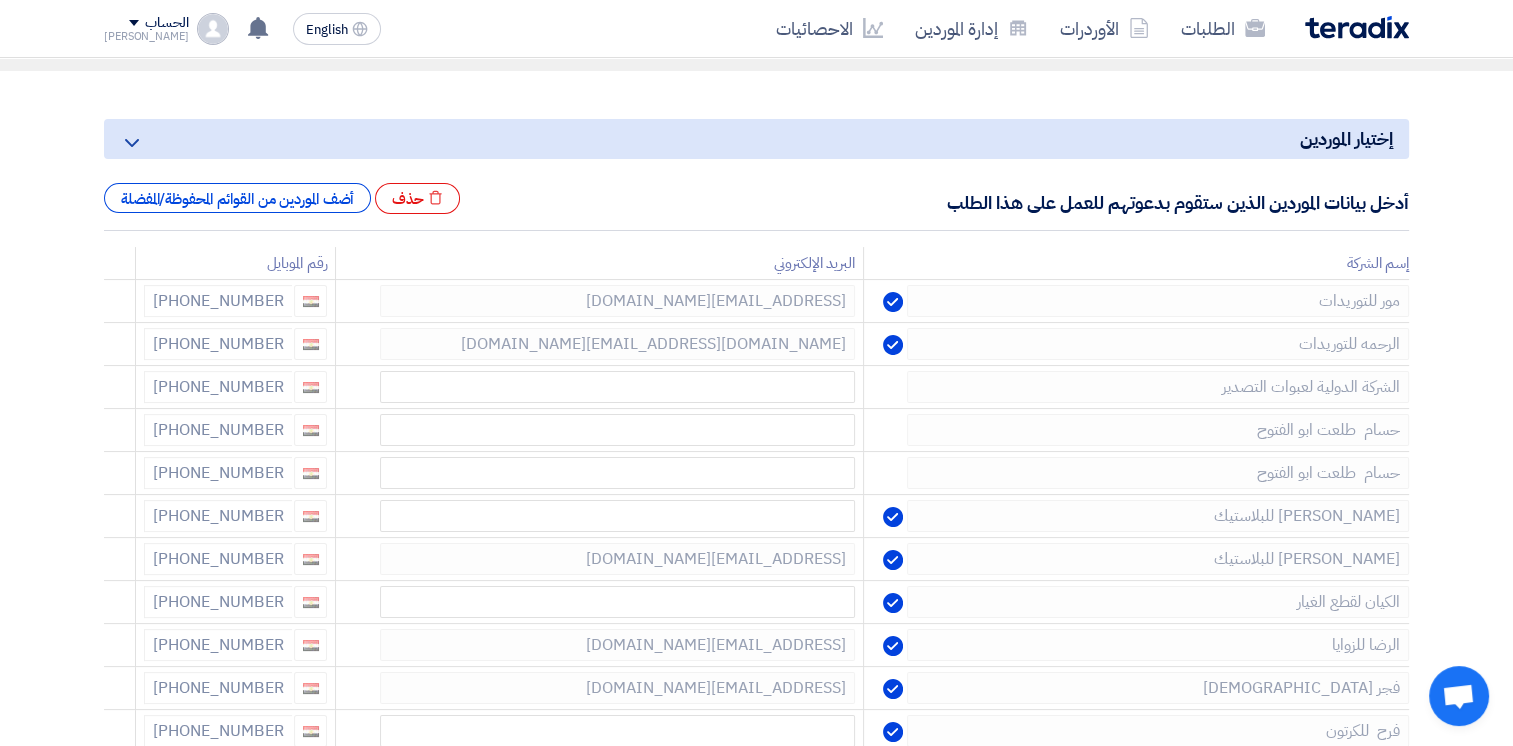 click 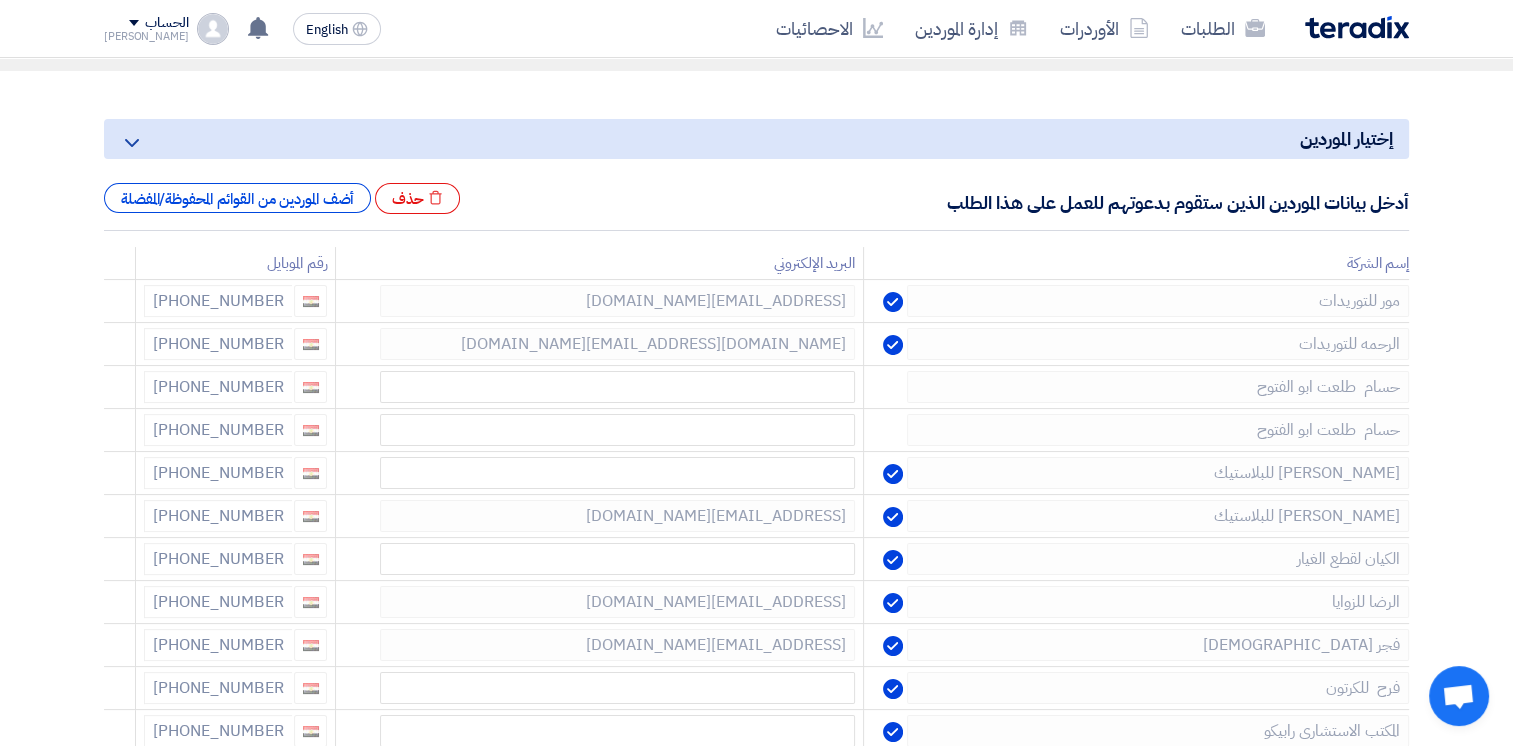 click 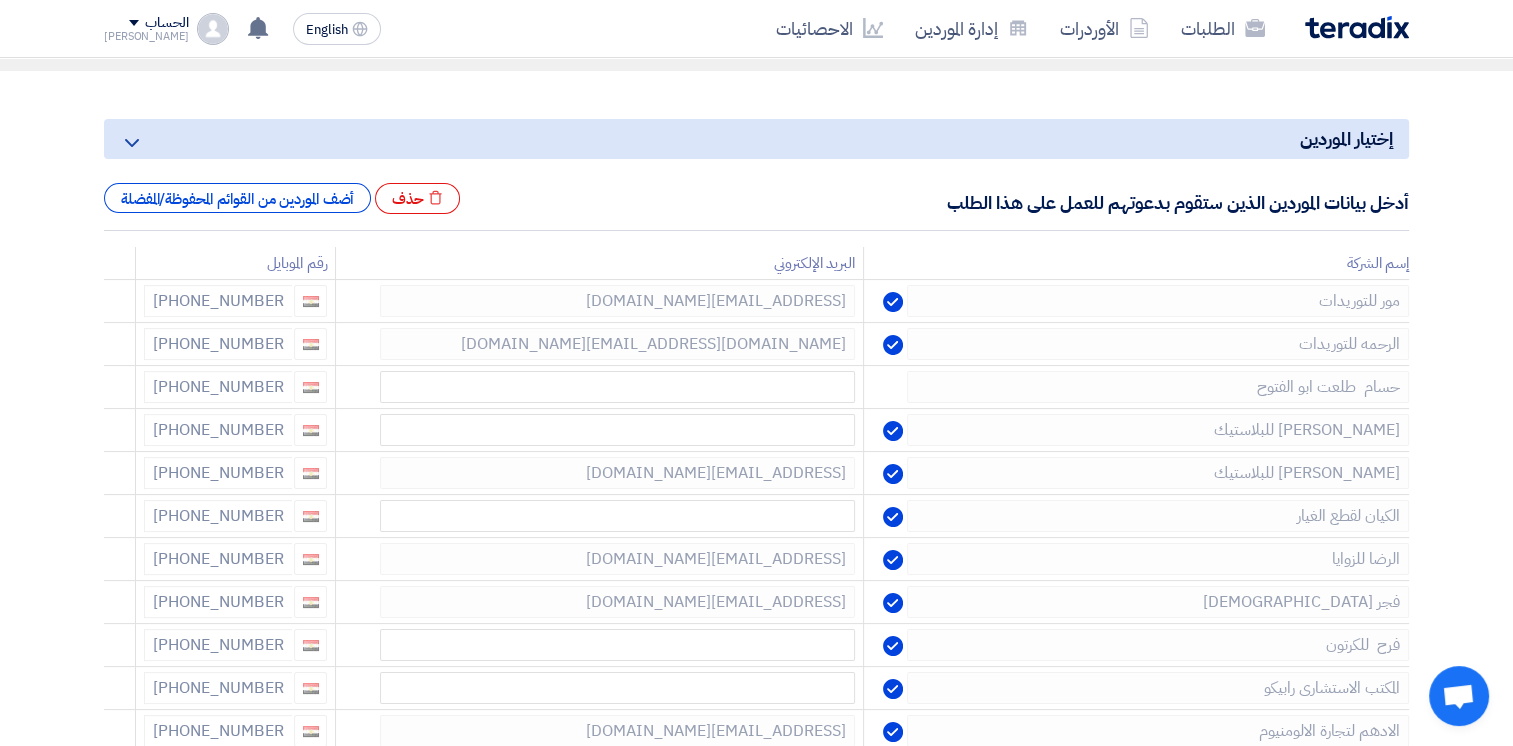 click 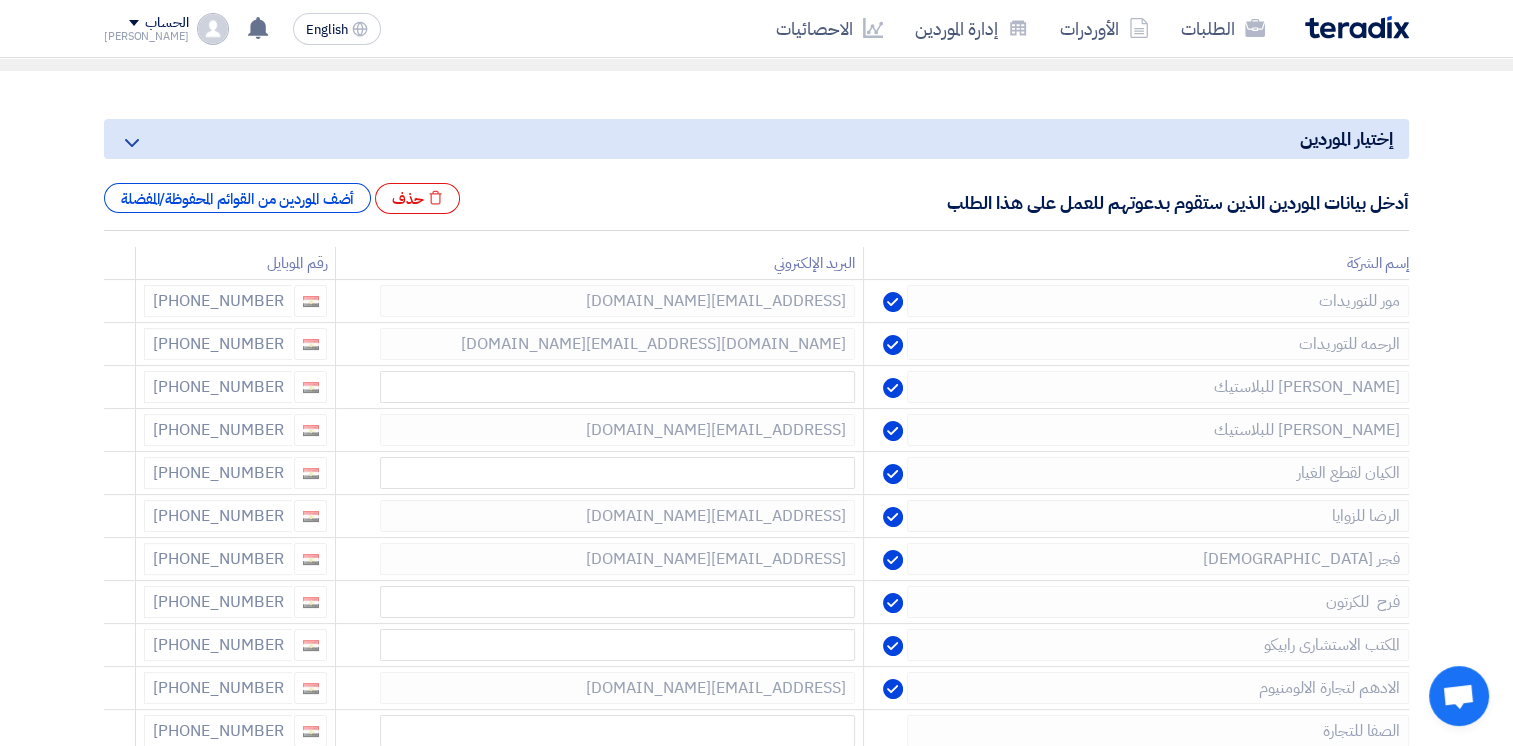 click 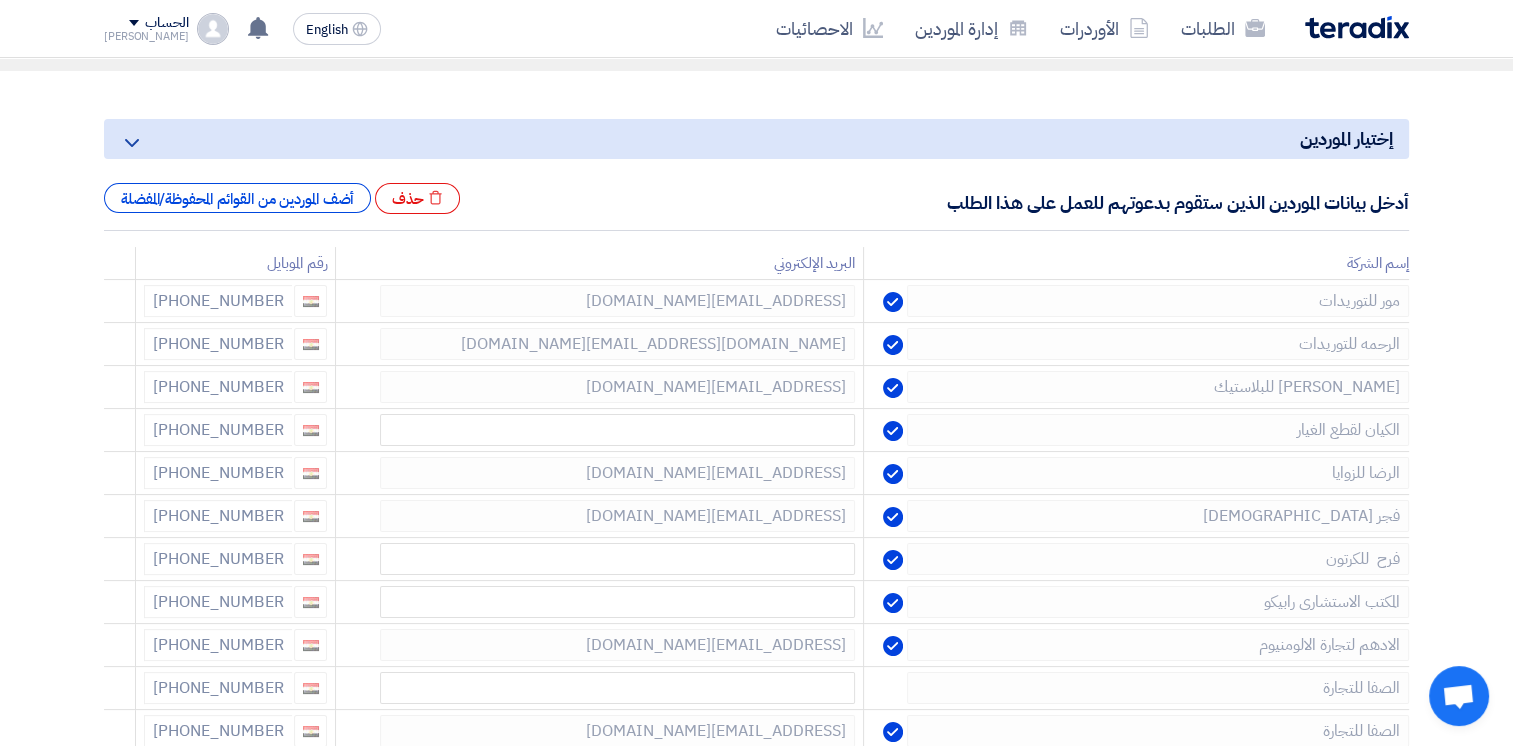 click 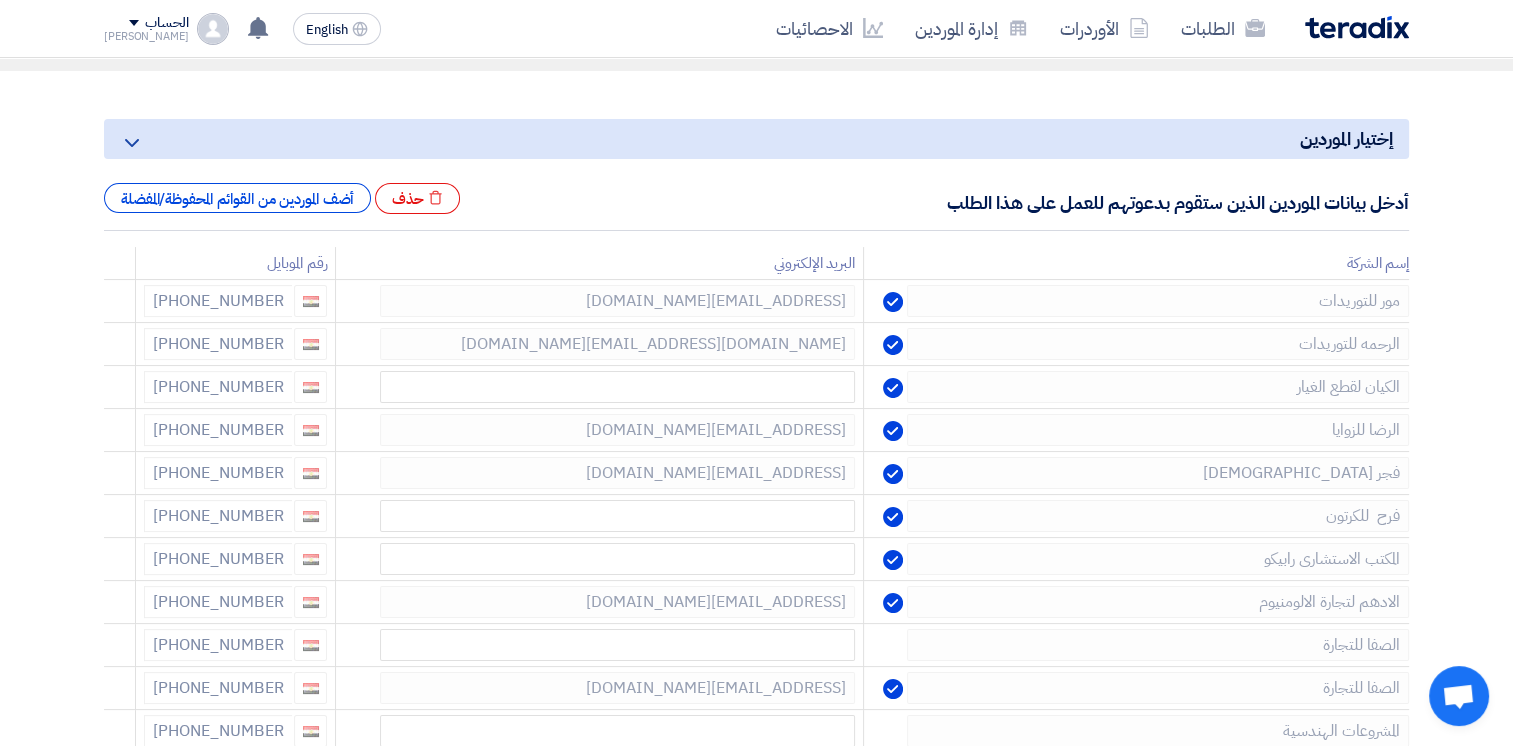 click 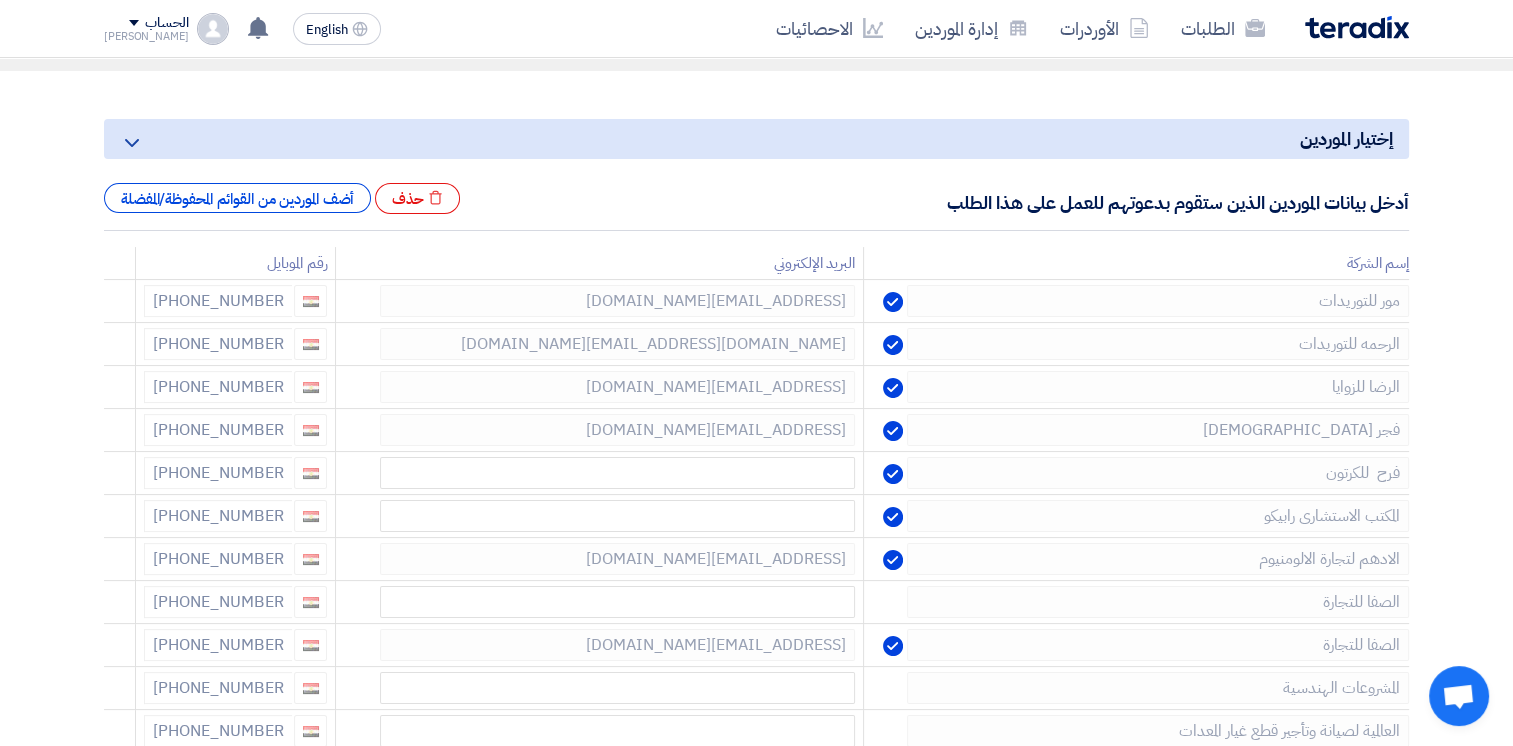 click 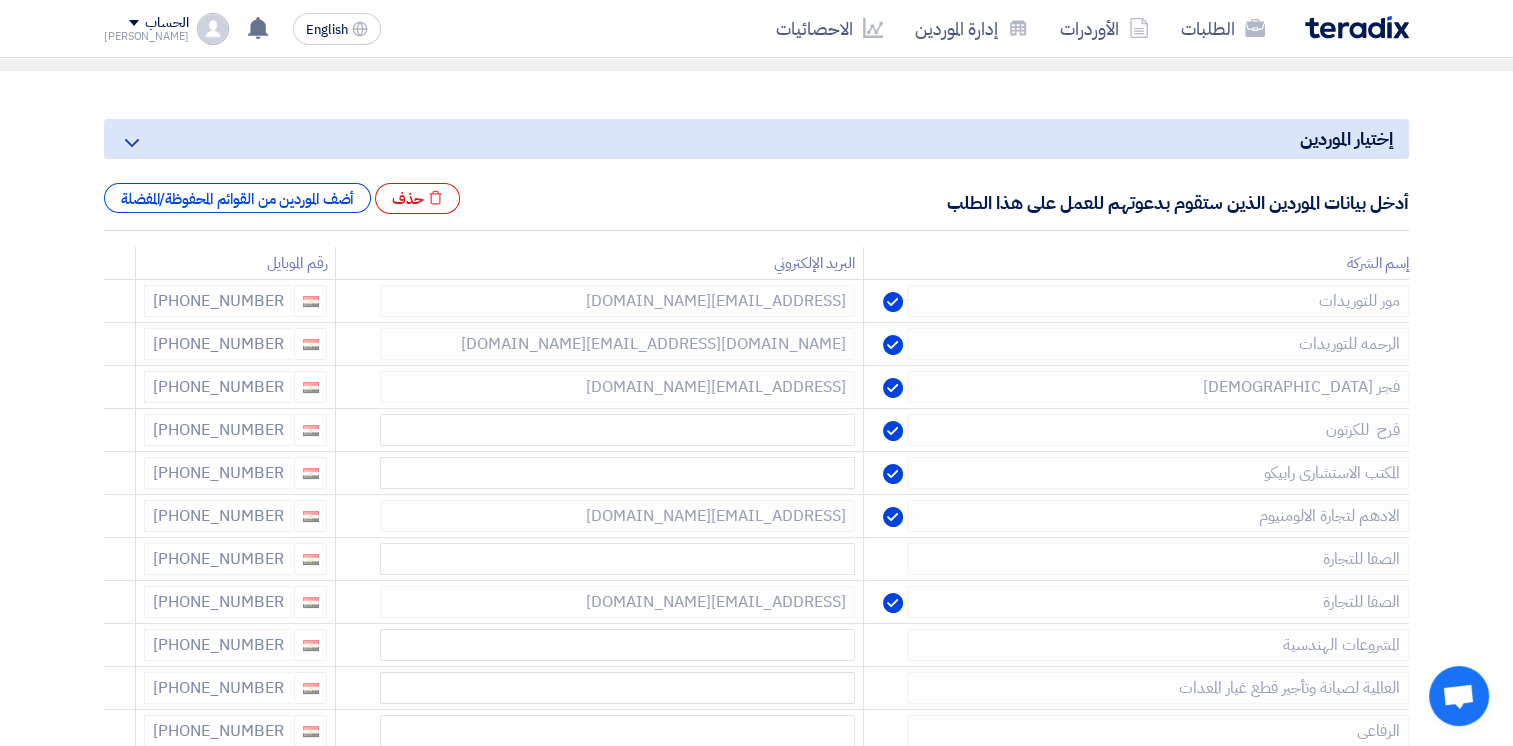 click 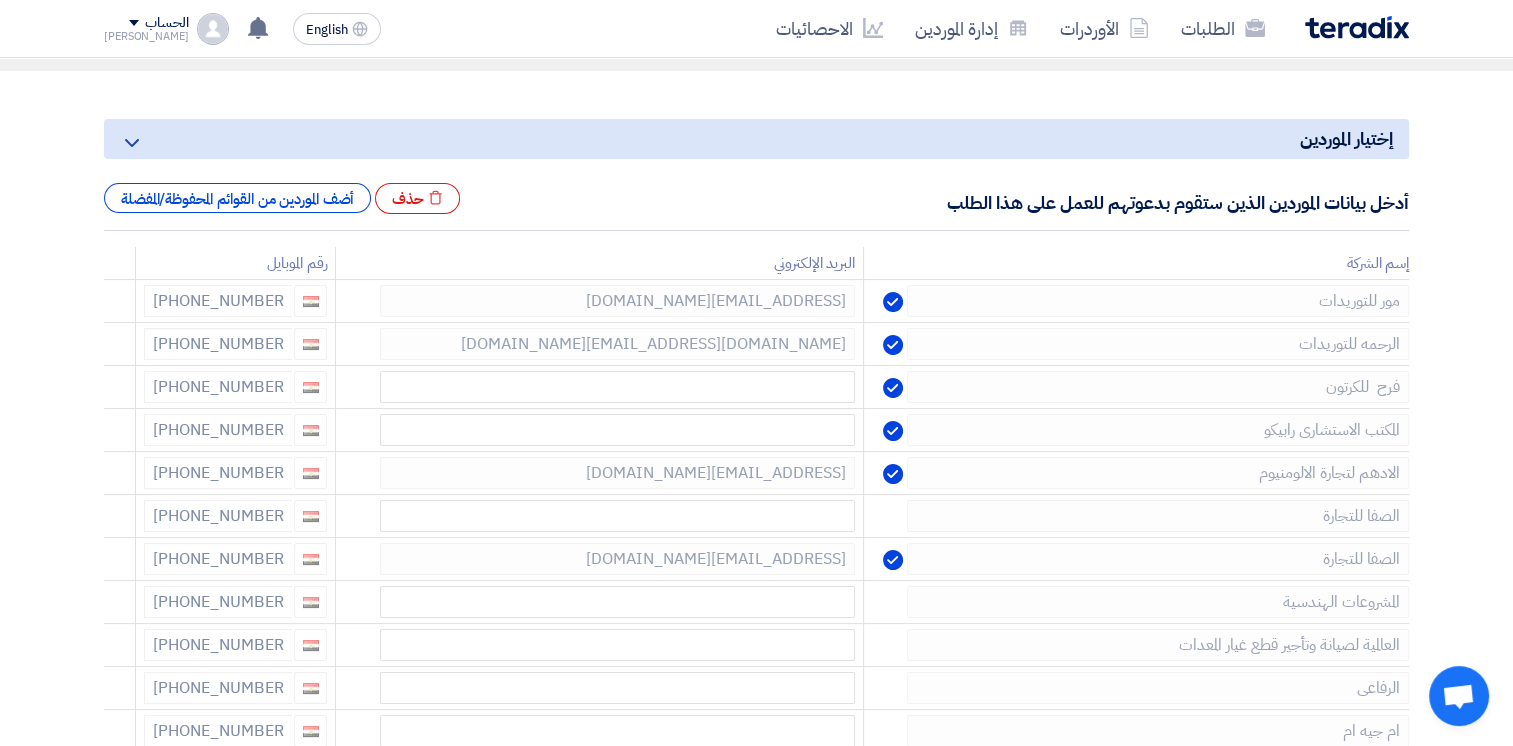 click 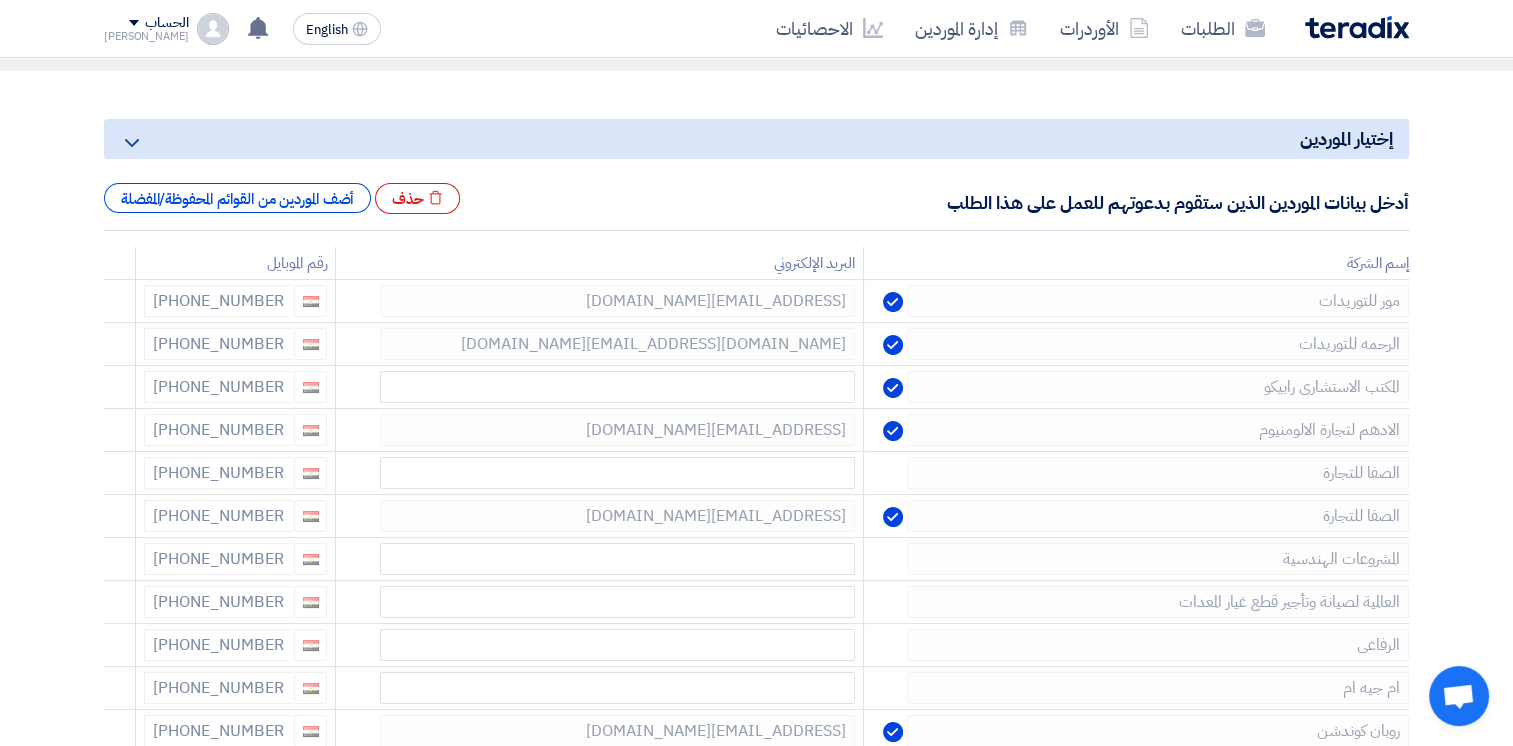 click 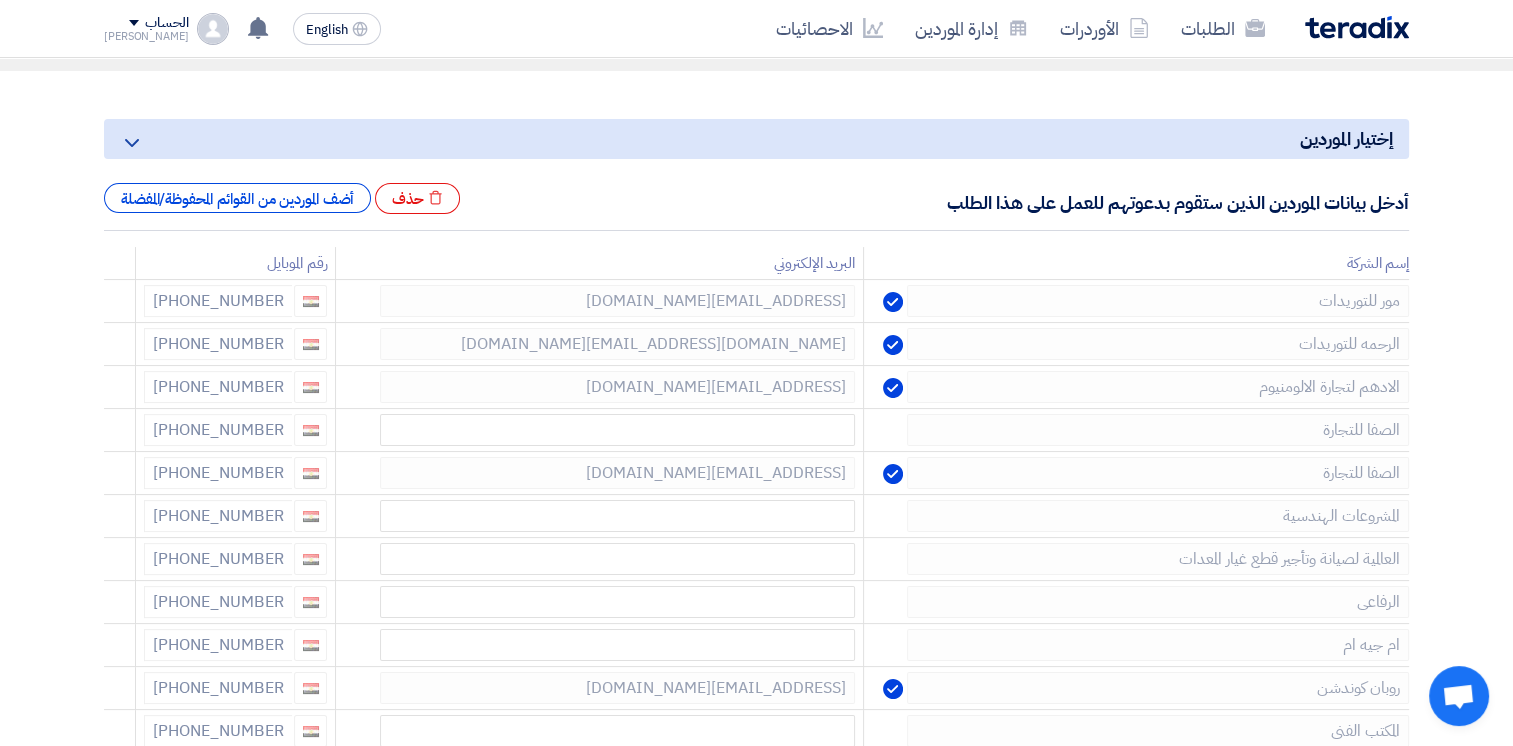 click 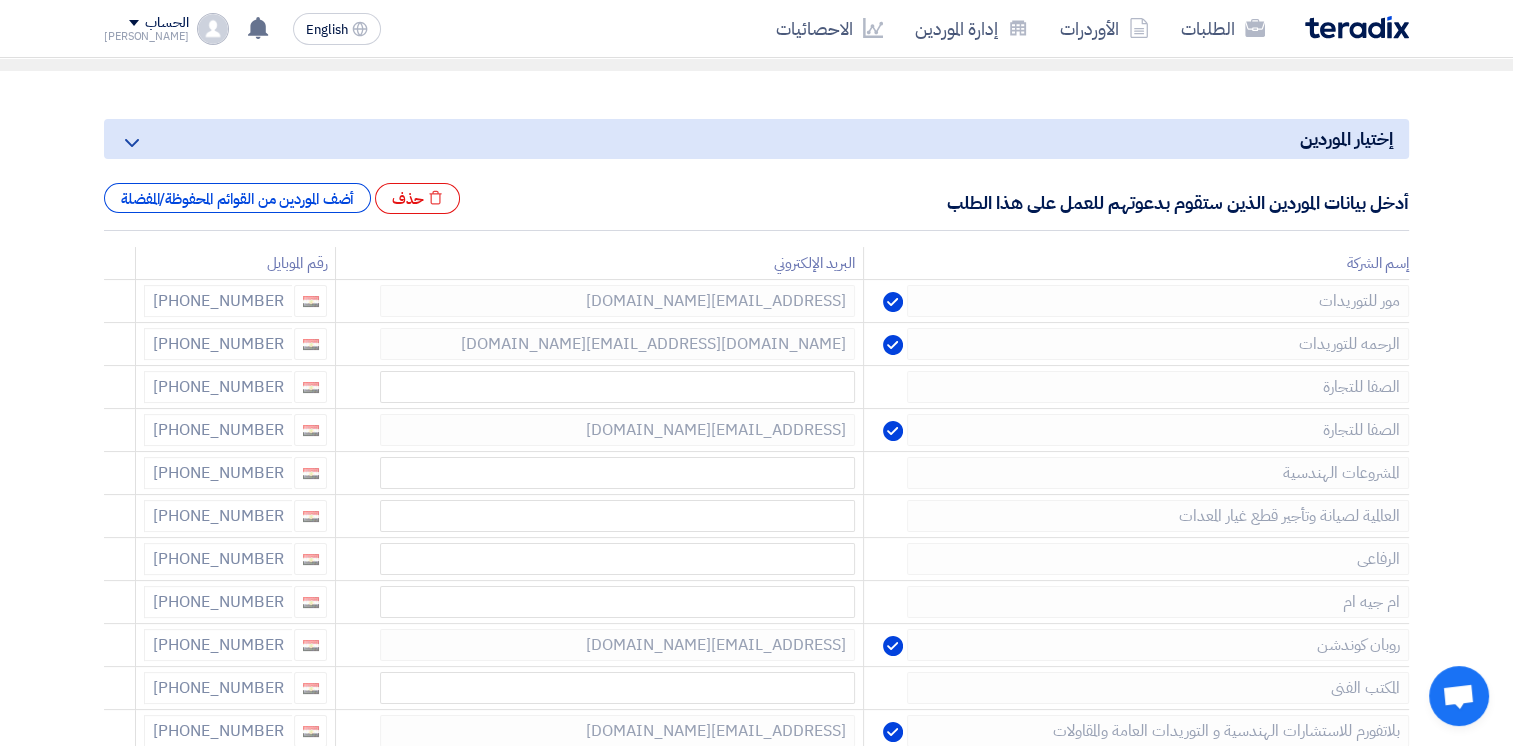 click 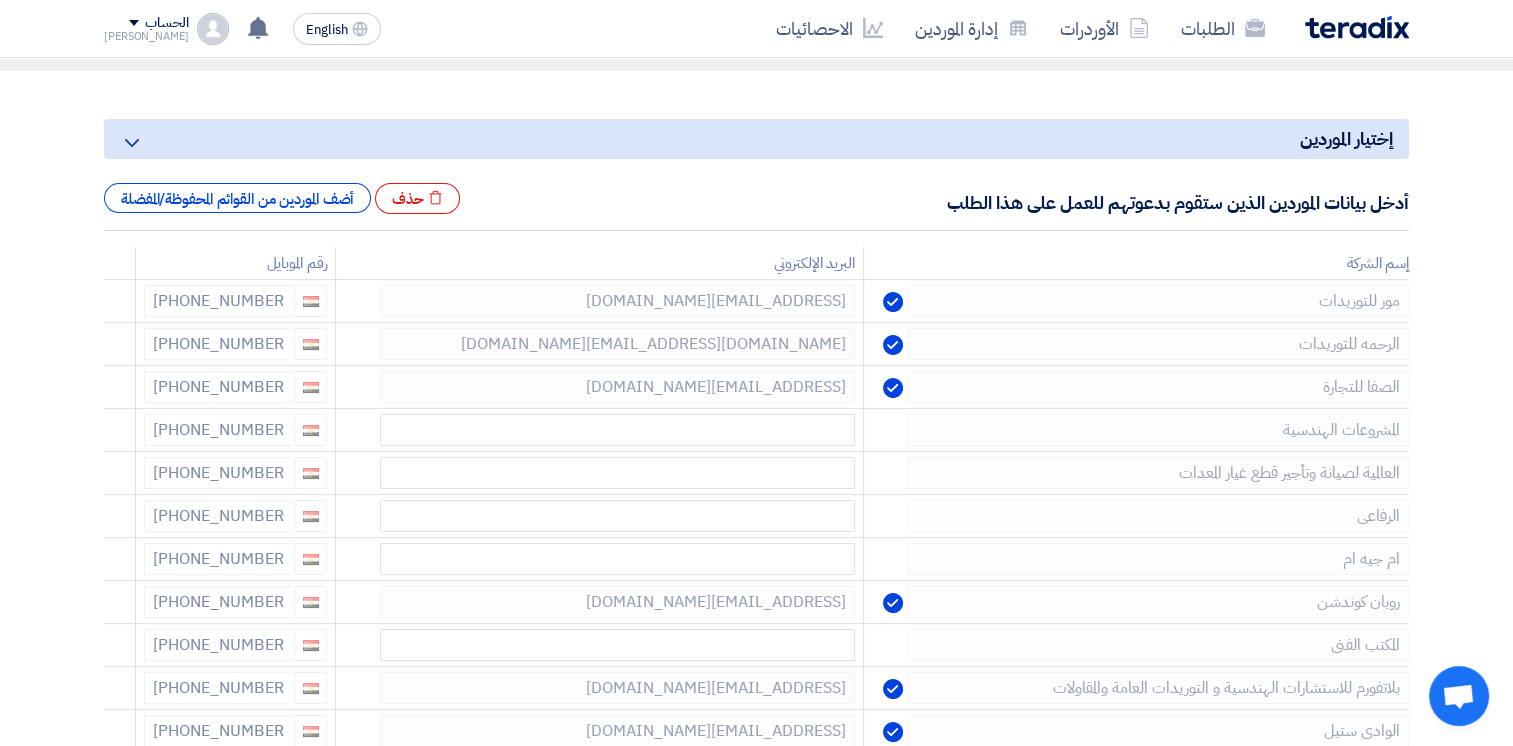 click 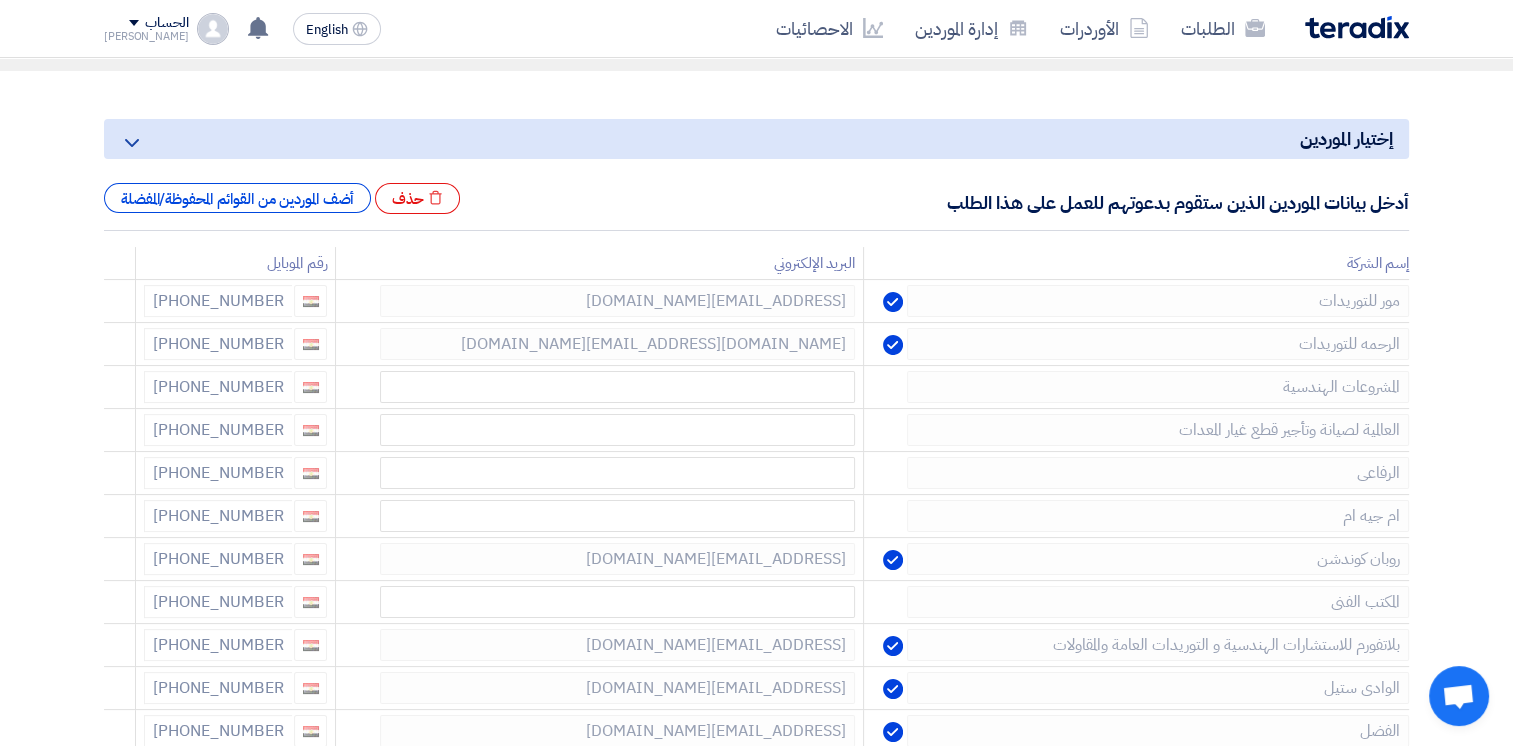 click 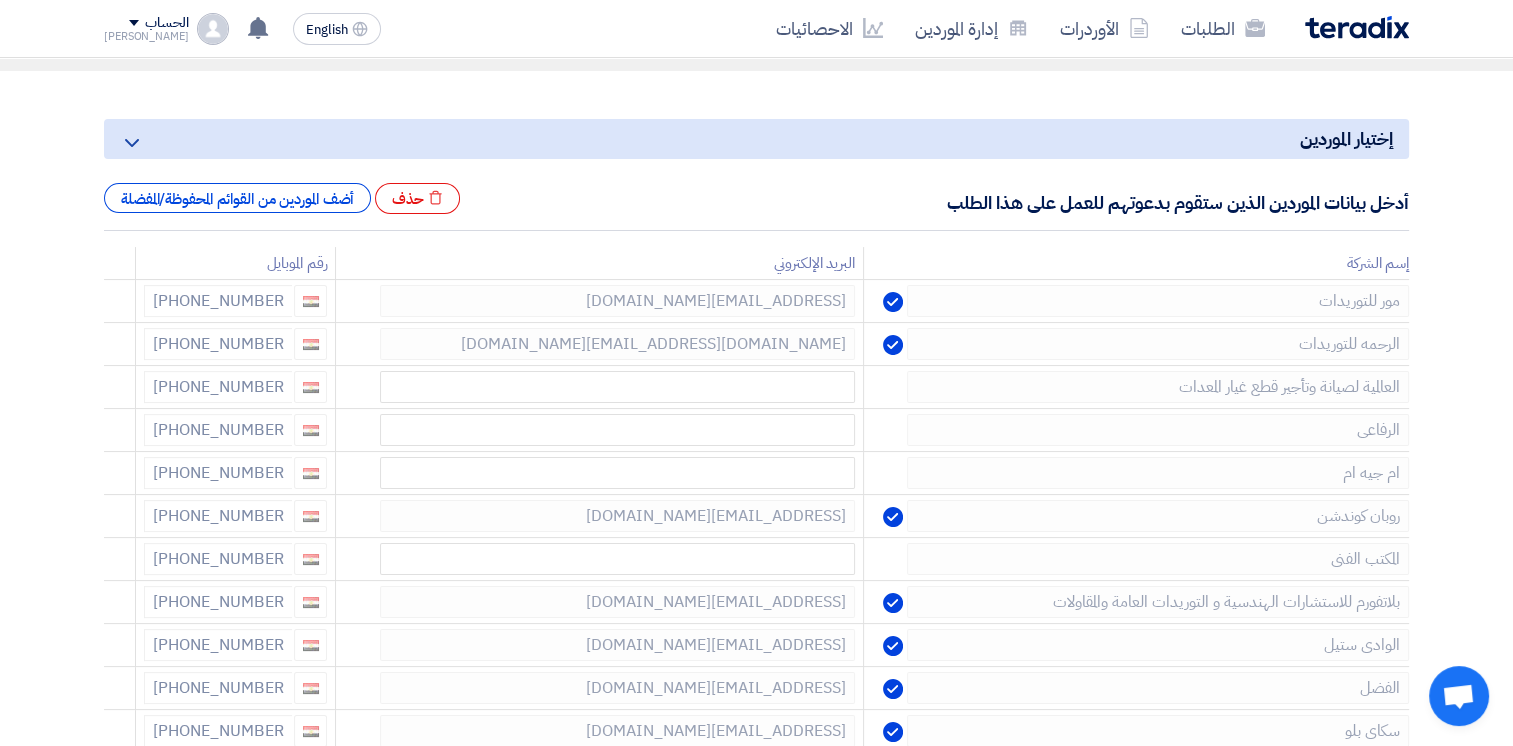 click 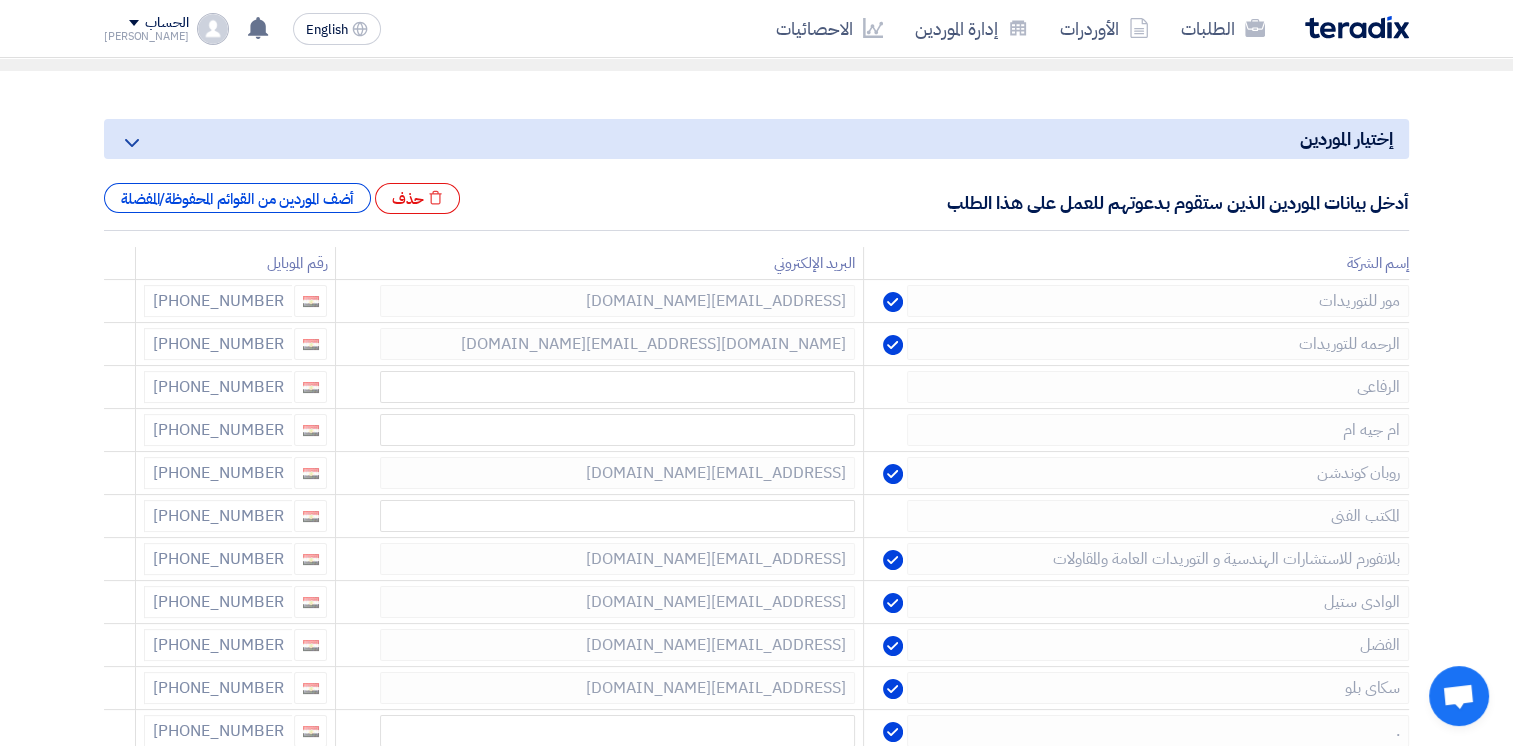 click 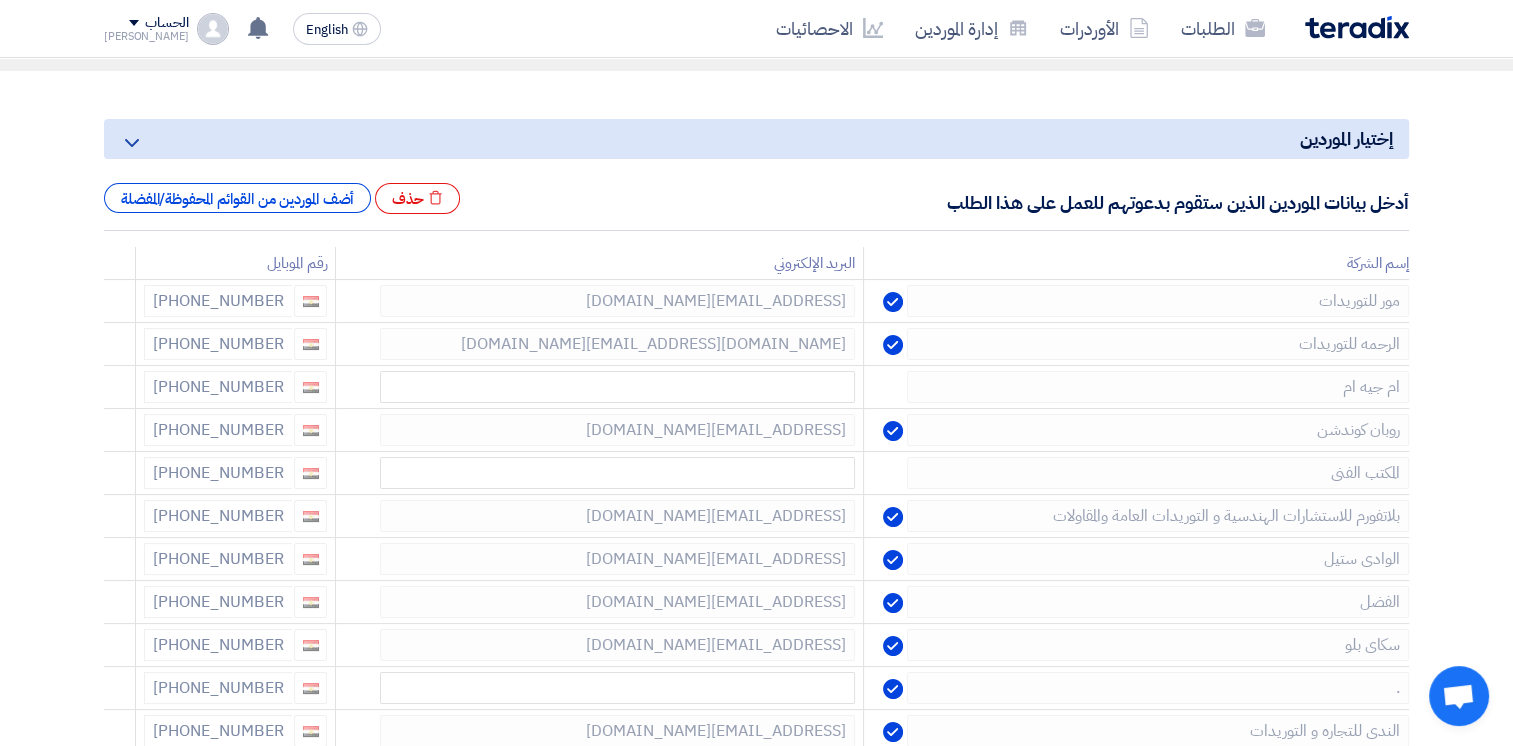 click 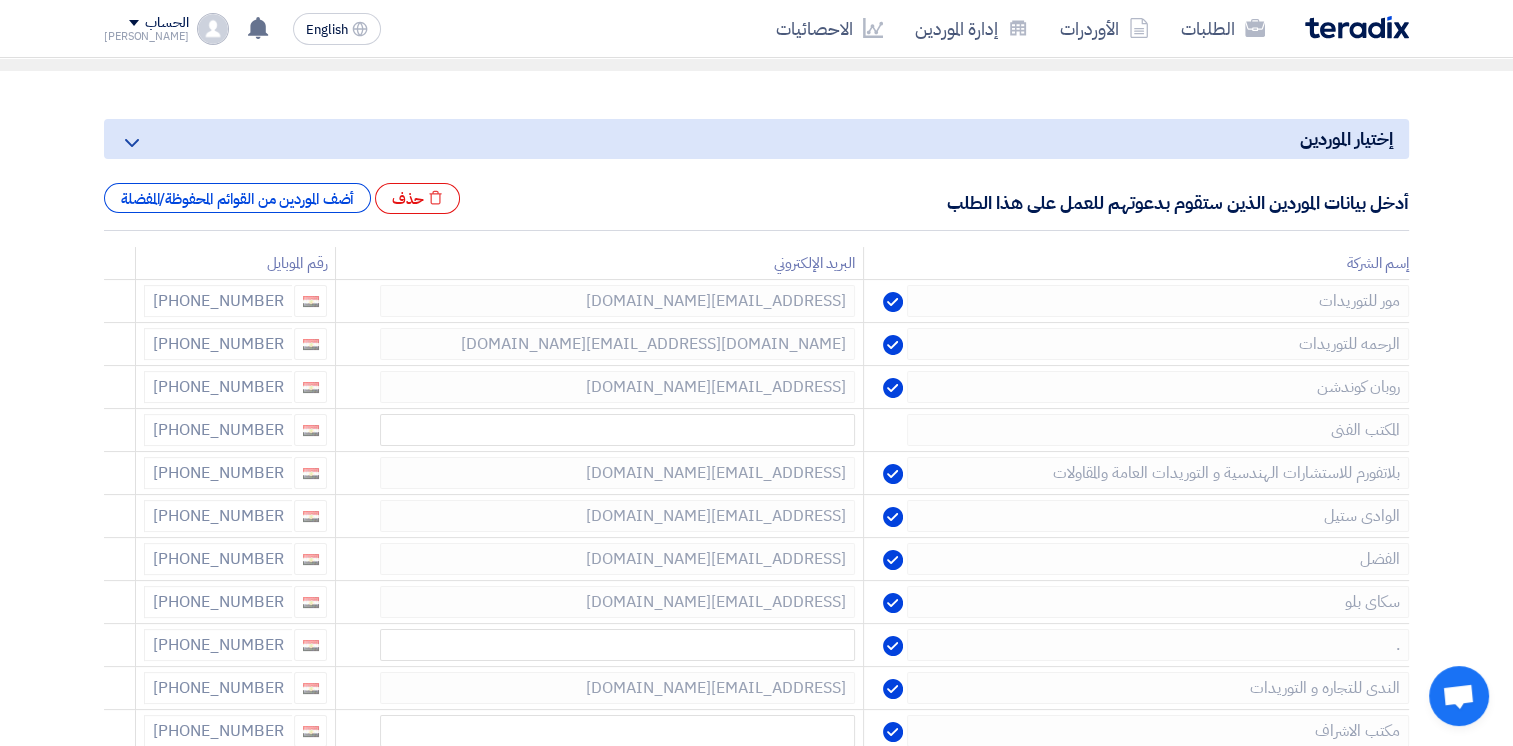 click 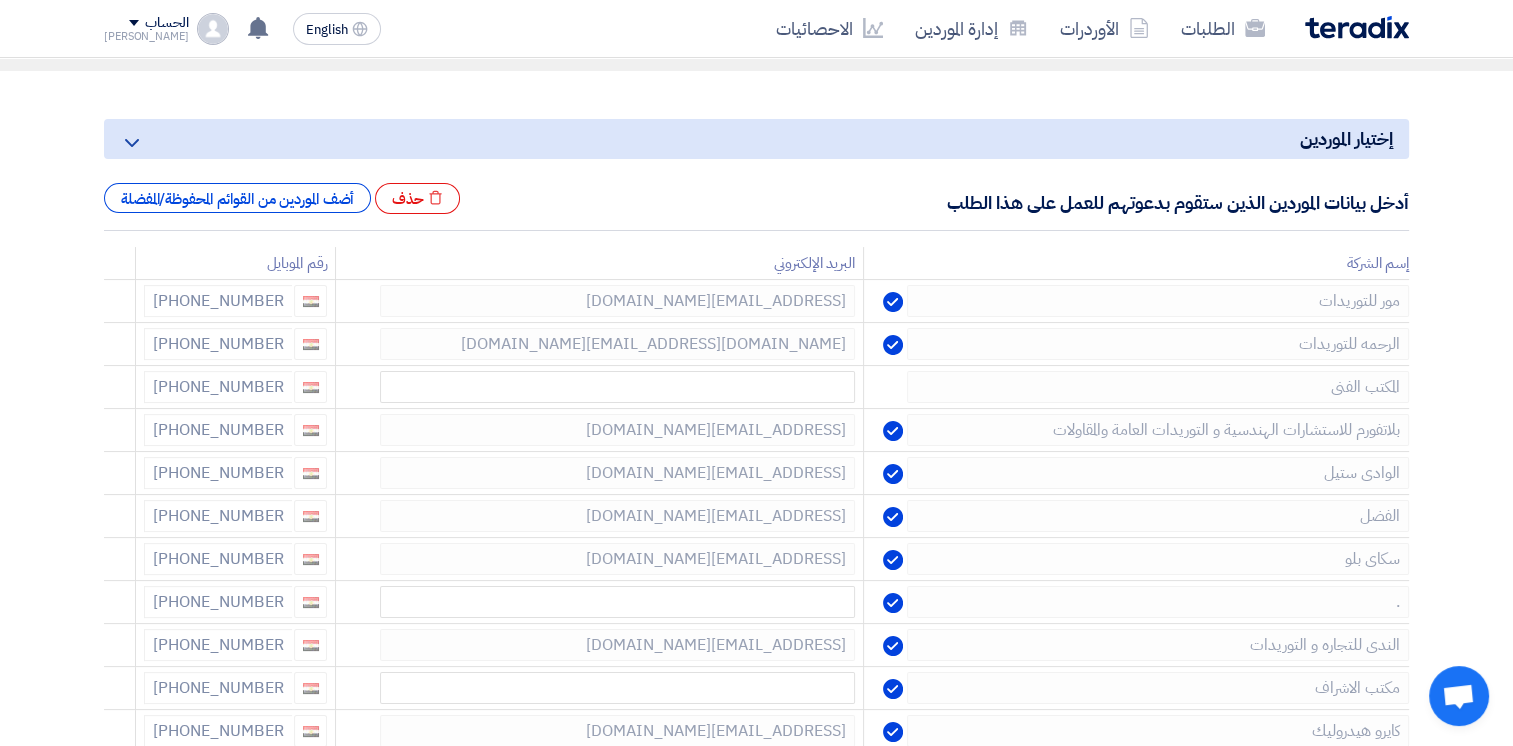 click 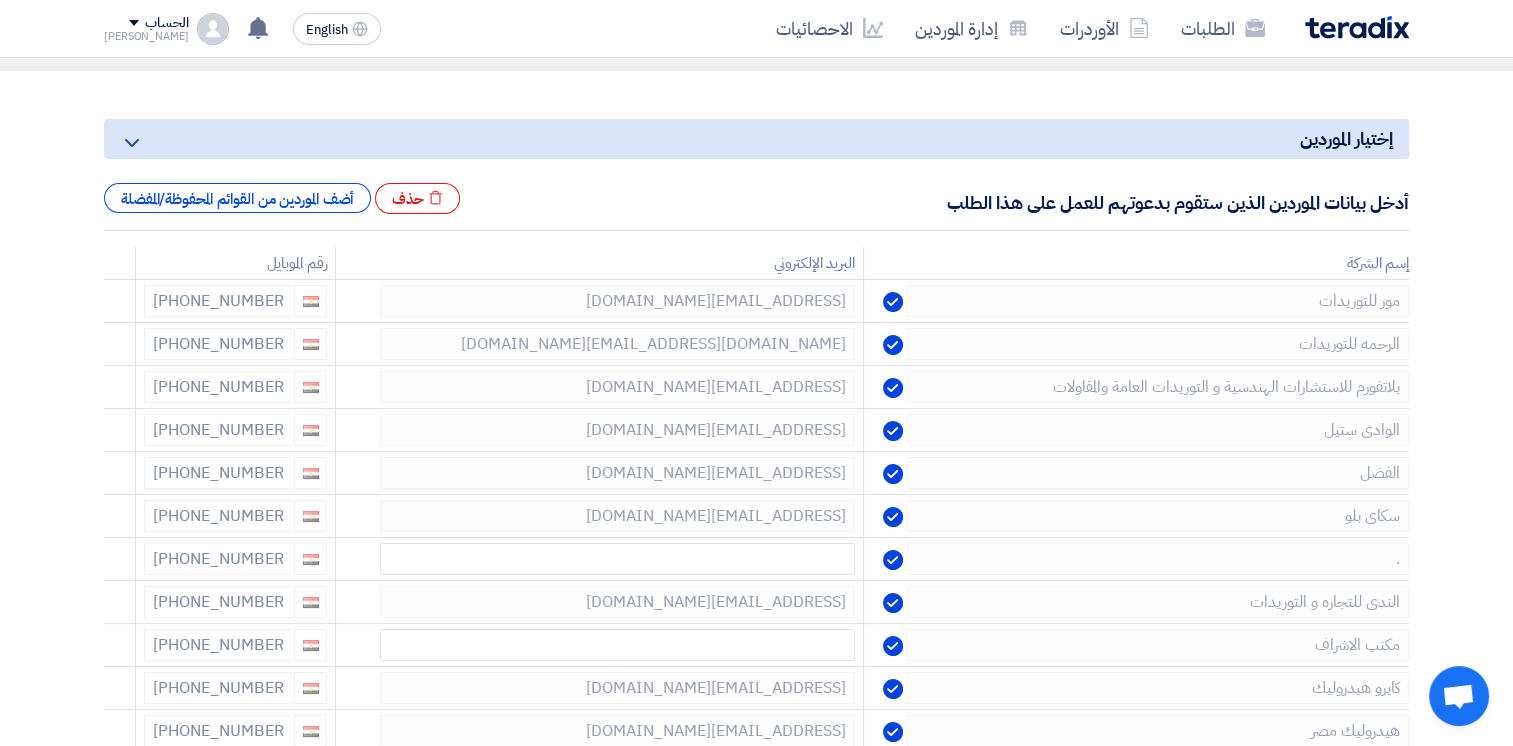 click 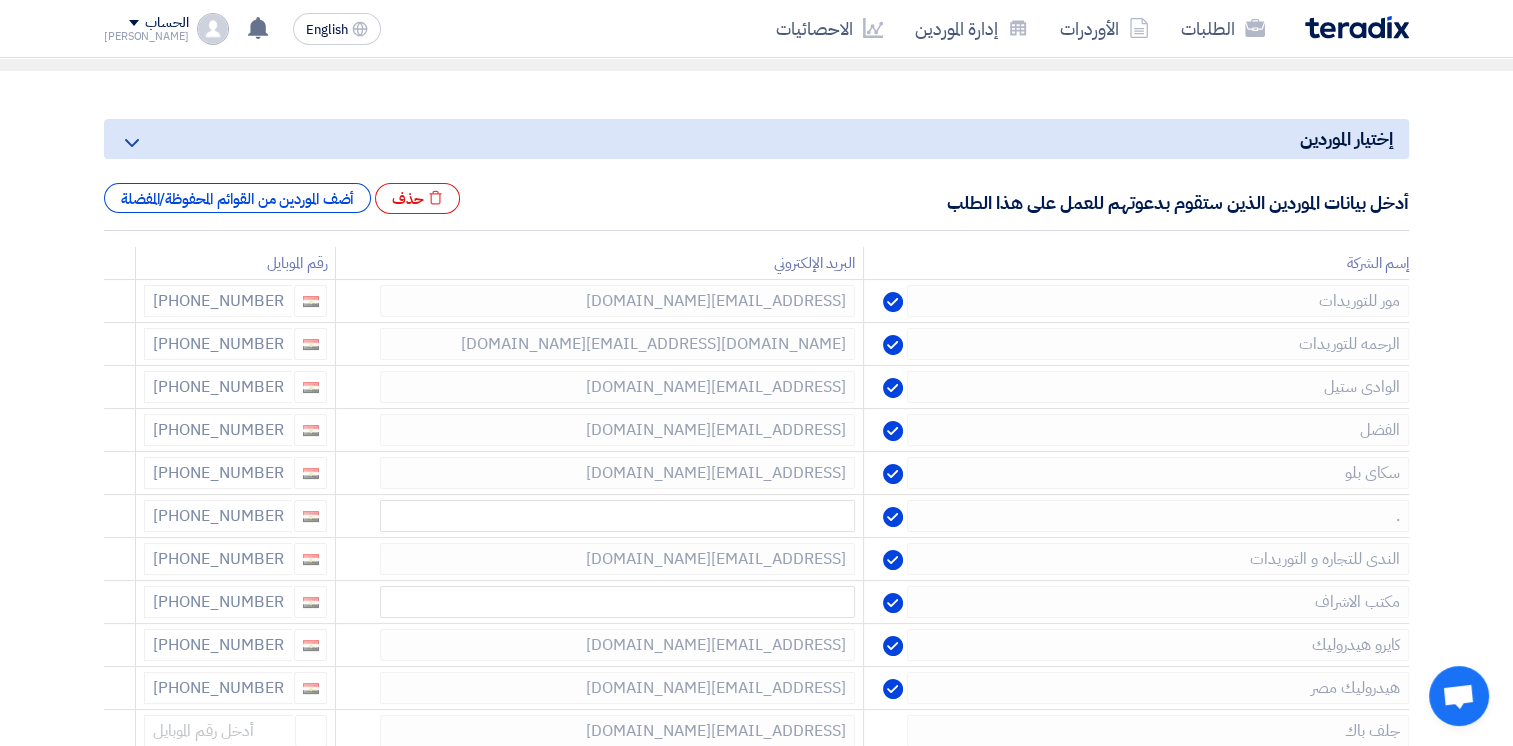 click 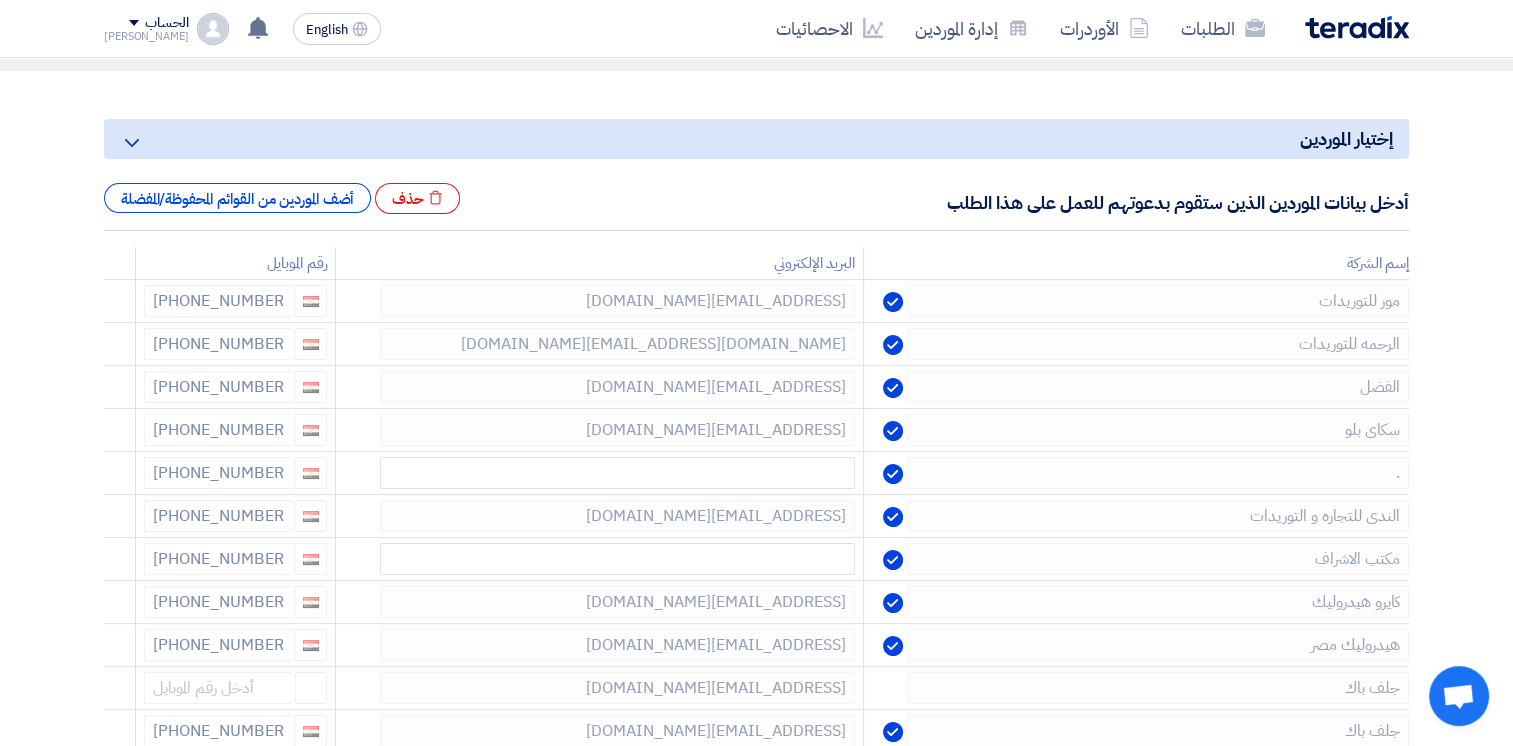 click 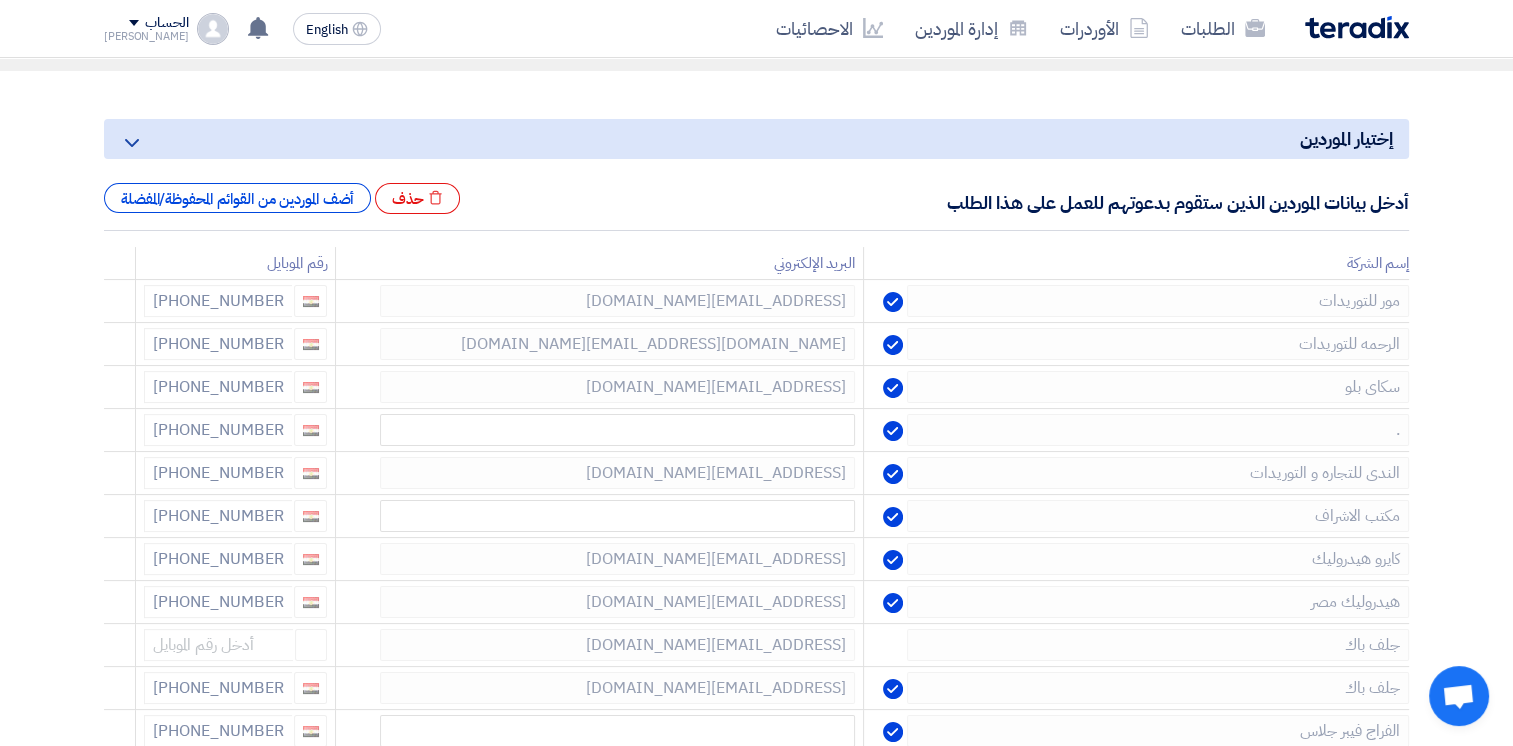 click 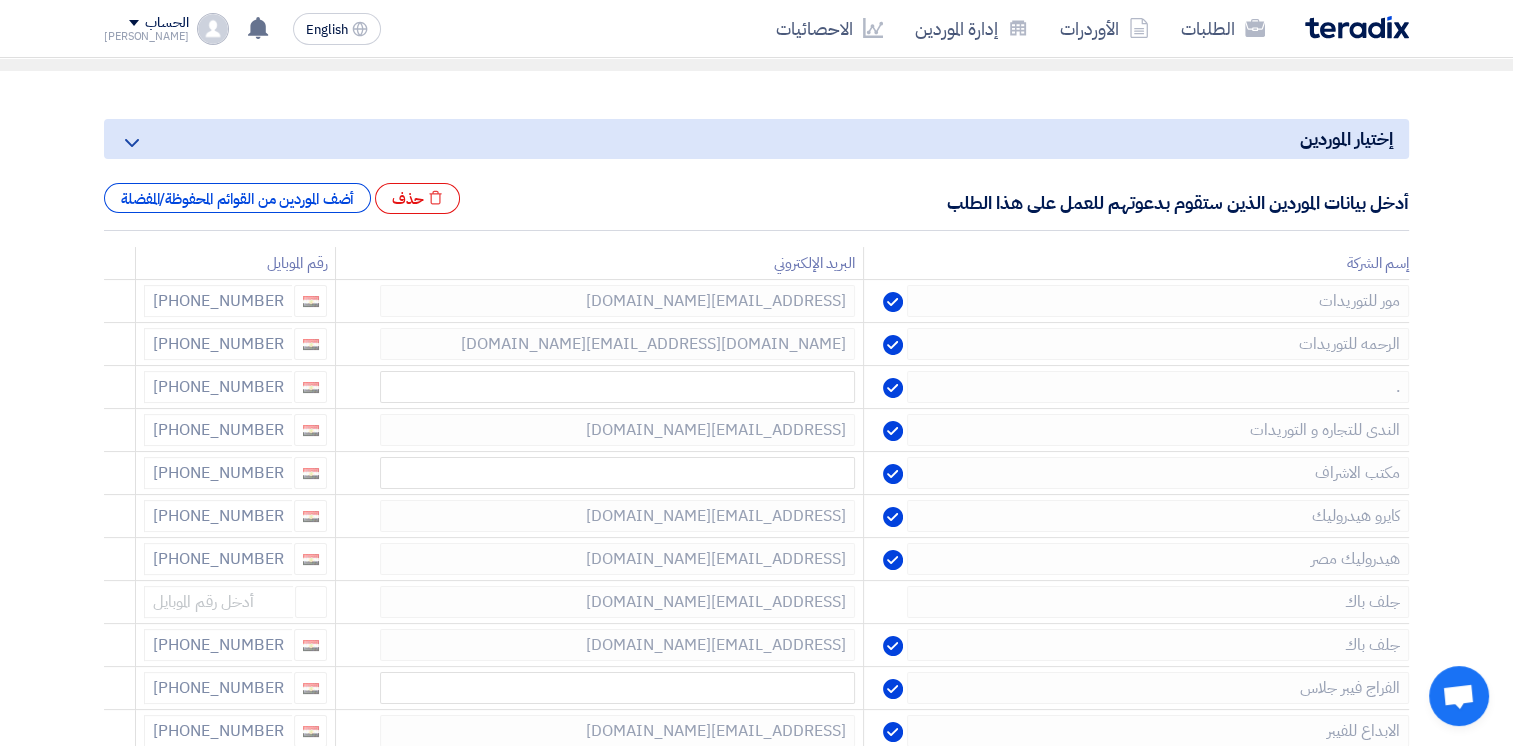 click 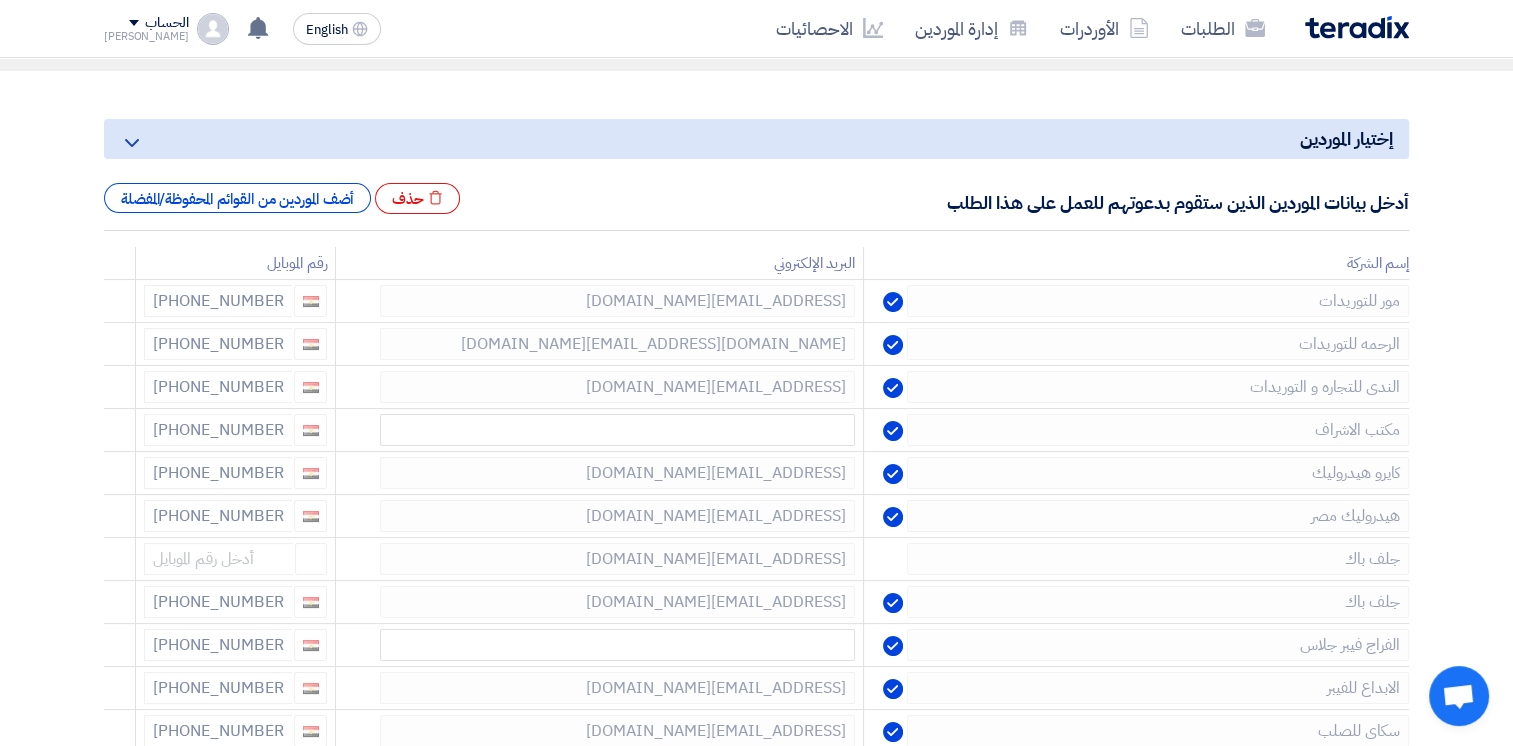 click 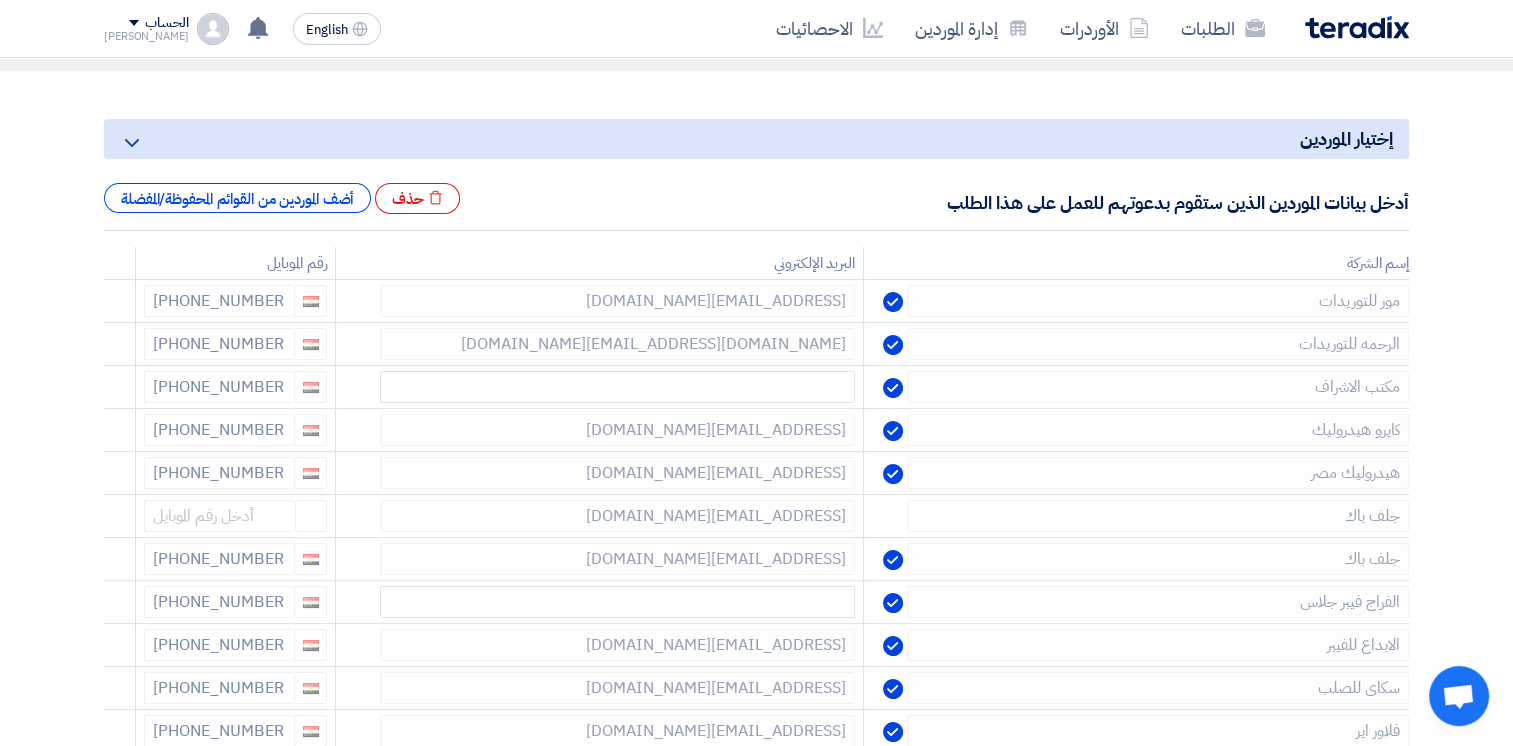 click 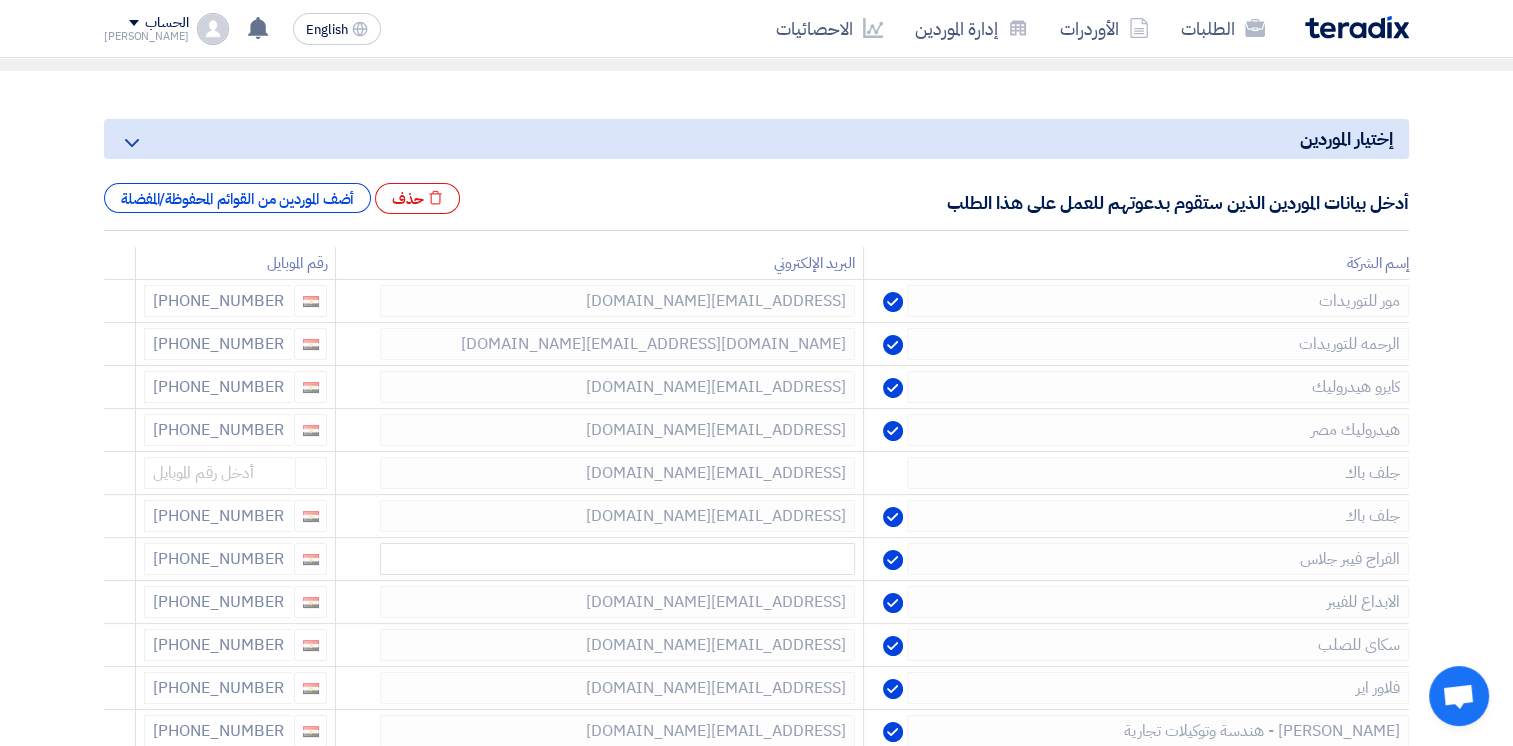 click 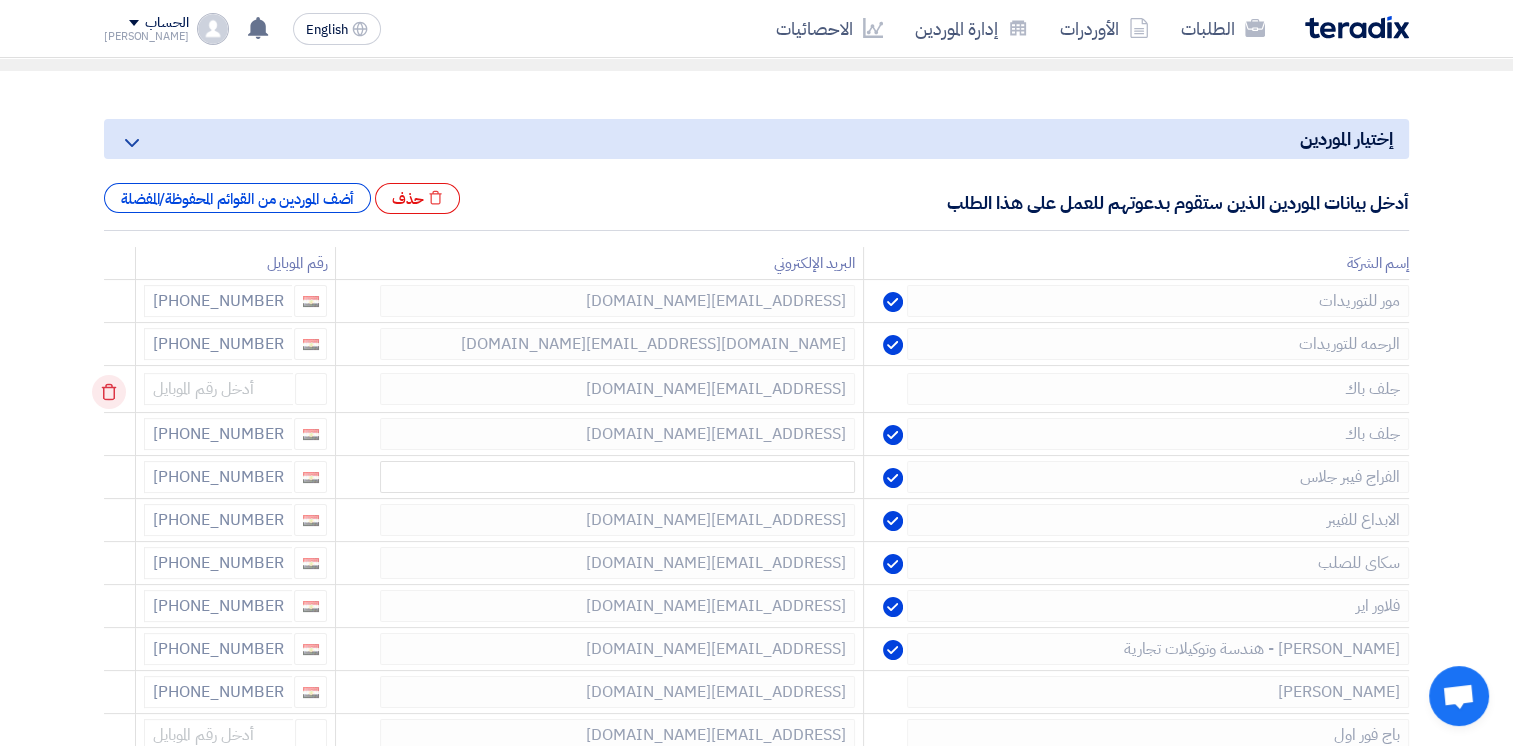click 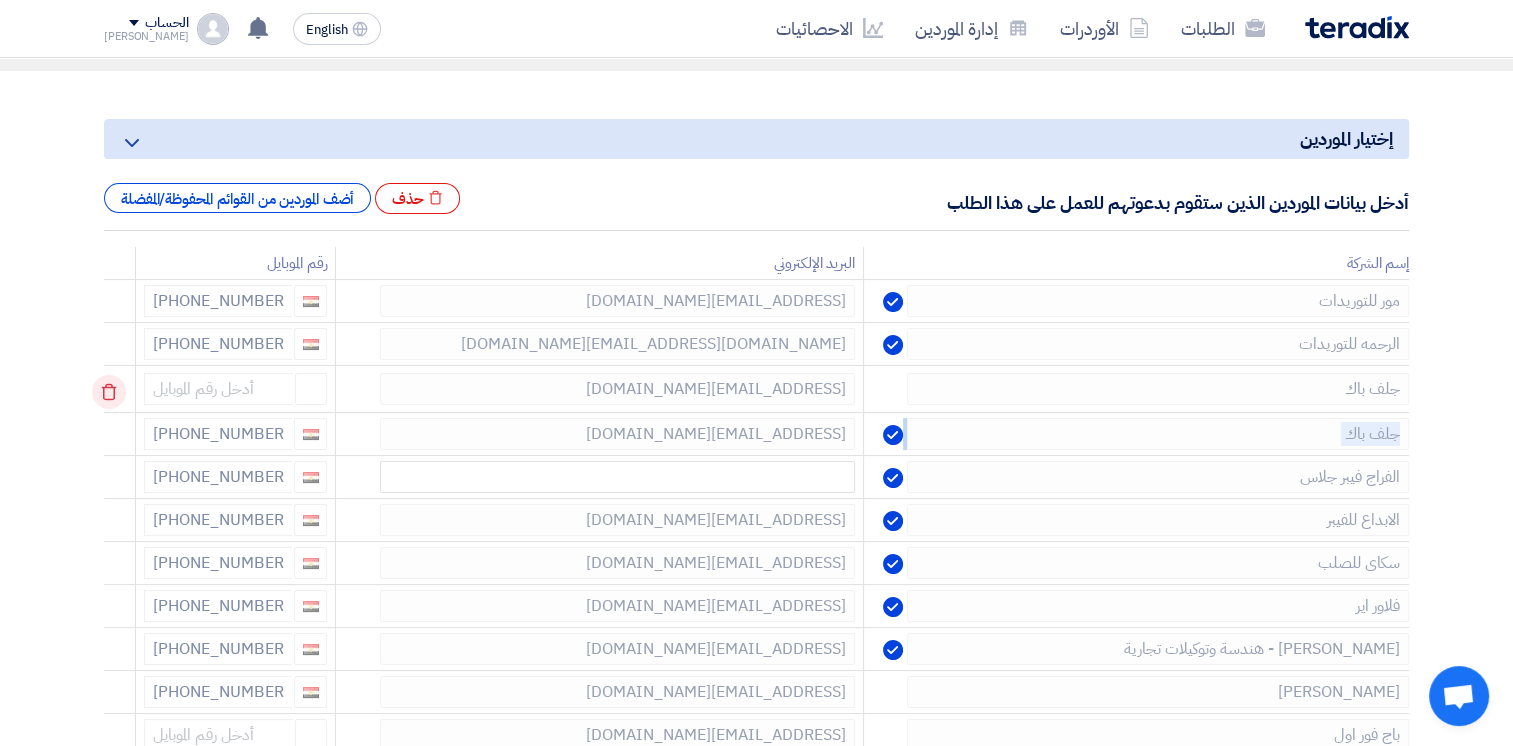click 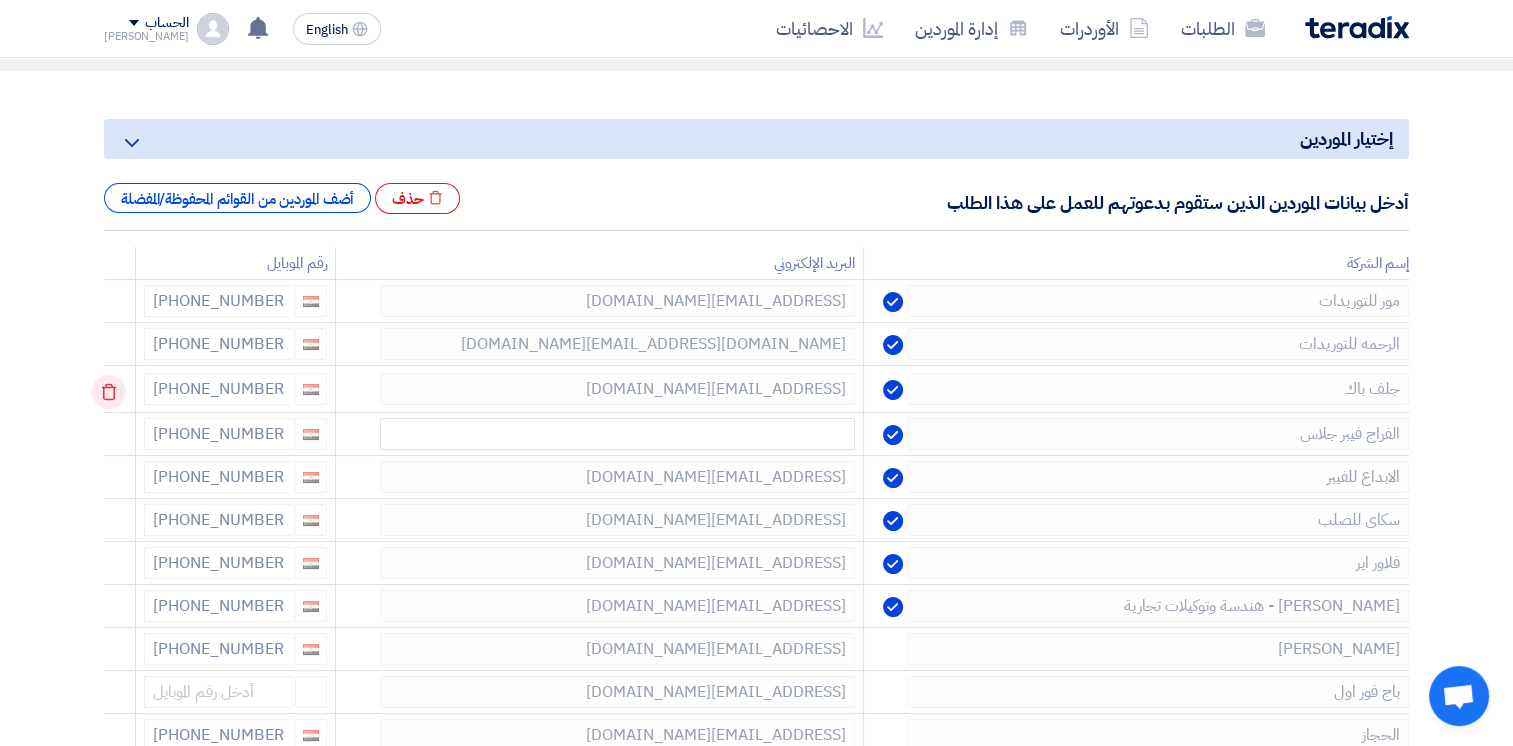 click 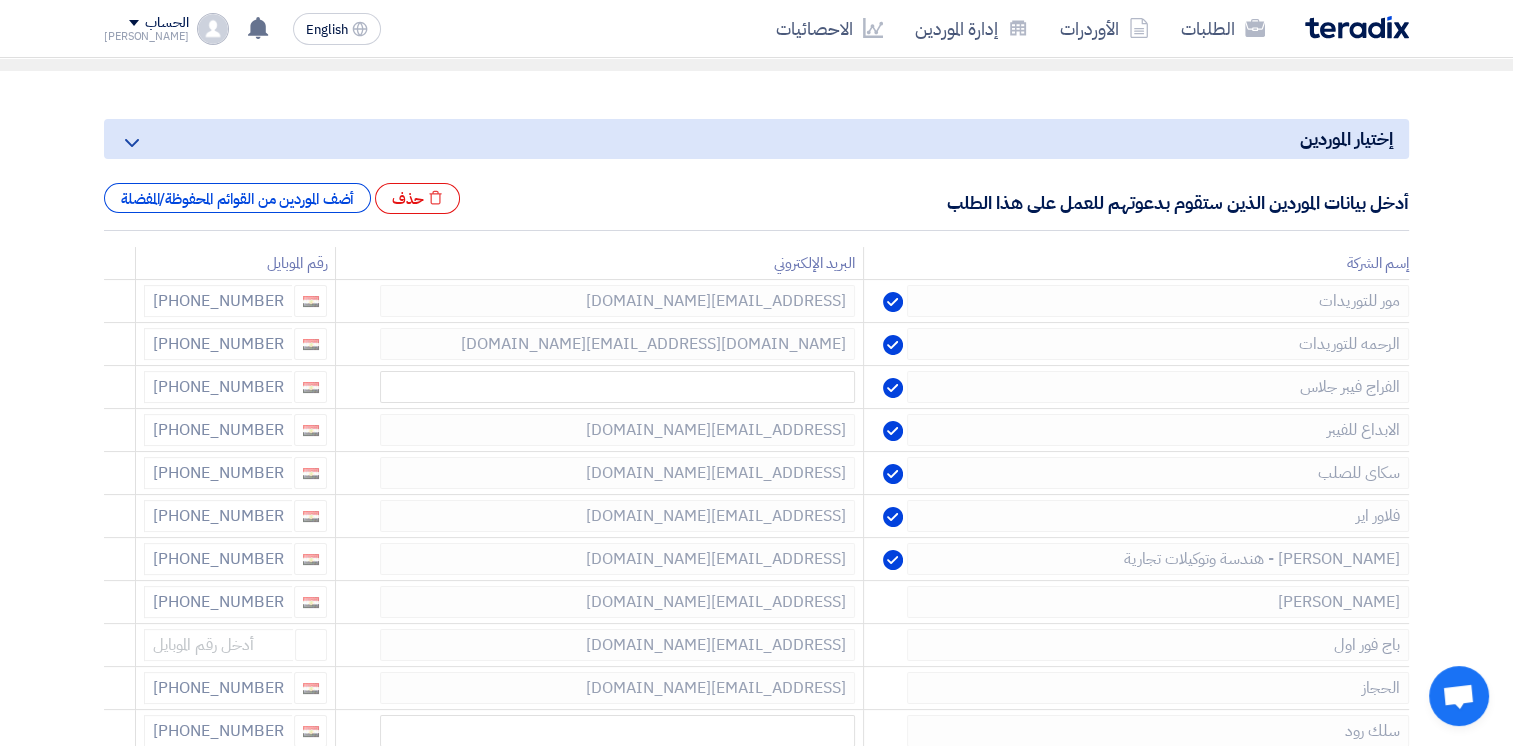 click 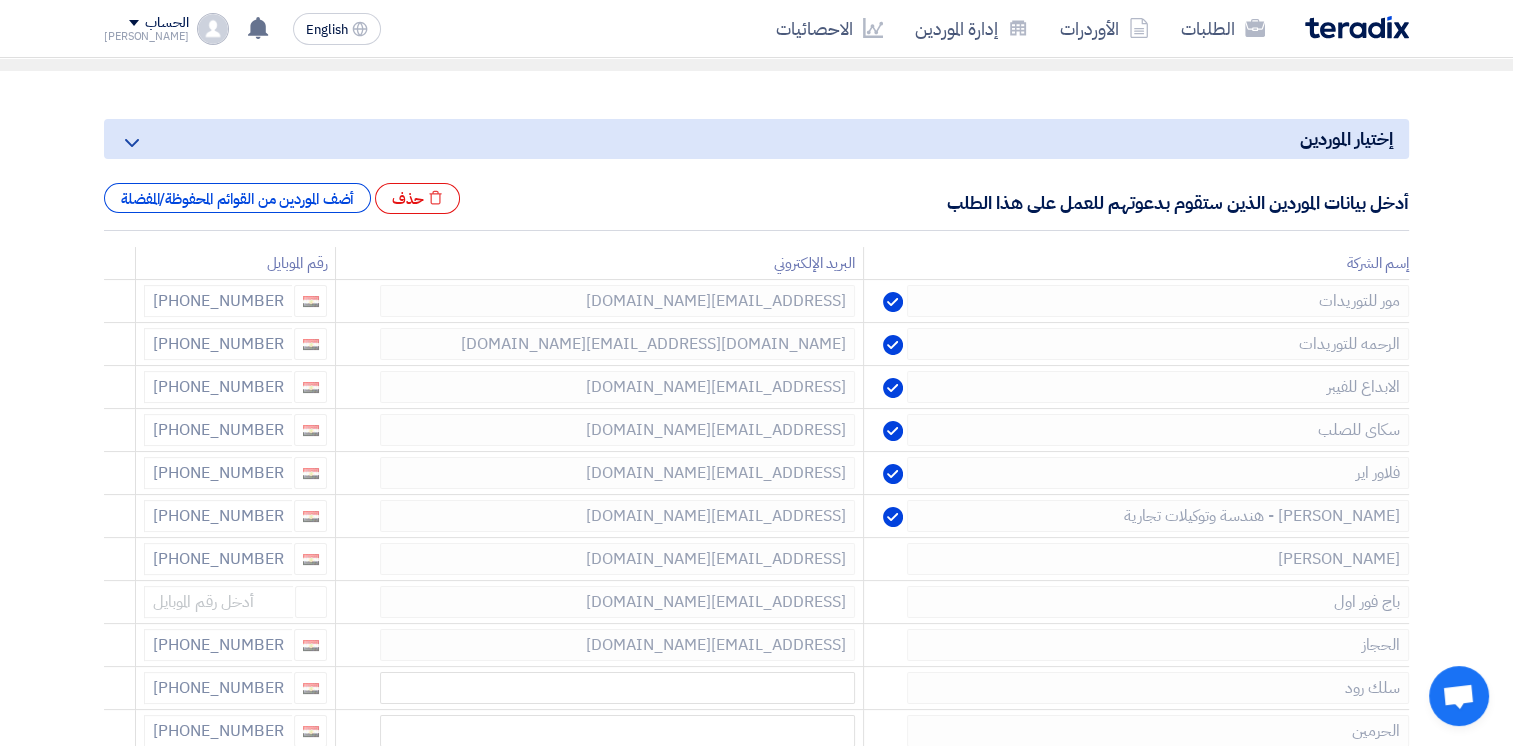 click 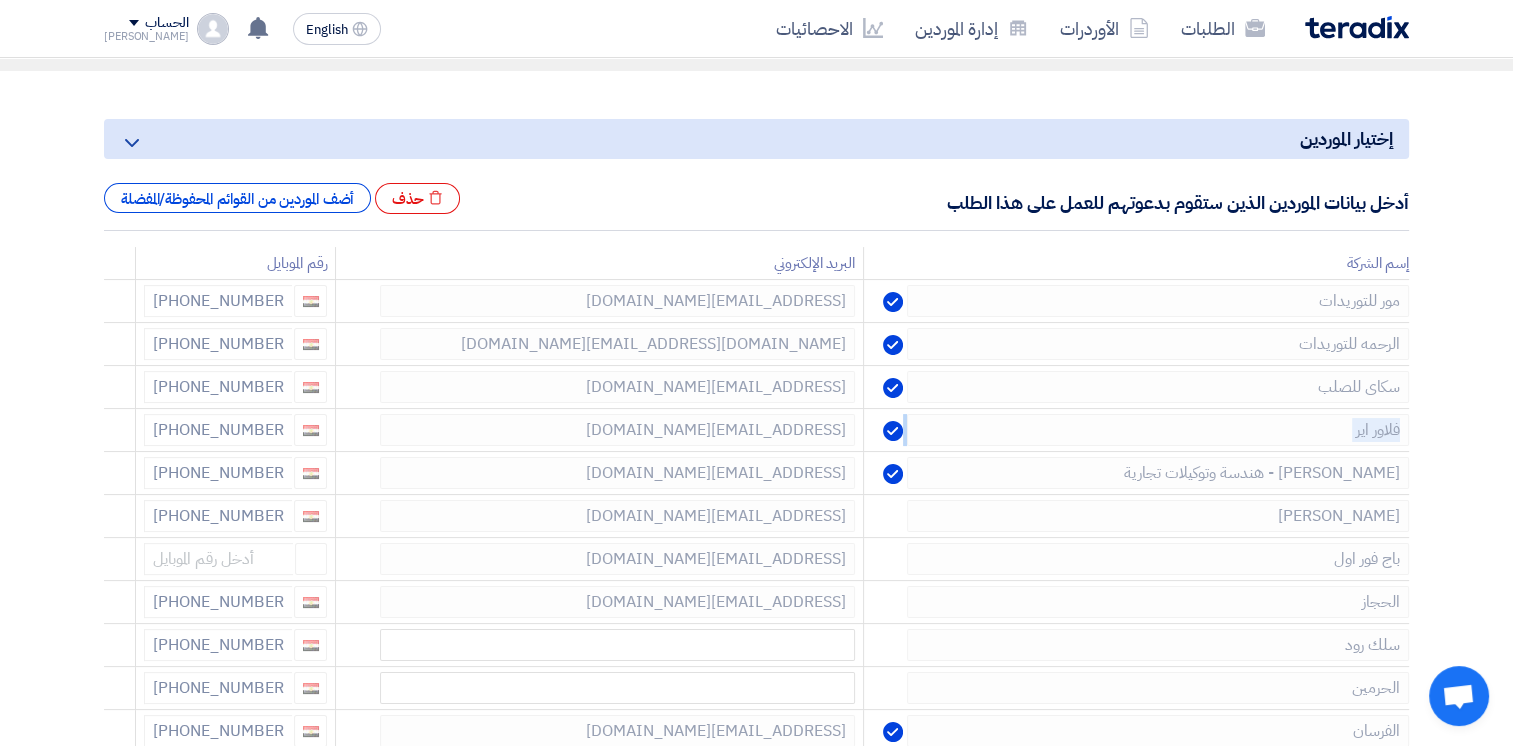 click 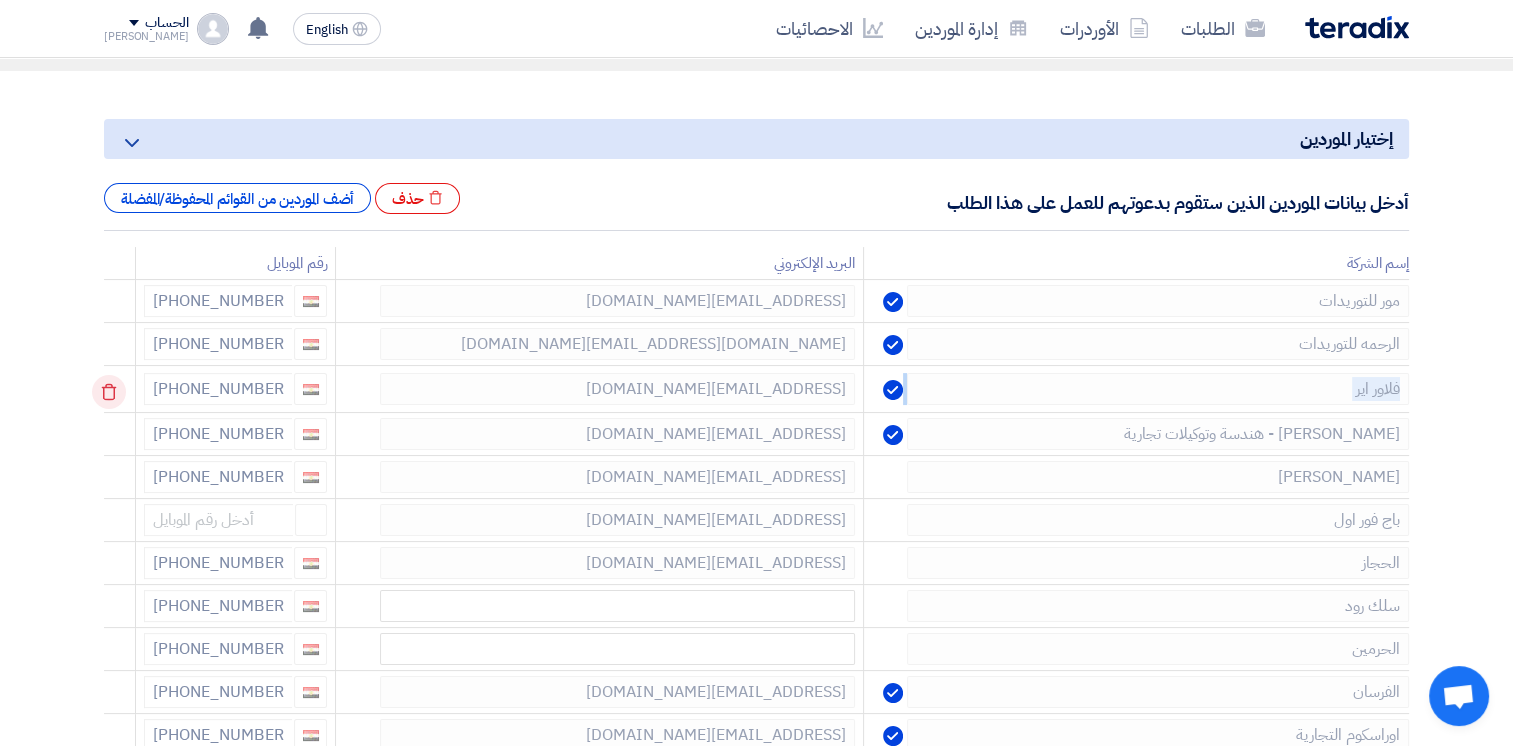 click 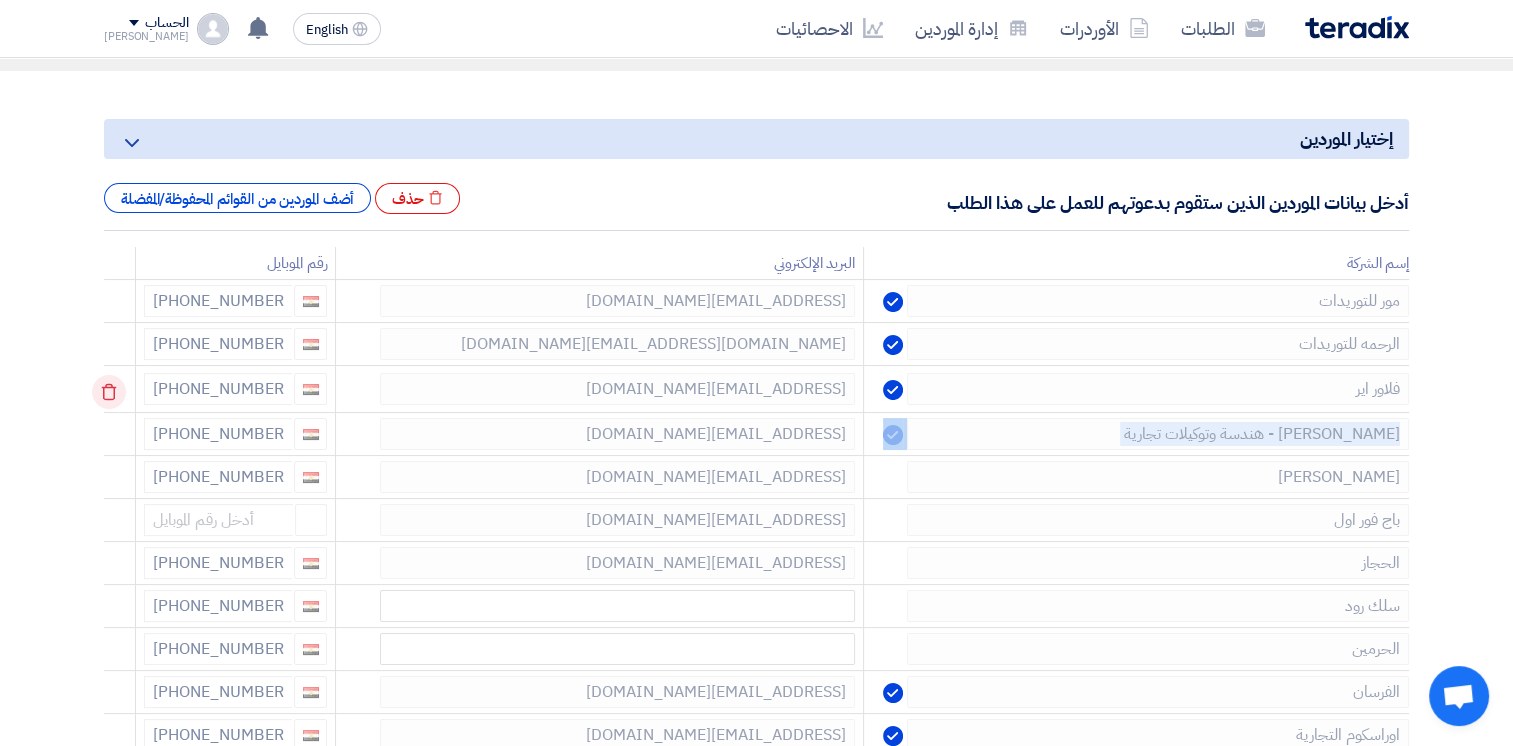 click 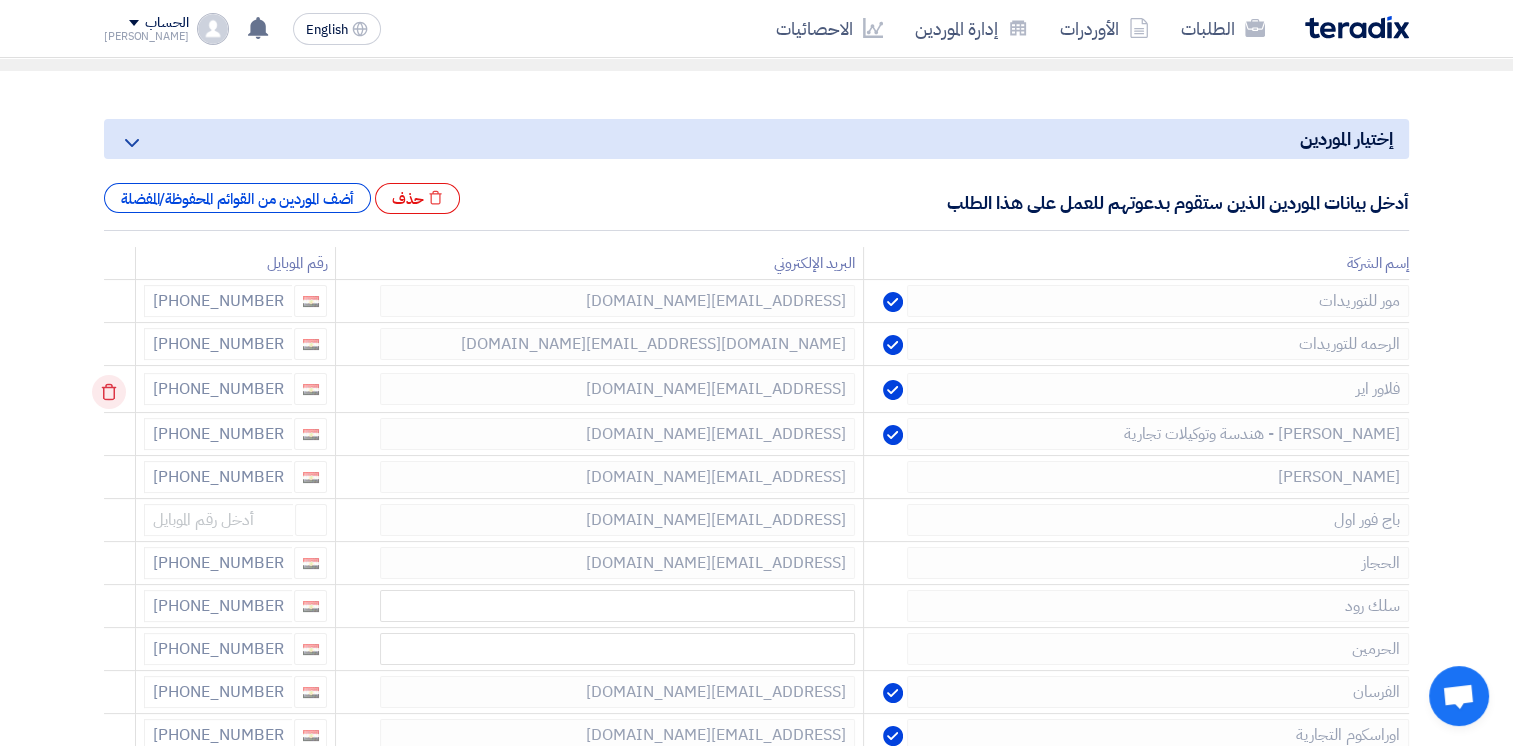 click 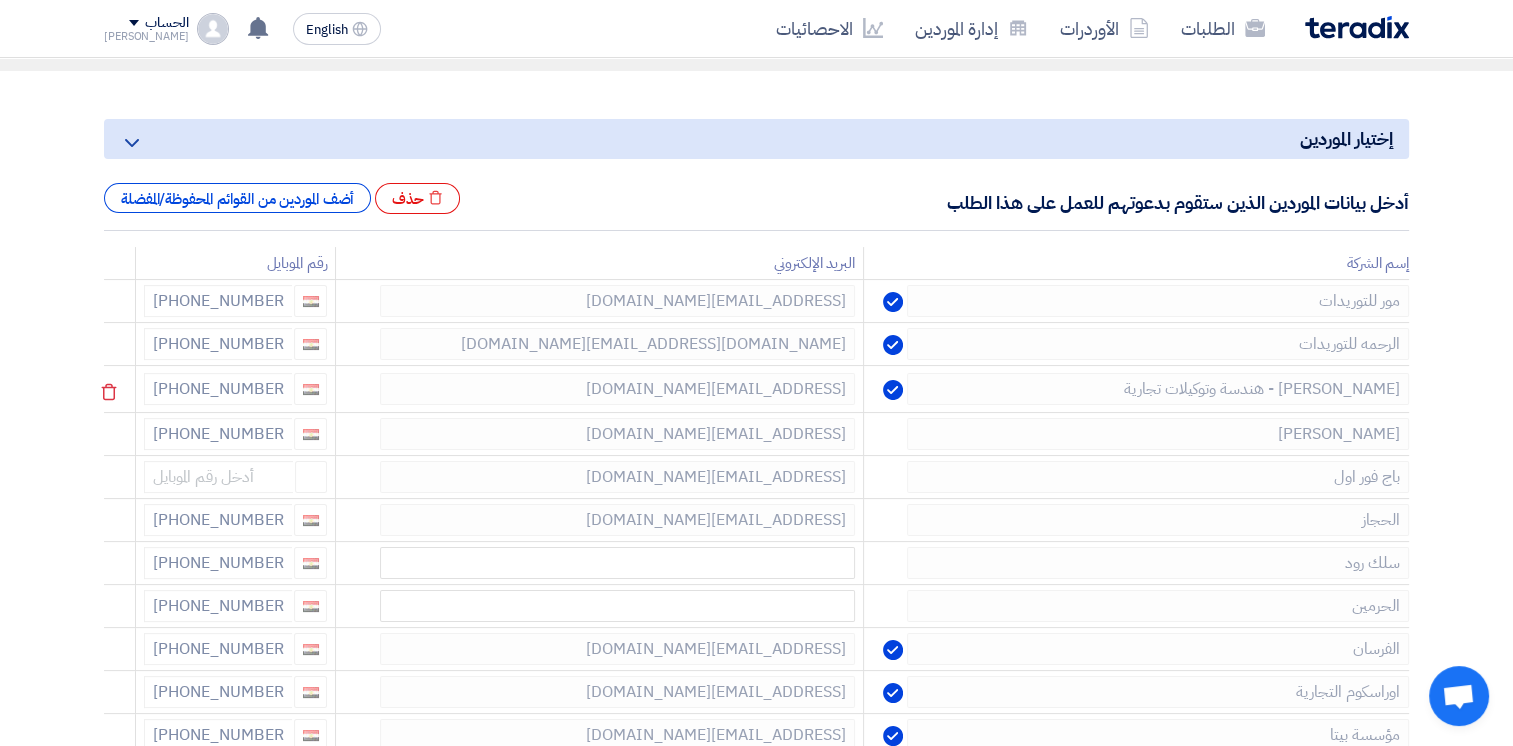 click 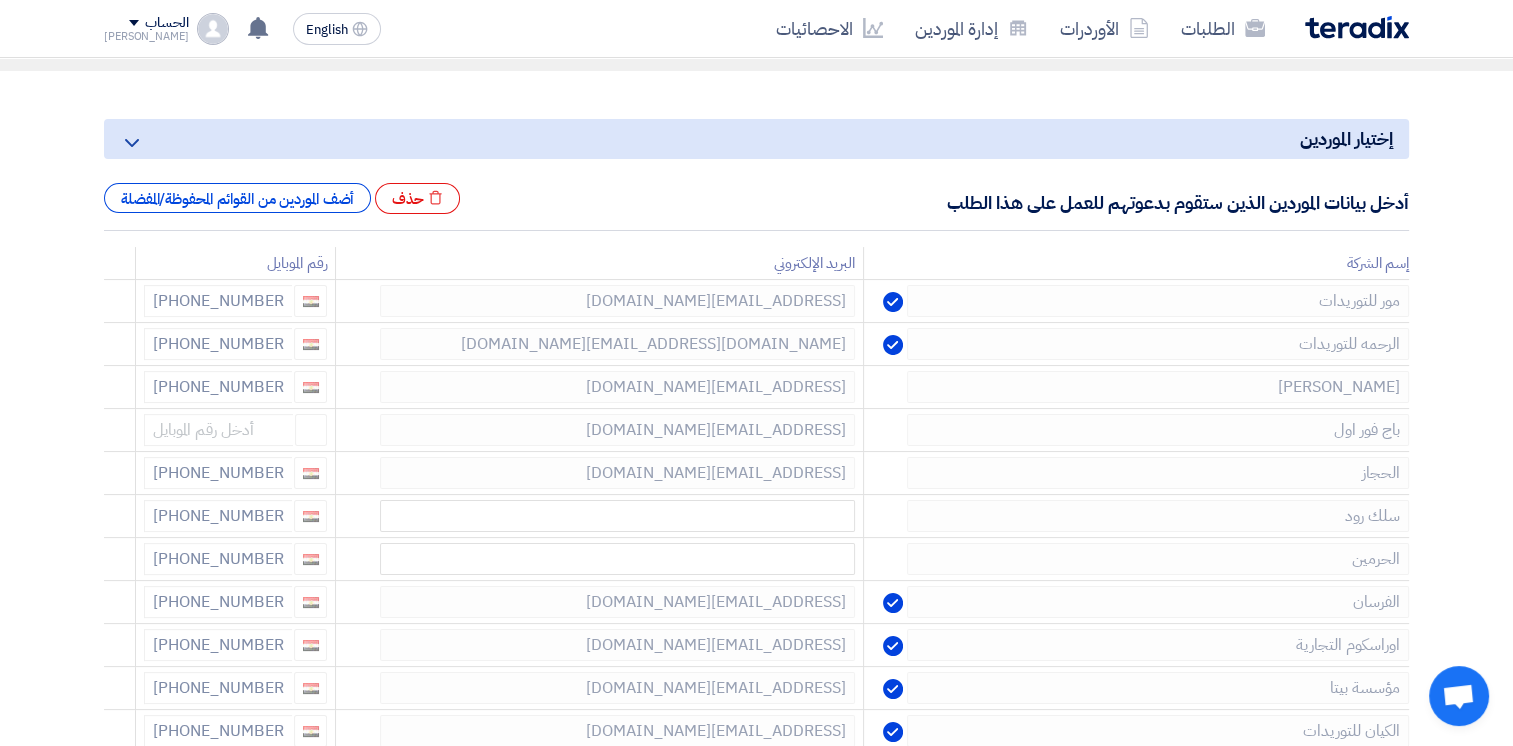 click 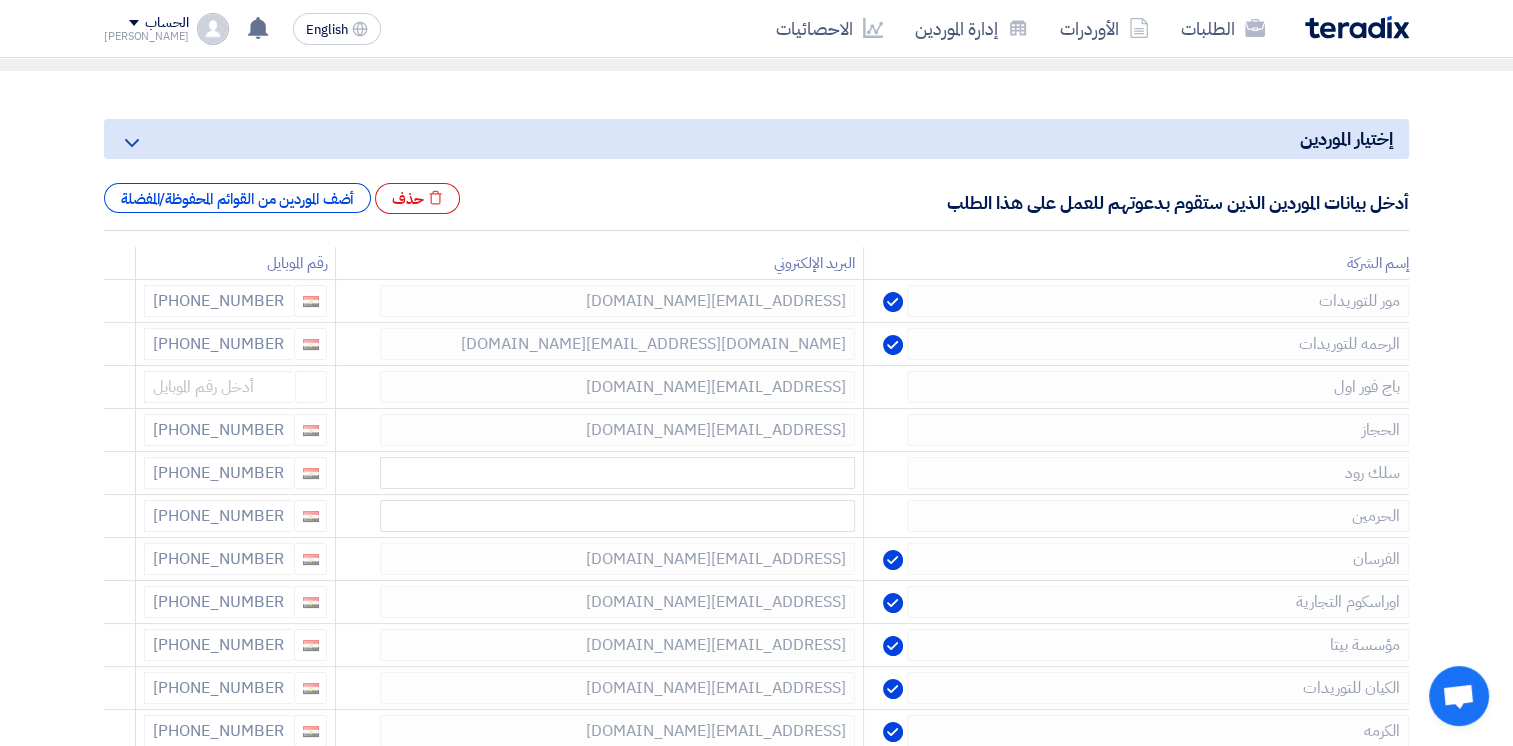 click 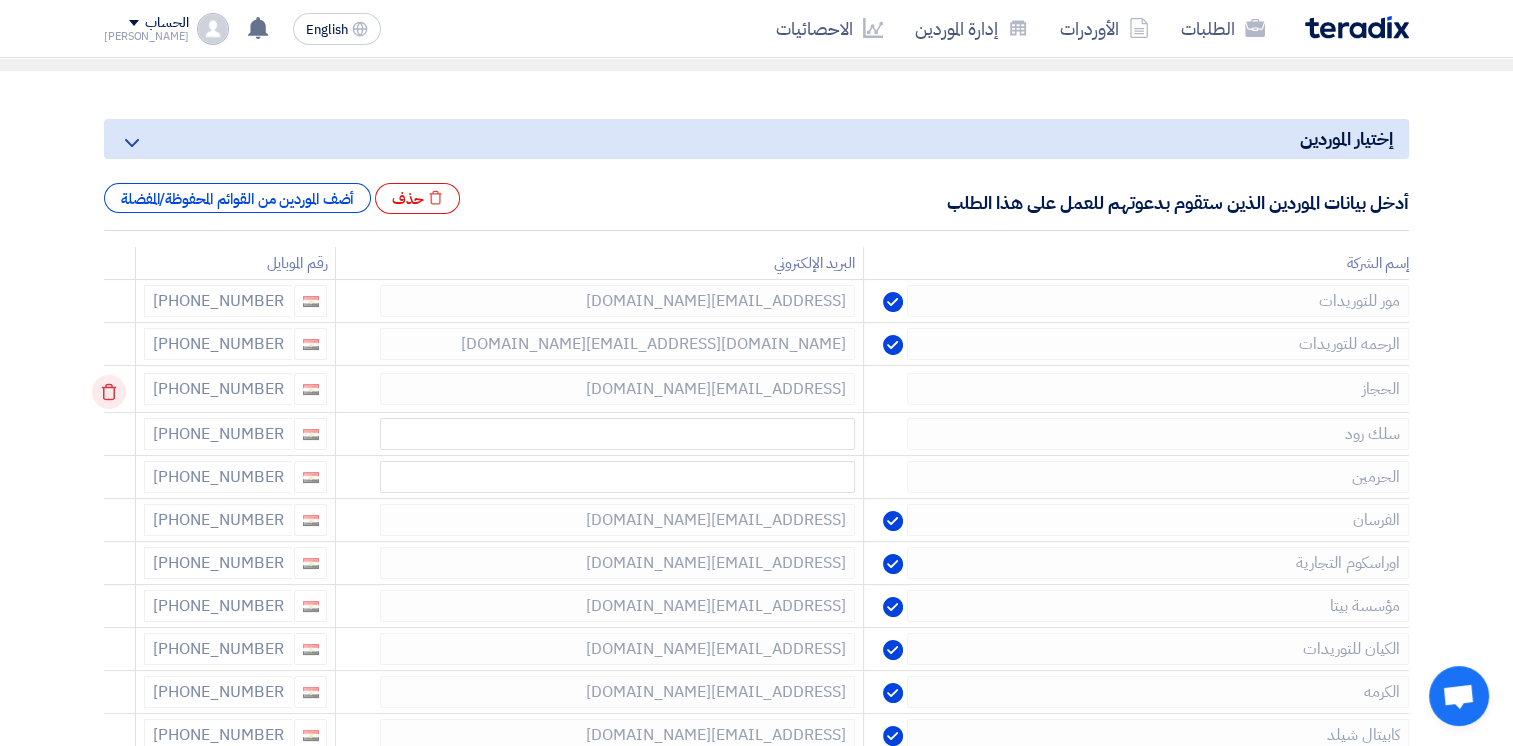 click 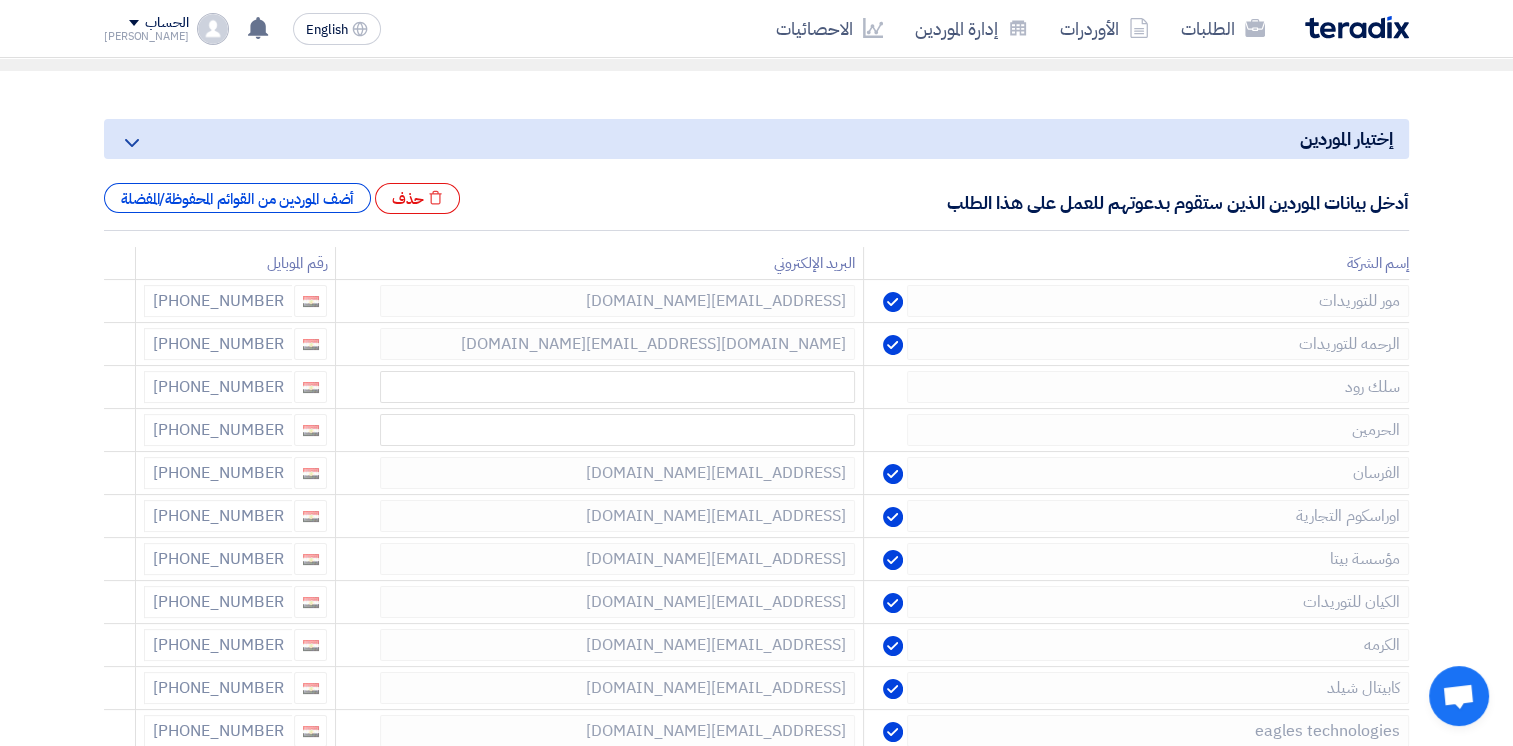 click 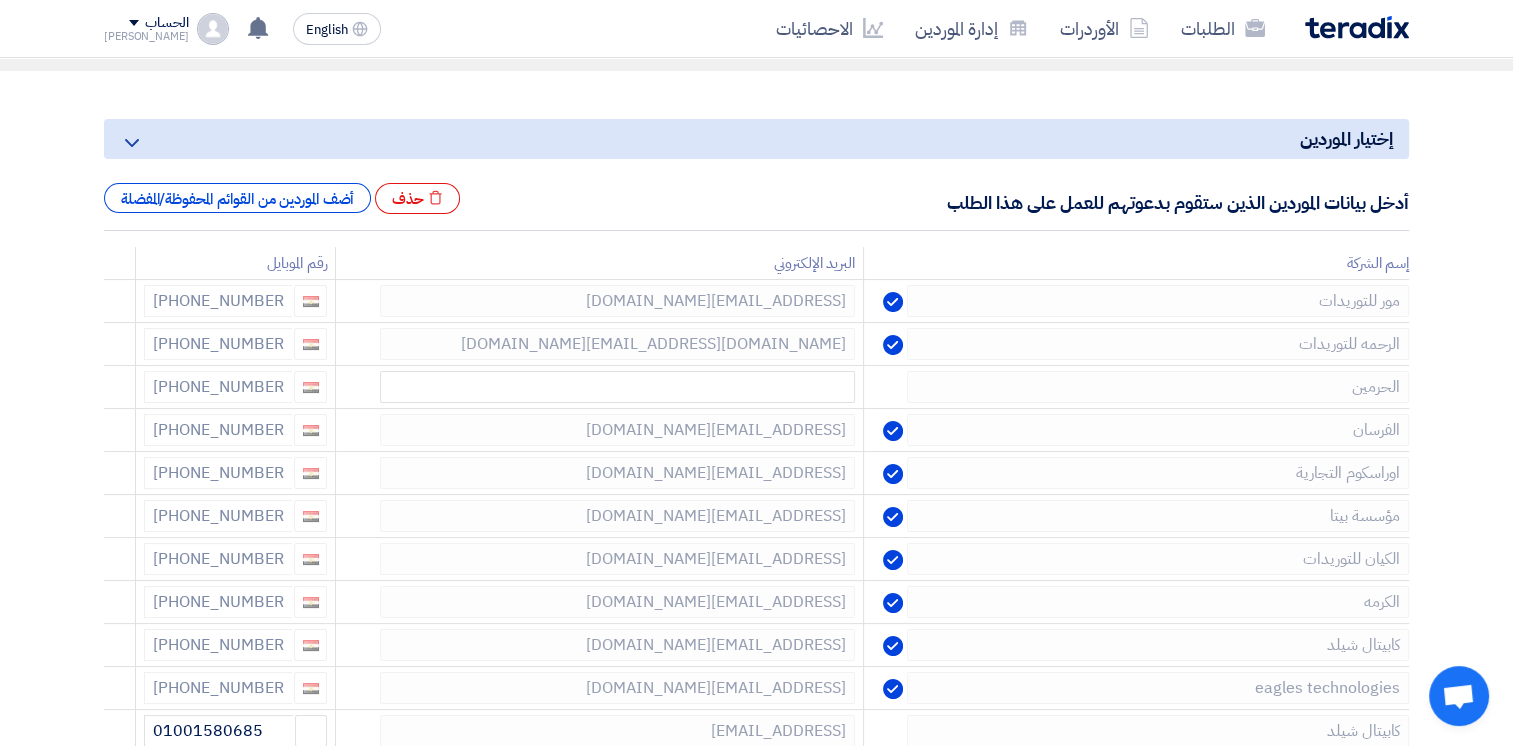 click 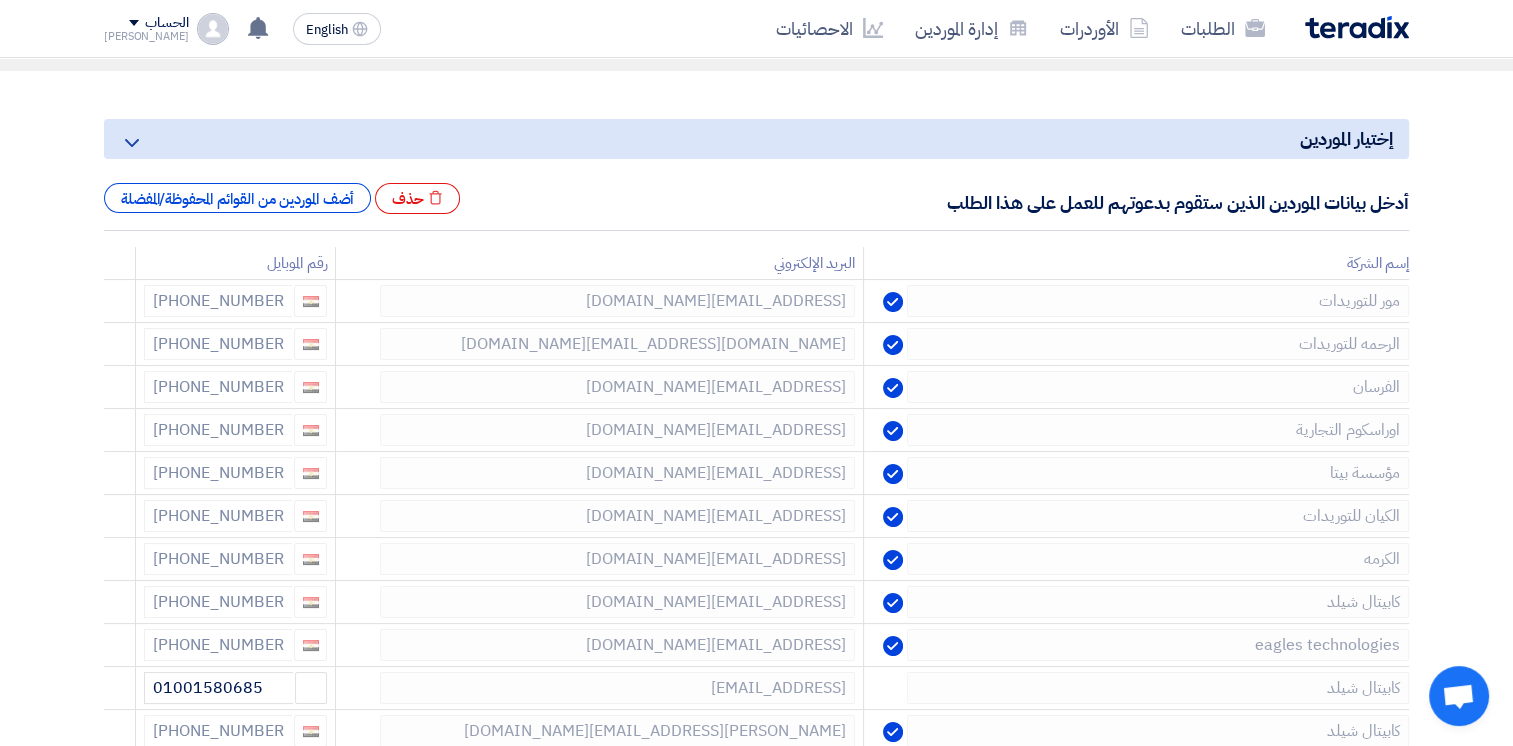 click 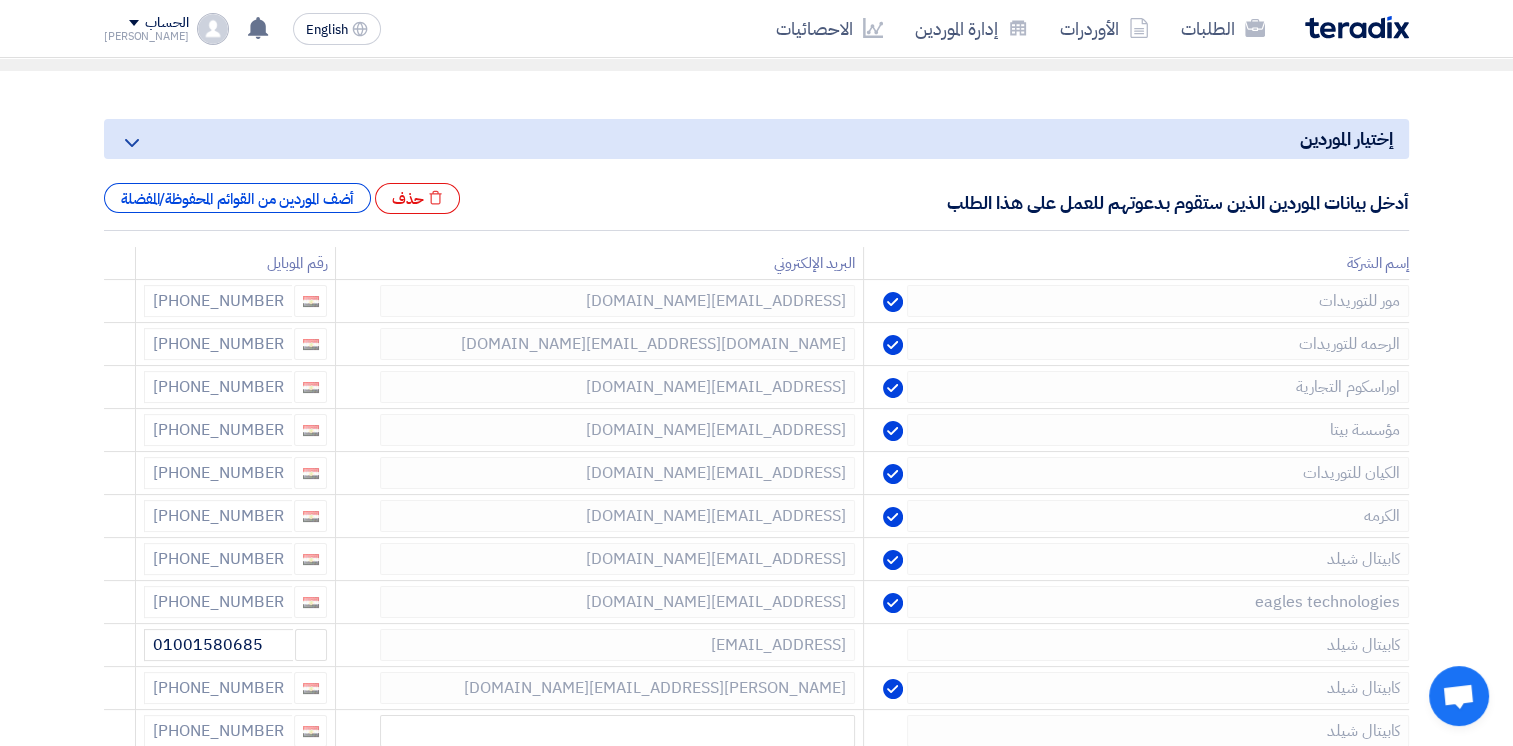 click 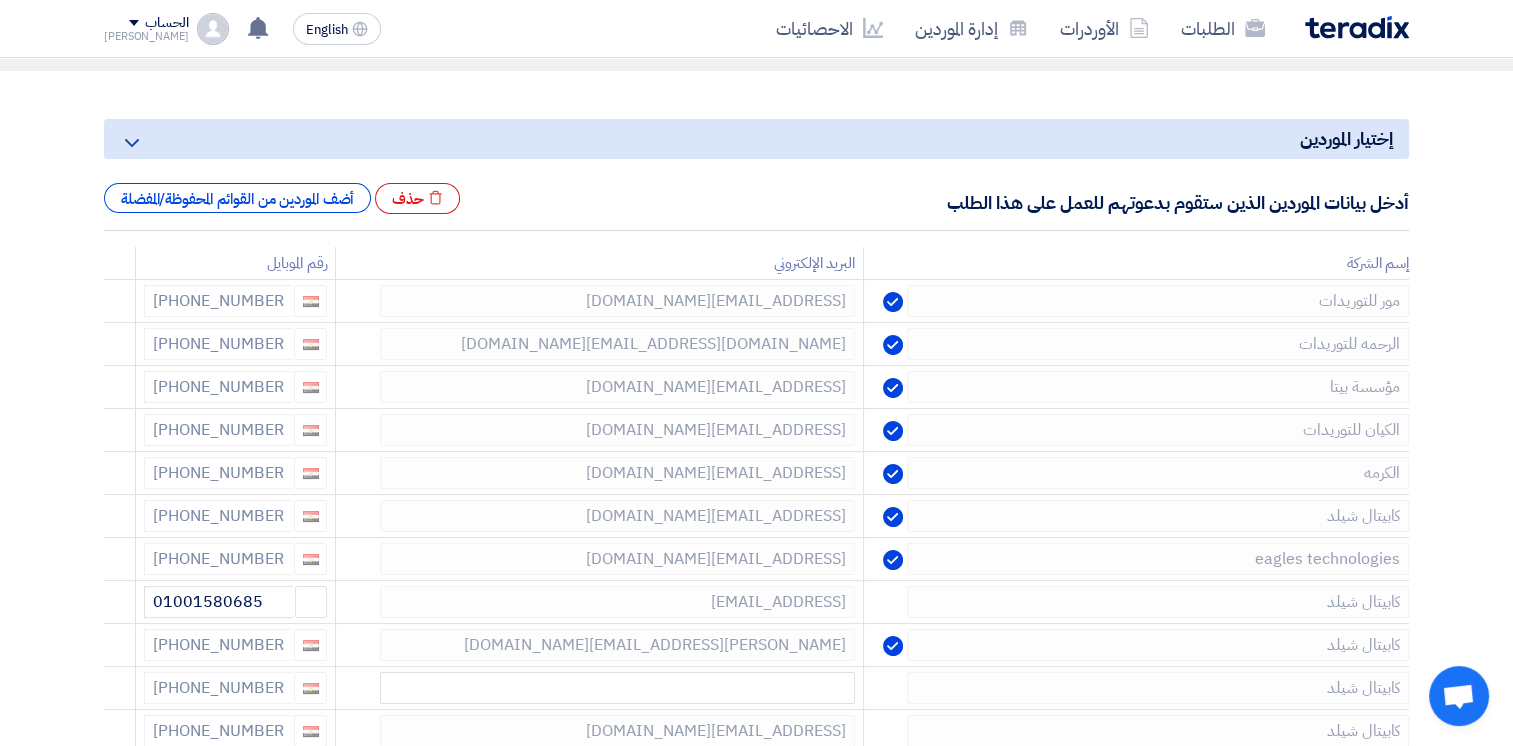 click 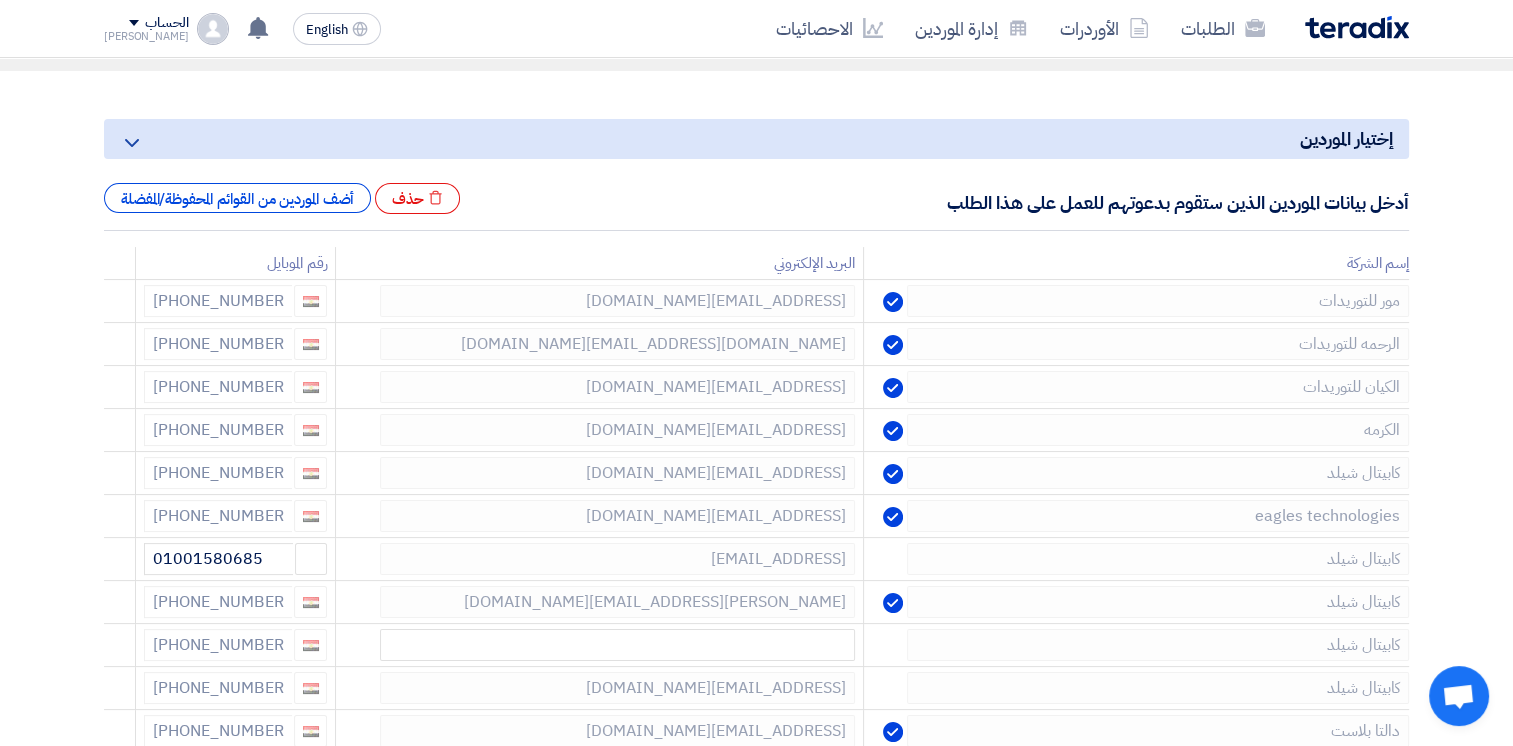 click 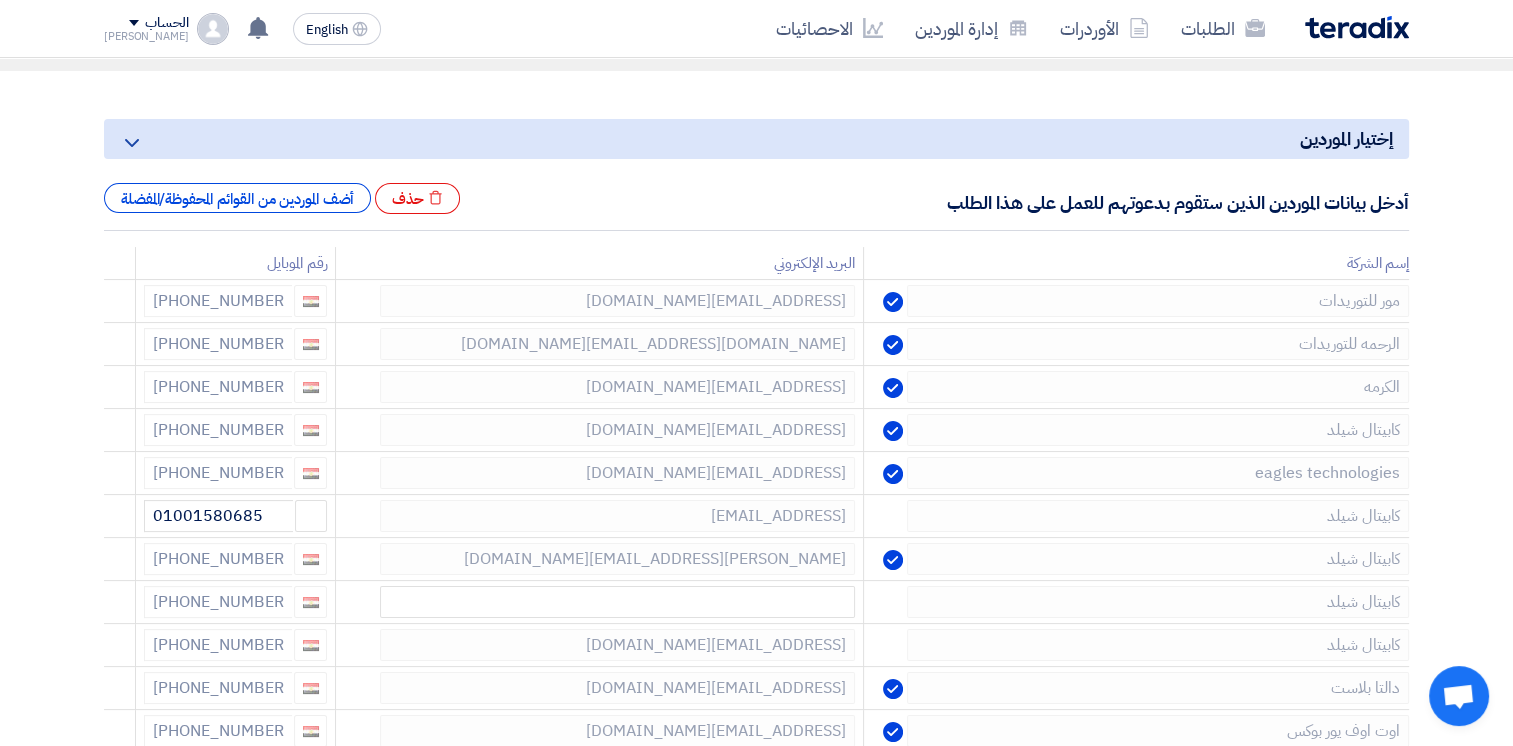 click 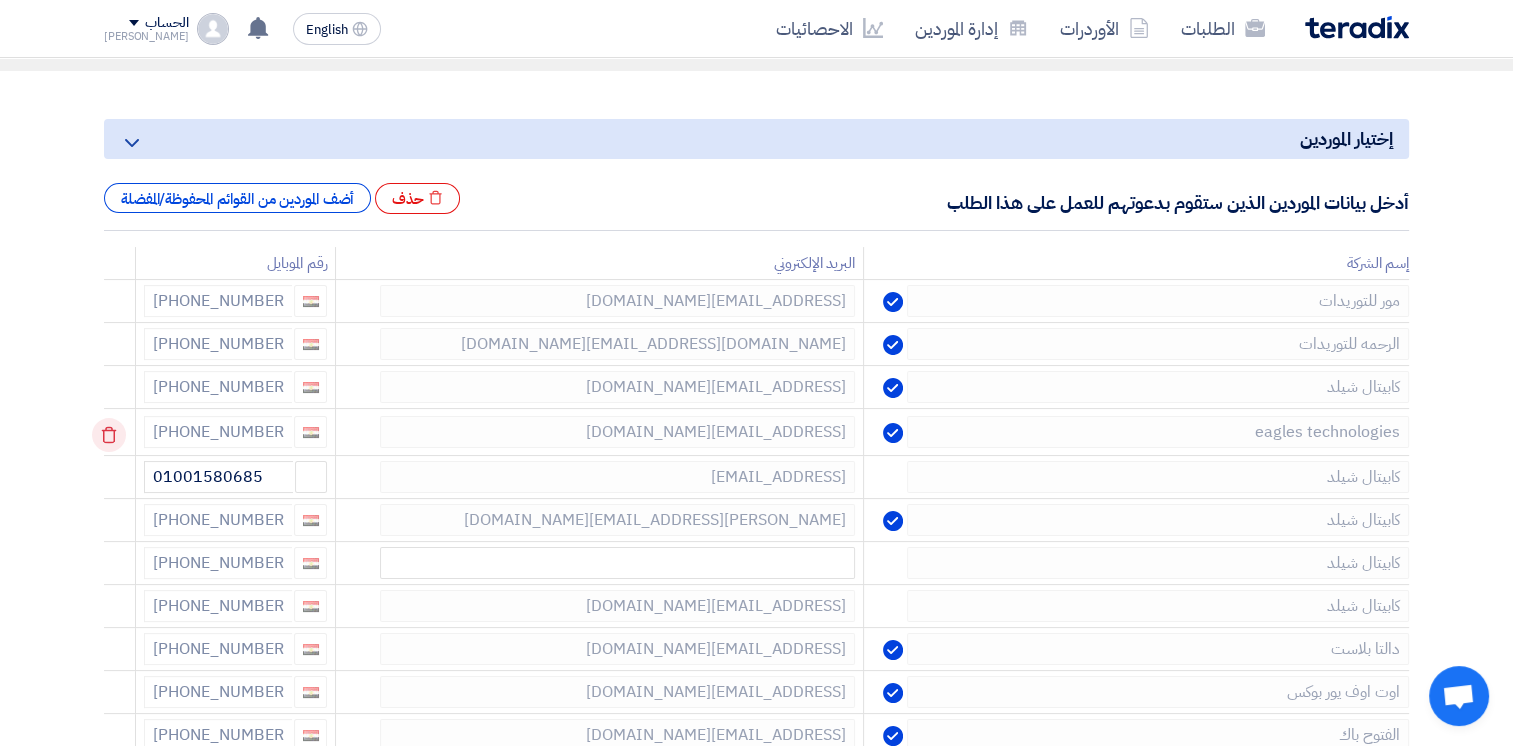 click 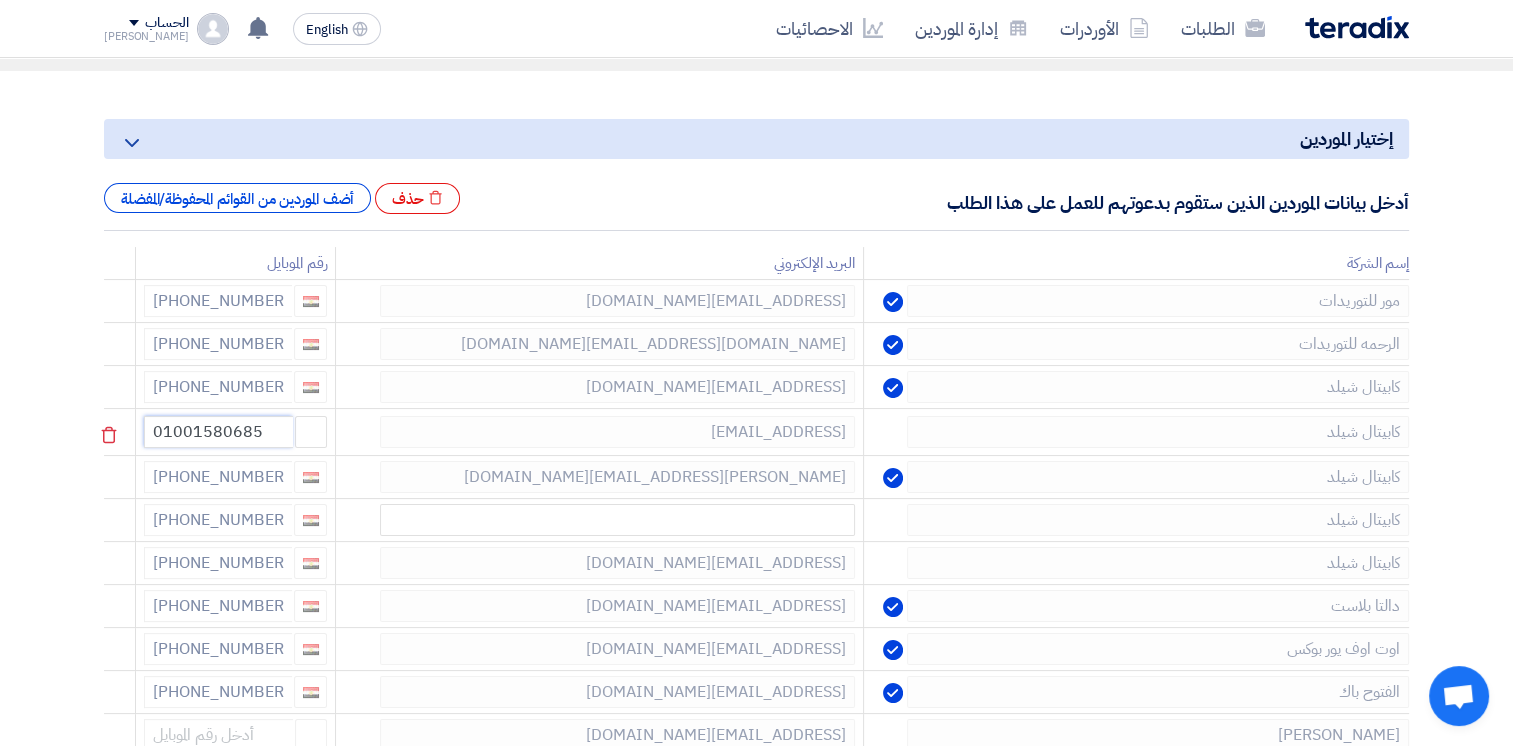click on "01001580685" 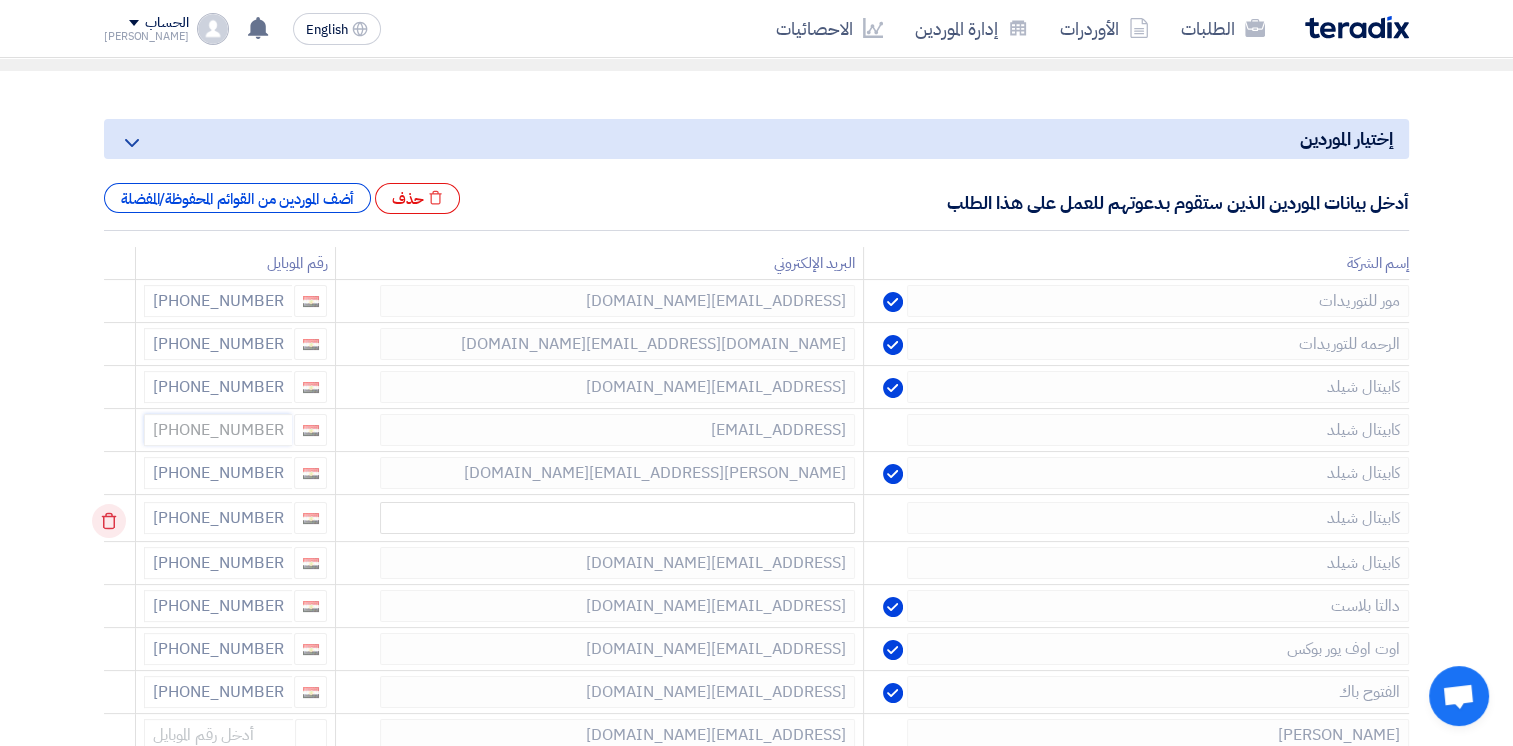 type on "[PHONE_NUMBER]" 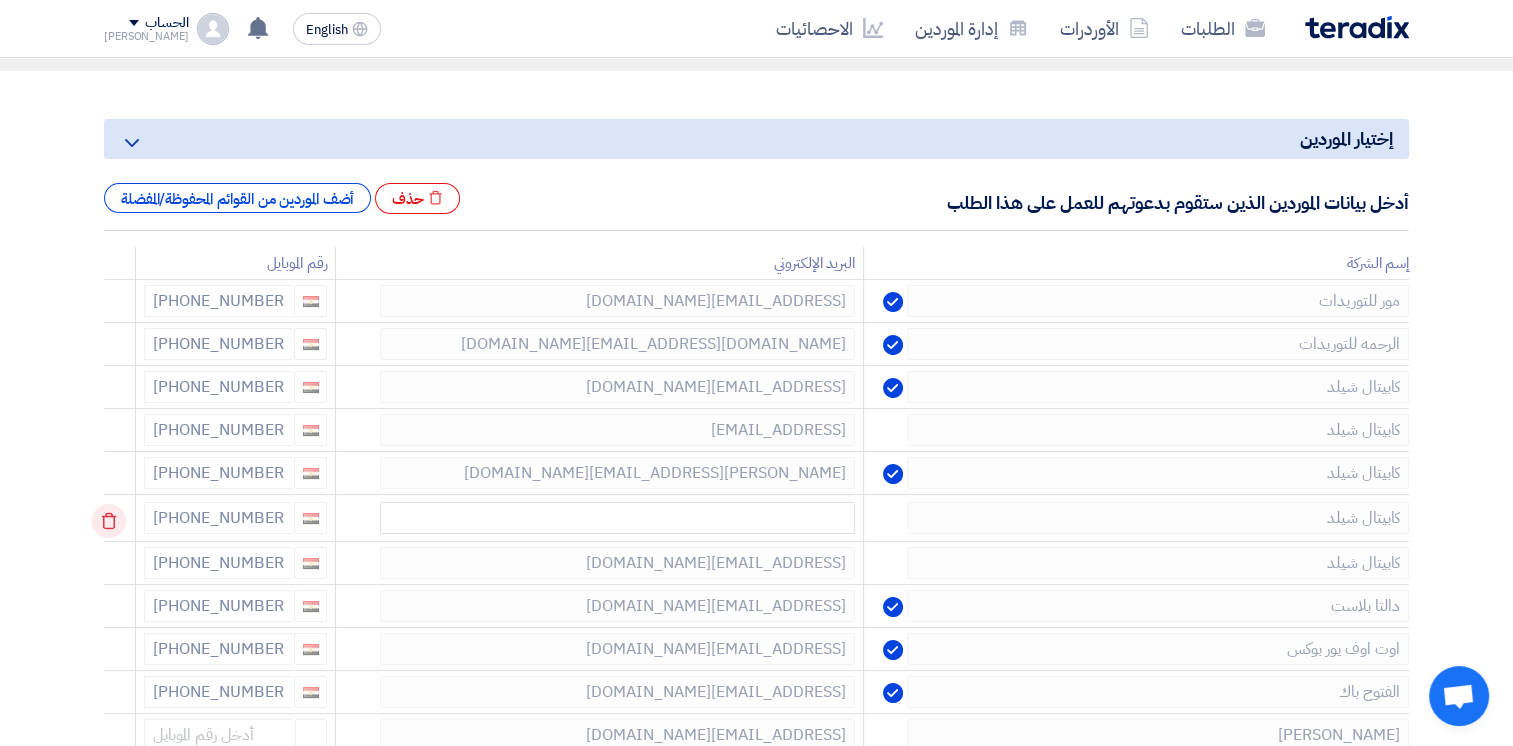 click 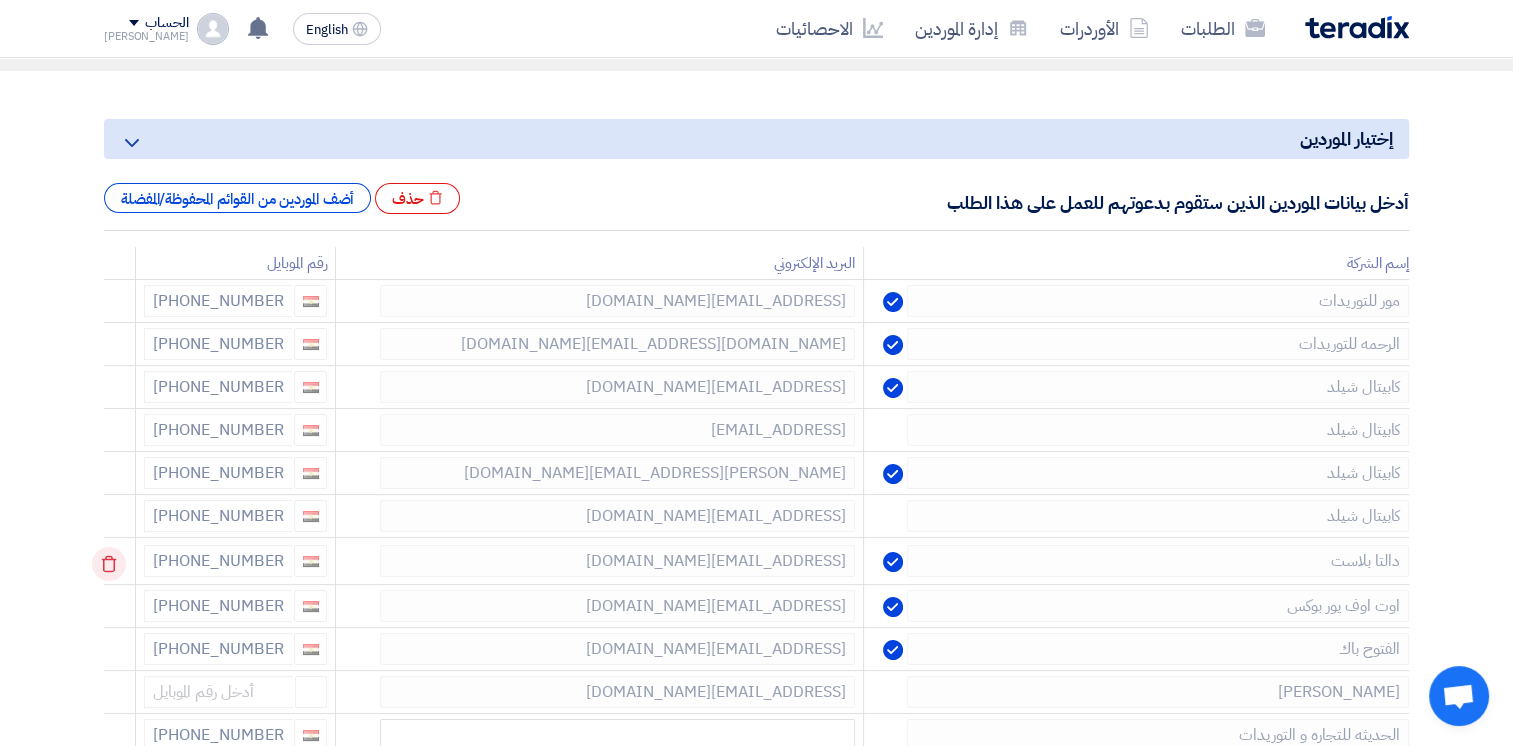 click 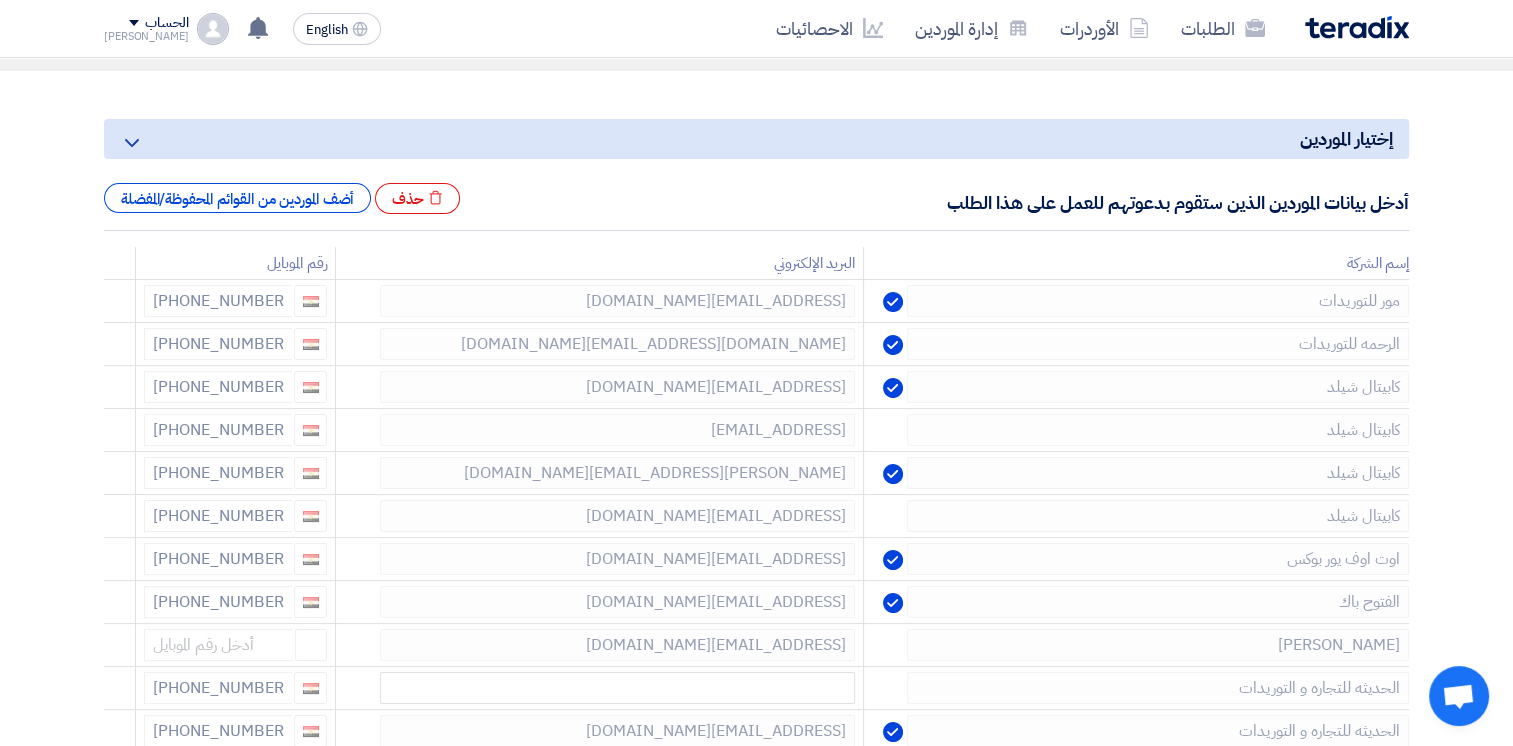 click 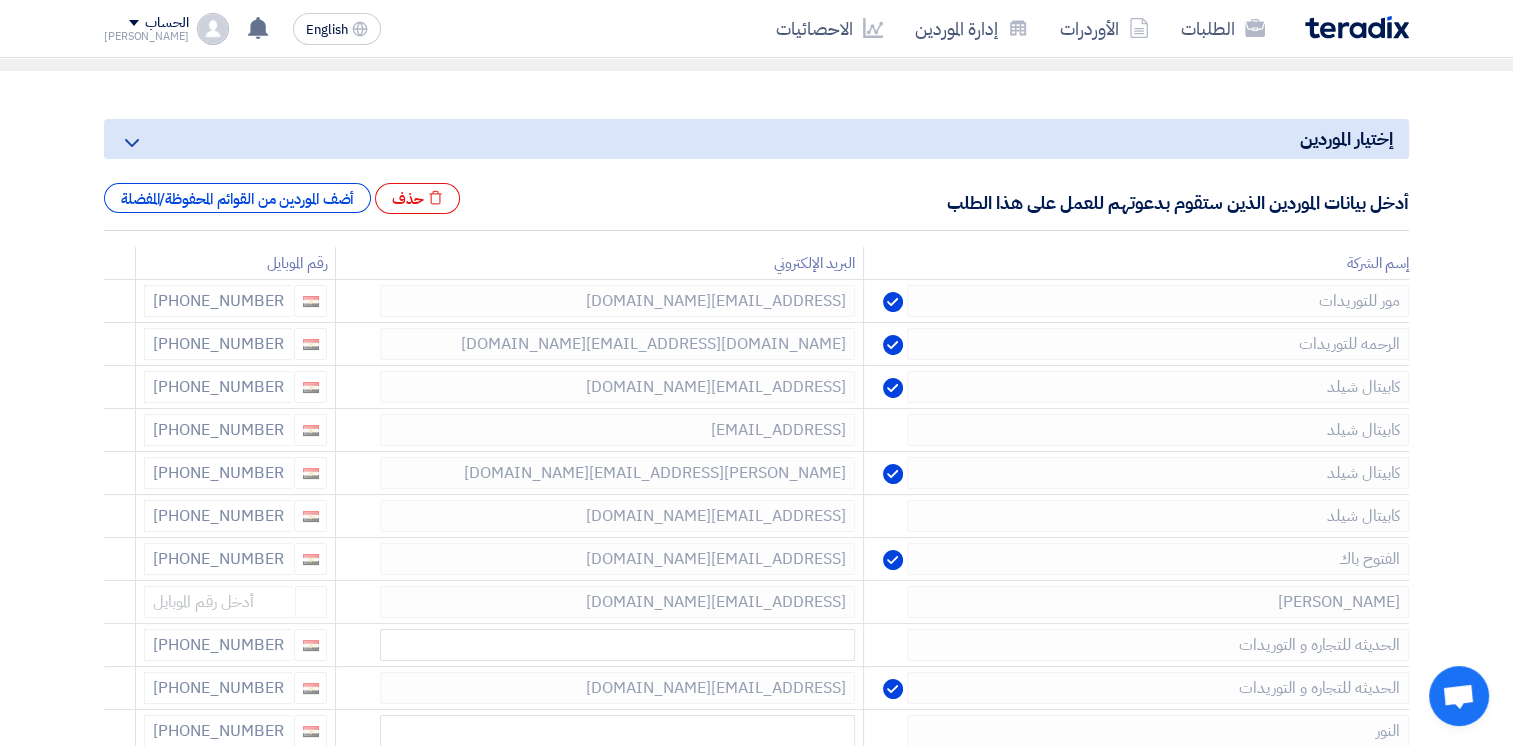 click 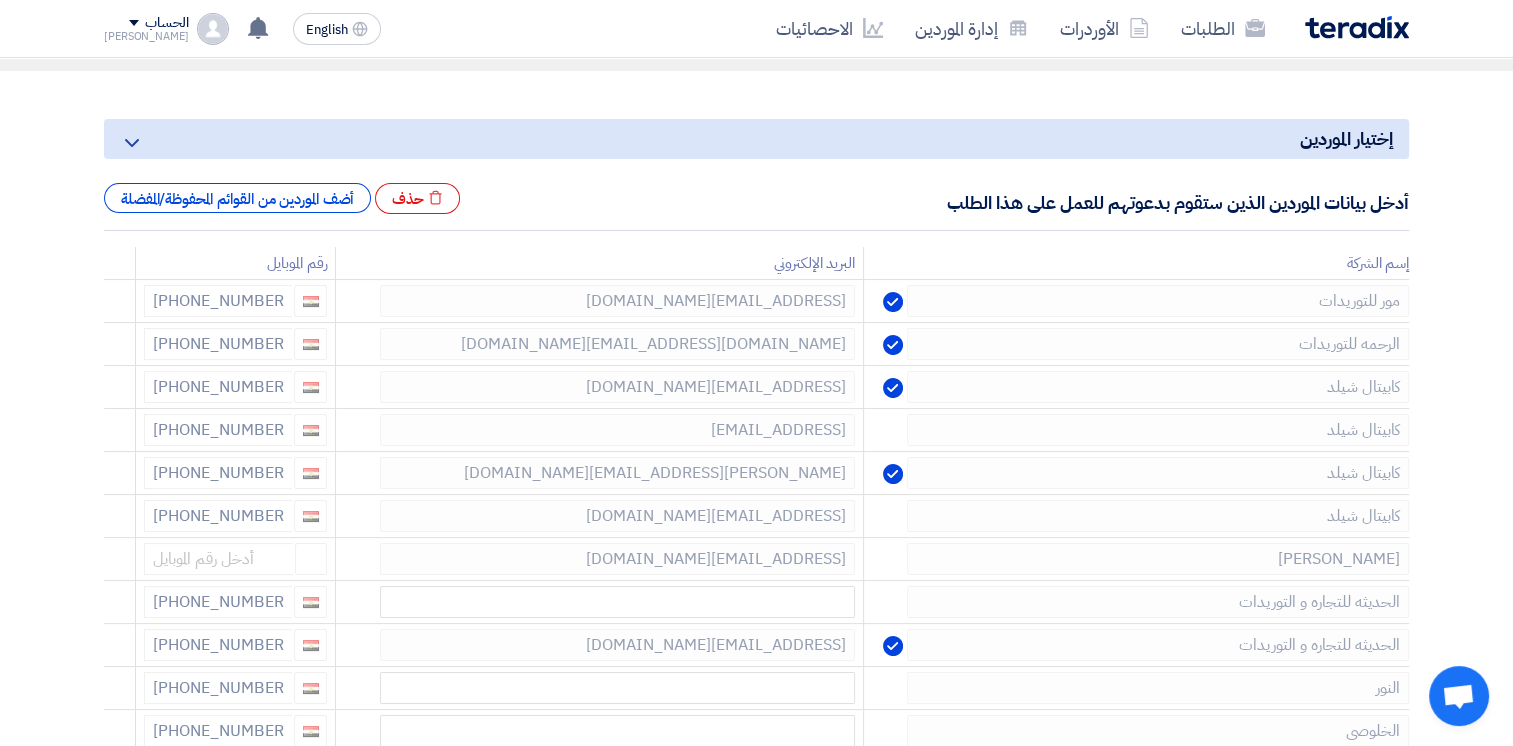 click 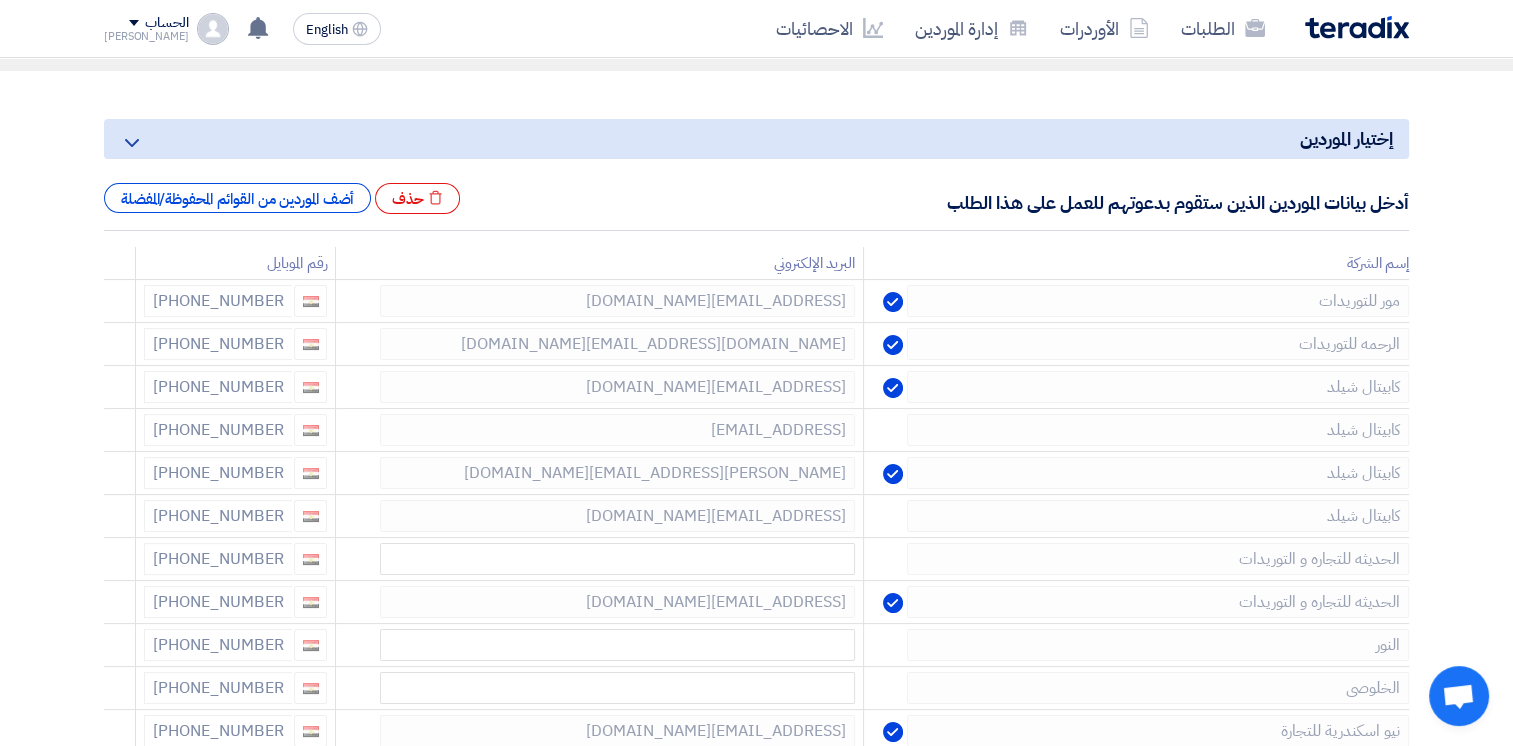 click 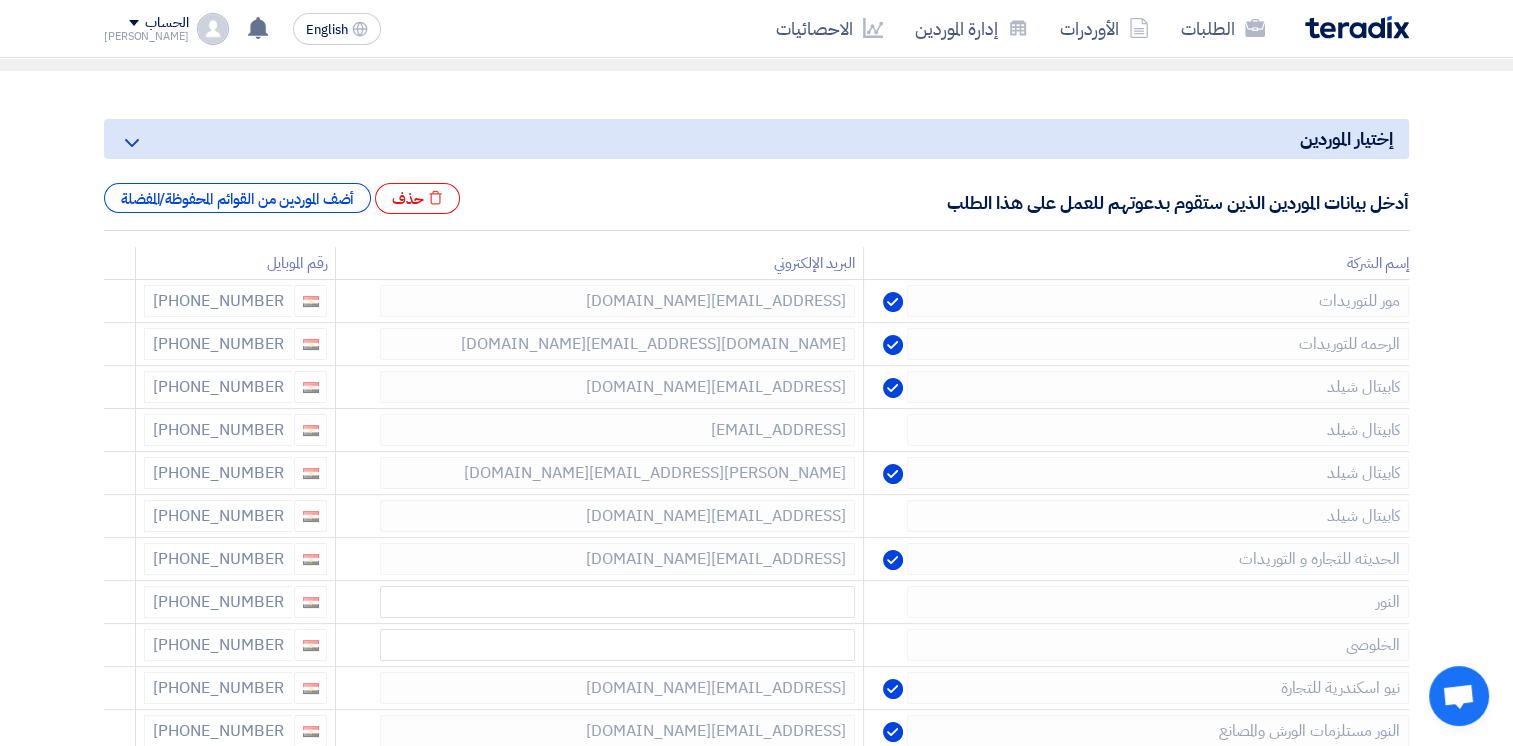 click 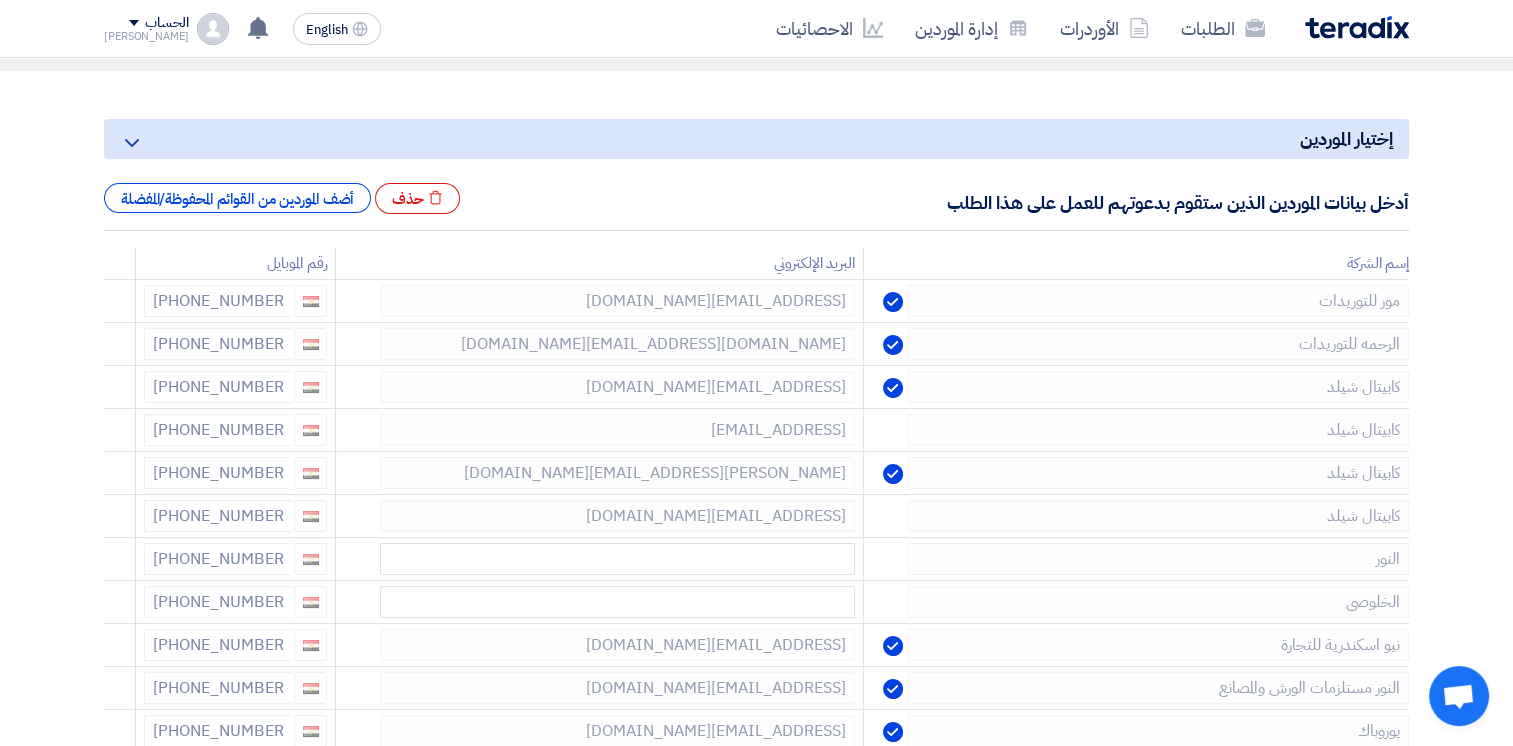 click 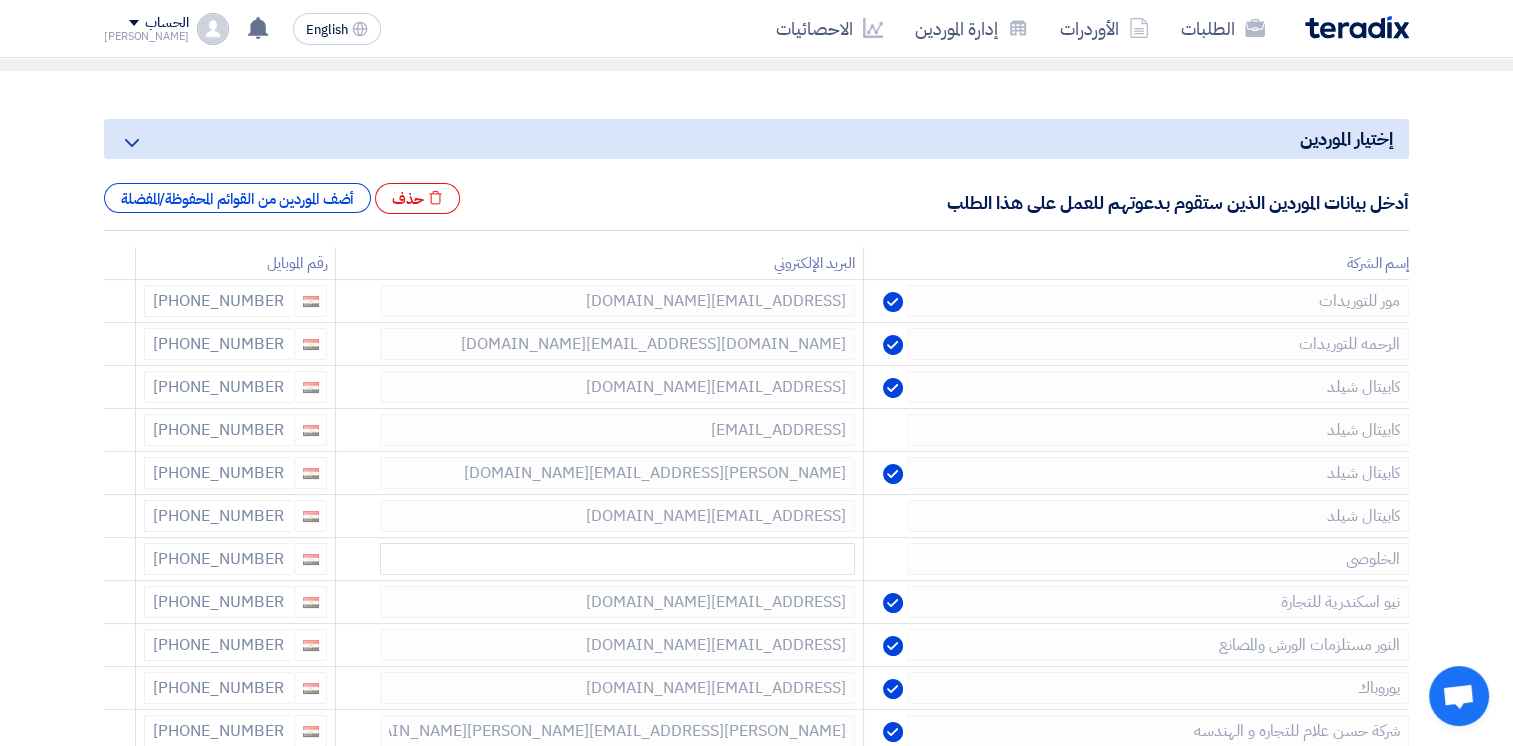 click 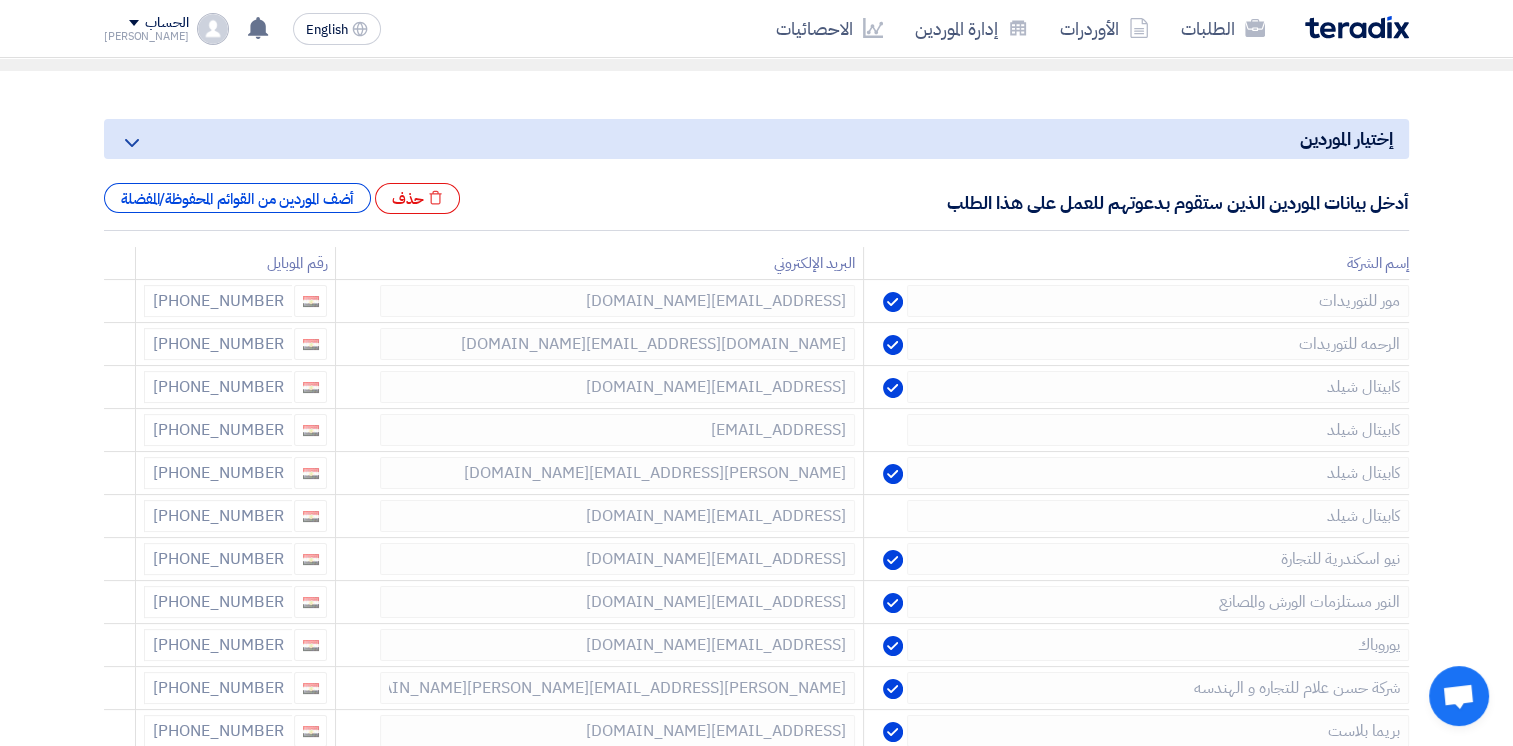 click 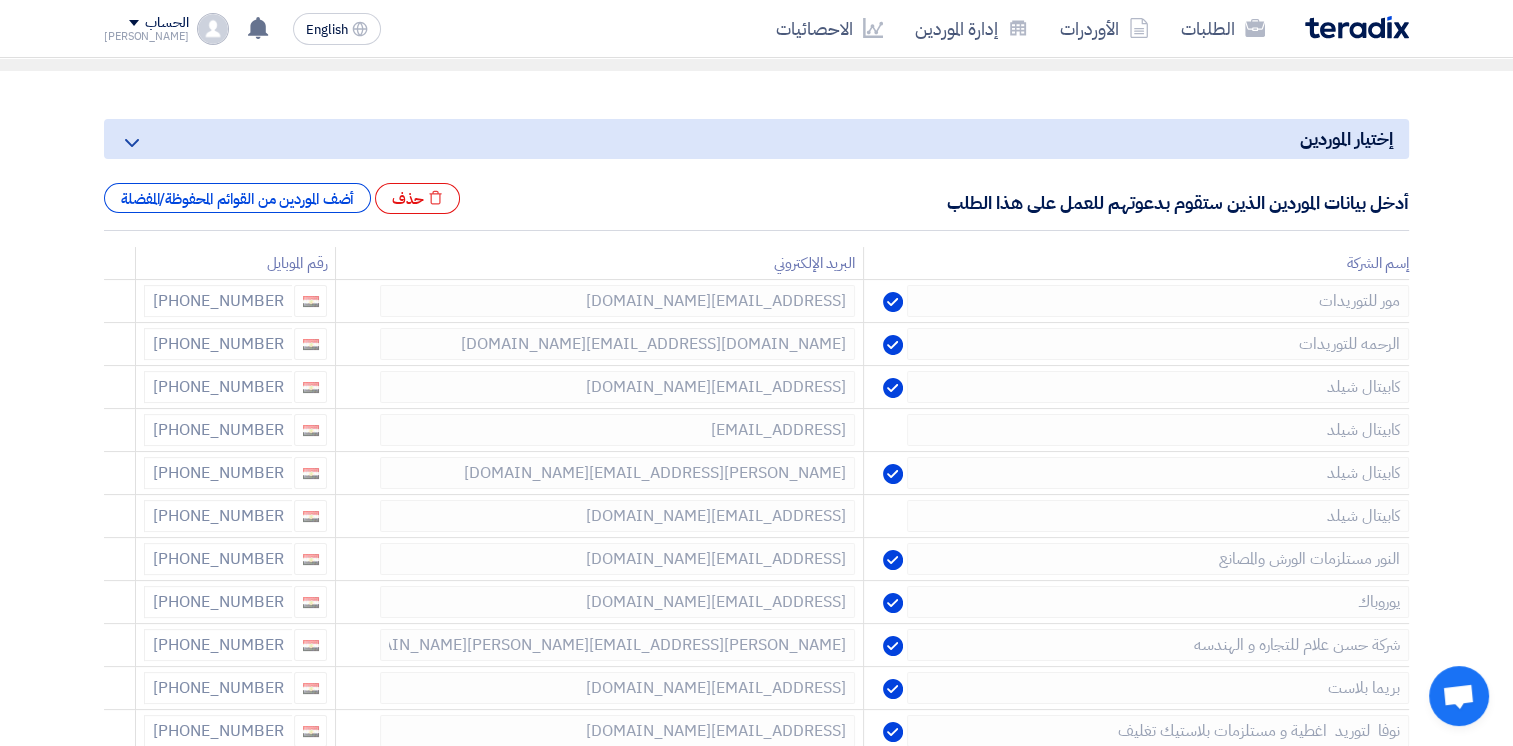 click 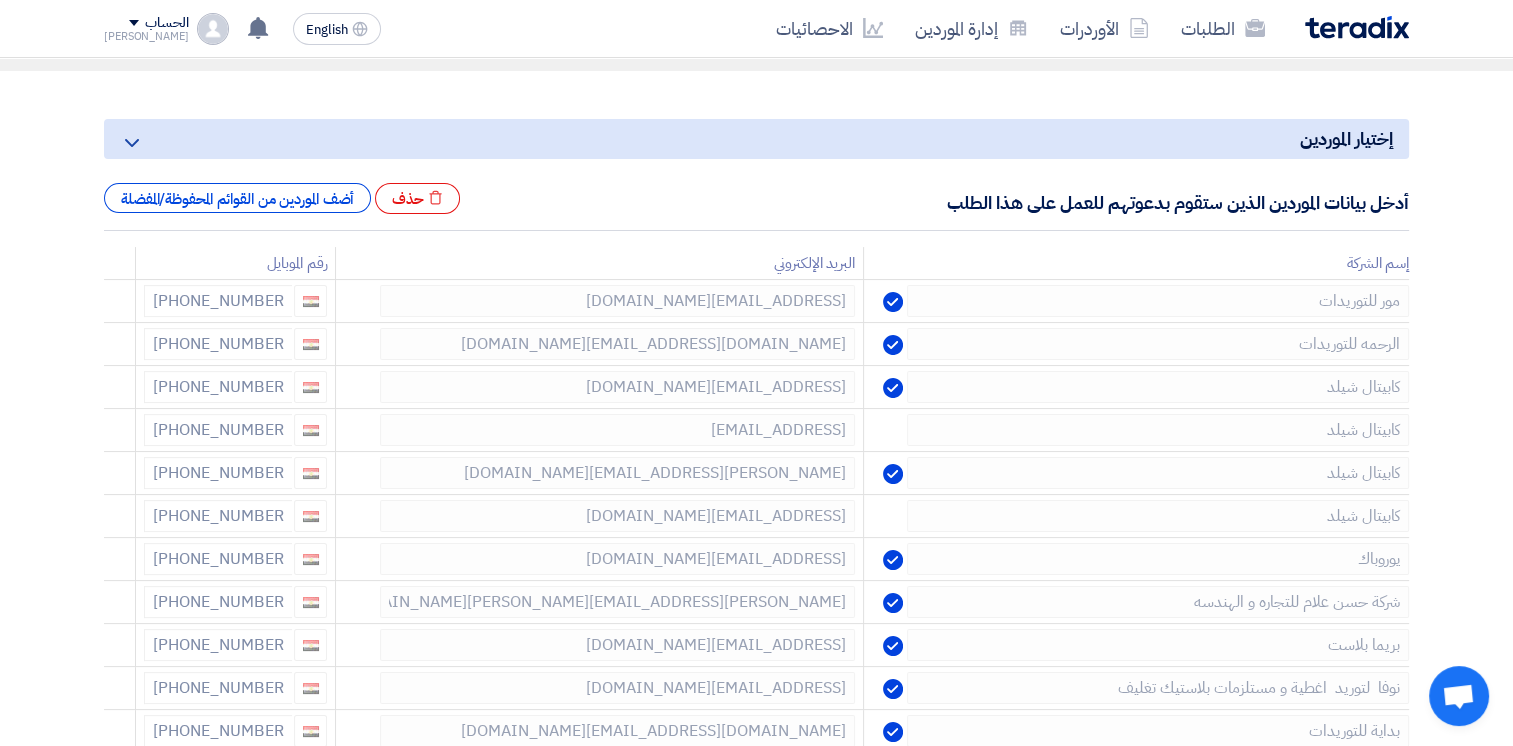 click 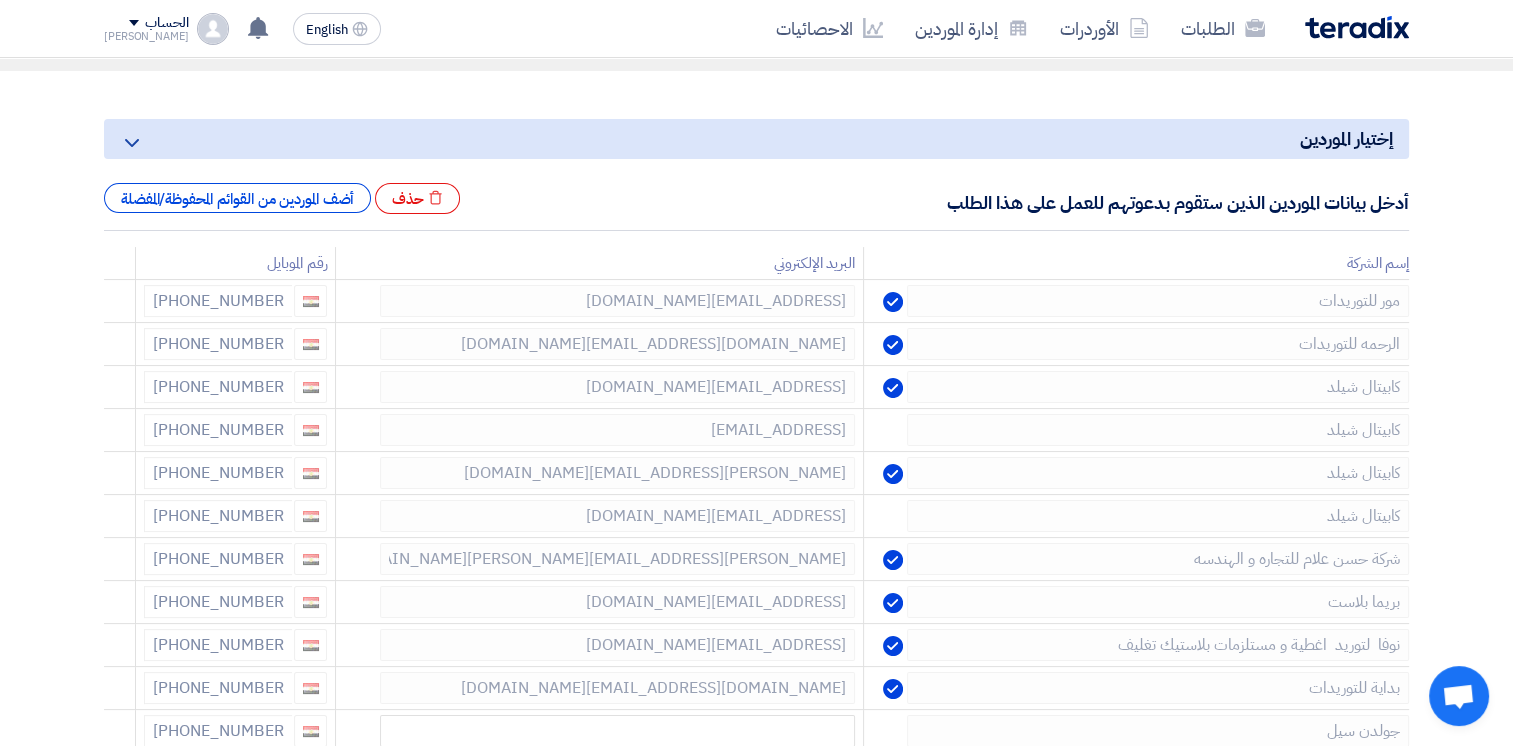 click 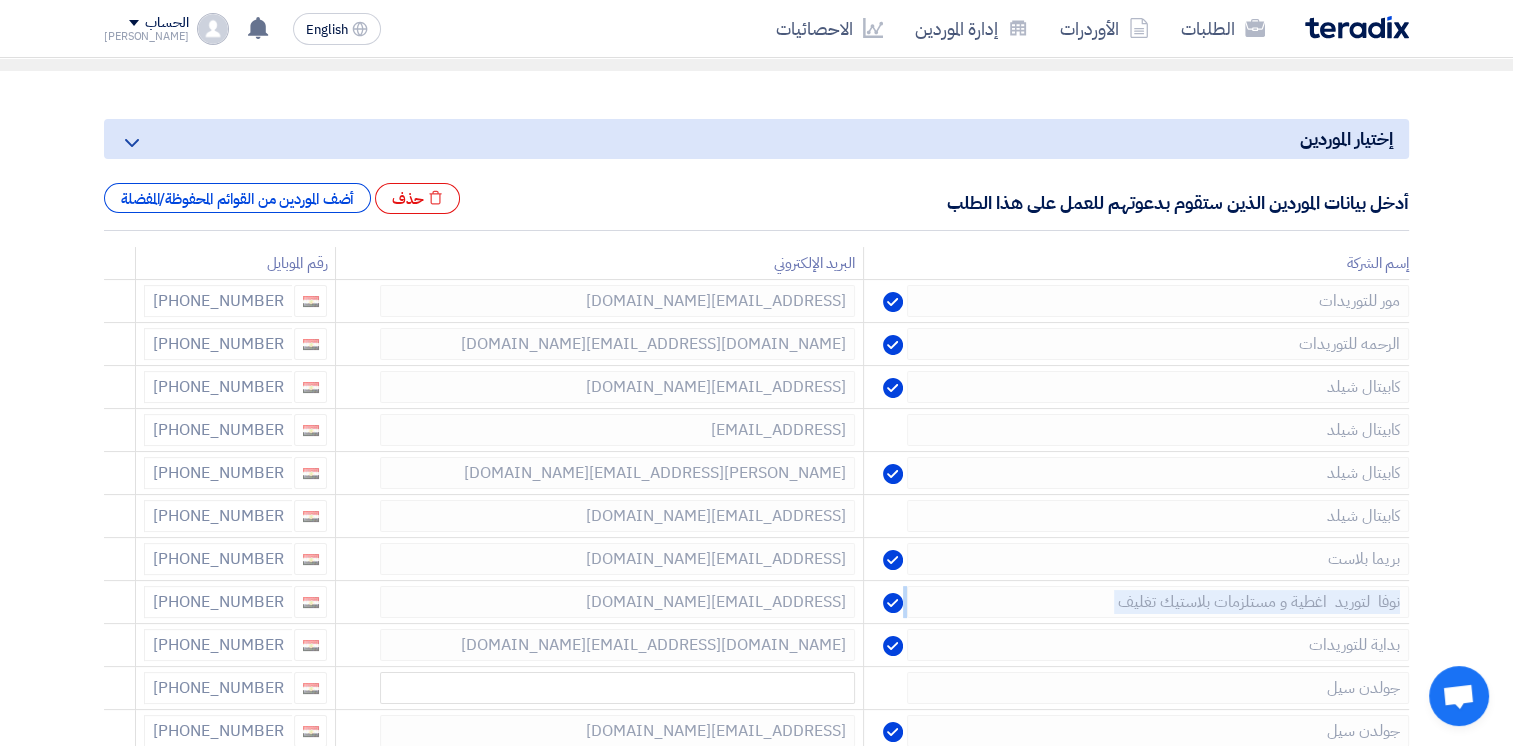 click 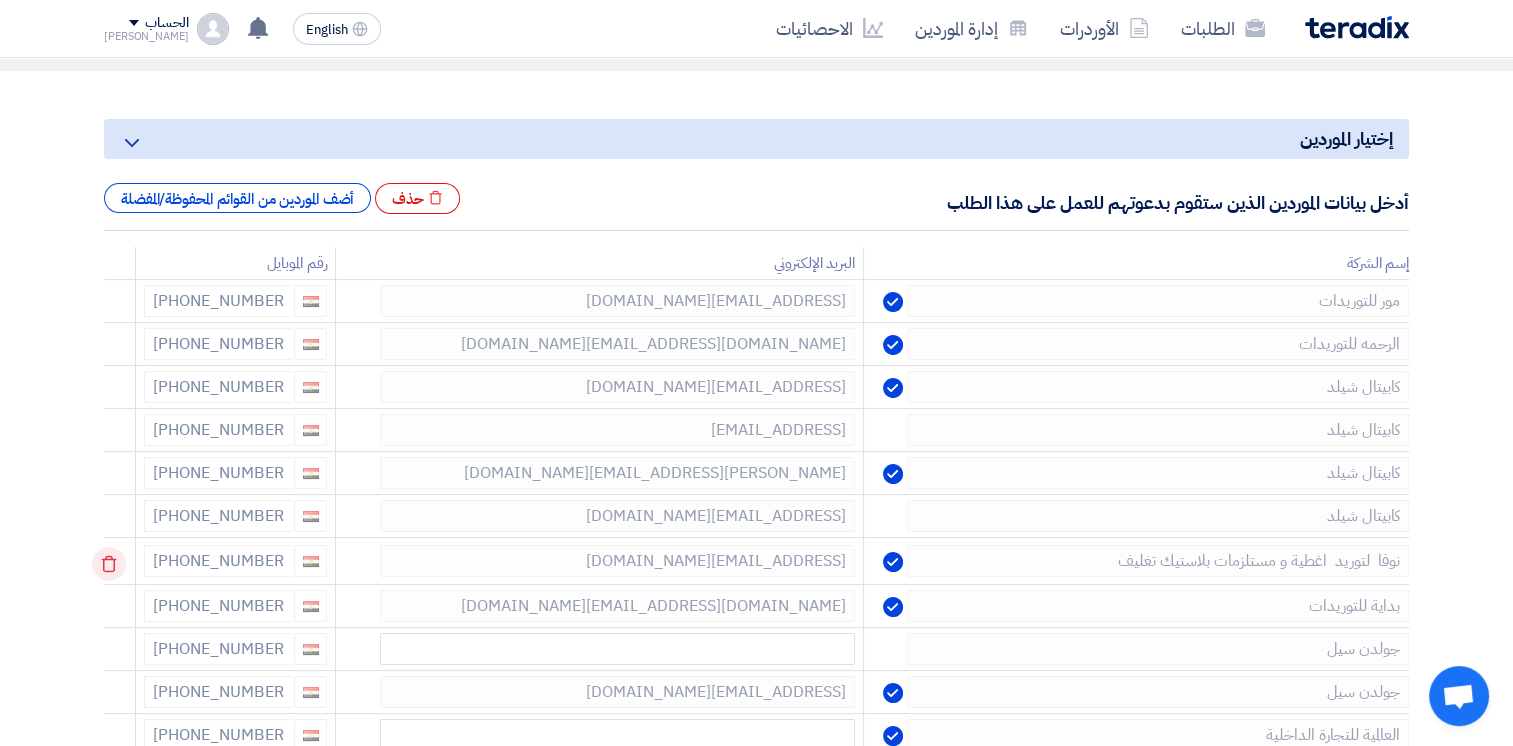 click 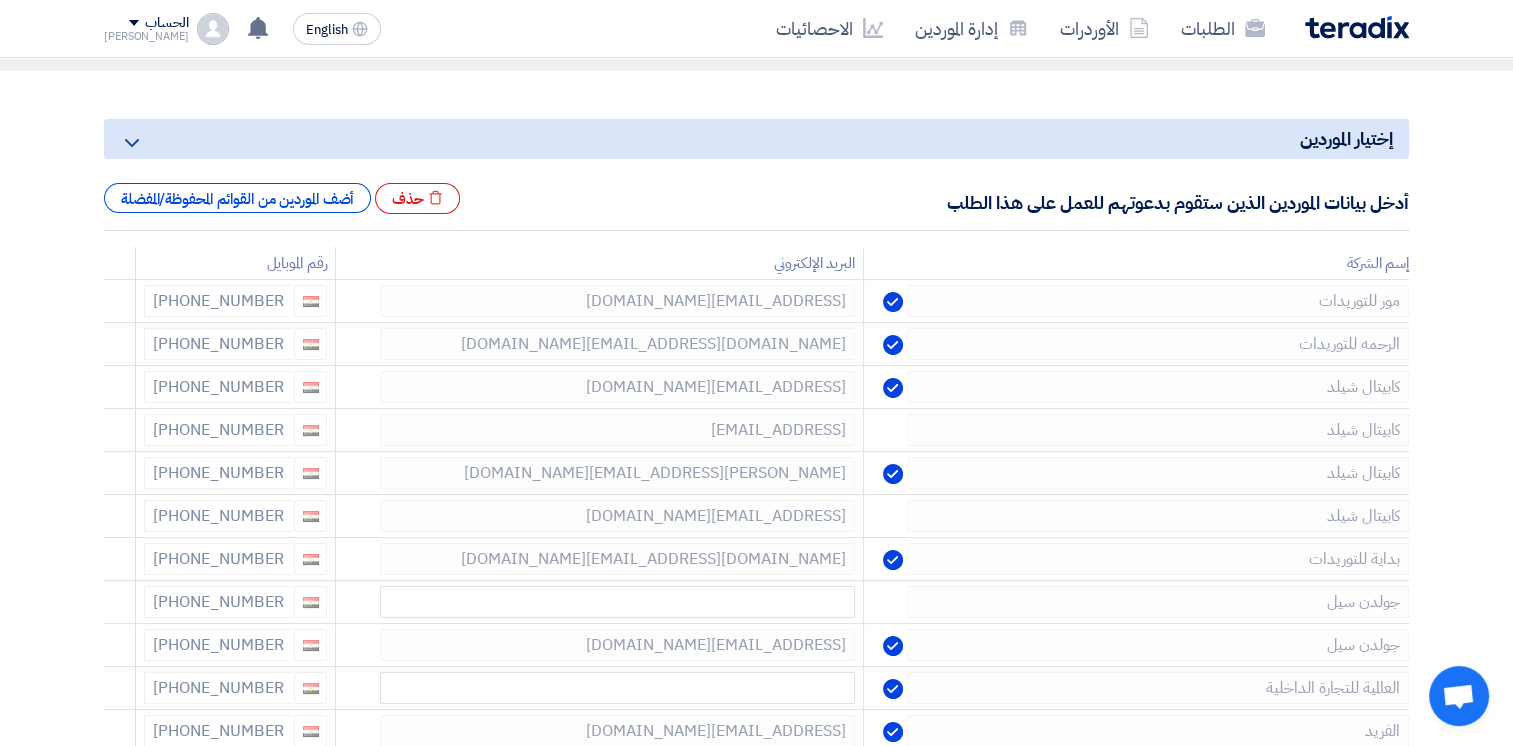 click 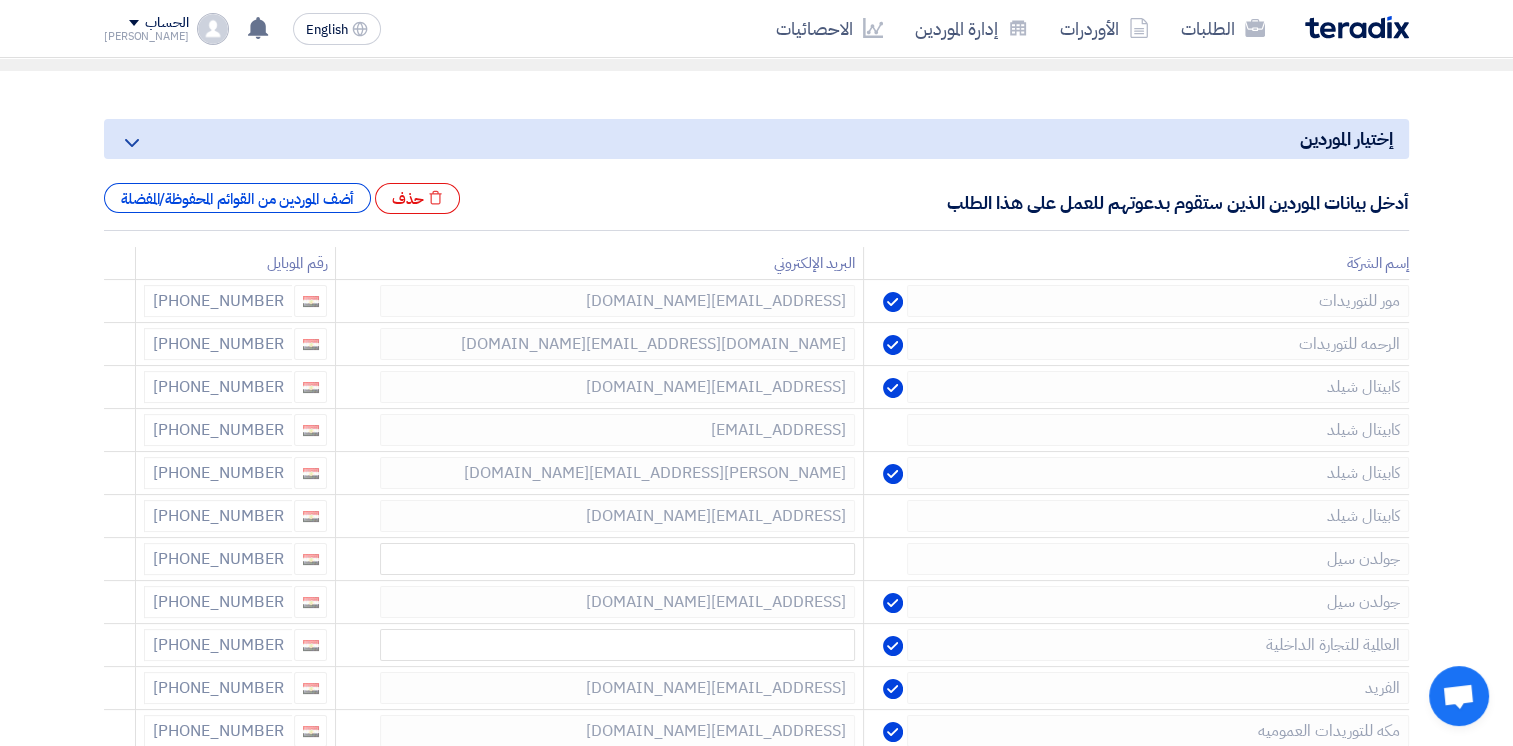 click 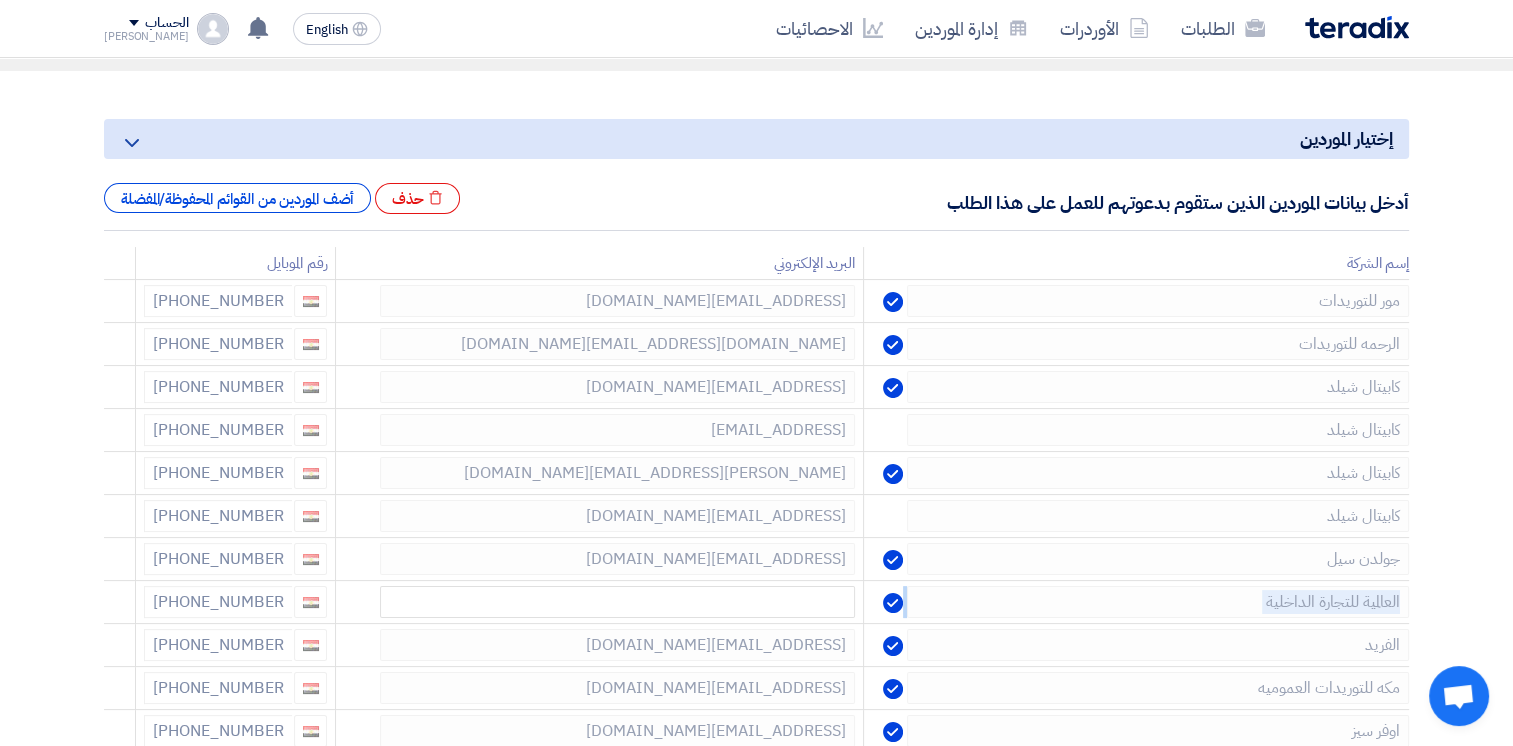 click 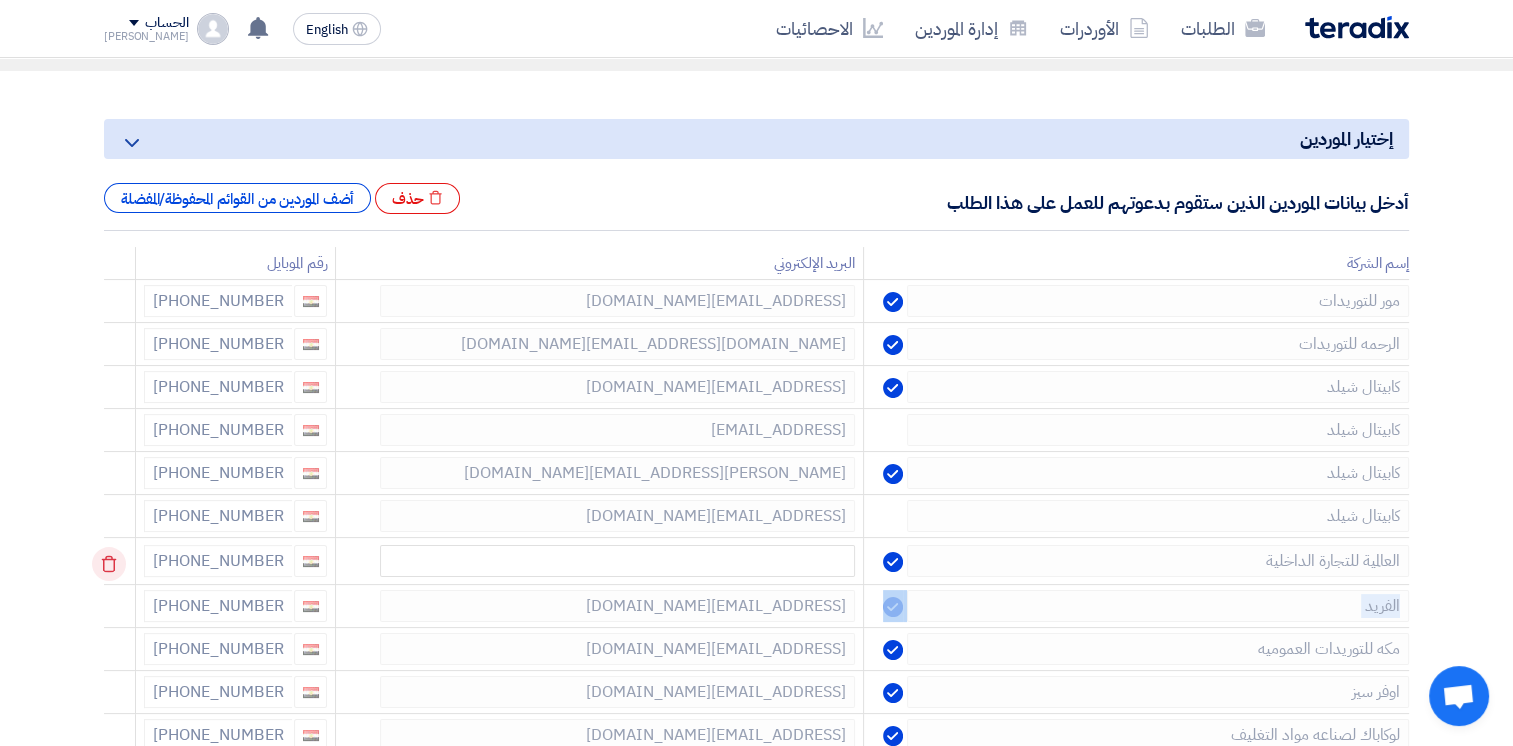 click 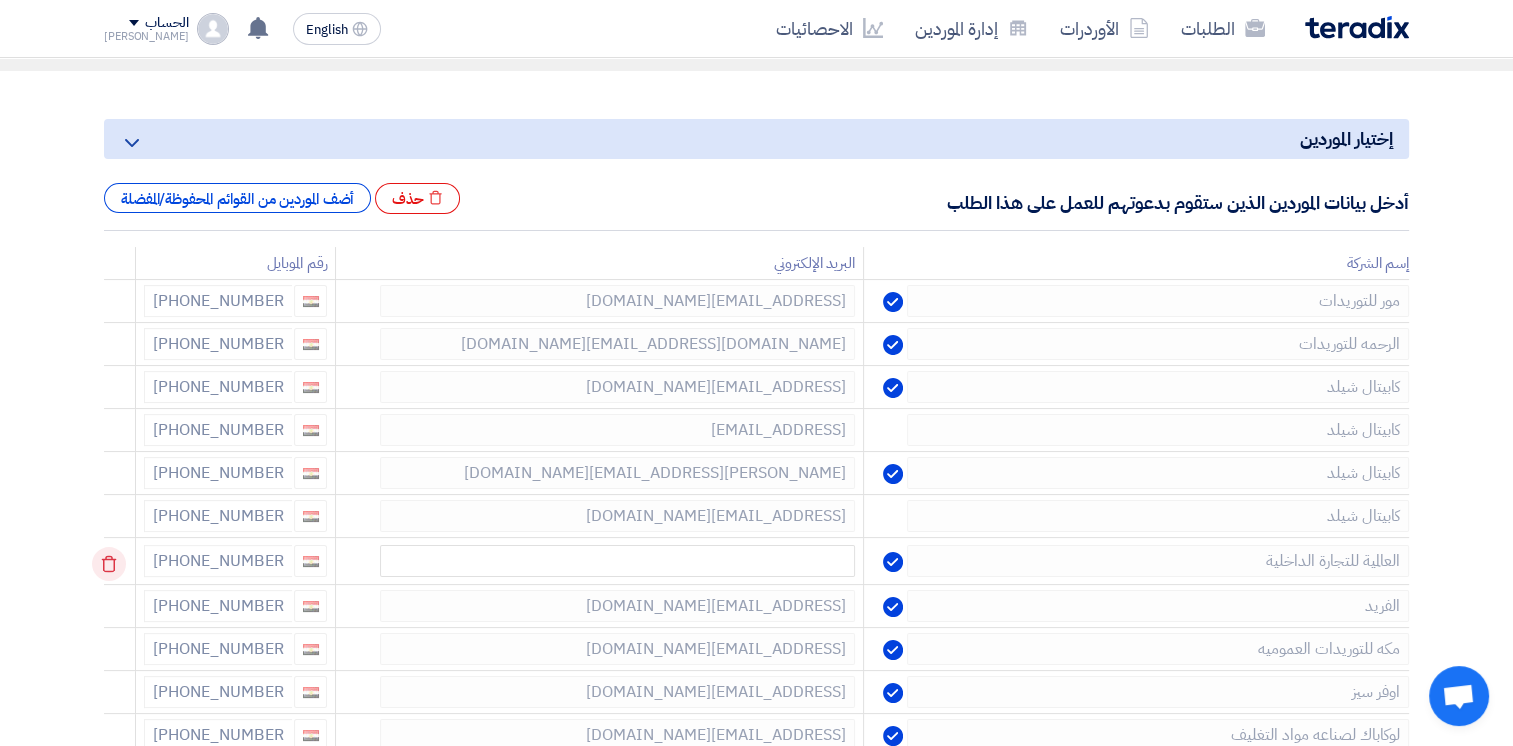 click 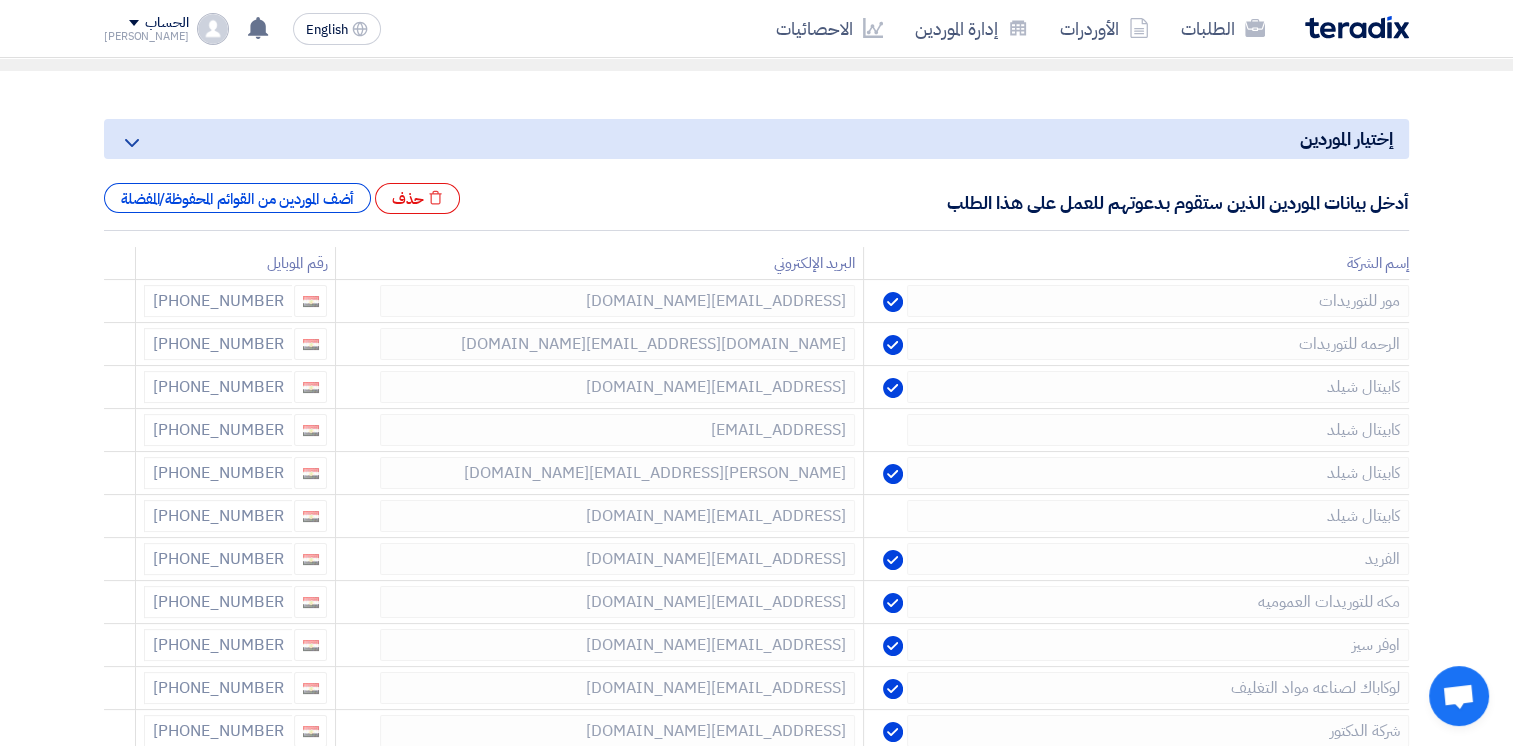 click 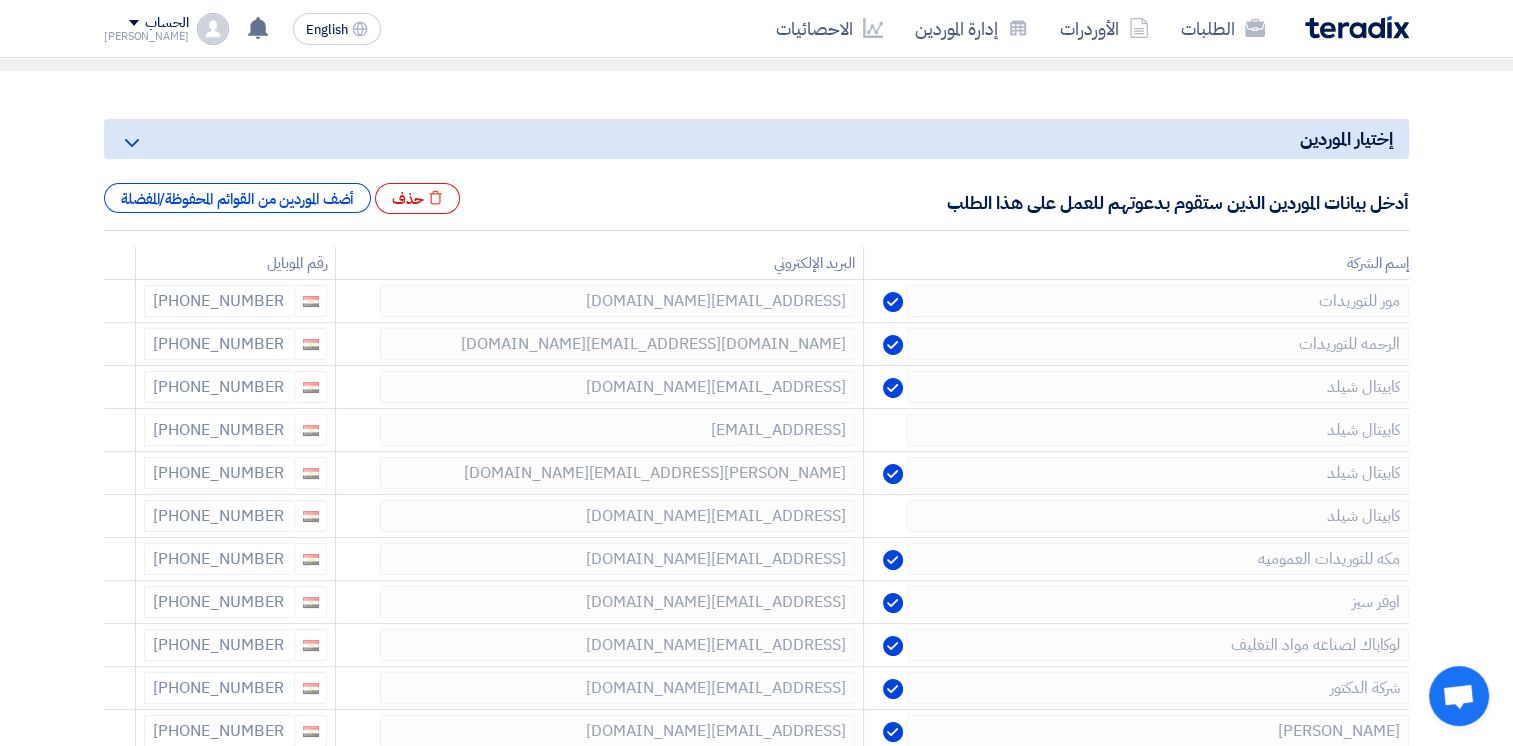 click 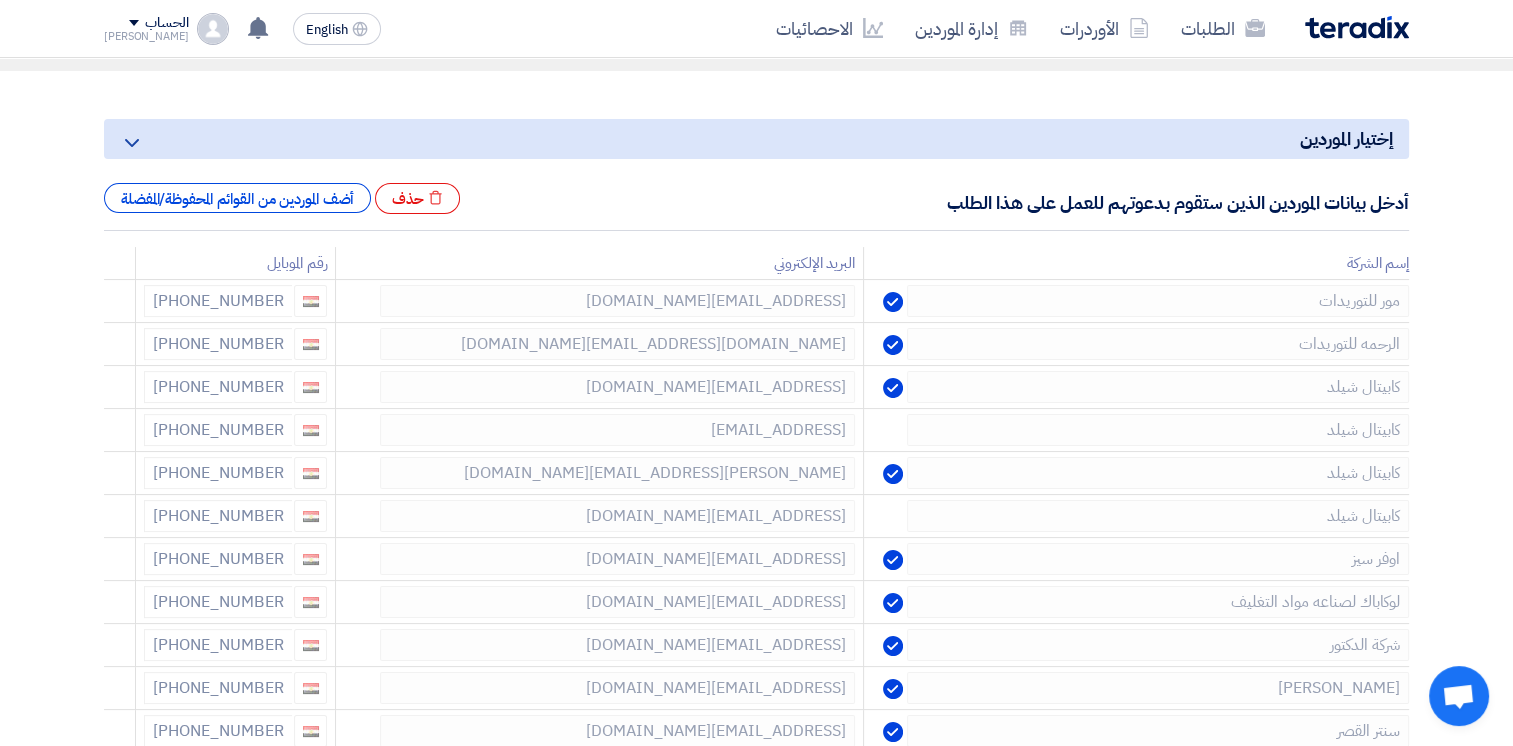 click 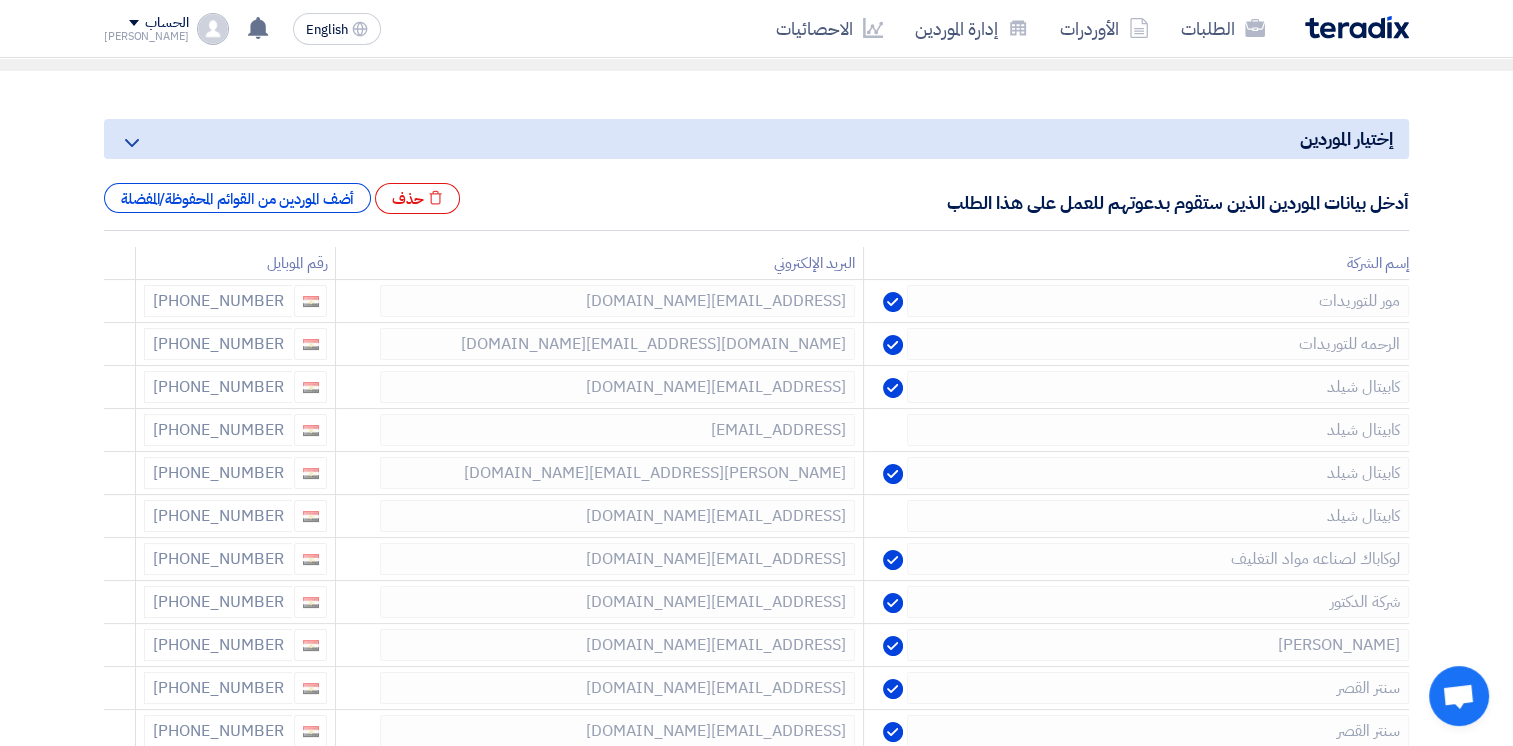 click 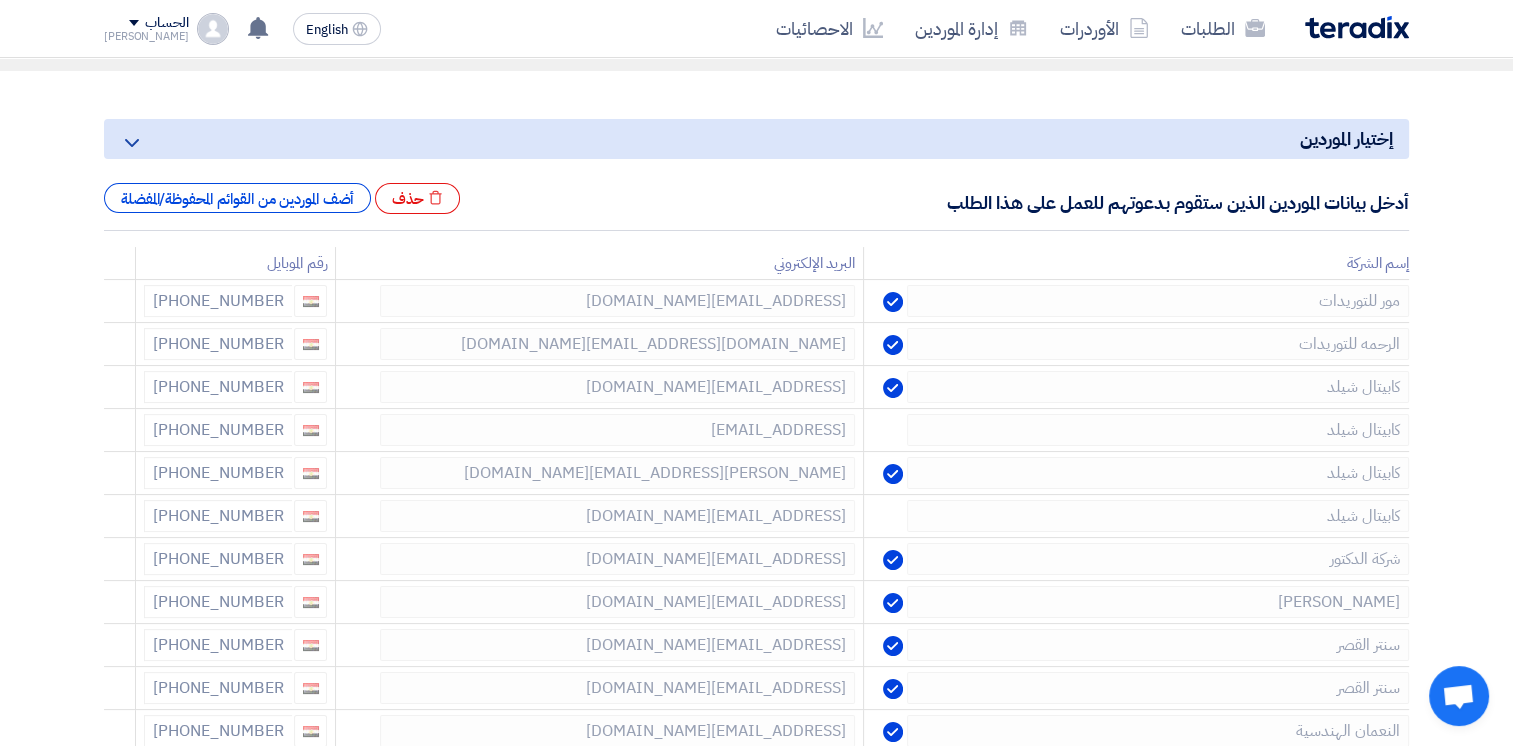 click 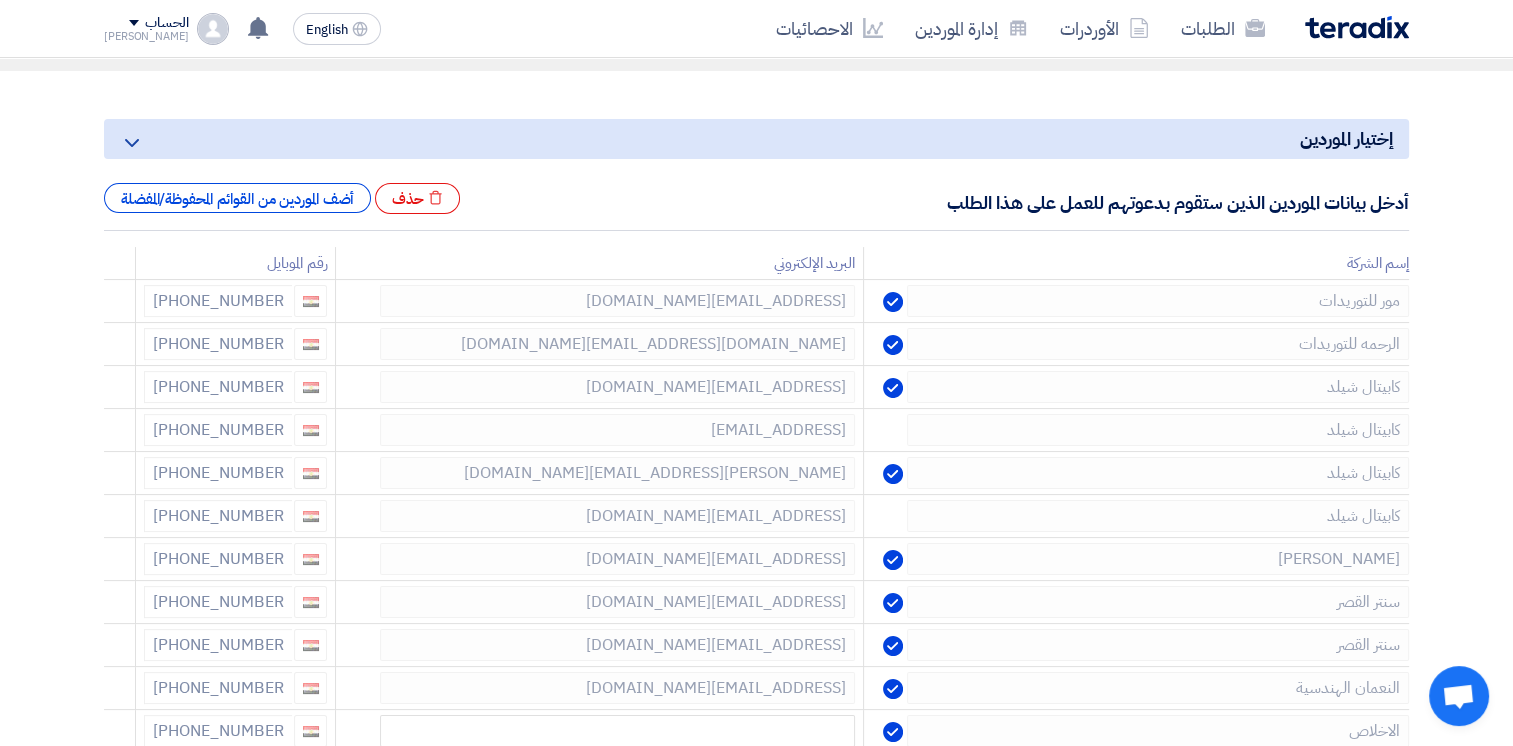 click 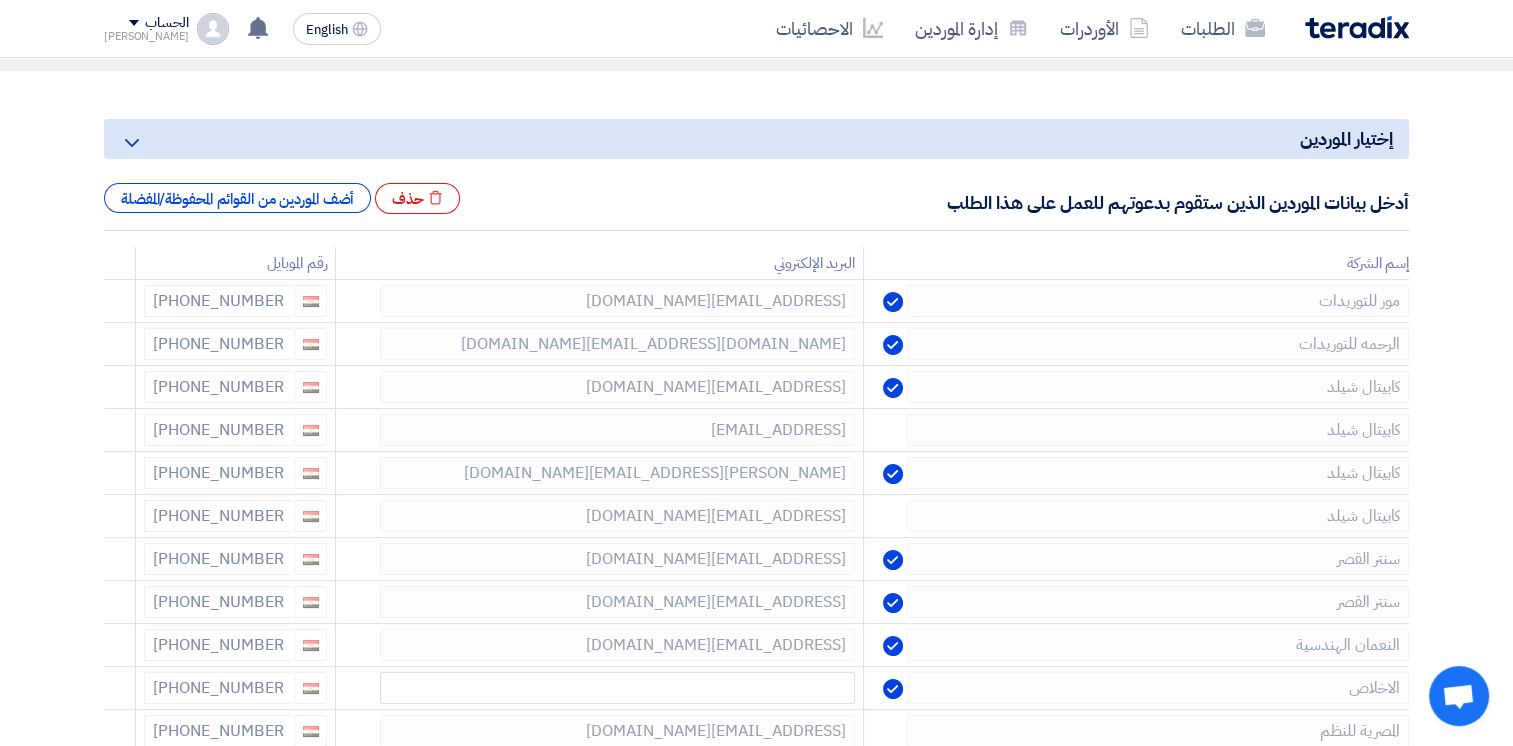 click 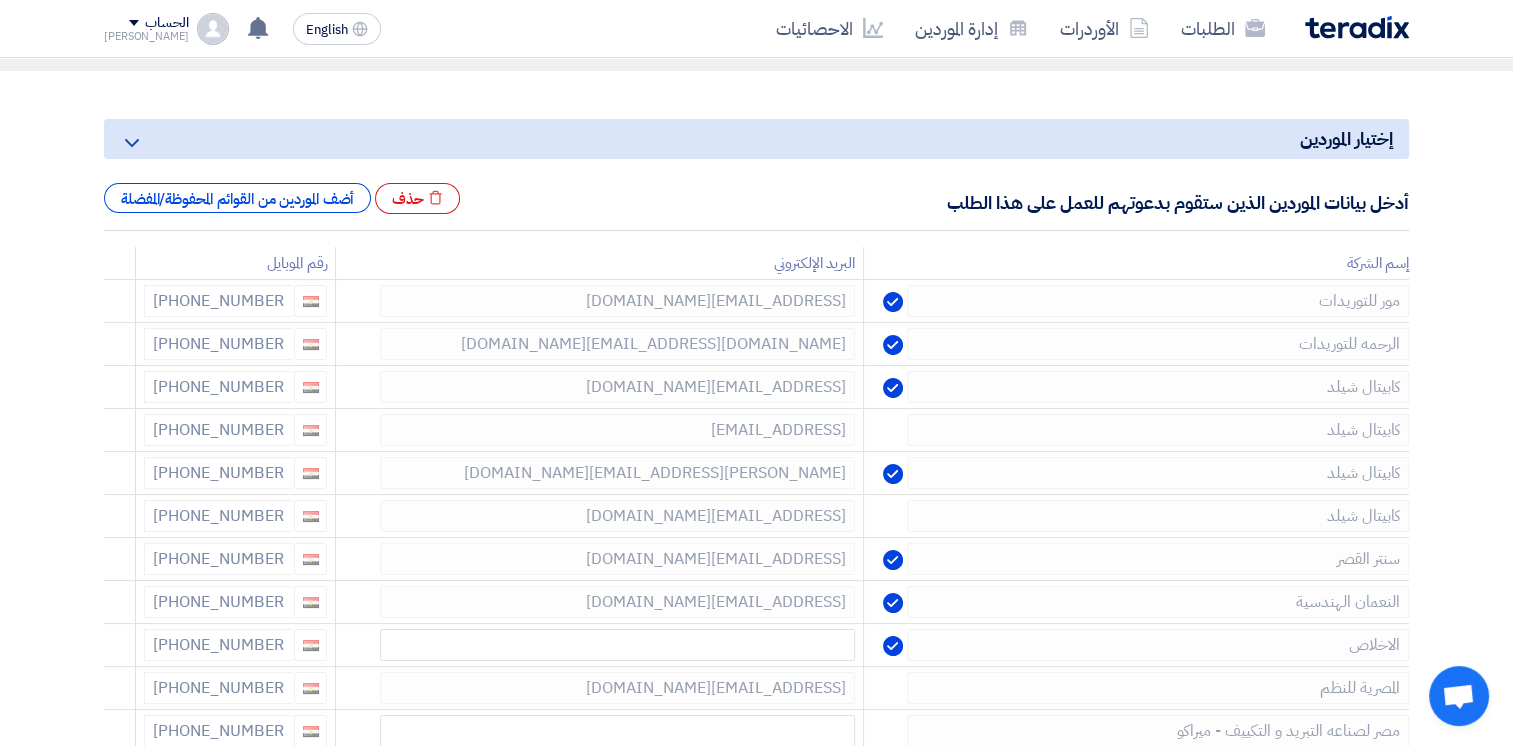 click 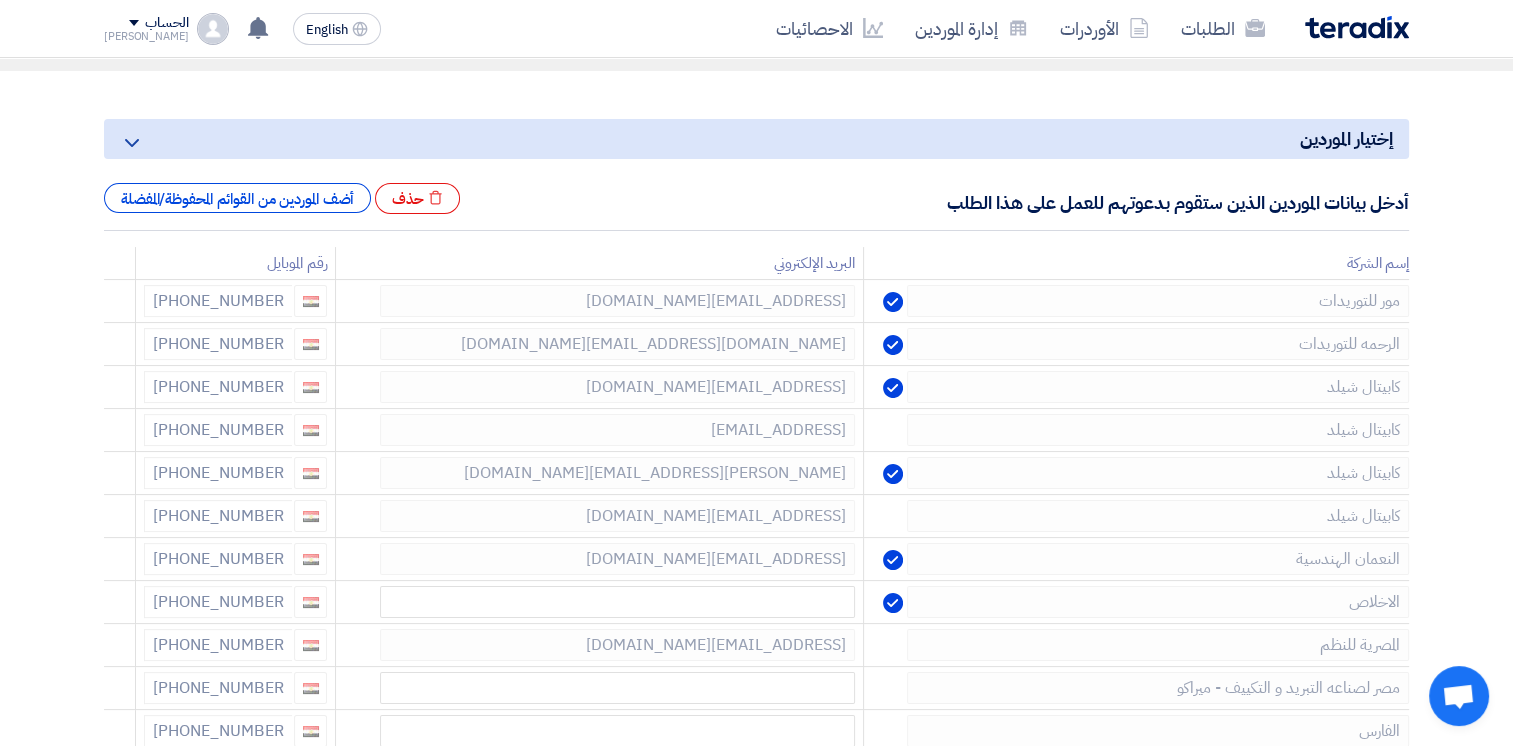 click 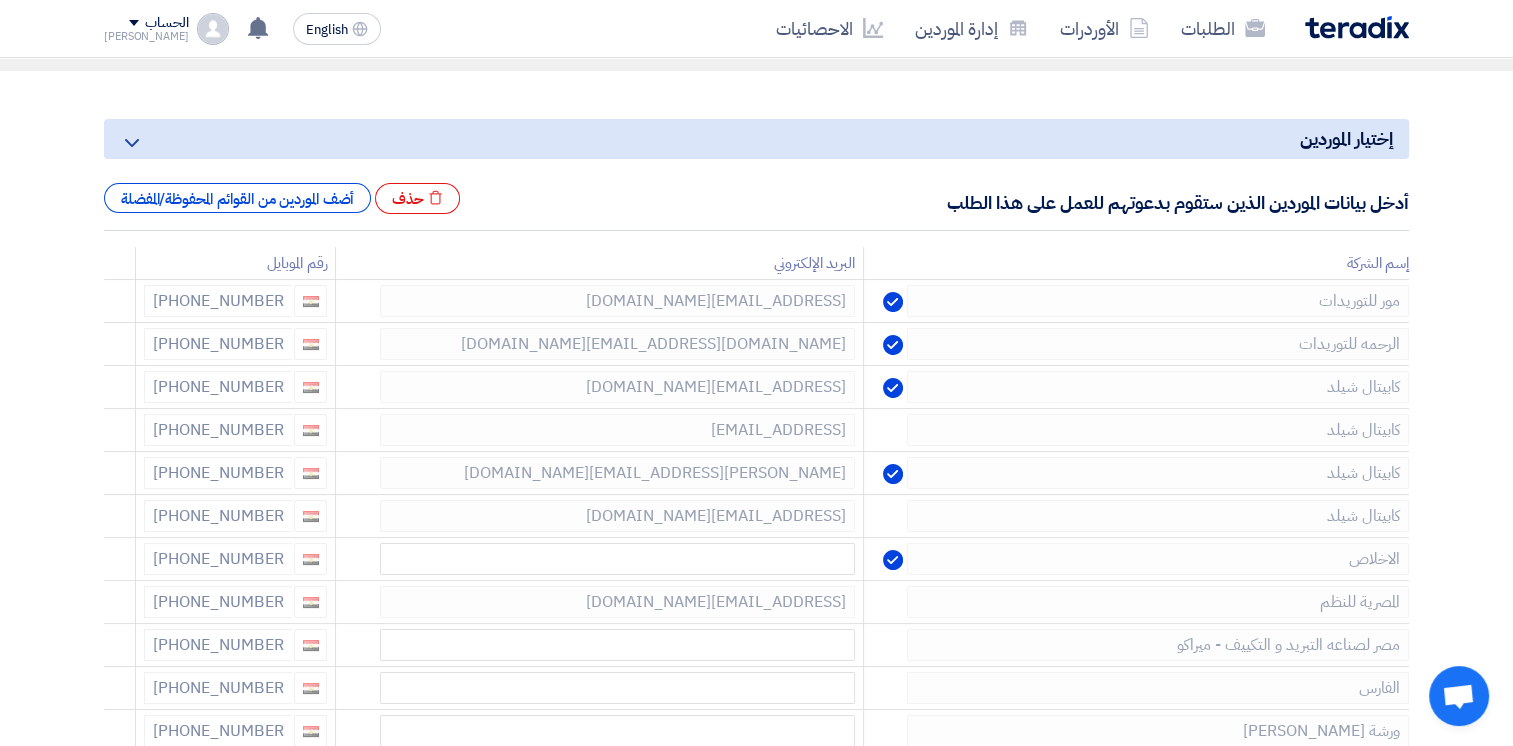click 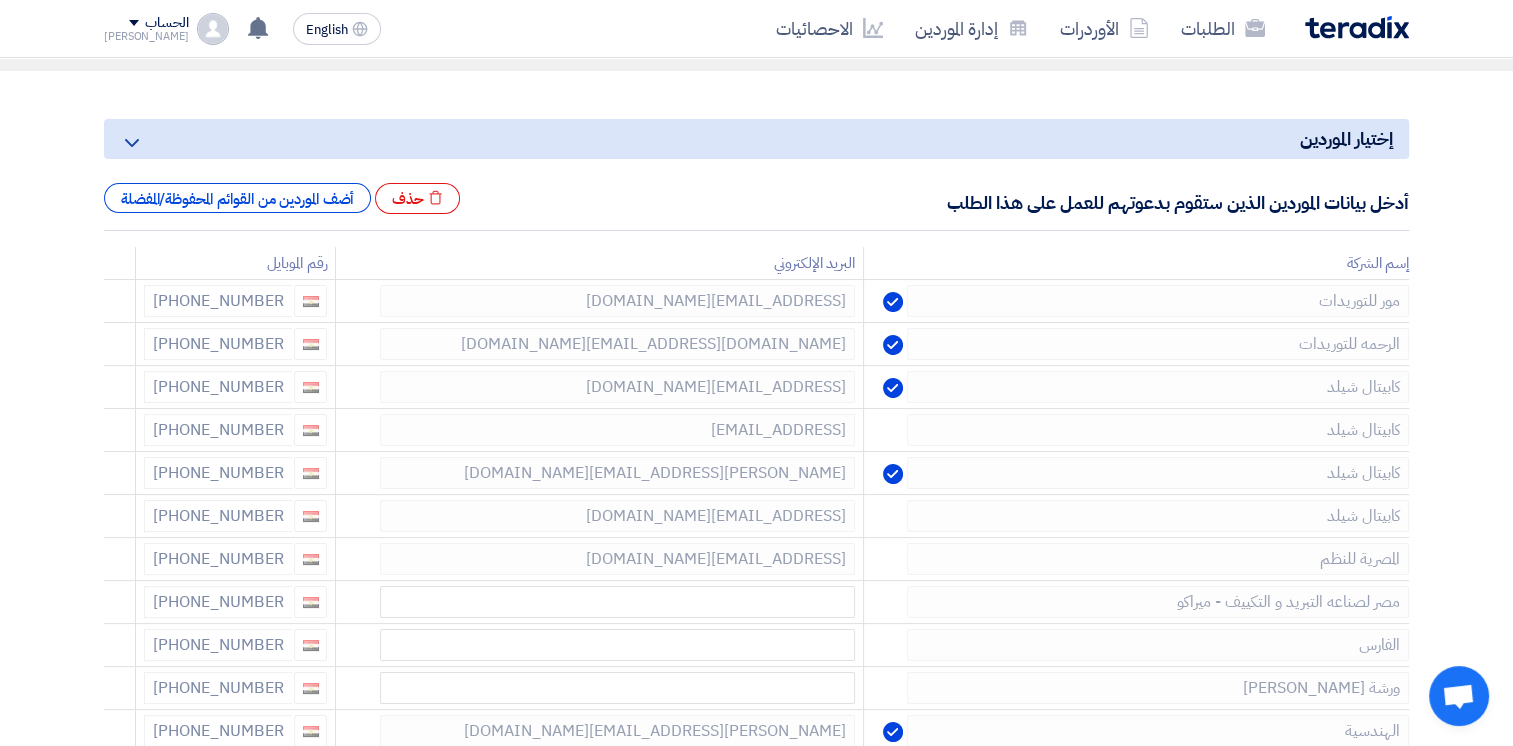 click 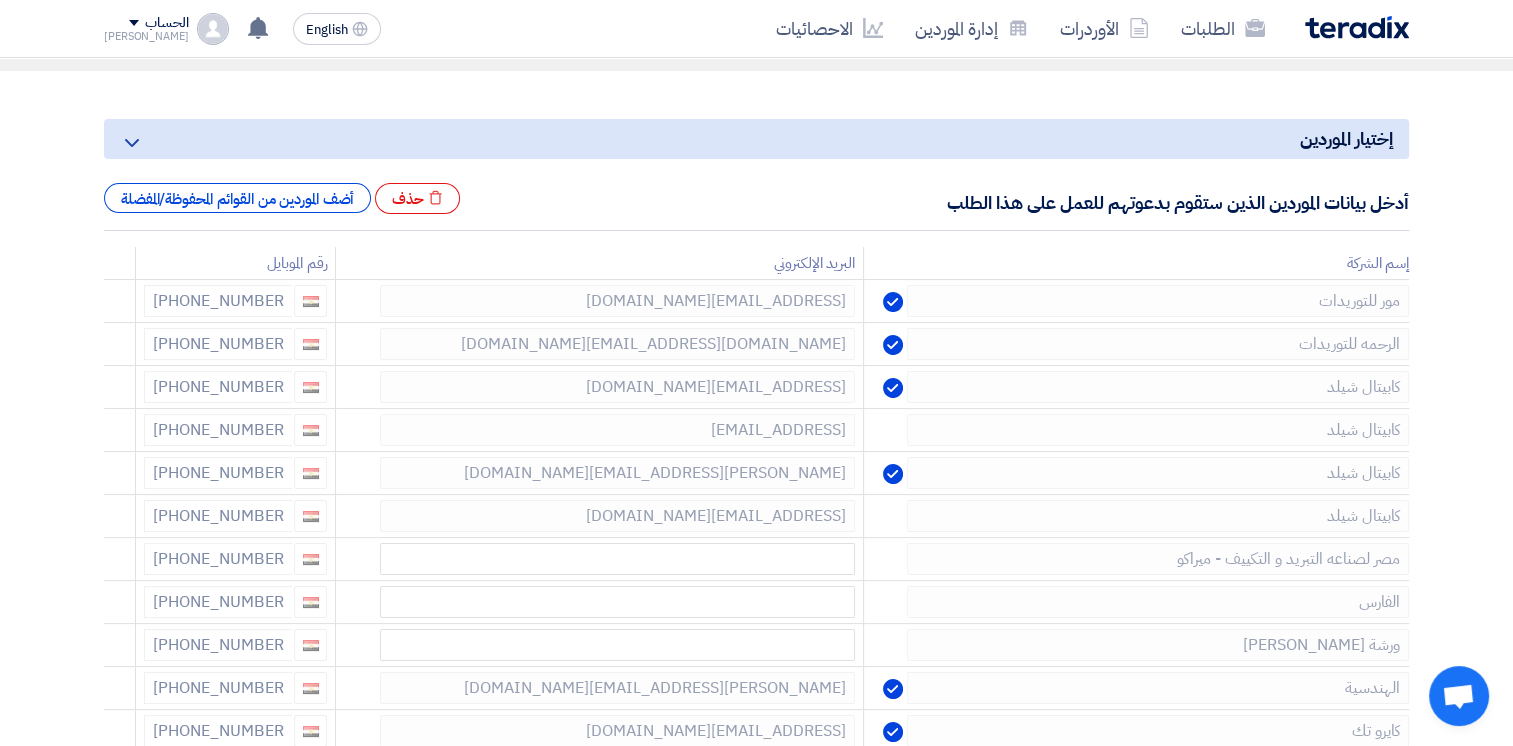 click 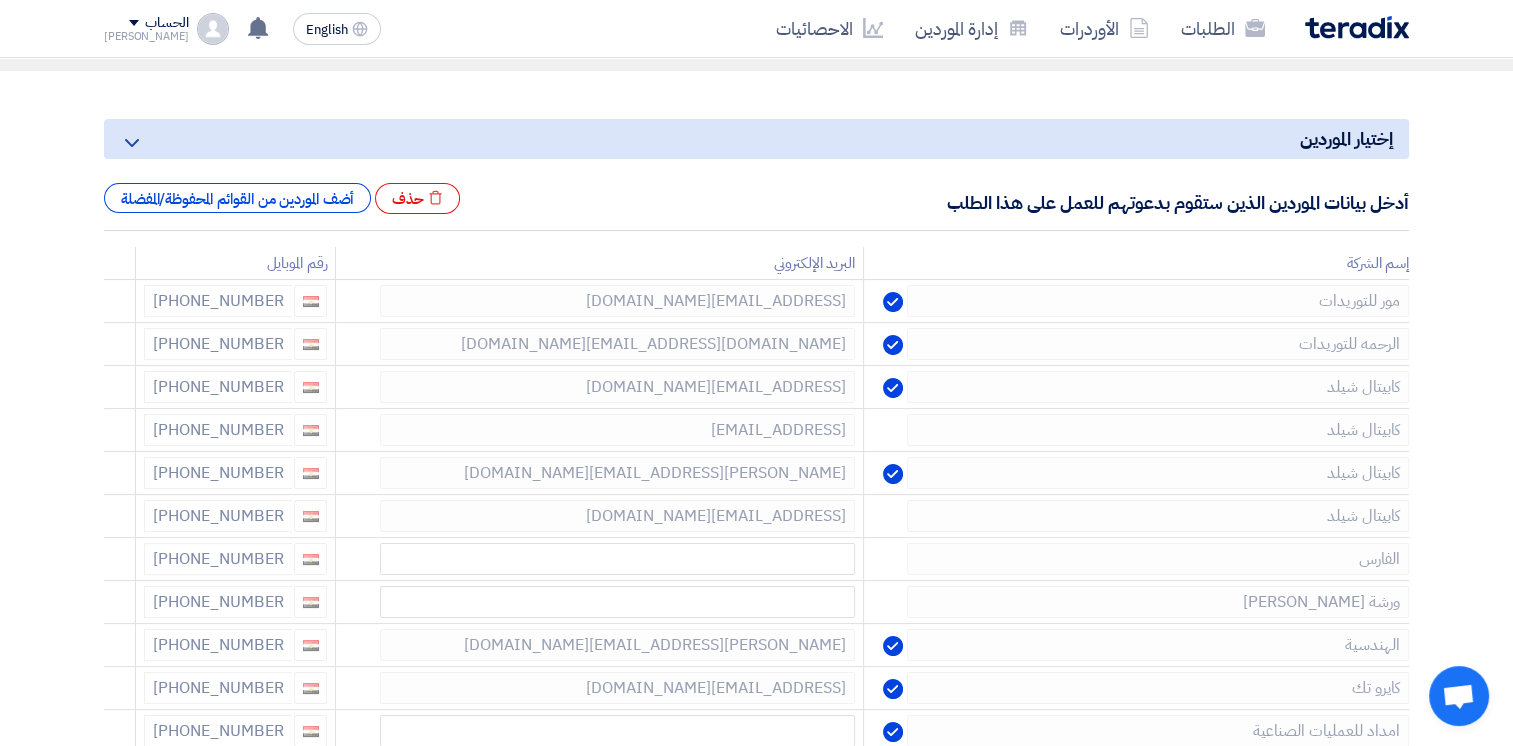click 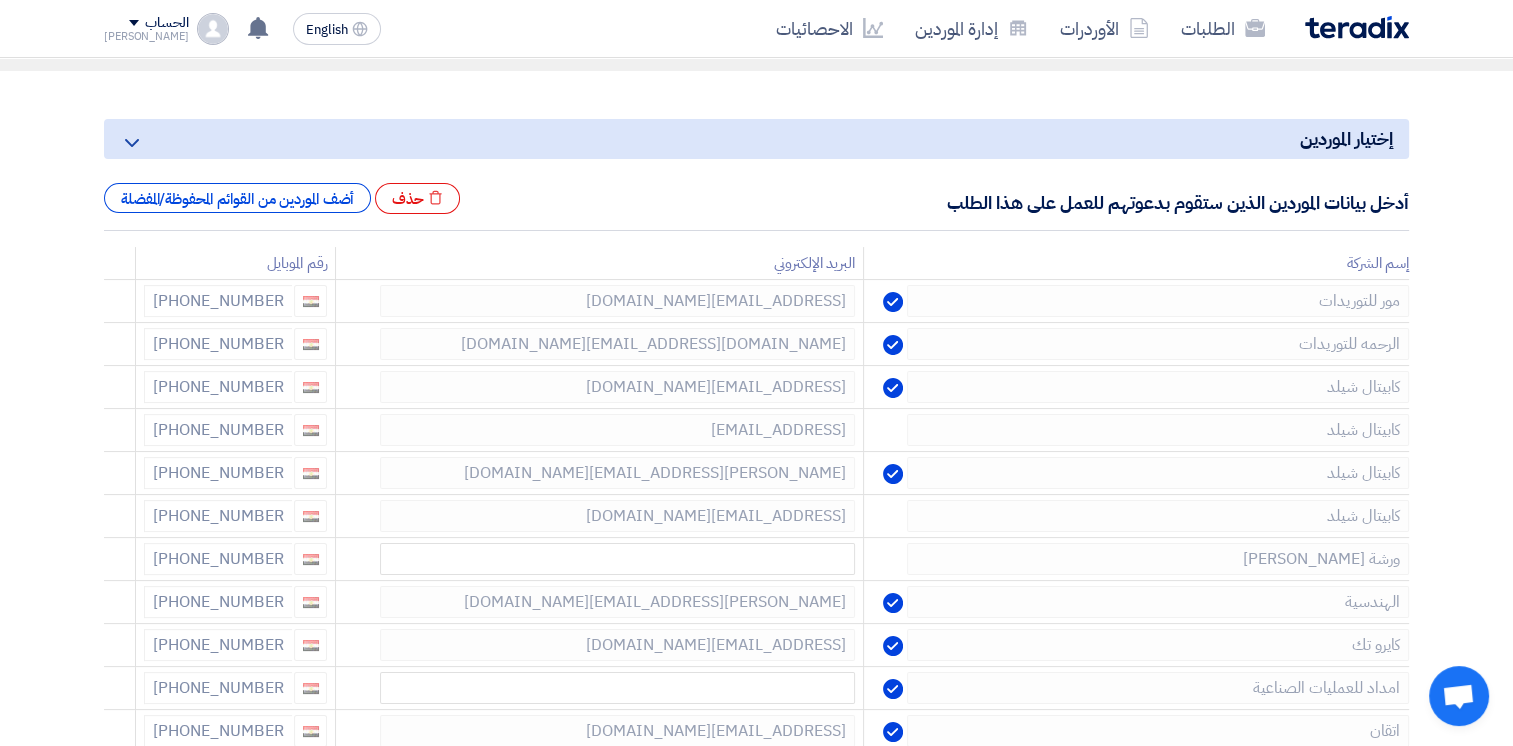 click 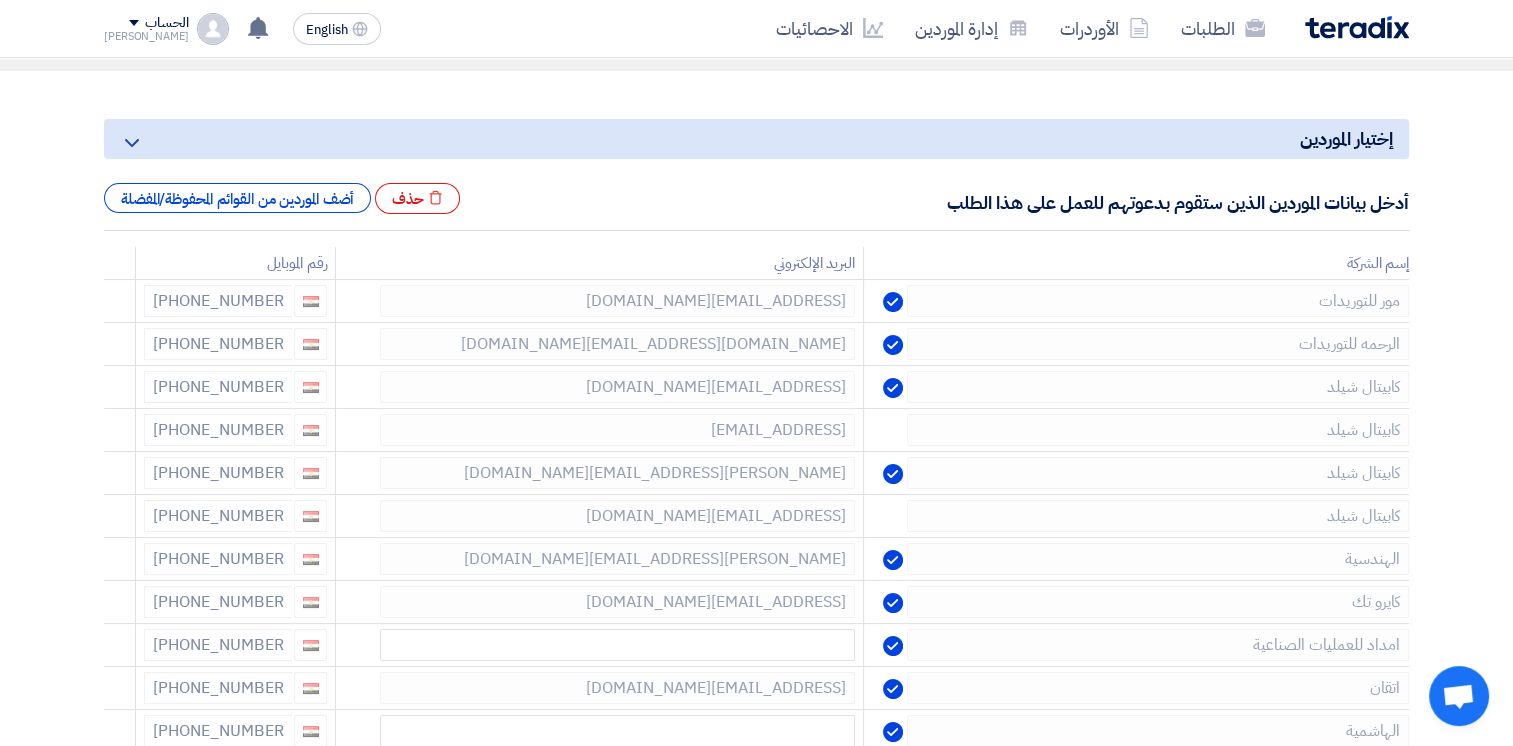 click 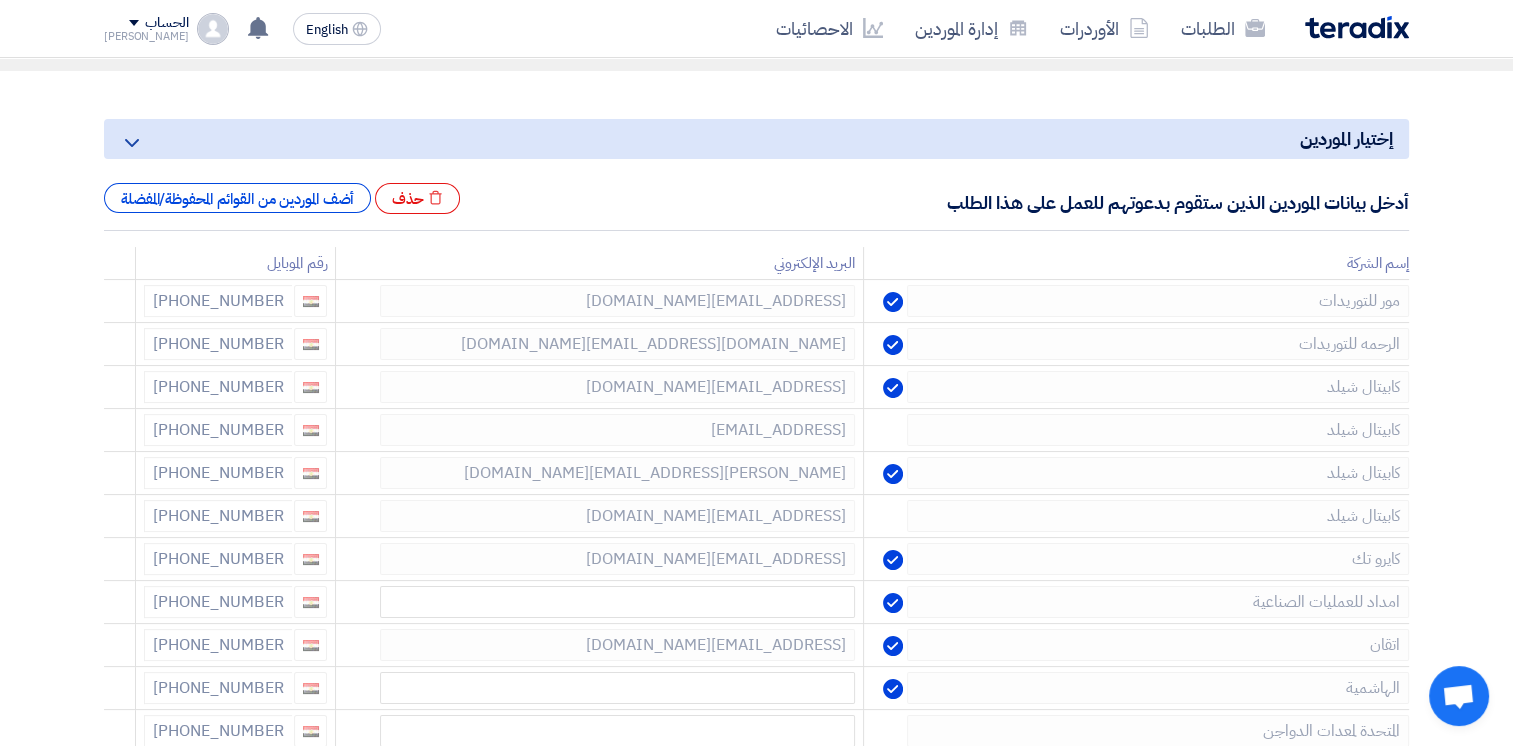 click 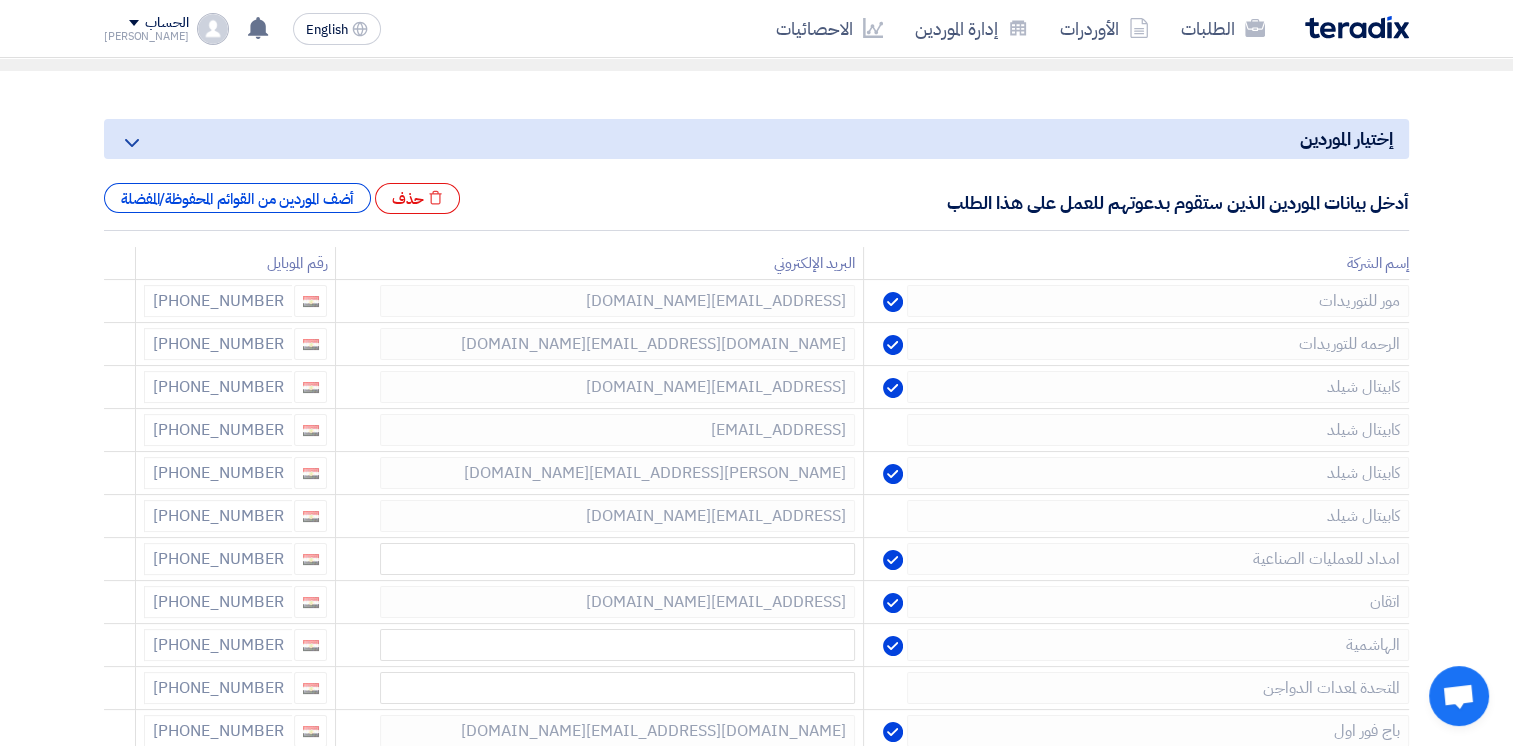 click 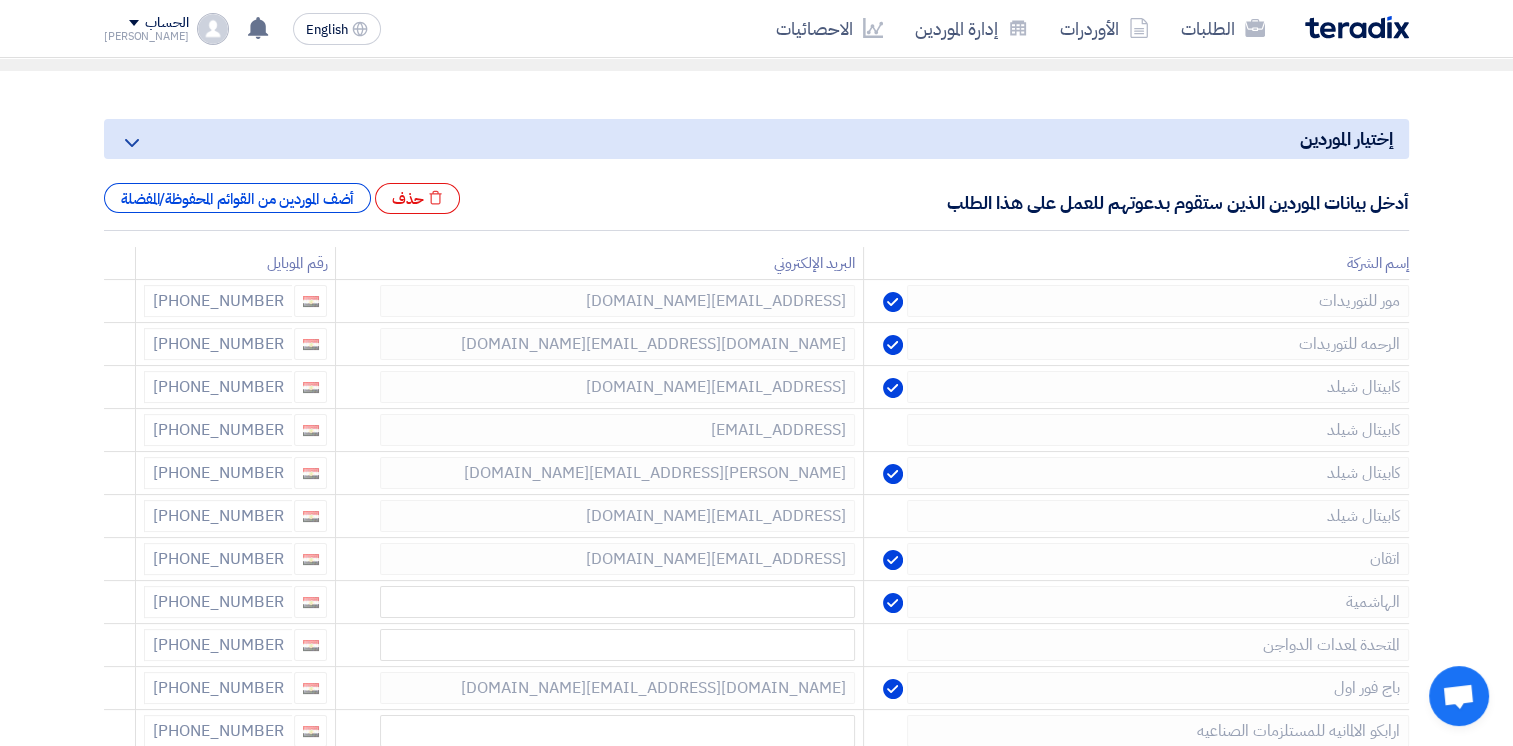 click 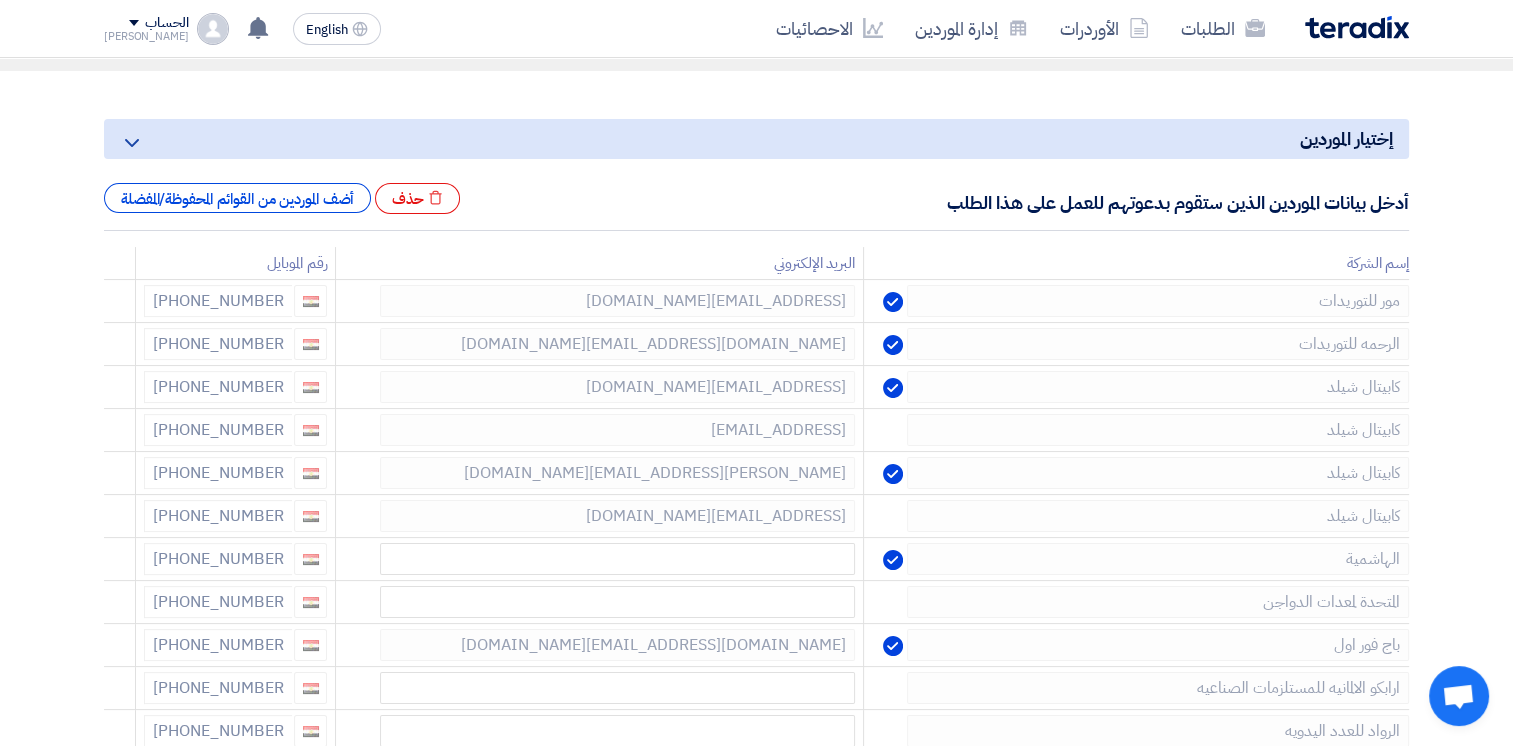 click 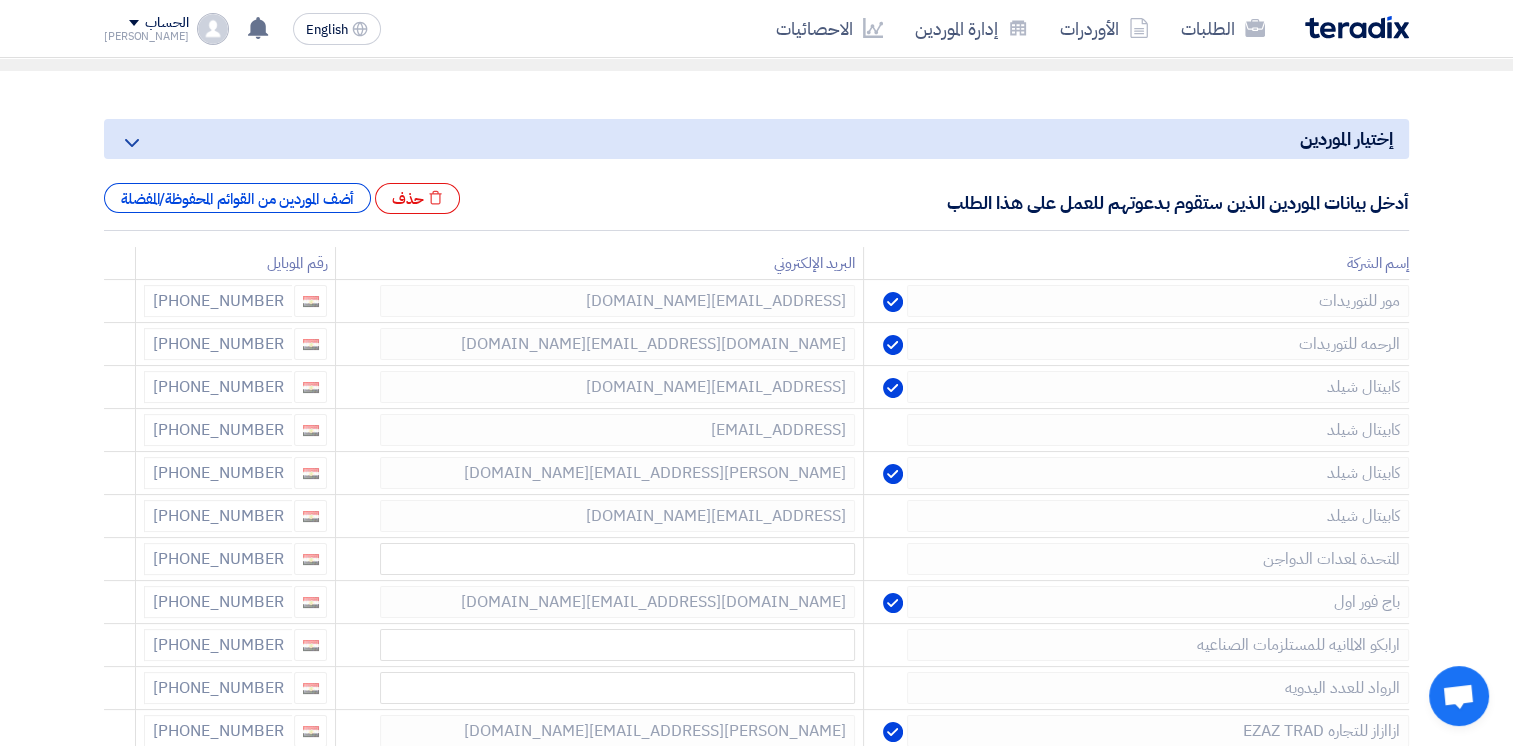 click 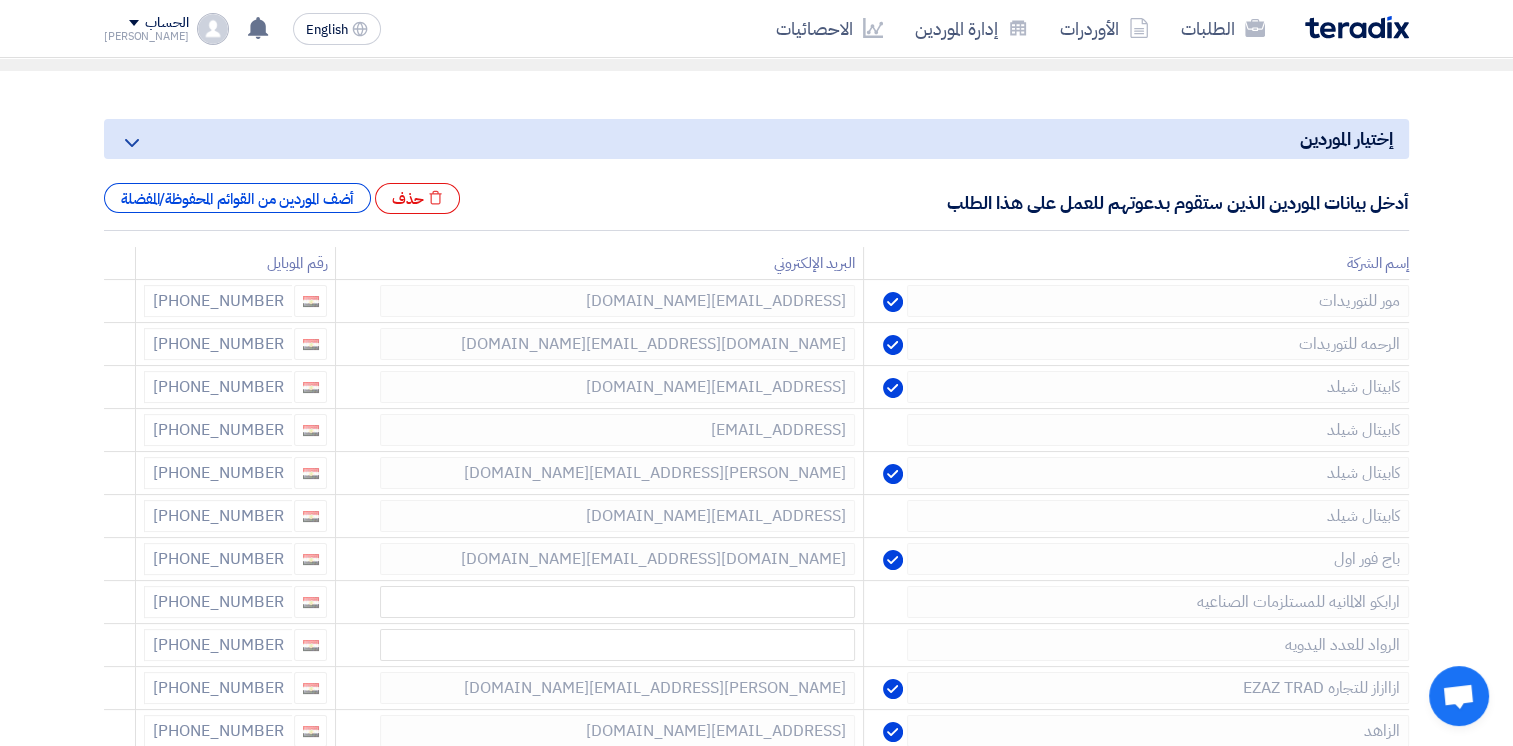 click 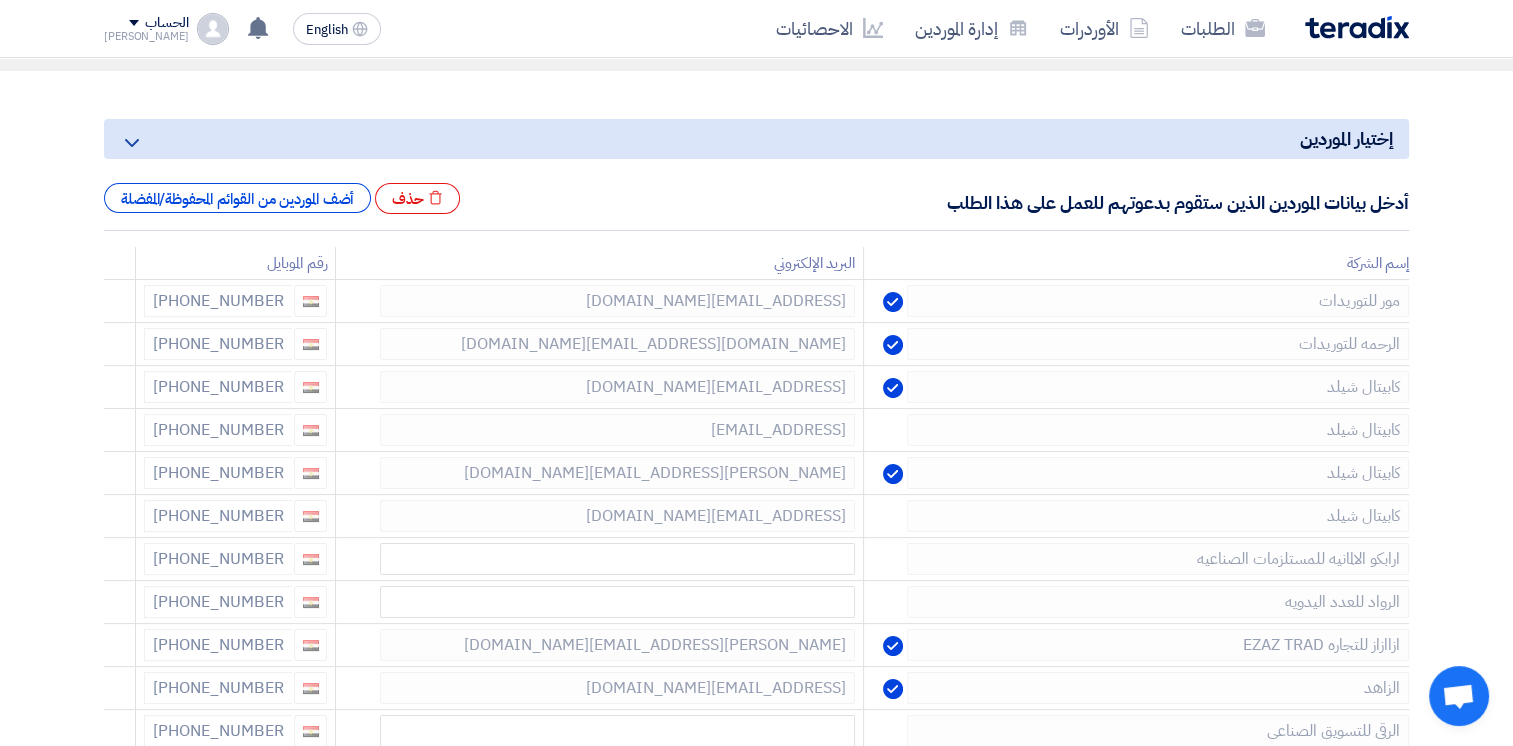 click 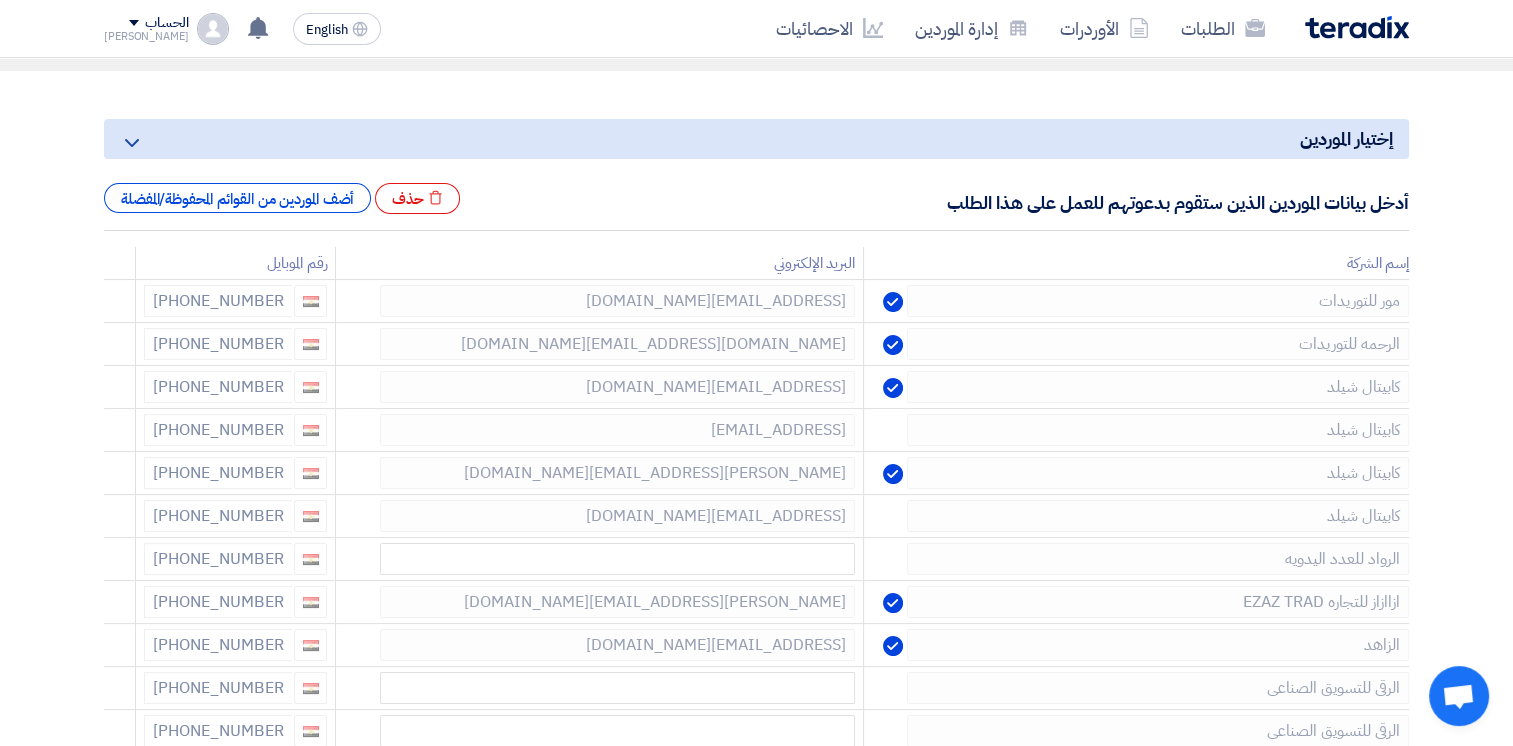 click 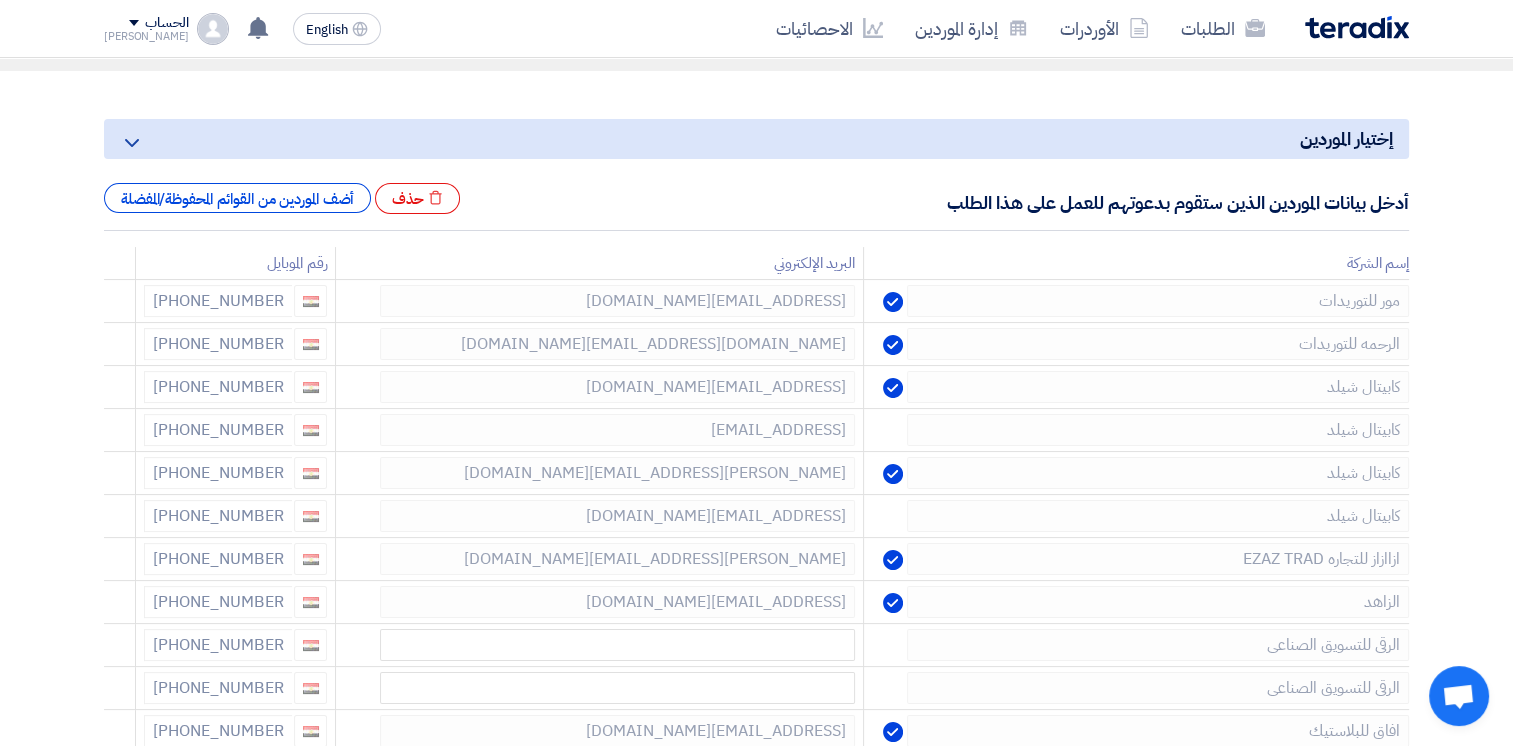 click 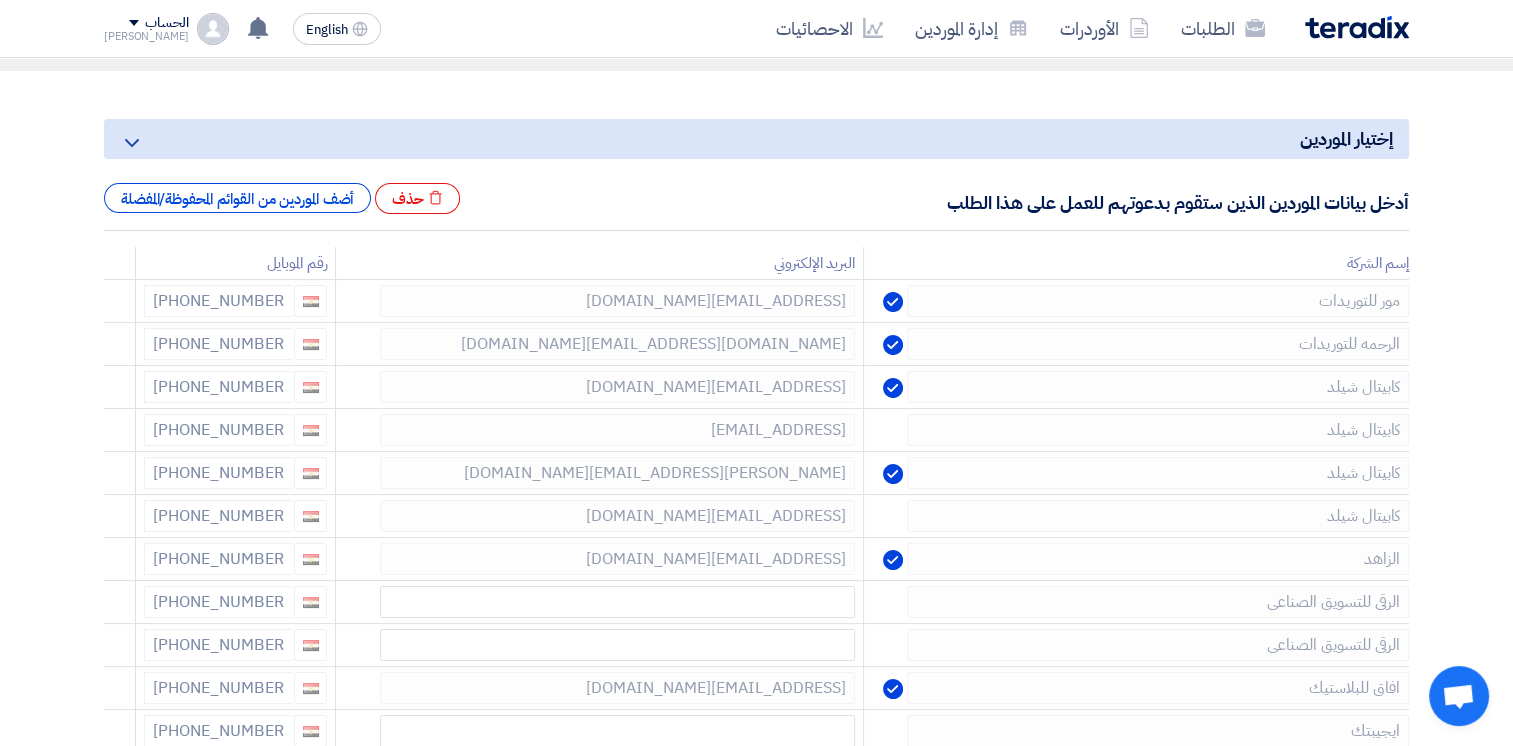click 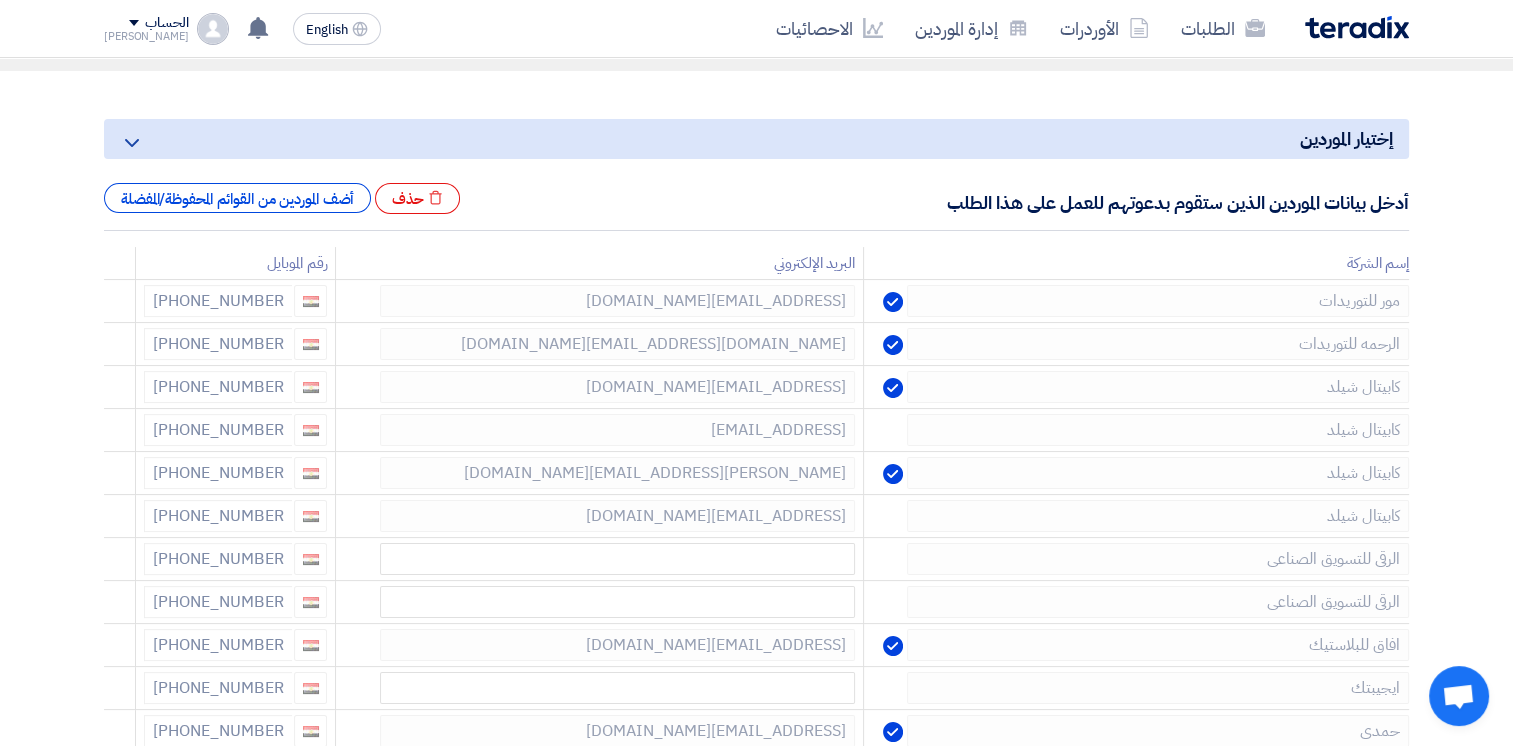 click 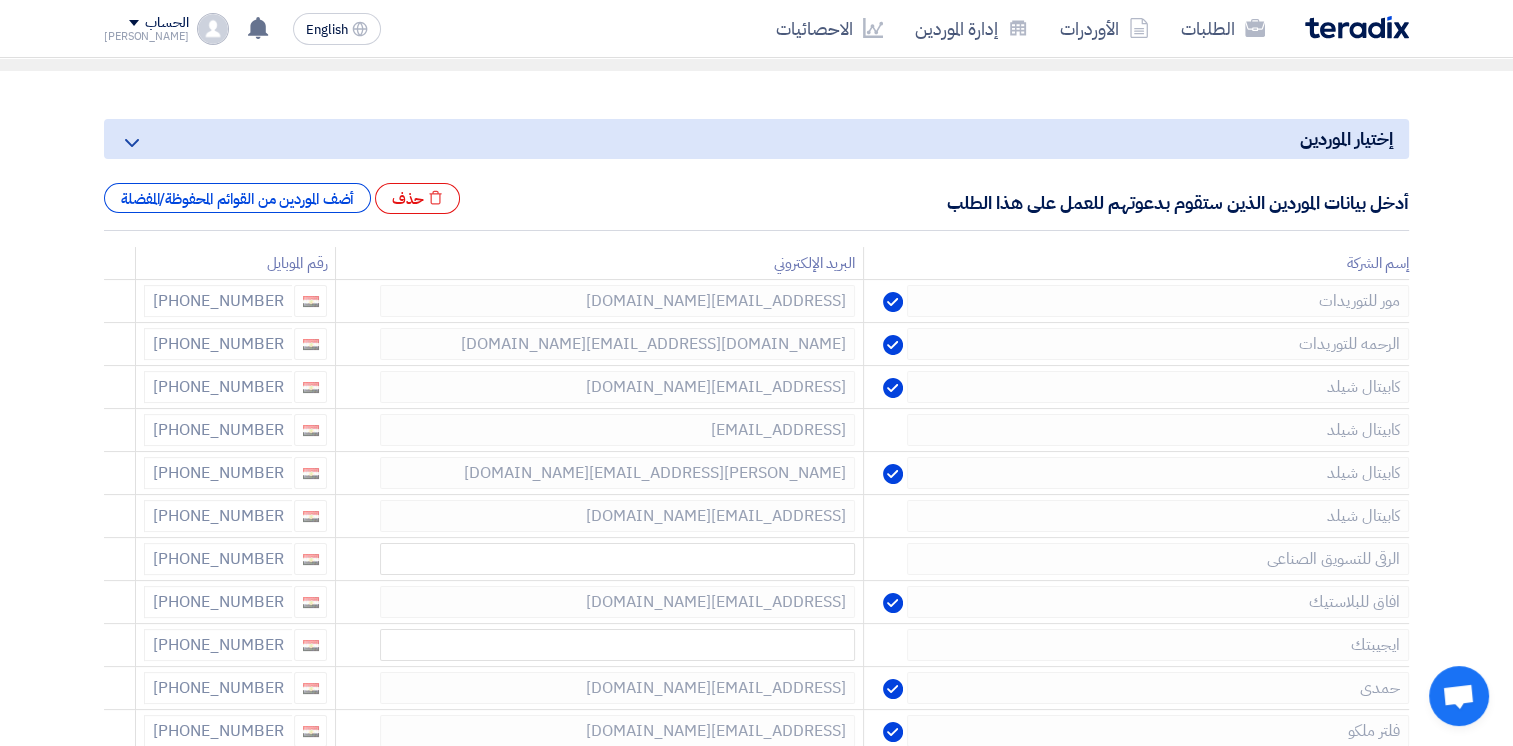 click 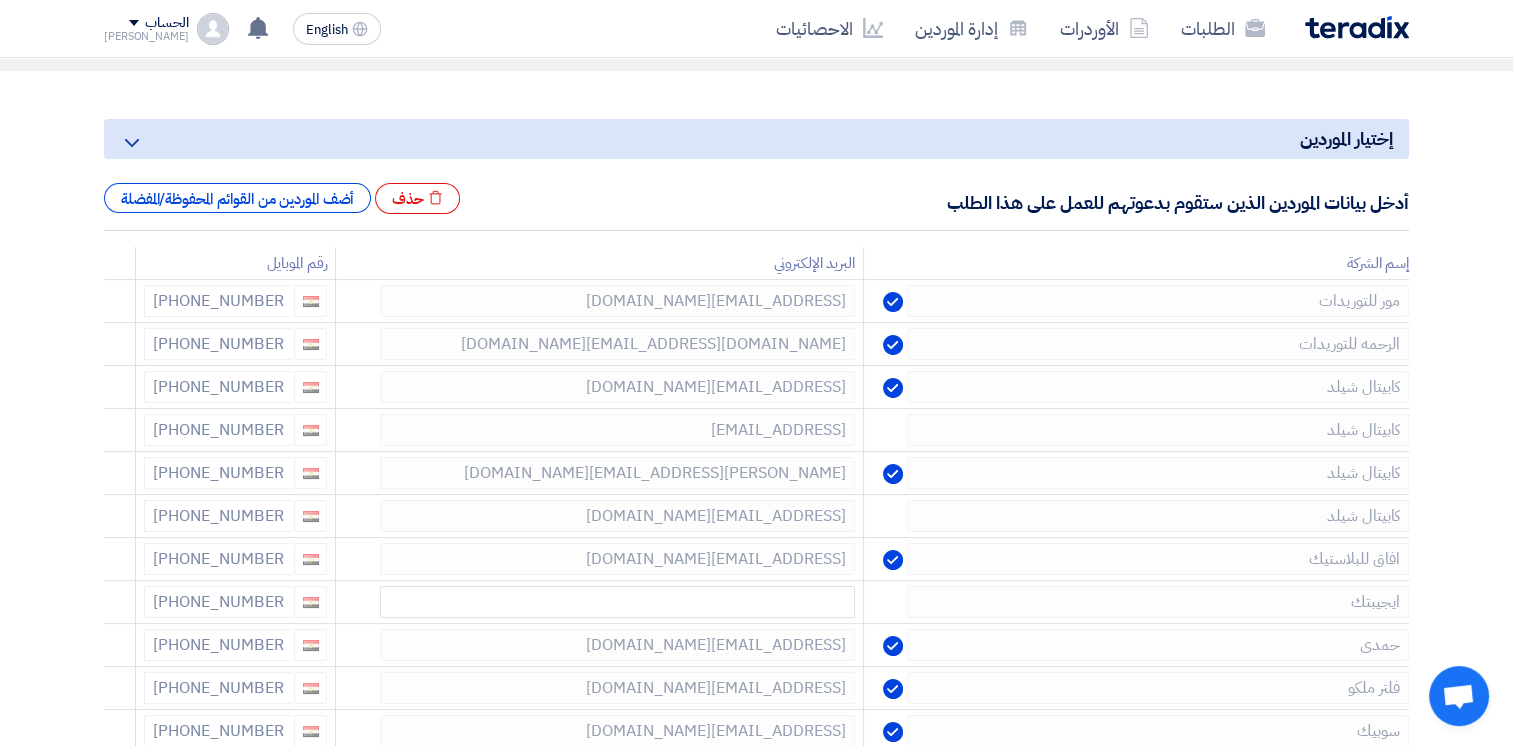 click 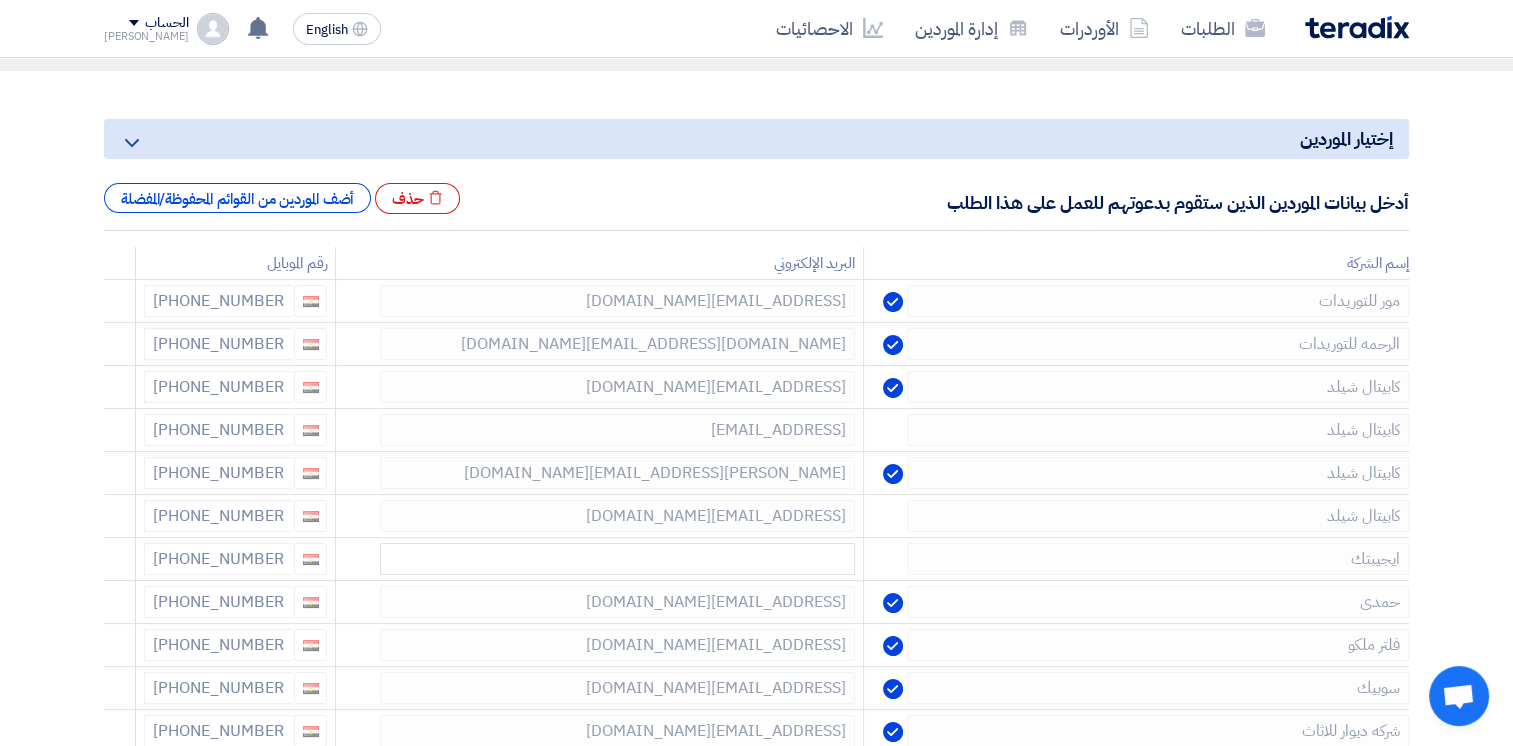 click 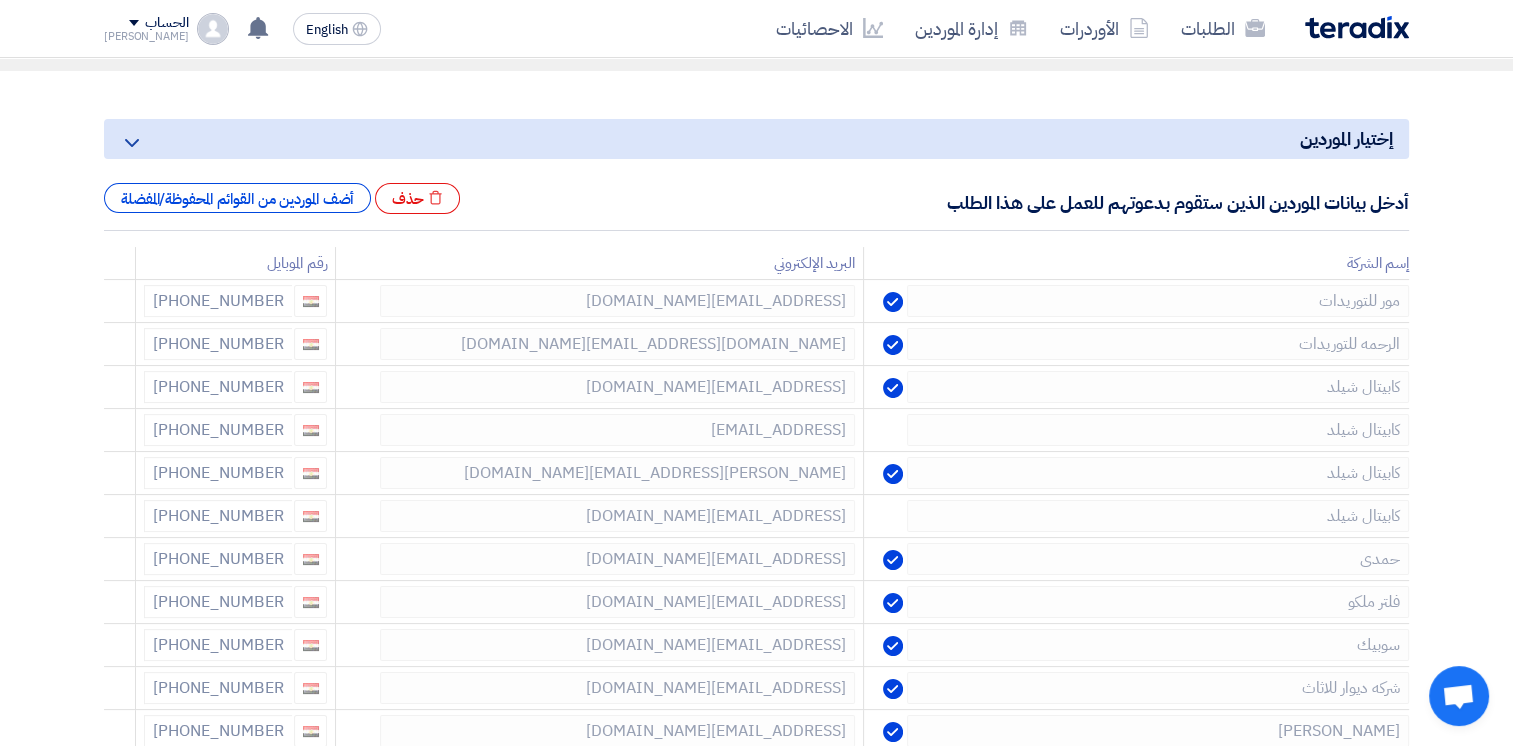 click 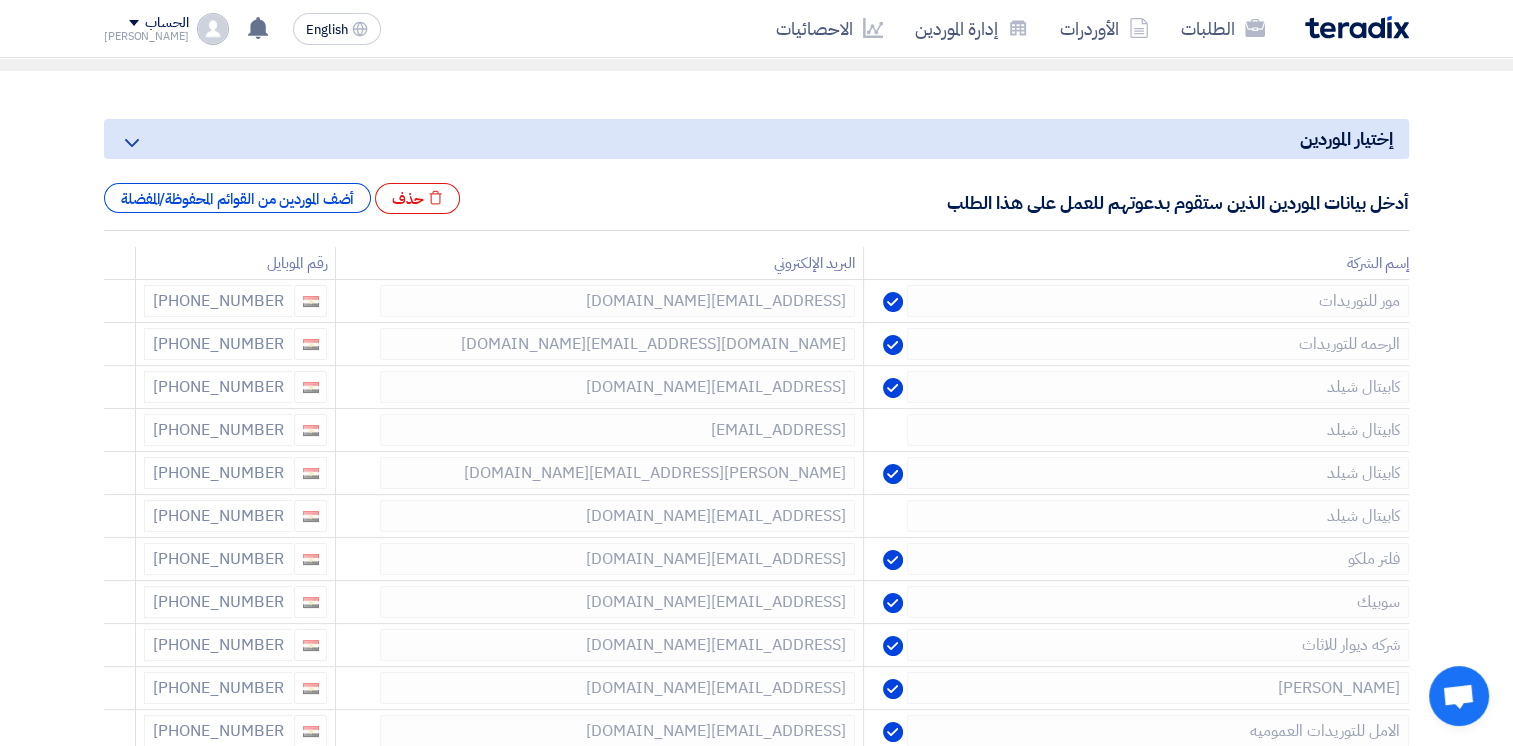 click 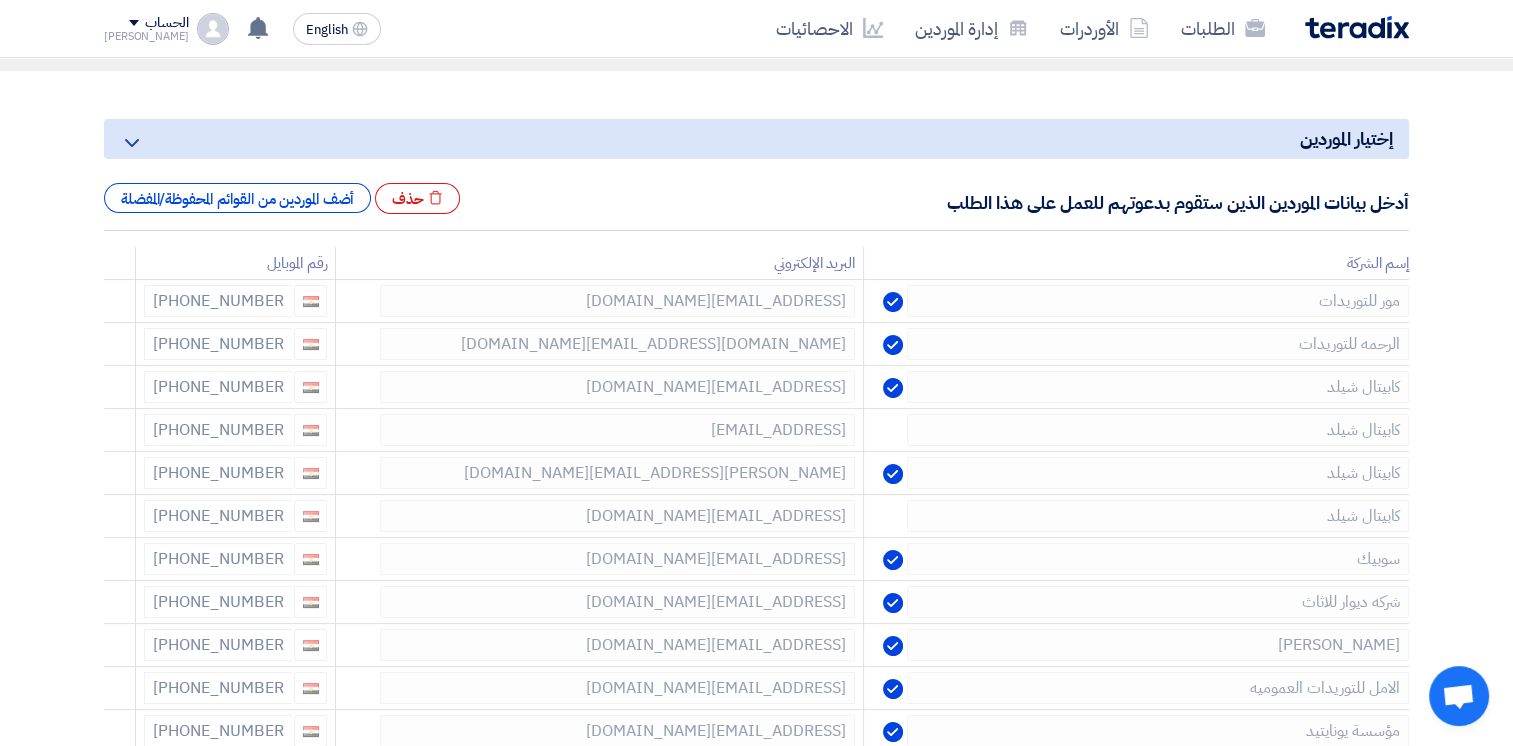 click 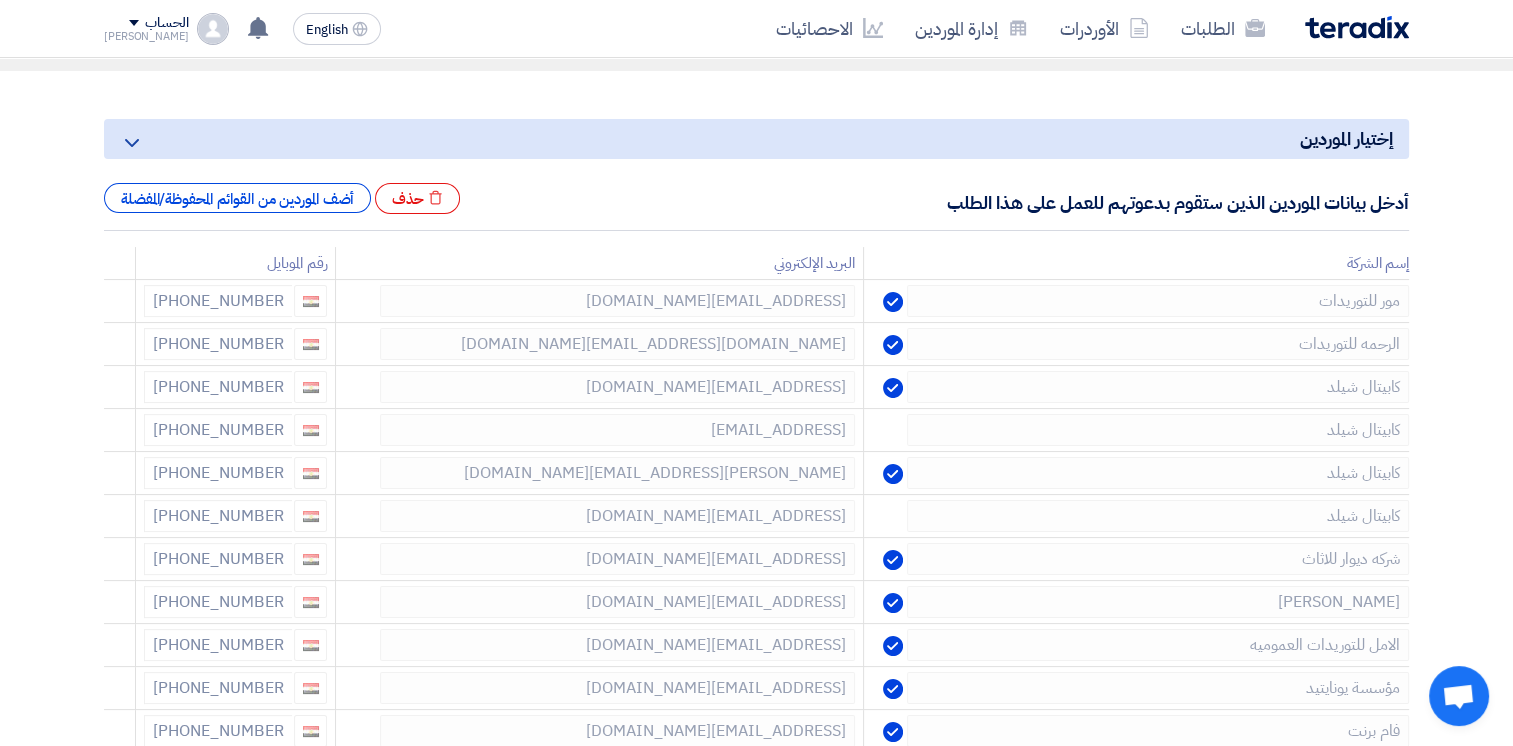 click 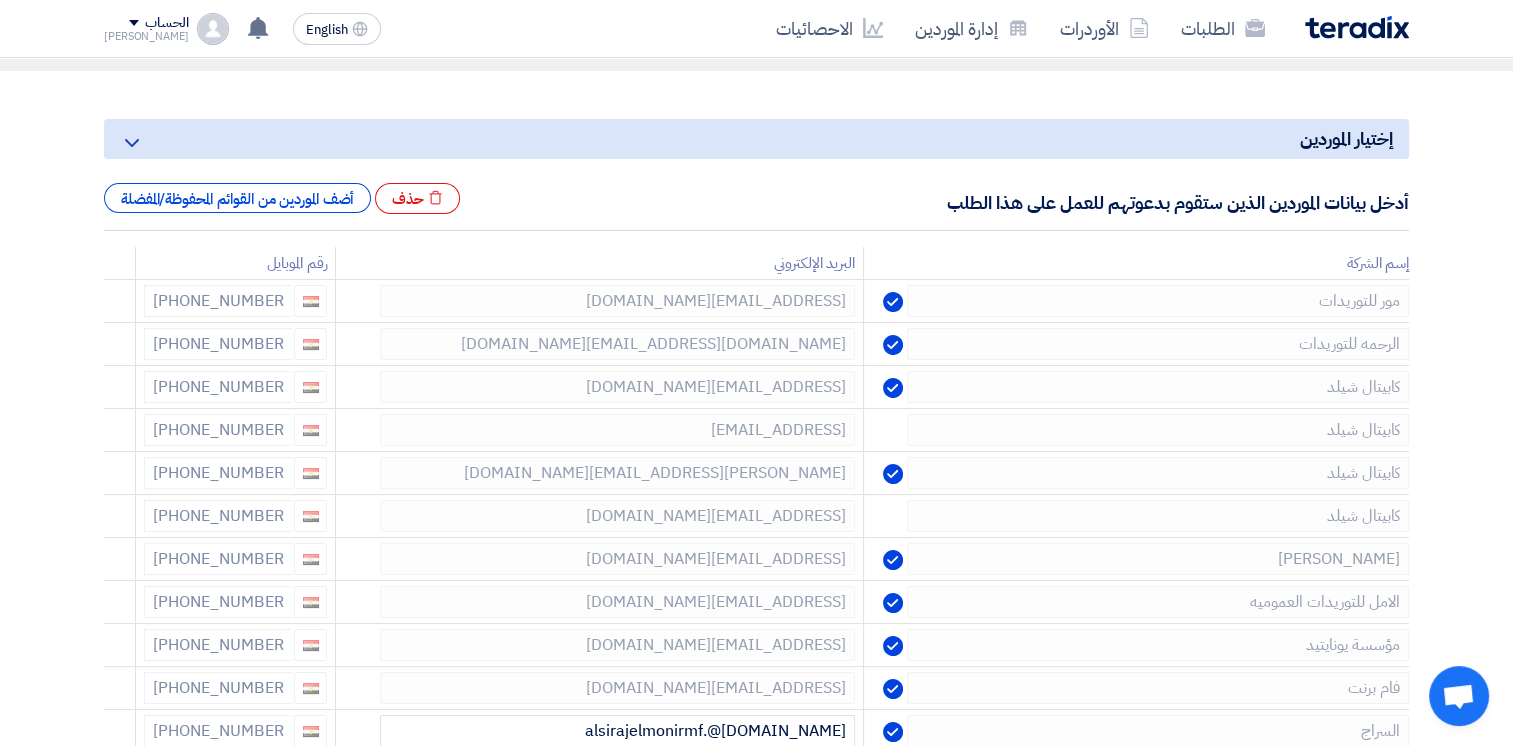click 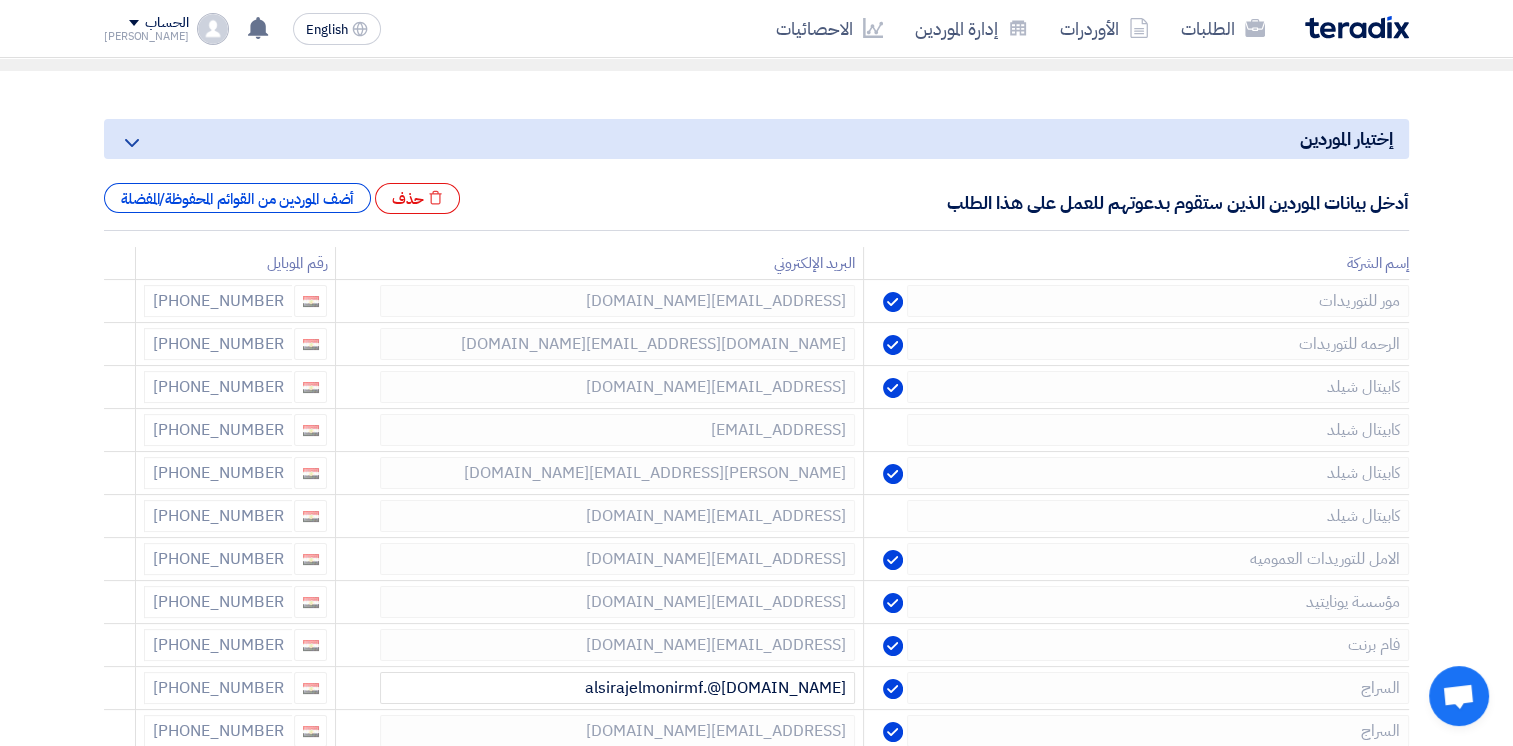 click 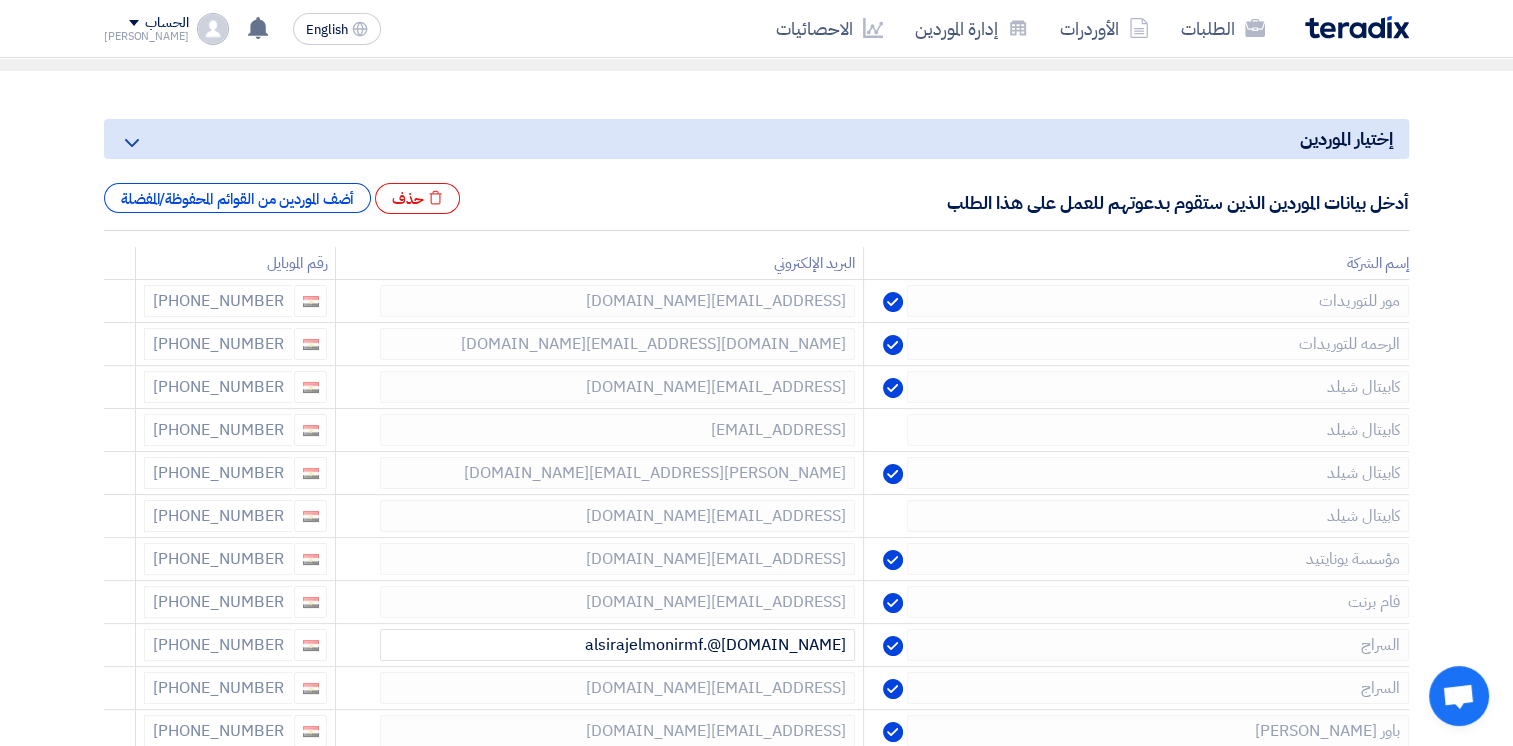 click 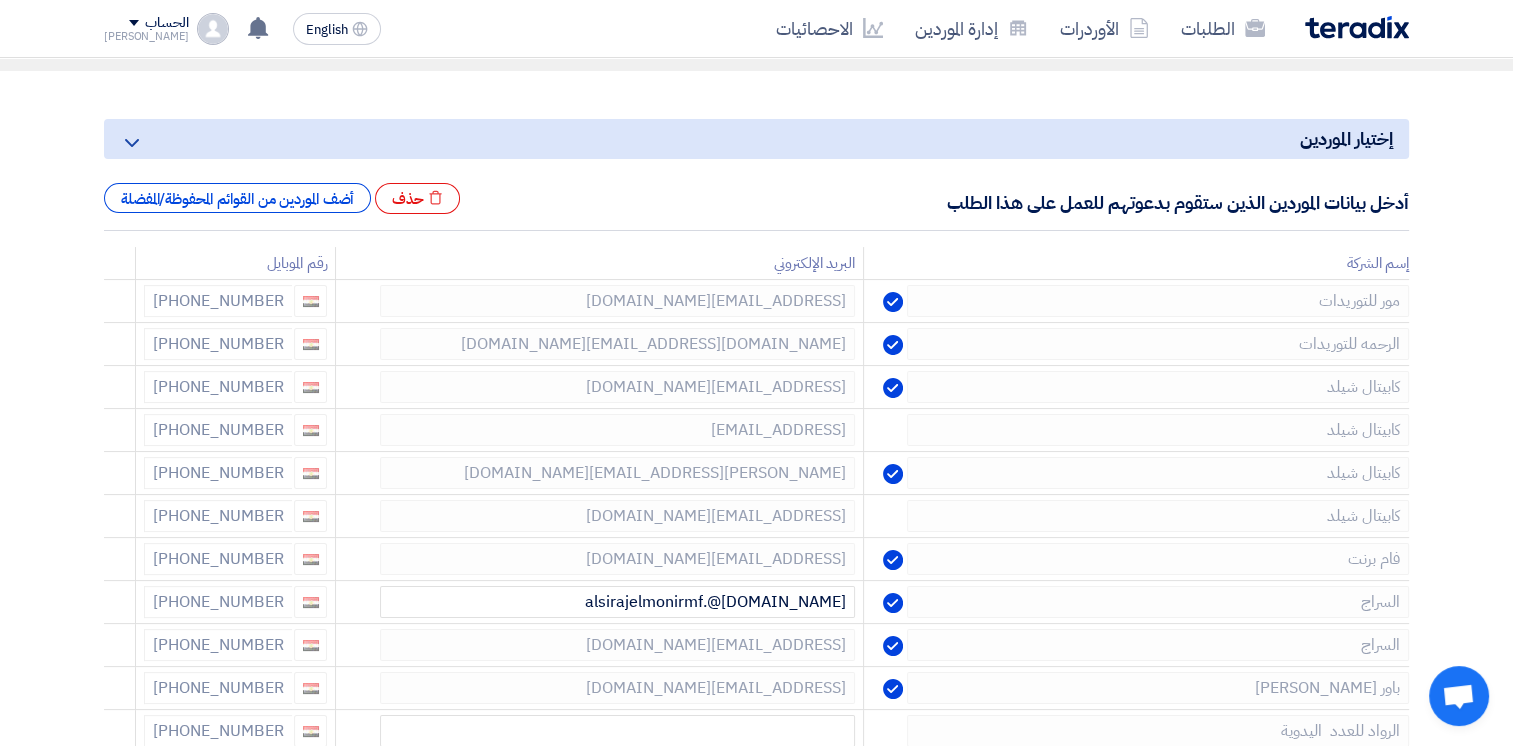 click 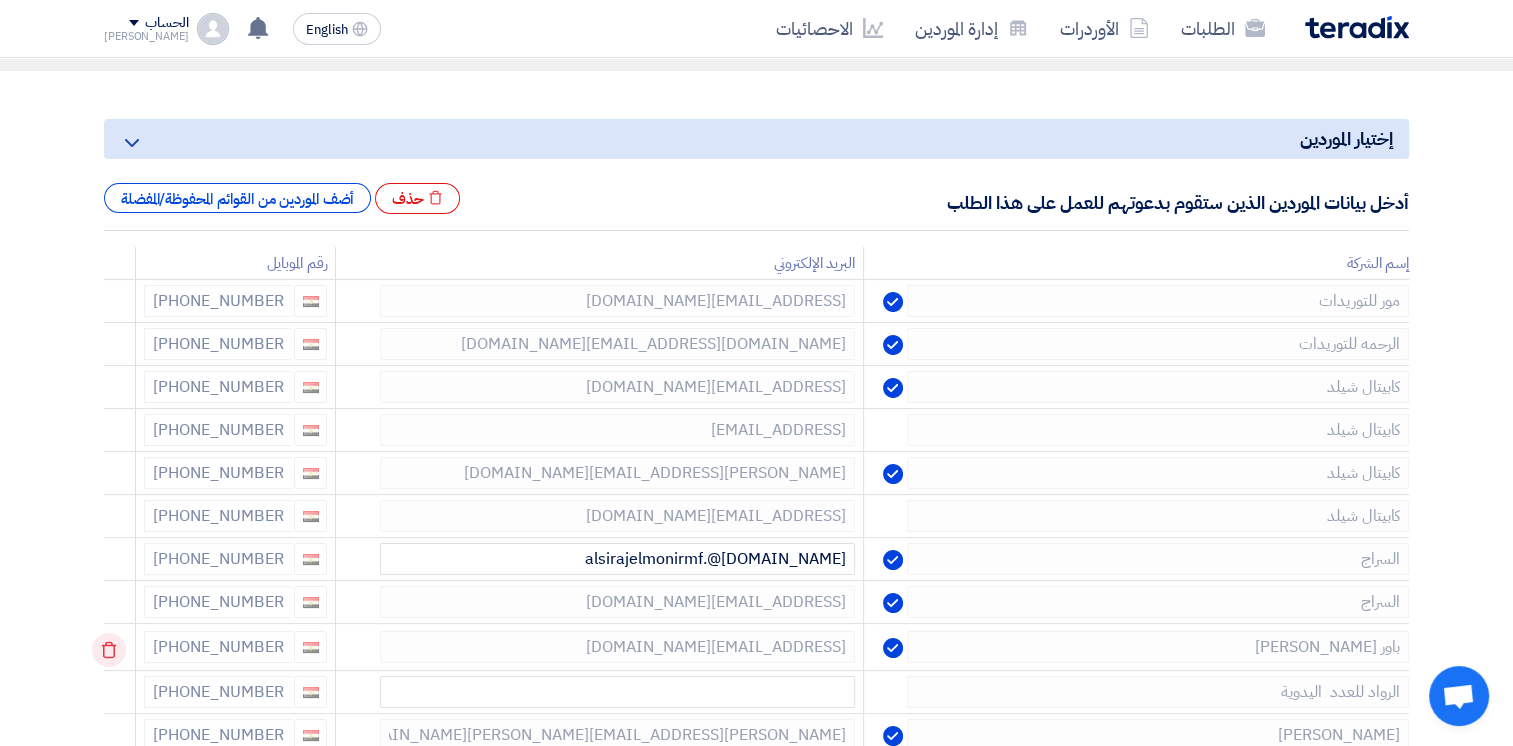 click 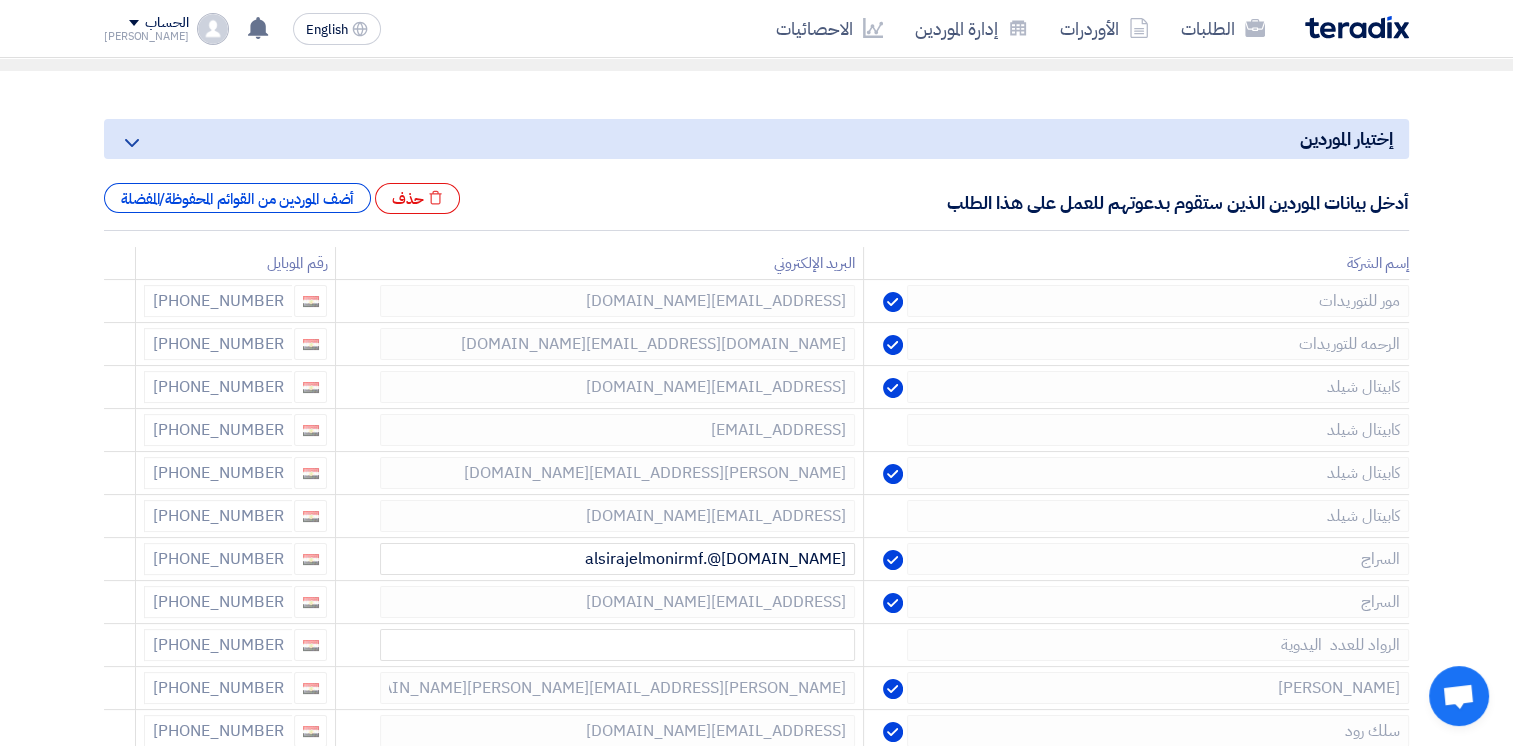 click 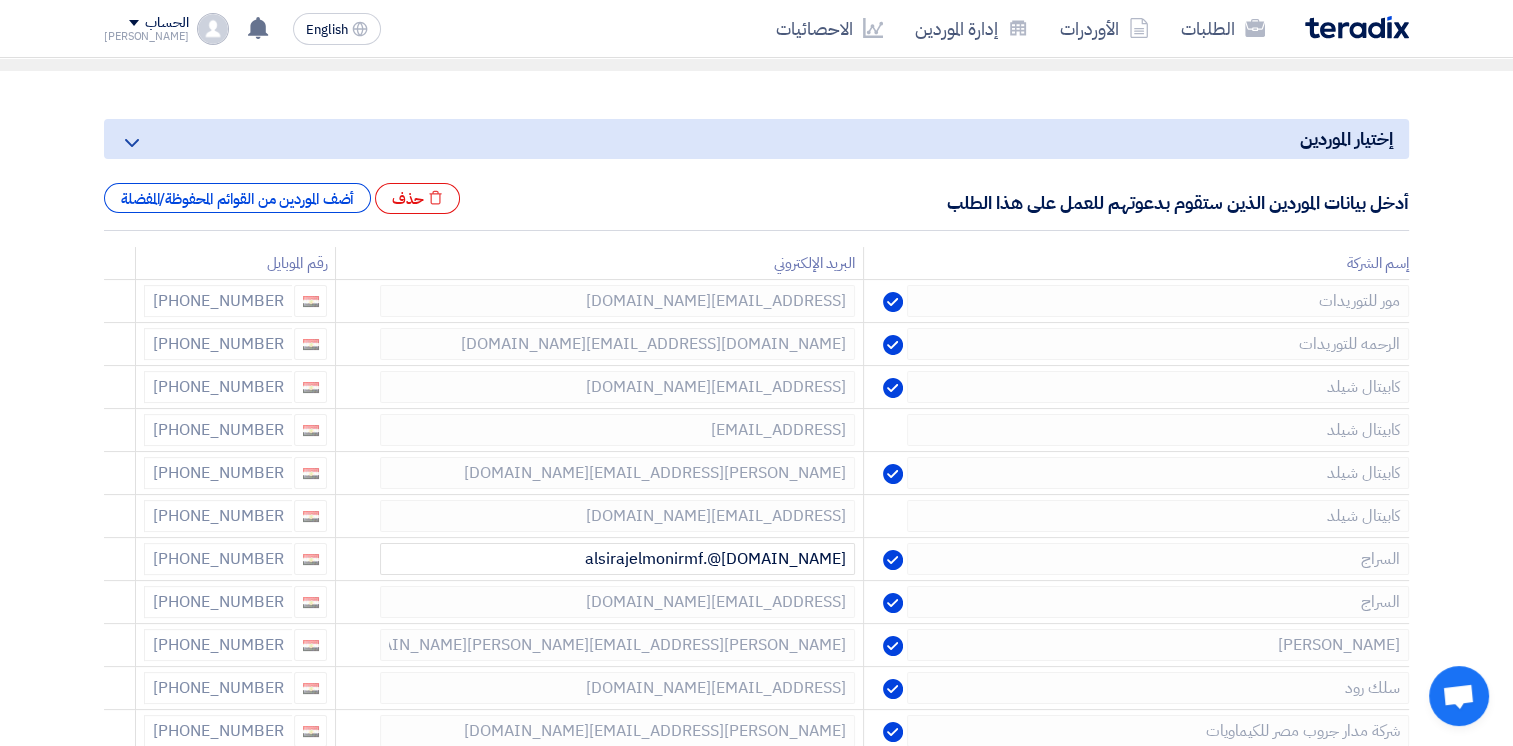 click 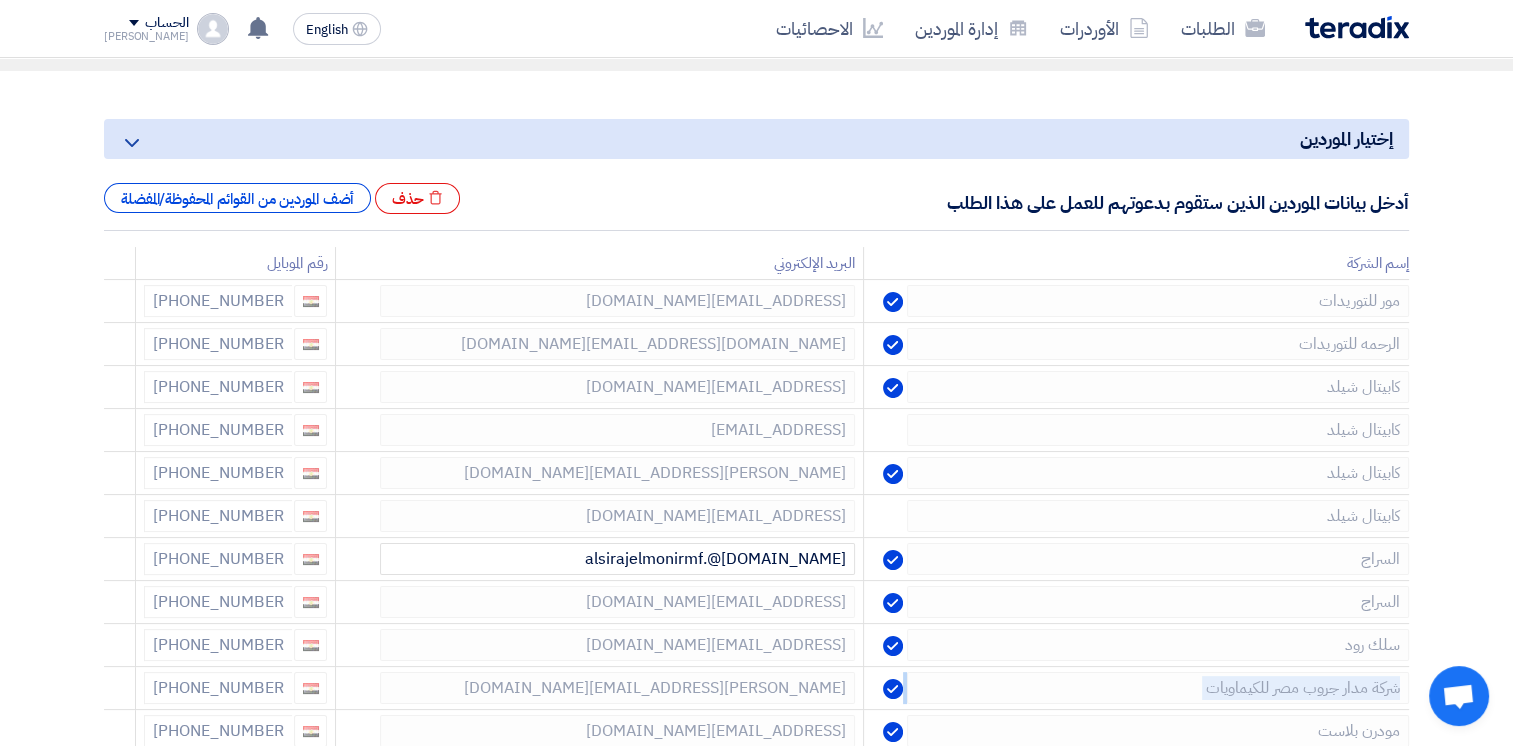 click 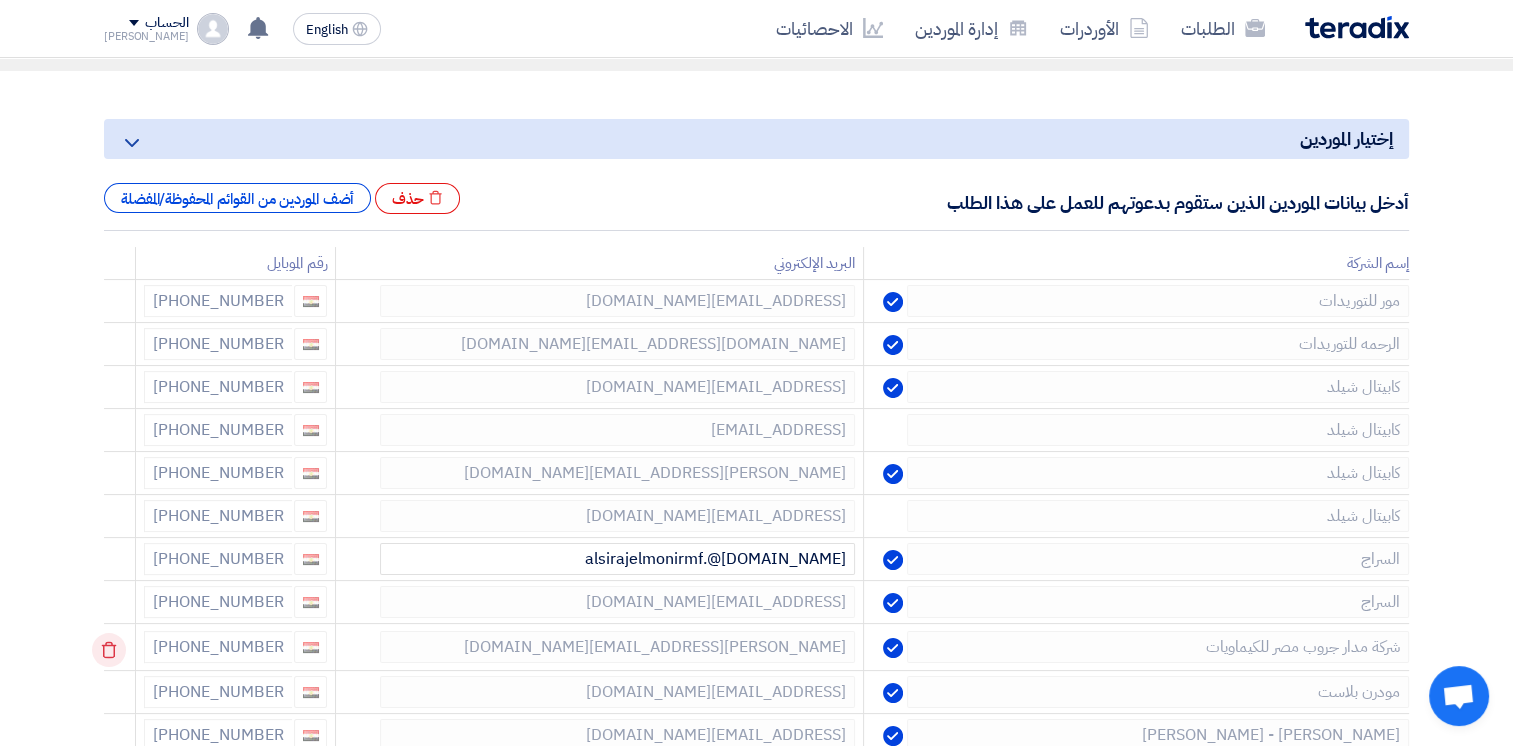 click 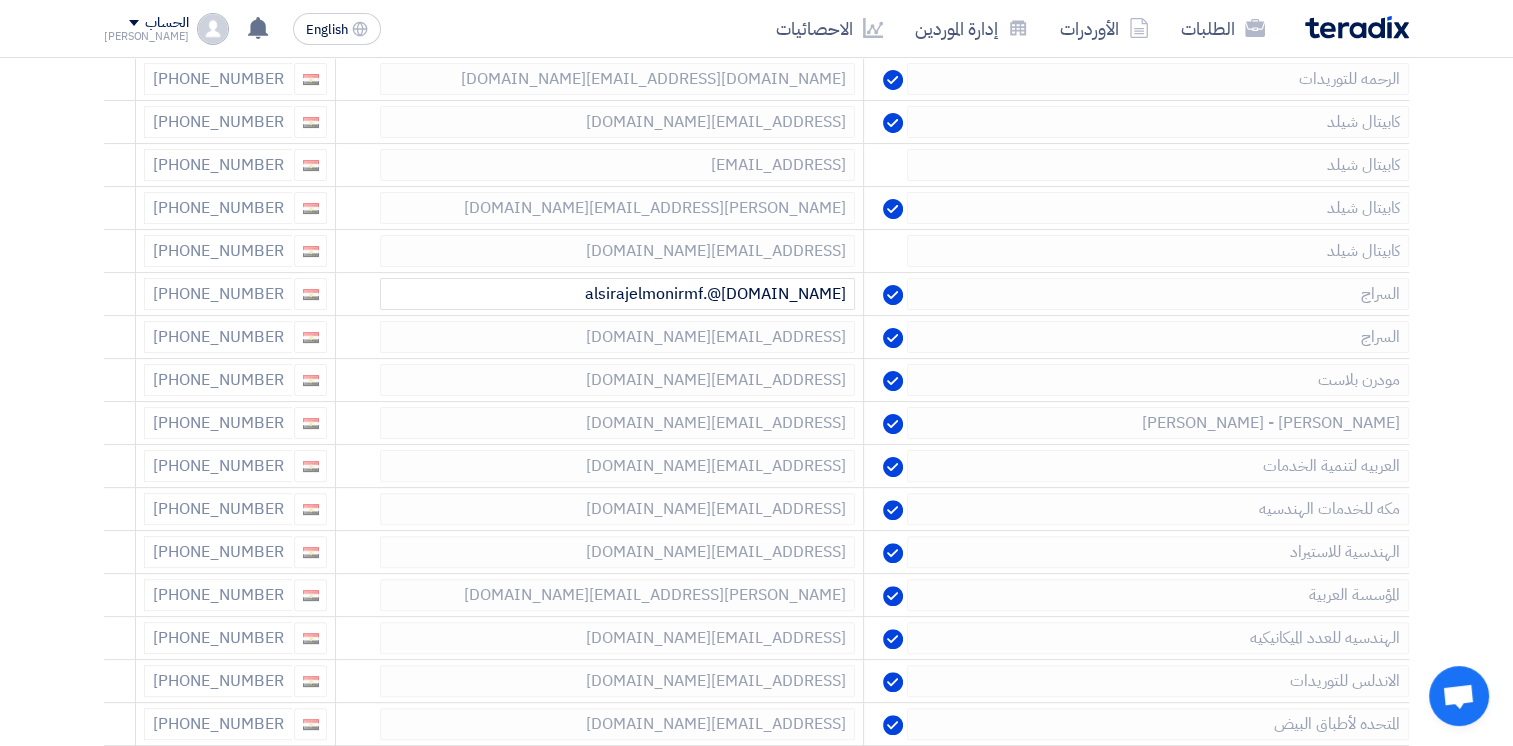 scroll, scrollTop: 500, scrollLeft: 0, axis: vertical 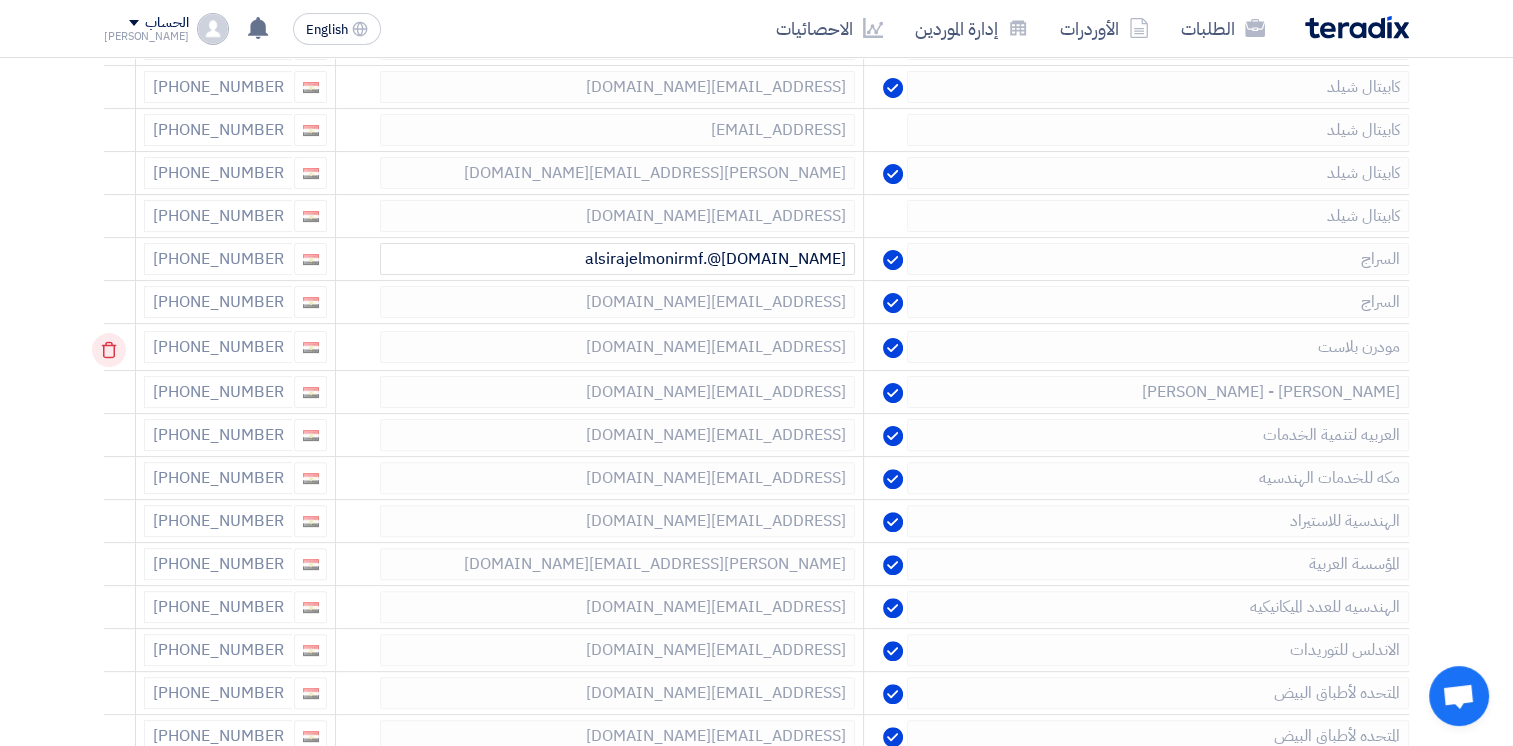 click 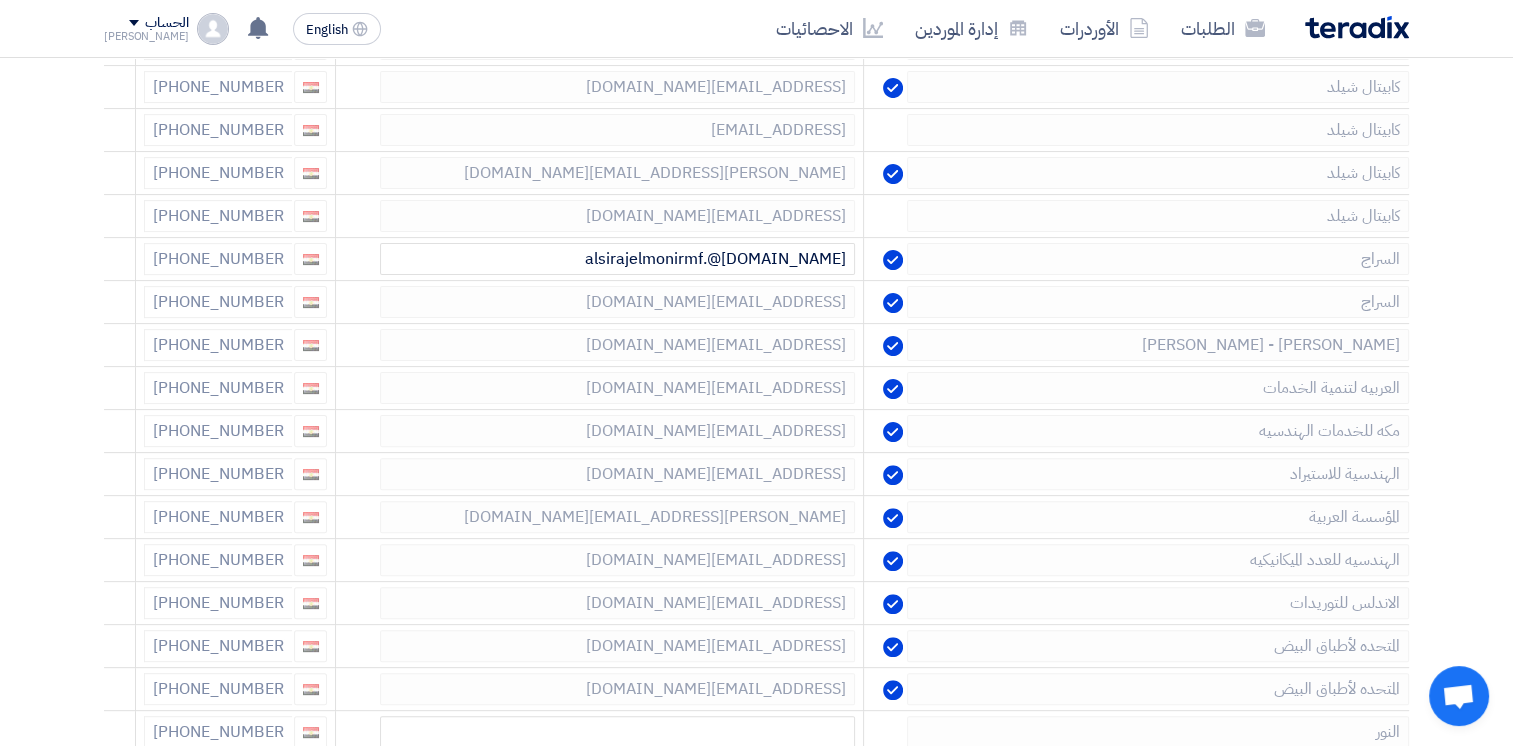 click 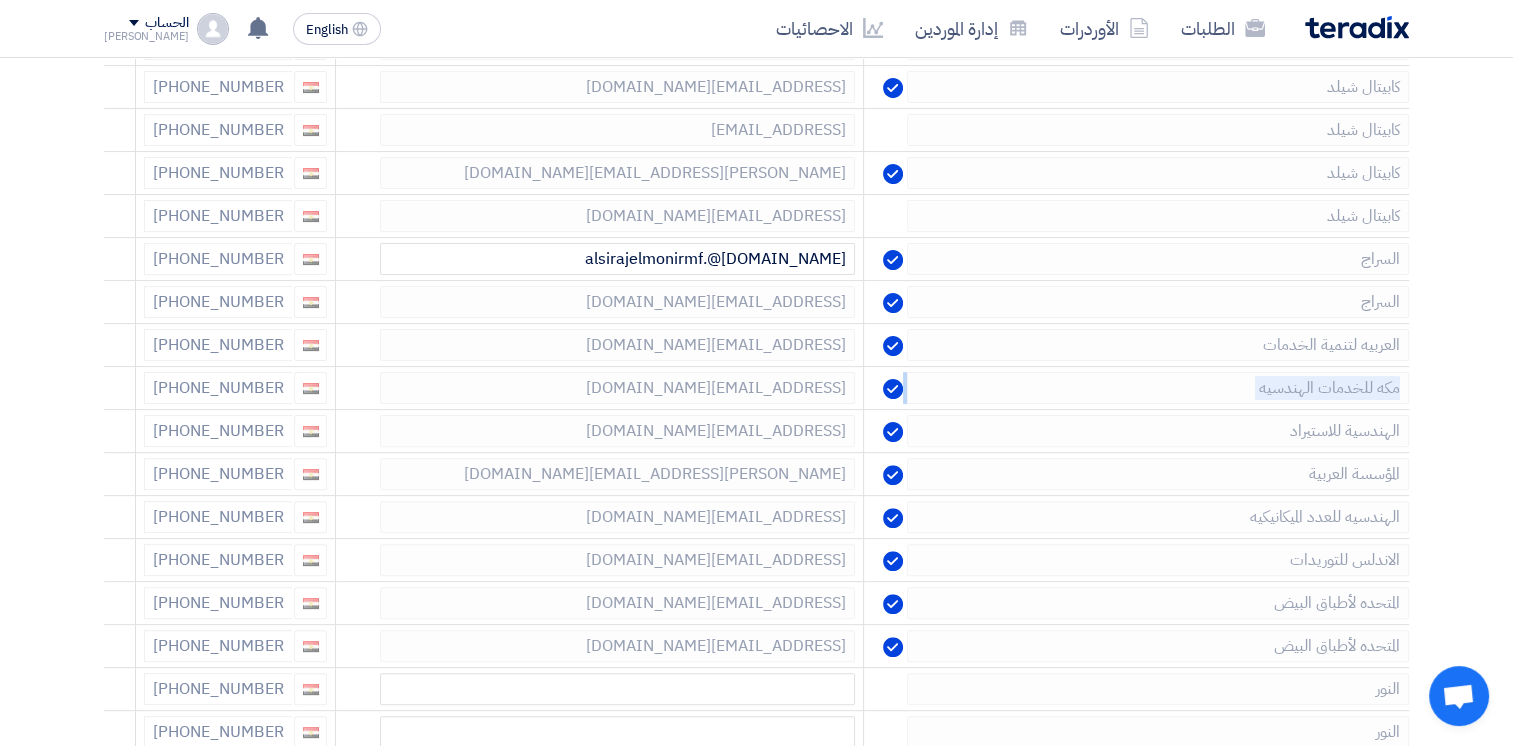 click 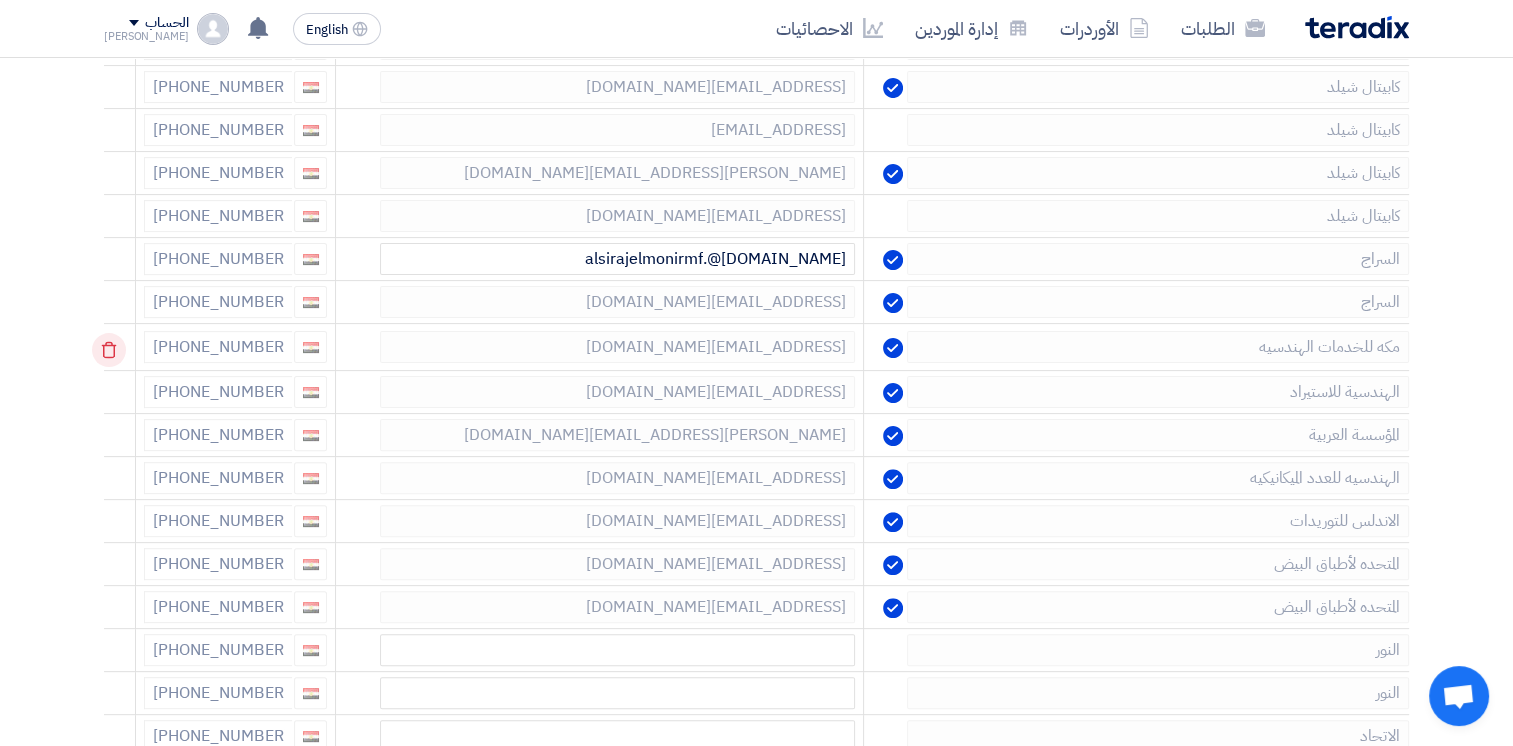 click 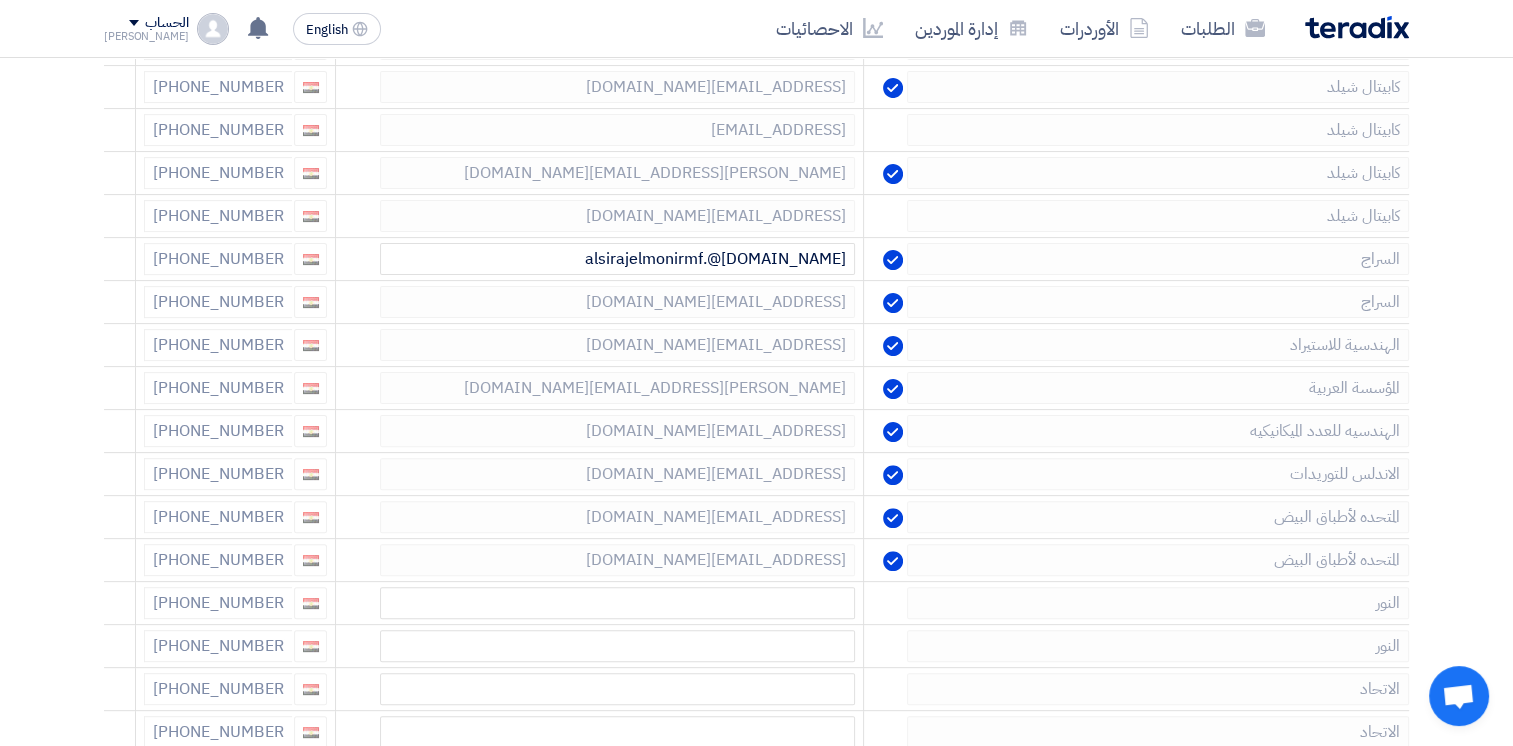 click 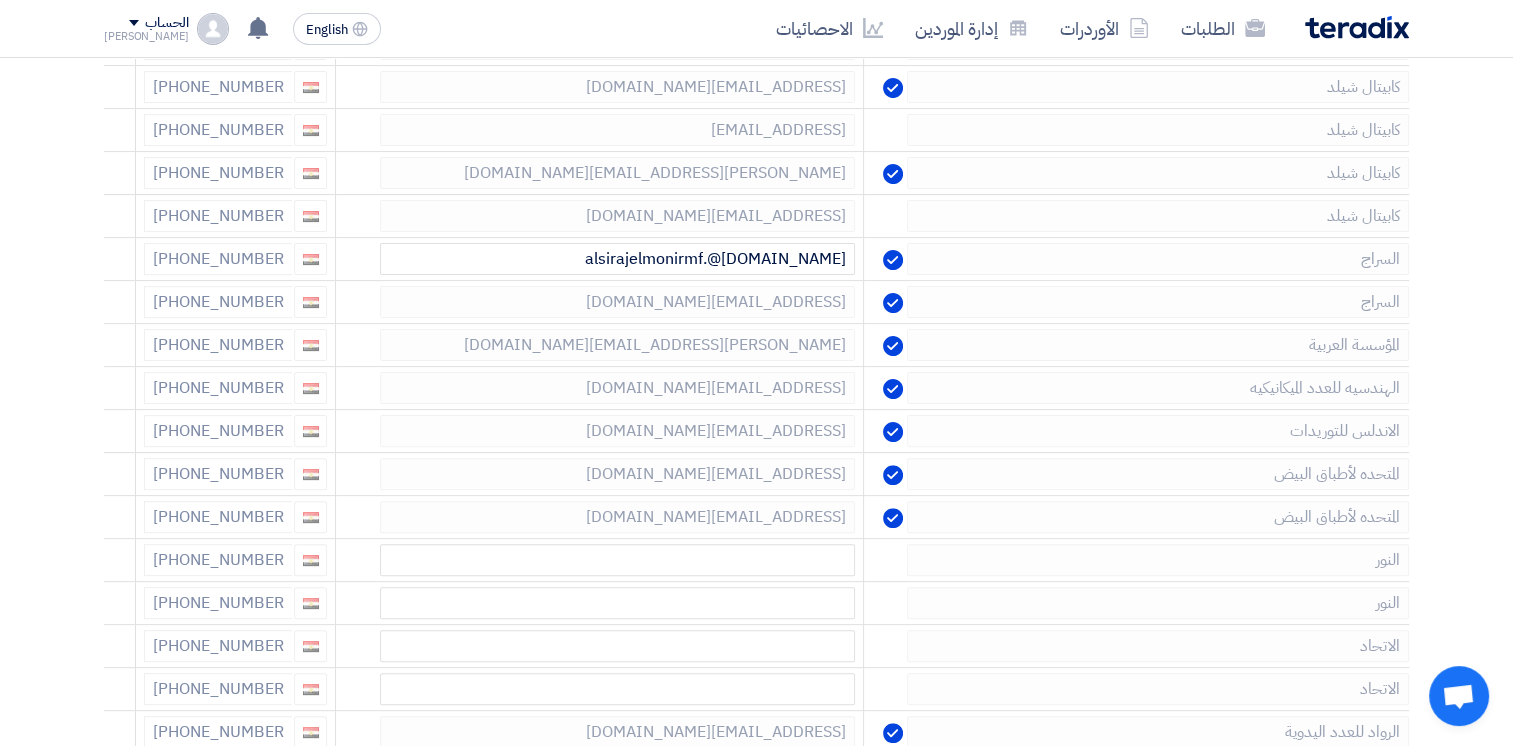 click 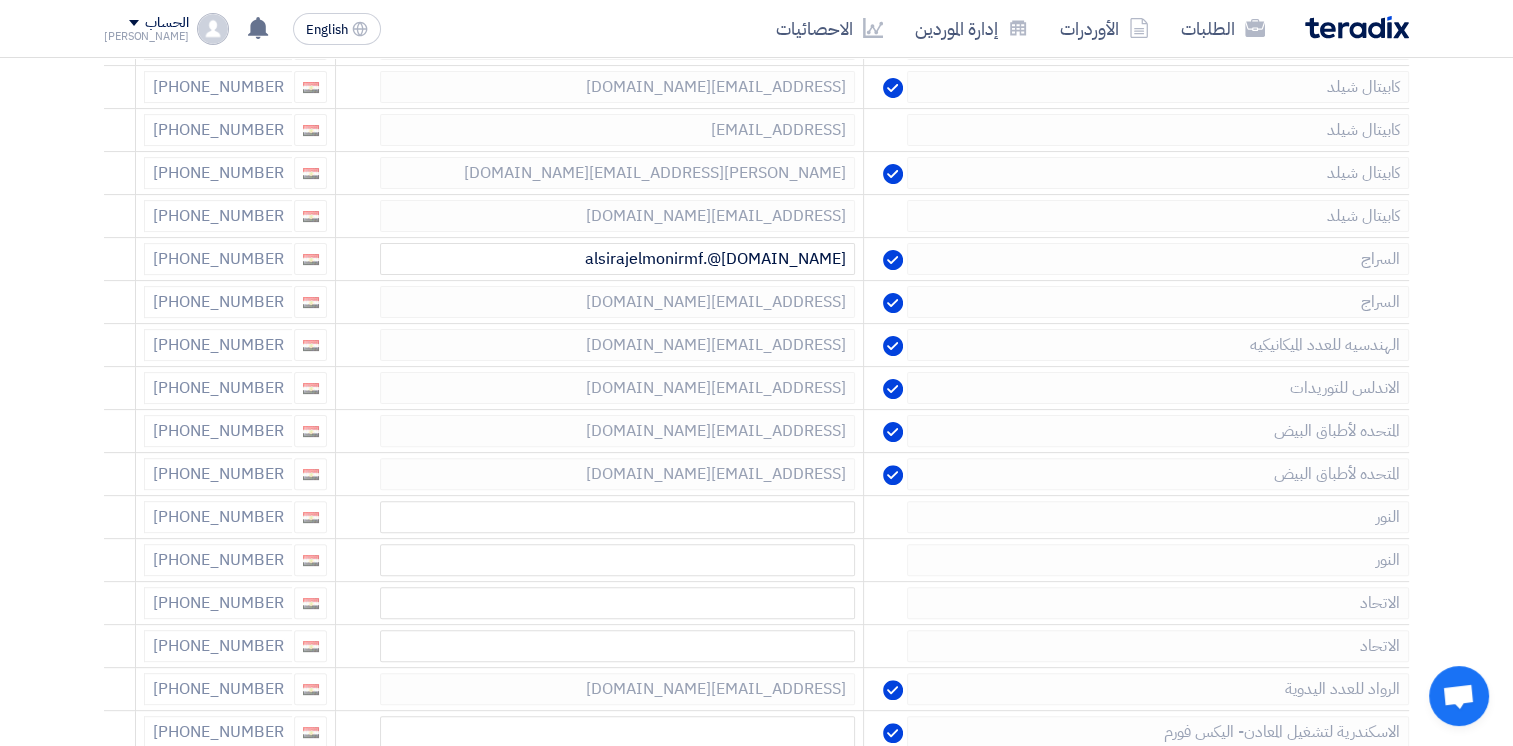 click 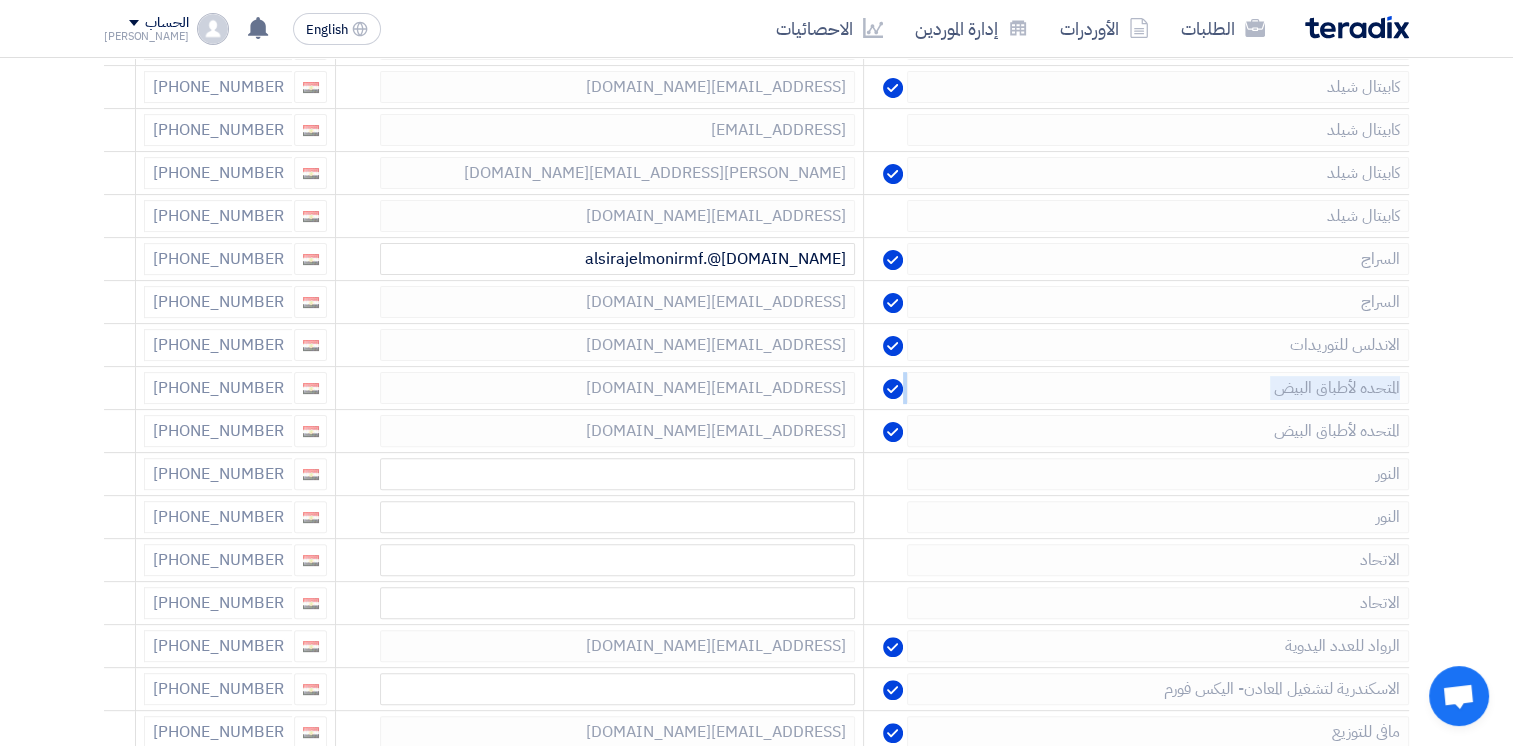 click 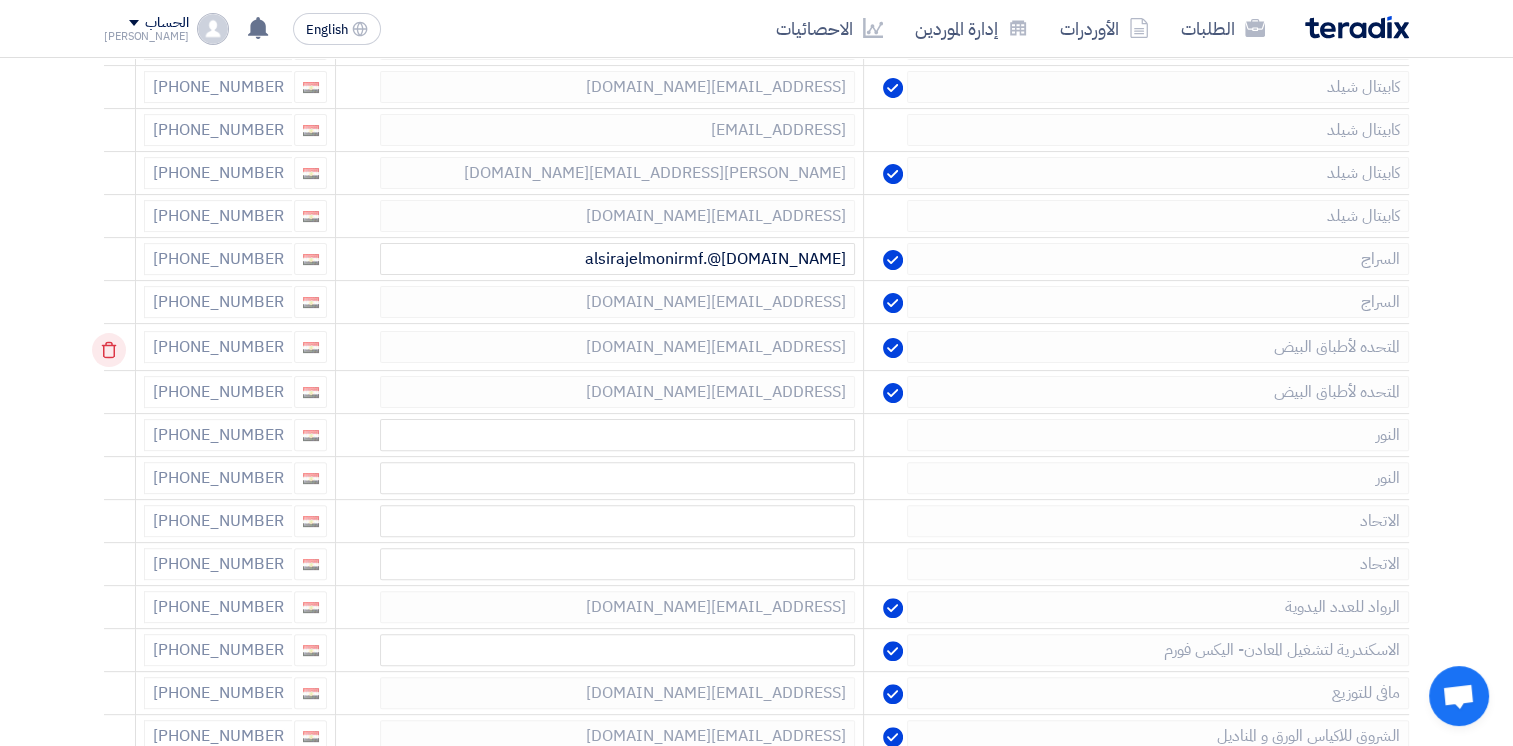 click 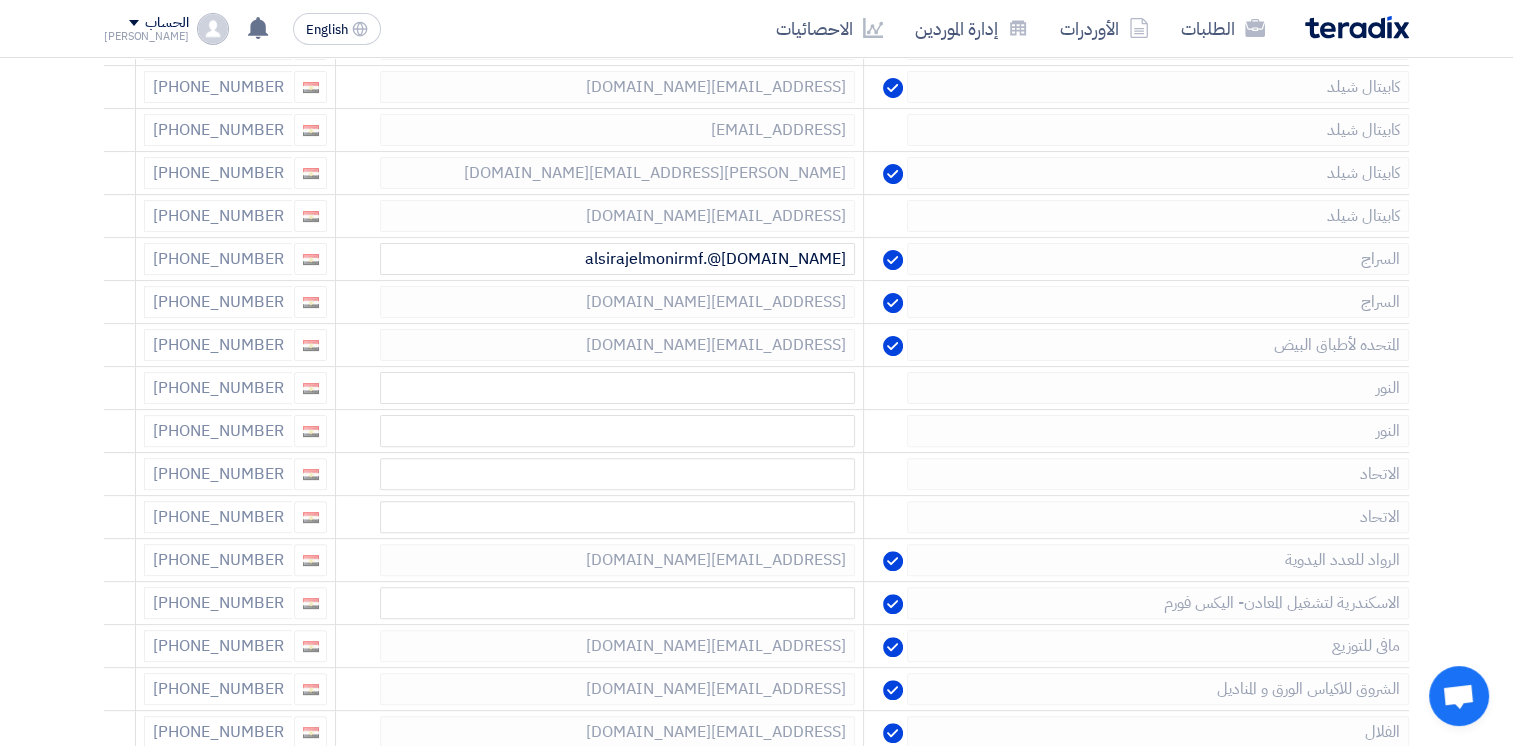 click 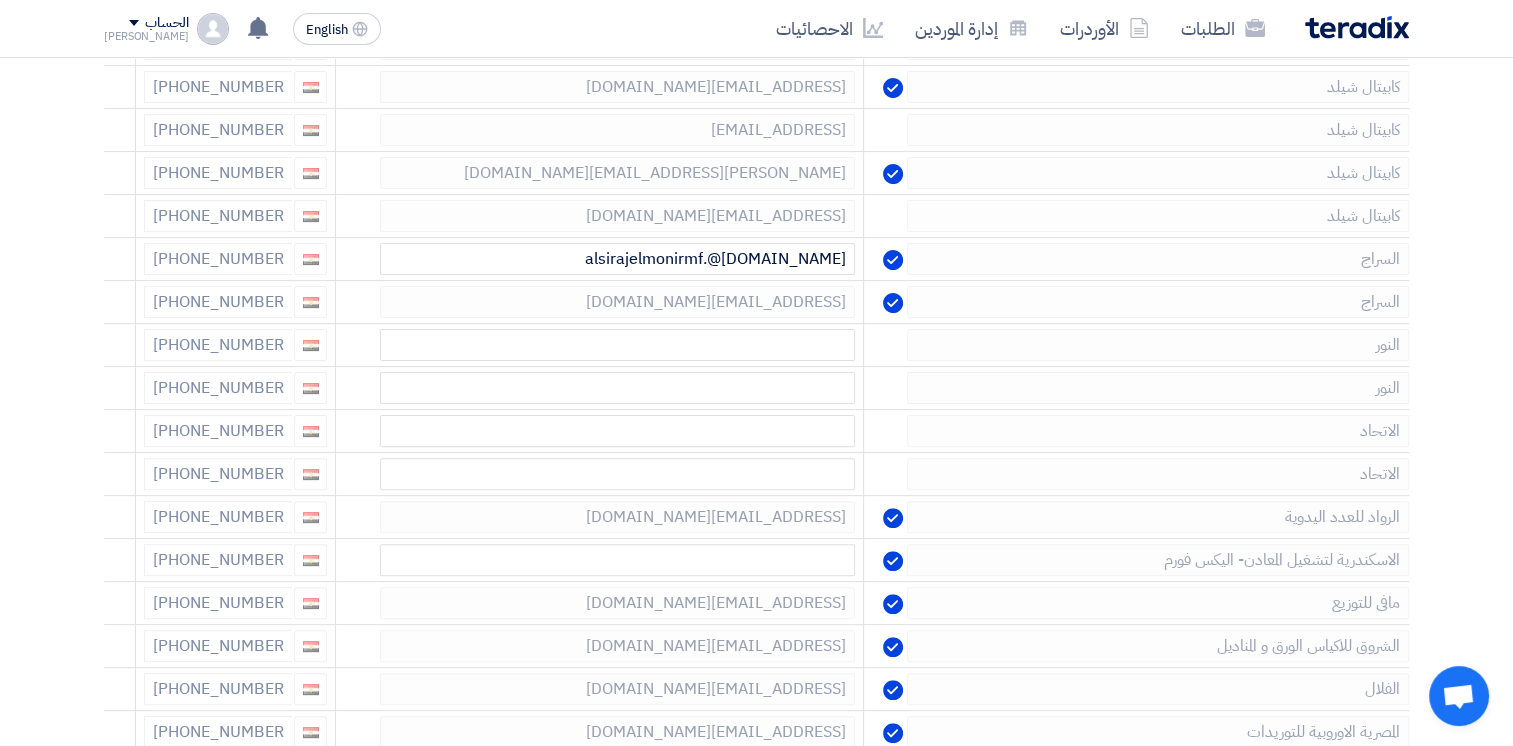 click 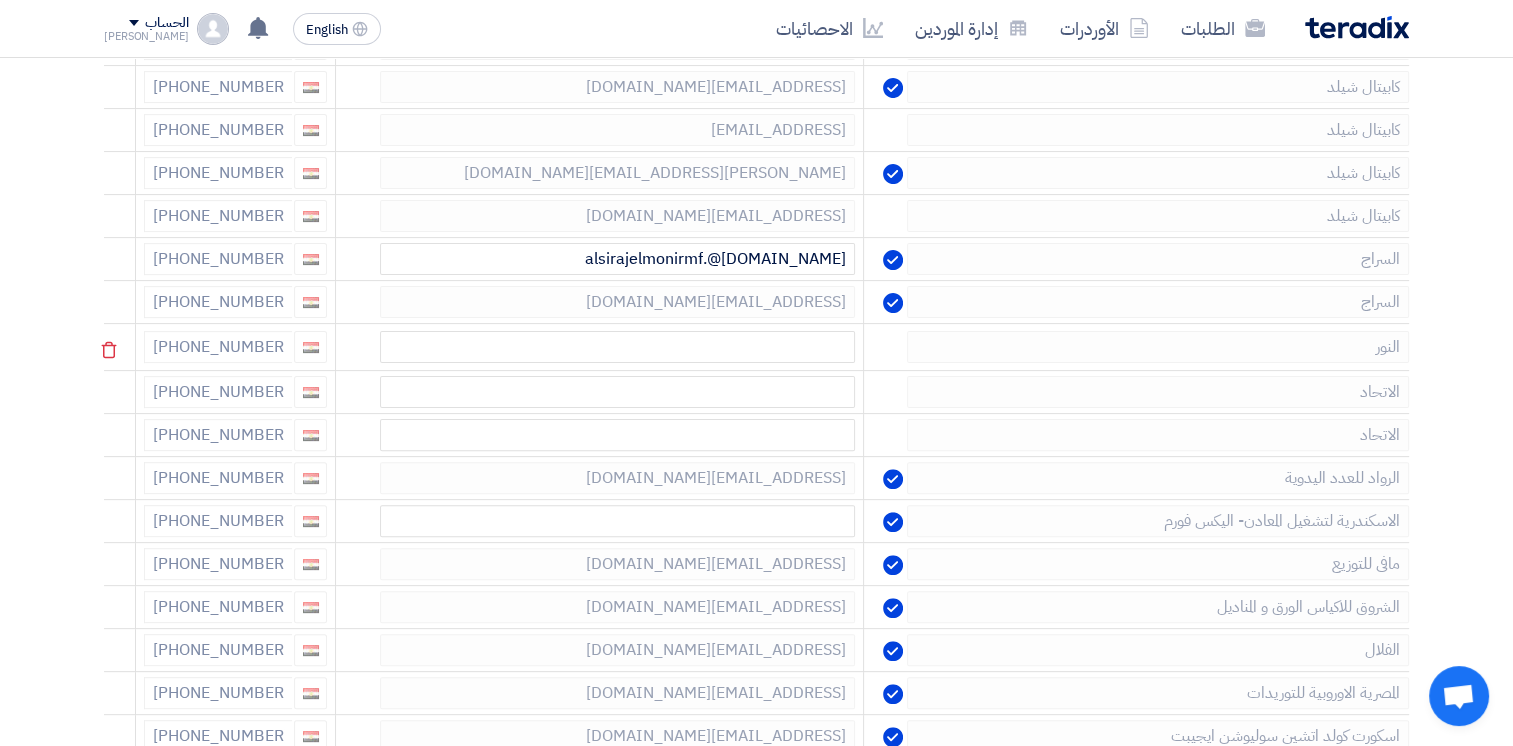 click on "إختيار الموردين
Minimize/Maximize Category
أدخل بيانات الموردين الذين ستقوم بدعوتهم للعمل على هذا الطلب
Excel file
حذف
أضف الموردين من القوائم المحفوظة/المفضلة
إسم الشركة
البريد الإلكتروني
رقم الموبايل
مور للتوريدات
[EMAIL_ADDRESS][DOMAIN_NAME]
[PHONE_NUMBER]" 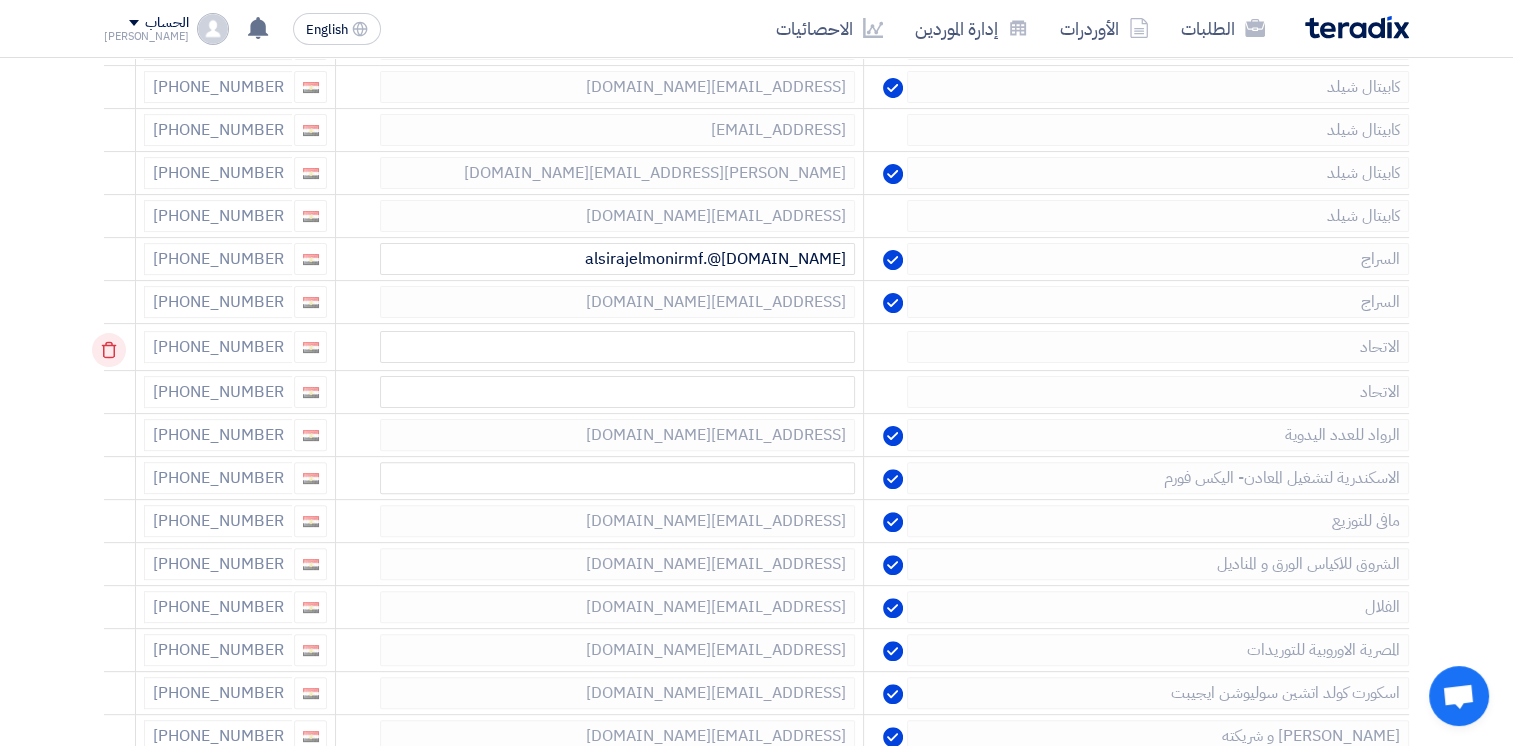click 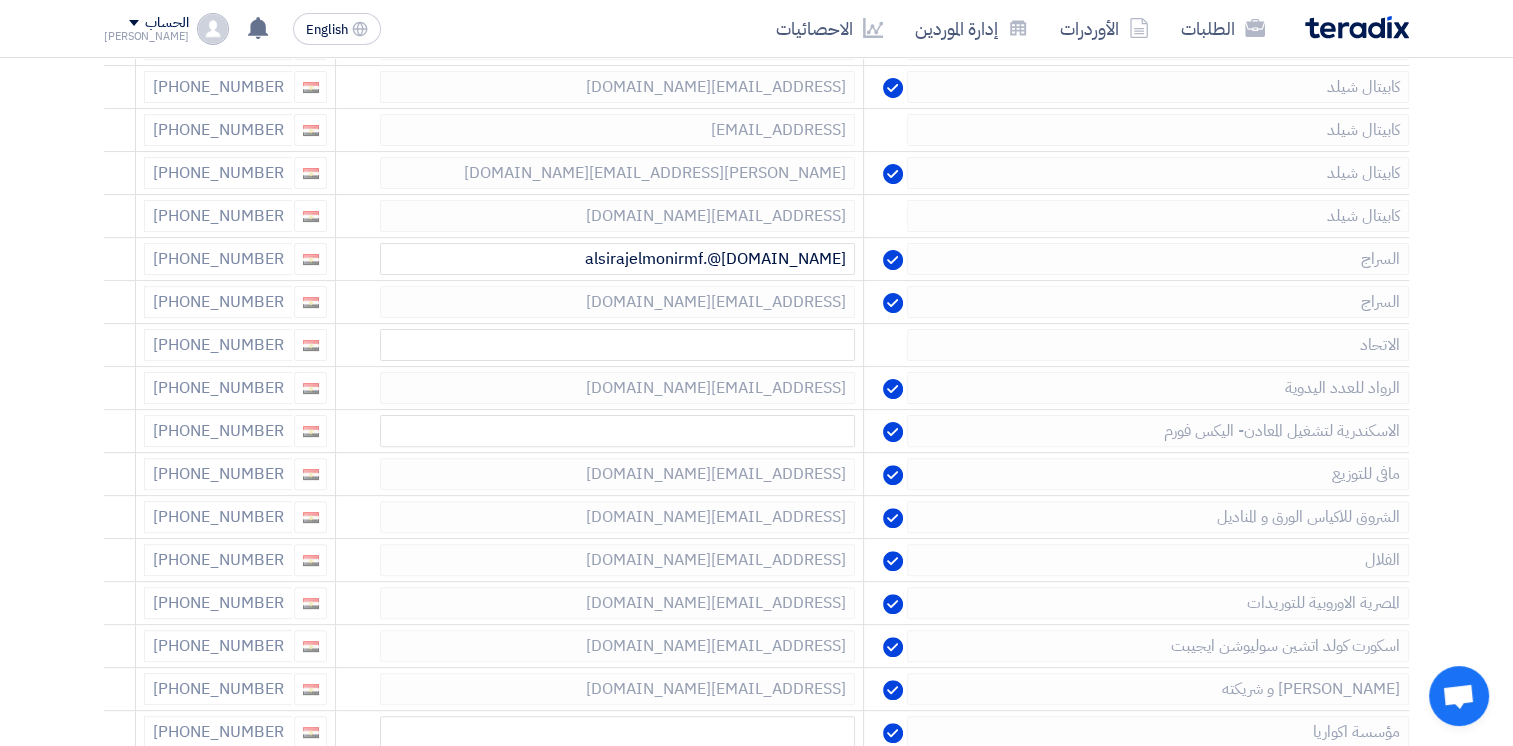 click on "إختيار الموردين
Minimize/Maximize Category
أدخل بيانات الموردين الذين ستقوم بدعوتهم للعمل على هذا الطلب
Excel file
حذف
أضف الموردين من القوائم المحفوظة/المفضلة
إسم الشركة
البريد الإلكتروني
رقم الموبايل
مور للتوريدات
[EMAIL_ADDRESS][DOMAIN_NAME]
[PHONE_NUMBER]" 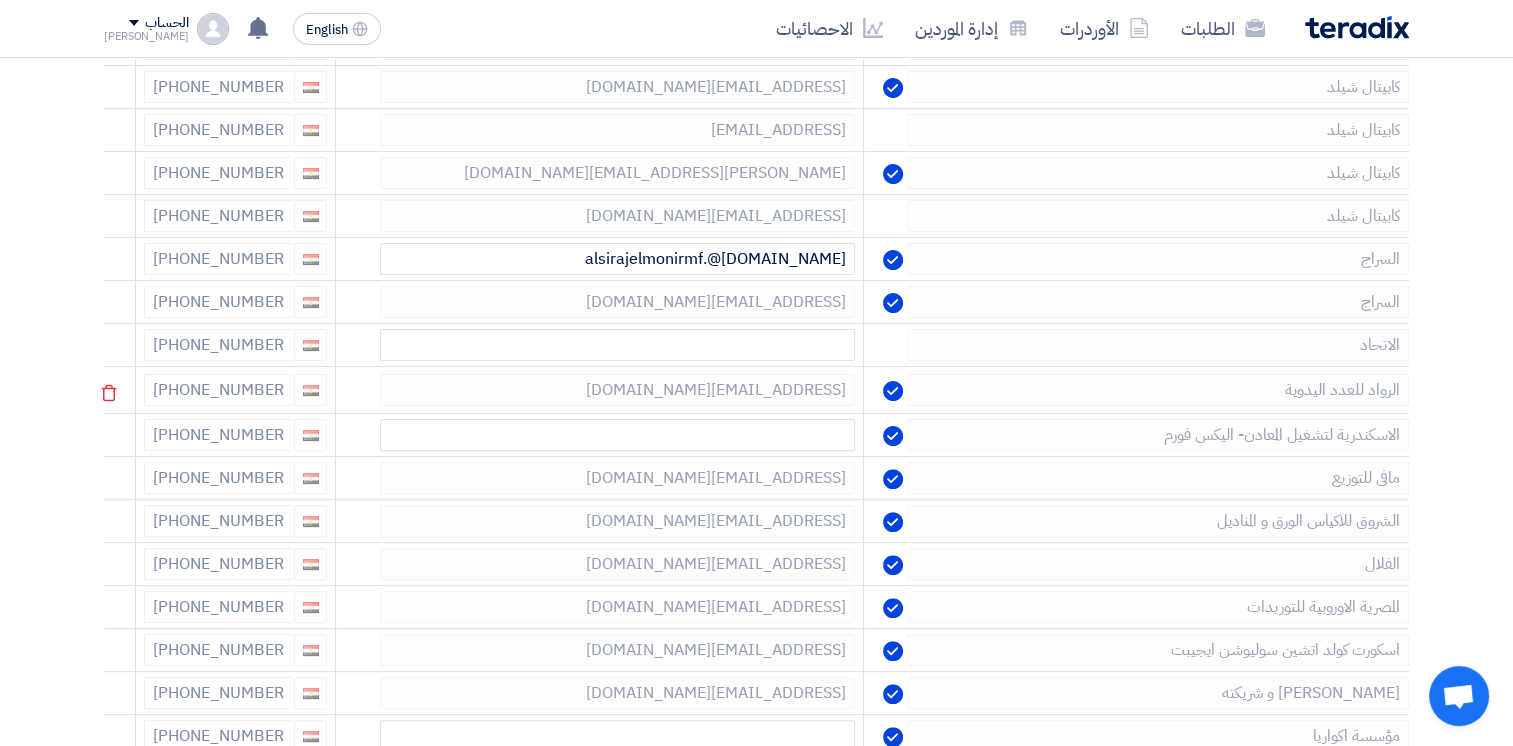 click 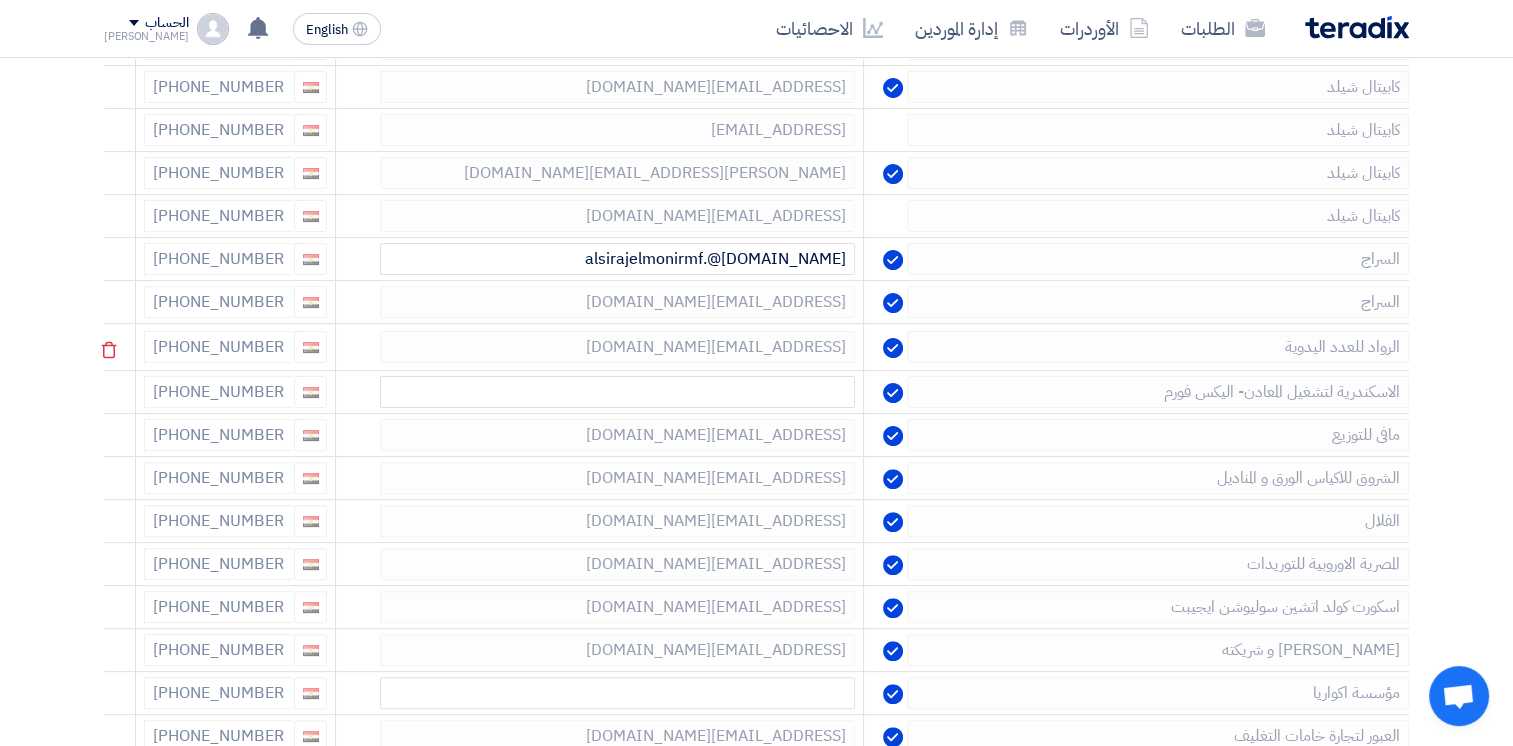 click 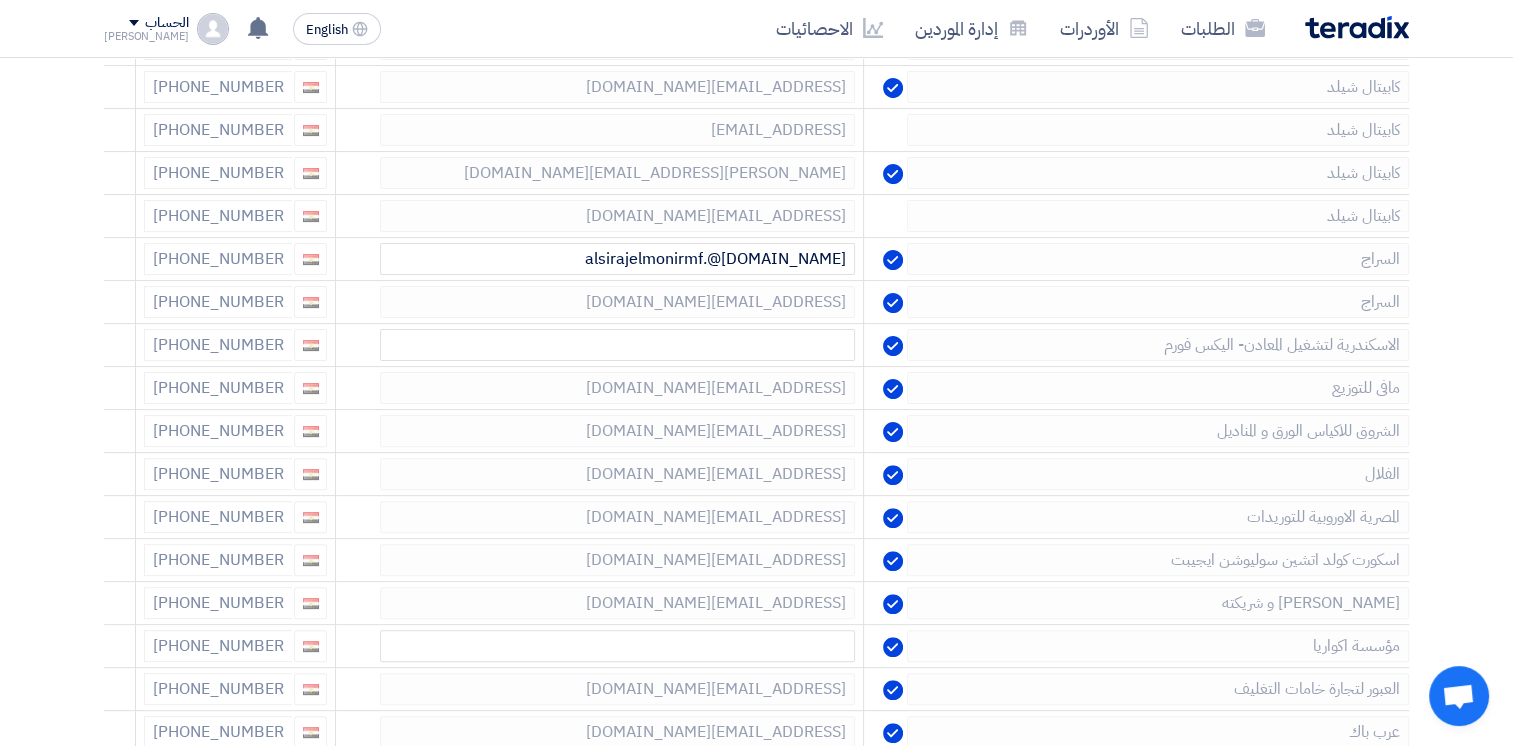 click 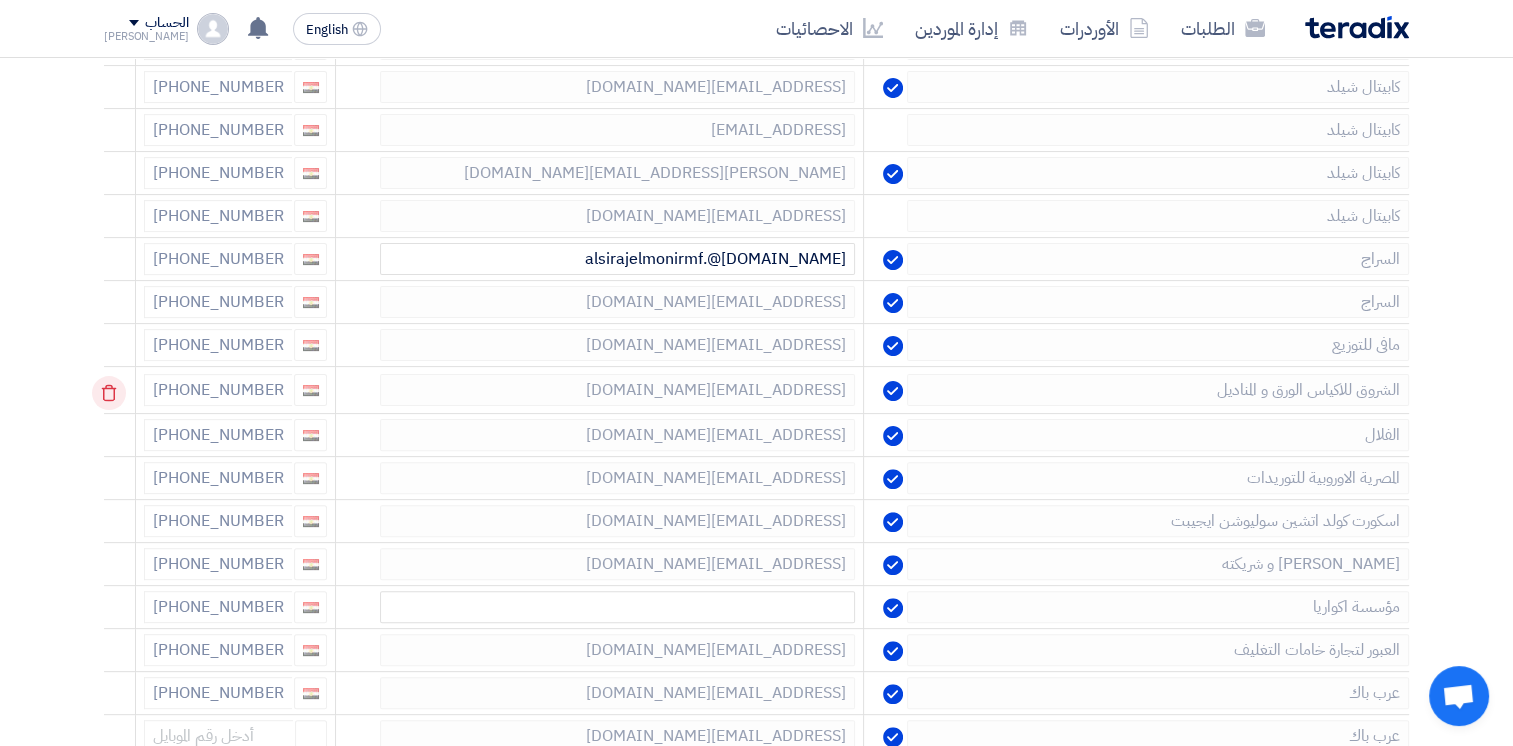 click 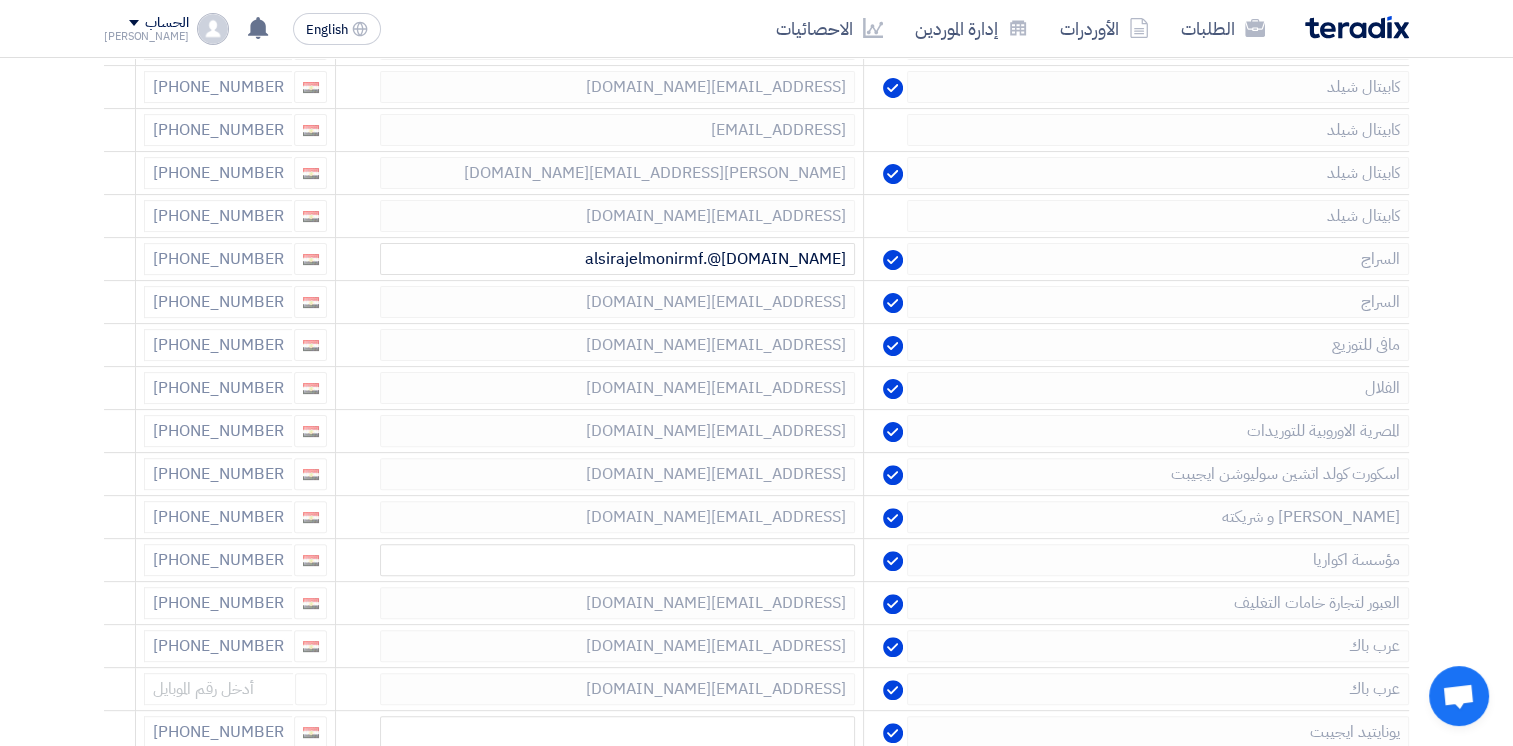 click 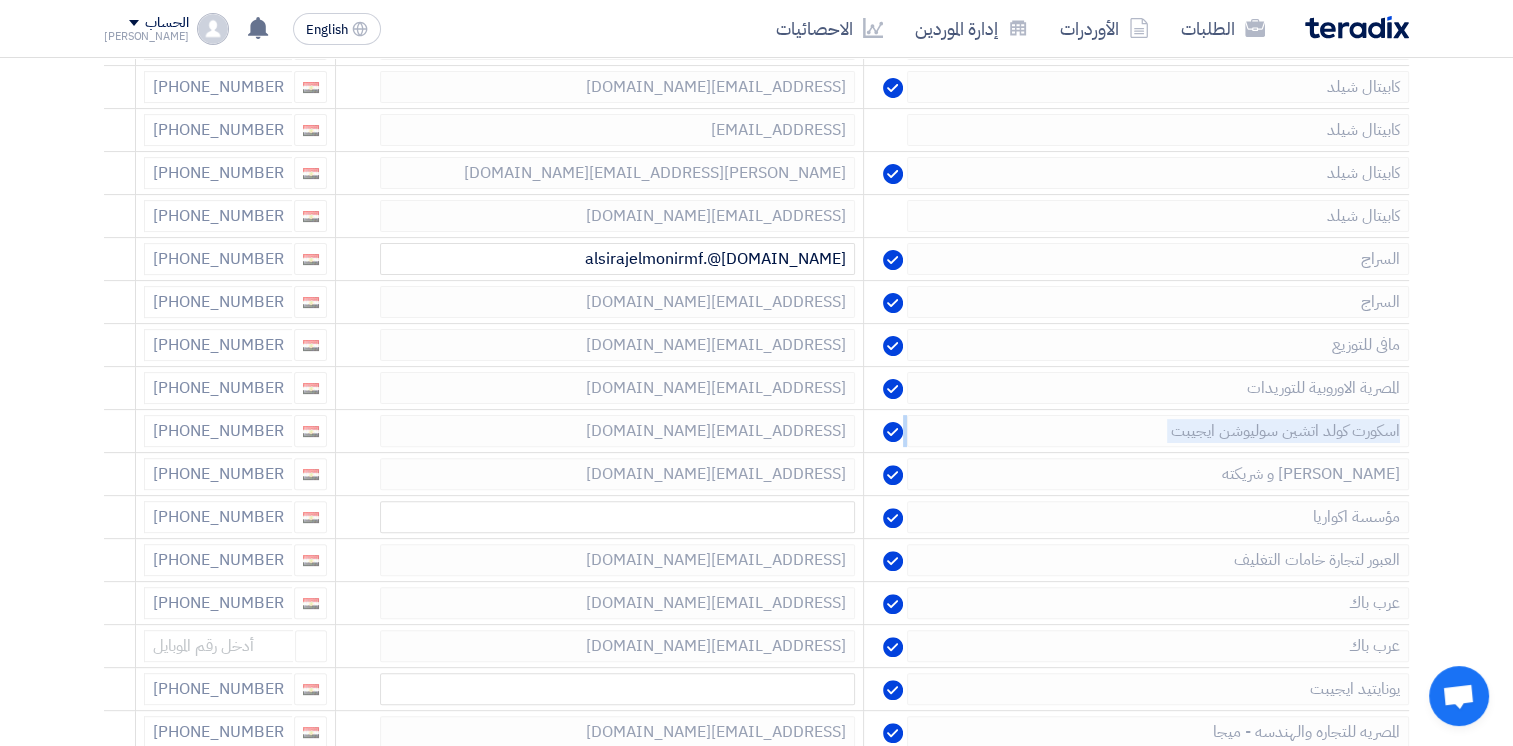 click 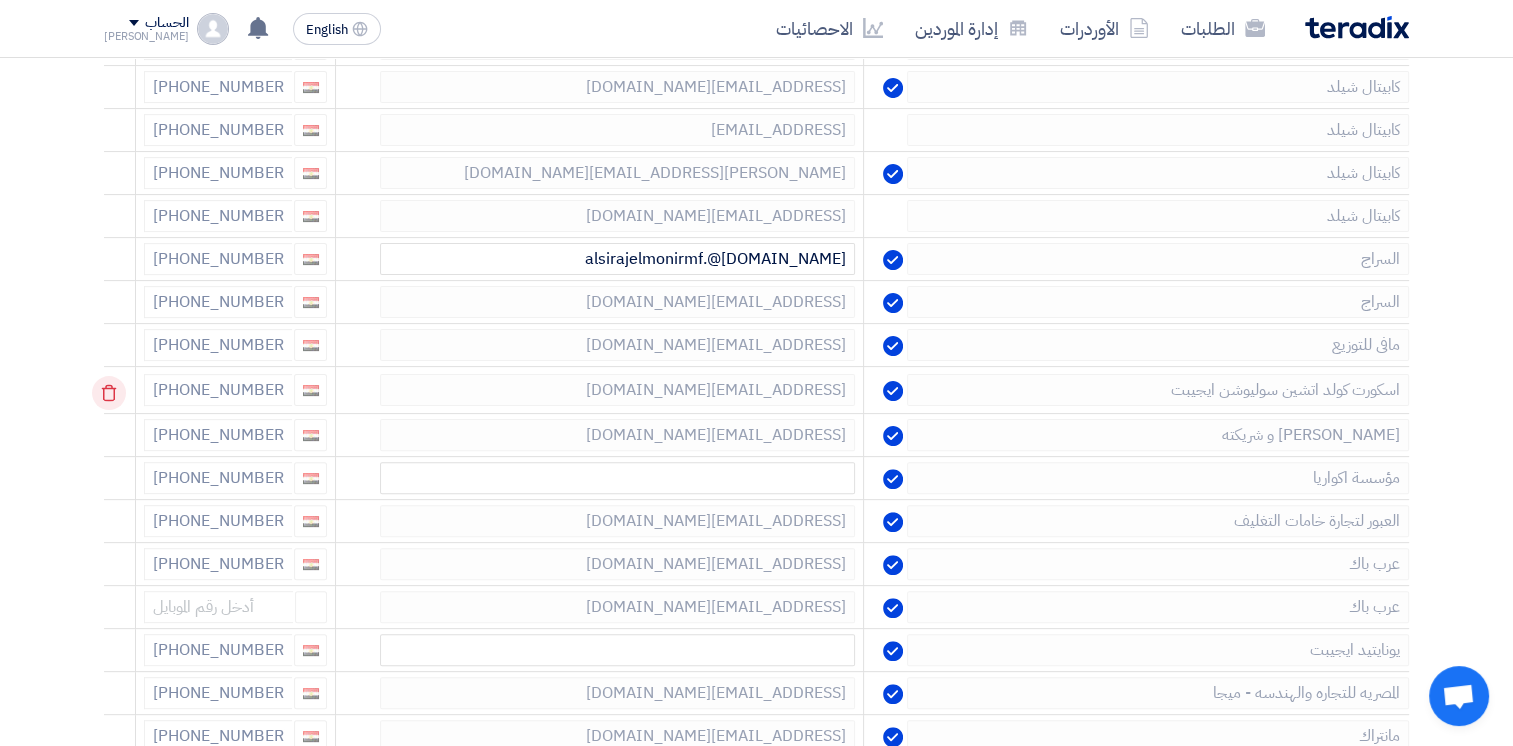 click 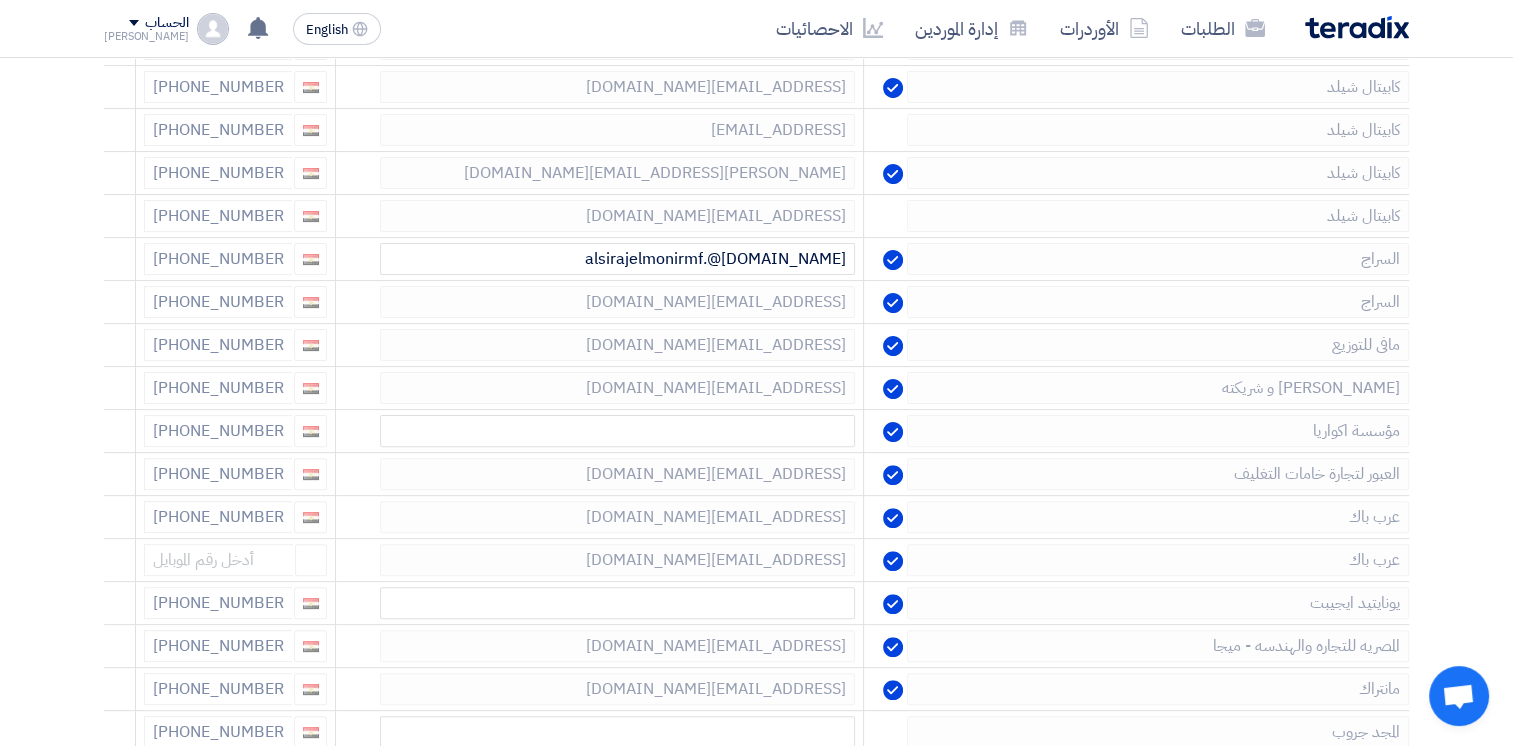 click 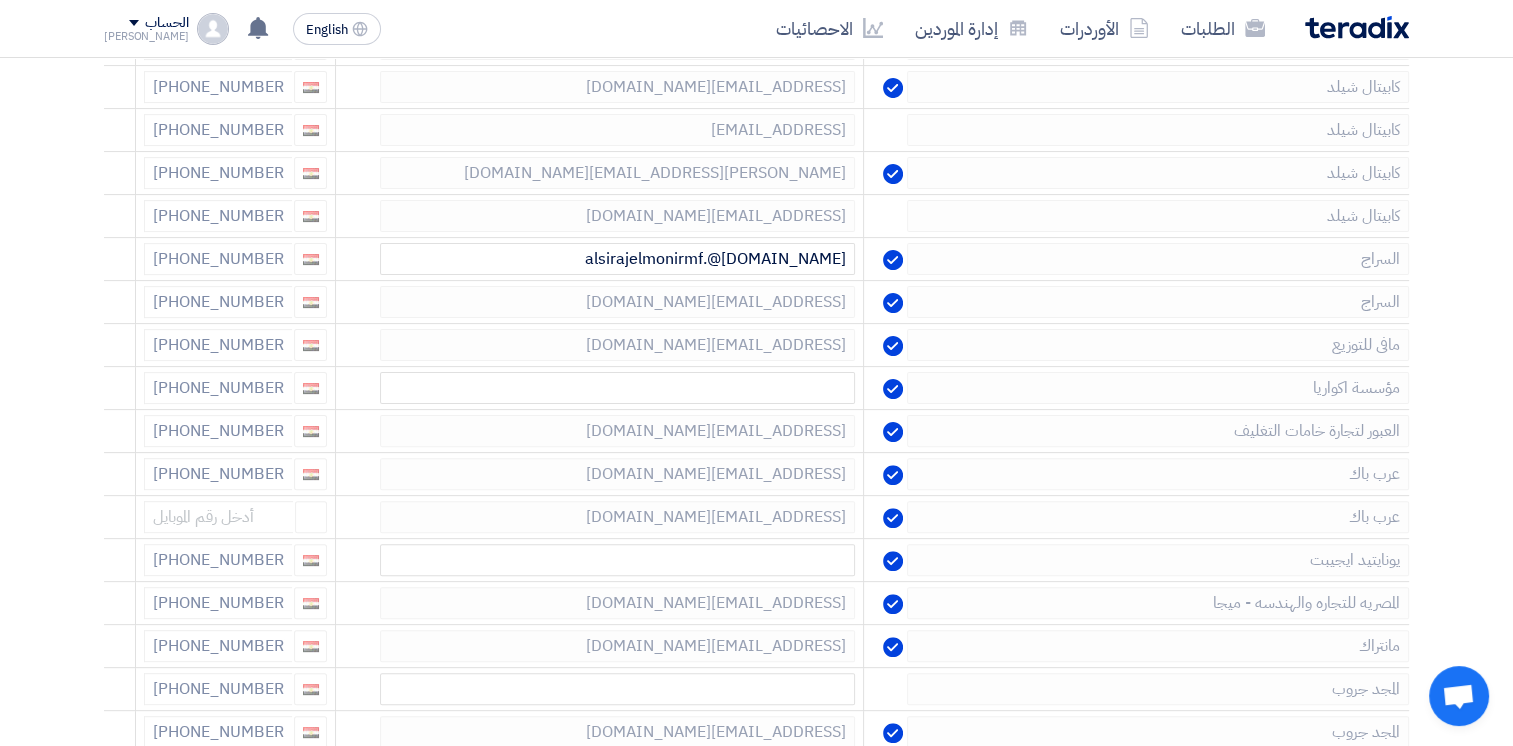click 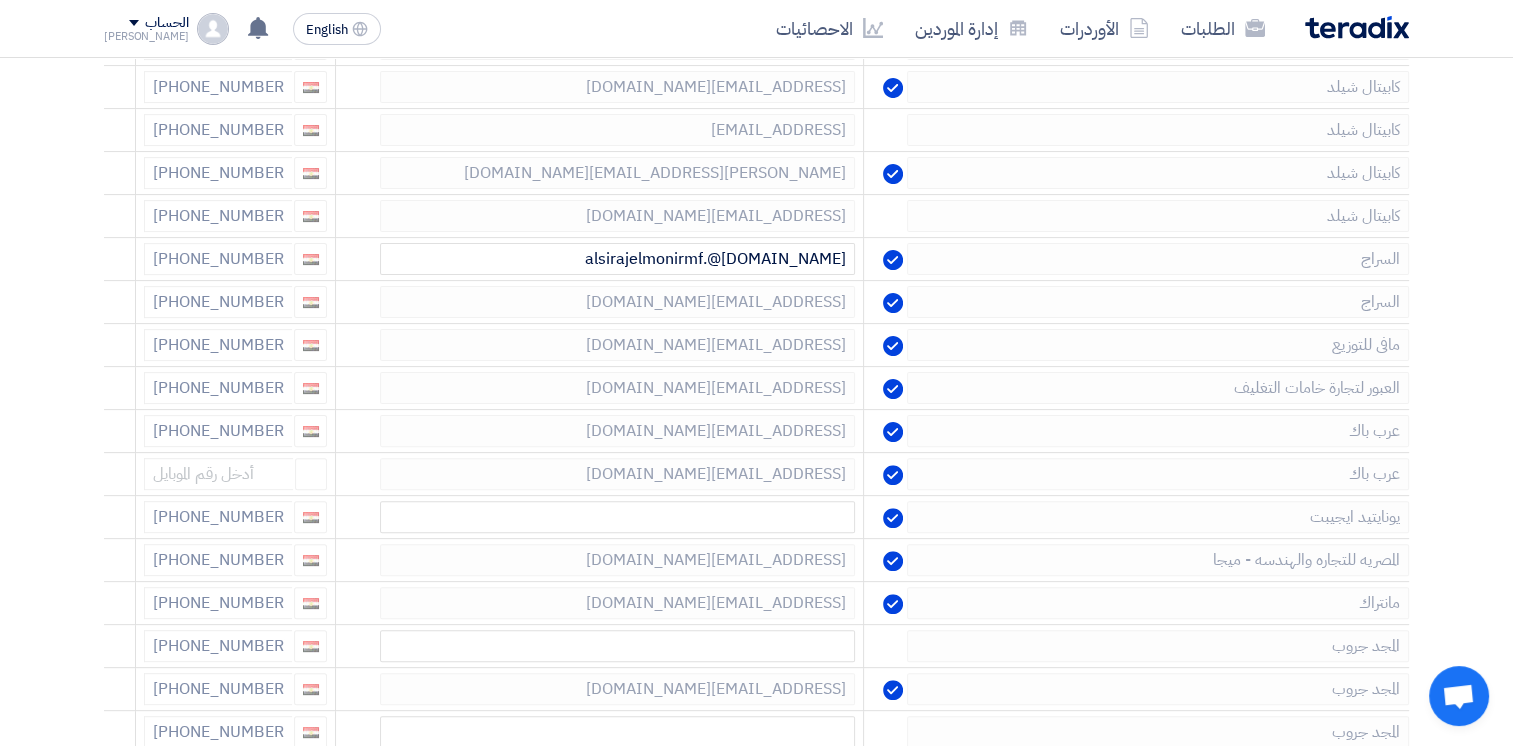 click 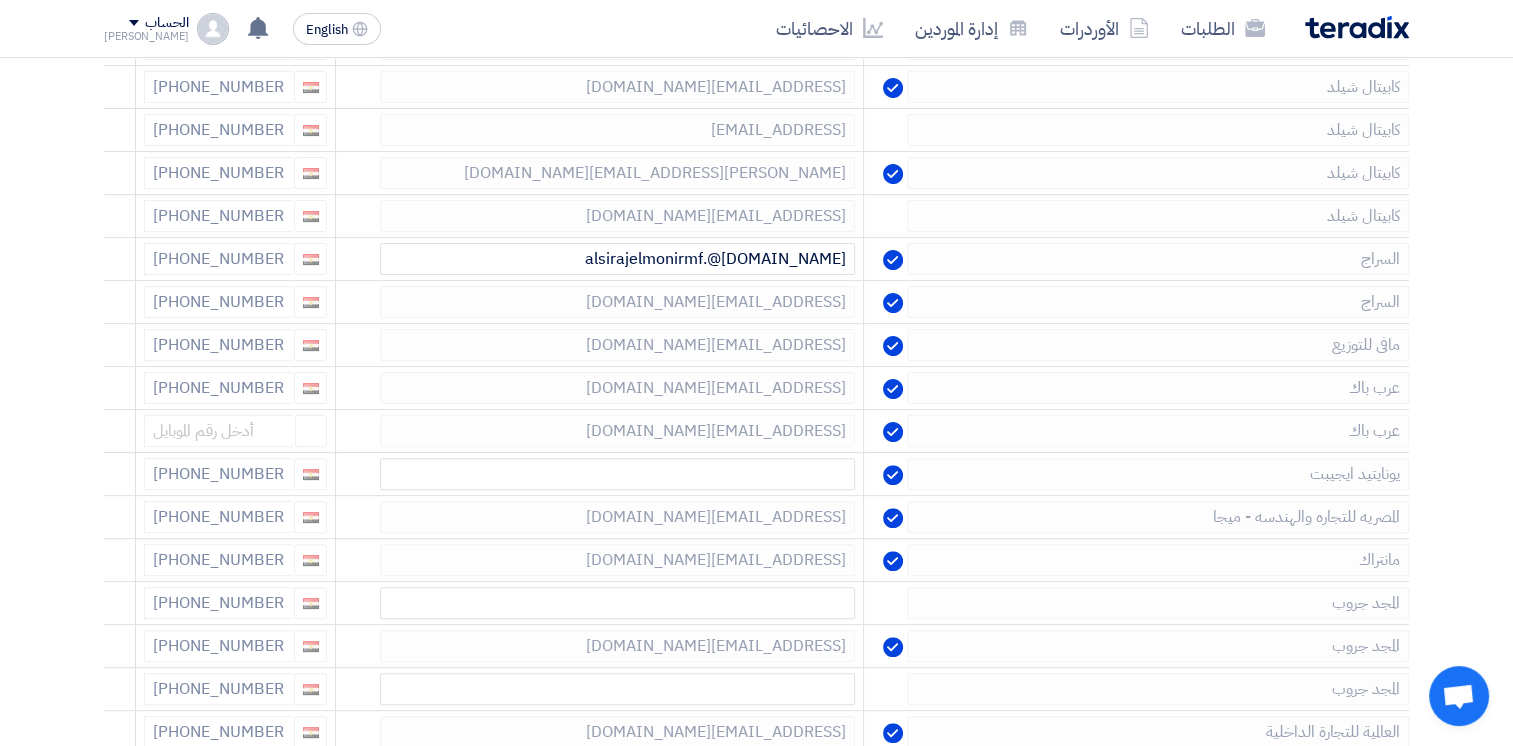 click 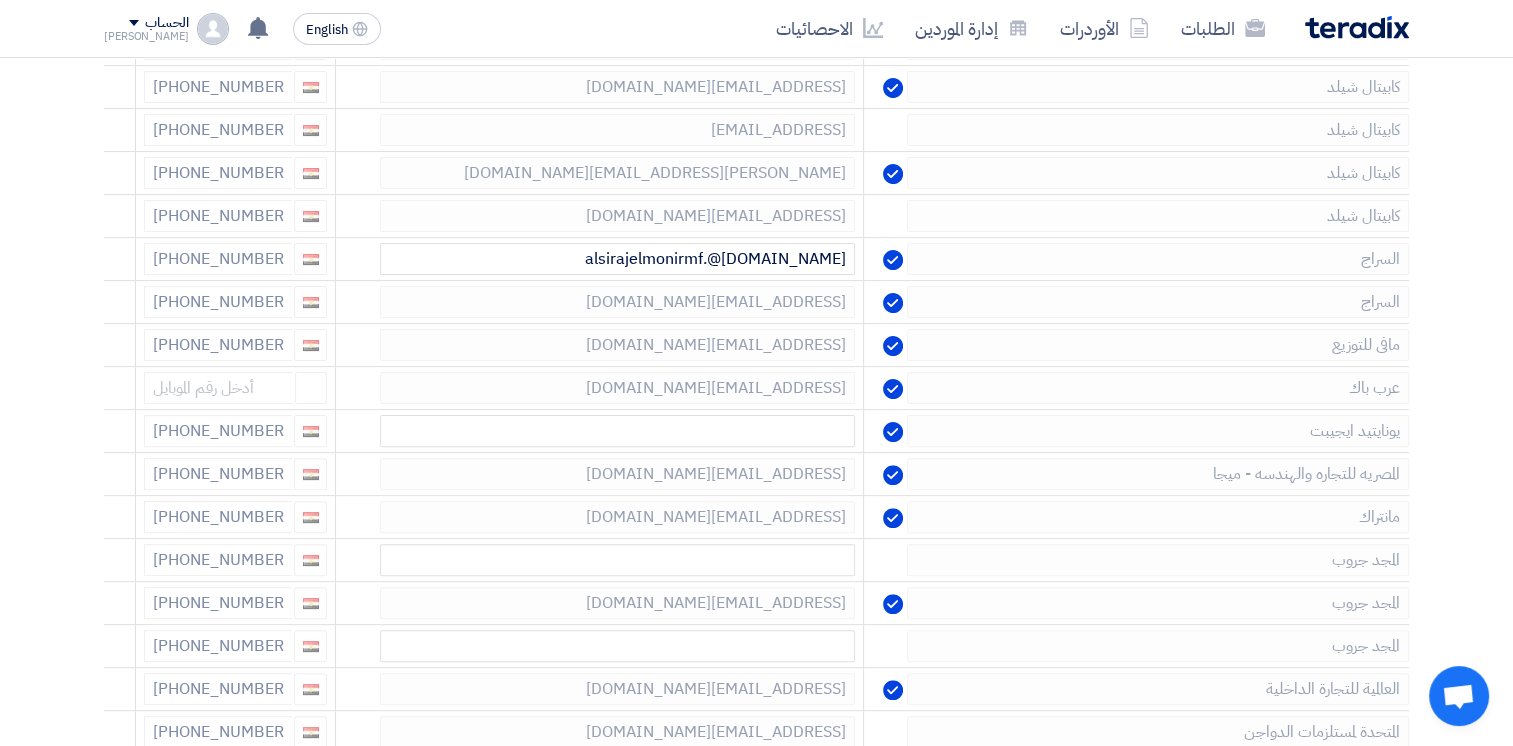 click 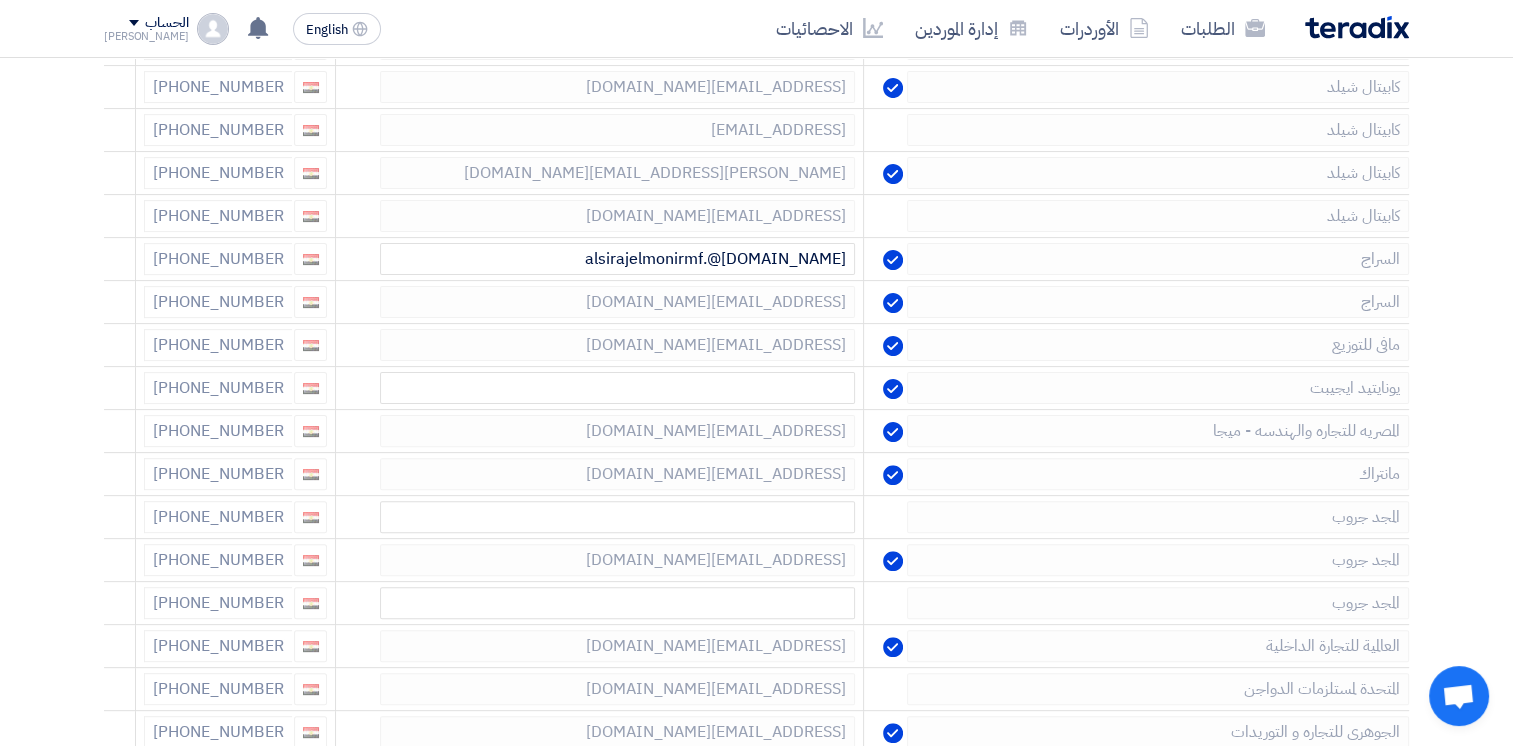 click 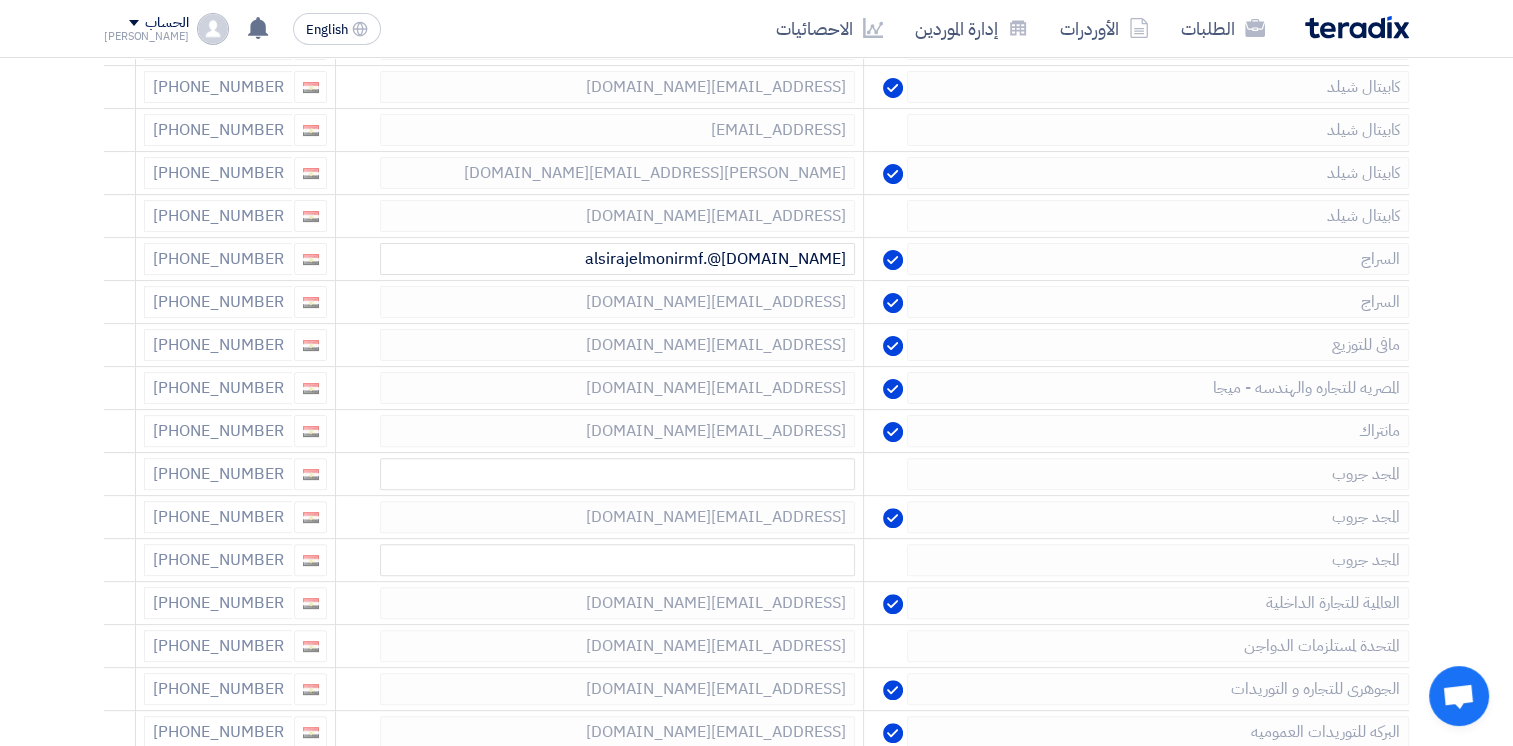 click 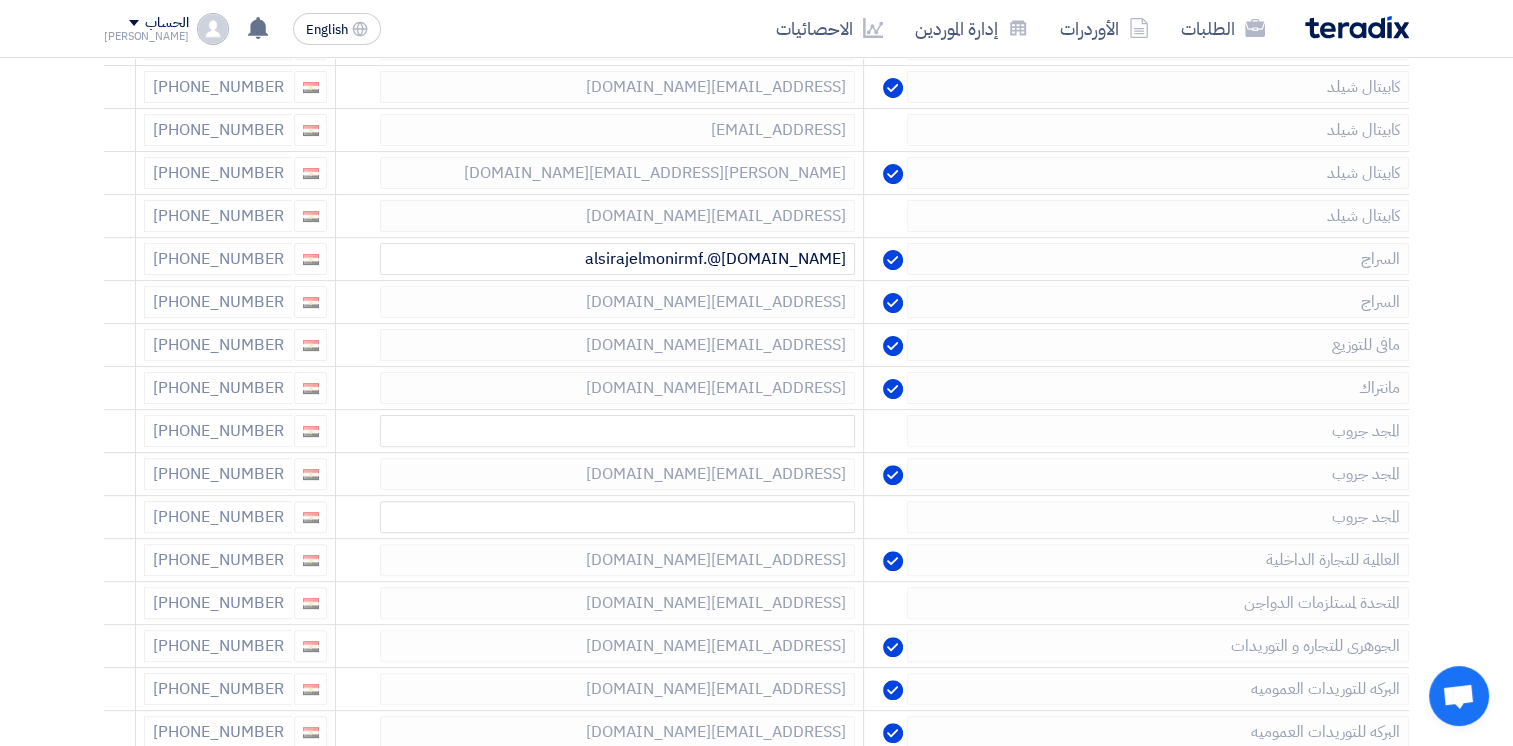 click 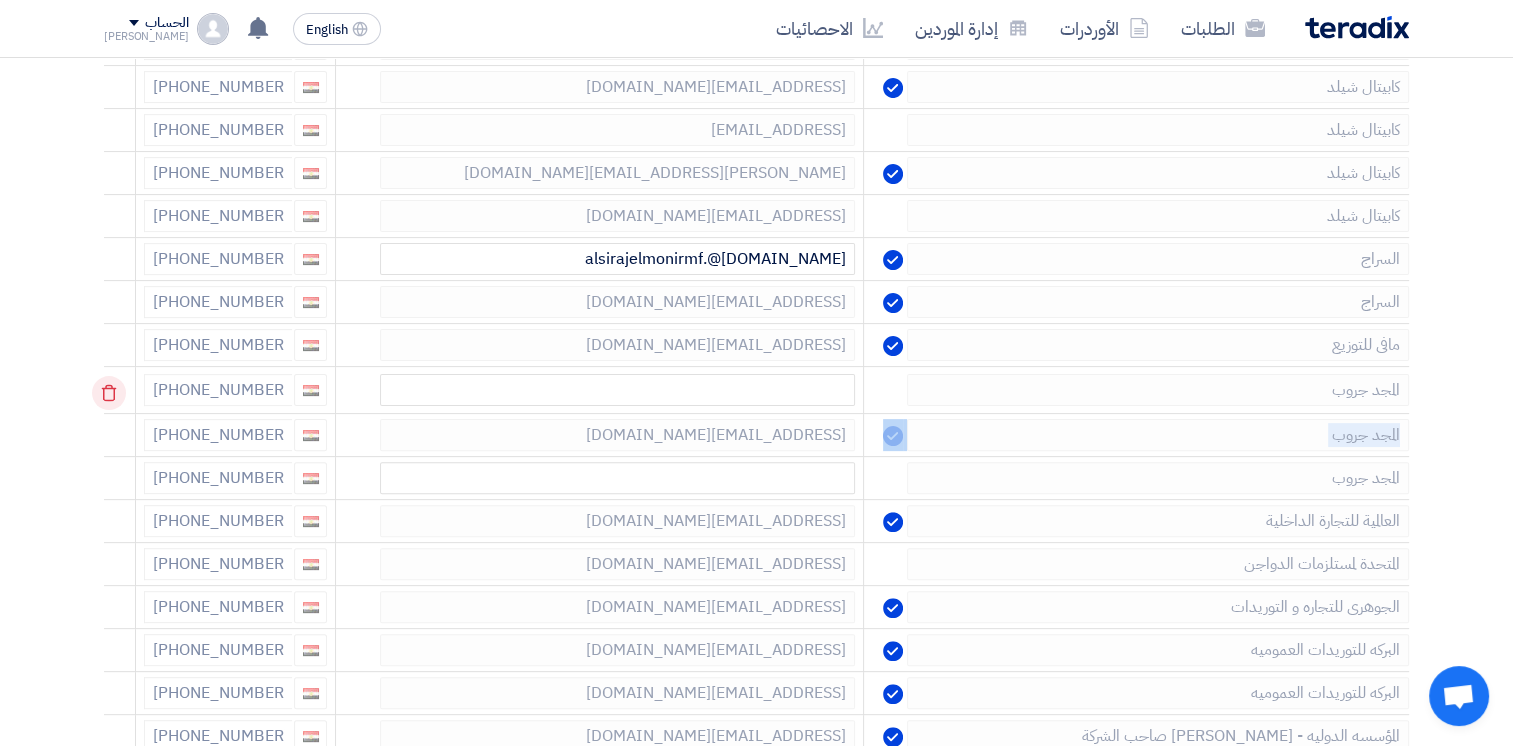 click 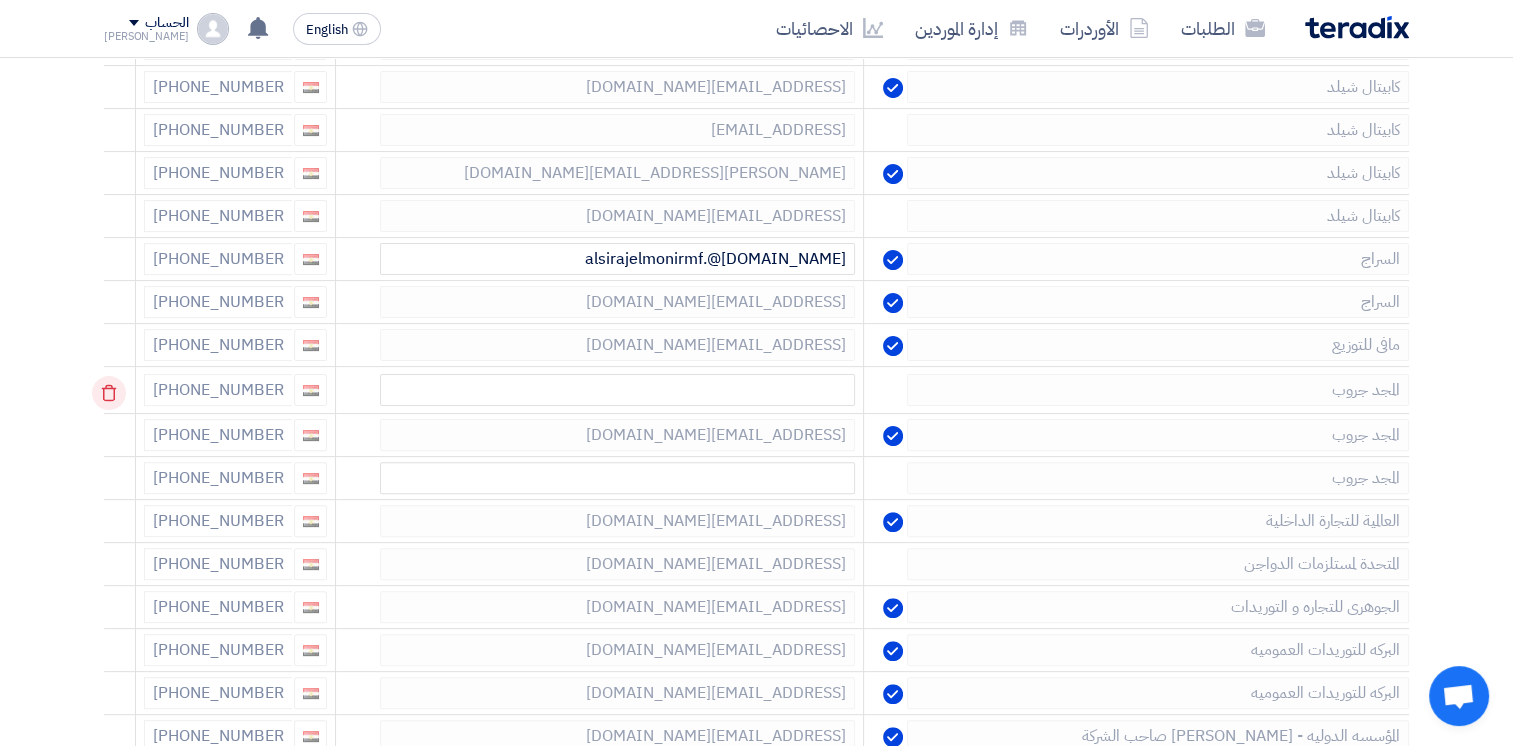 click 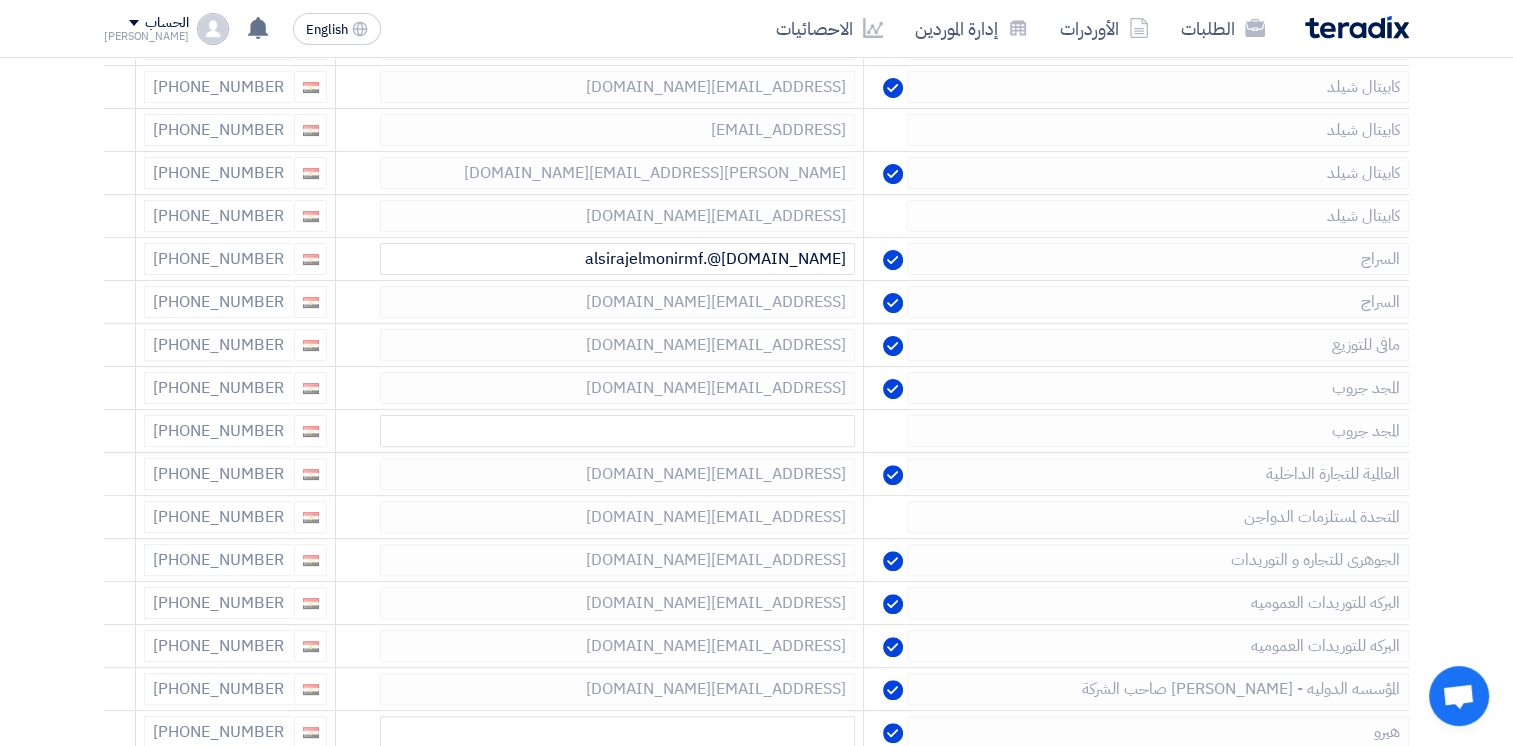 click 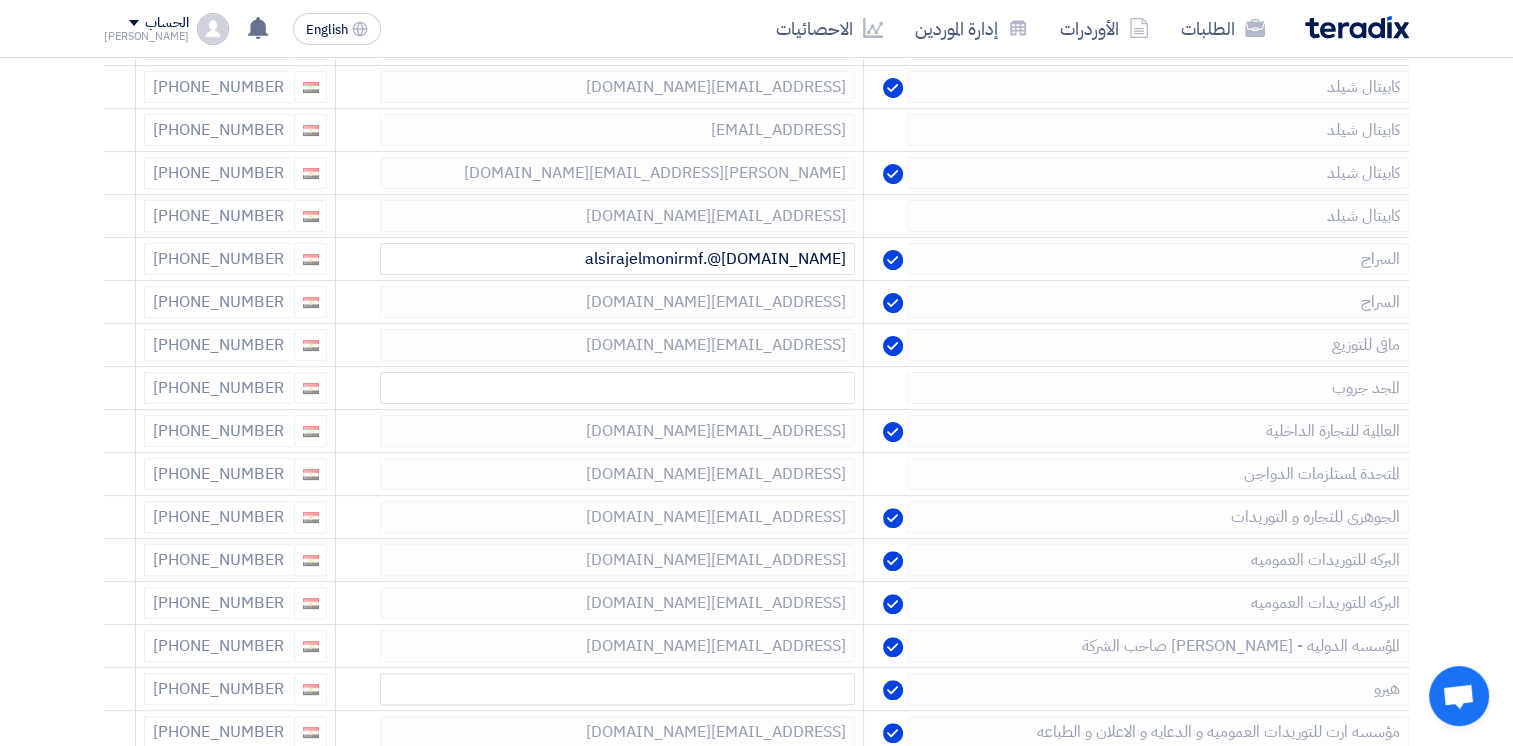 click 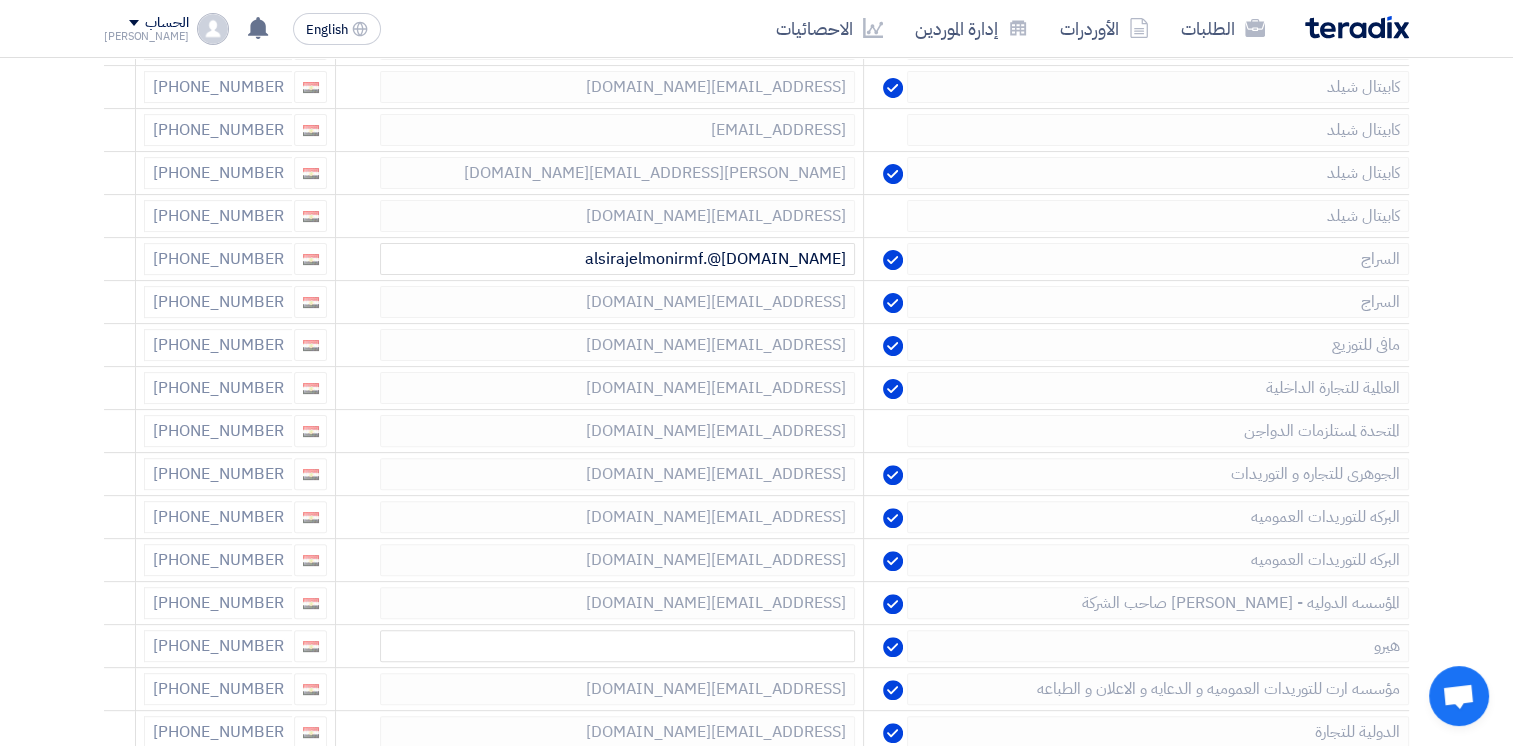 click 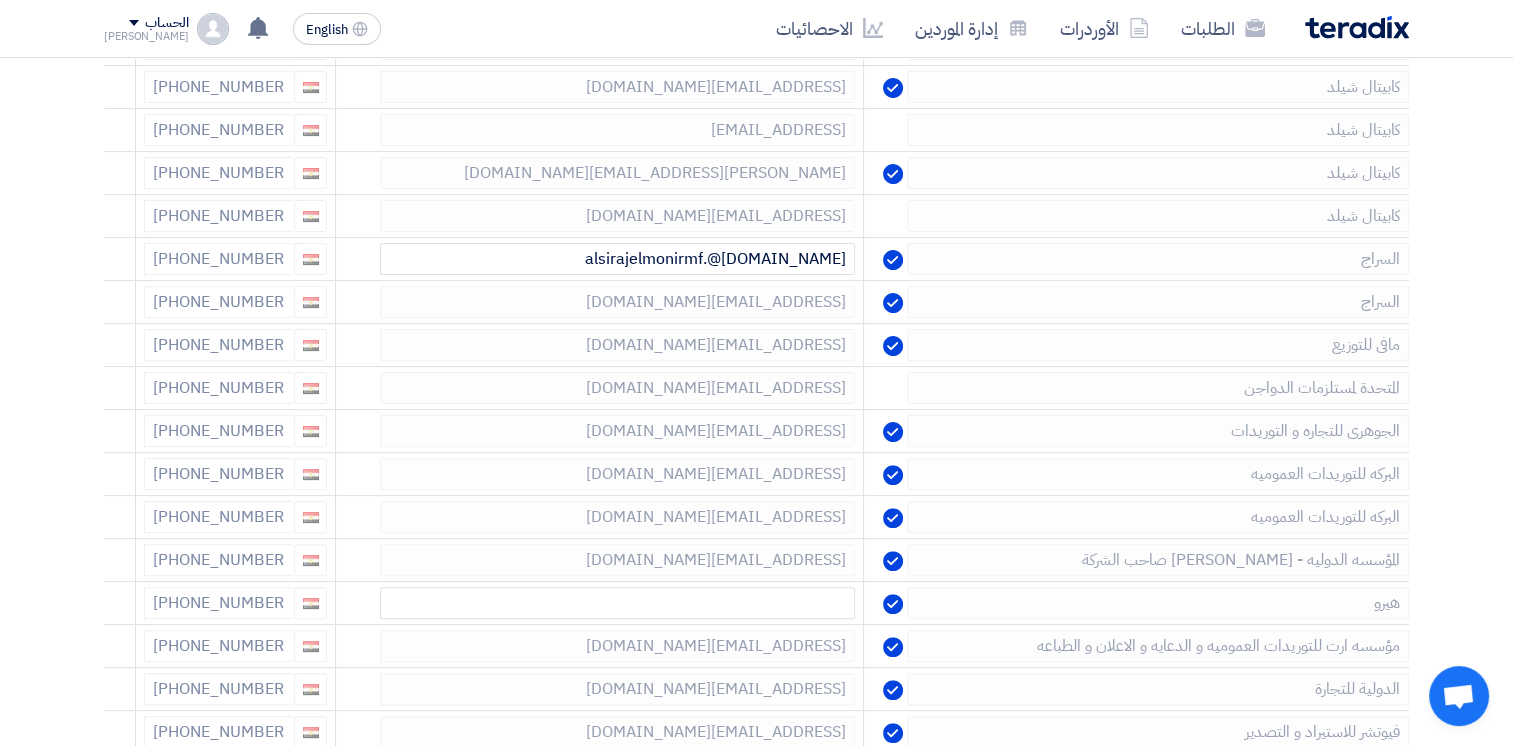 click 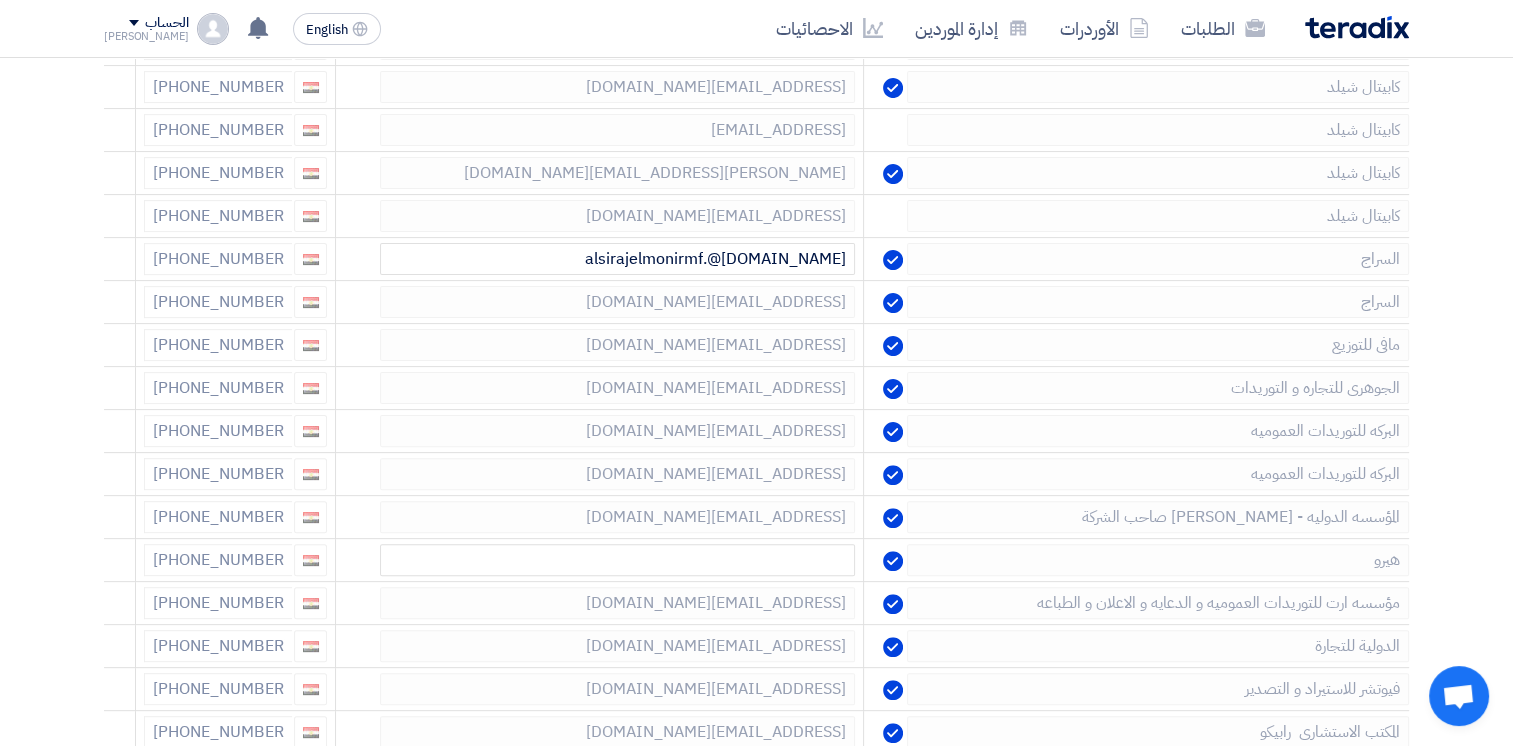 click 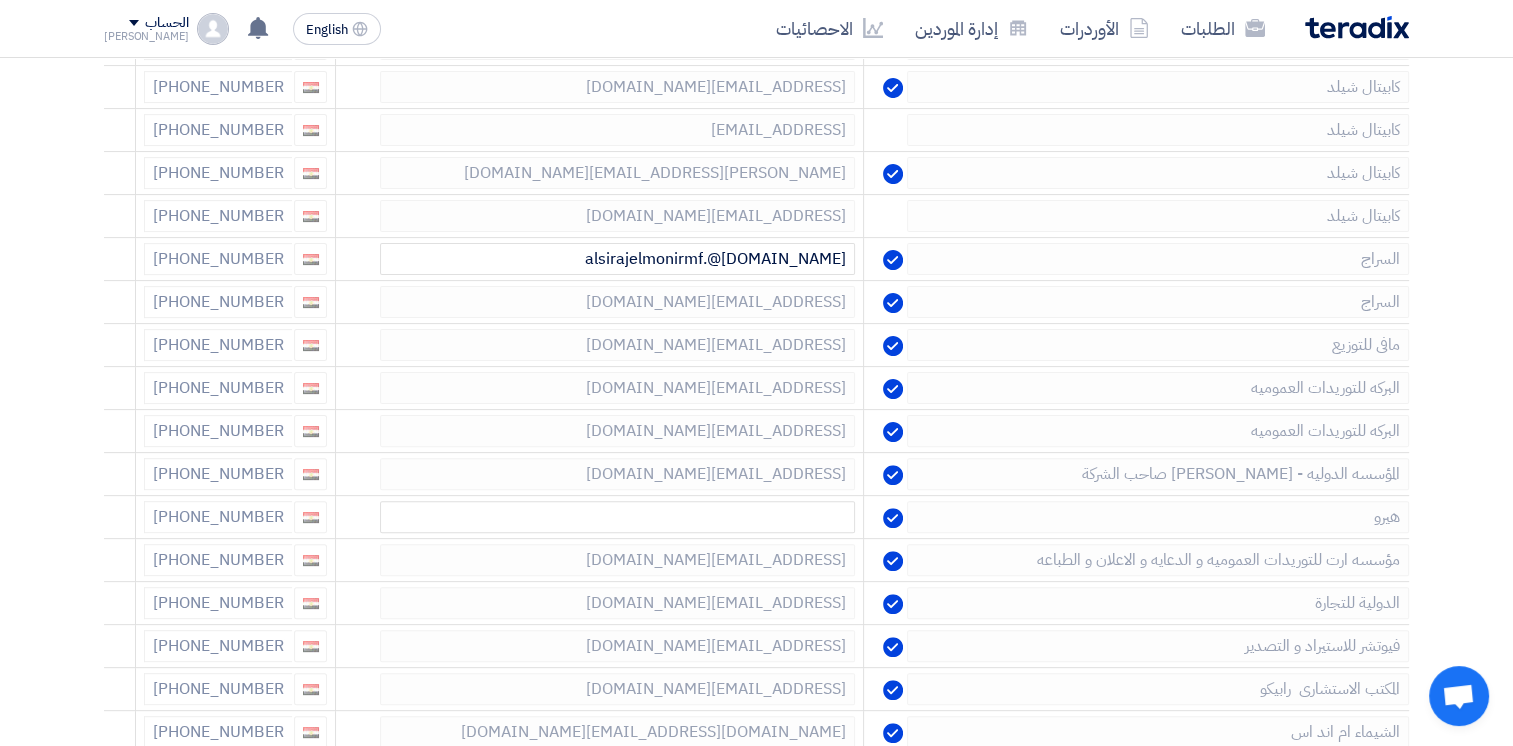 click 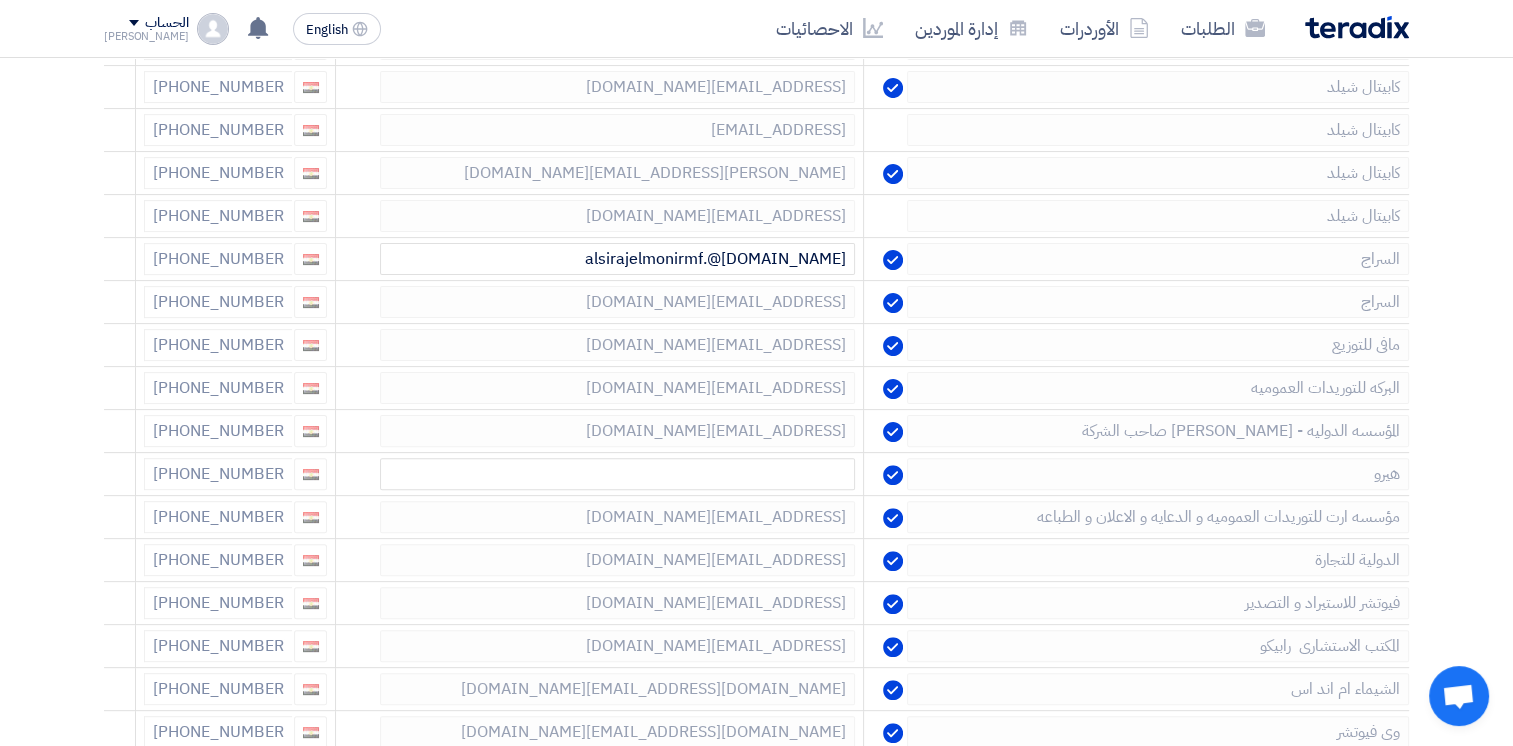 click 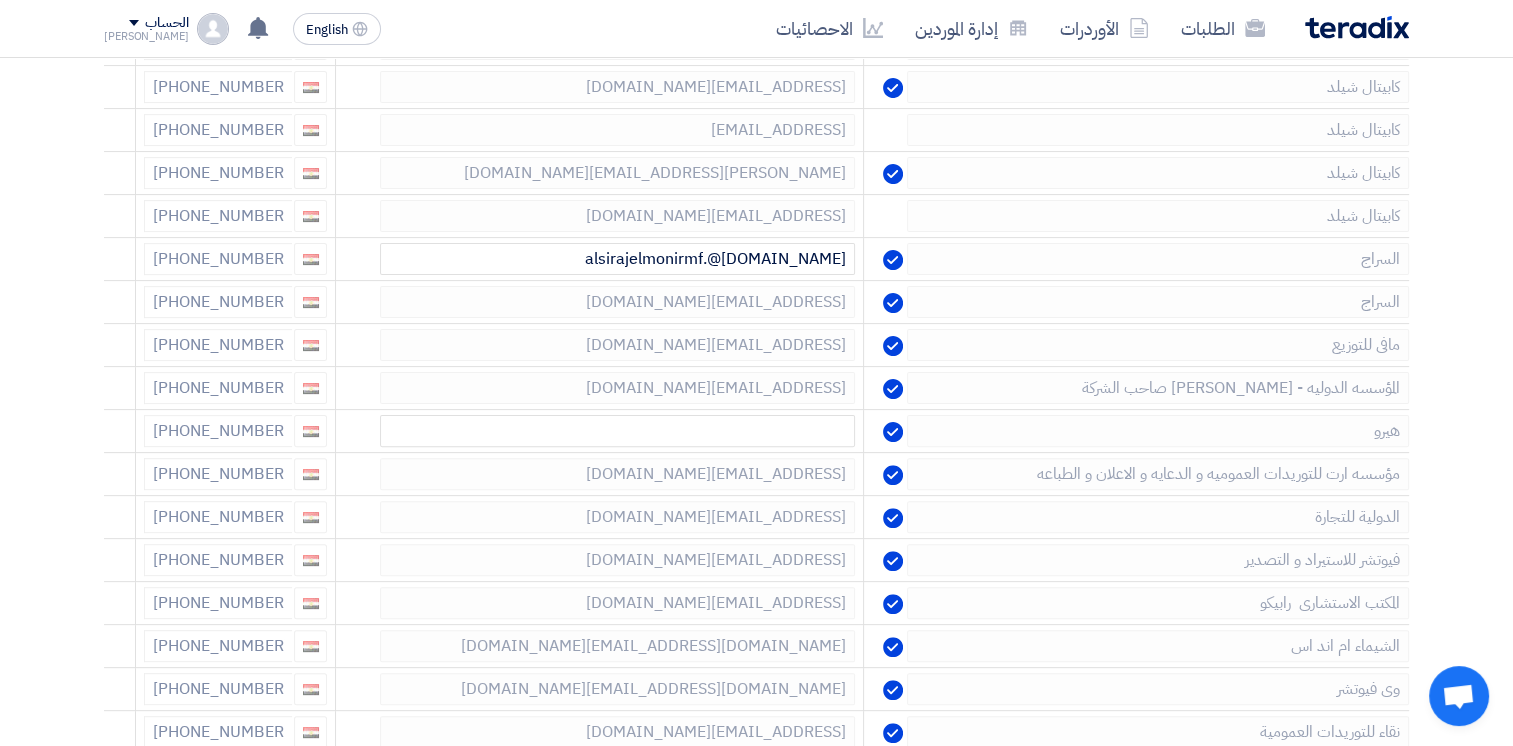 click 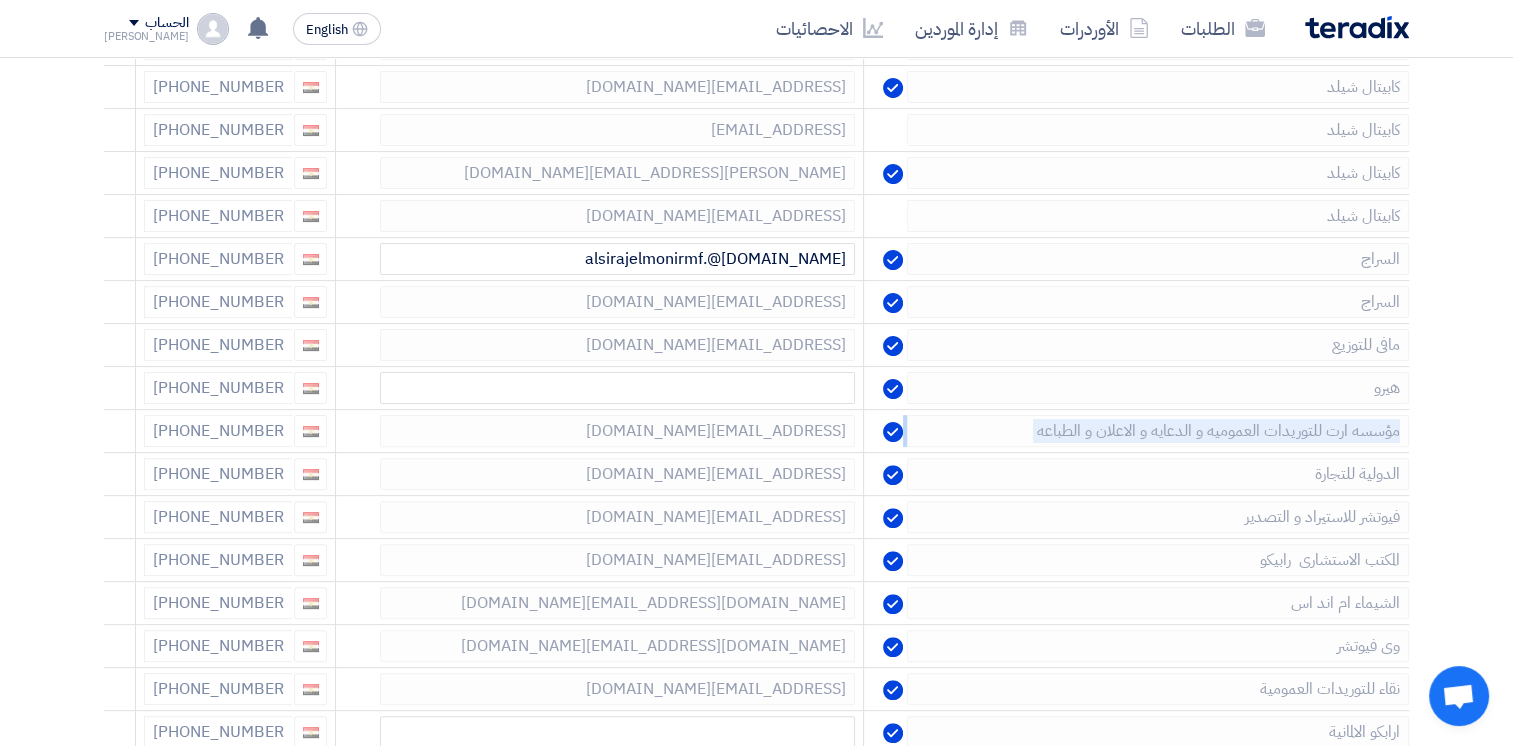 click 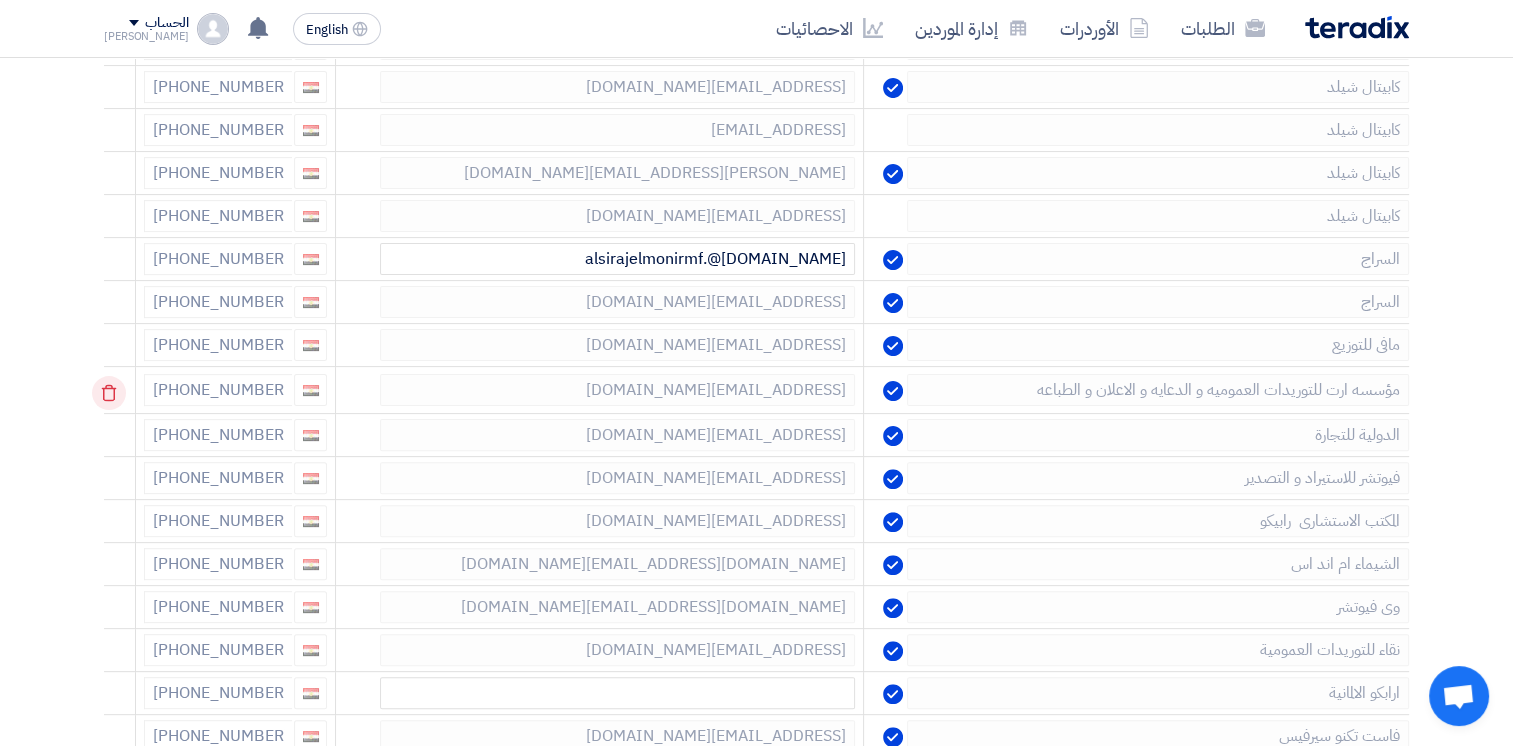 click 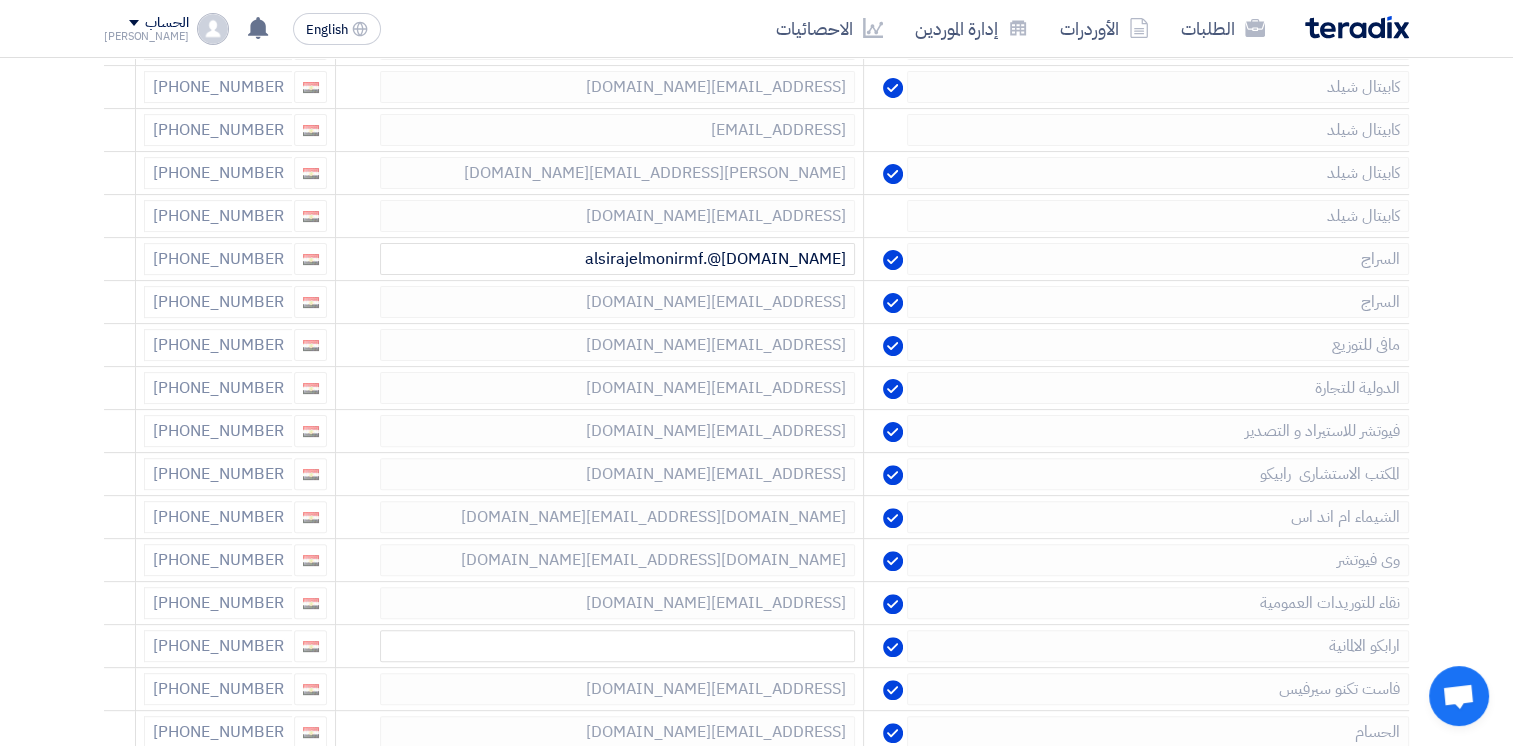 click 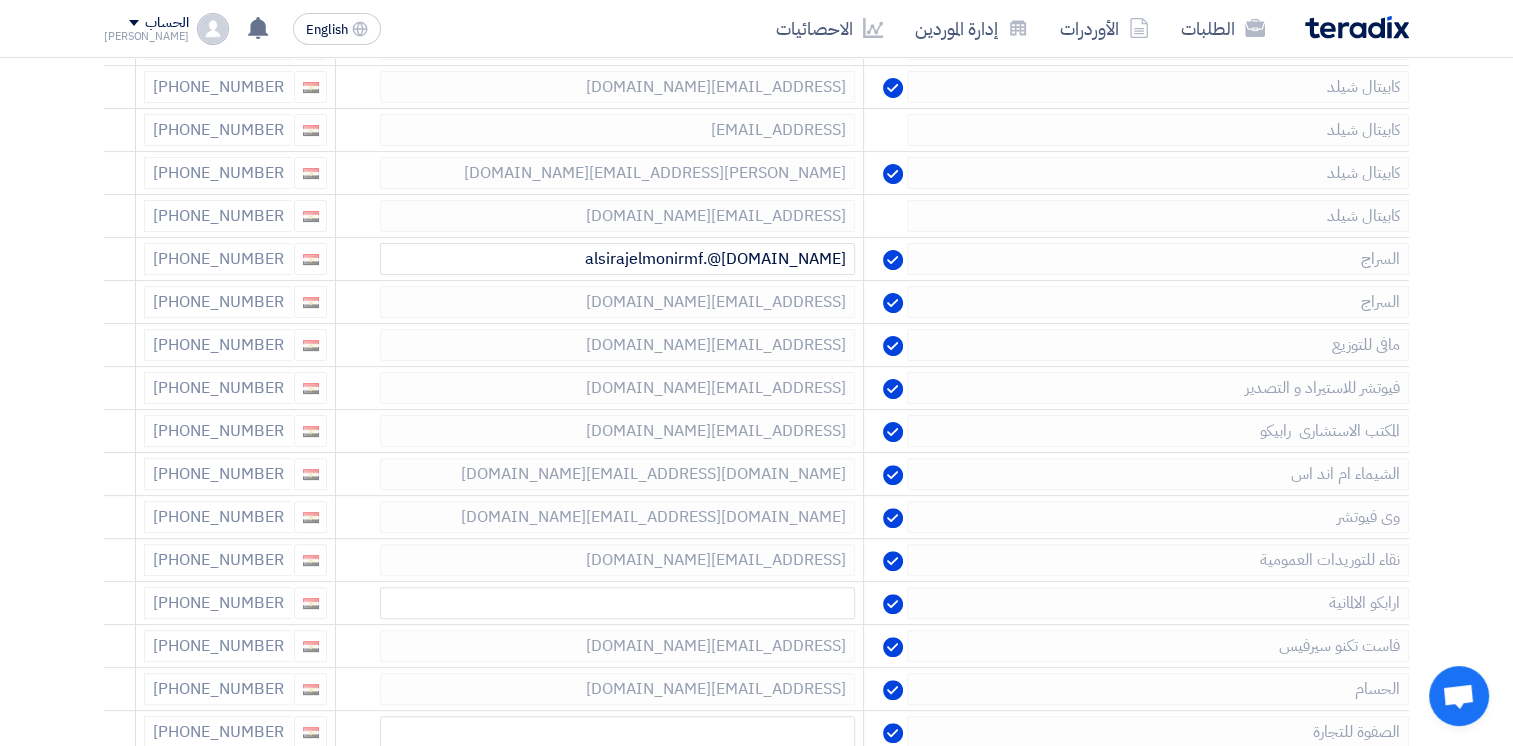 click 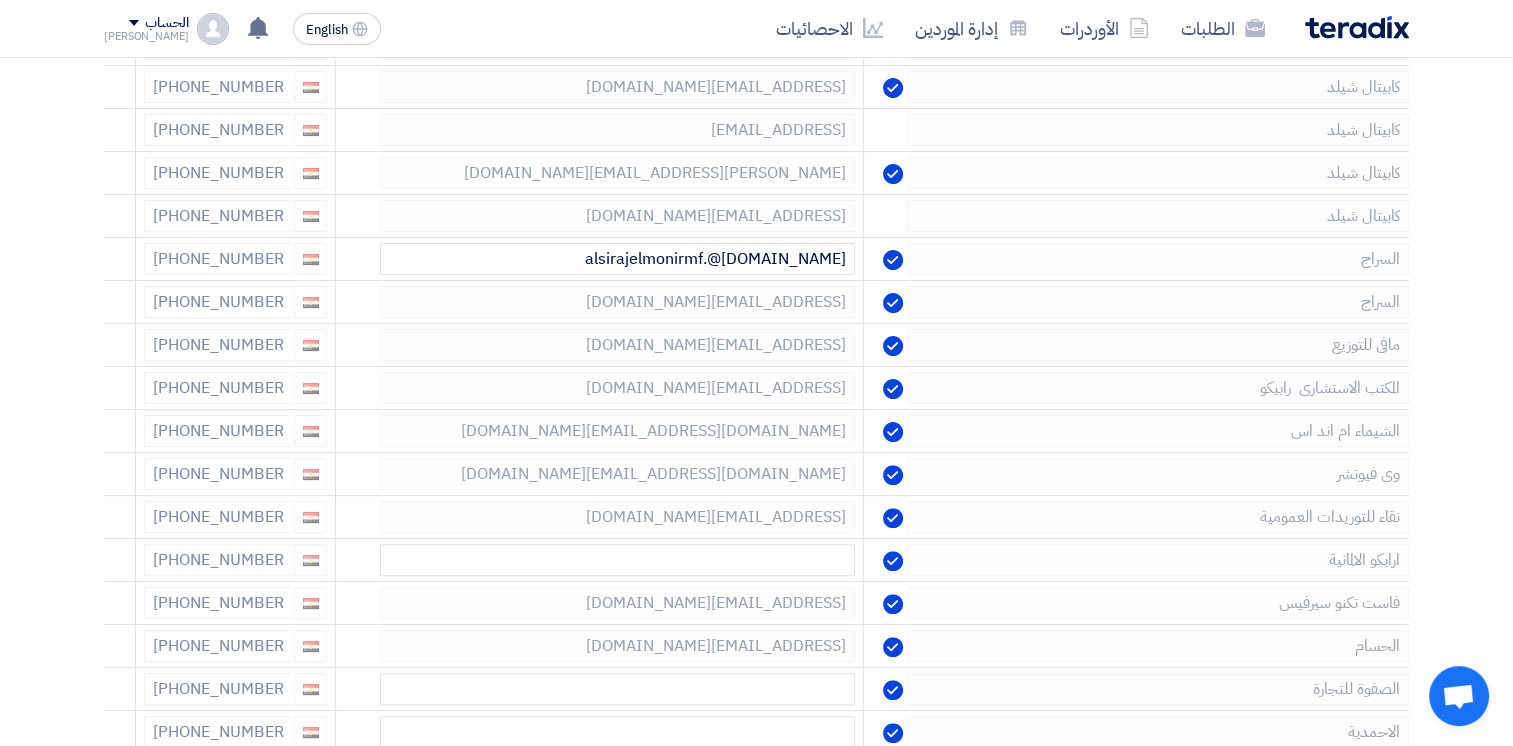 click 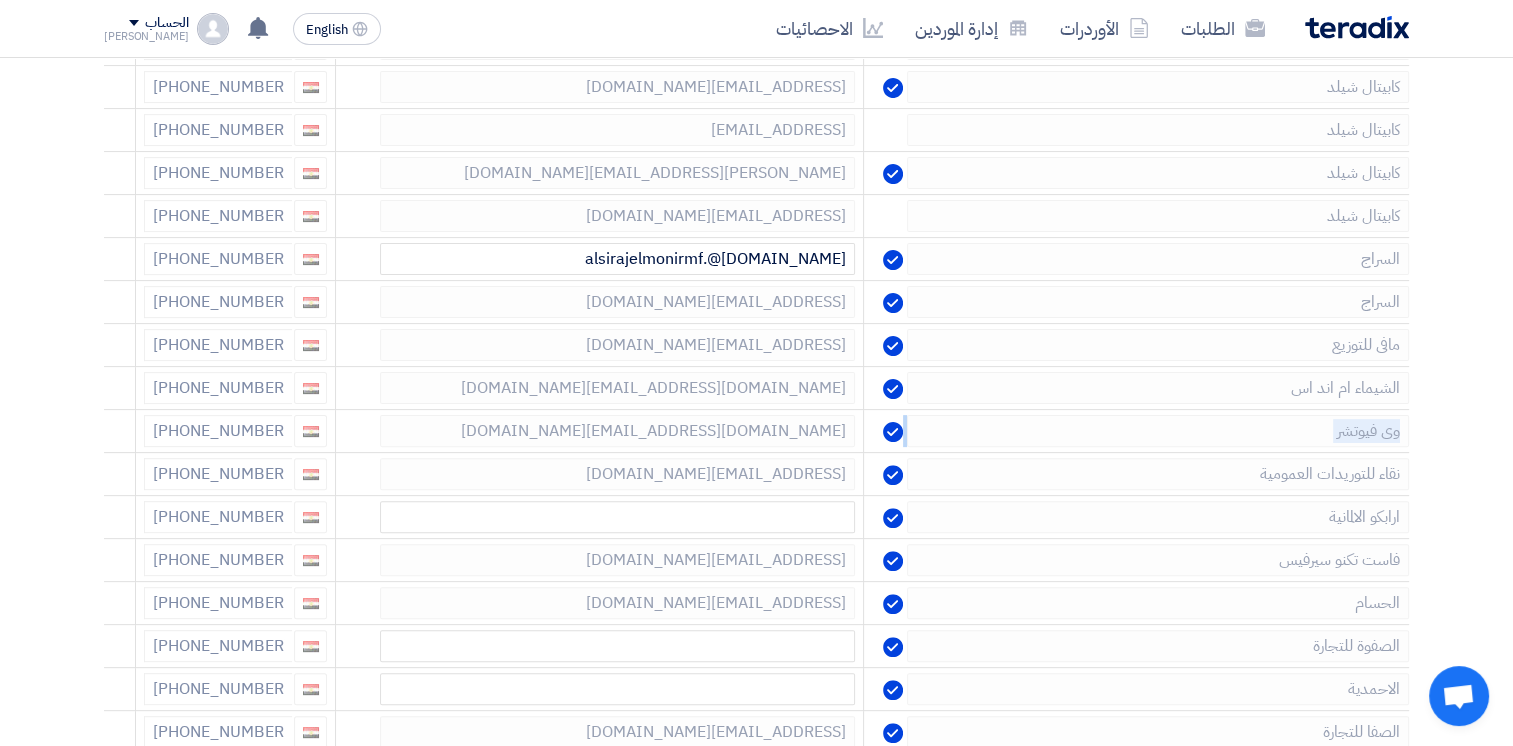 click 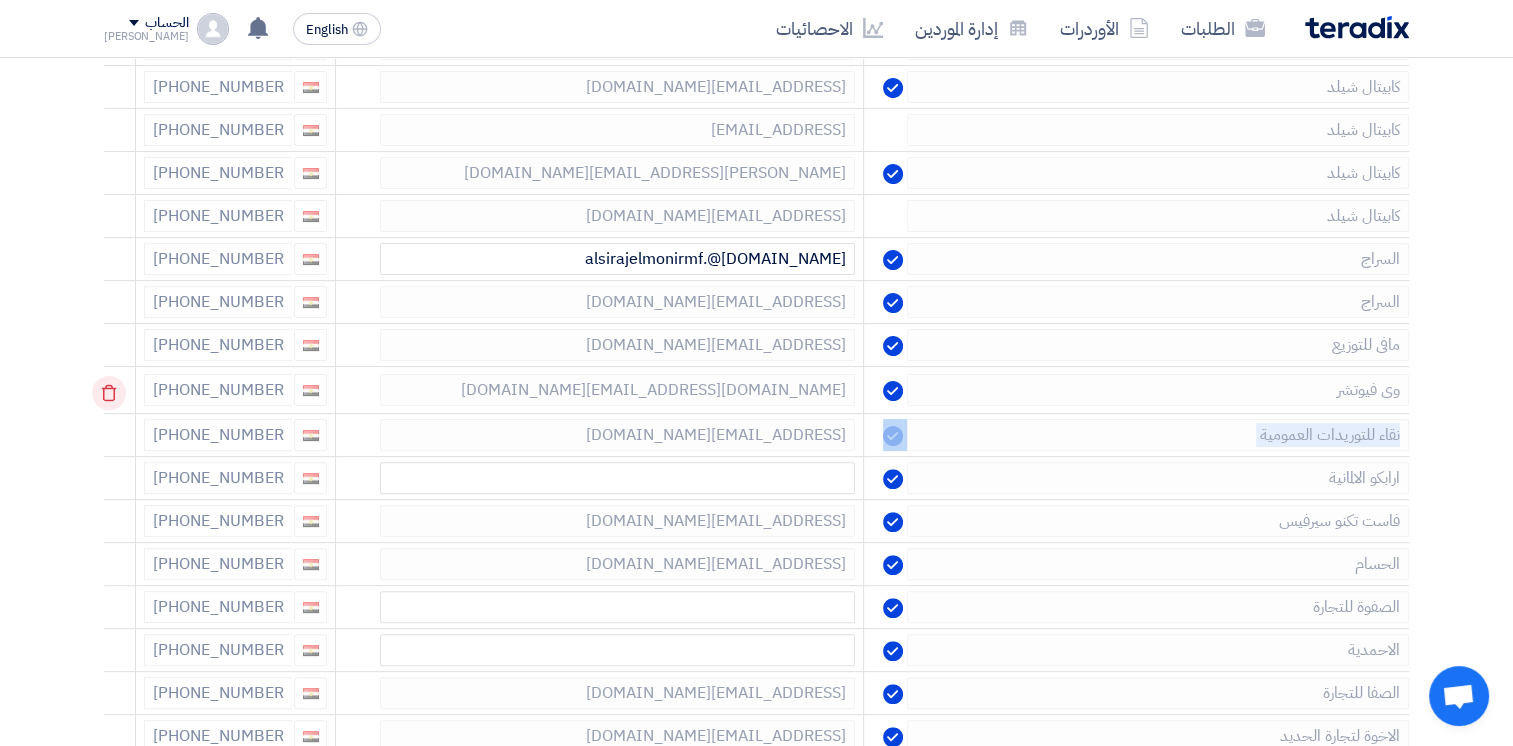 click 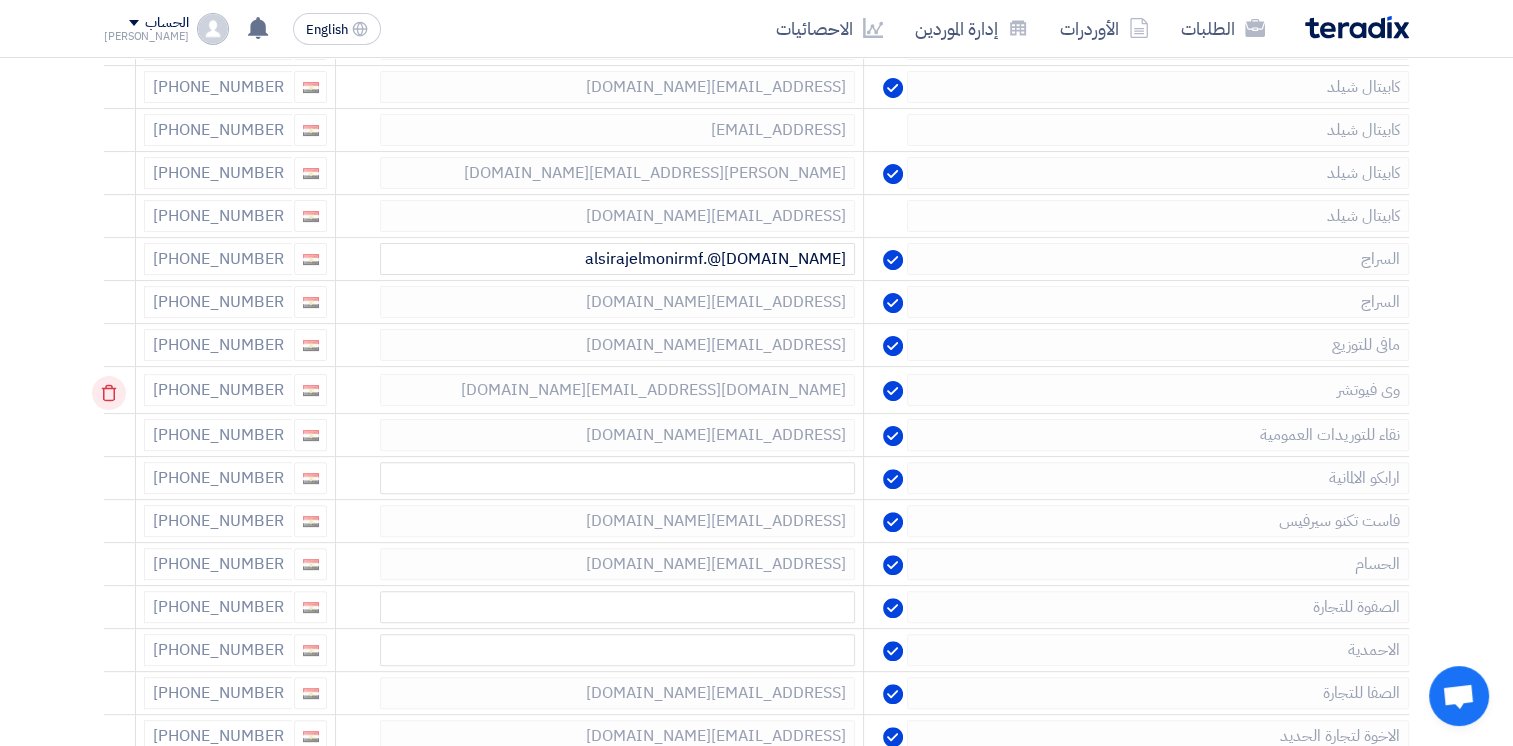 click 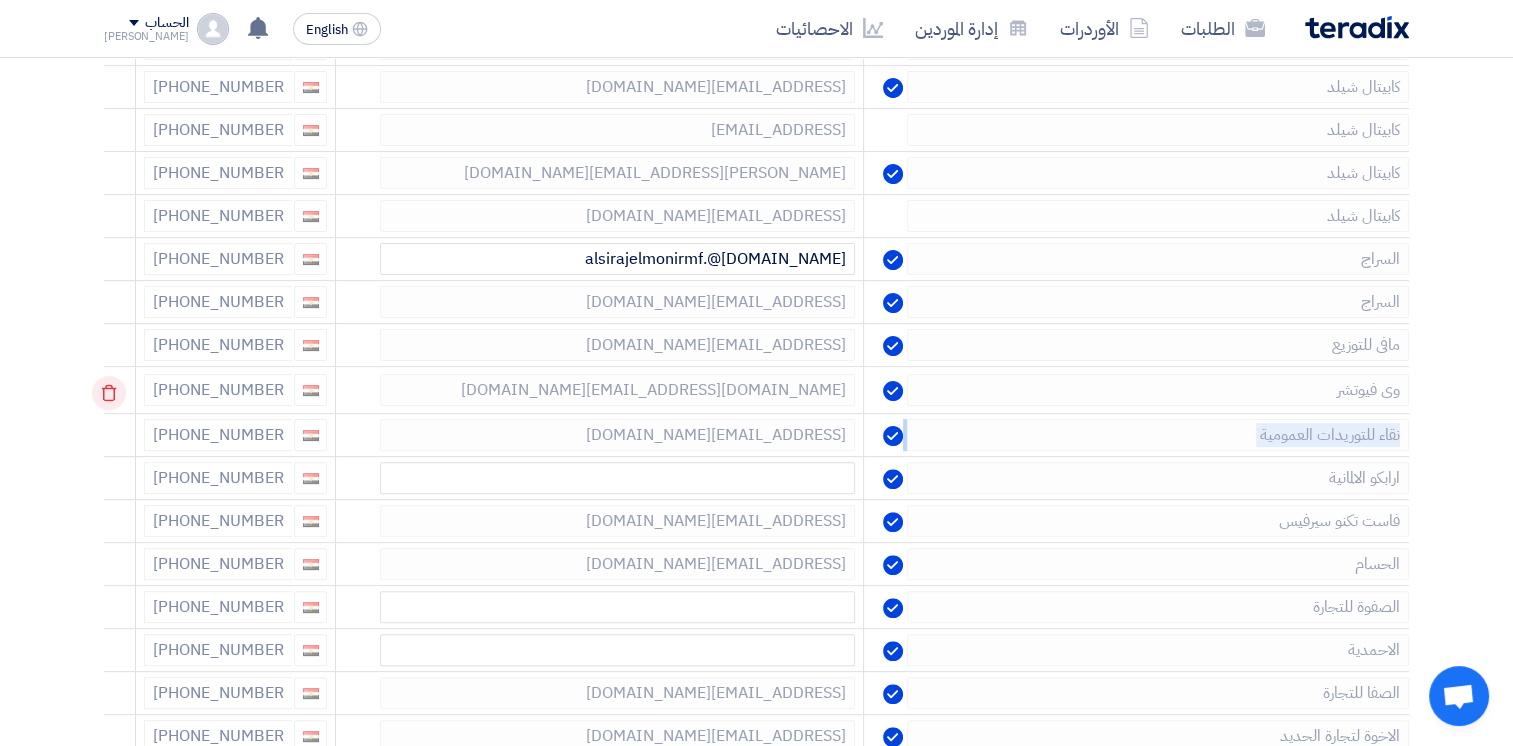 click 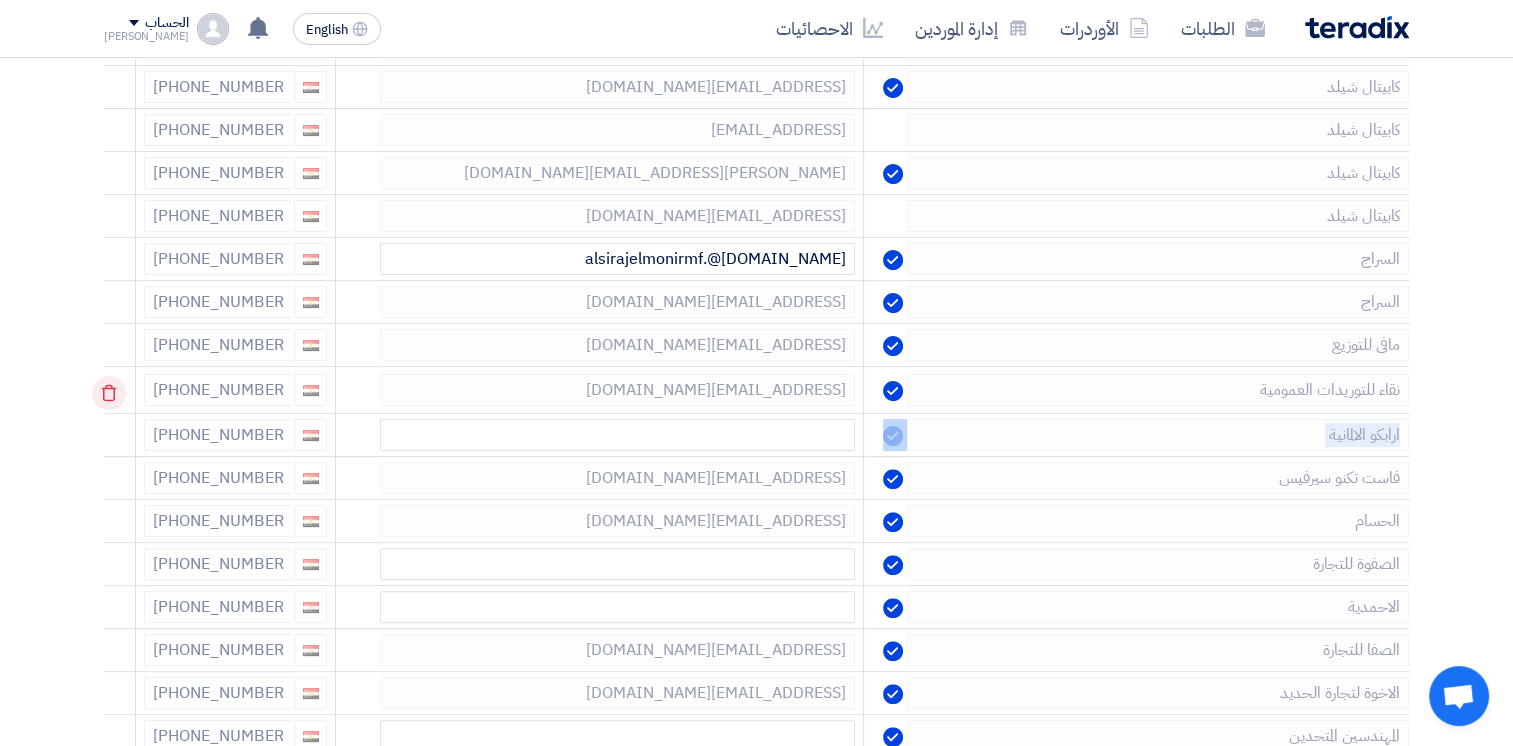 click 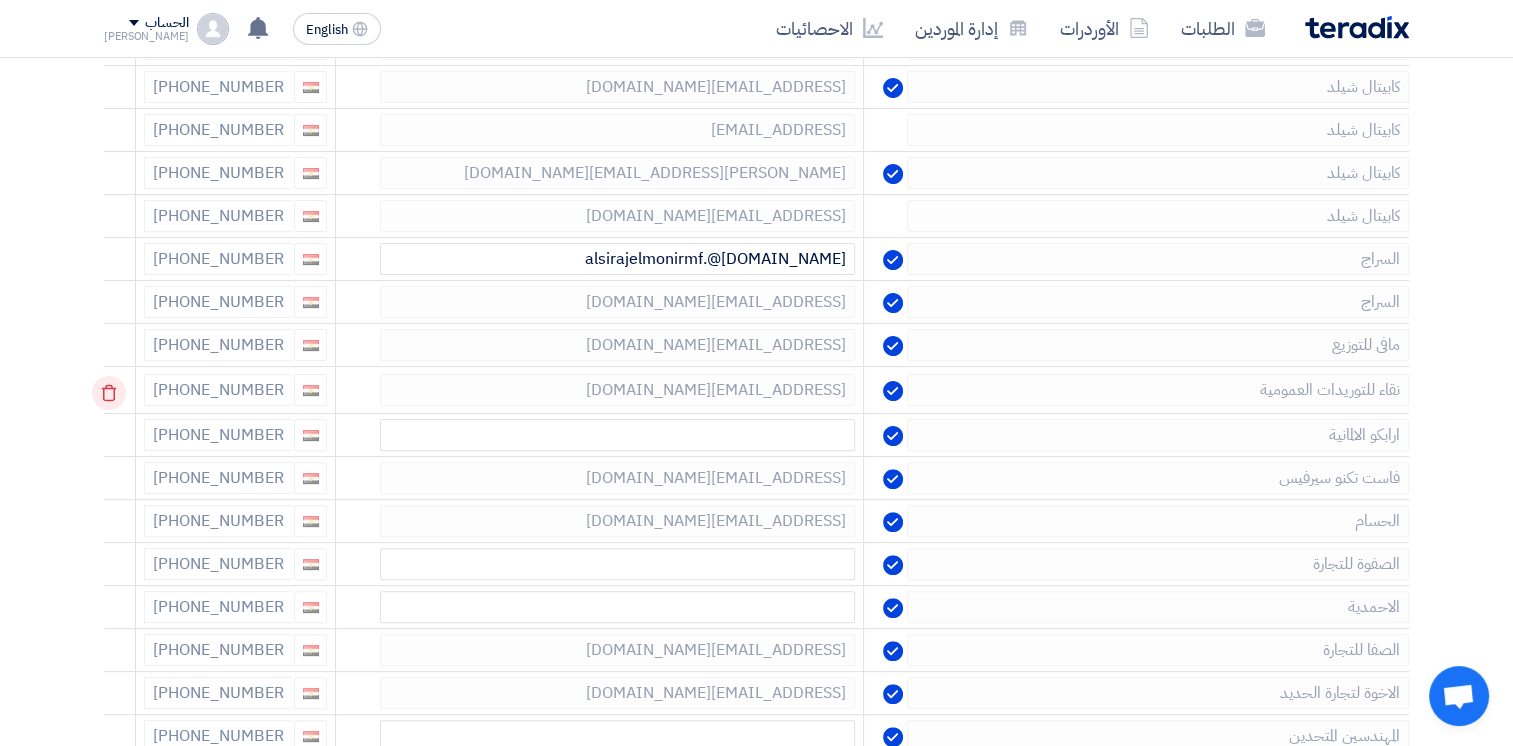 click 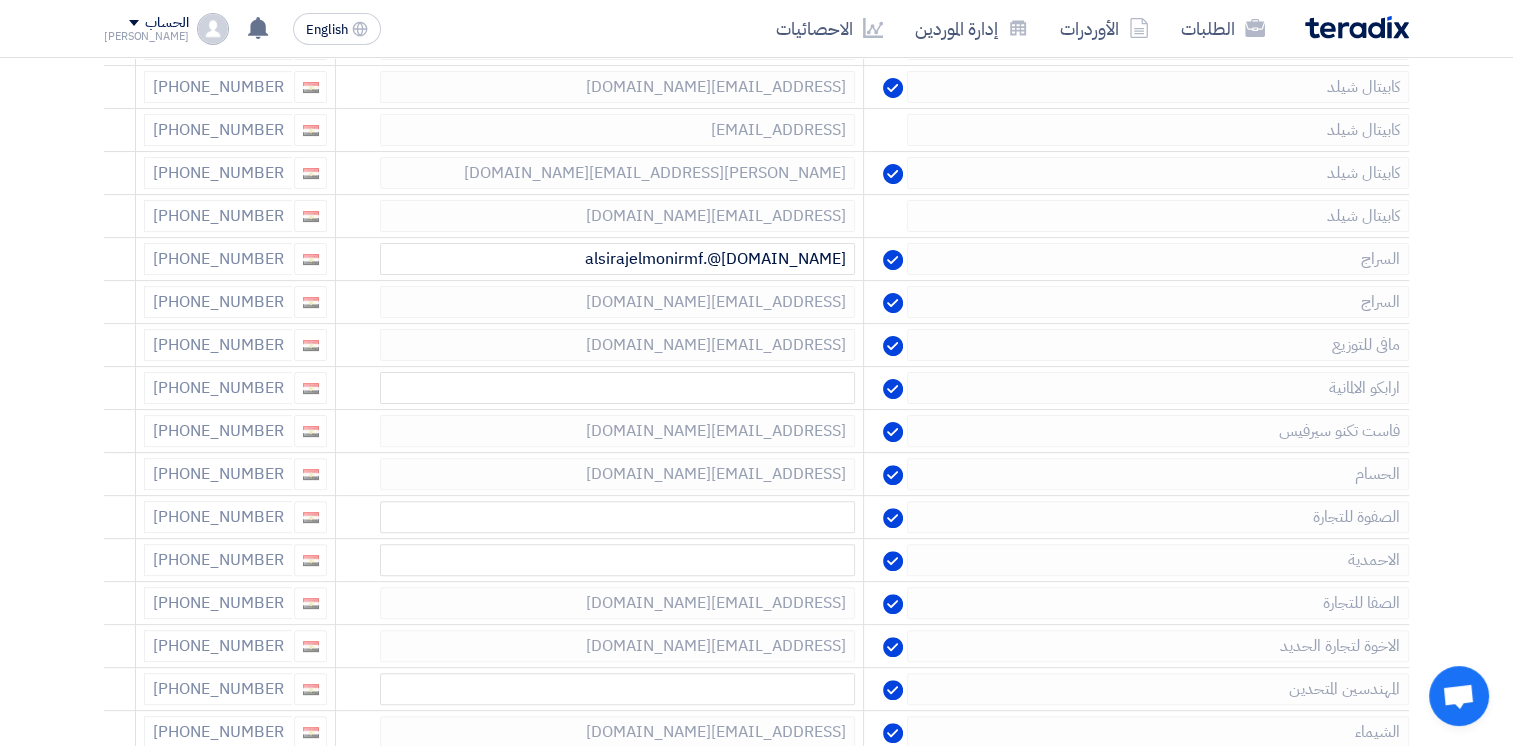 click 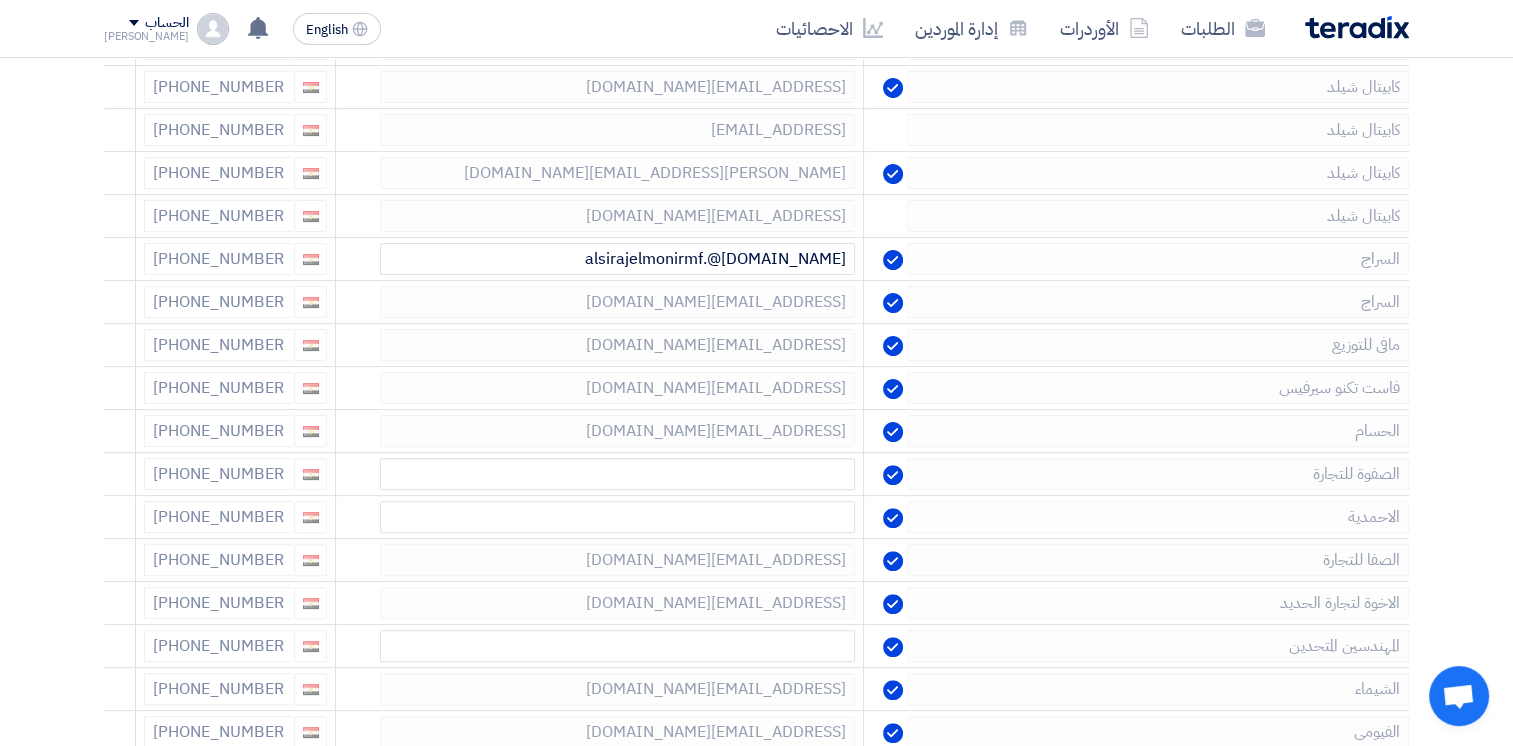 click 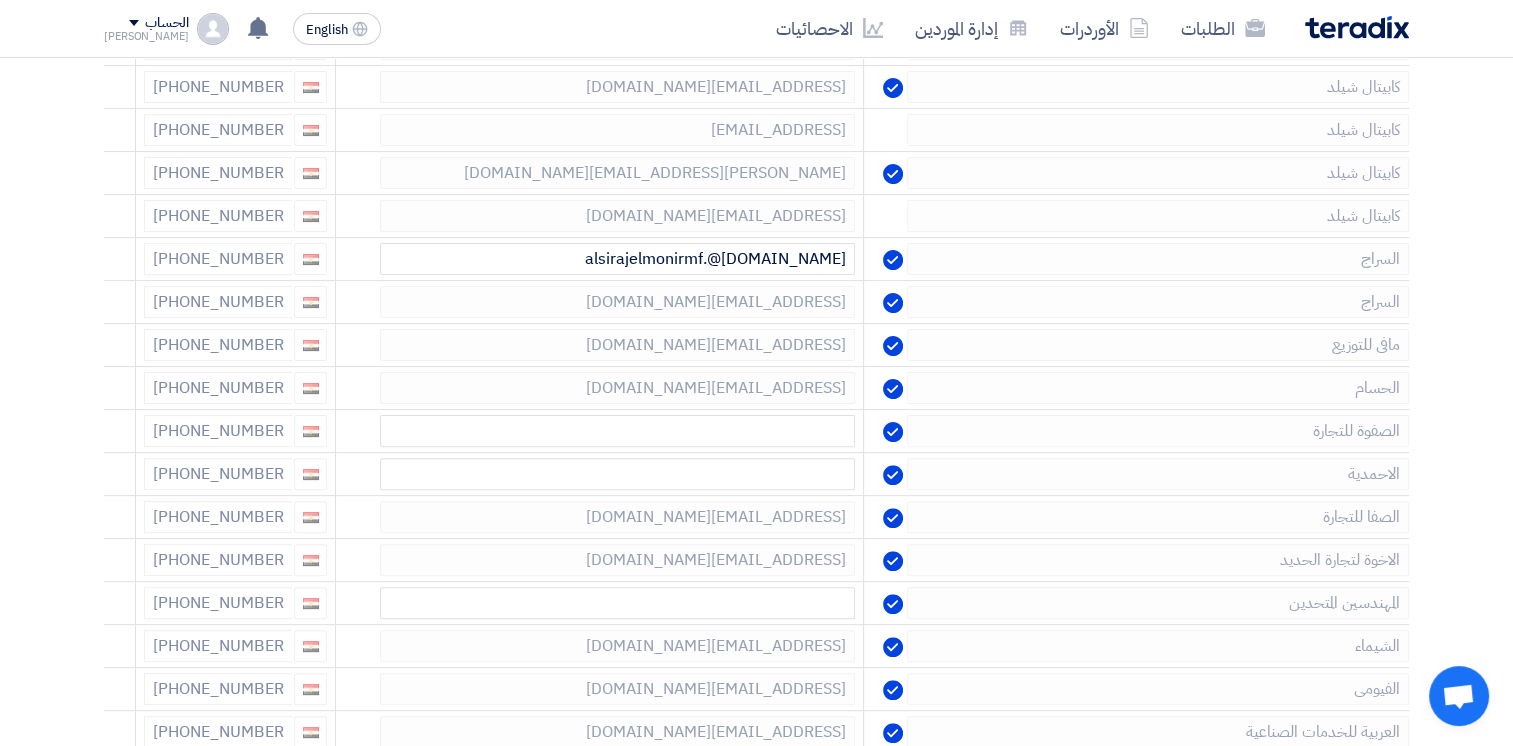 click 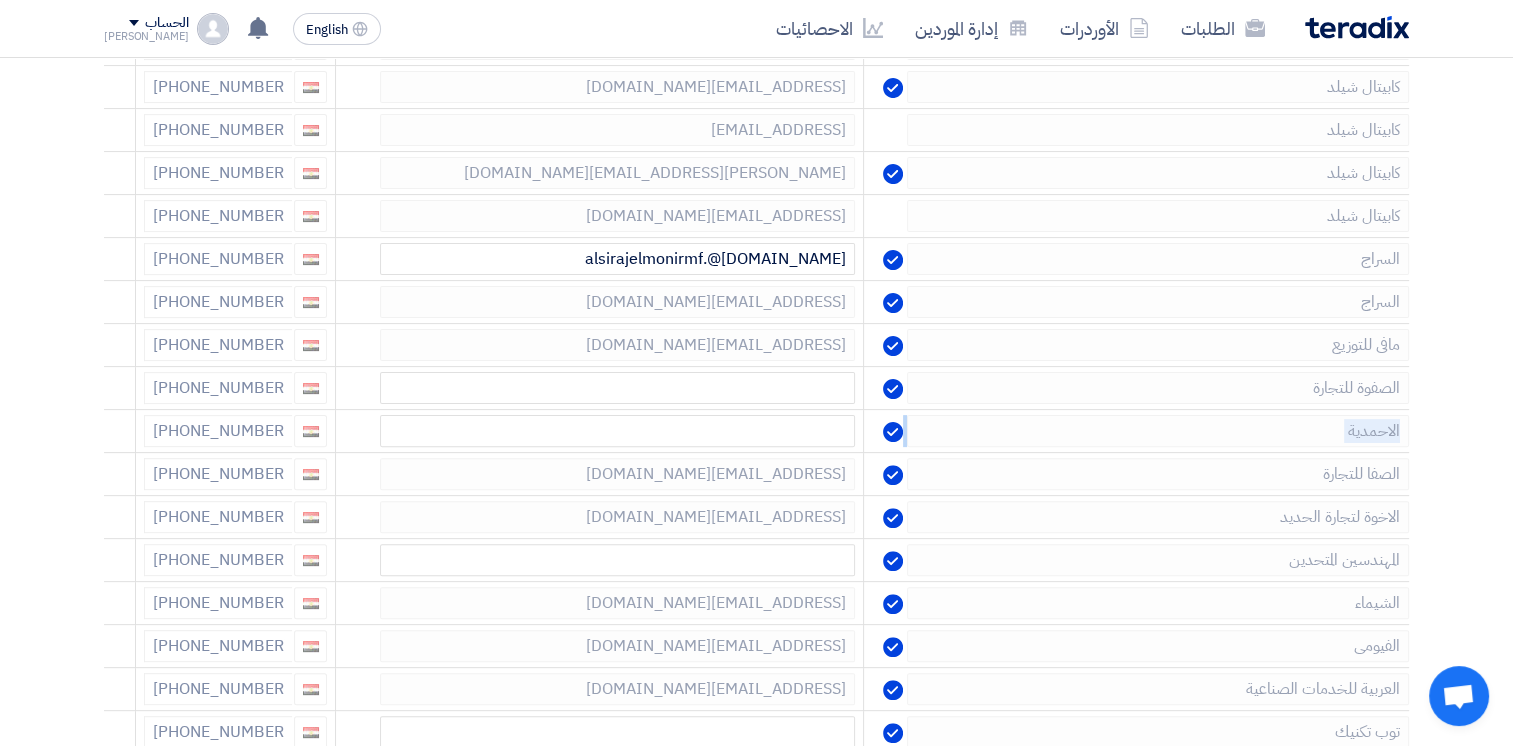 click 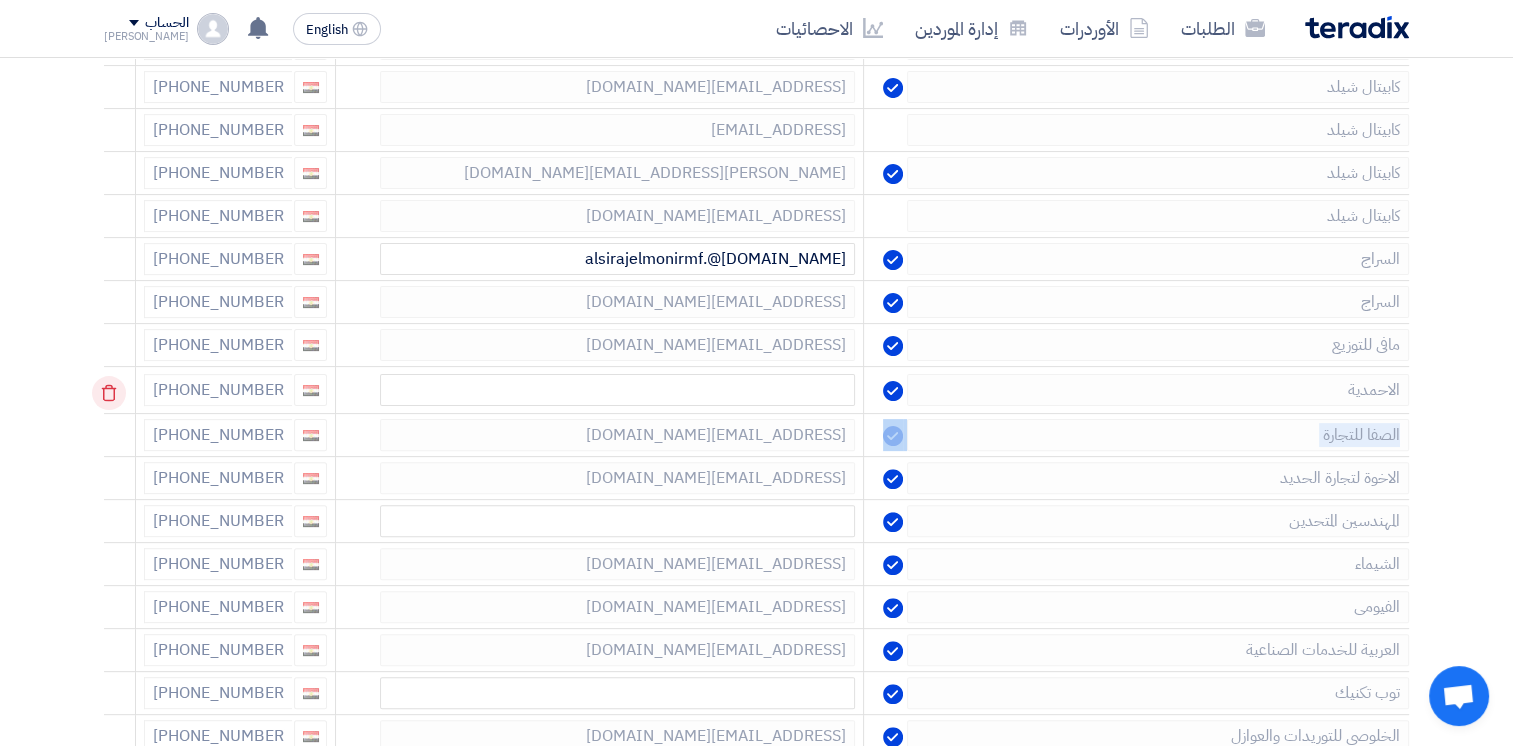 click 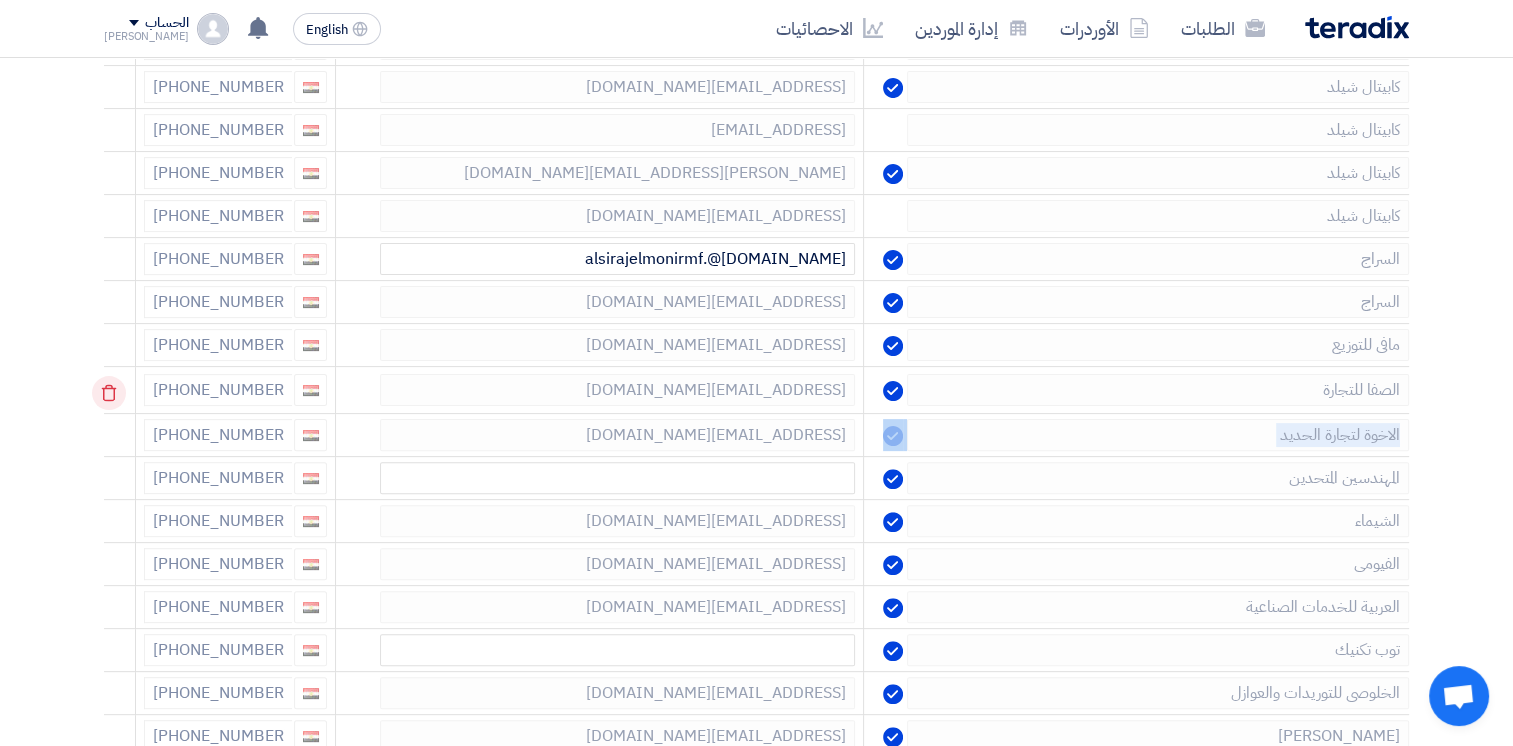 click 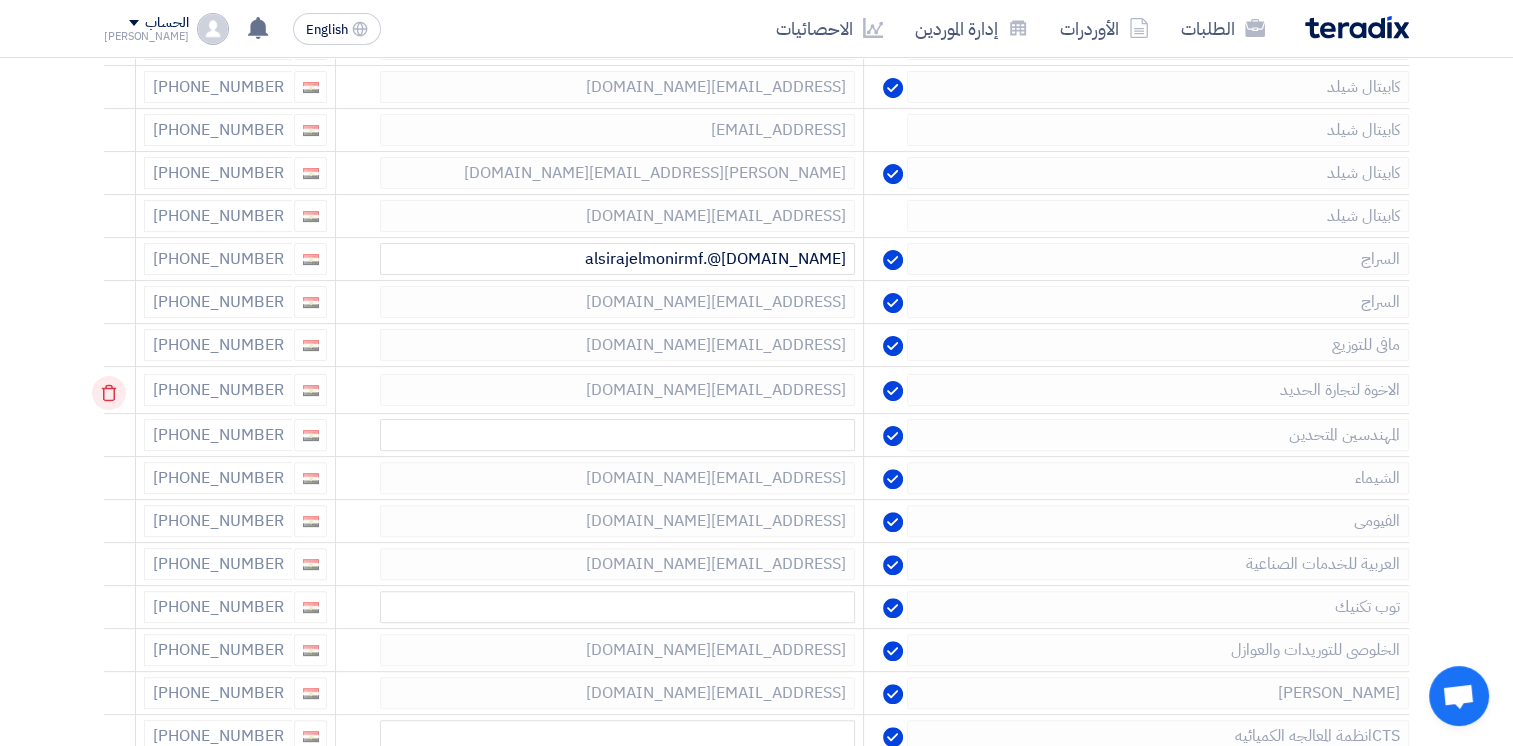 click 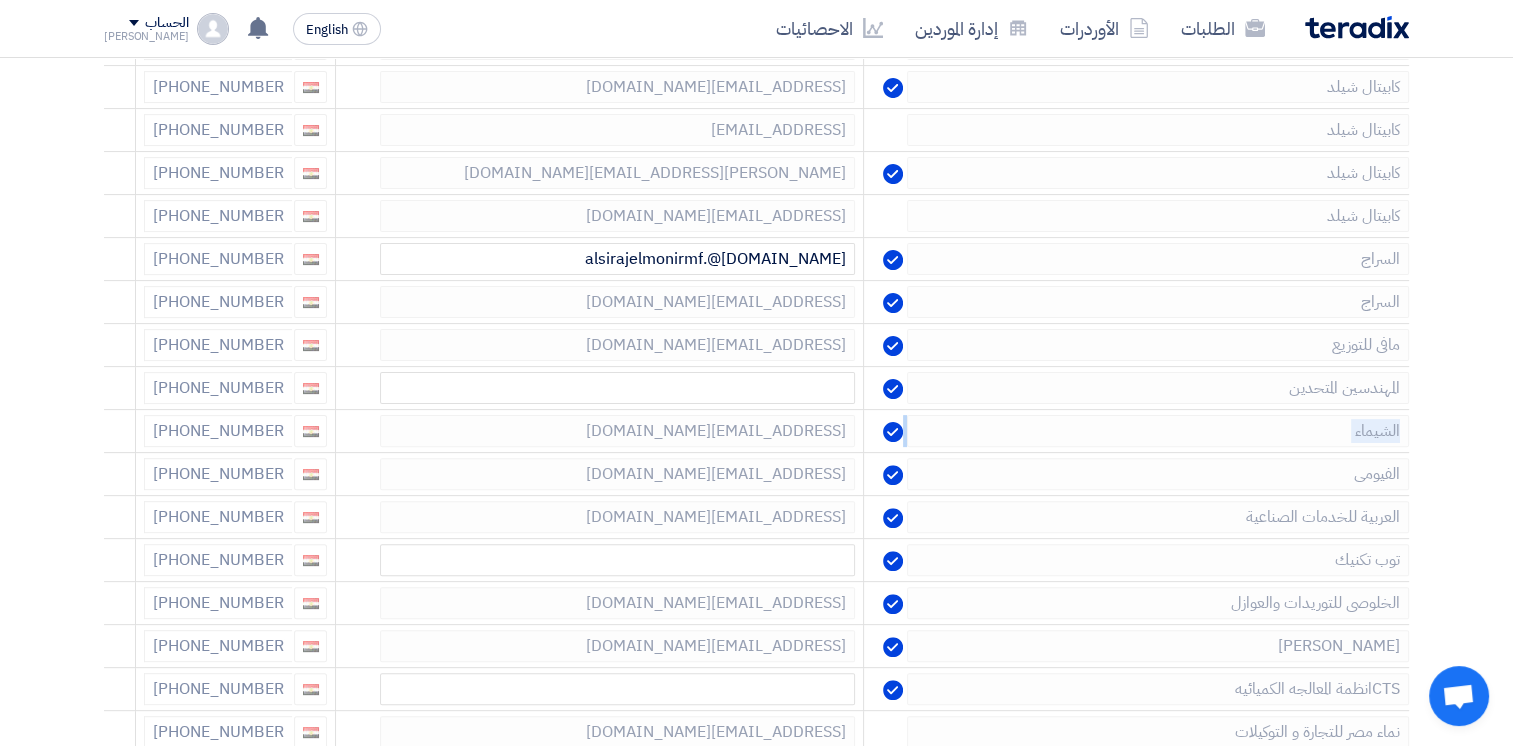 click 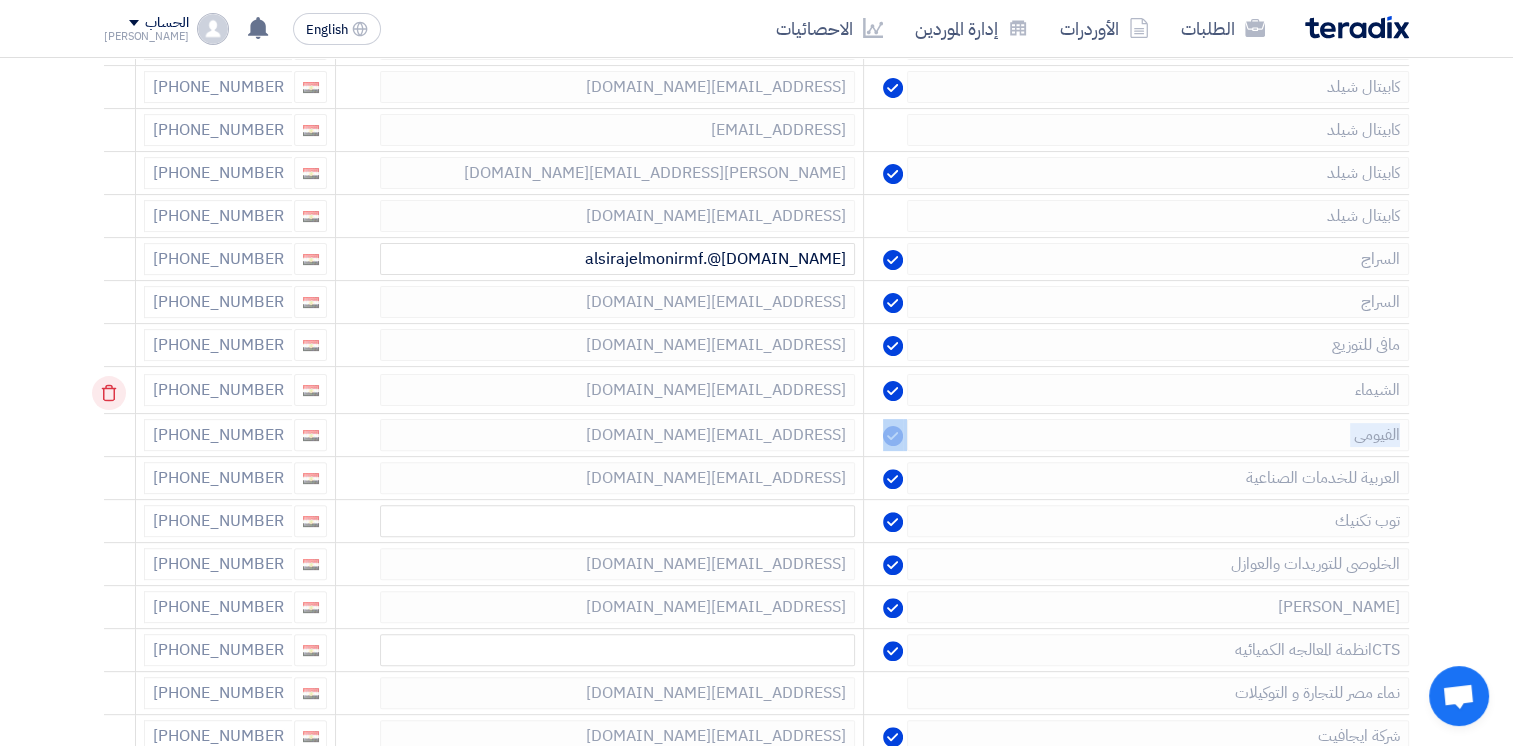 click 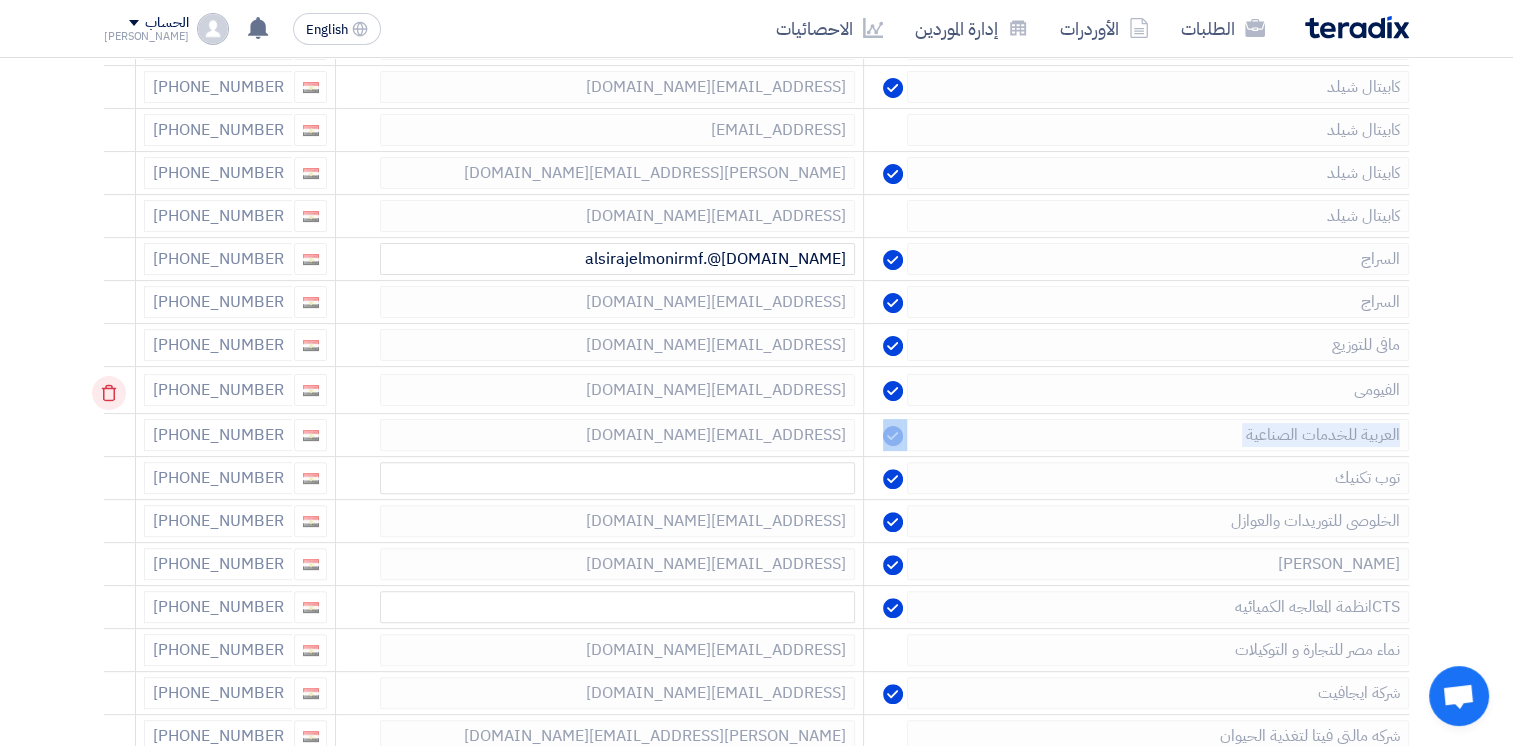 click 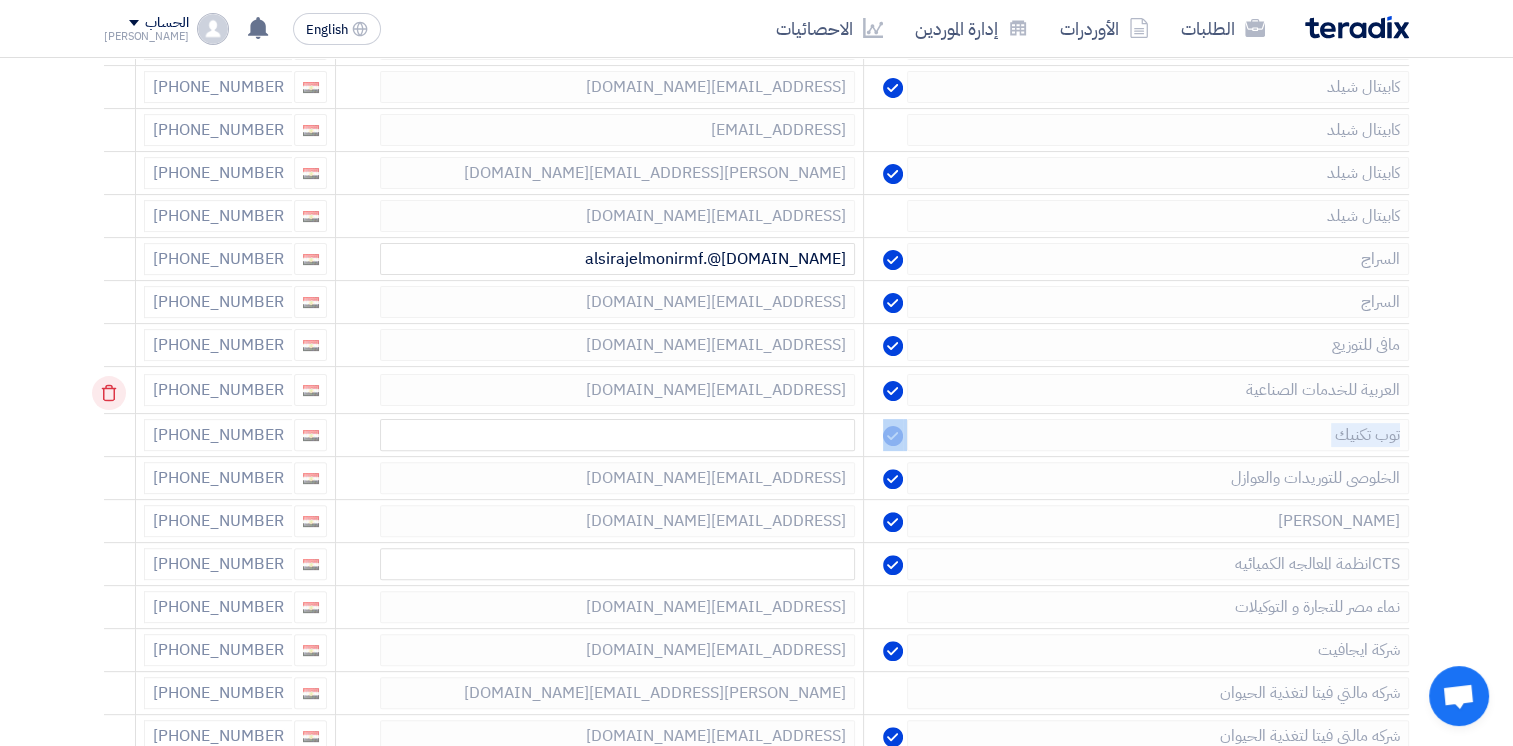 click 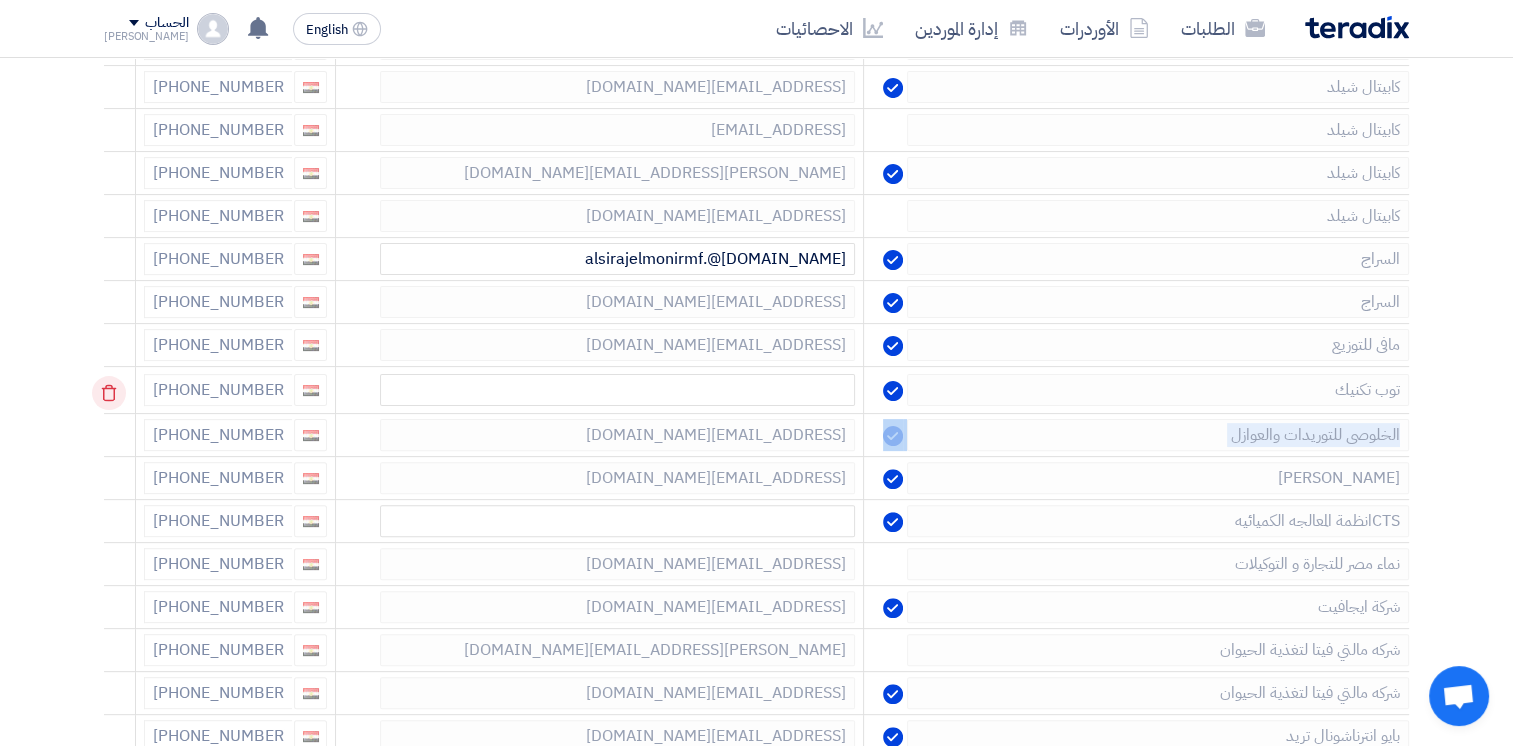click 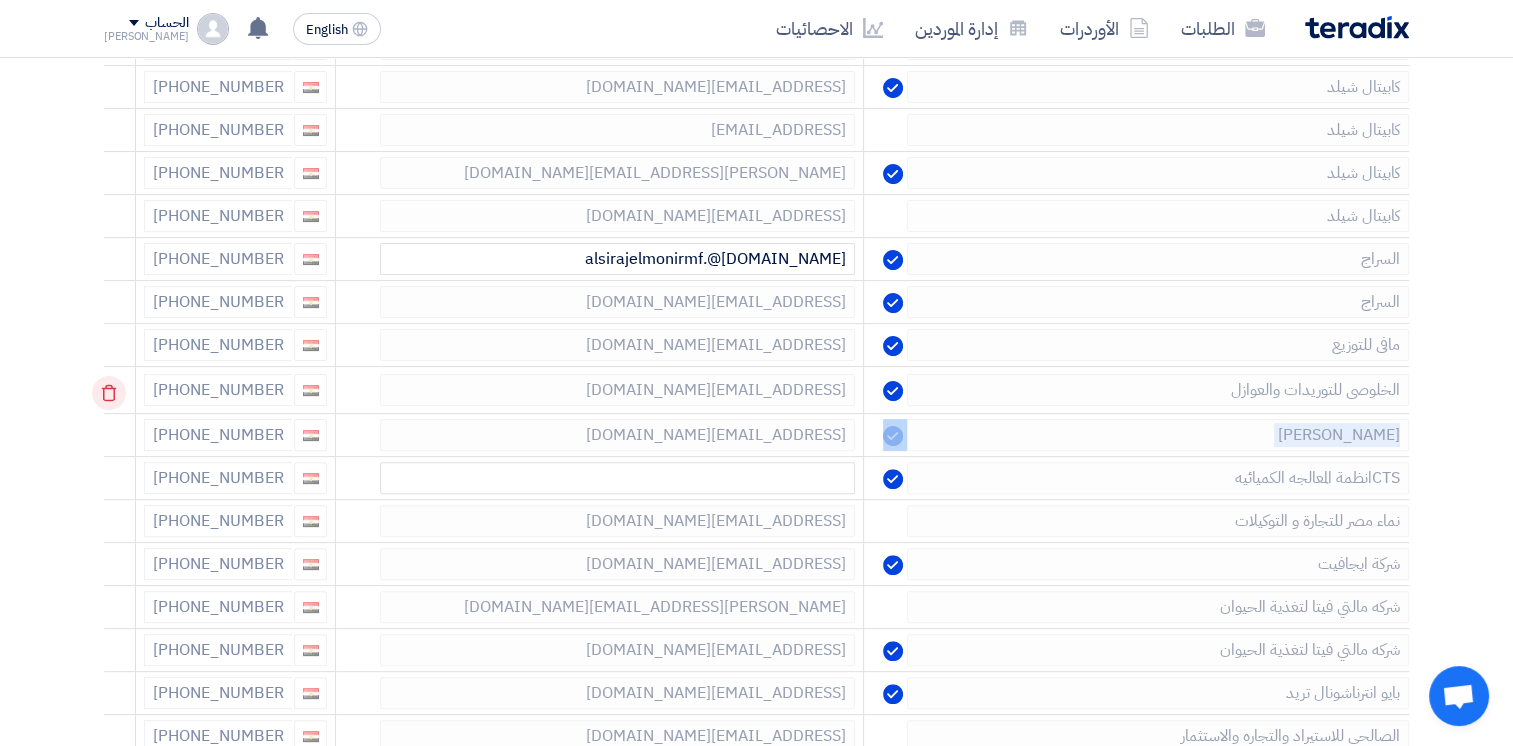 click 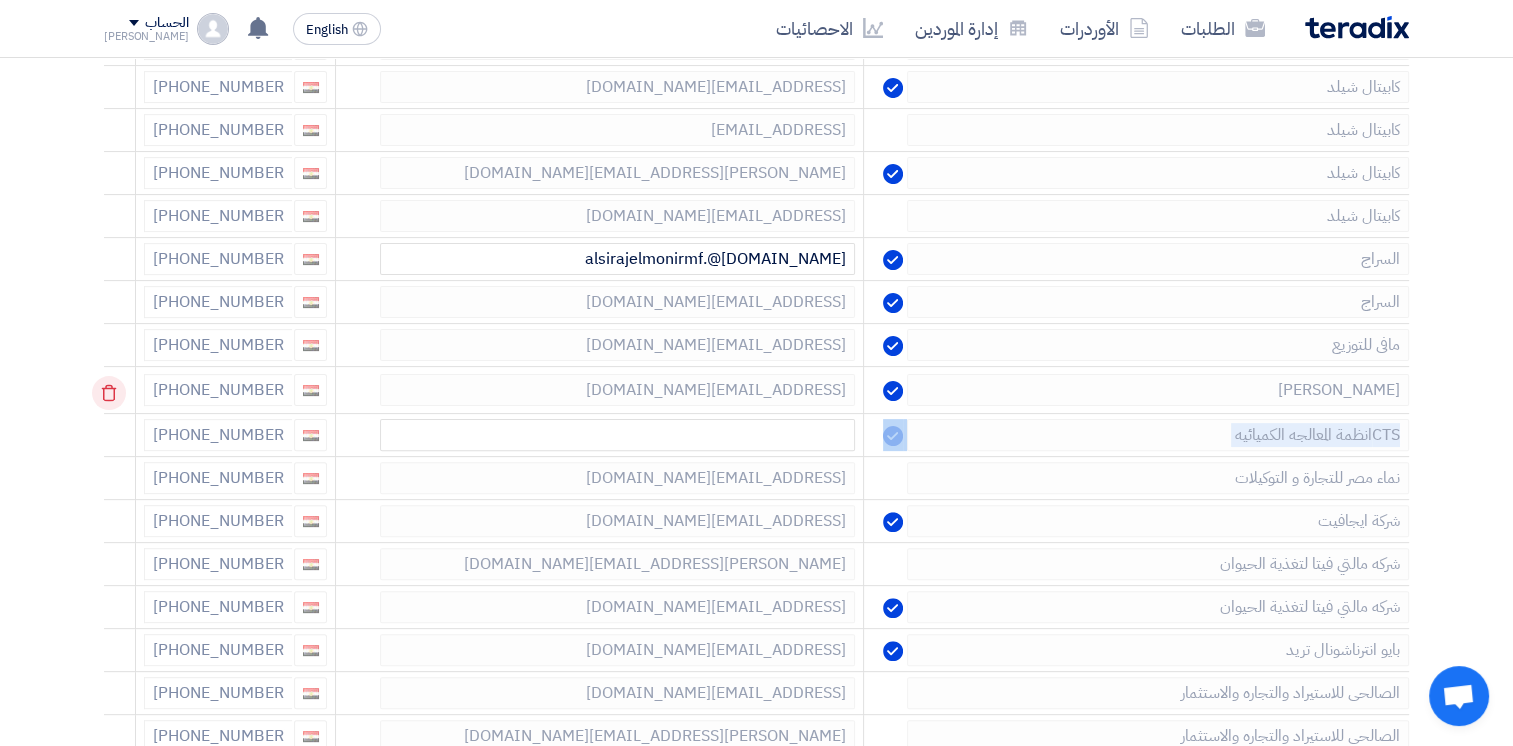 click 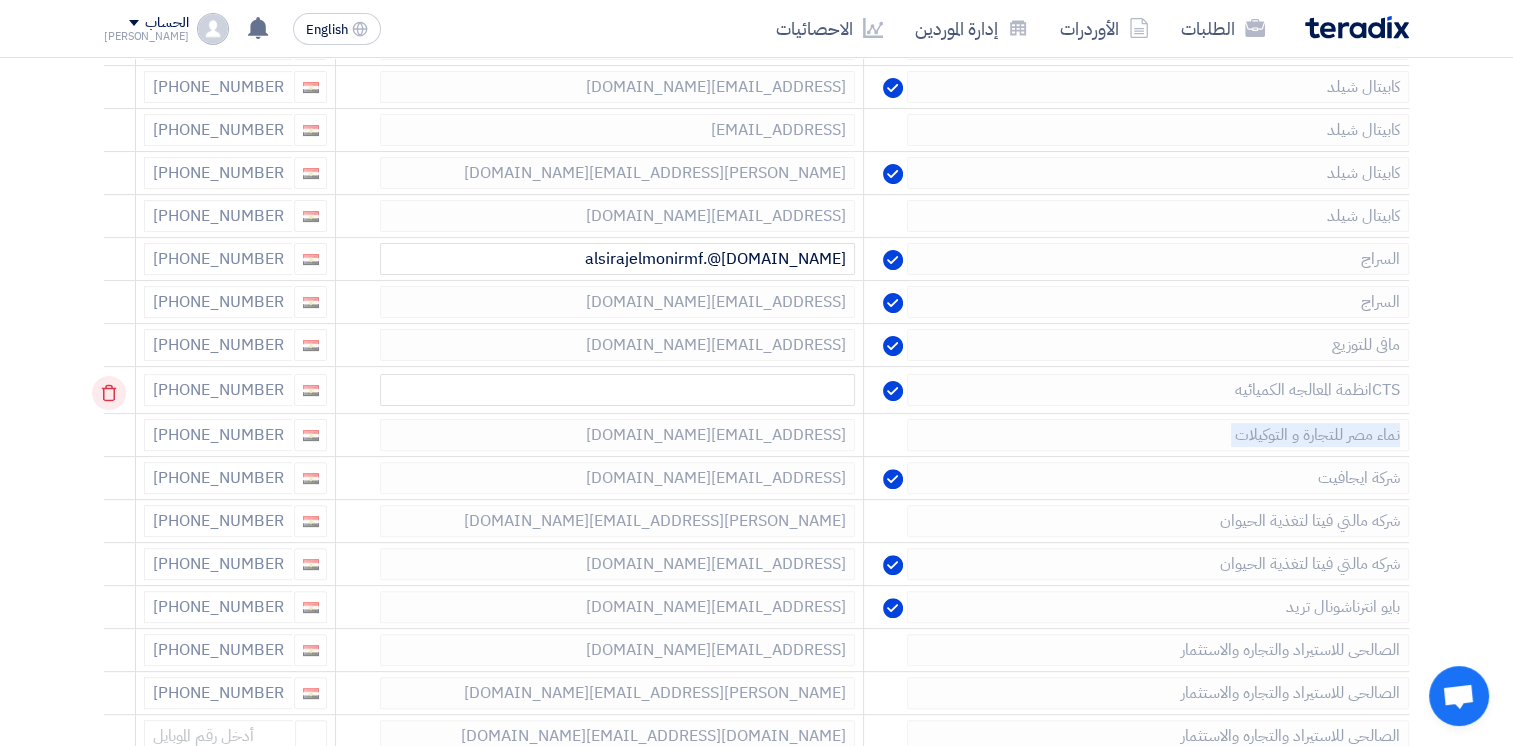click 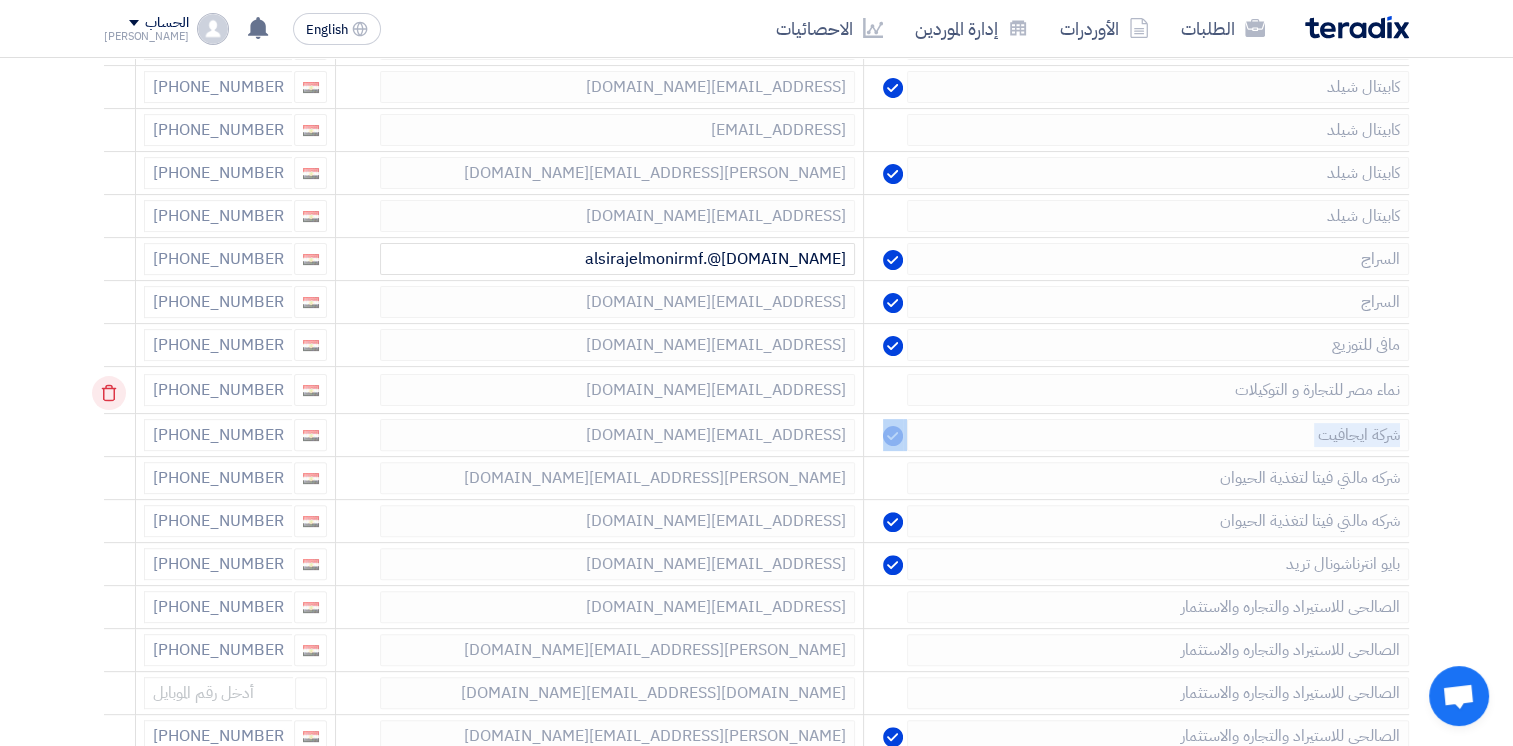 click 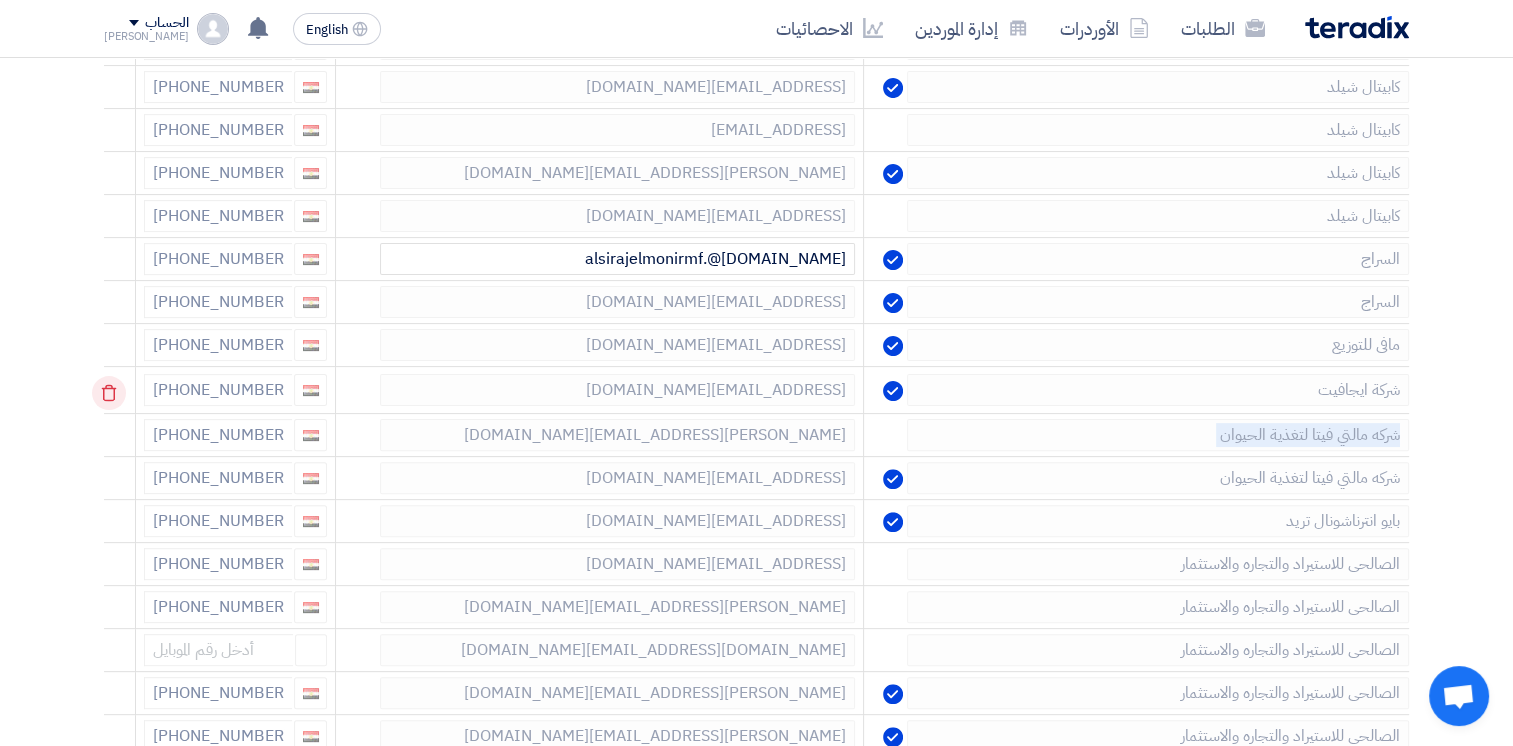 click 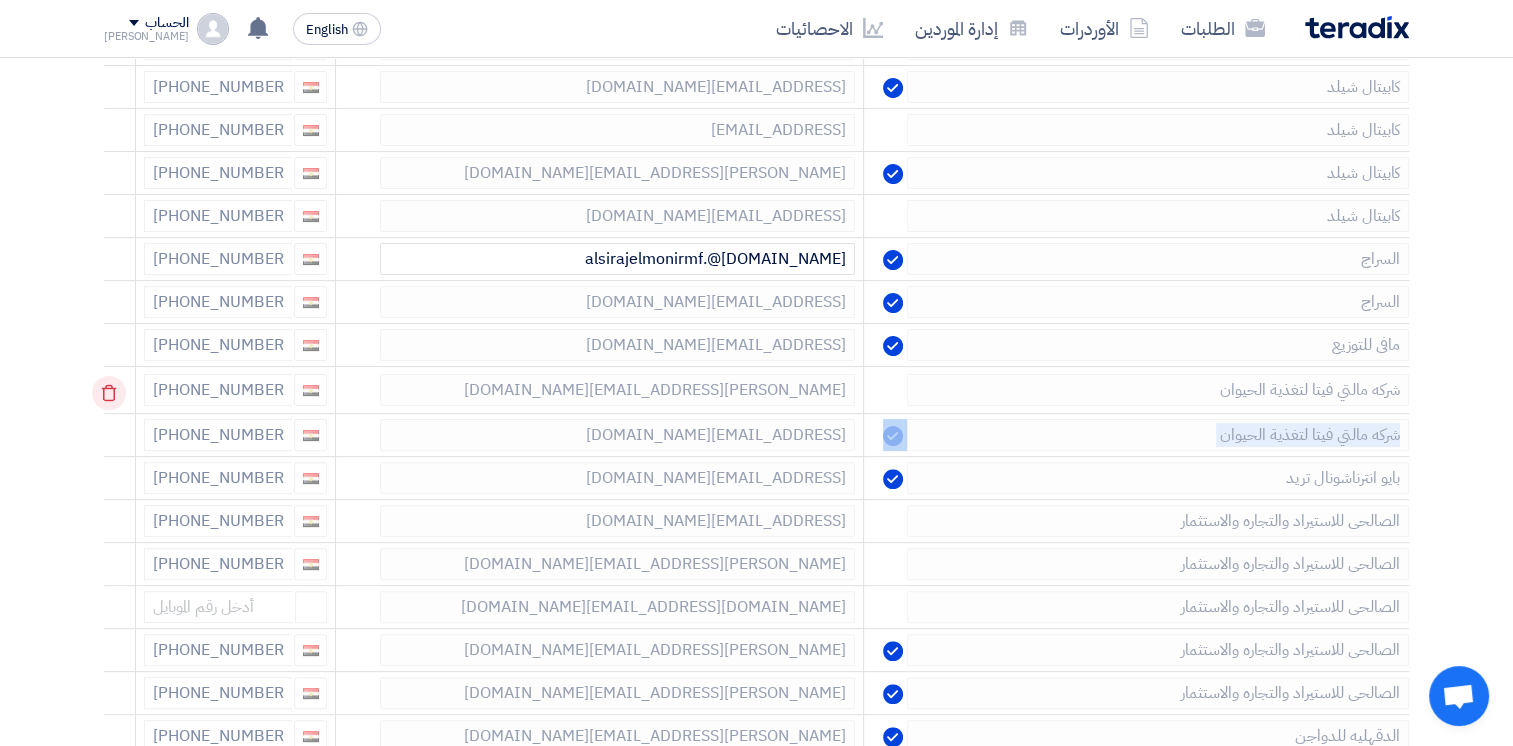 click 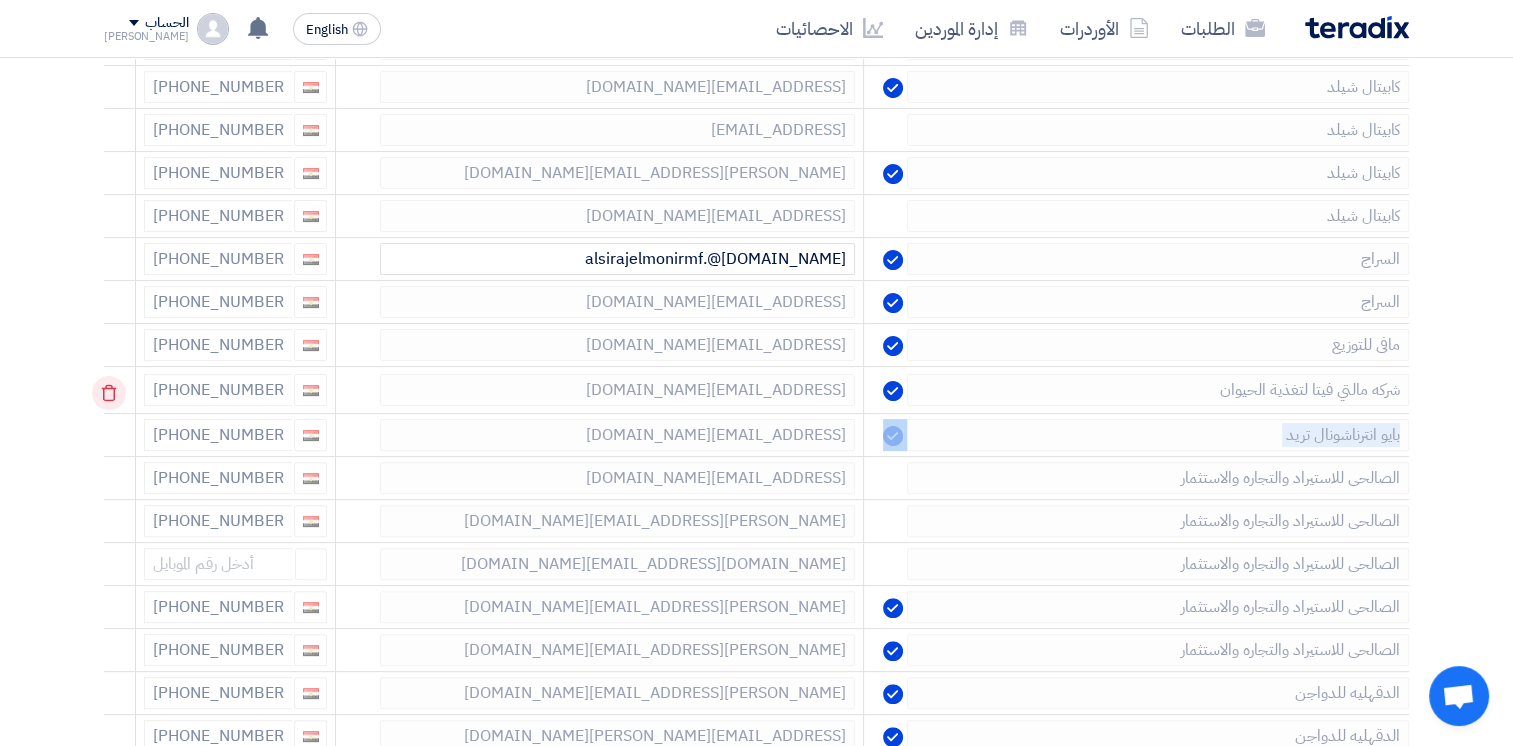 click 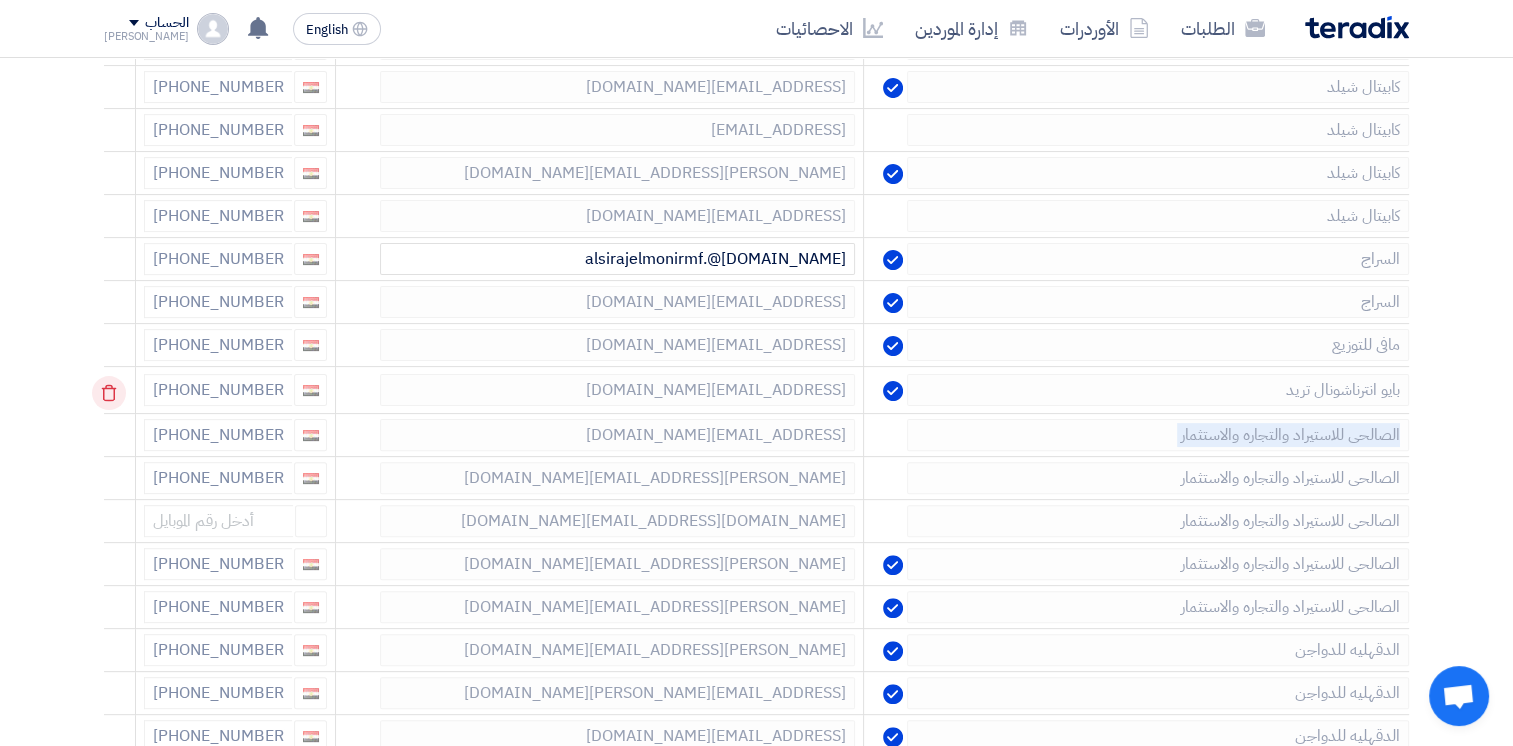 click 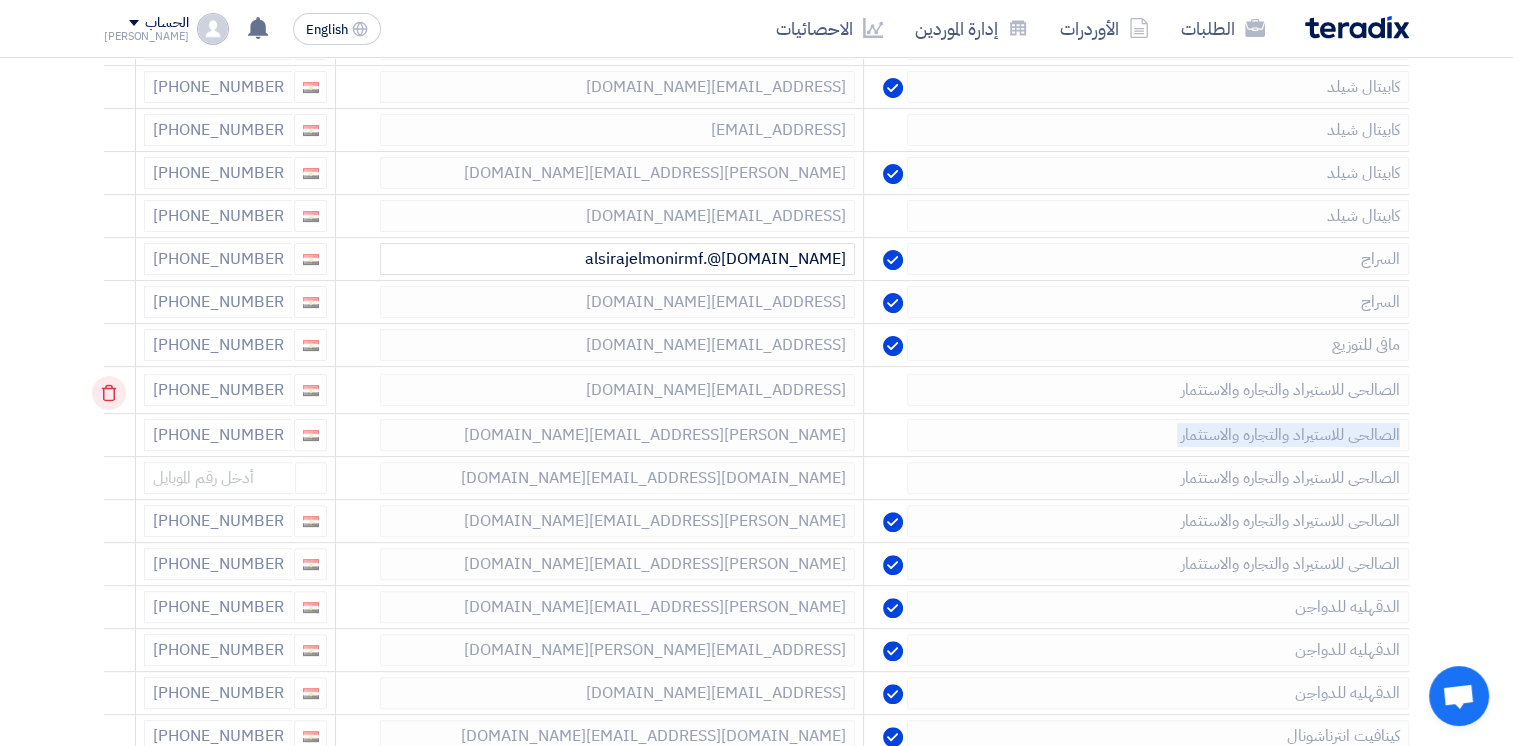 click 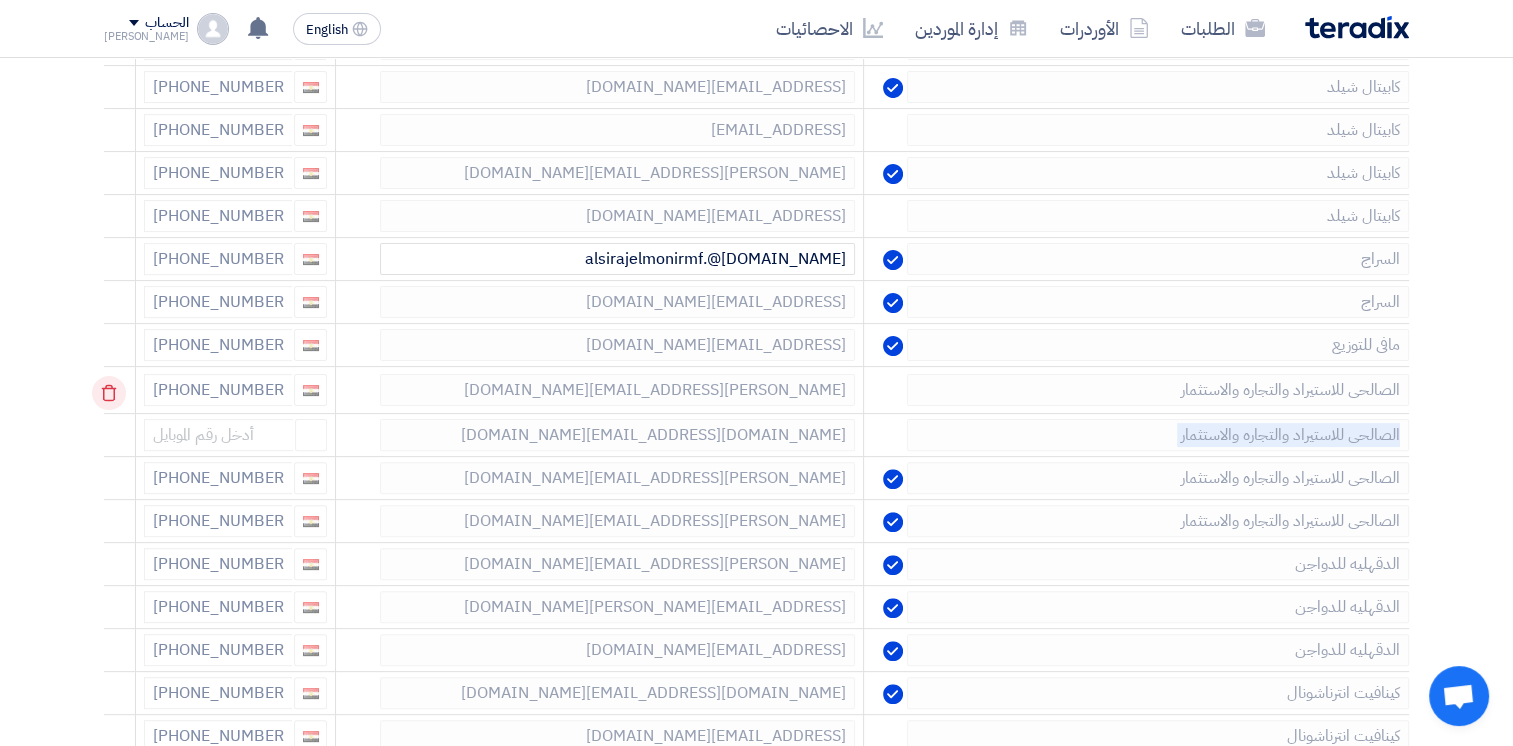 click 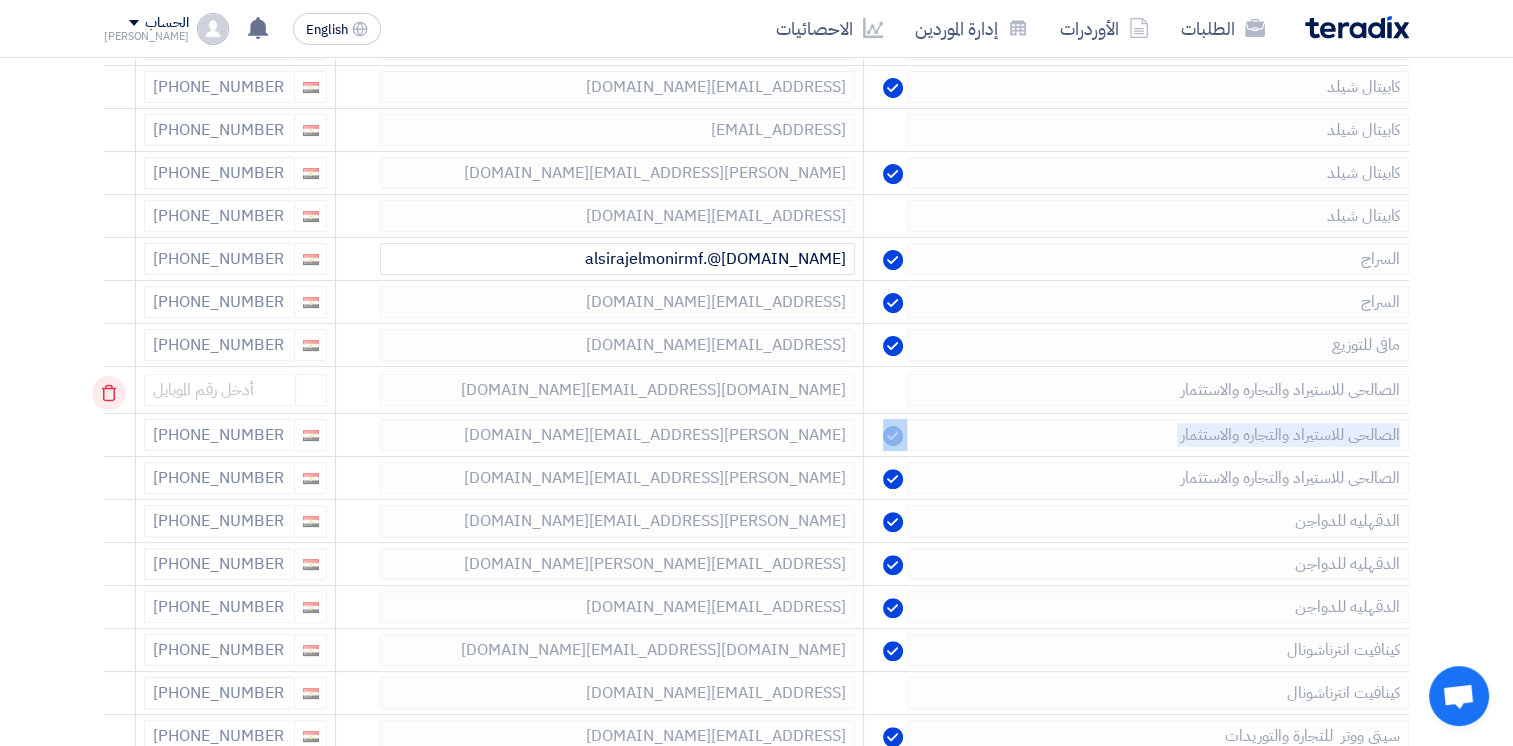 click 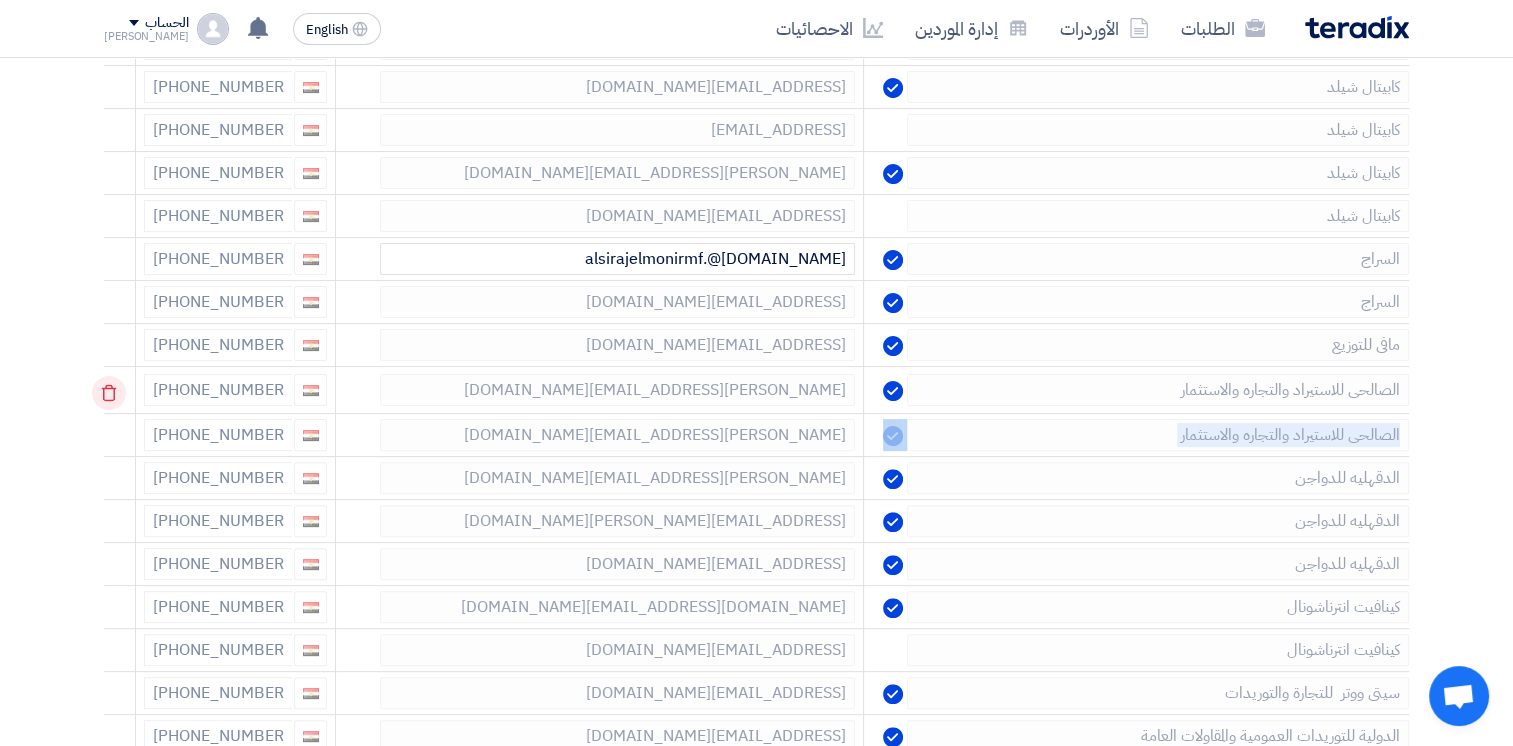 click 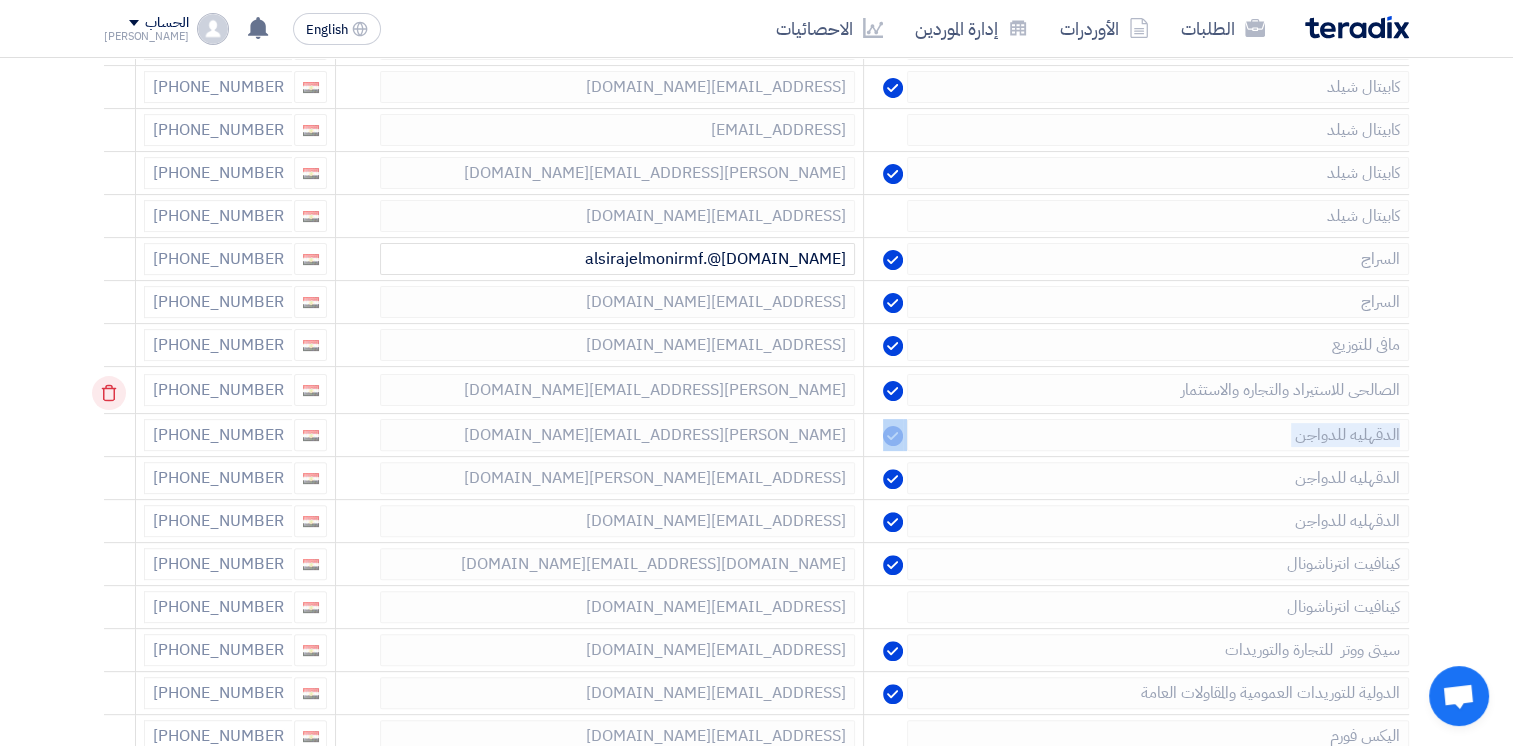 click 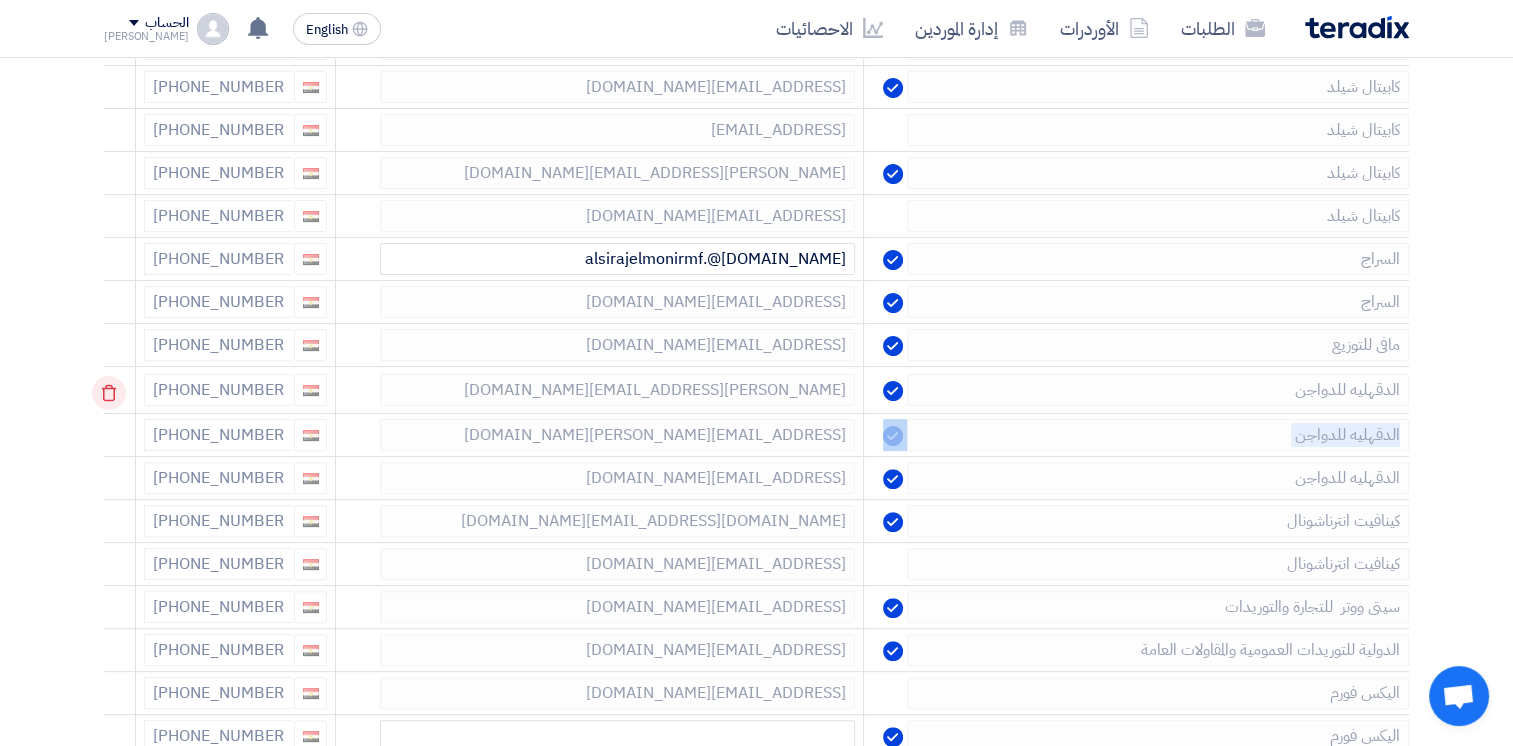 click 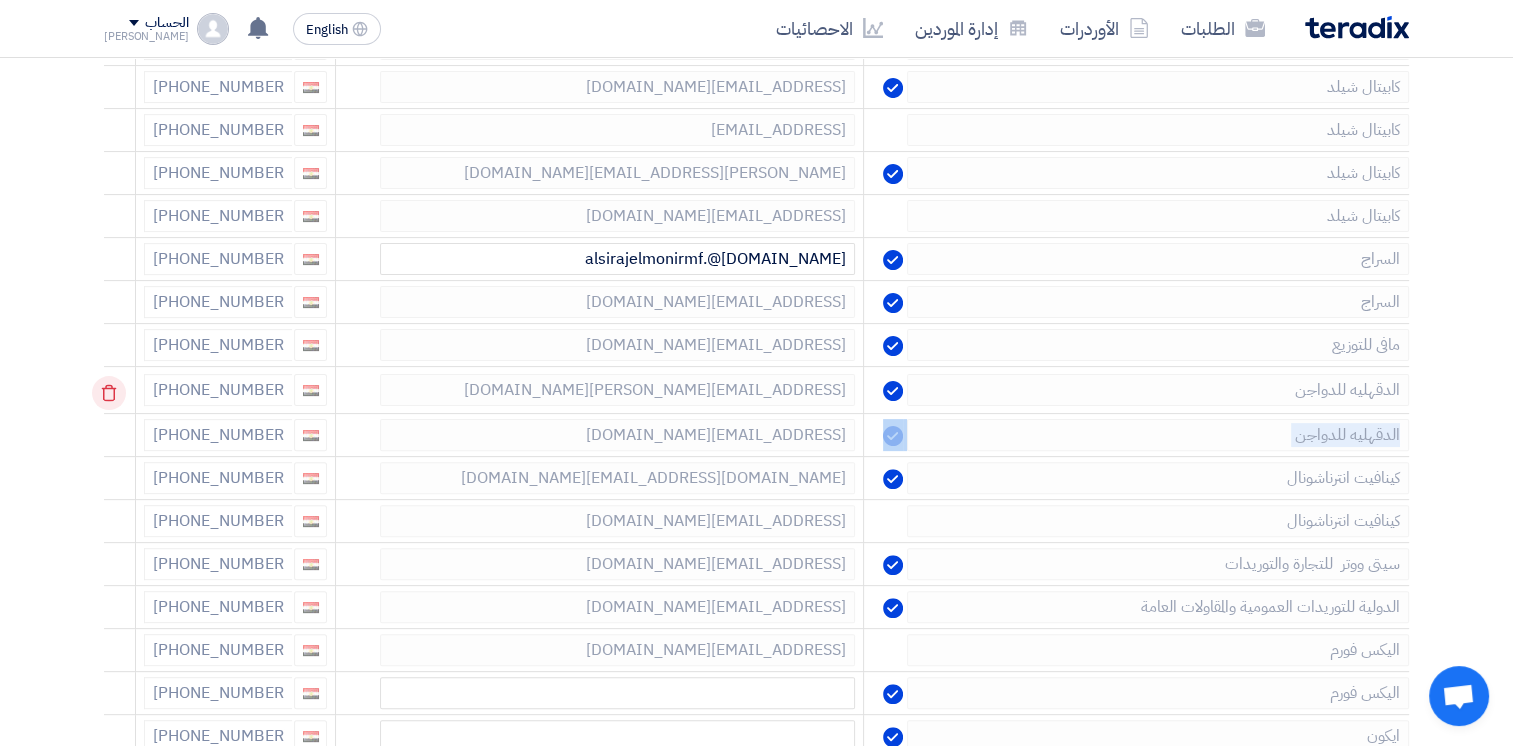 click 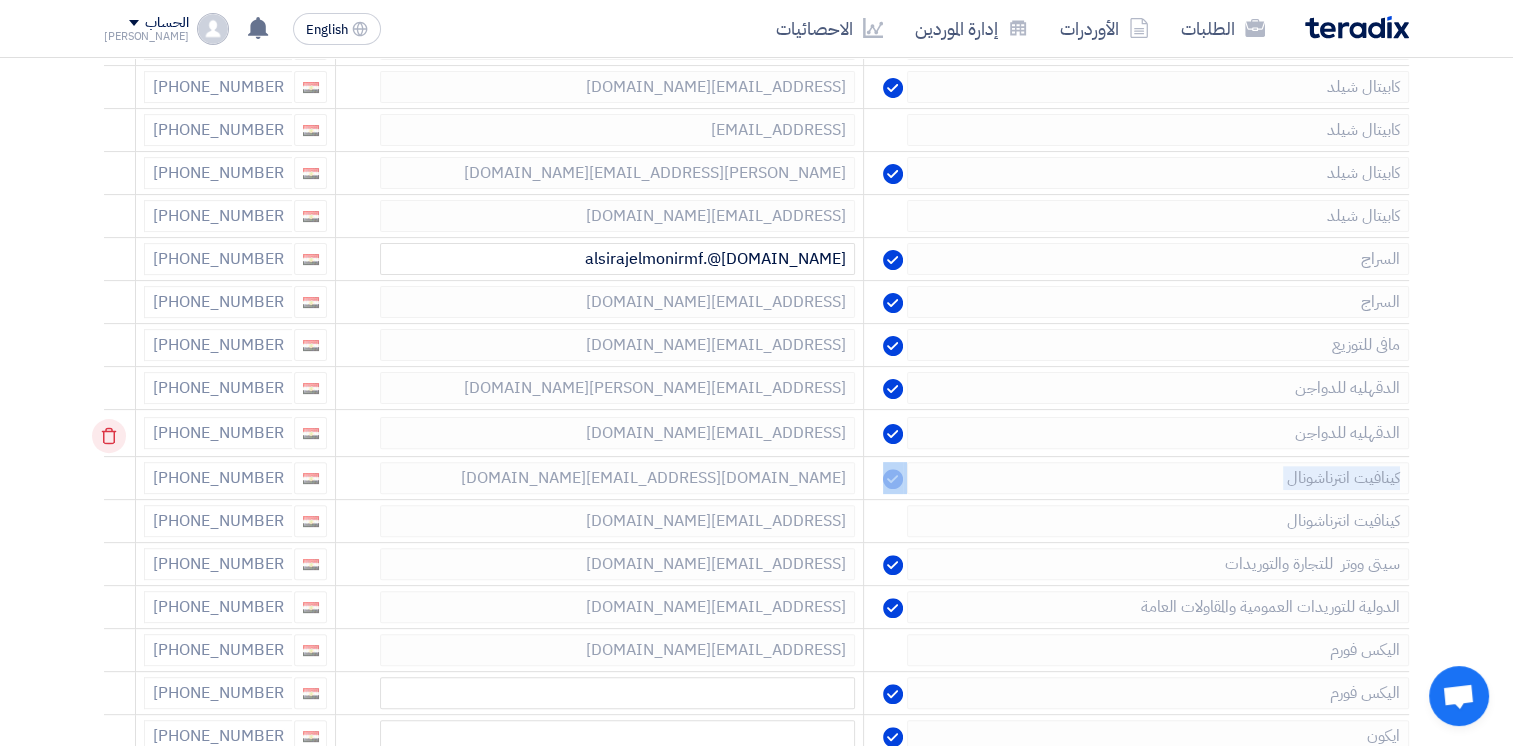 click 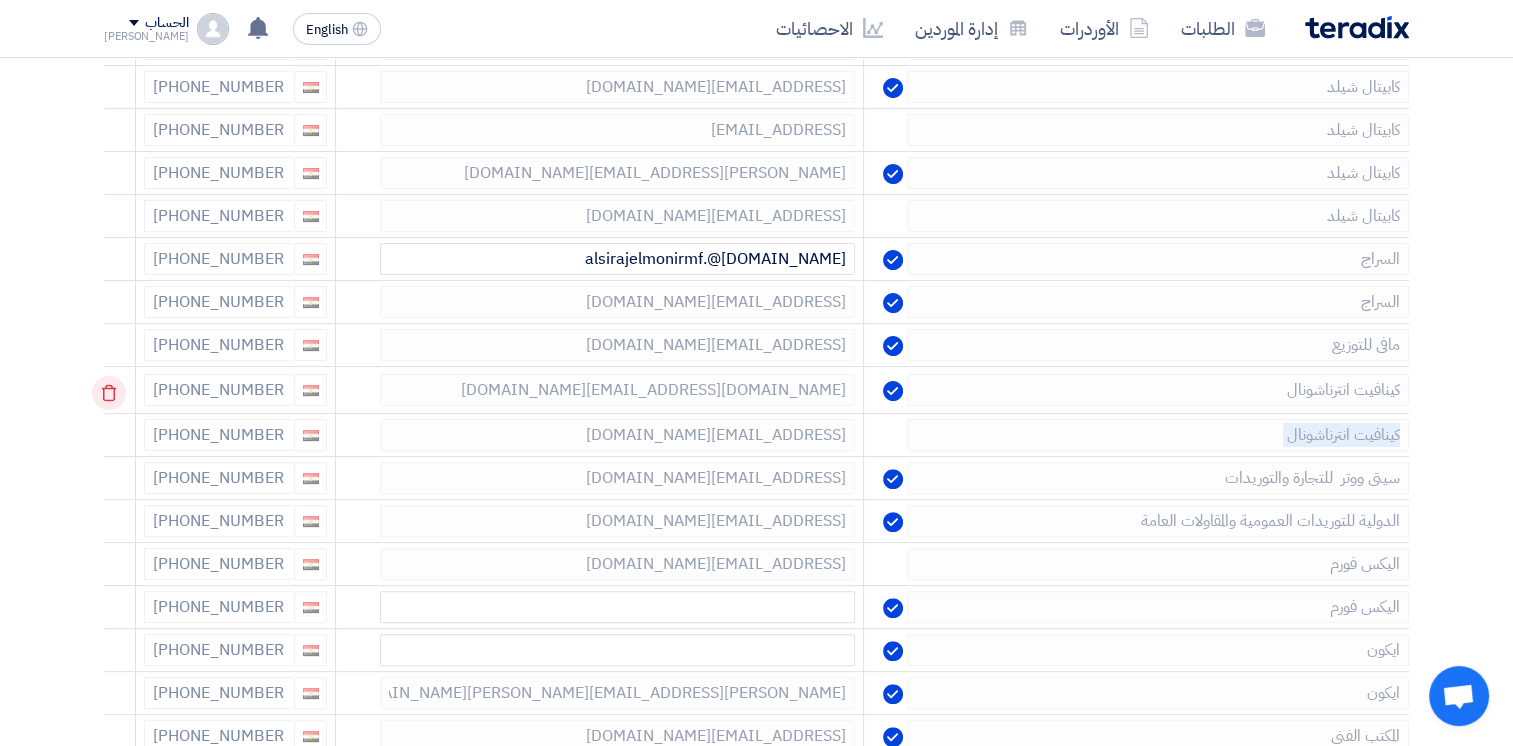 click 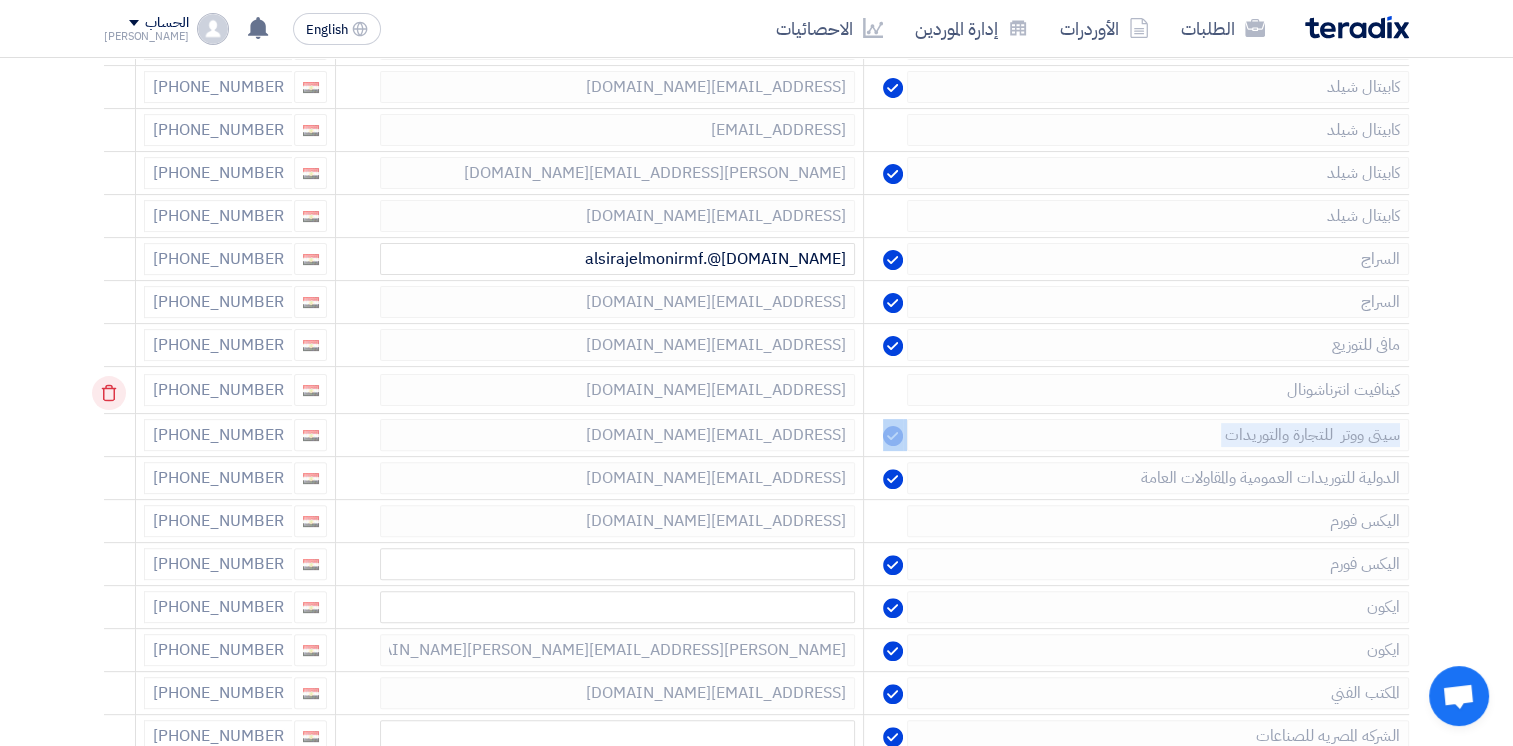 click 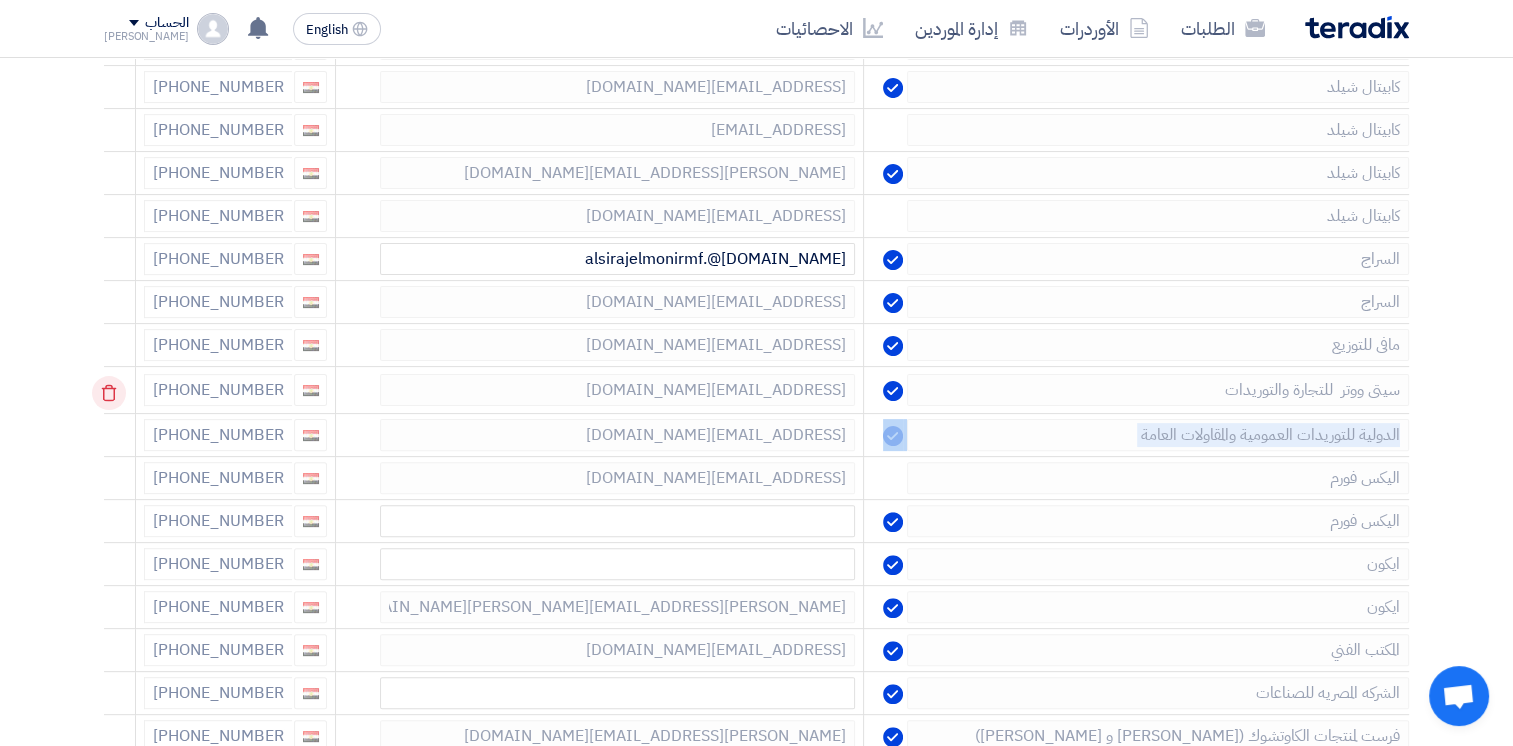 click 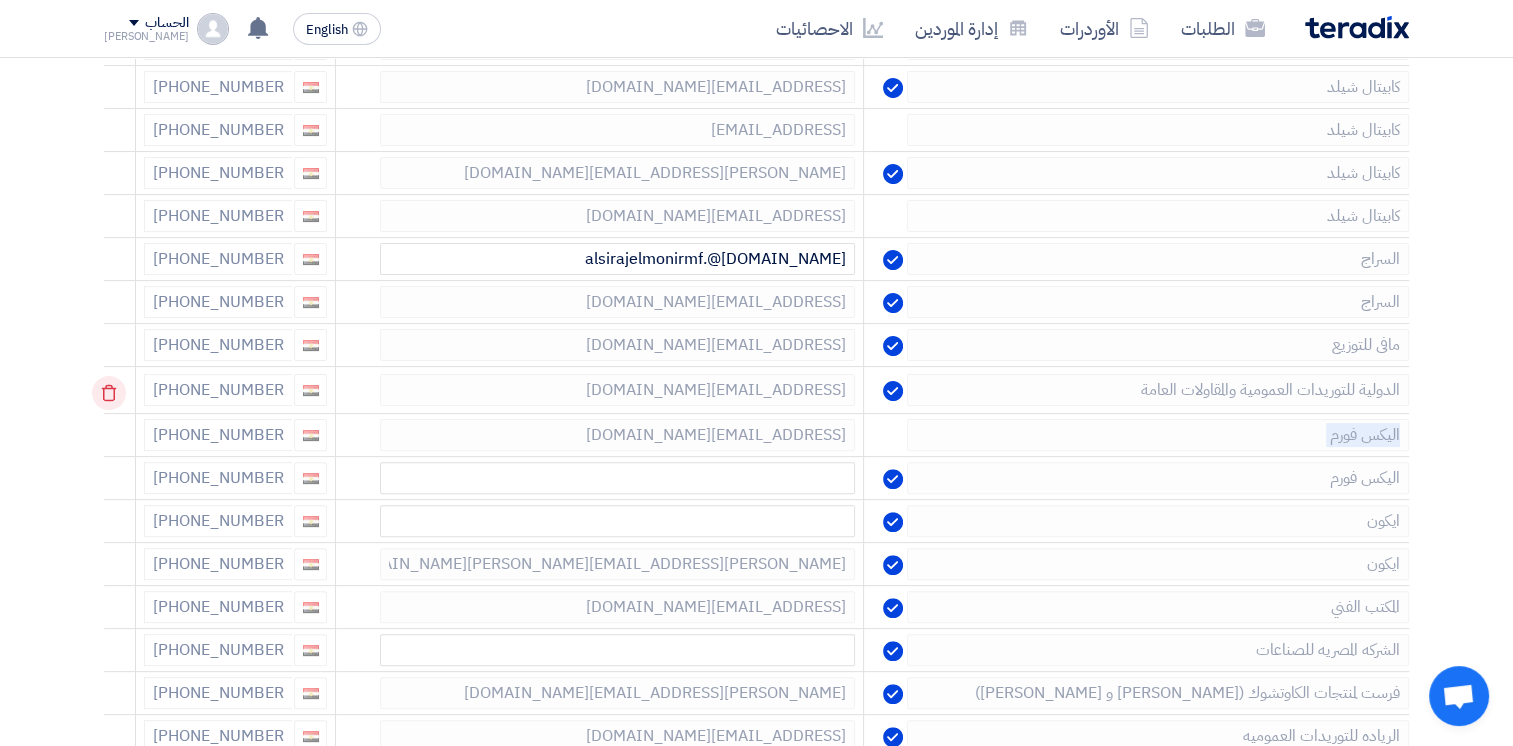 click 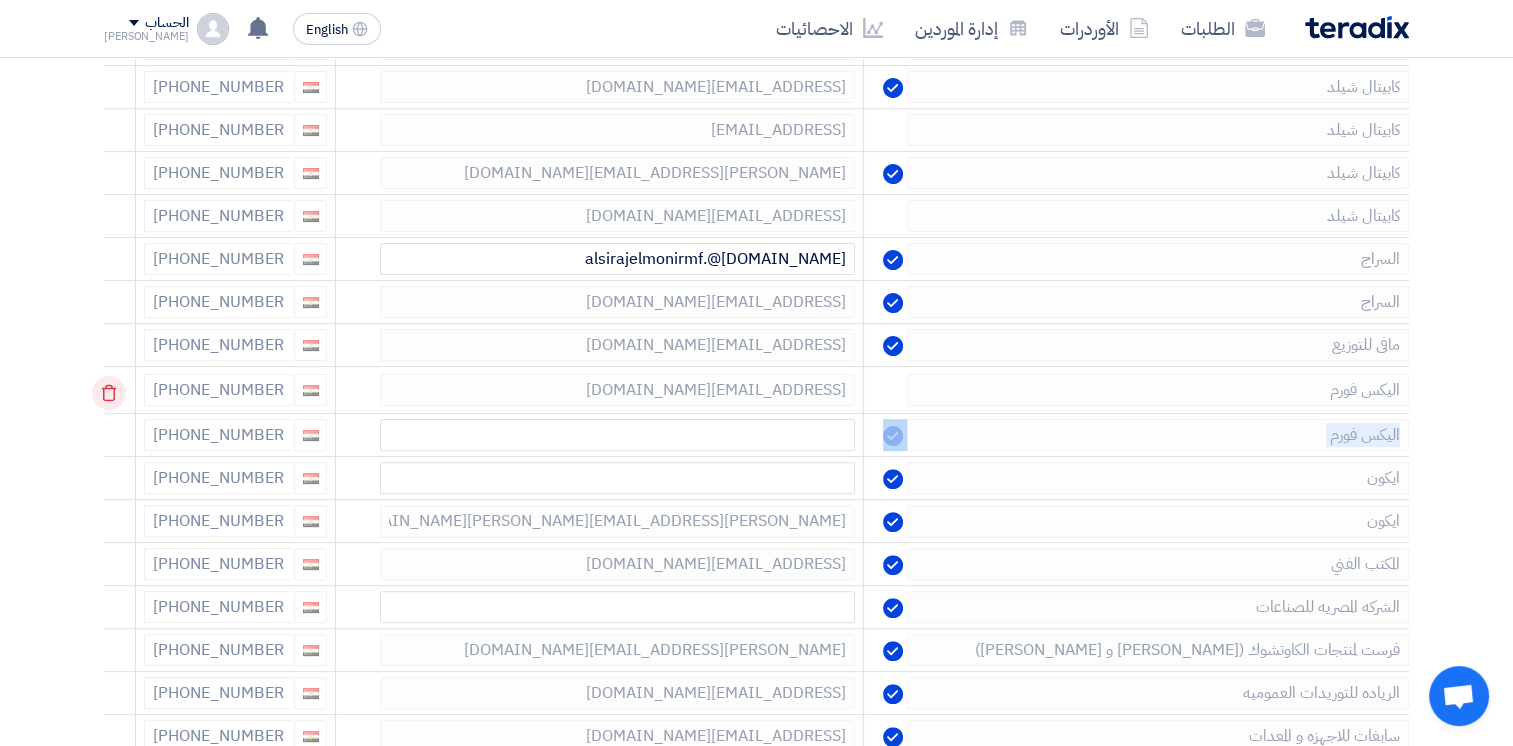 click 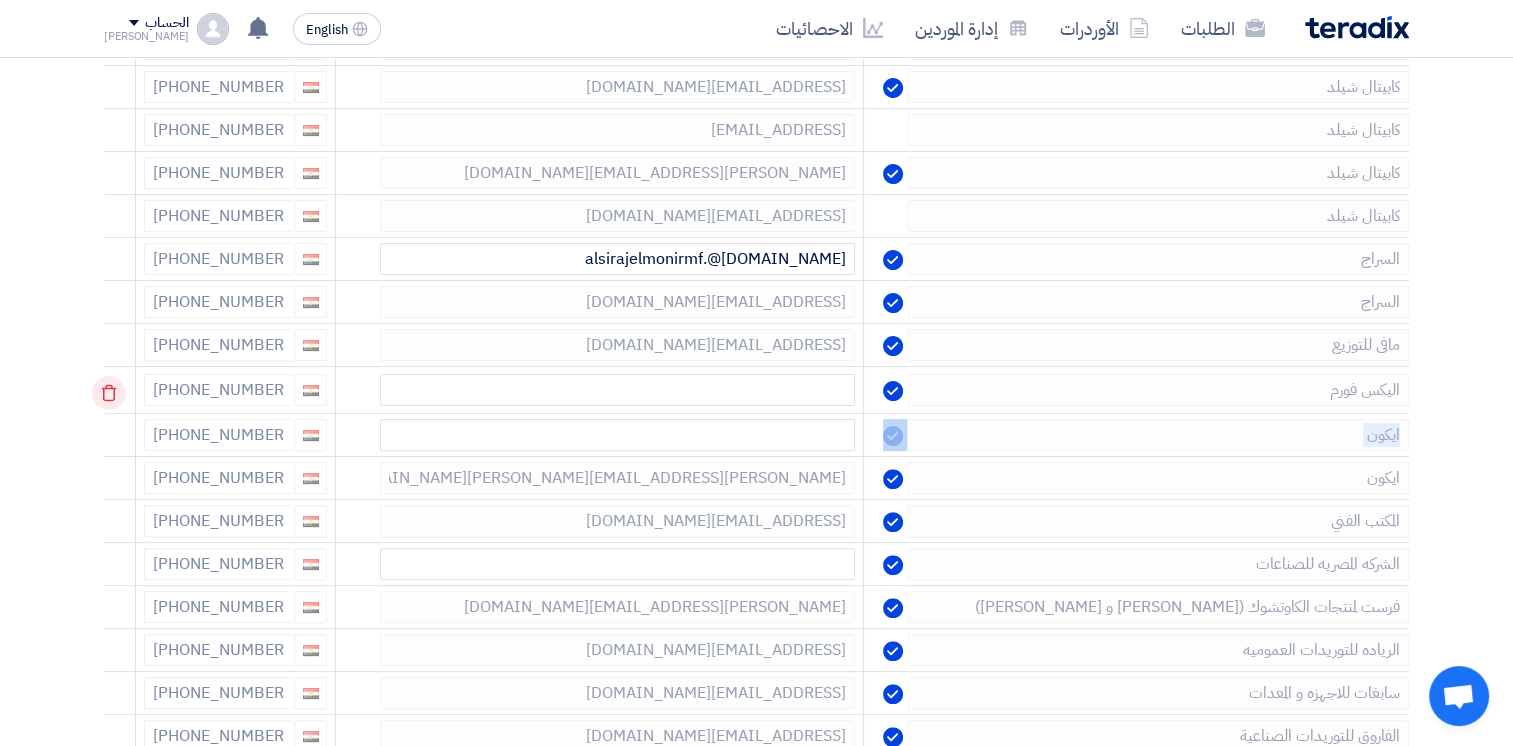 click 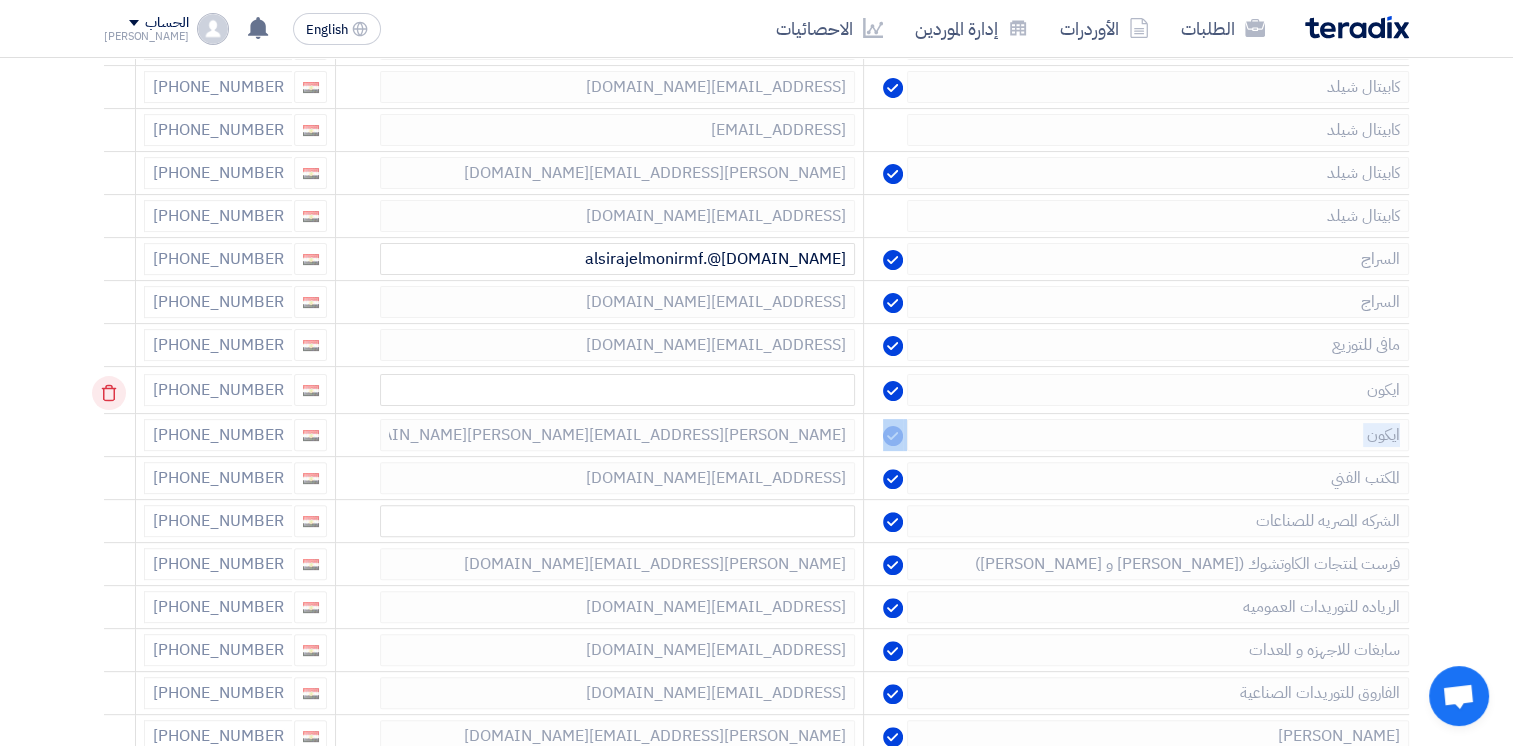 click 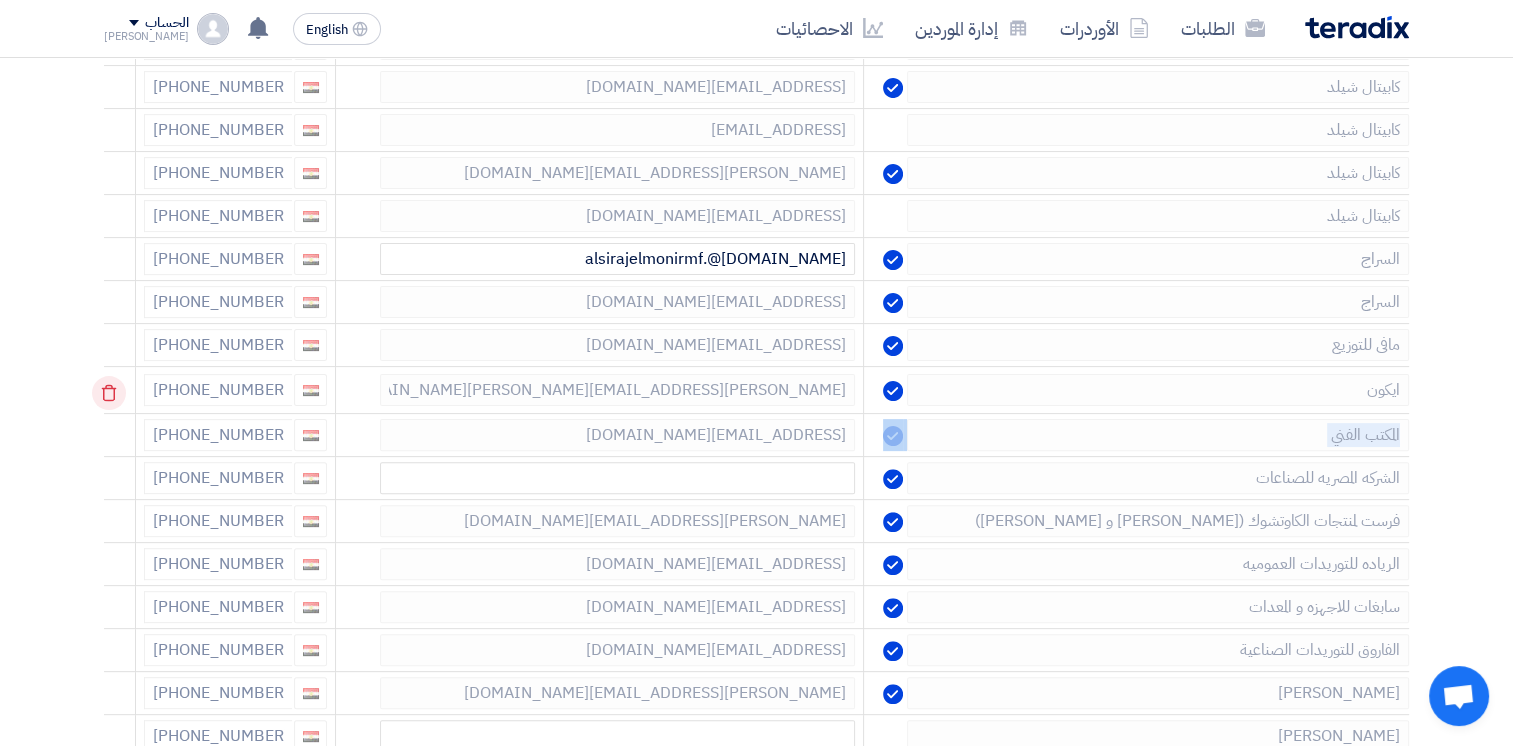 click 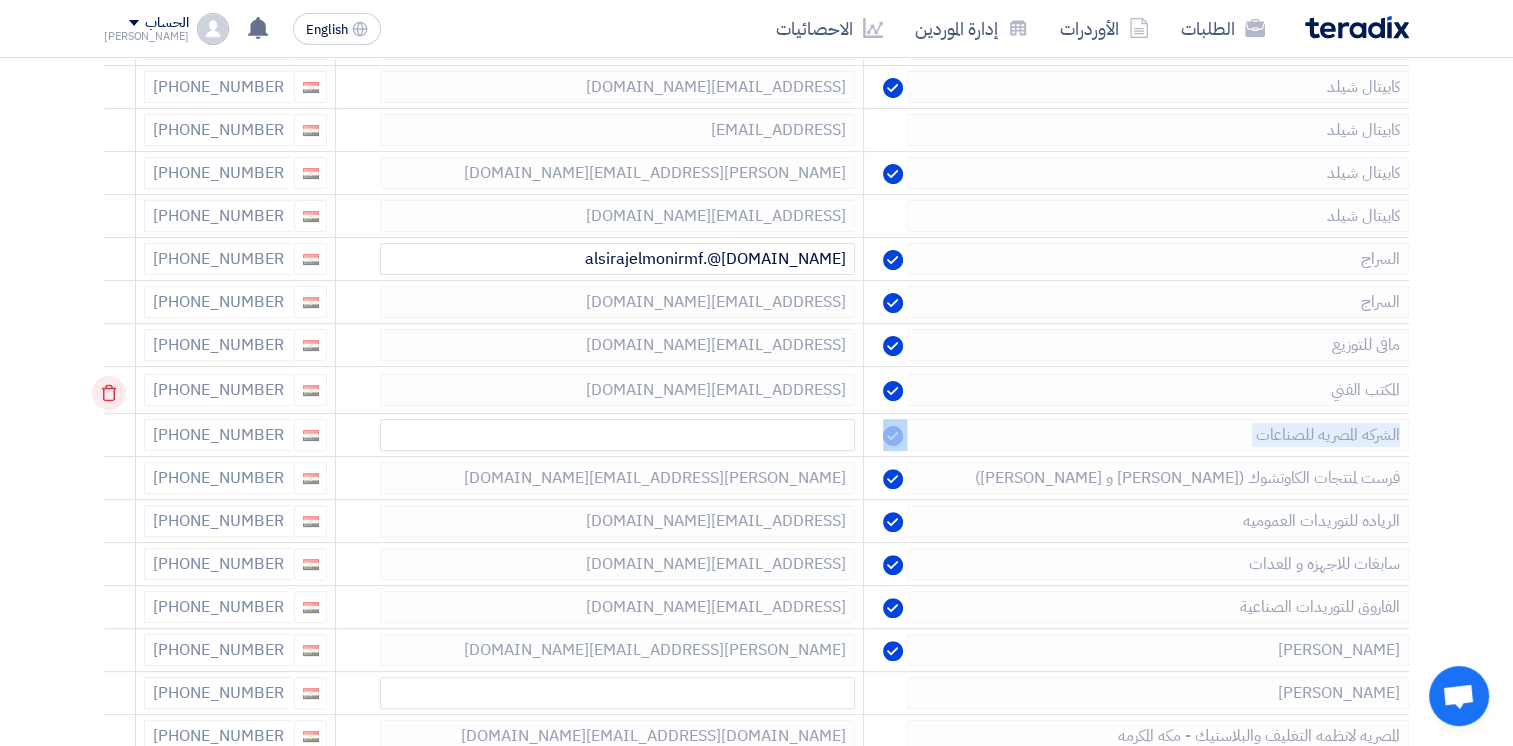 click 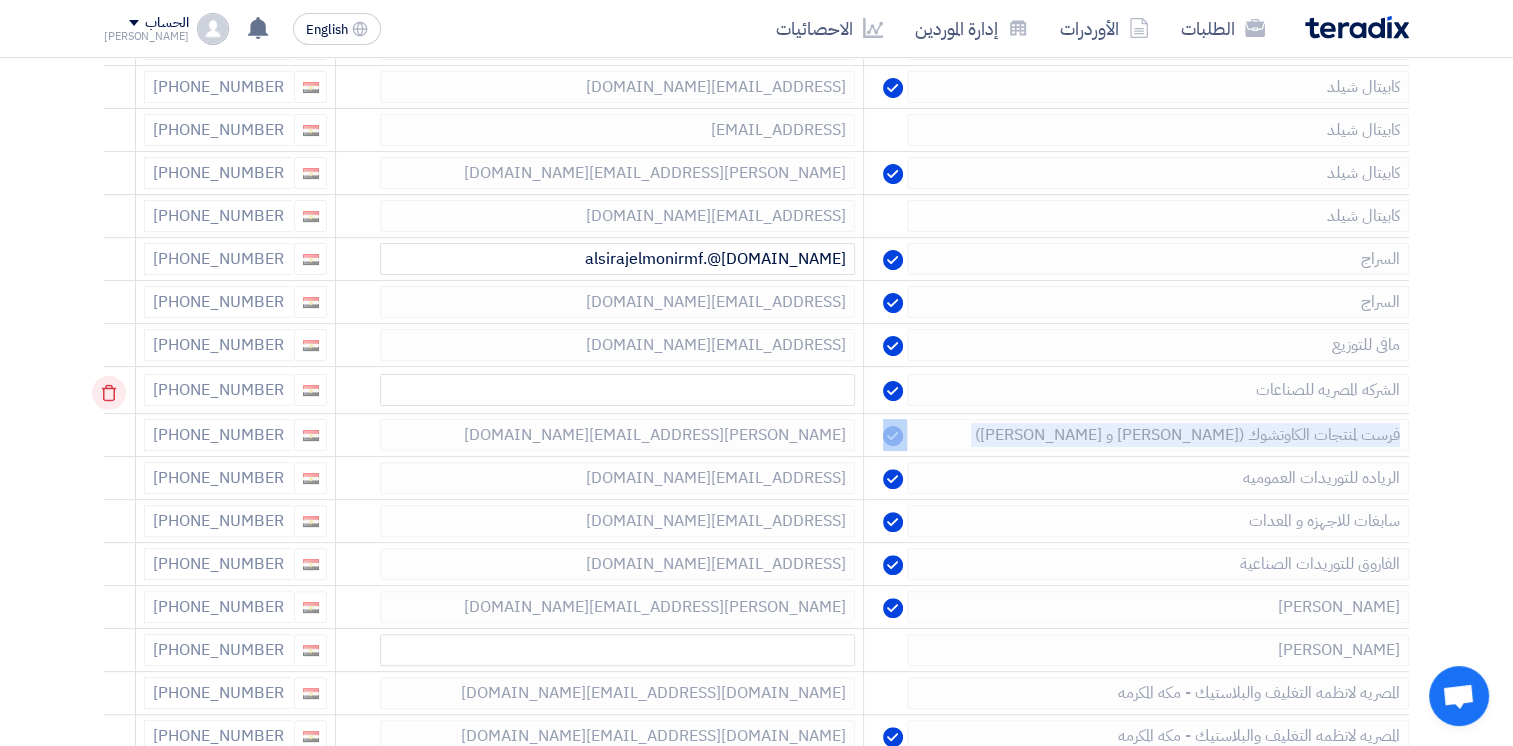 click 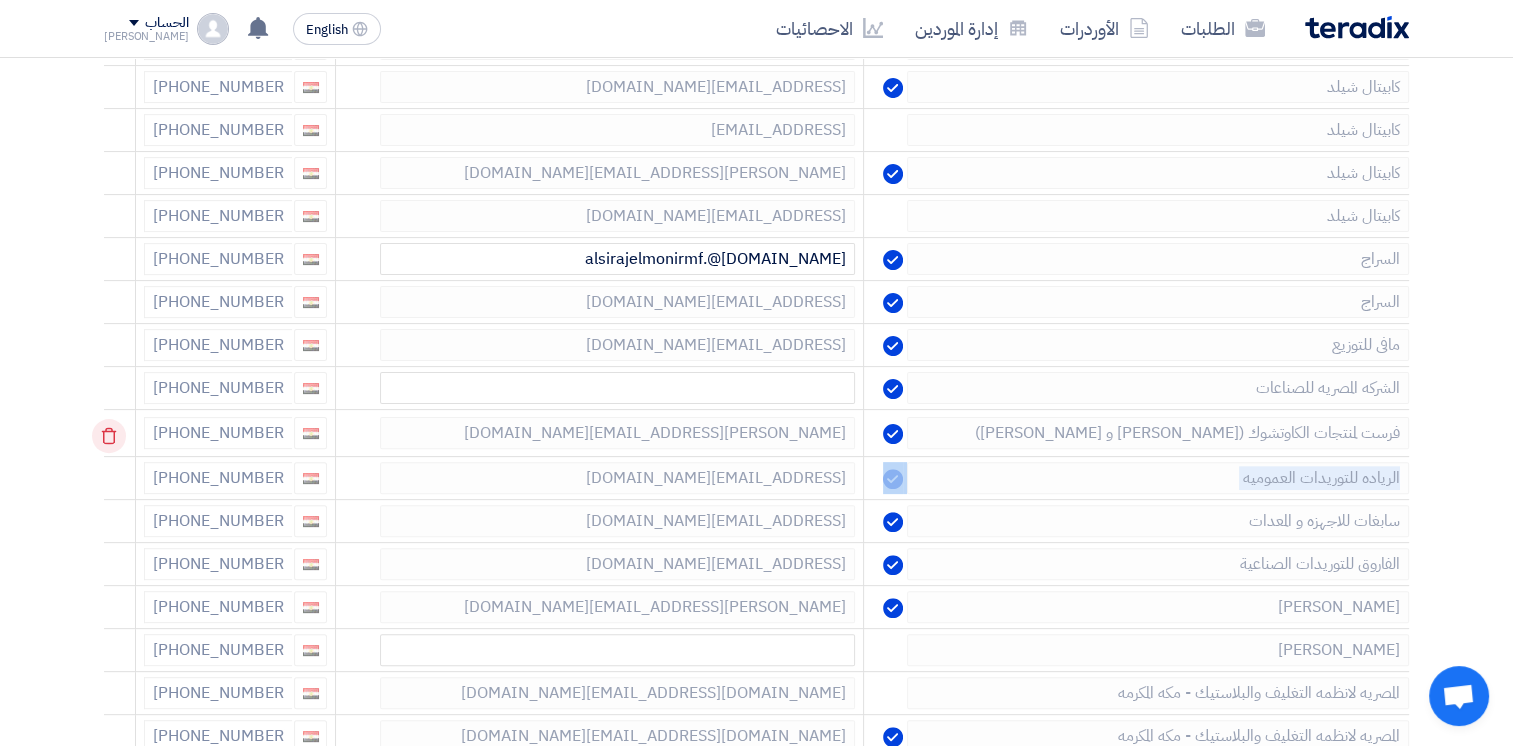 click 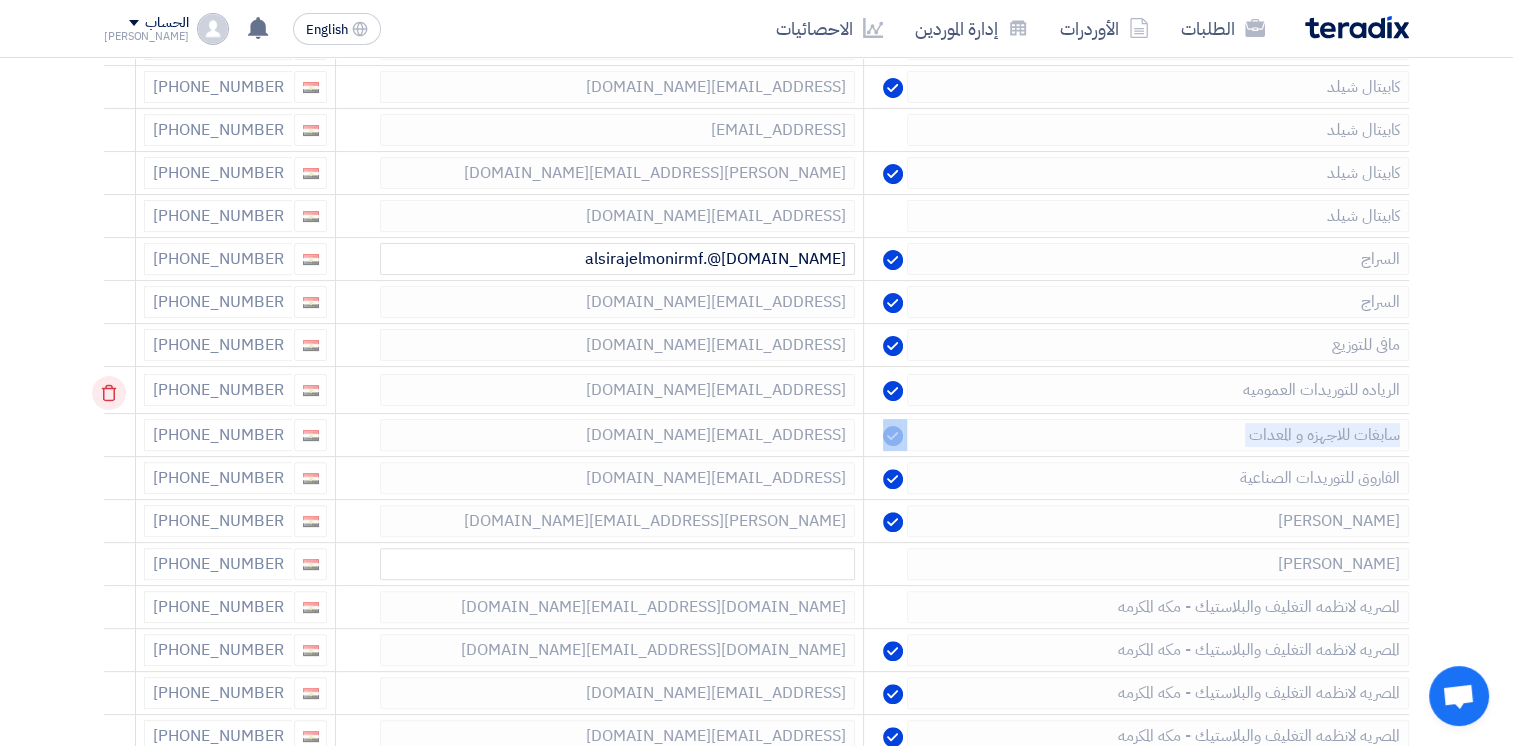 click 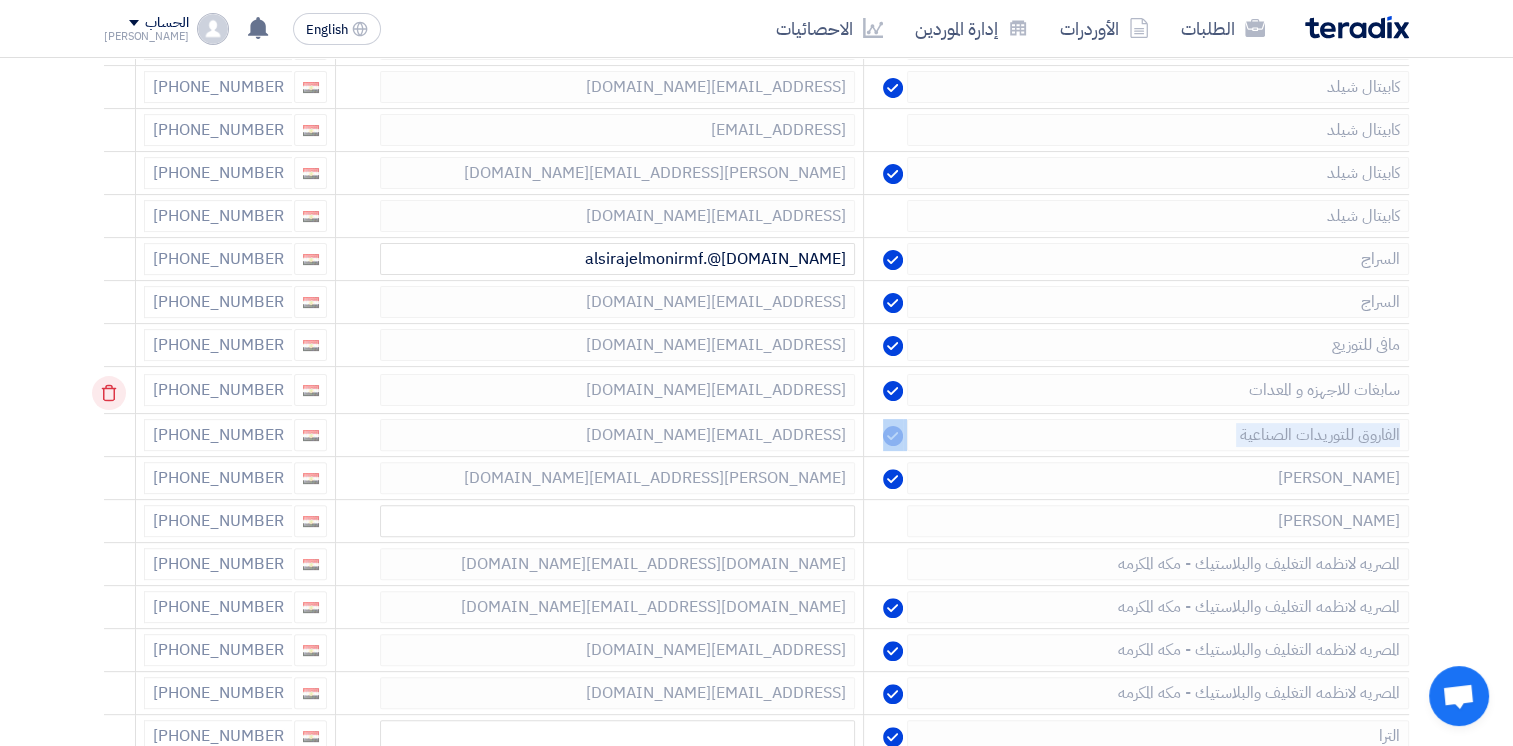 click 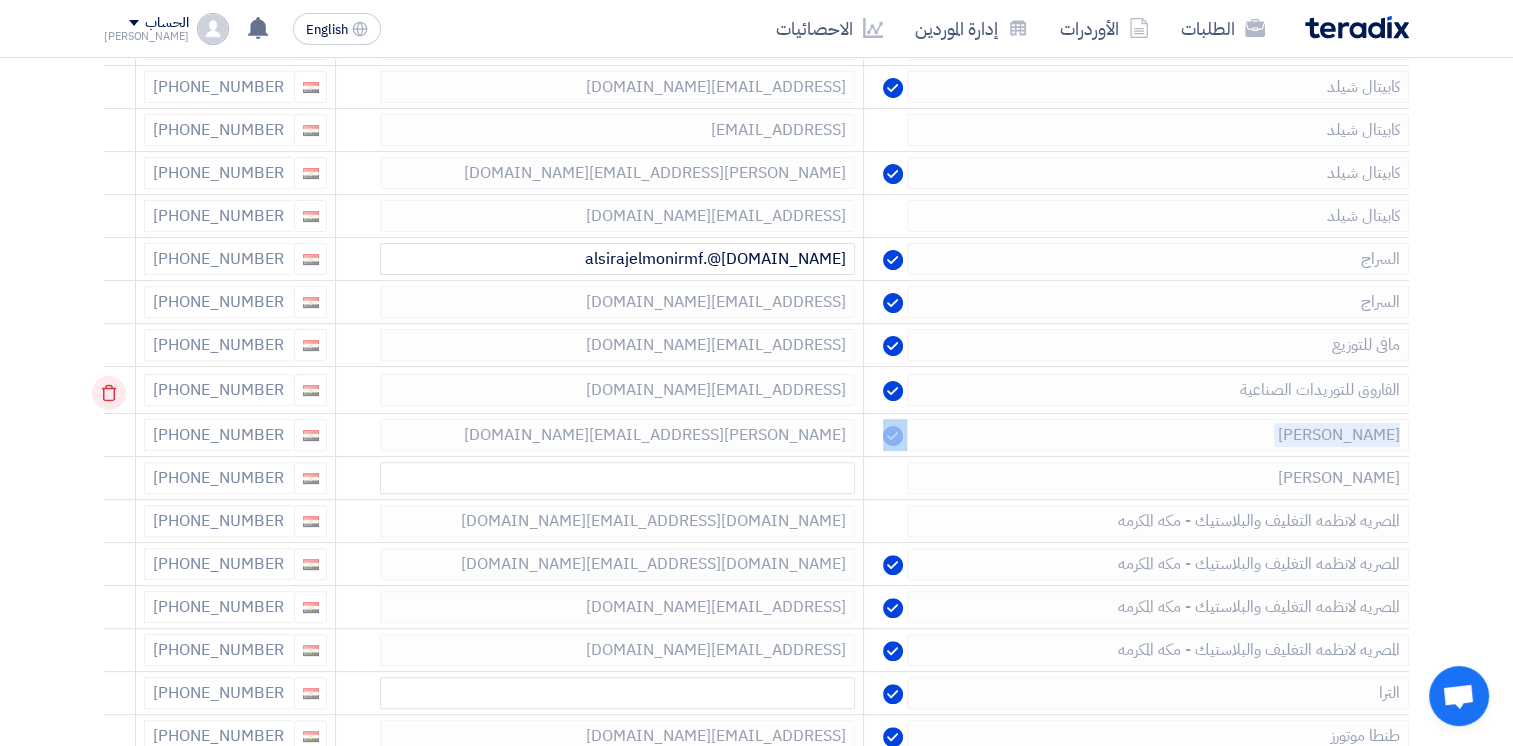 click 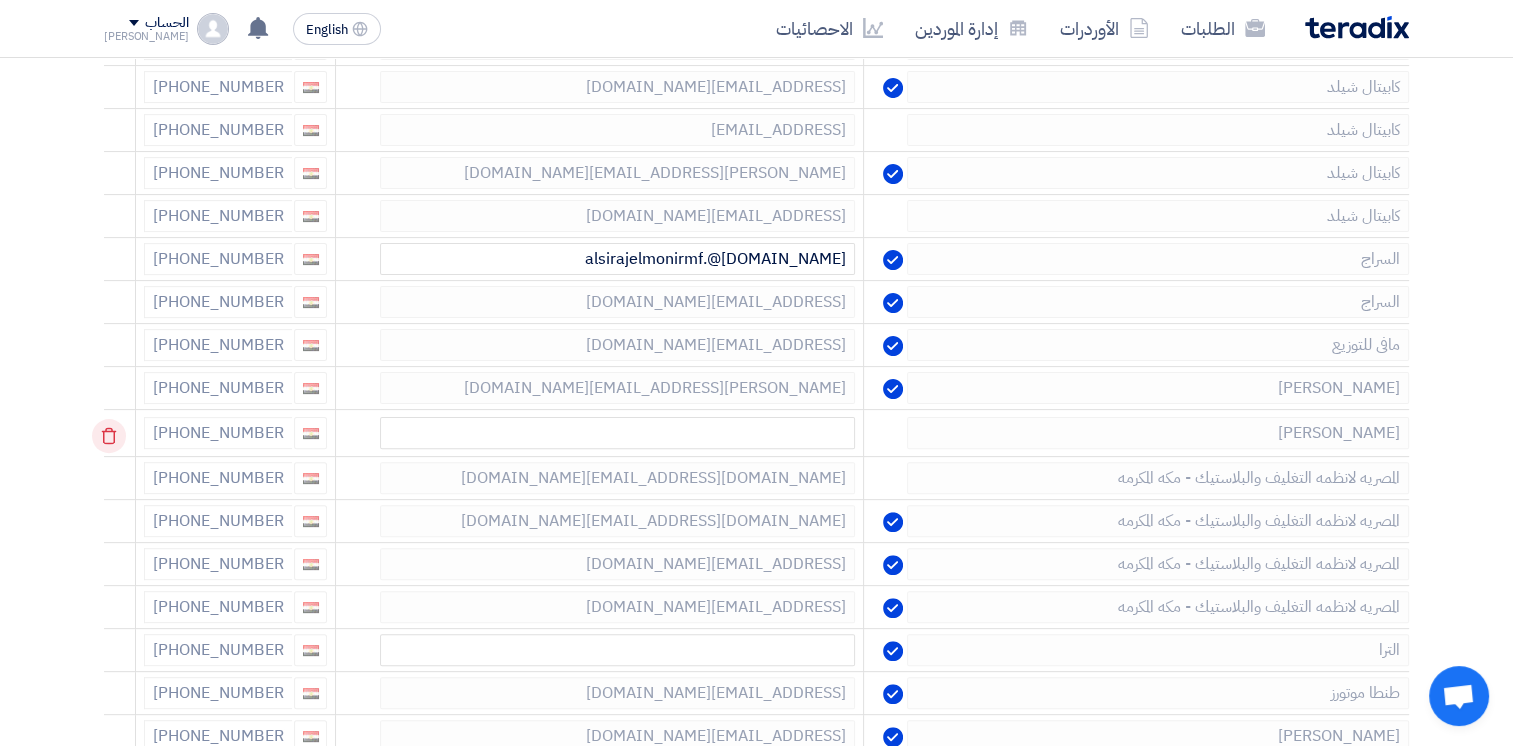 drag, startPoint x: 120, startPoint y: 393, endPoint x: 126, endPoint y: 432, distance: 39.45884 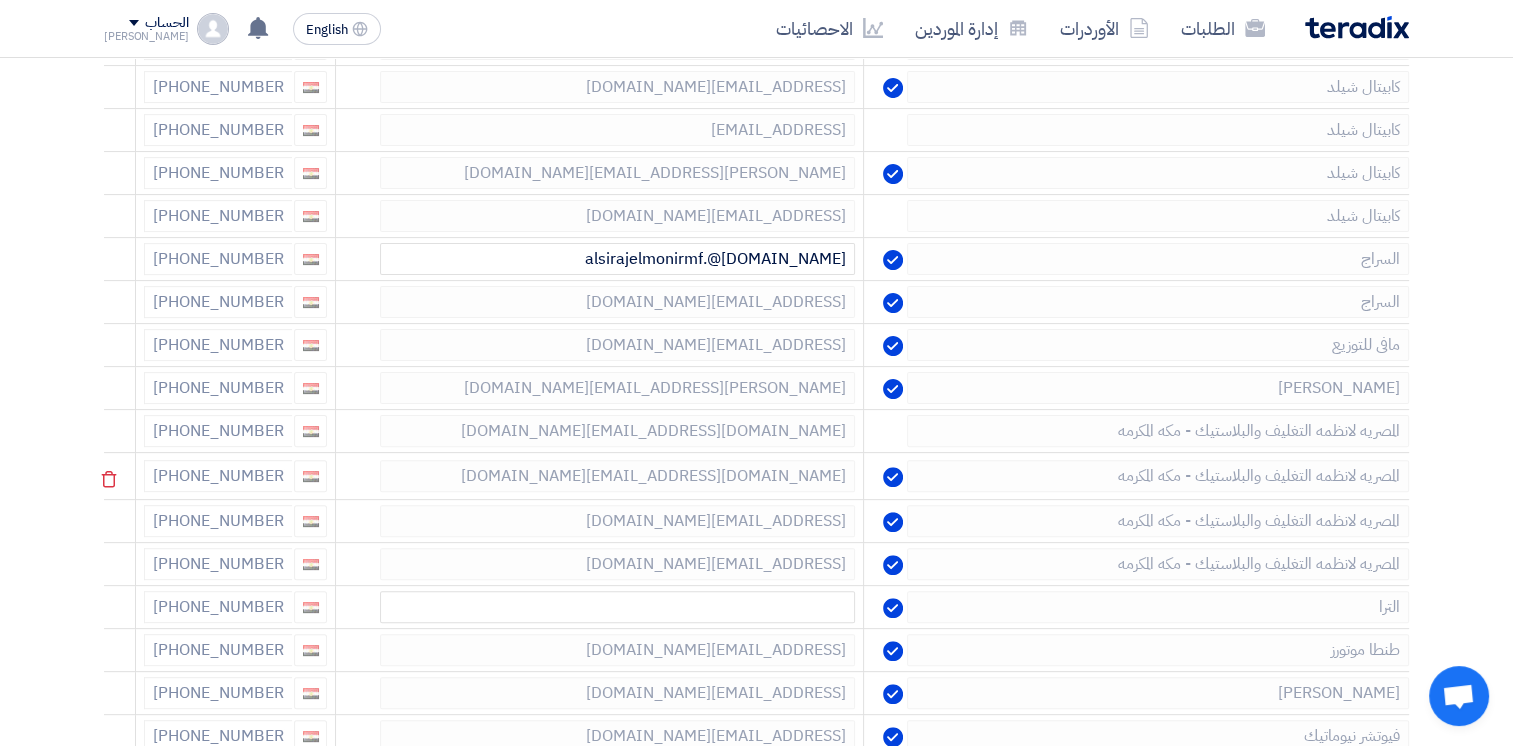 click 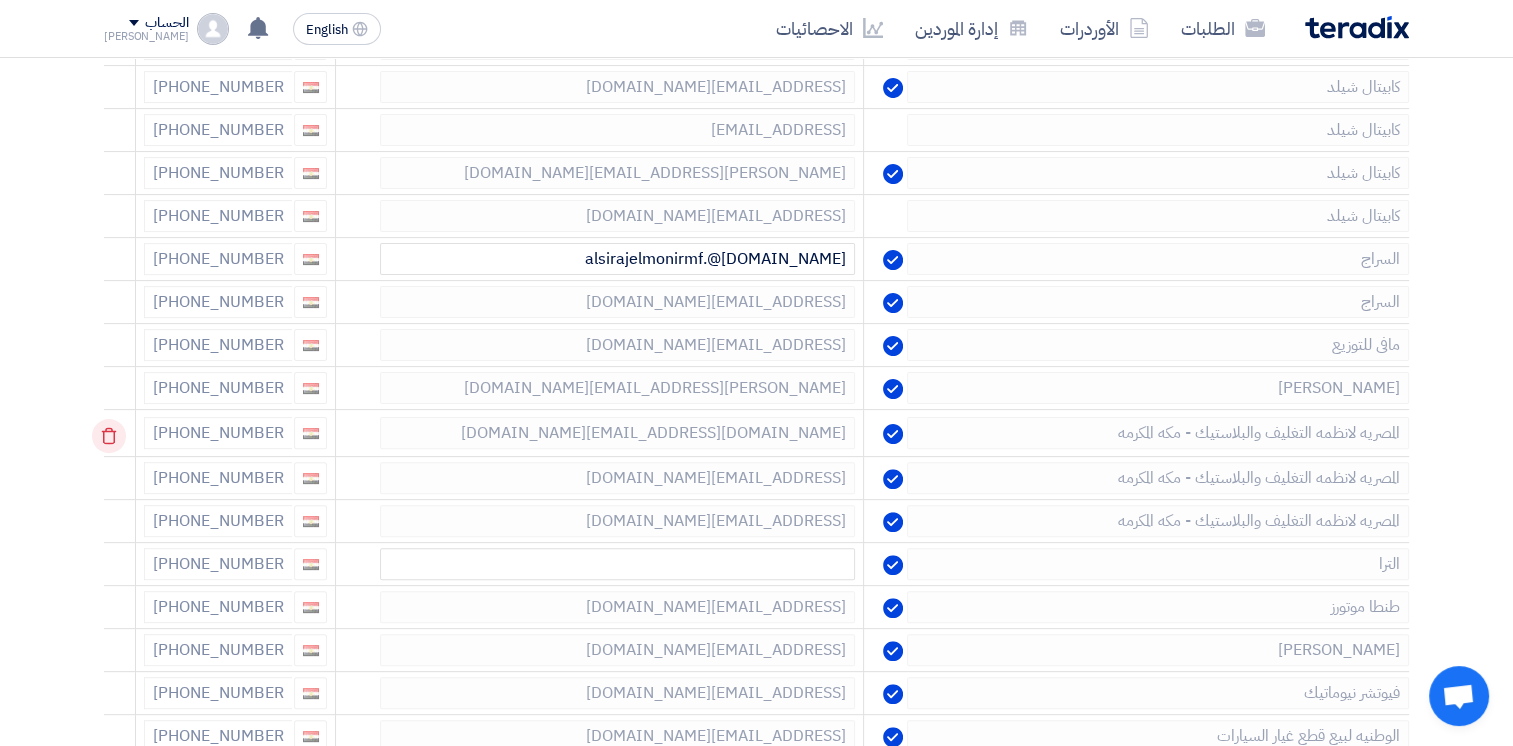 click 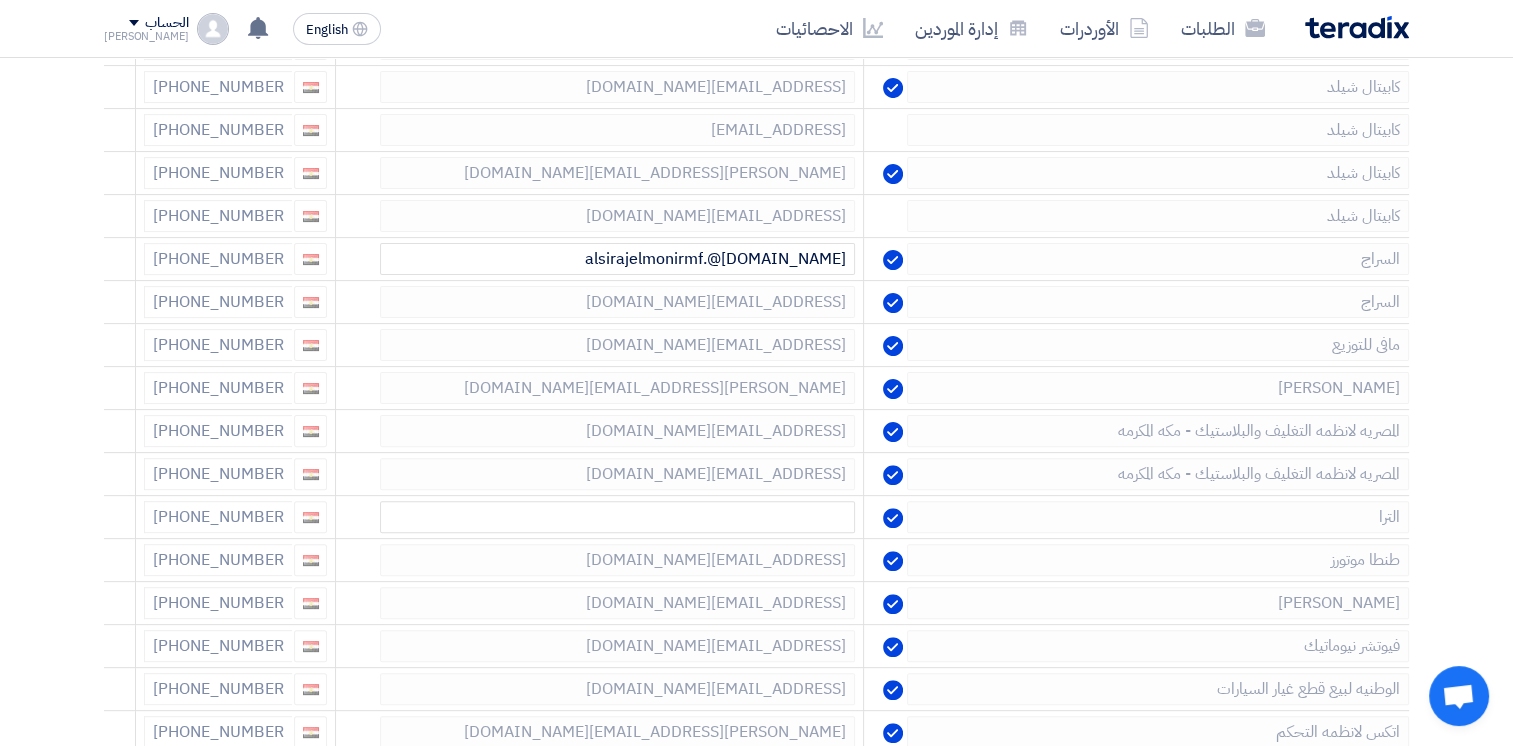 click 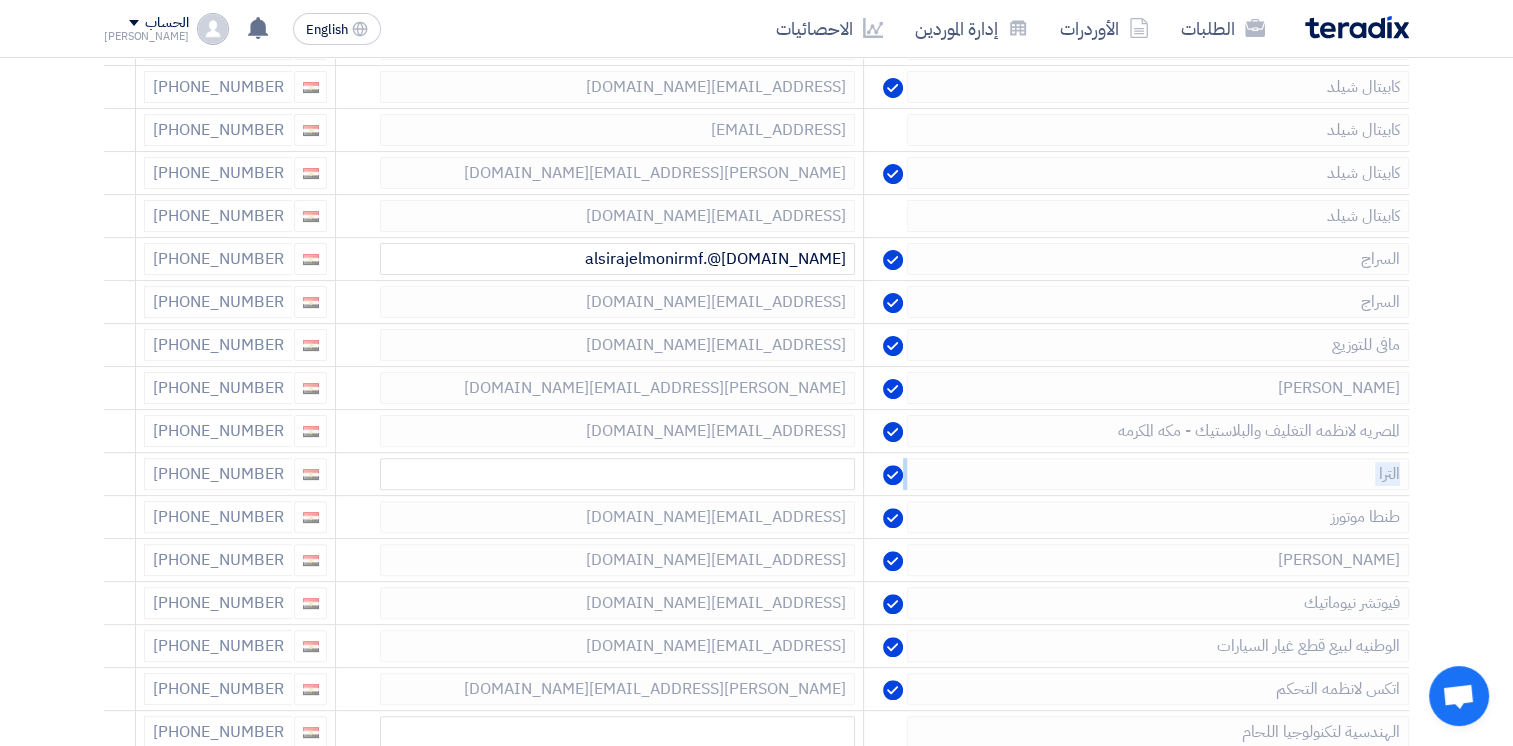 click 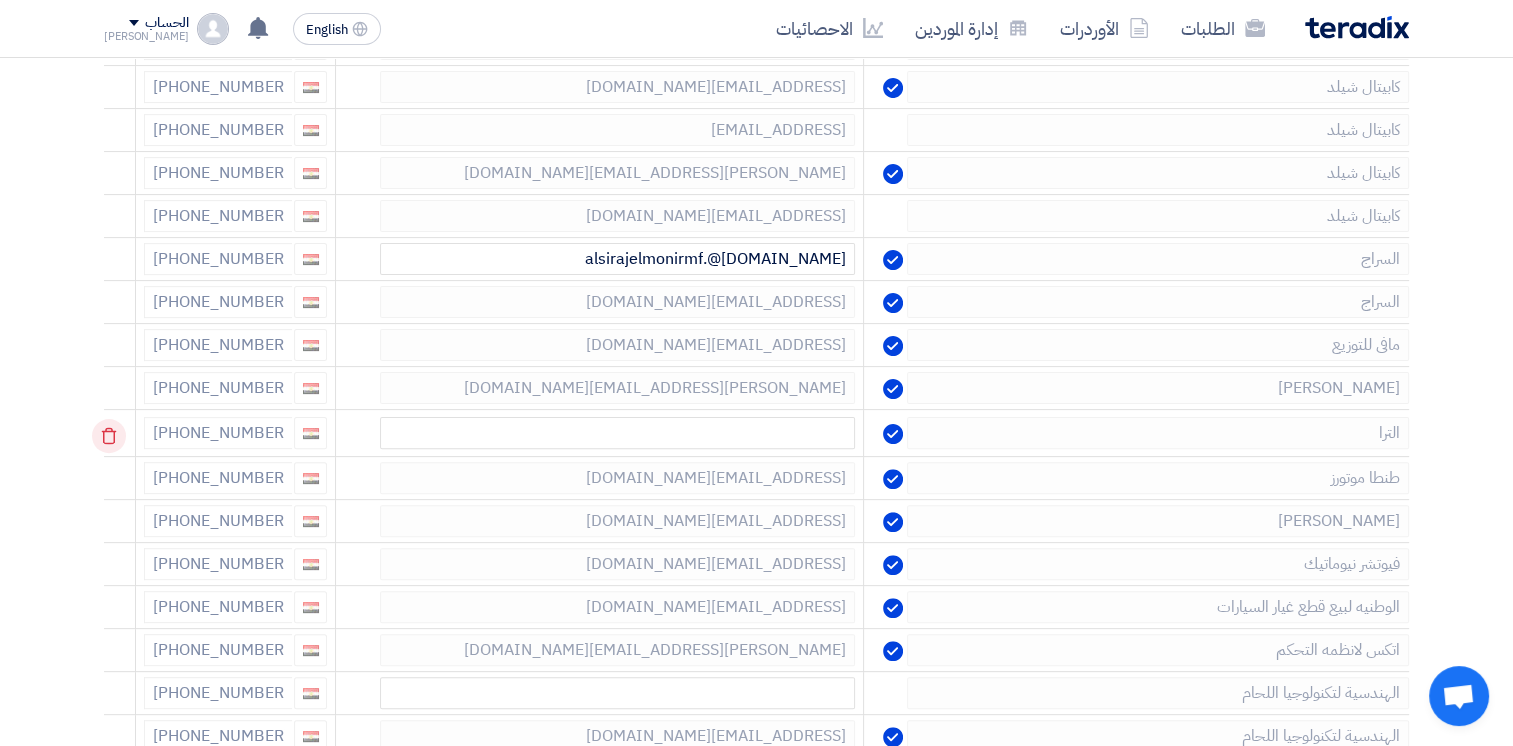 click 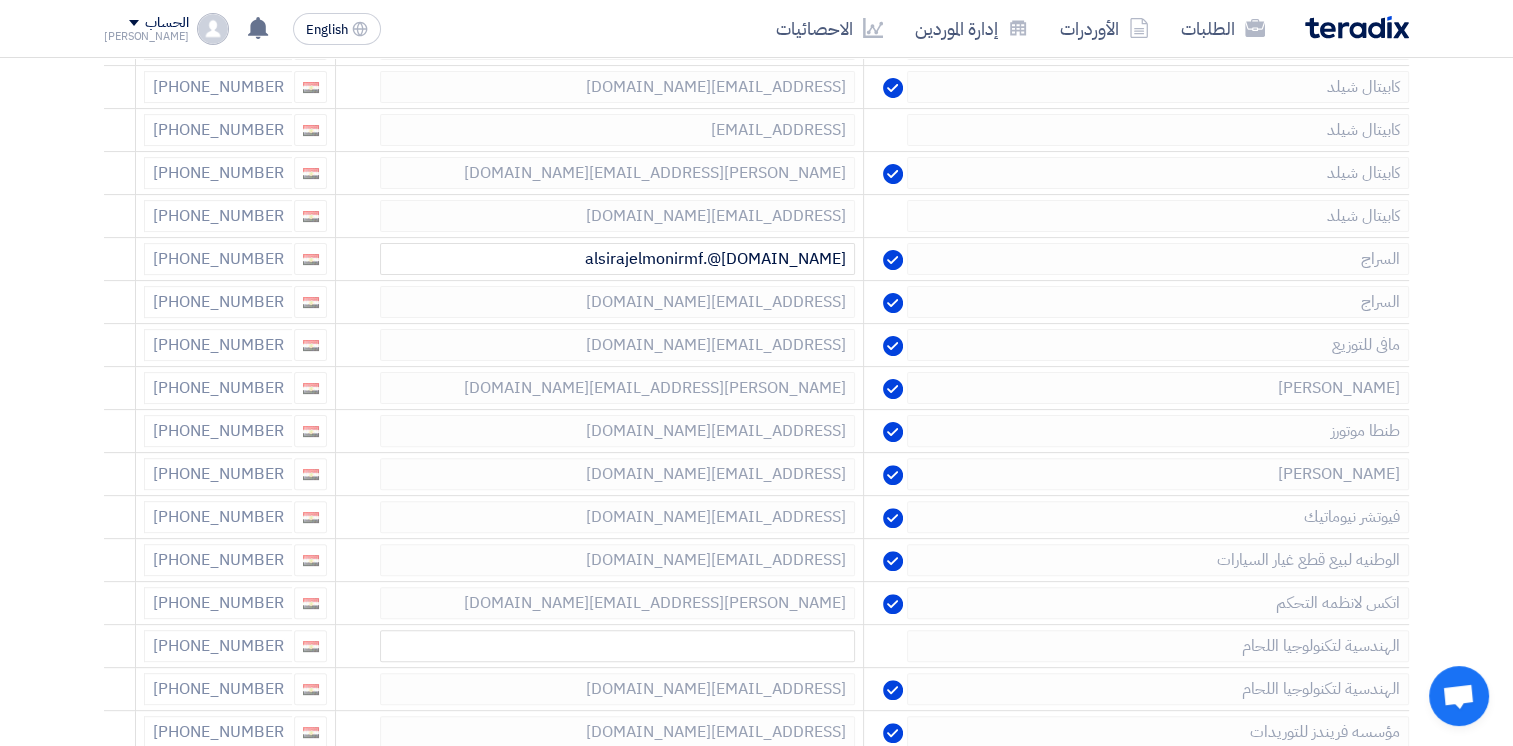 click 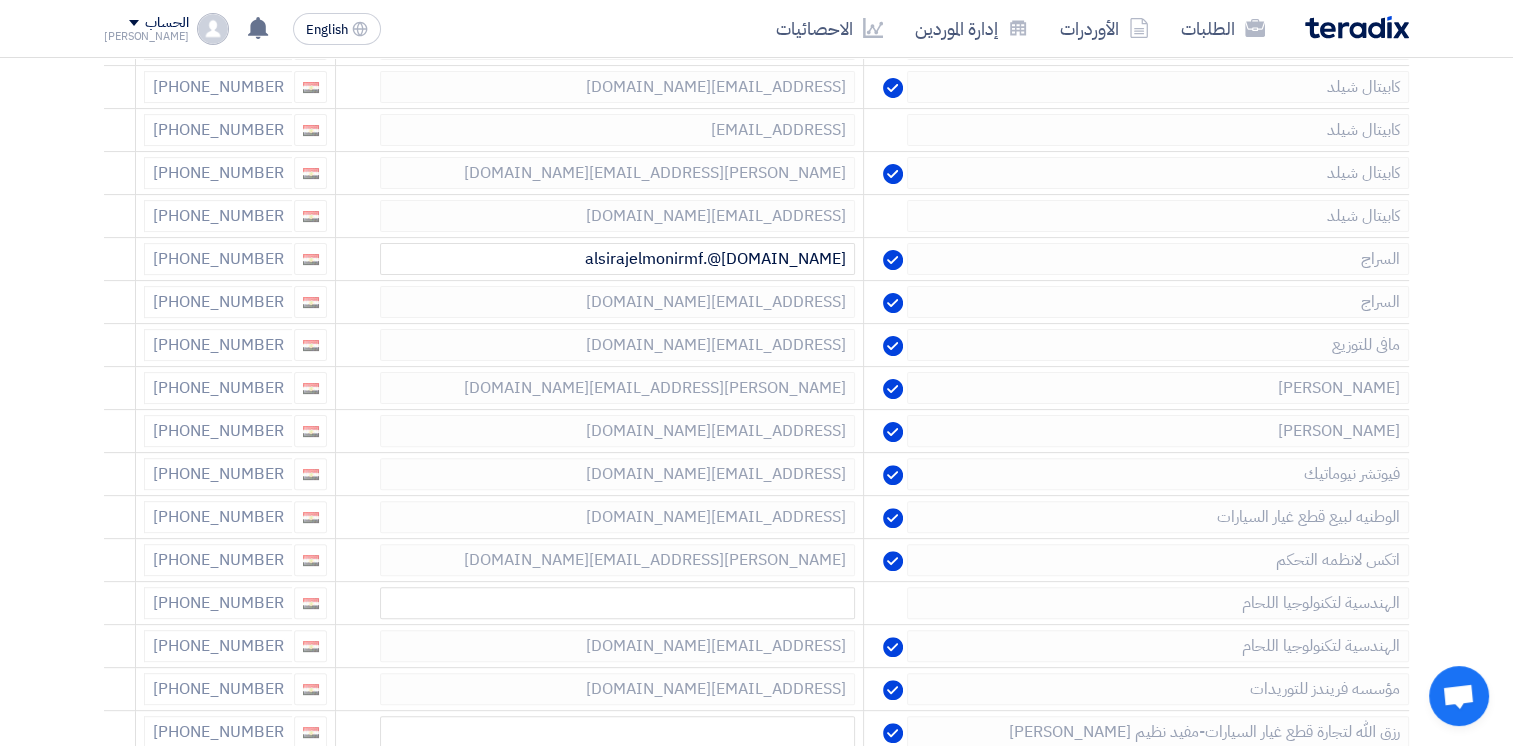 click 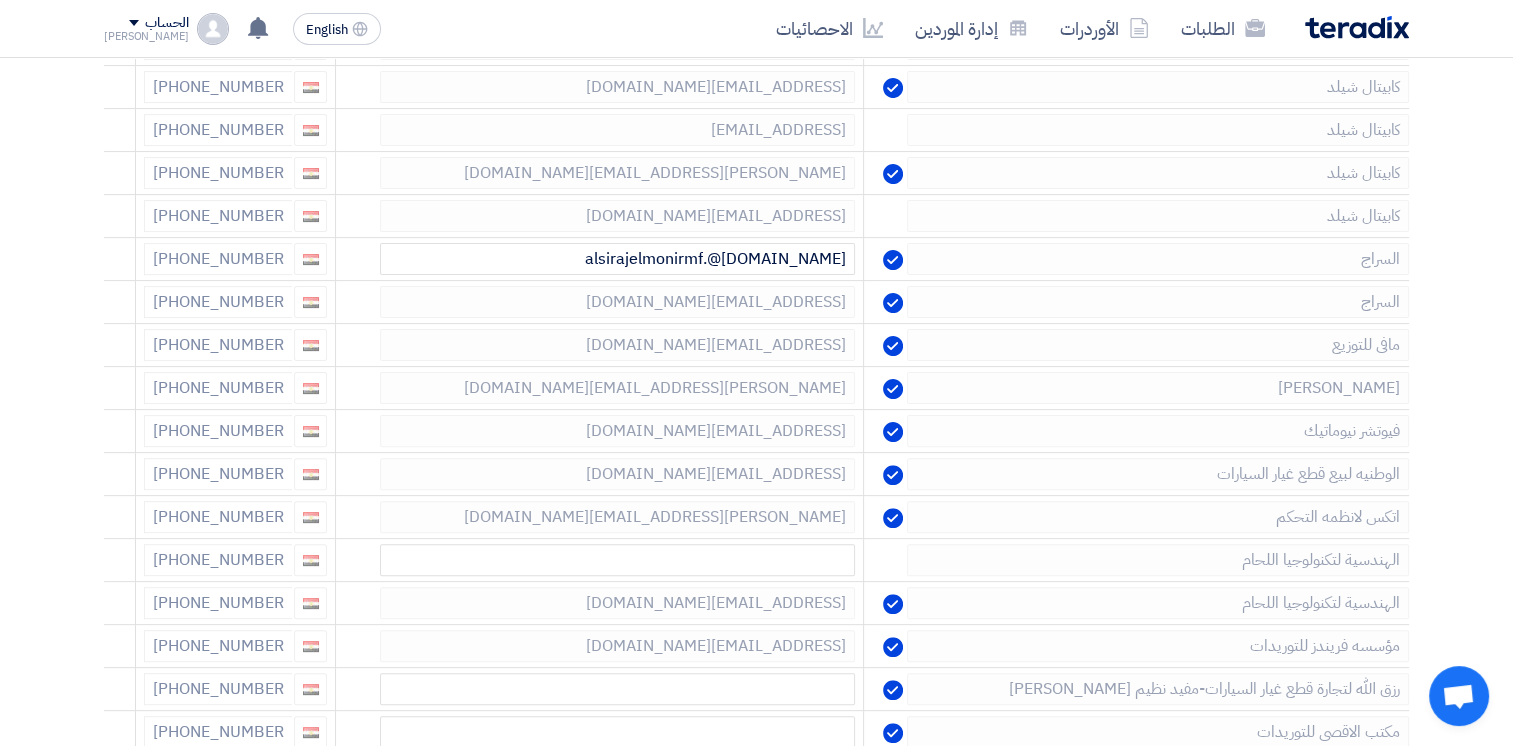 click 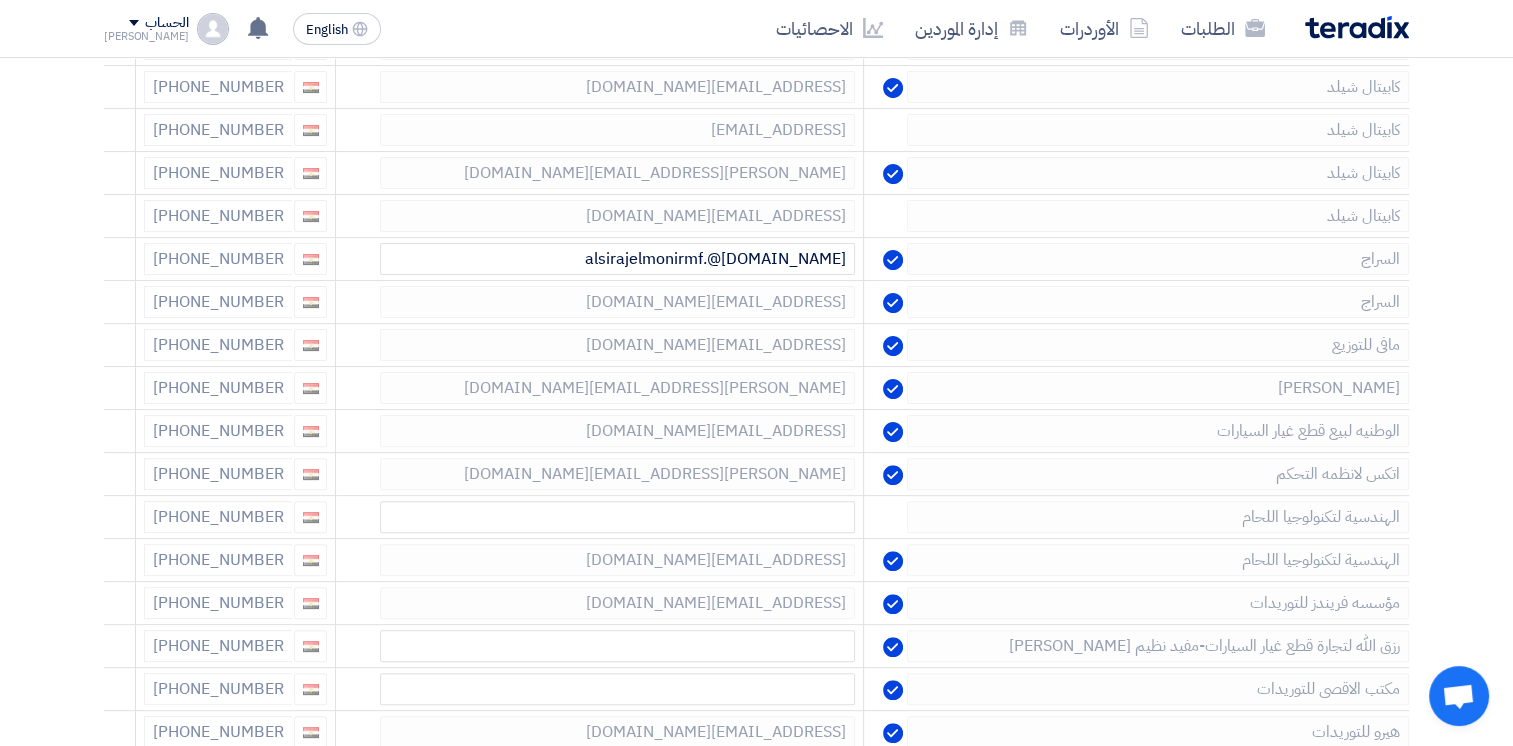 click 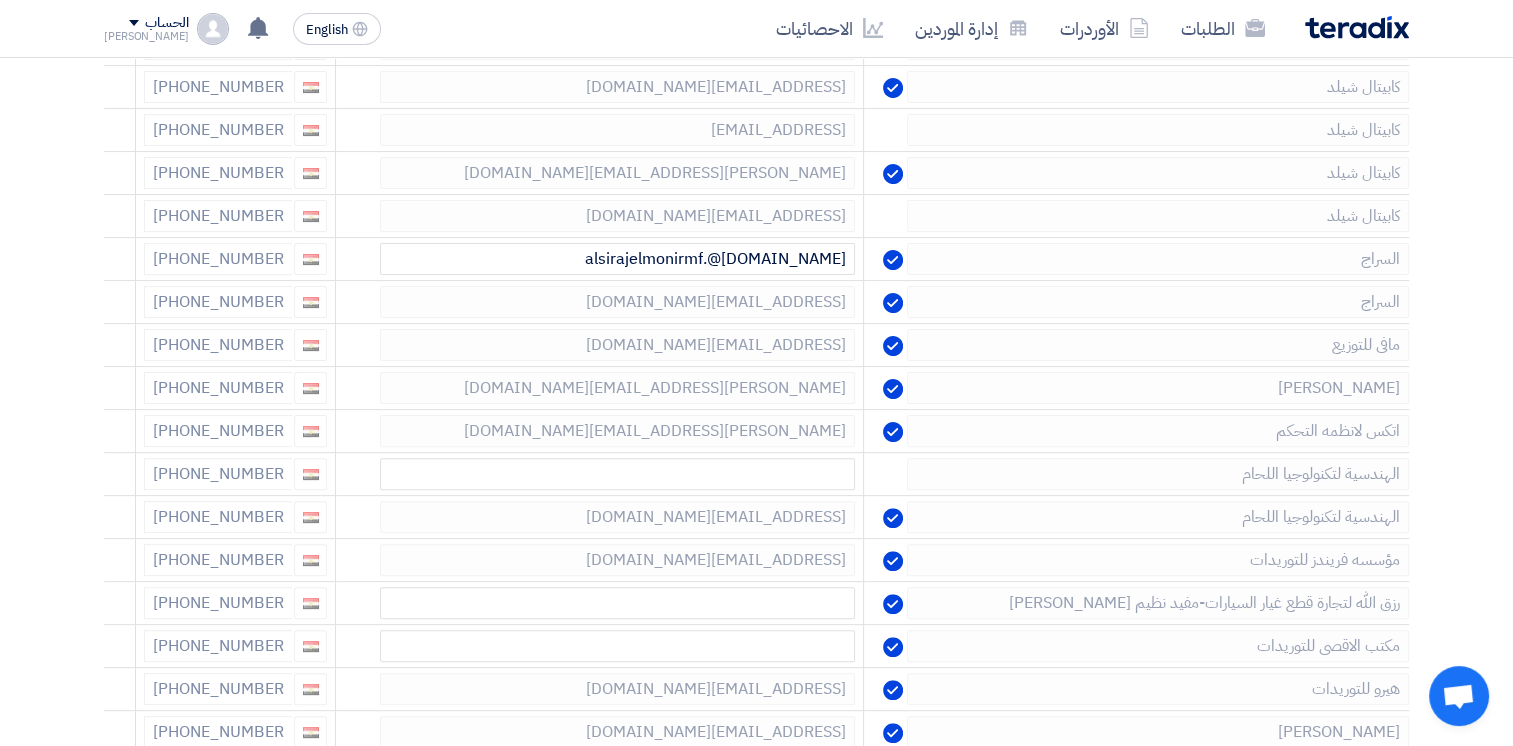 click 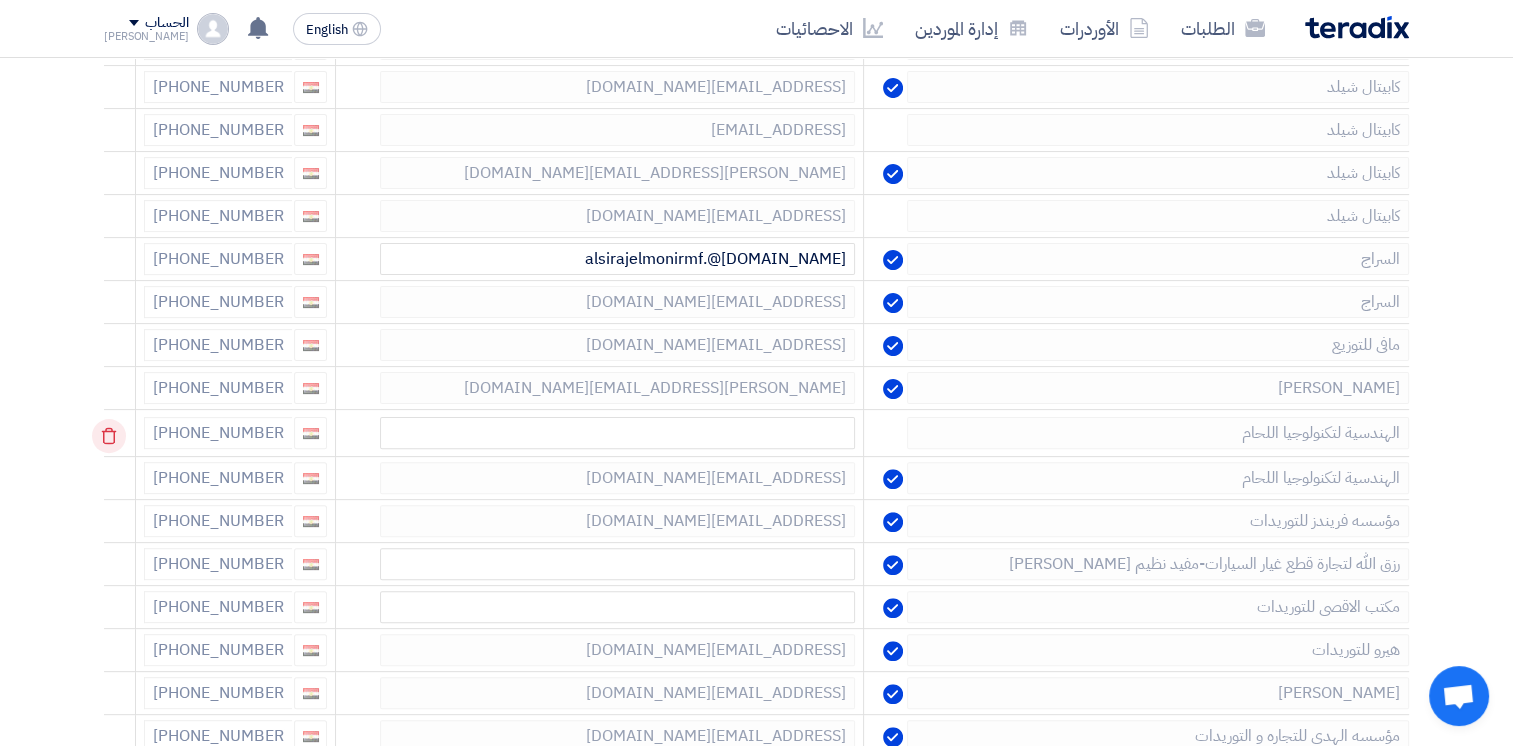 click 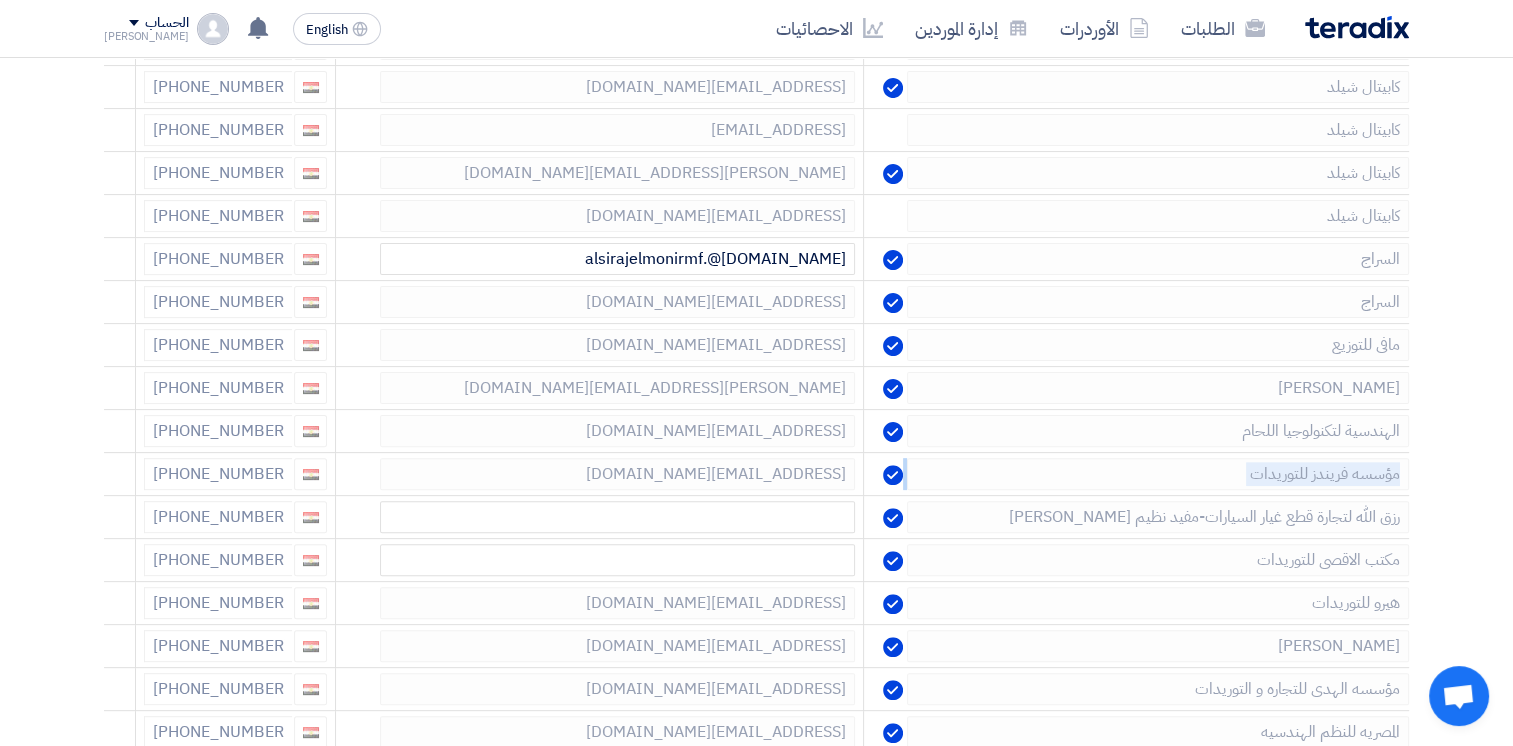 click 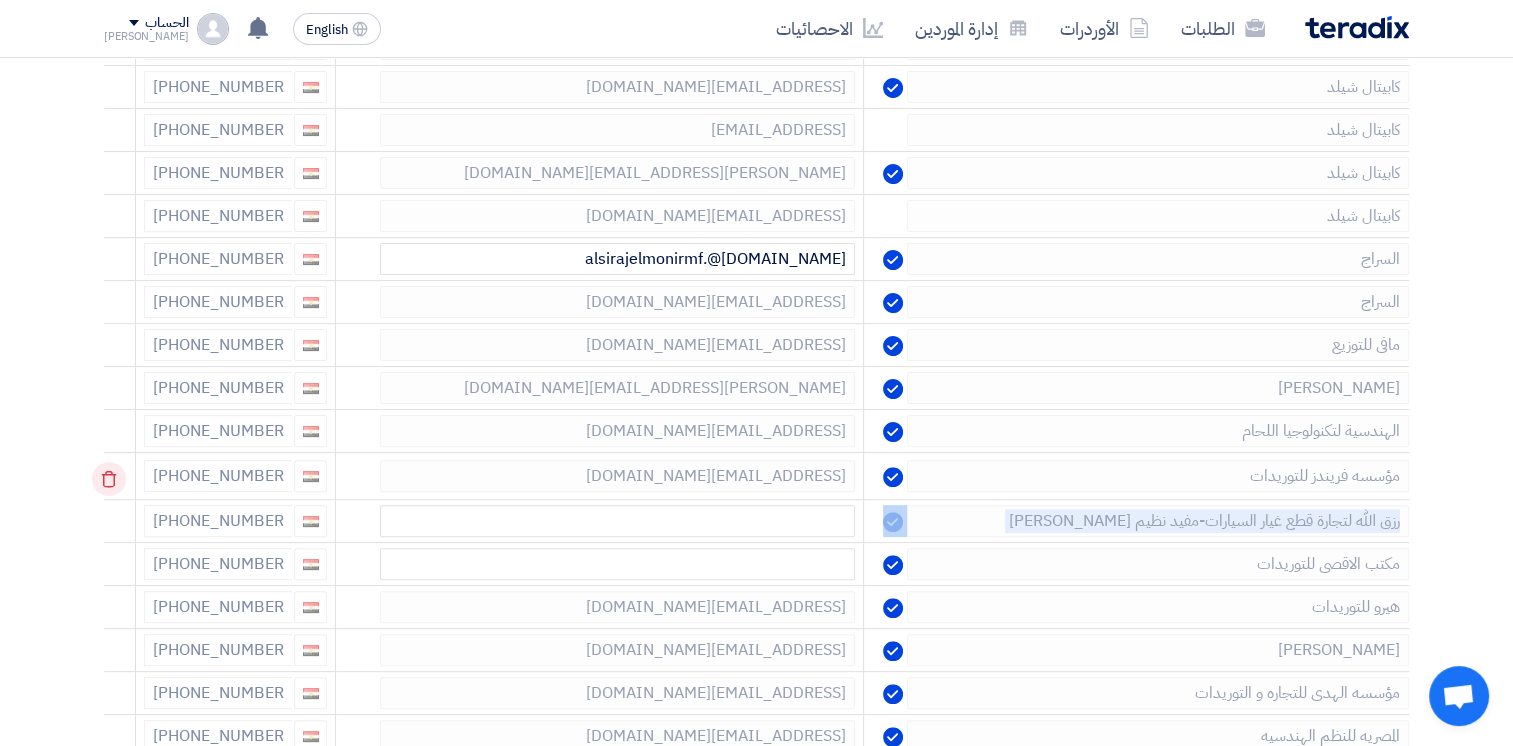 click 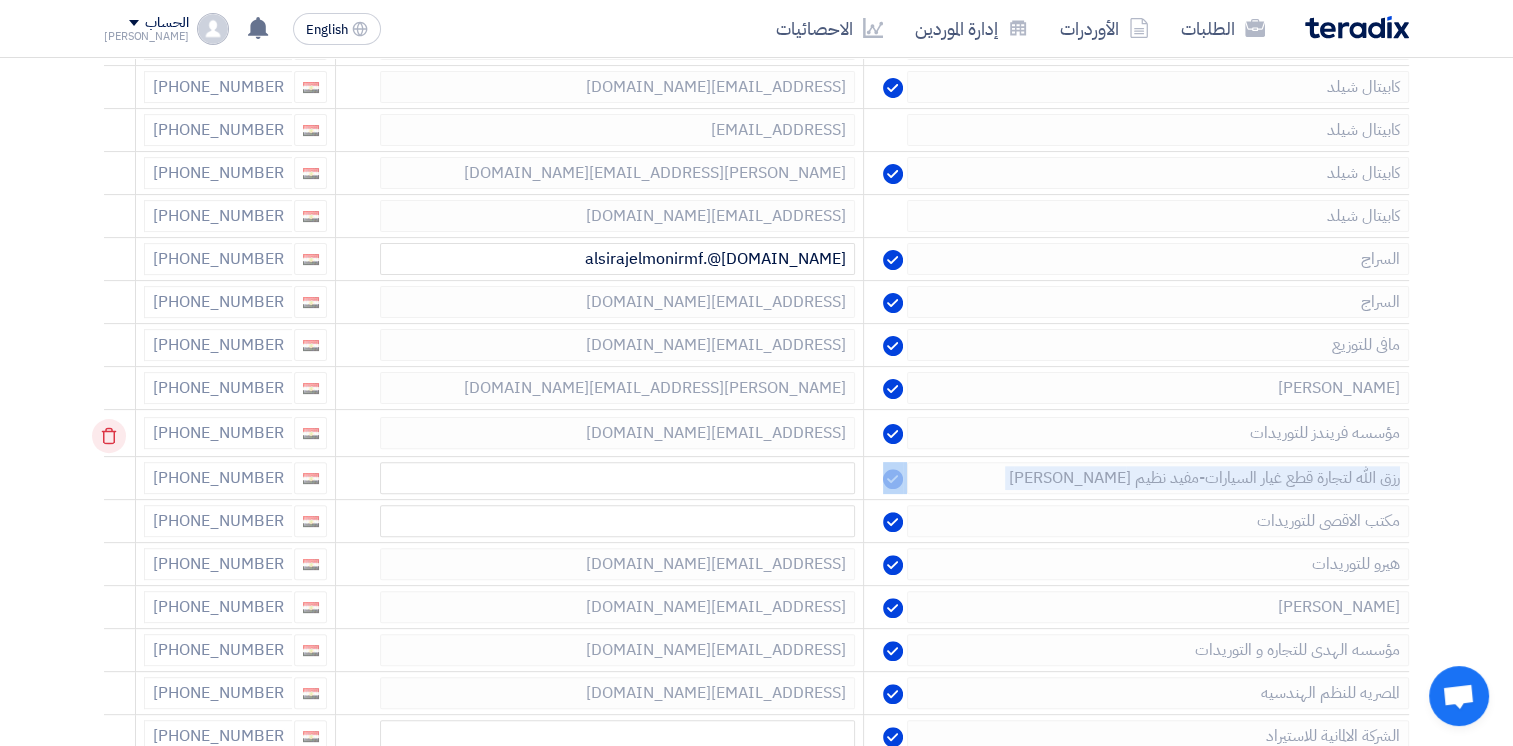click 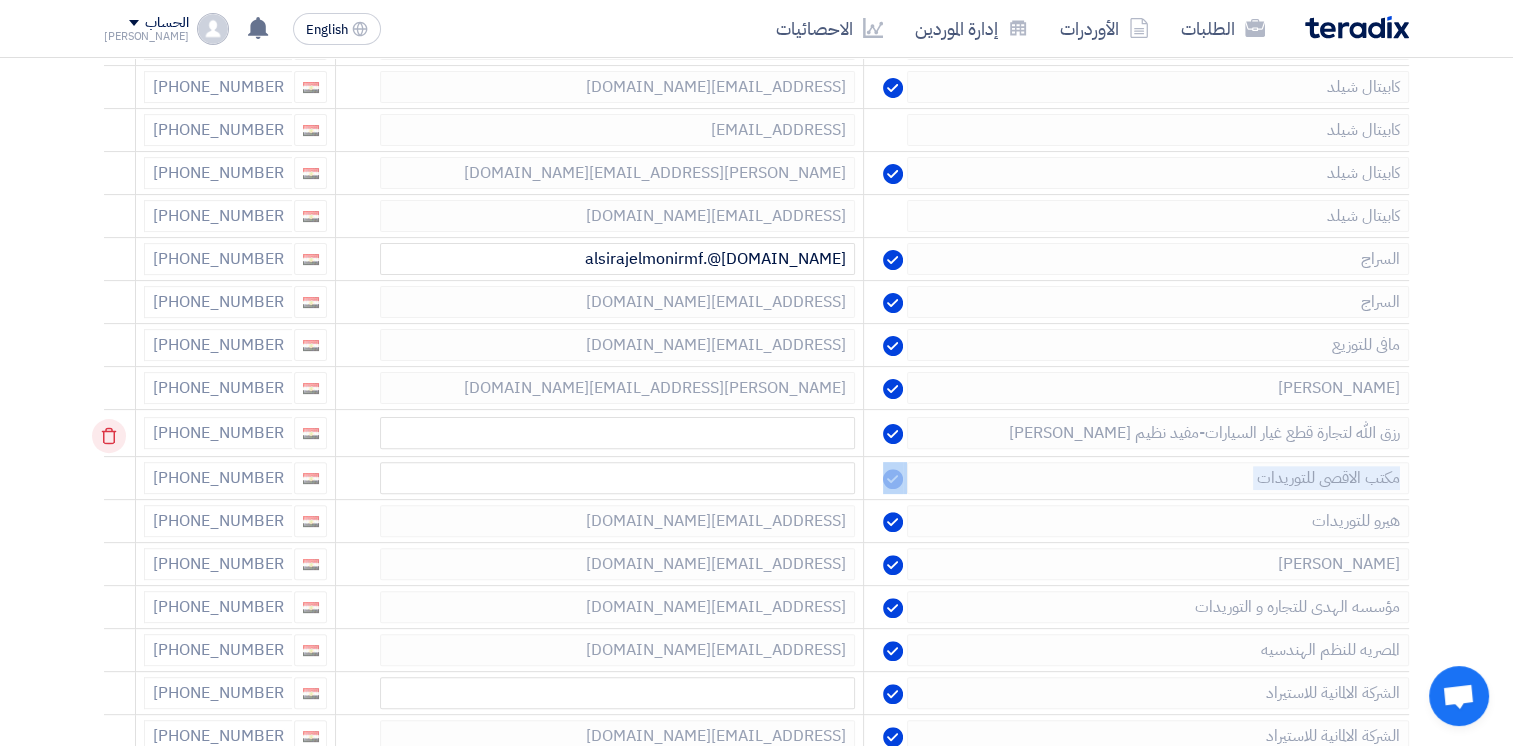click 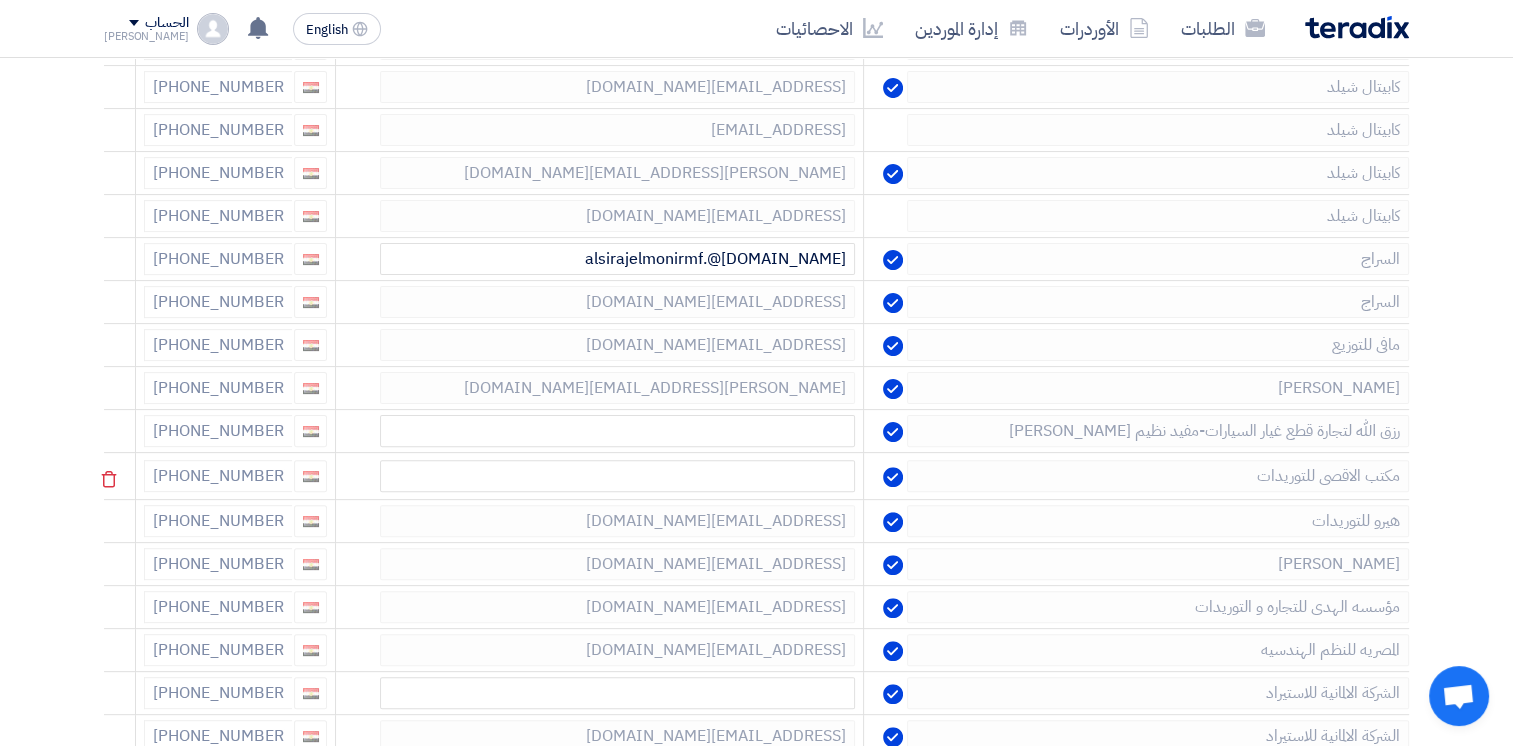 drag, startPoint x: 116, startPoint y: 442, endPoint x: 122, endPoint y: 431, distance: 12.529964 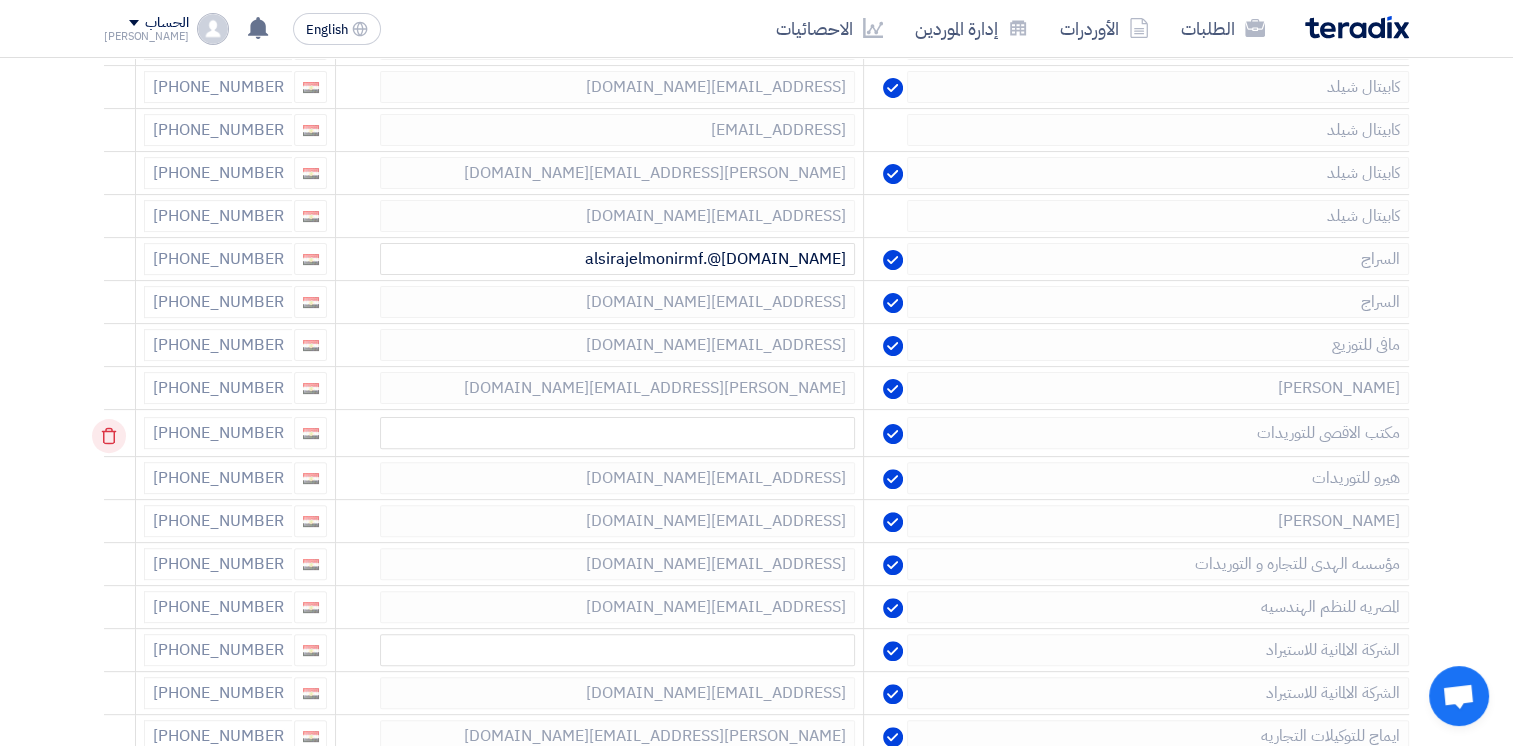 click 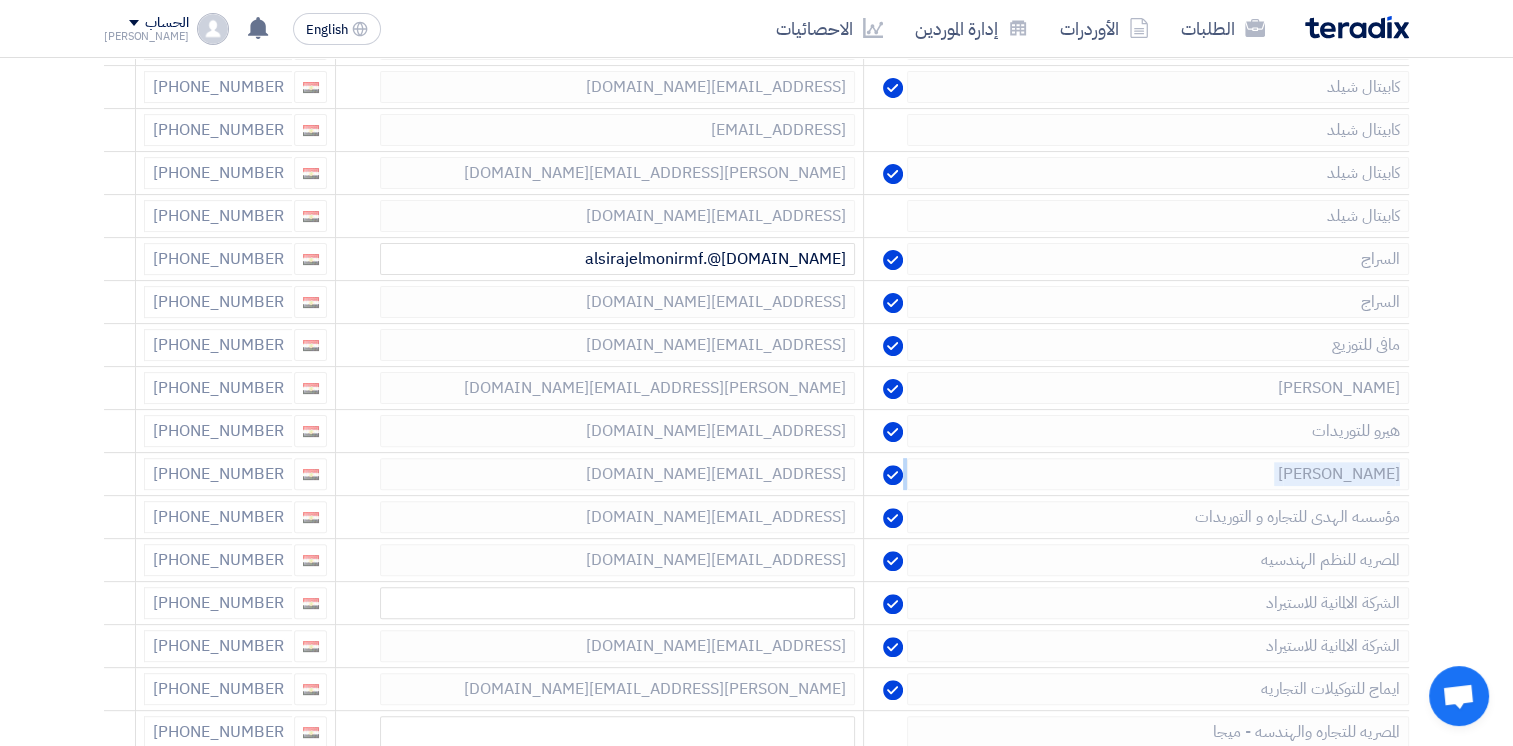 click 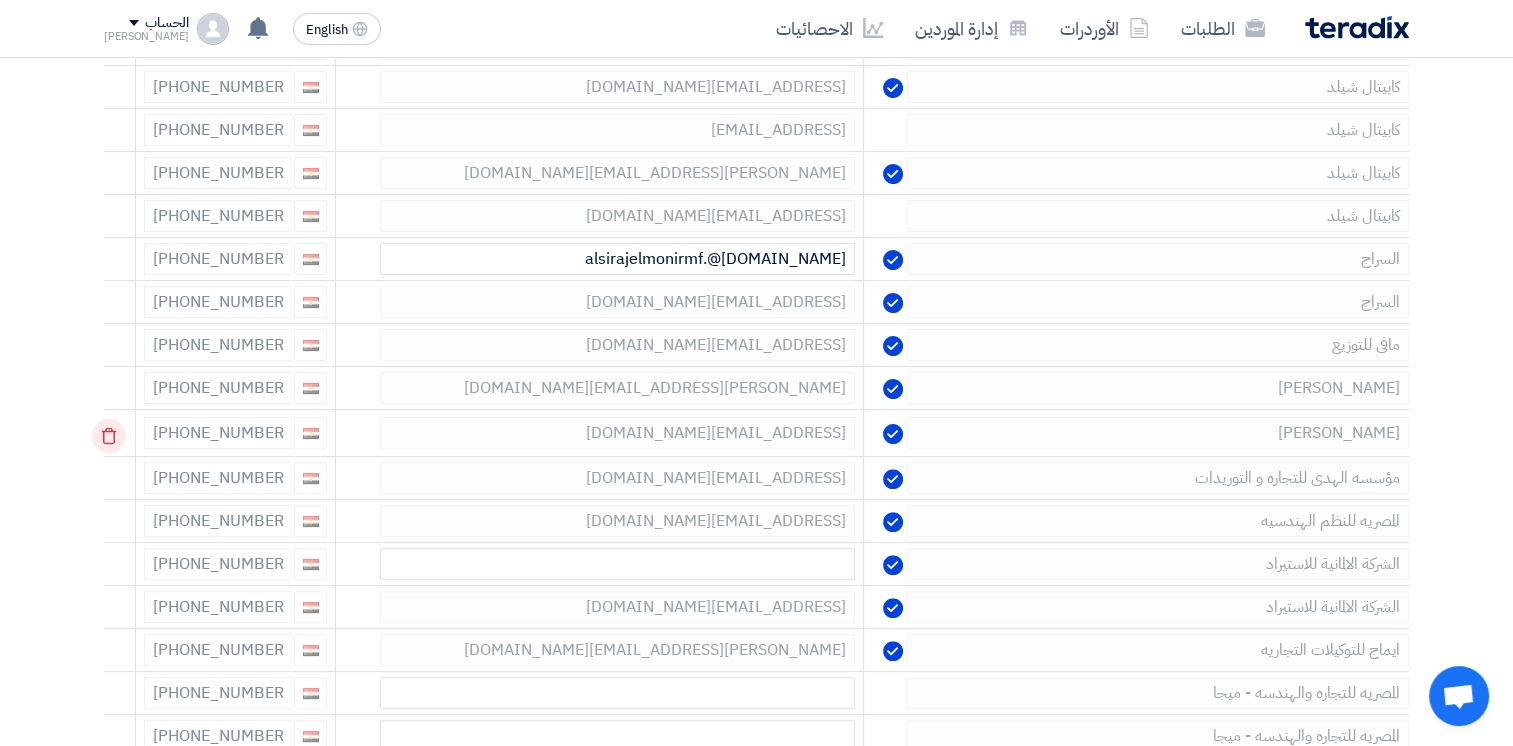 click 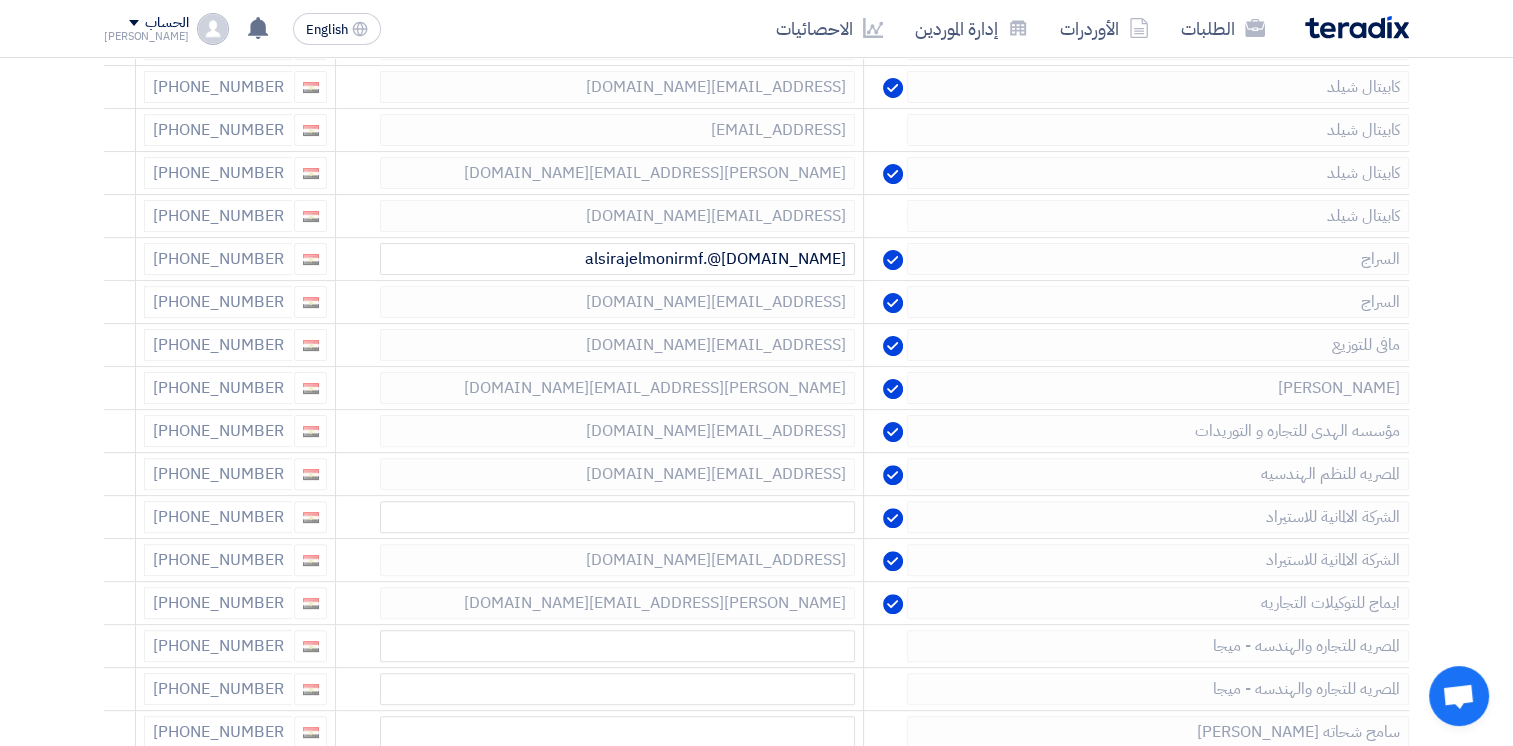 click 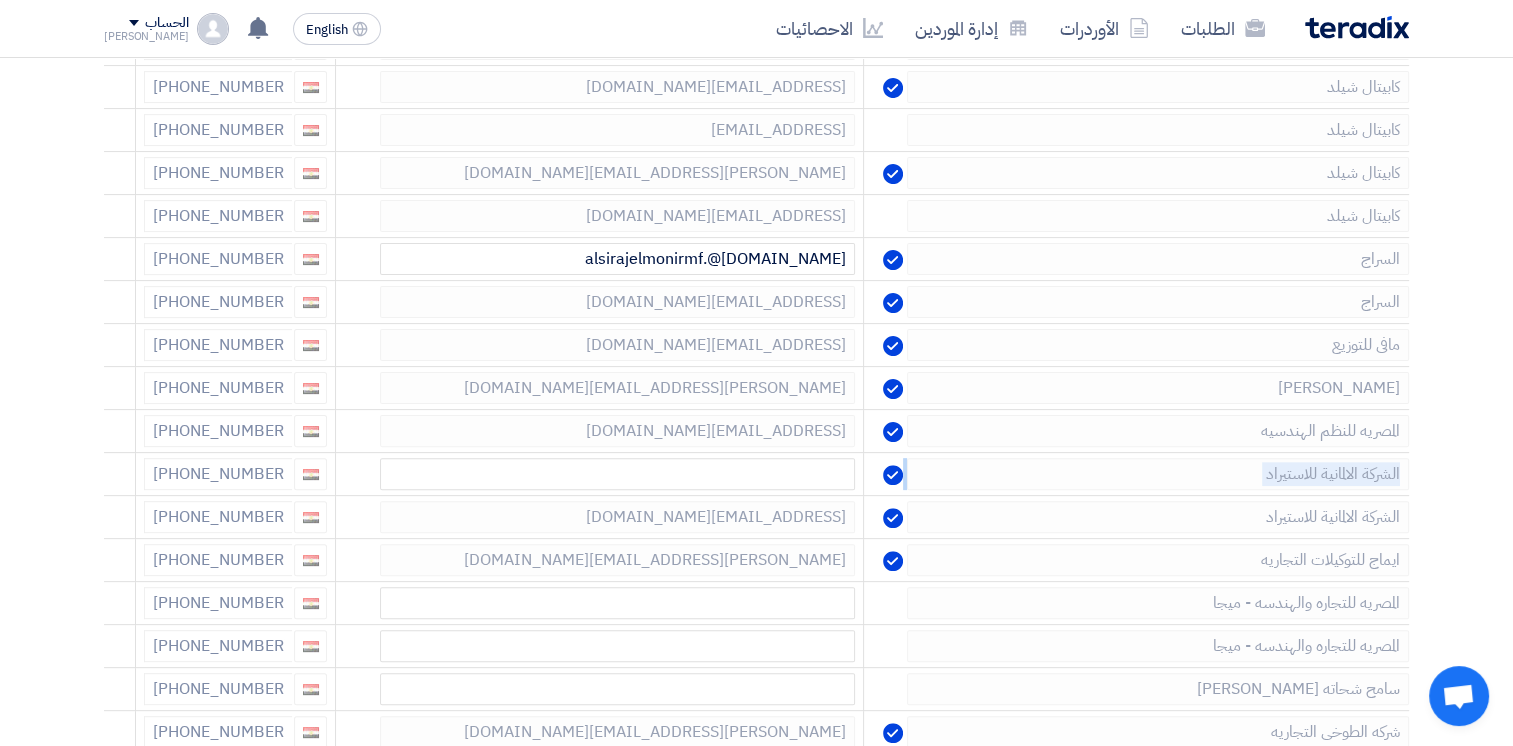 click 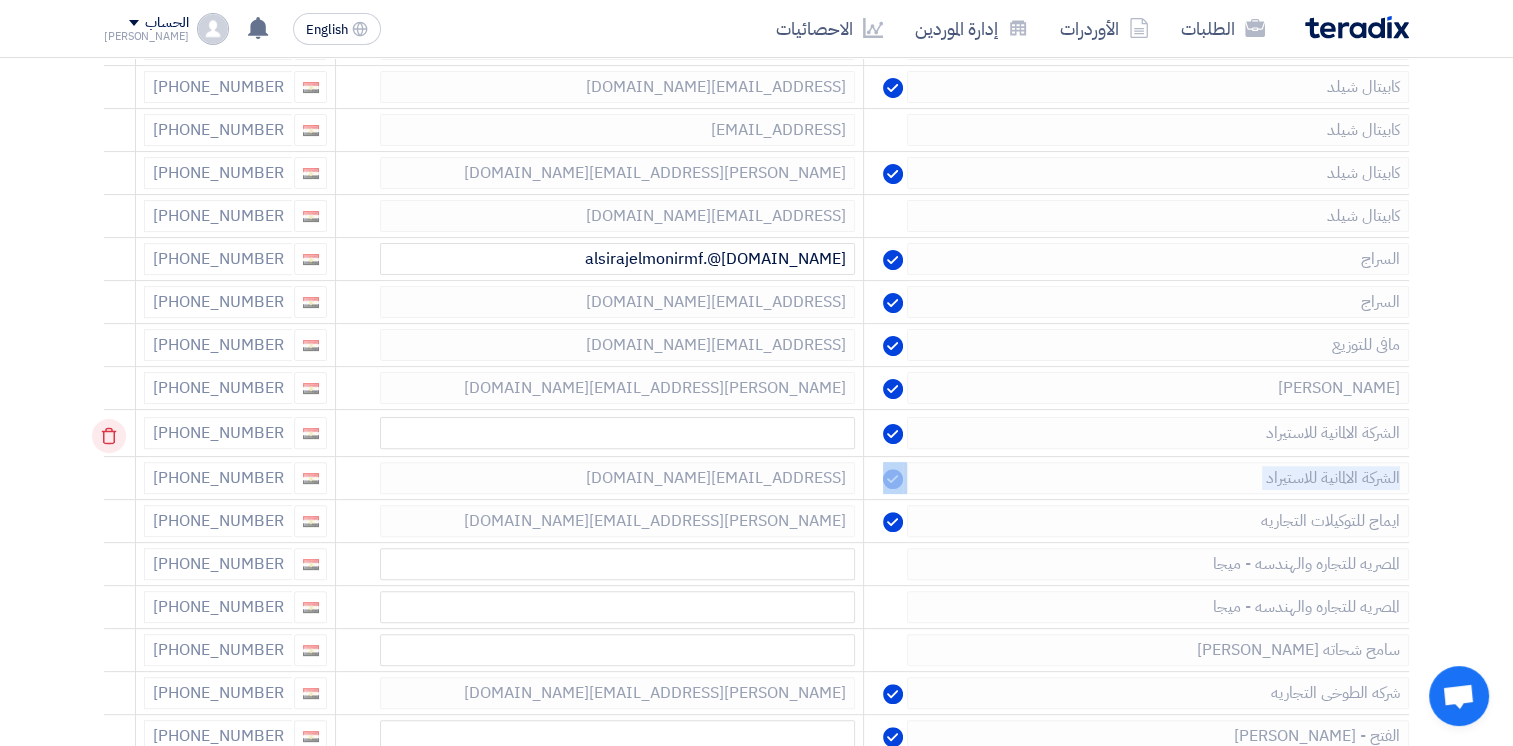 click 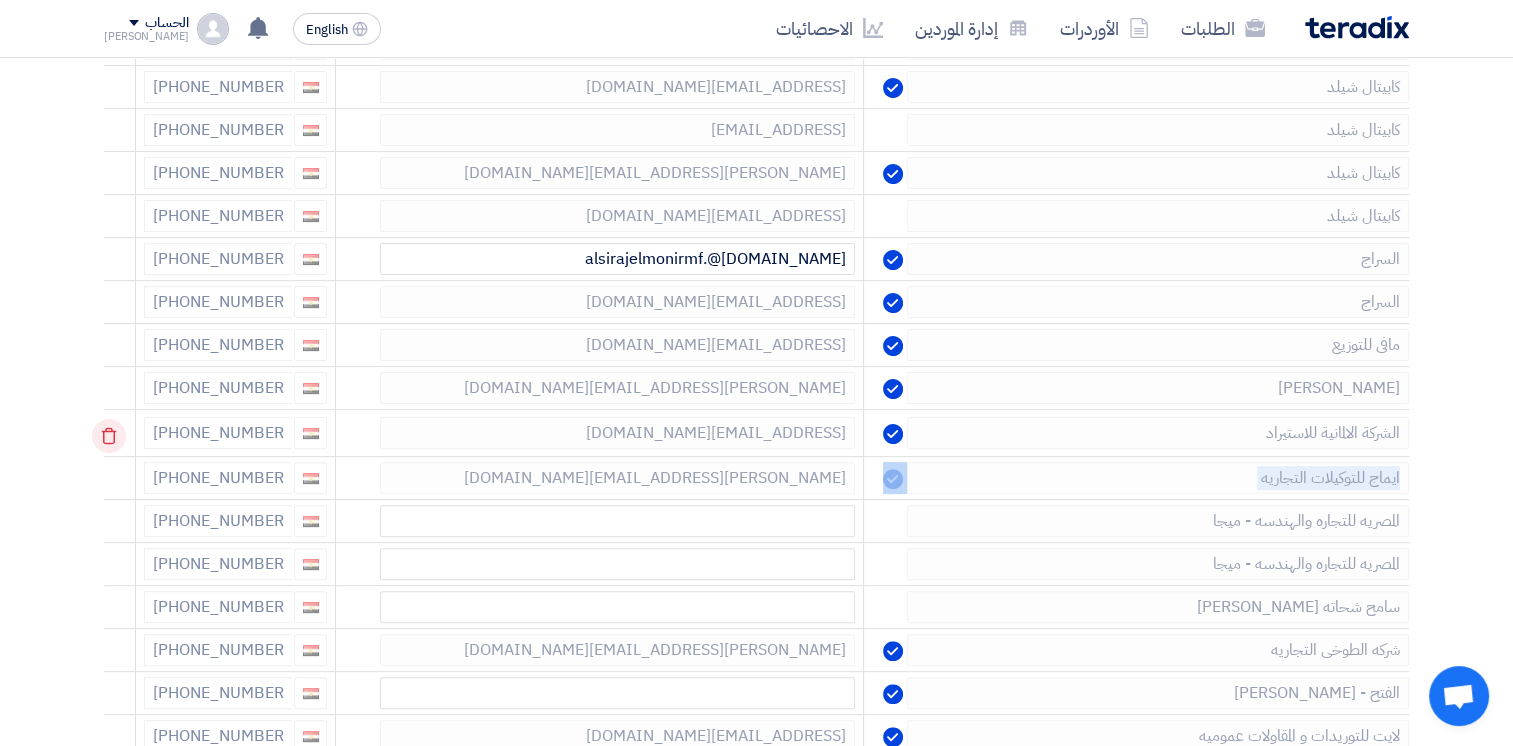 click 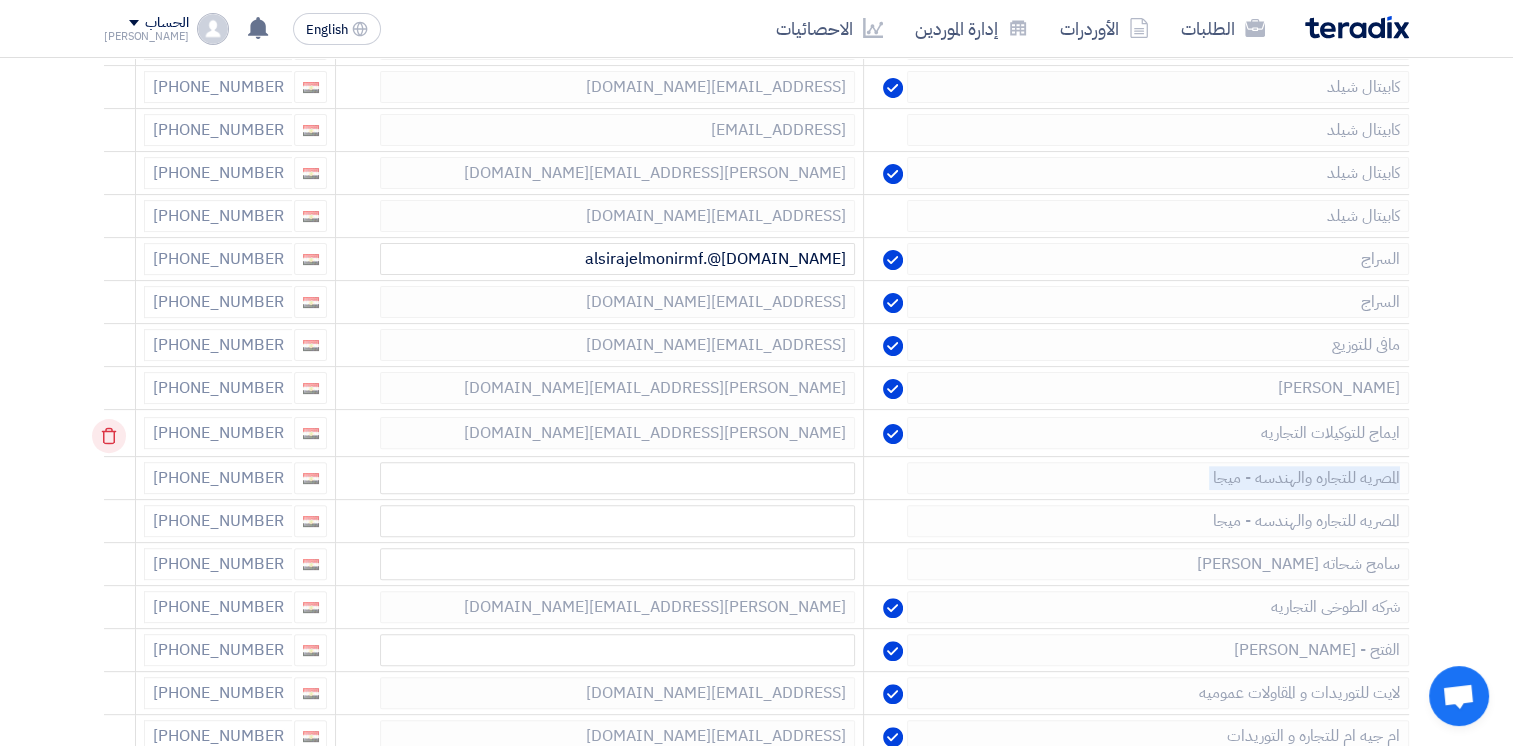 click 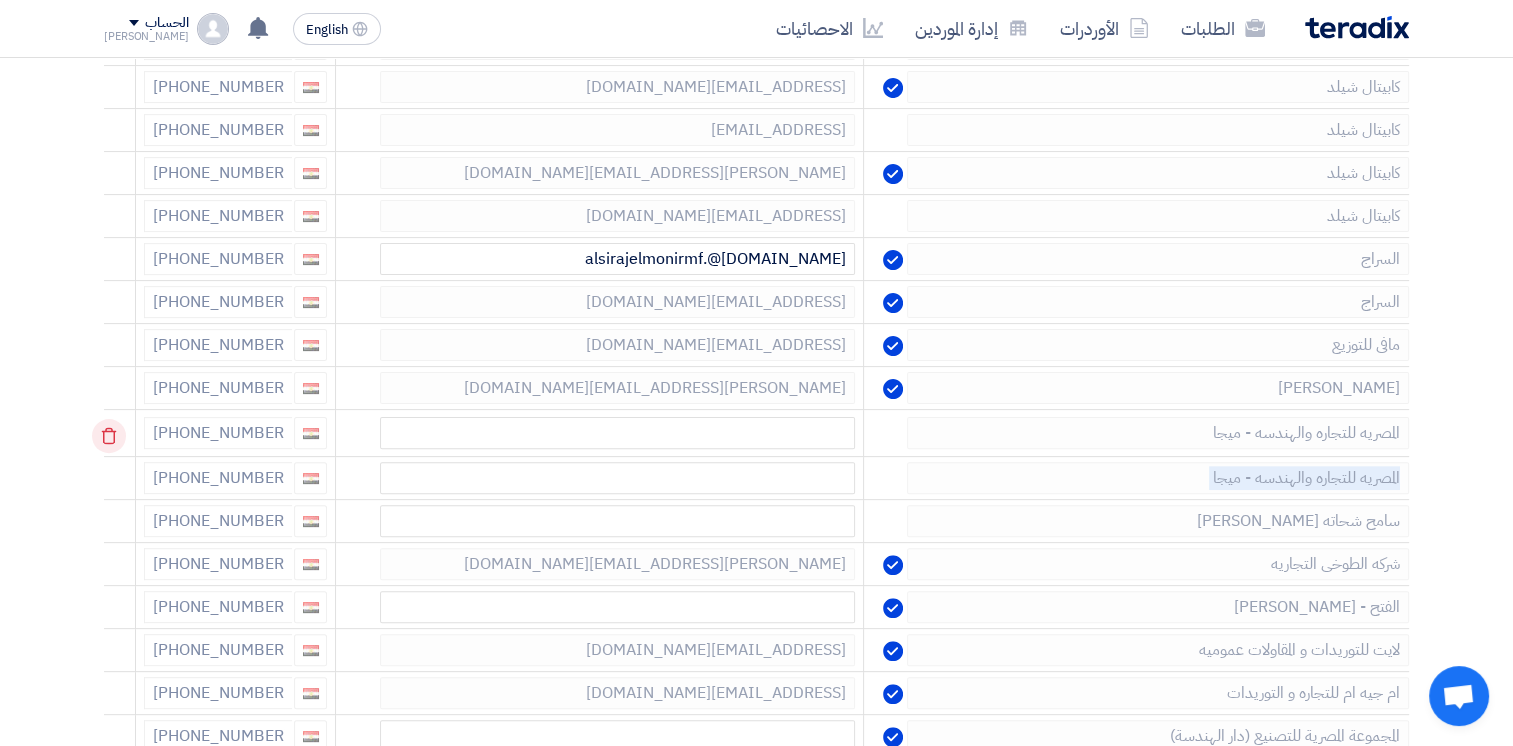 click 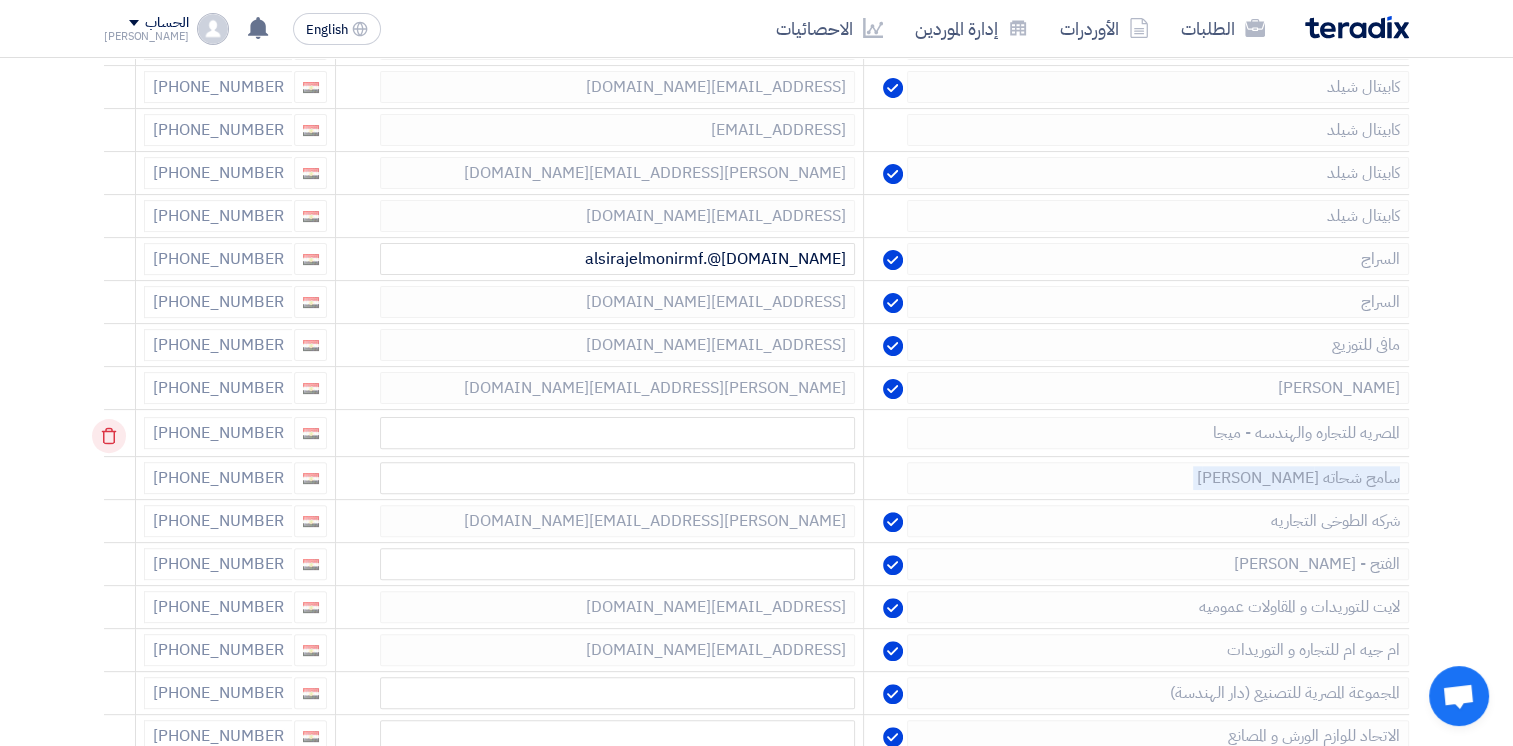 click 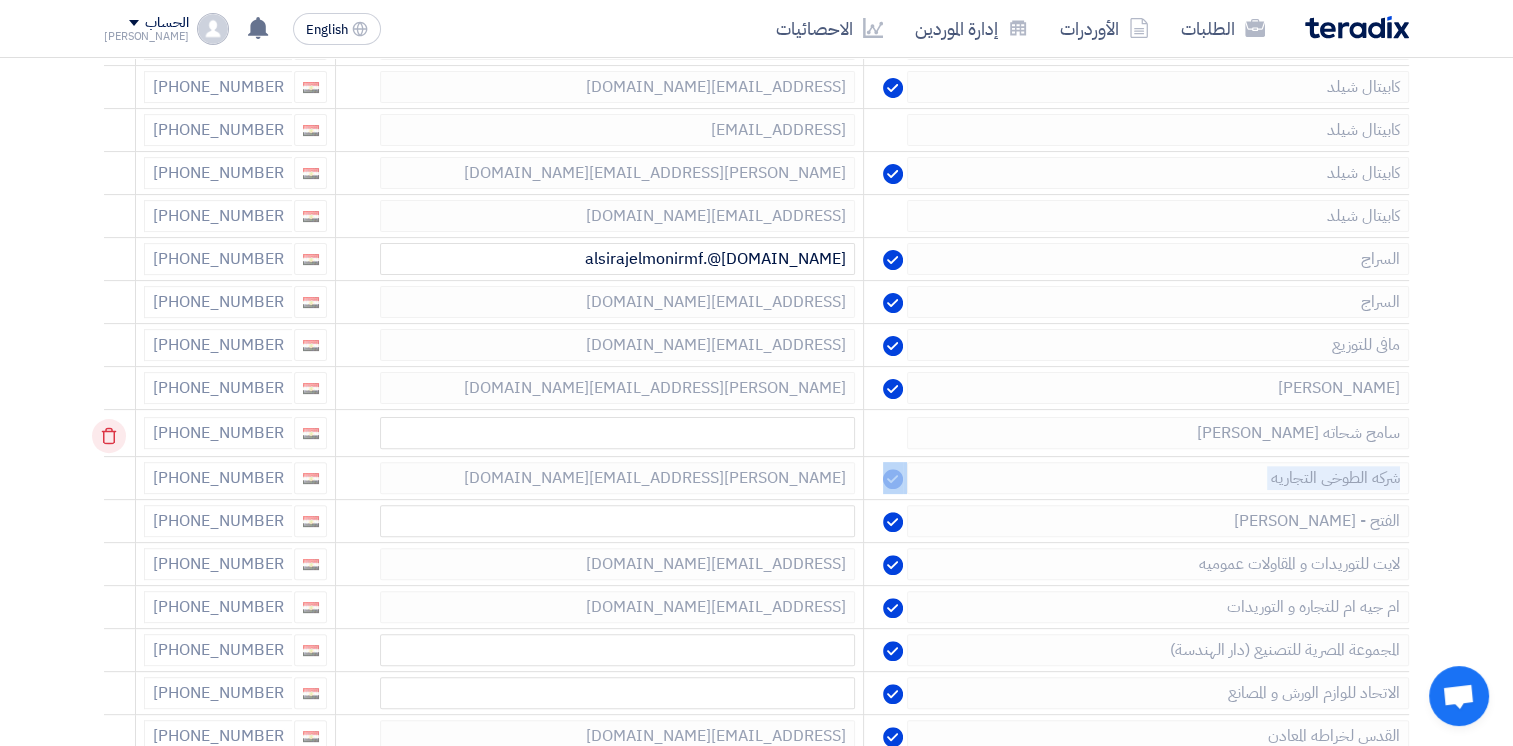 click 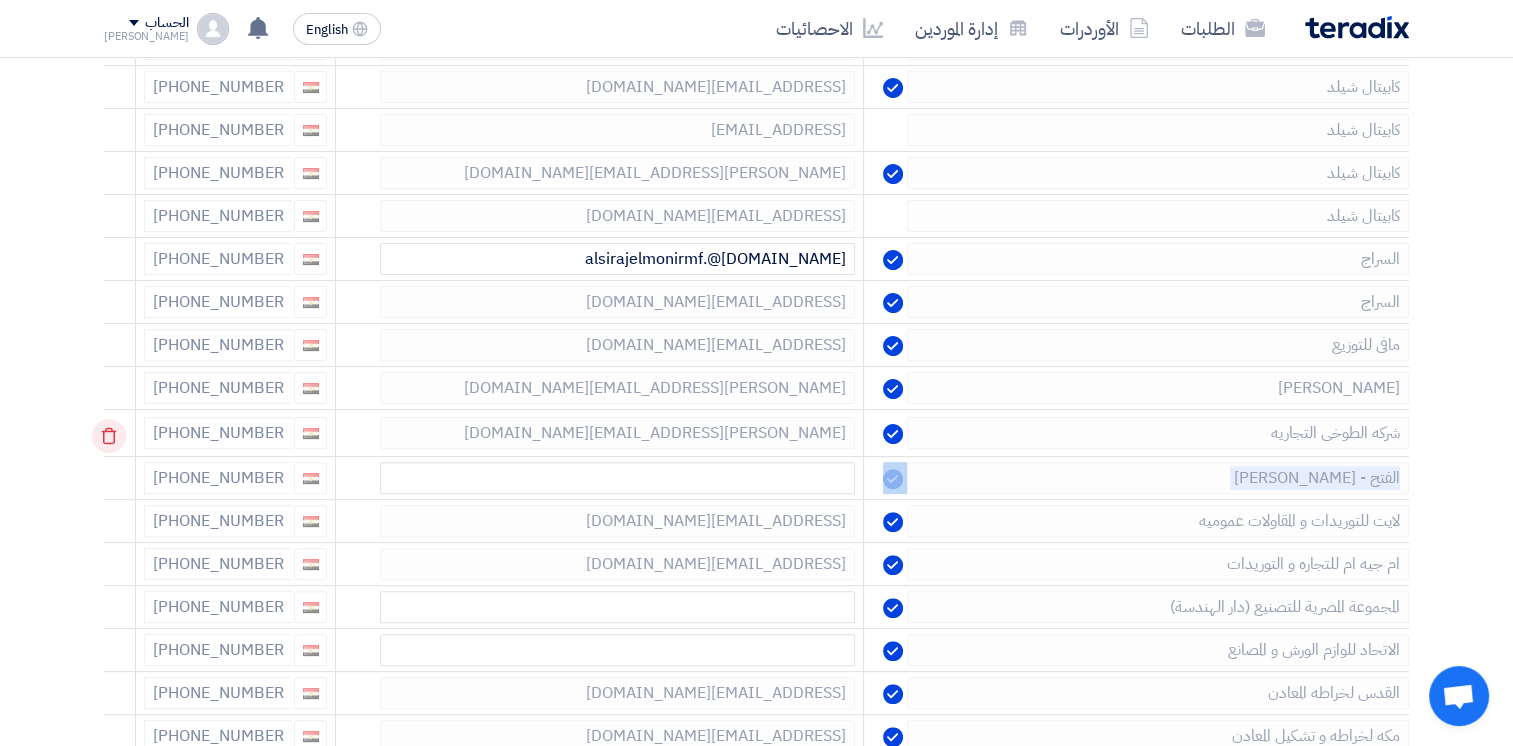 click 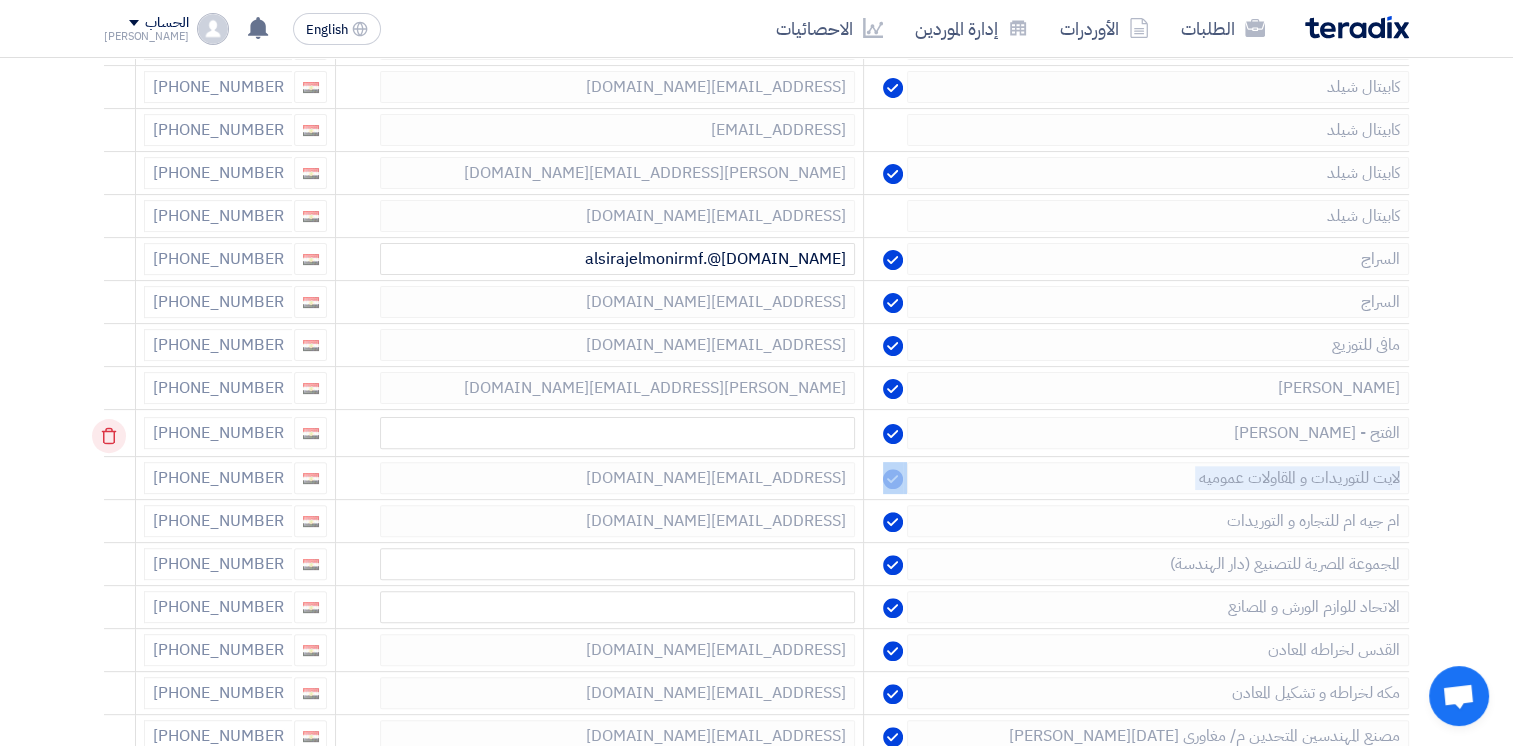 click 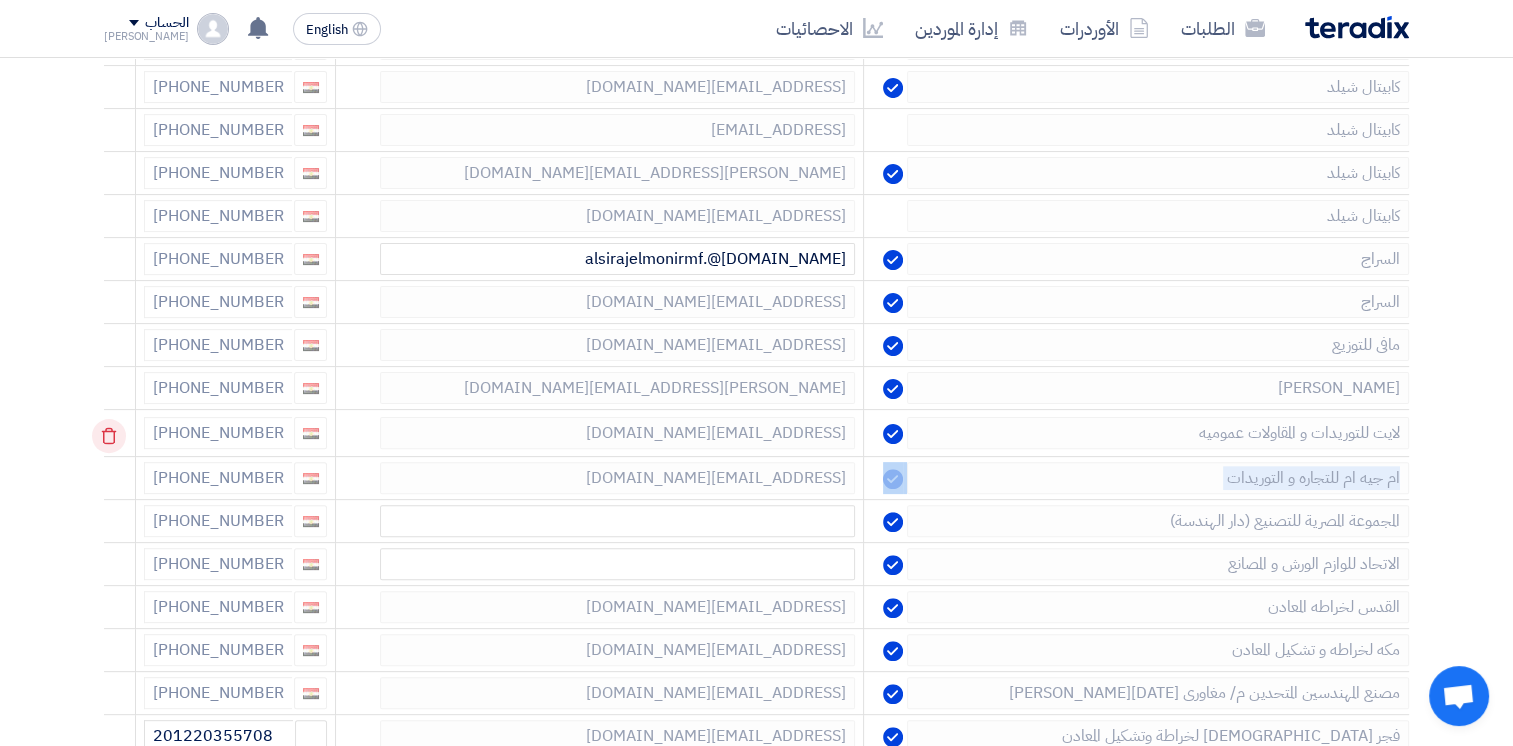 click 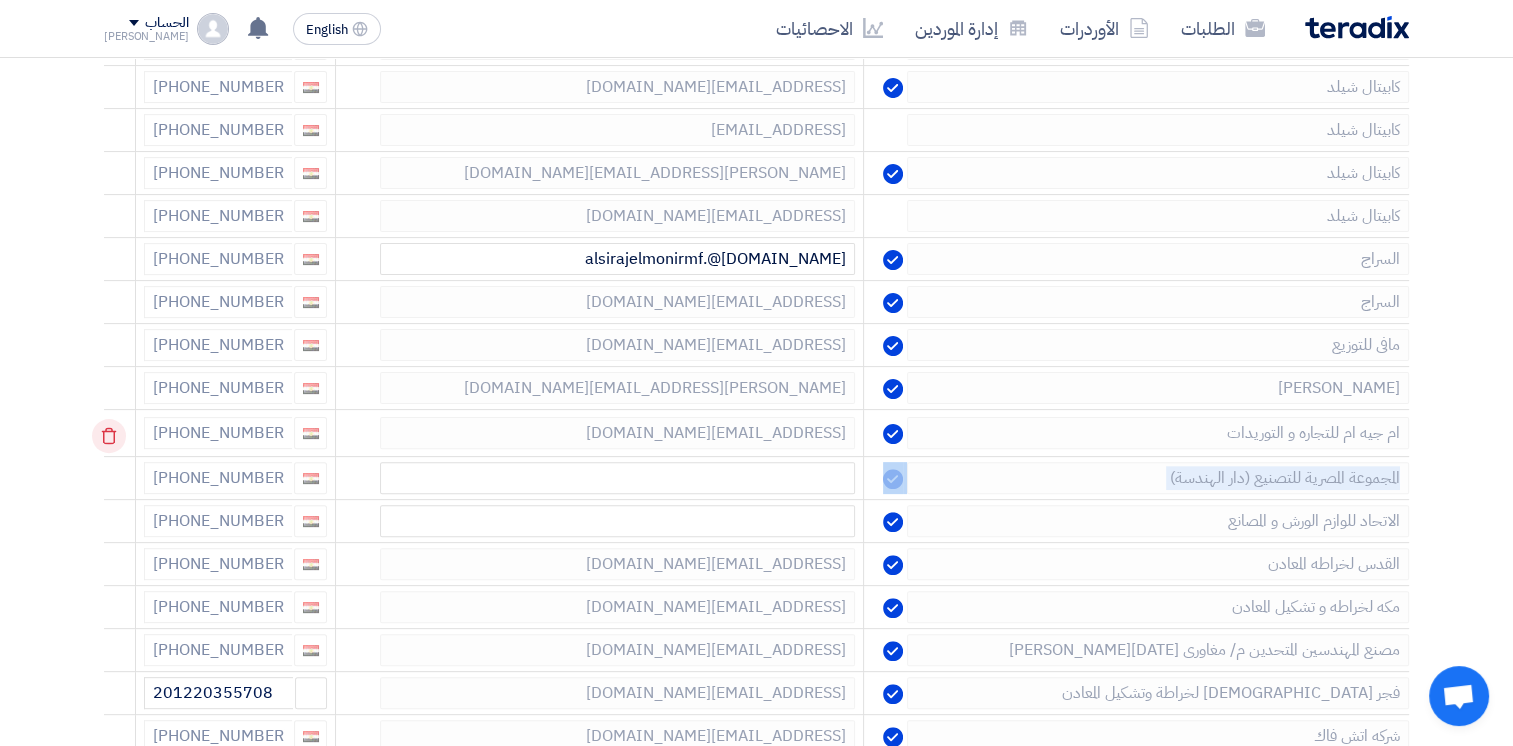 click 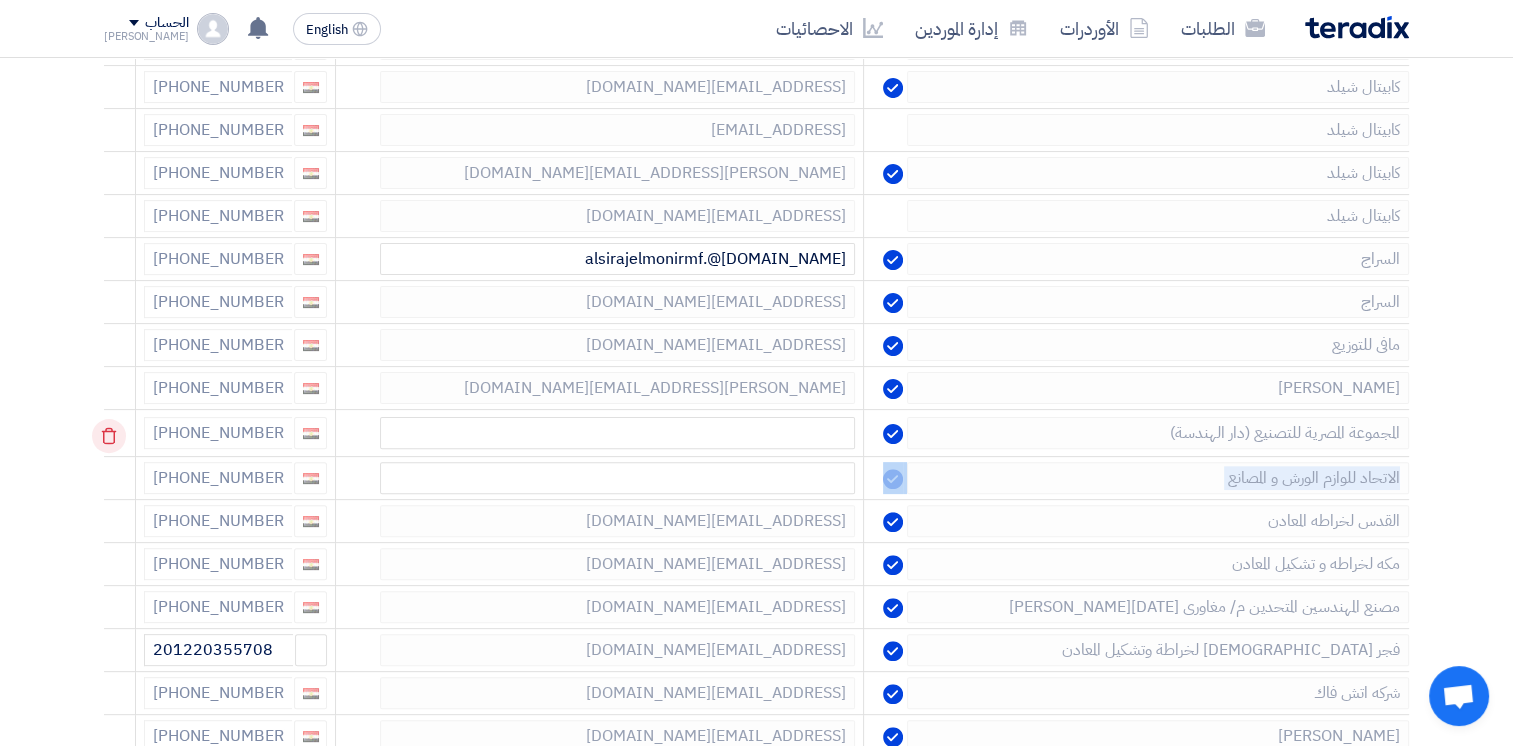click 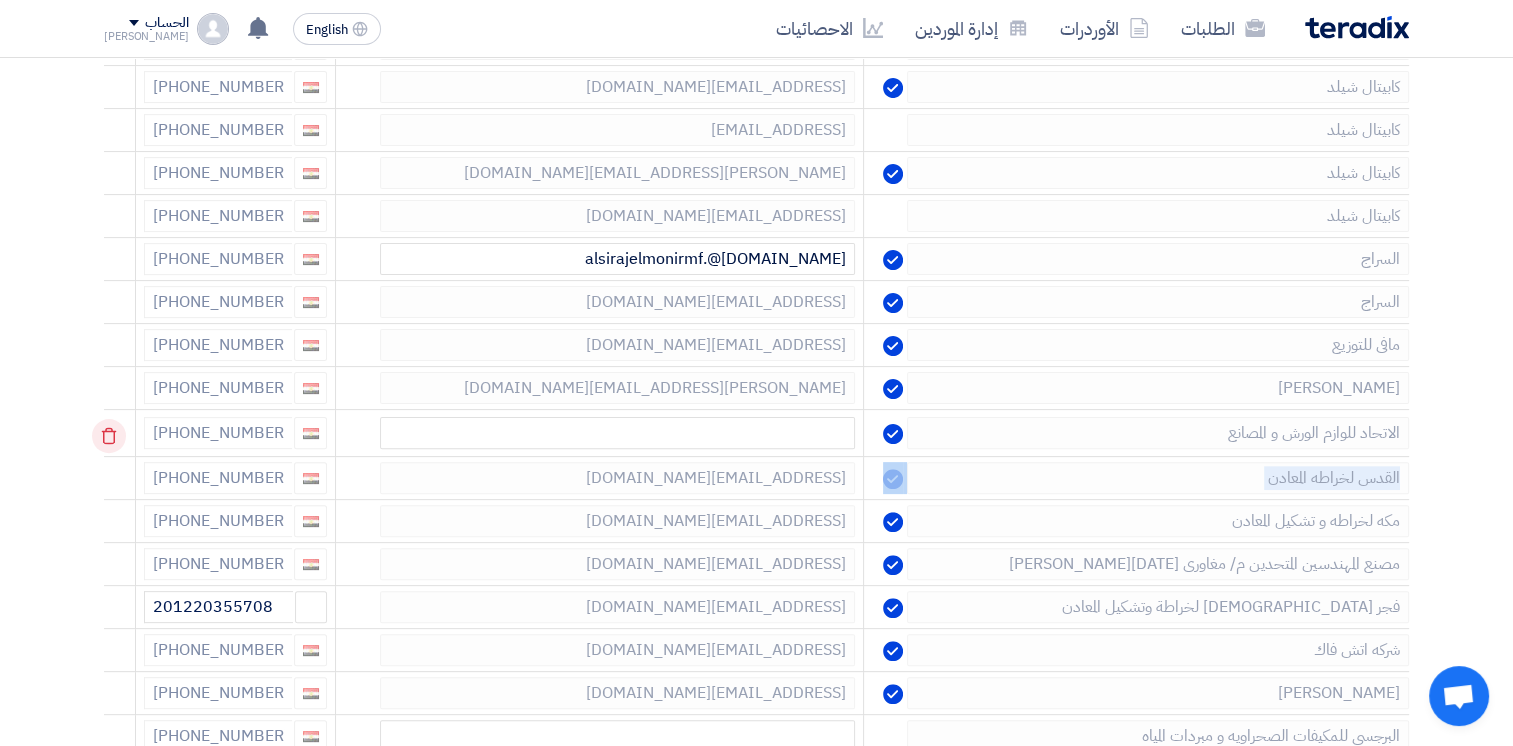 click 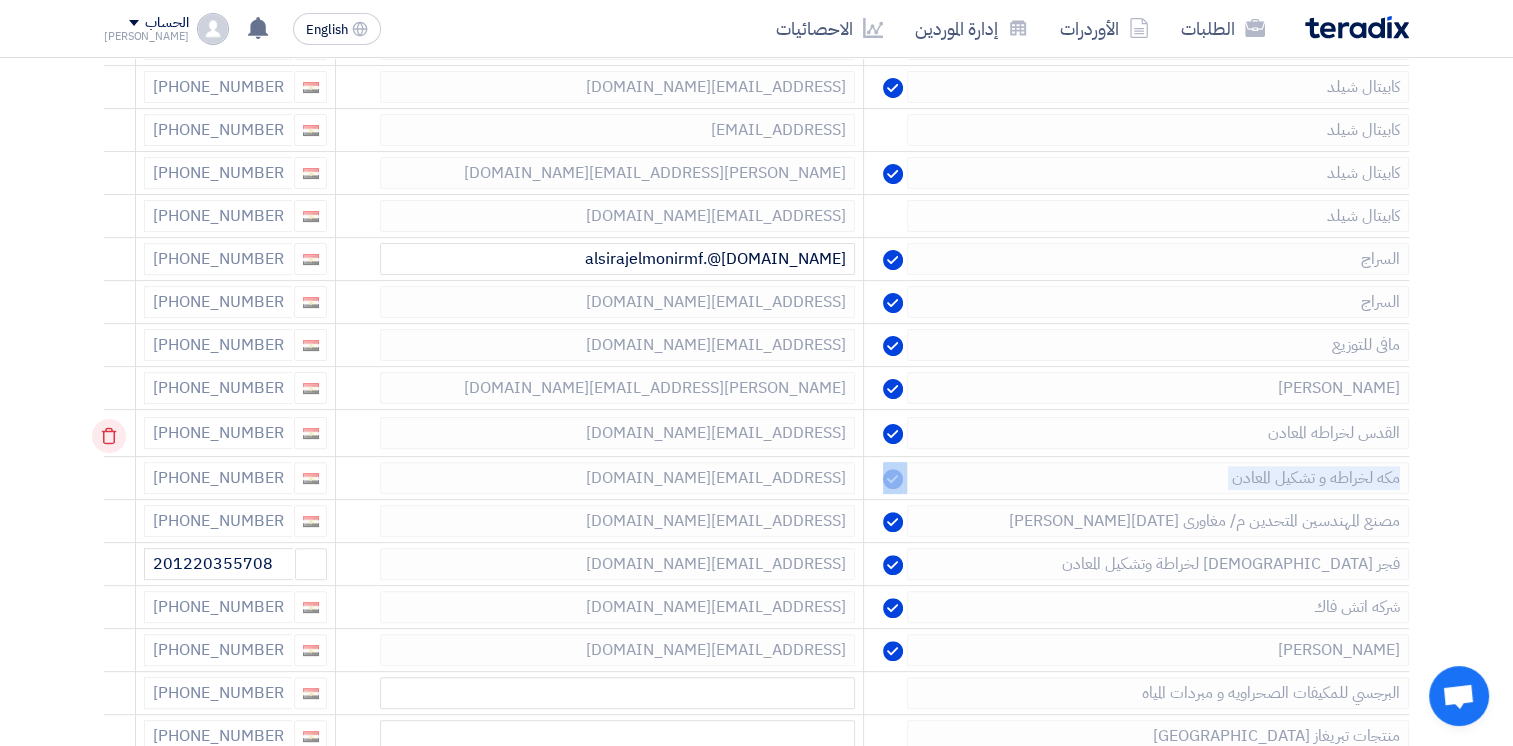 click 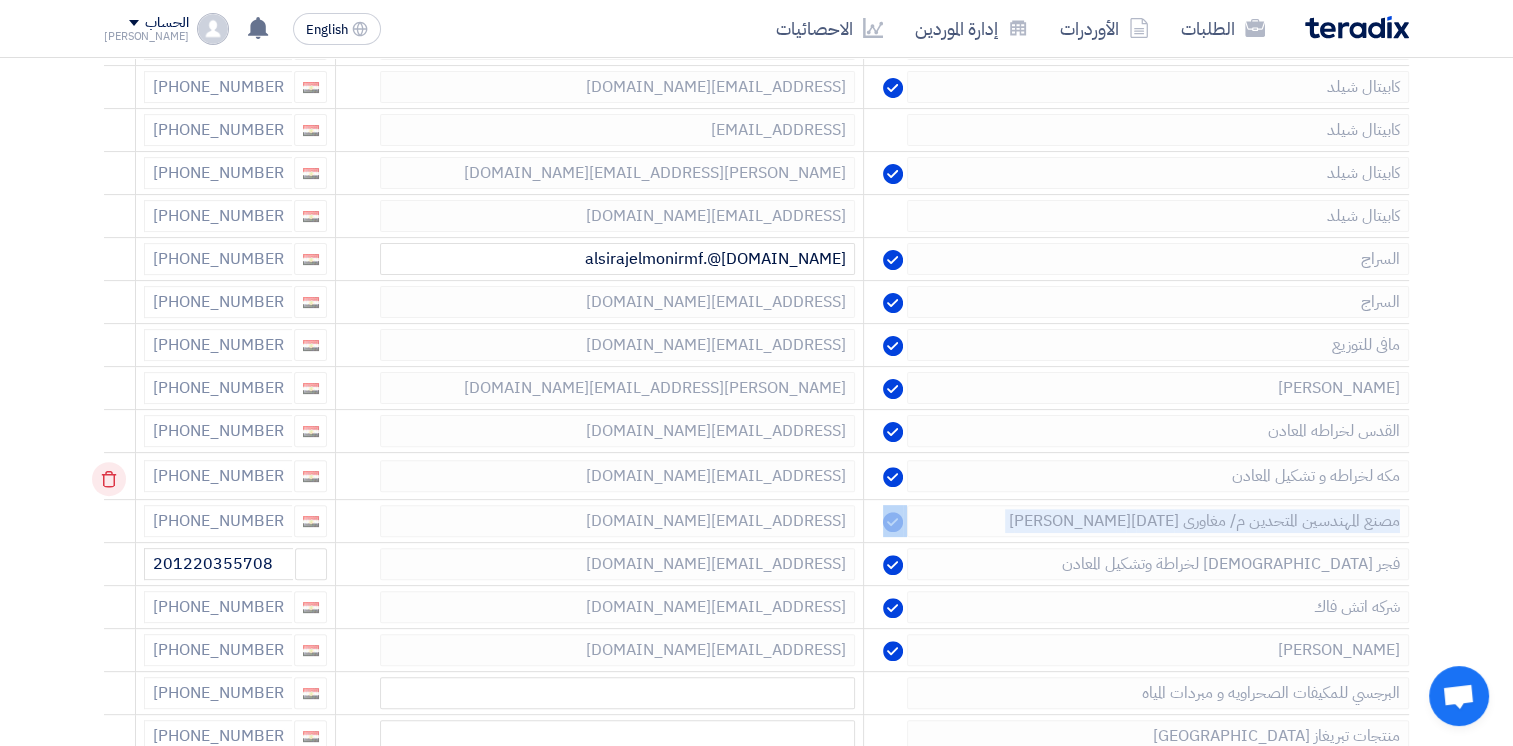 click 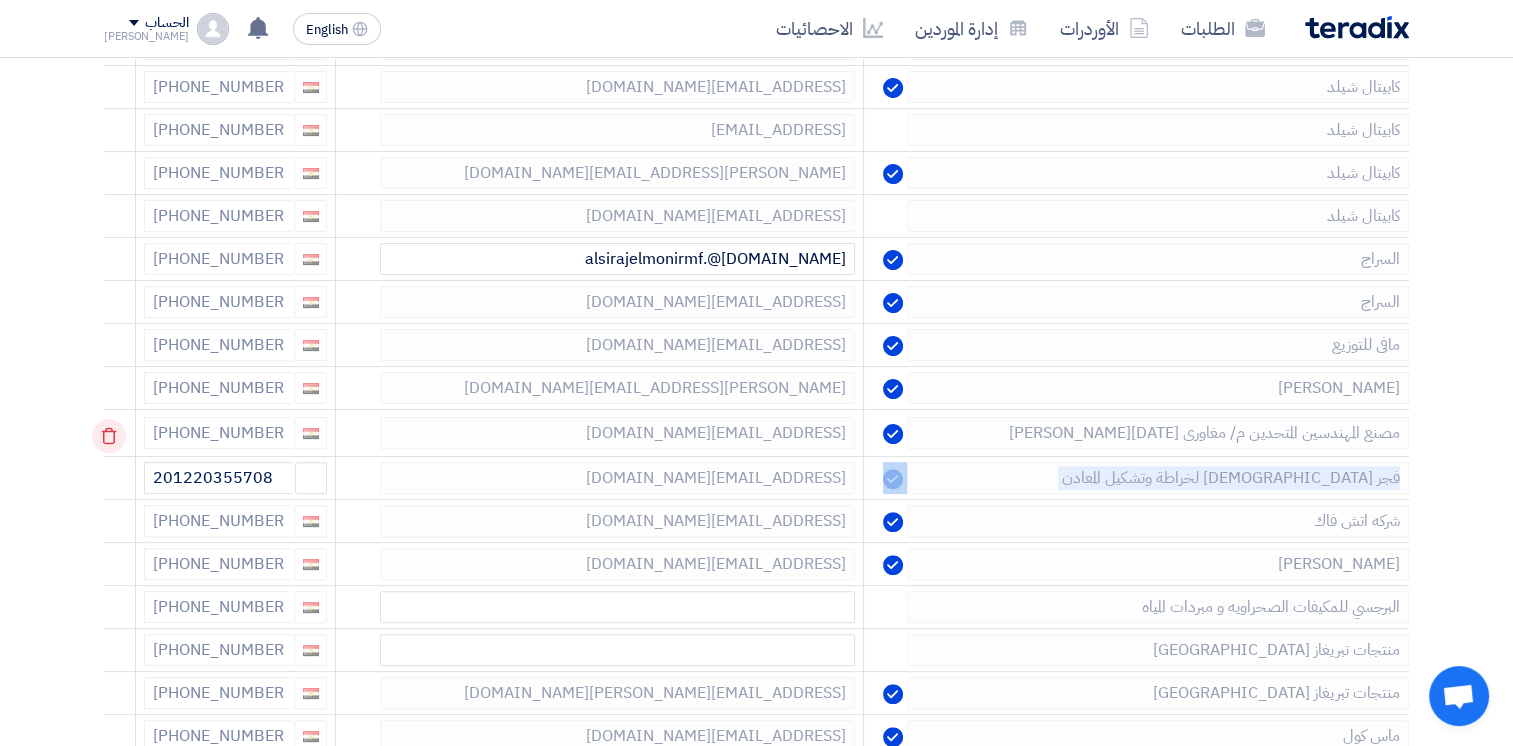 click 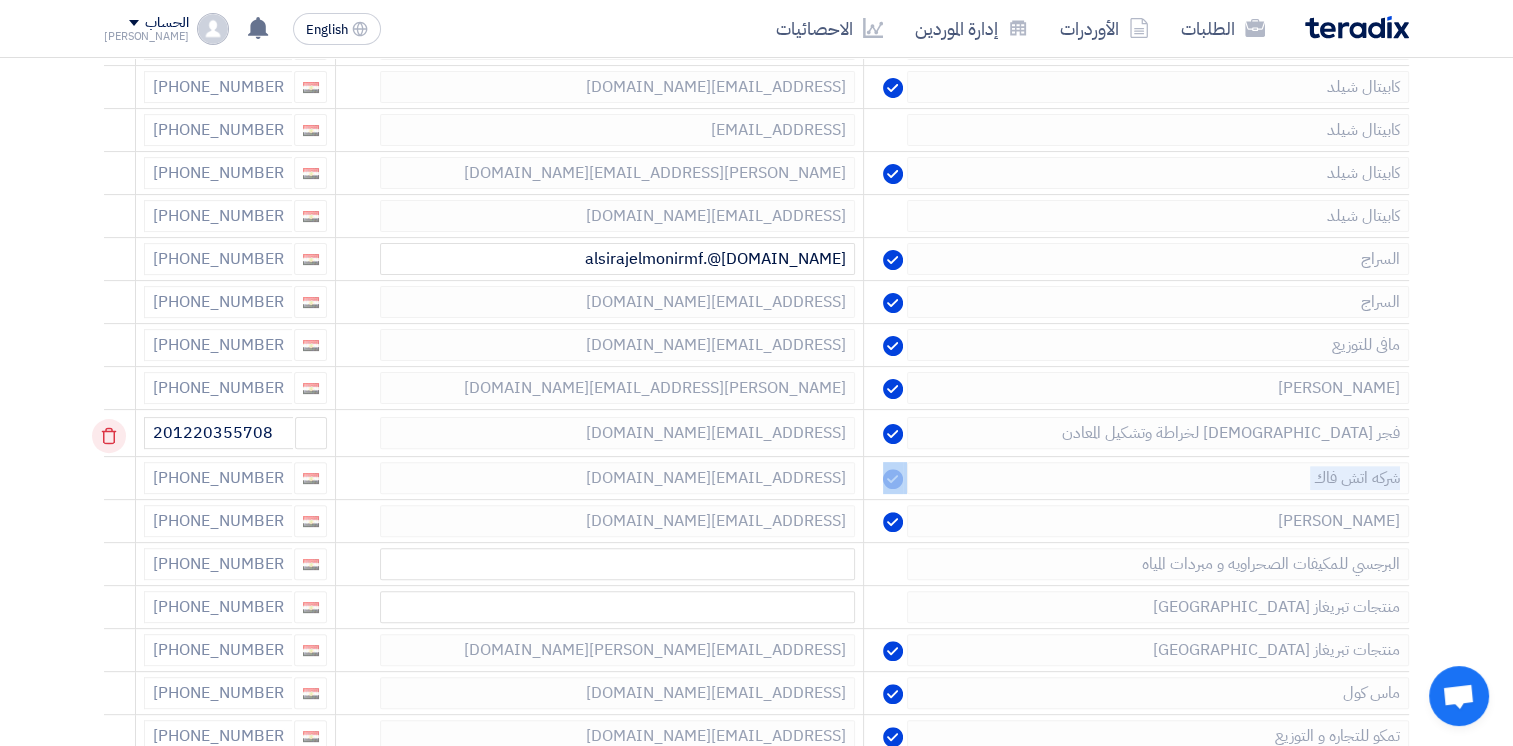 click 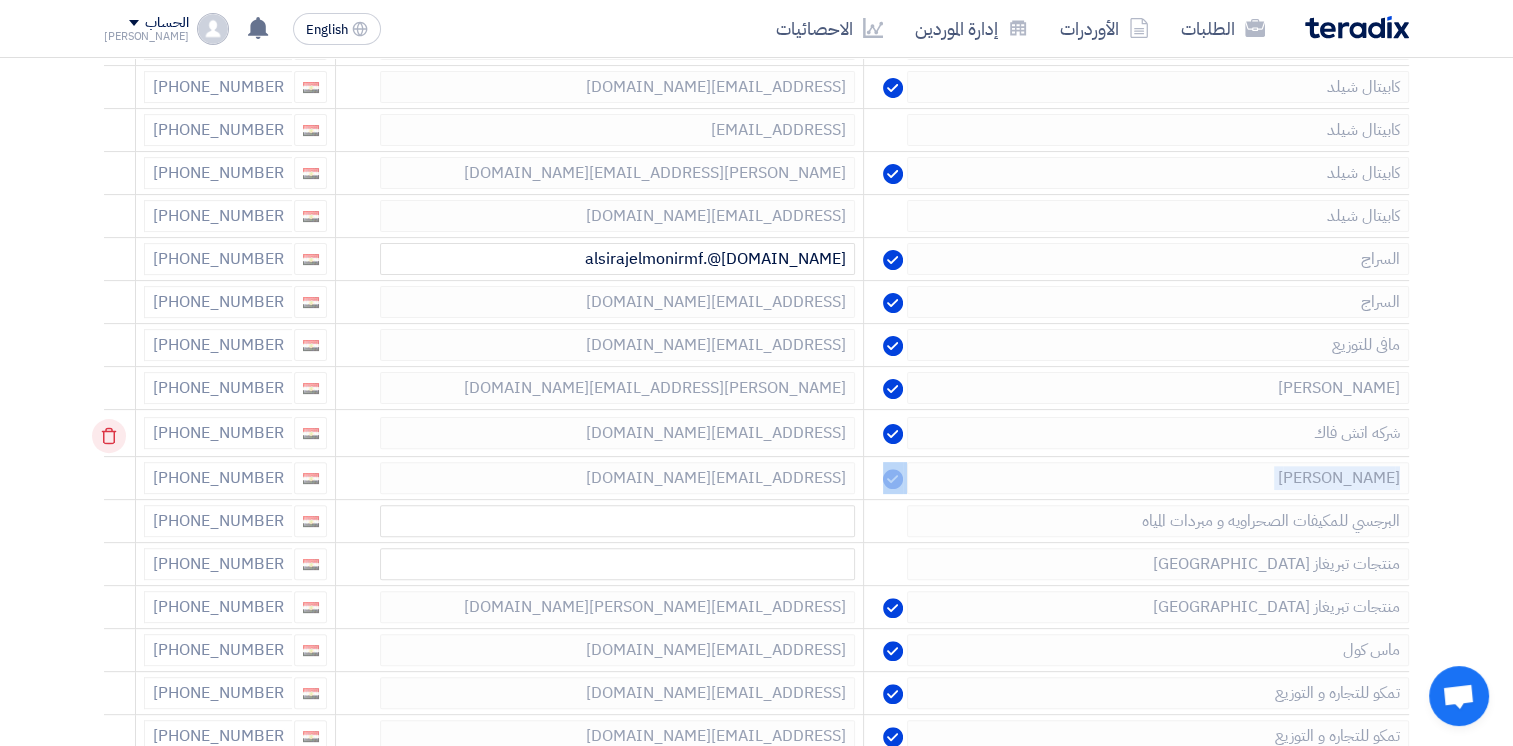 click 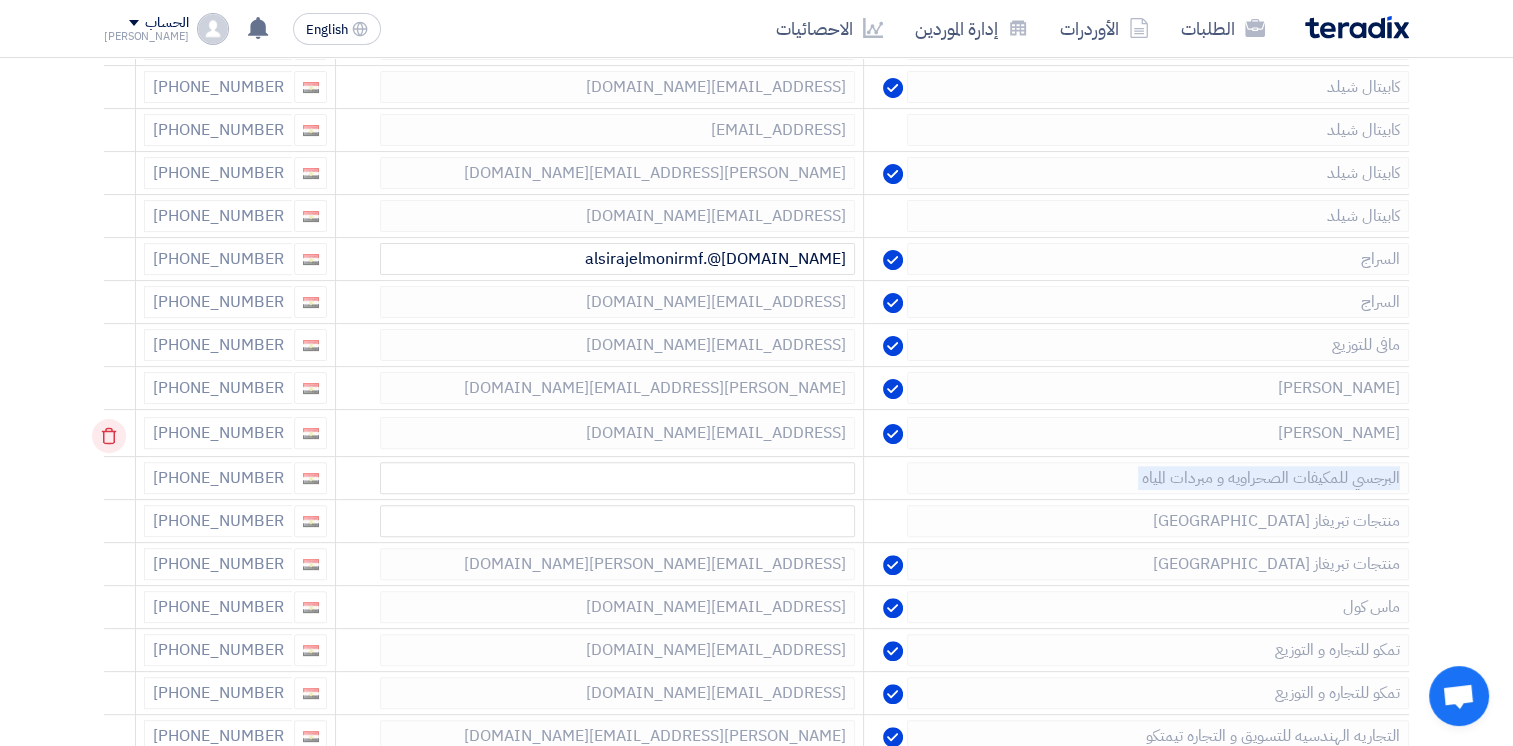 click 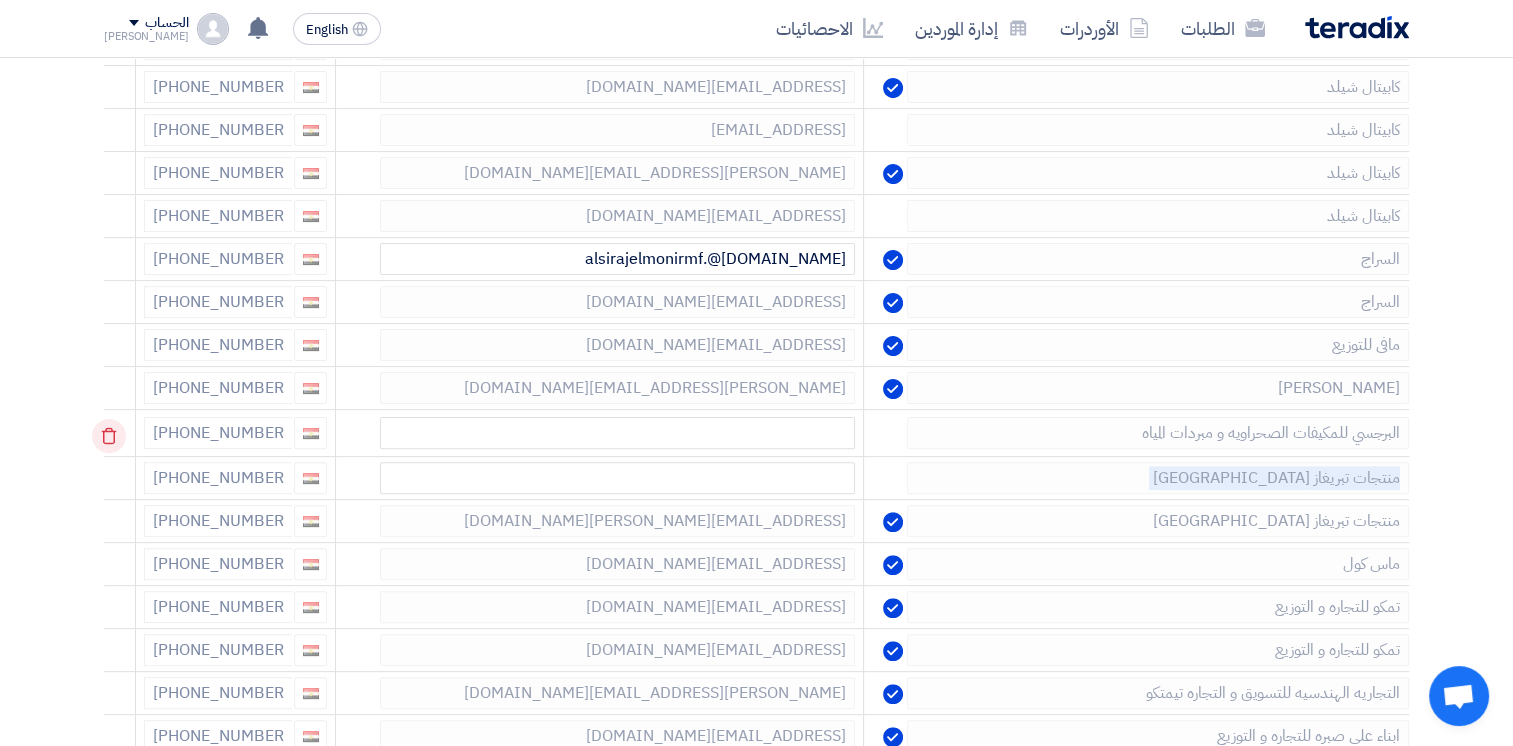 click 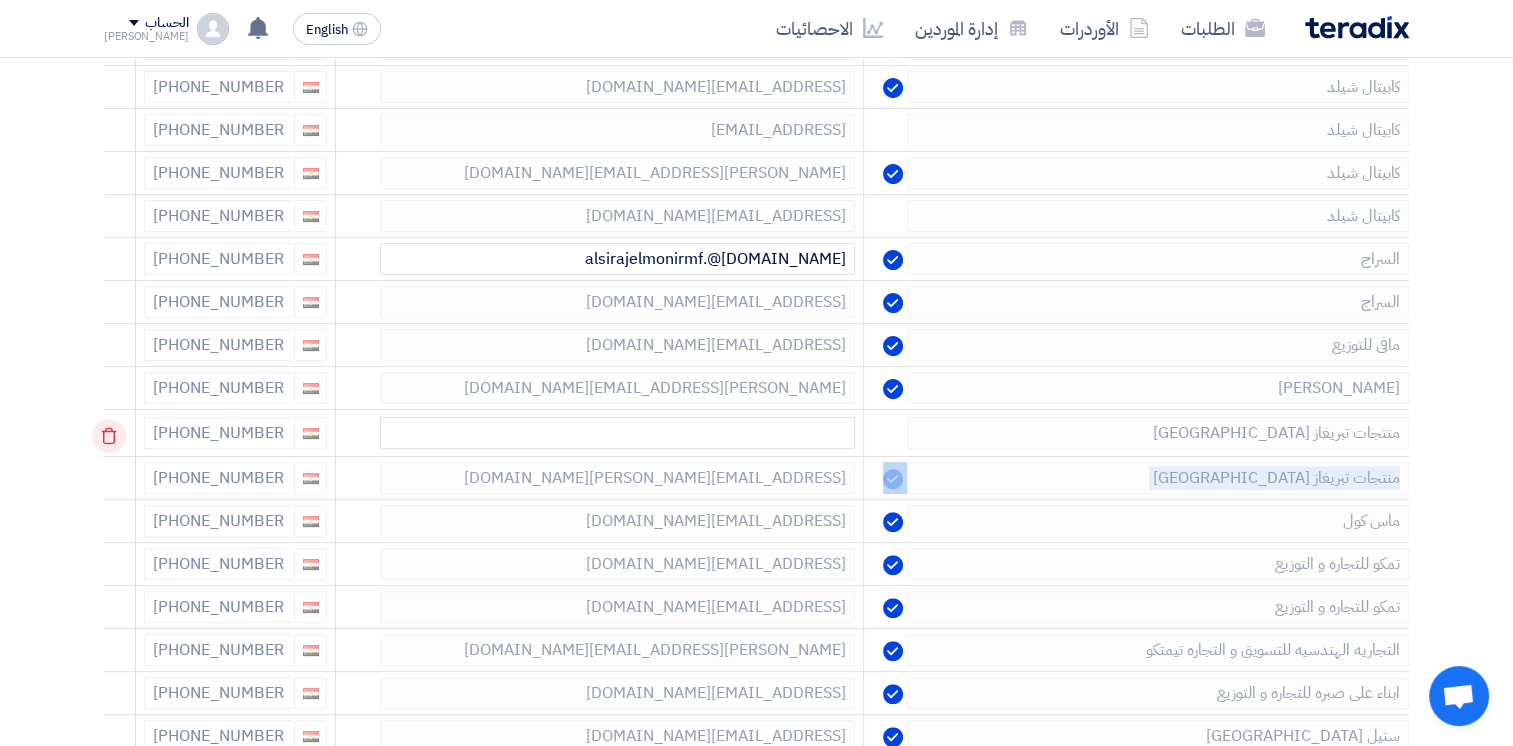 click 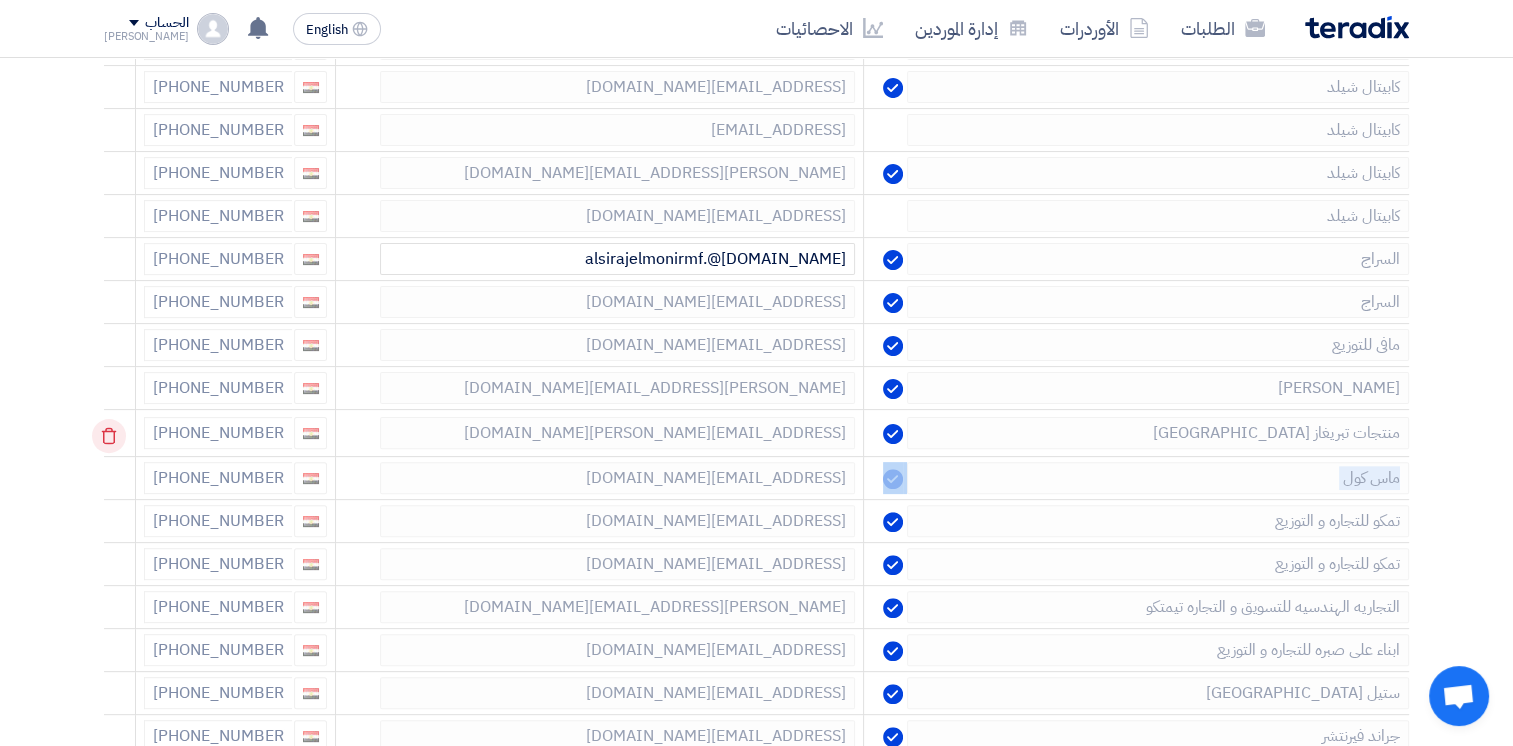 click 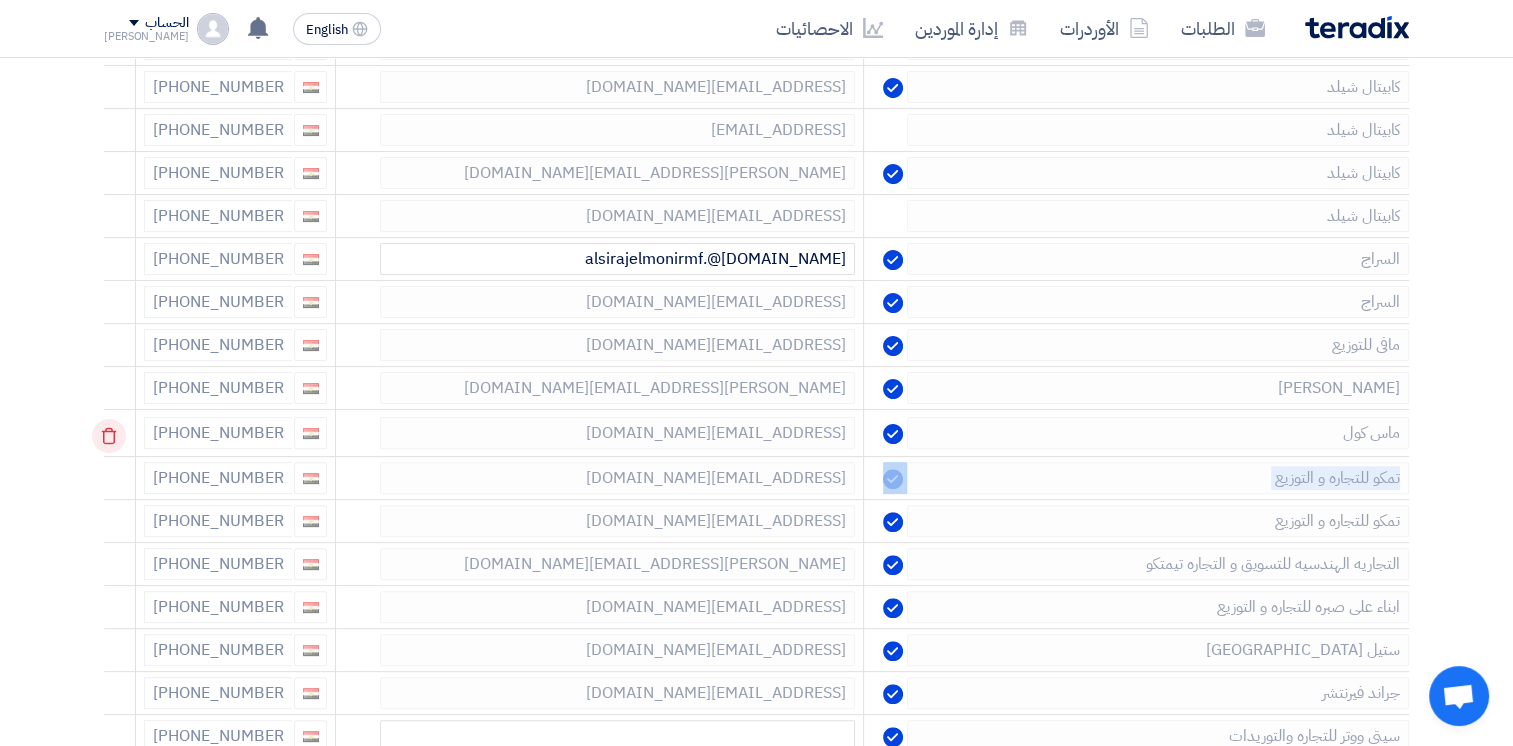 click 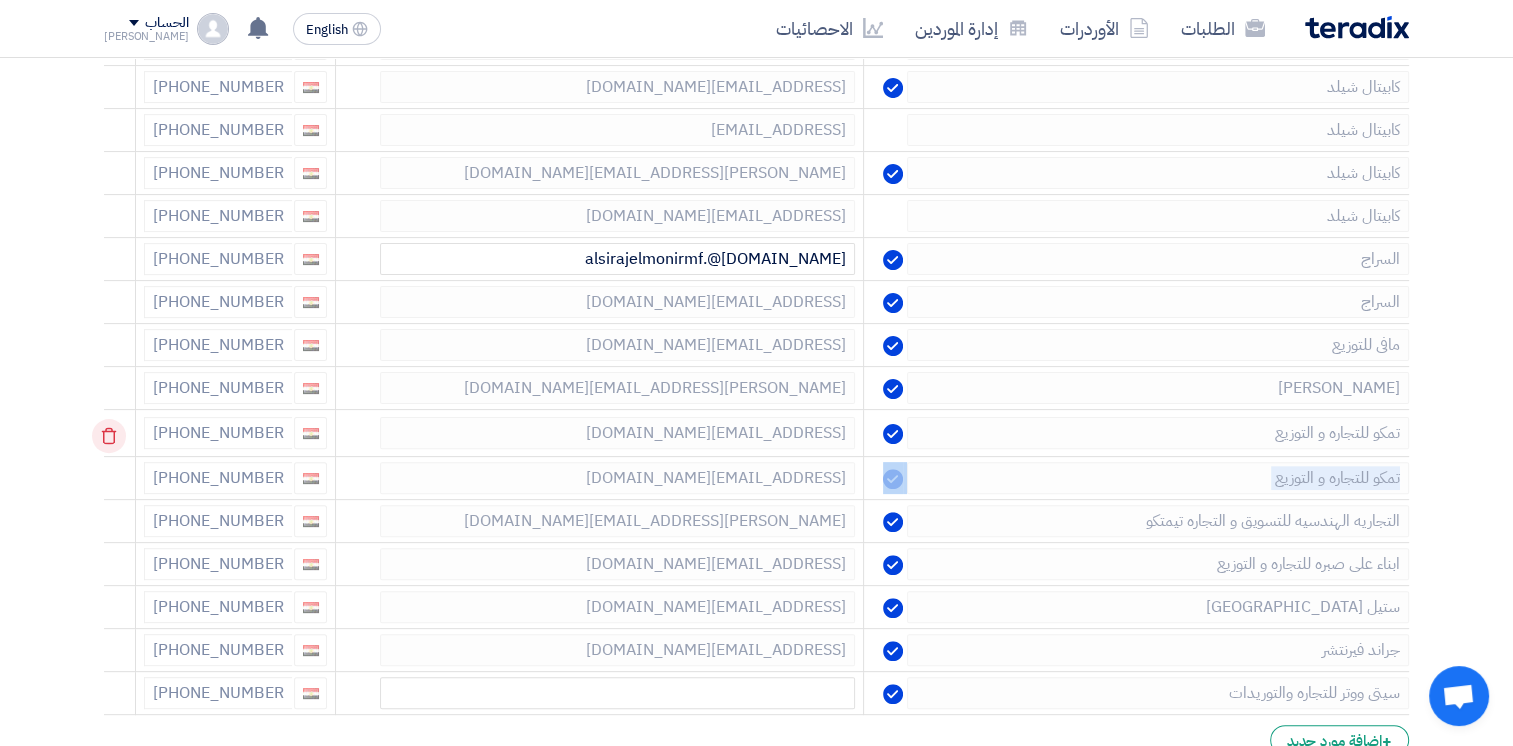 click 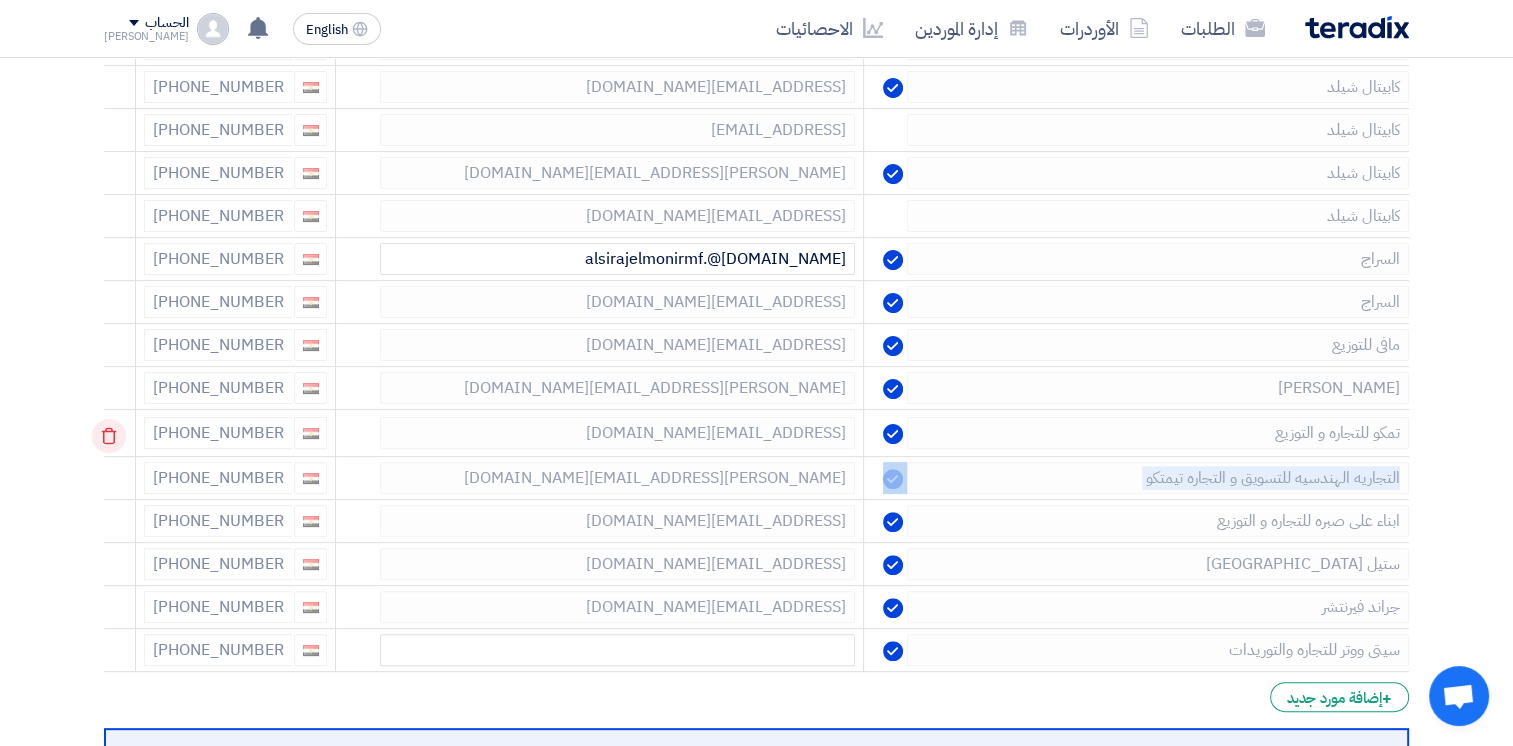 click 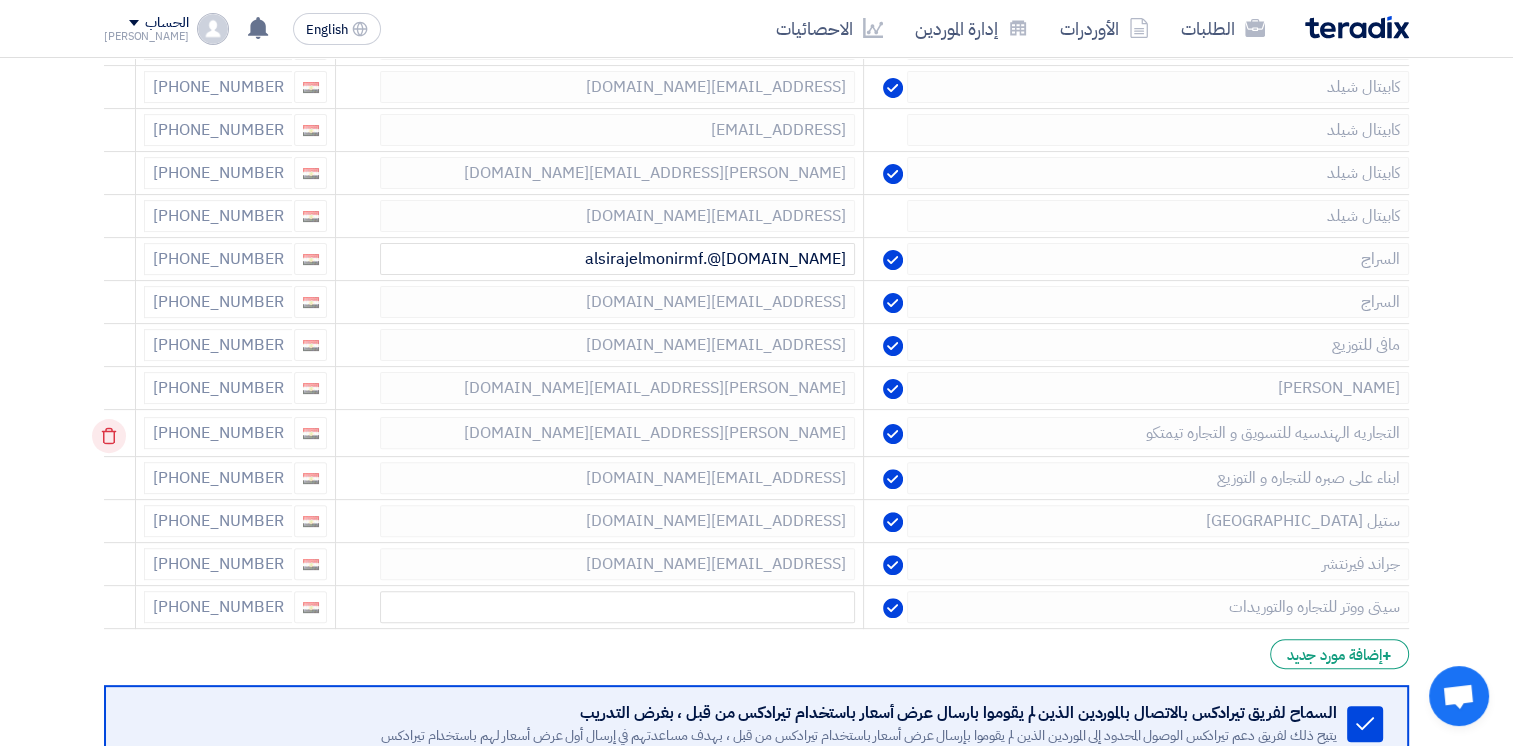 click 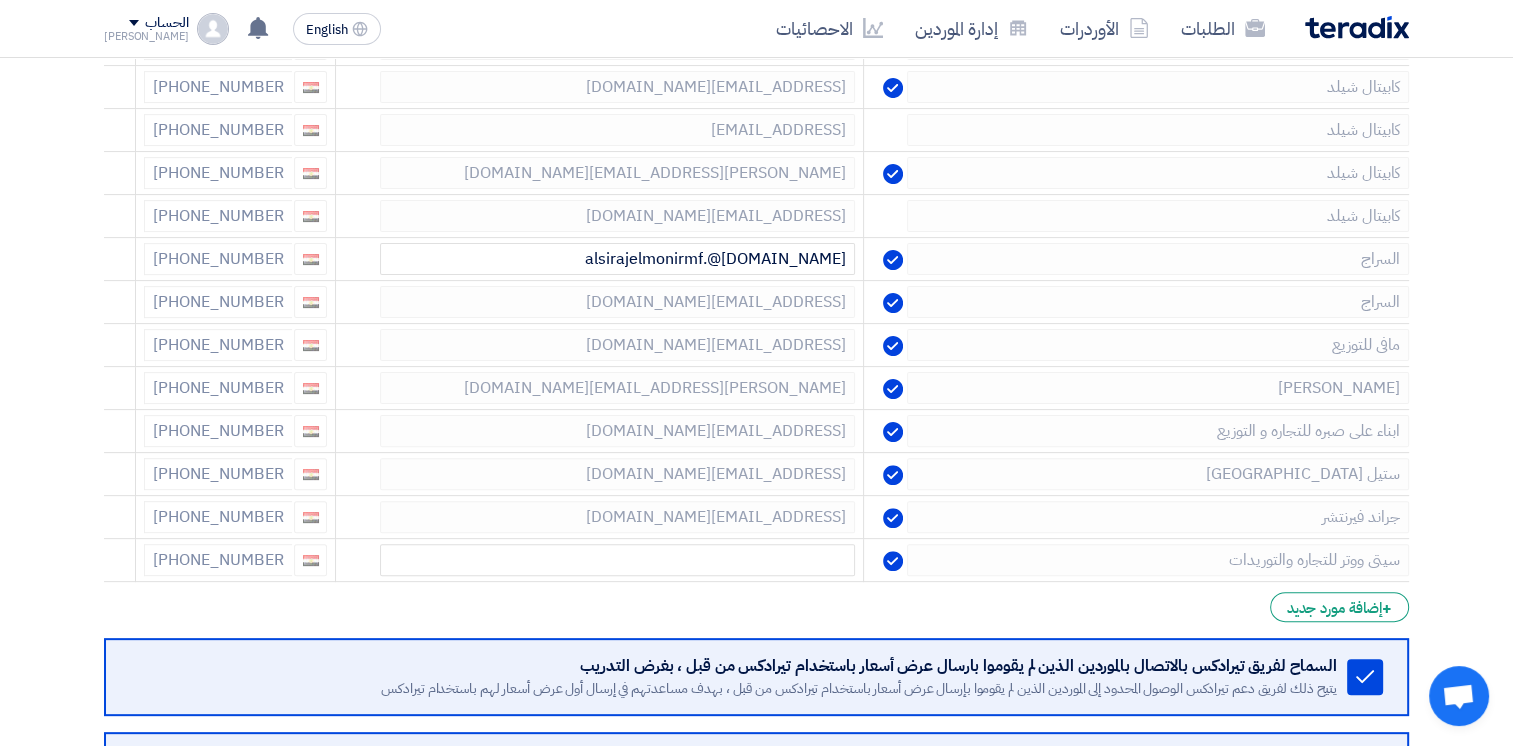 click 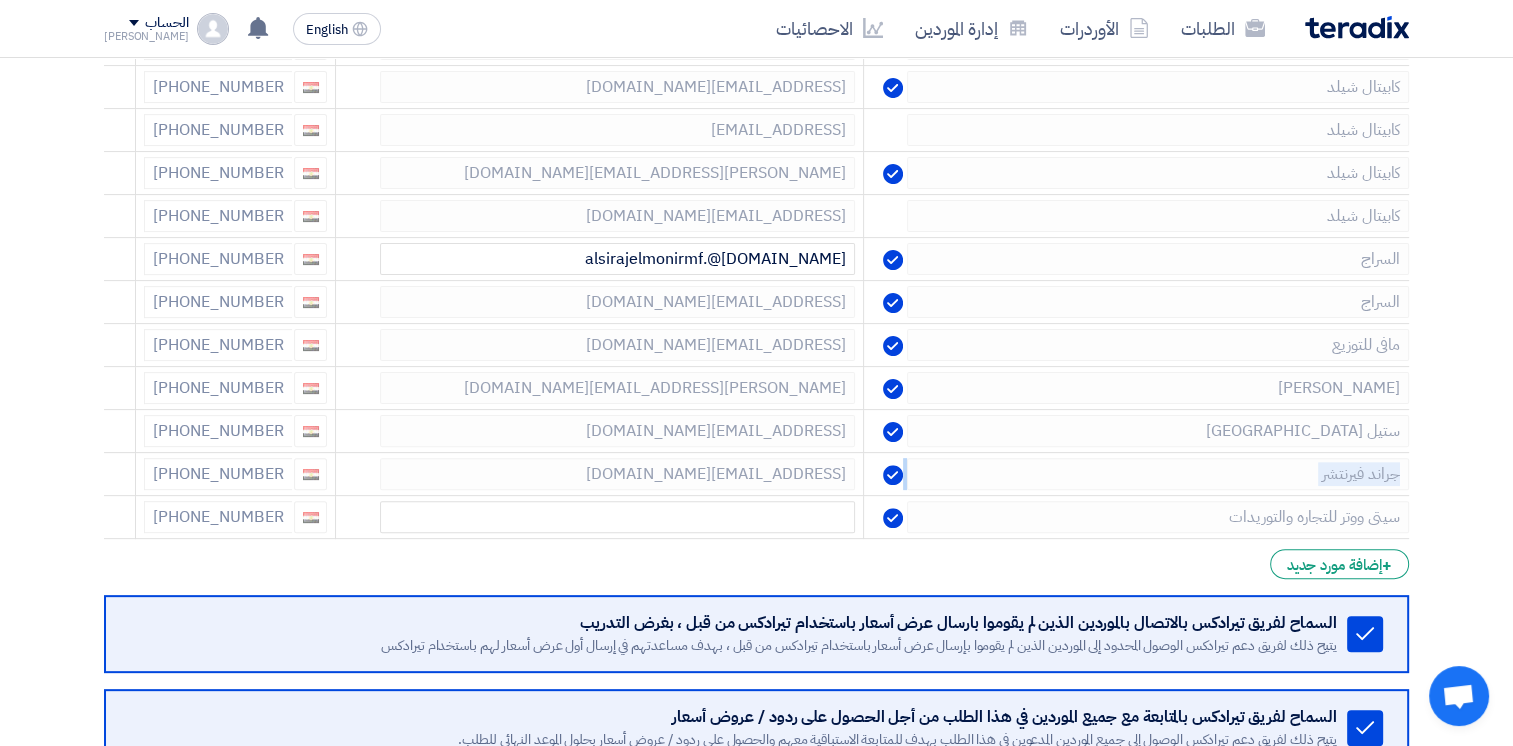 click 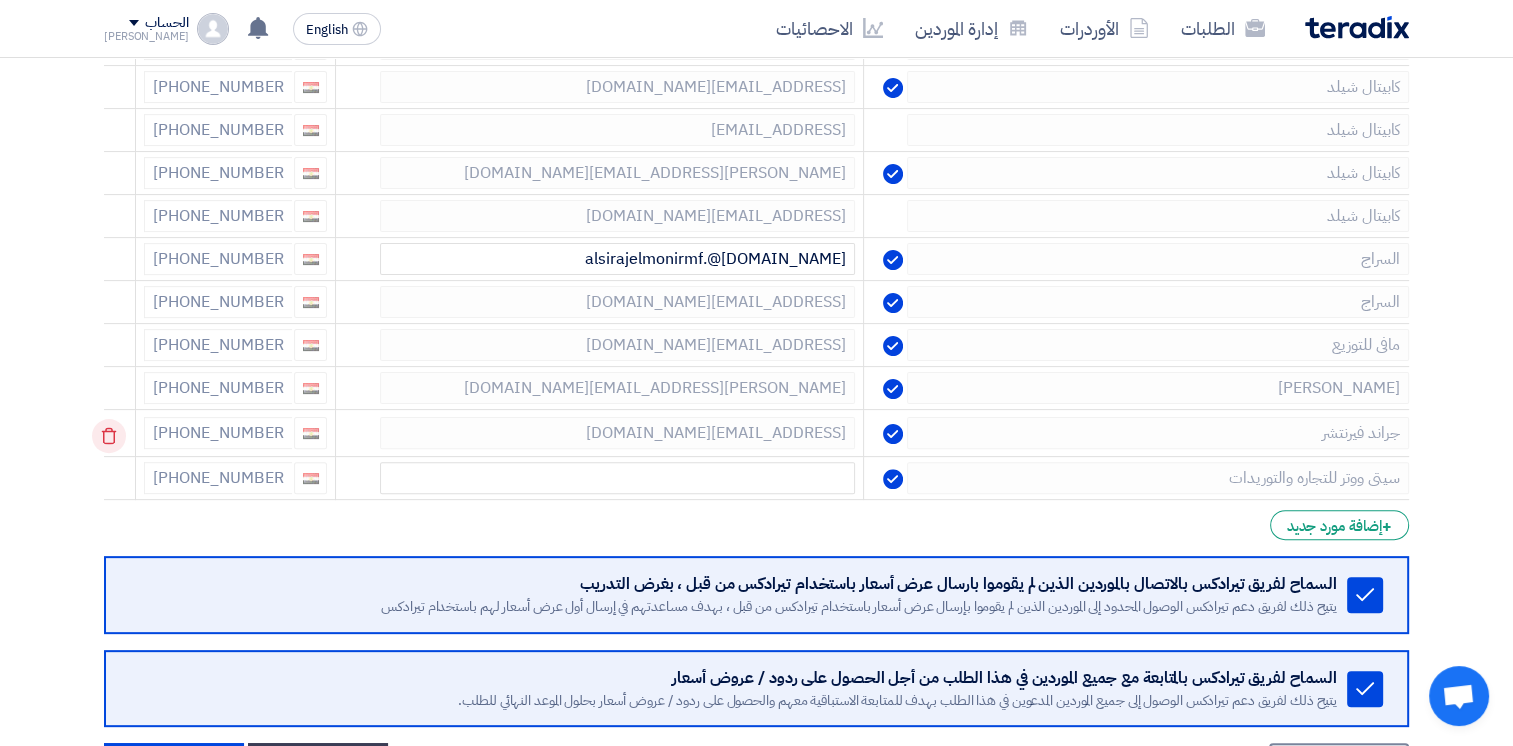 click 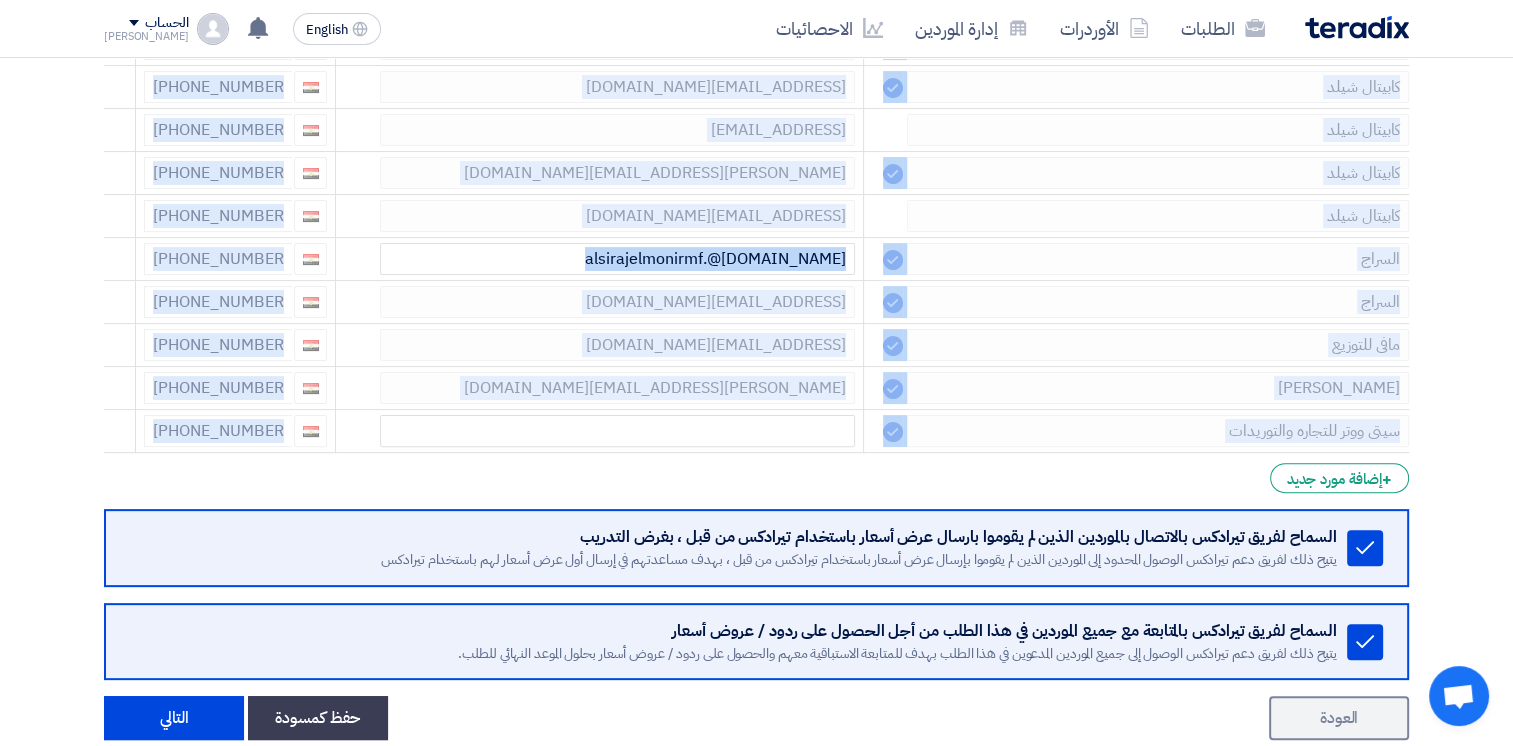 click 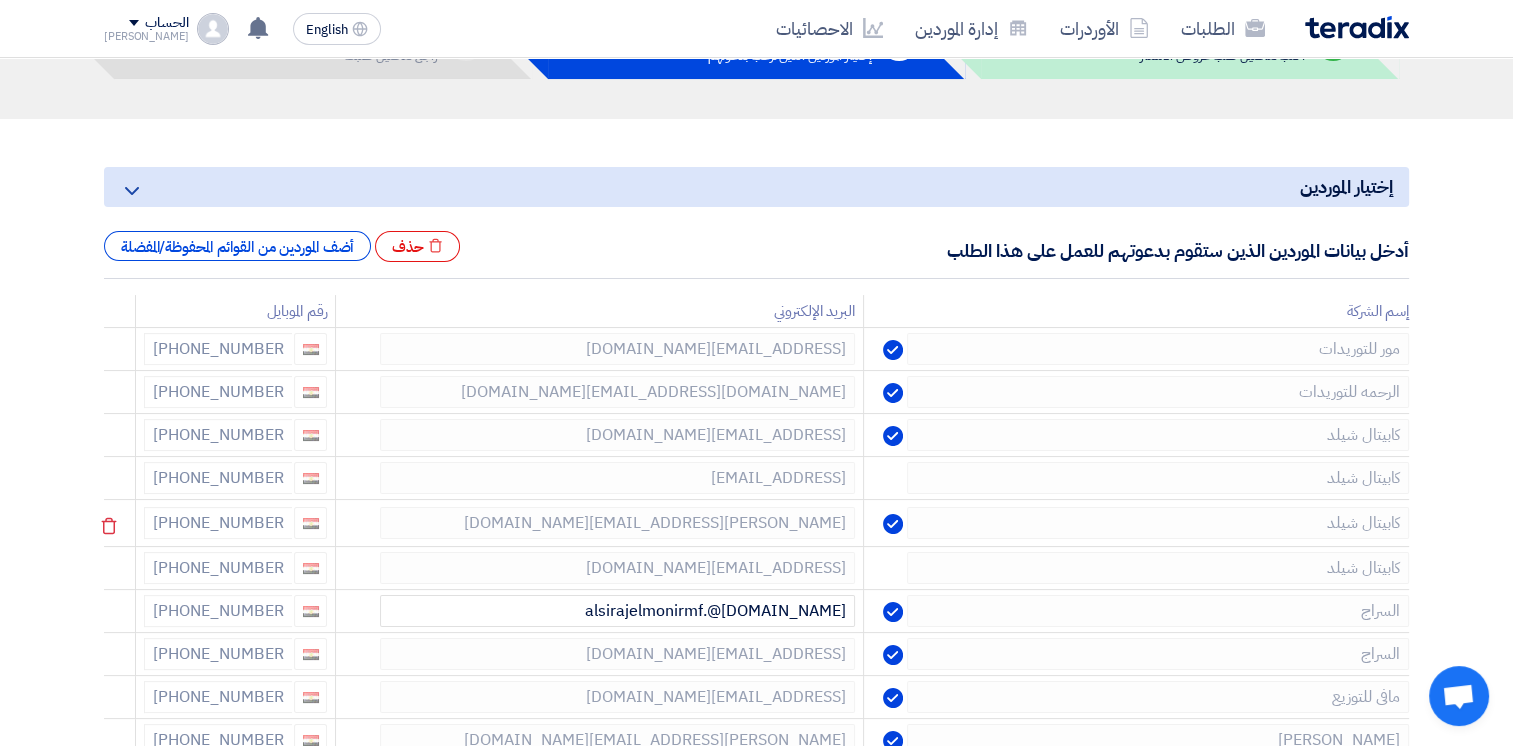 scroll, scrollTop: 300, scrollLeft: 0, axis: vertical 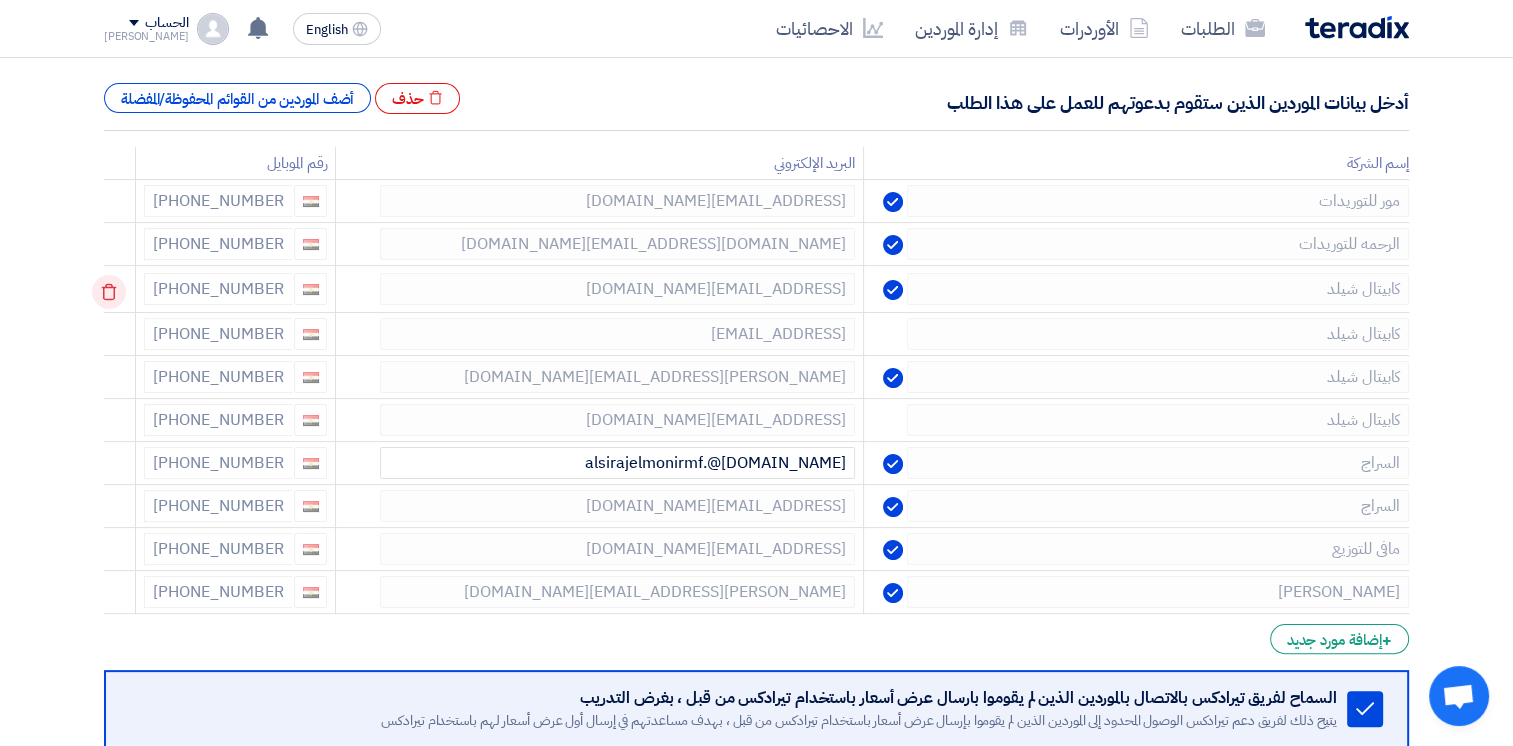 click 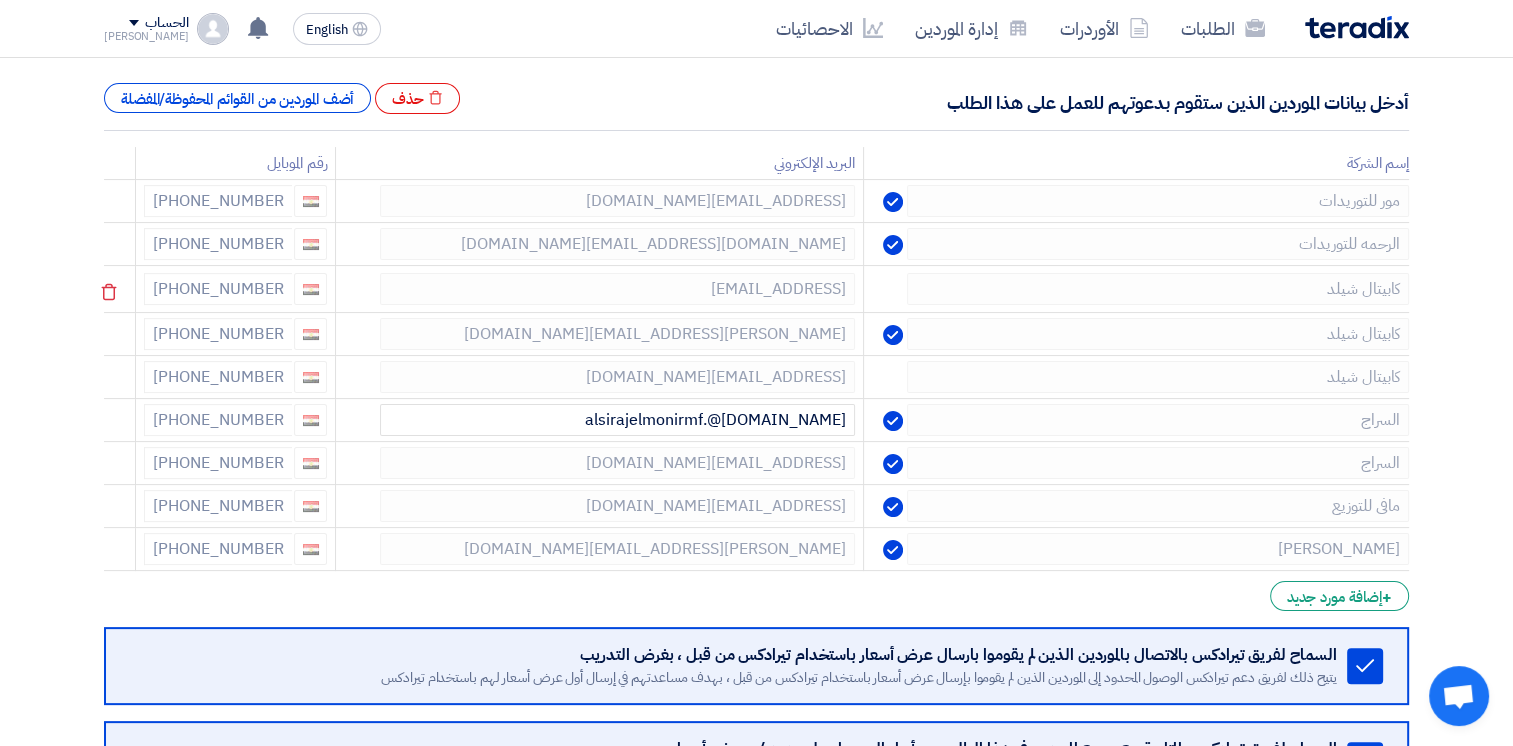 click on "كابيتال شيلد" 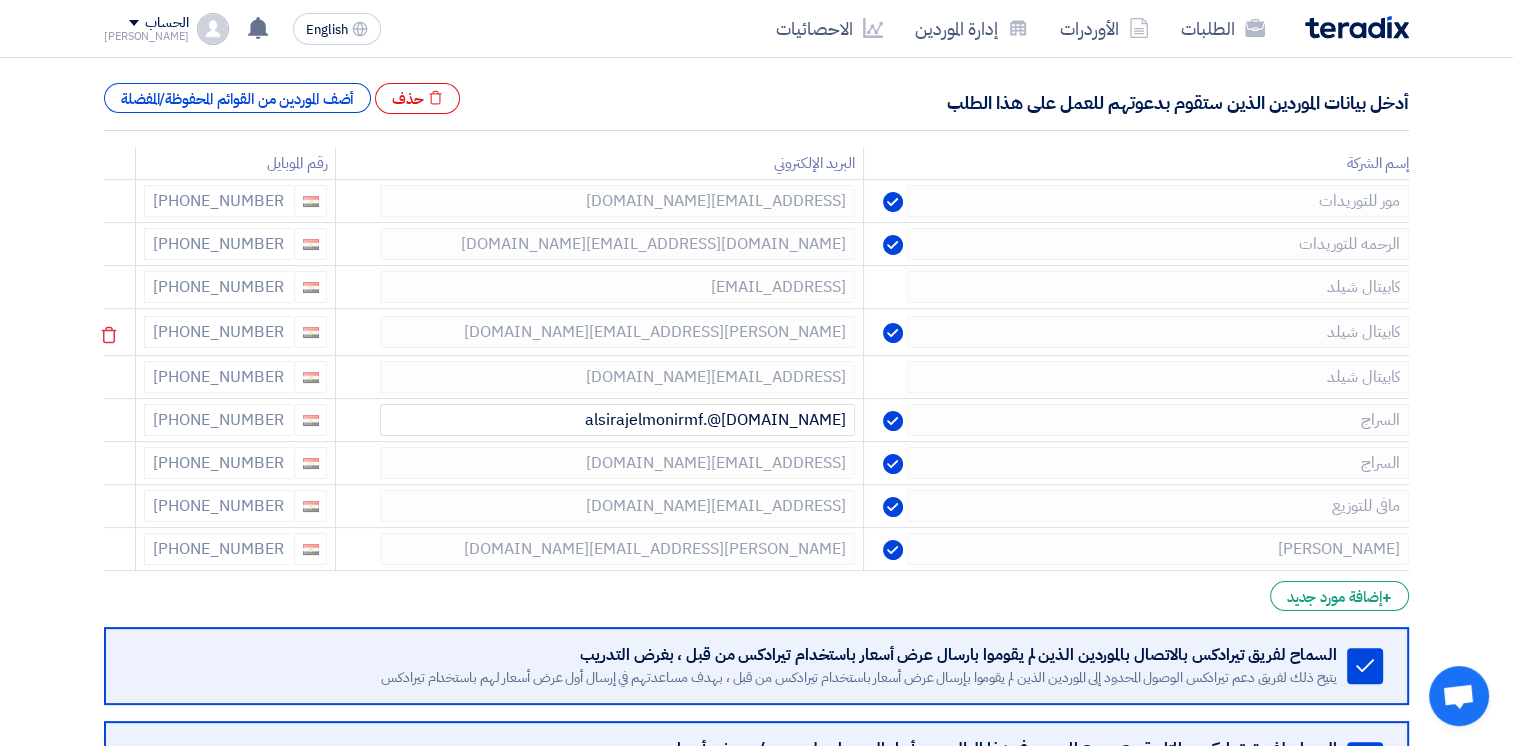 click on "كابيتال شيلد" 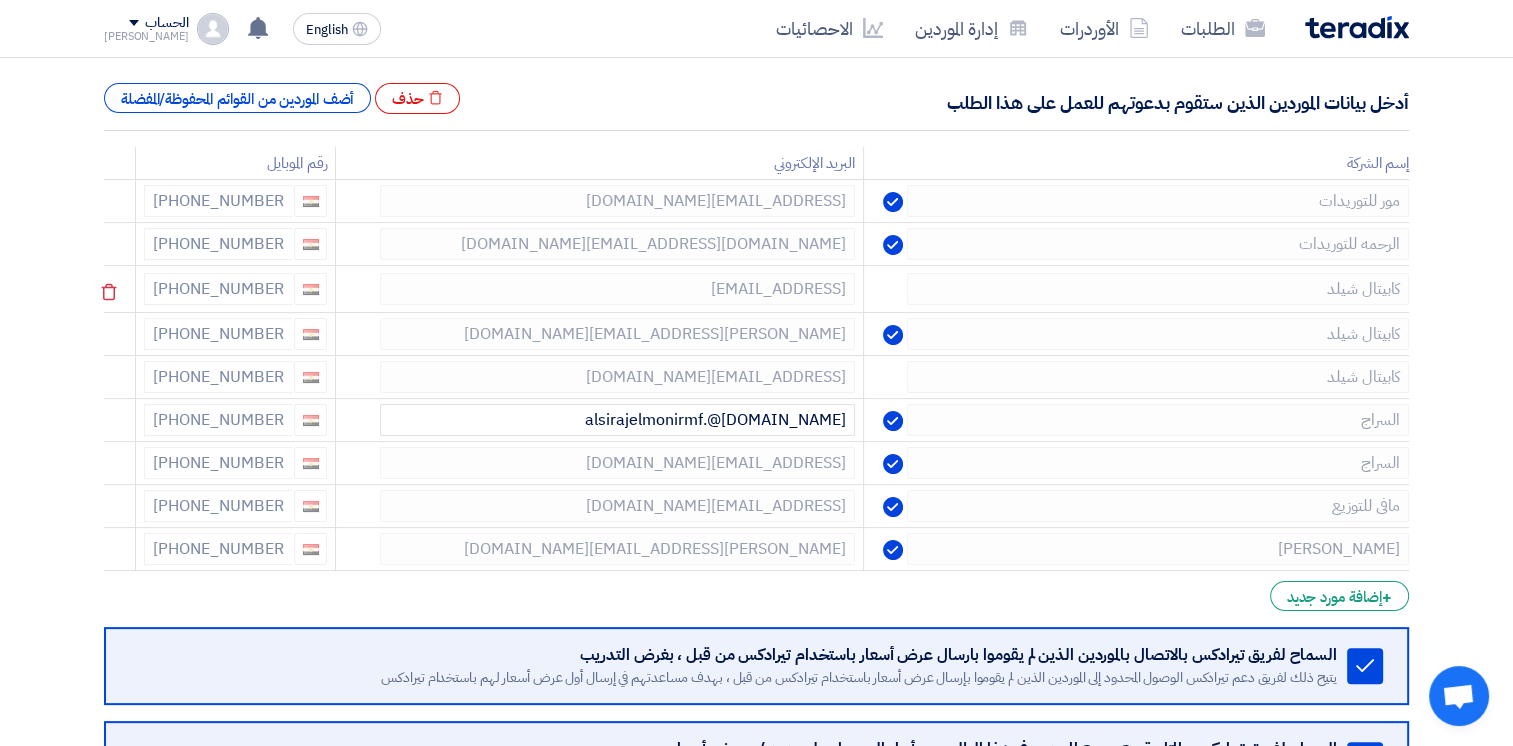 click on "كابيتال شيلد
[EMAIL_ADDRESS]
[PHONE_NUMBER]" 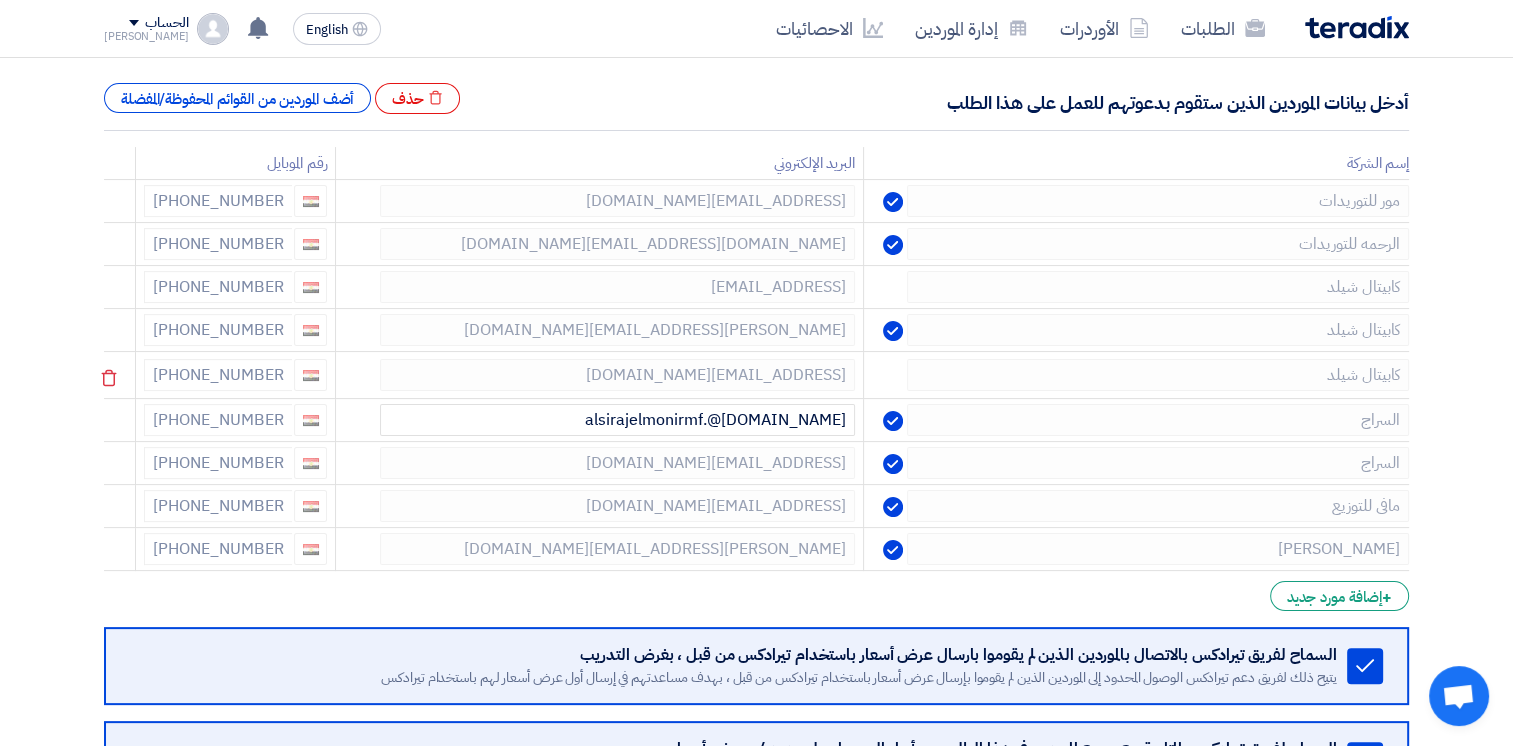 click on "مور للتوريدات
[EMAIL_ADDRESS][DOMAIN_NAME]
[PHONE_NUMBER]
الرحمه للتوريدات
[DOMAIN_NAME][EMAIL_ADDRESS][DOMAIN_NAME]
[PHONE_NUMBER]
كابيتال شيلد" 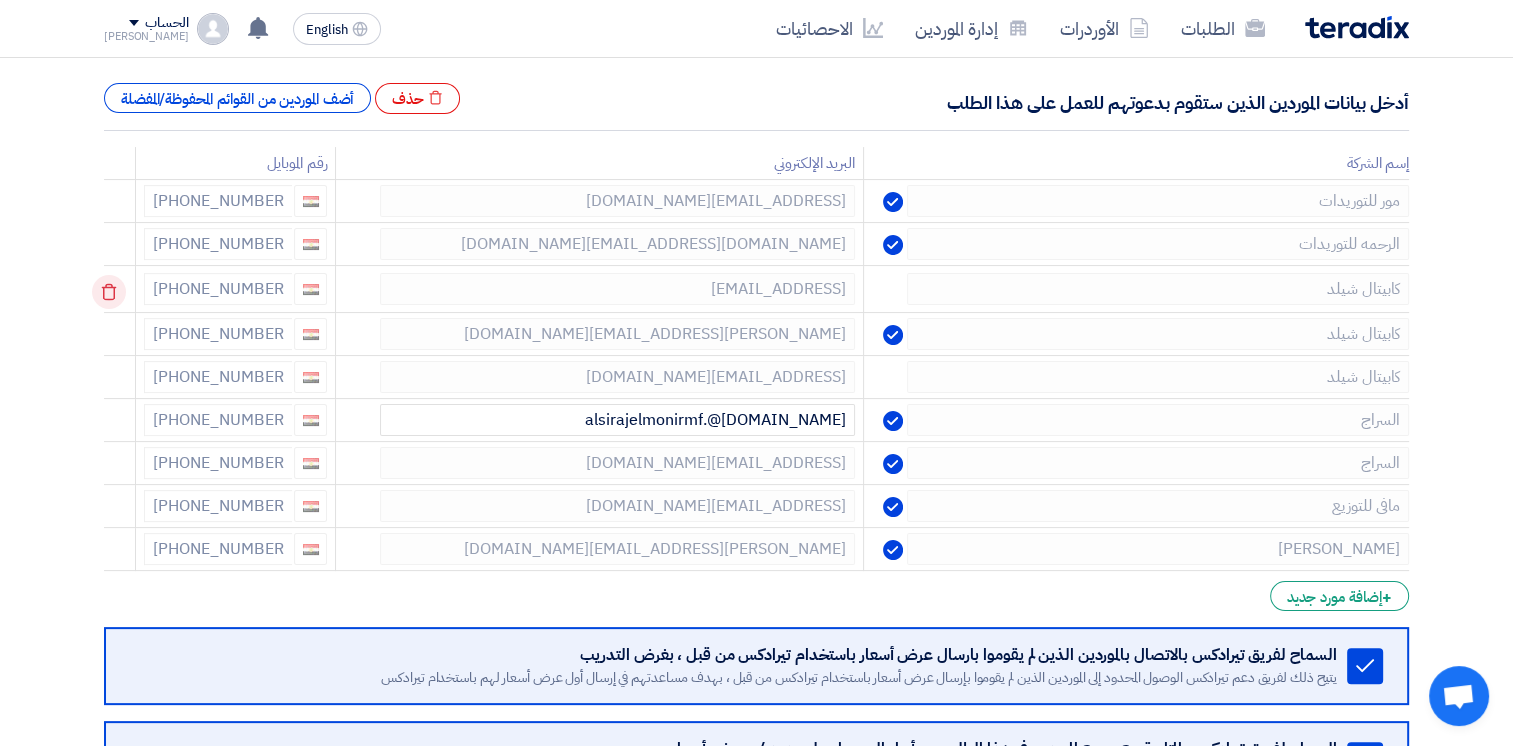 click 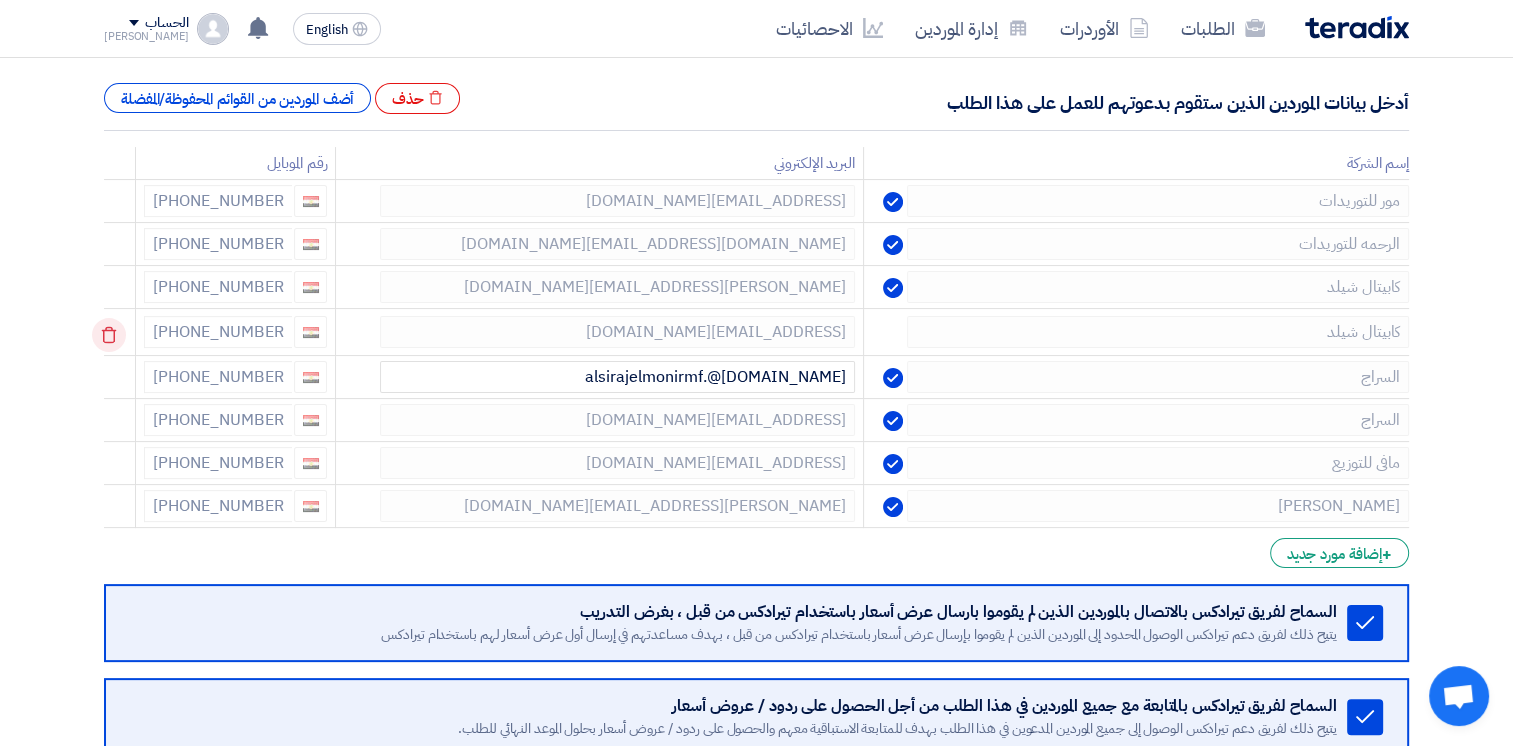 click 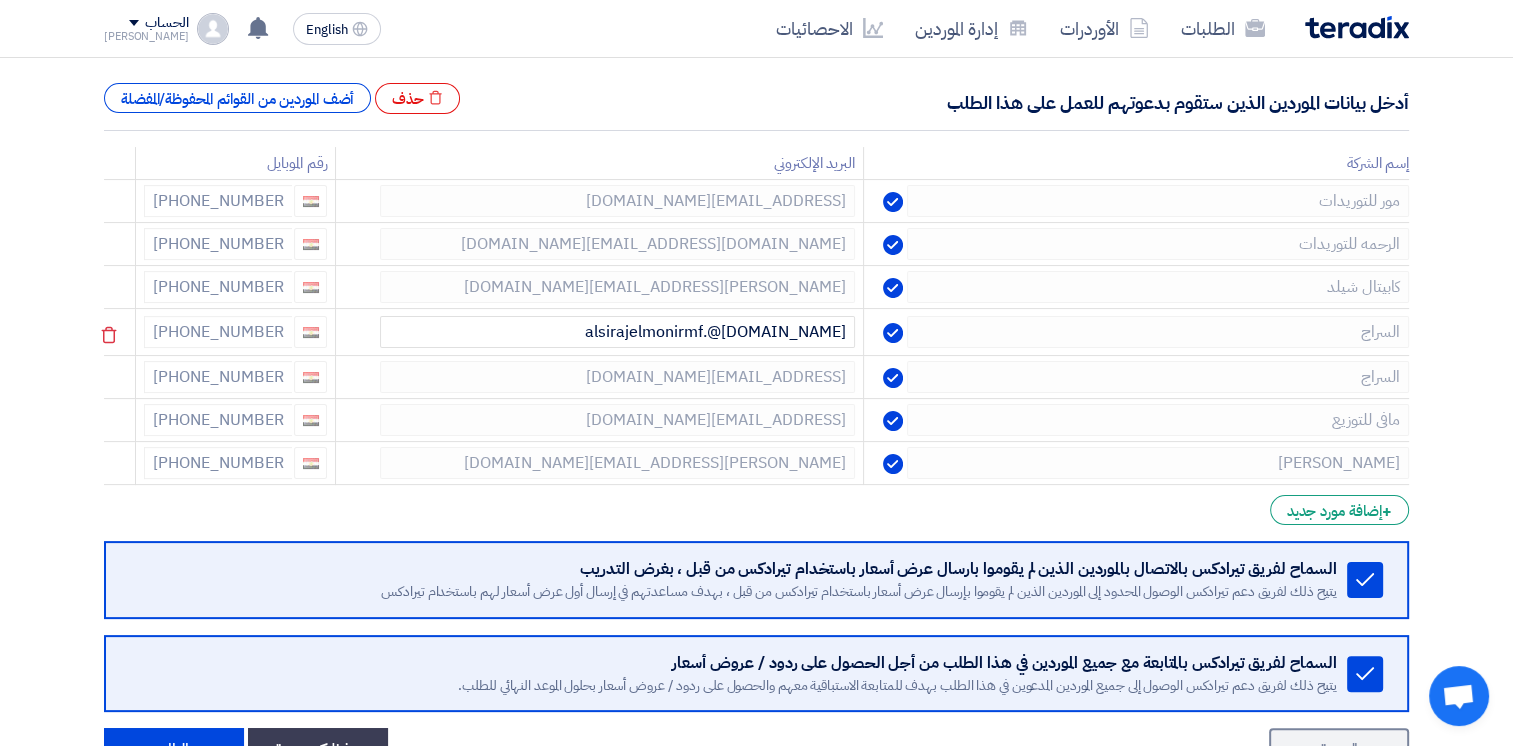 drag, startPoint x: 228, startPoint y: 330, endPoint x: 356, endPoint y: 330, distance: 128 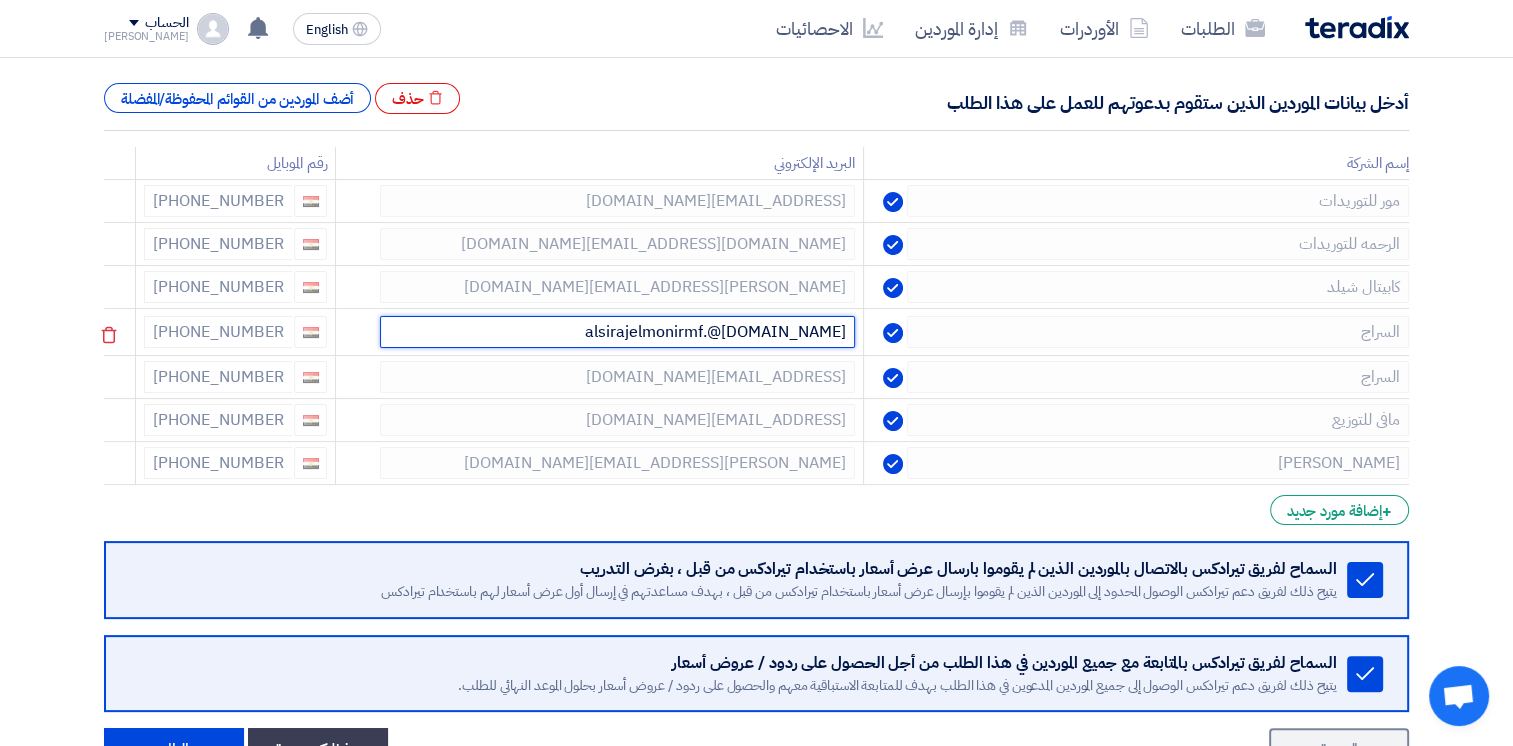 drag, startPoint x: 356, startPoint y: 330, endPoint x: 662, endPoint y: 331, distance: 306.00165 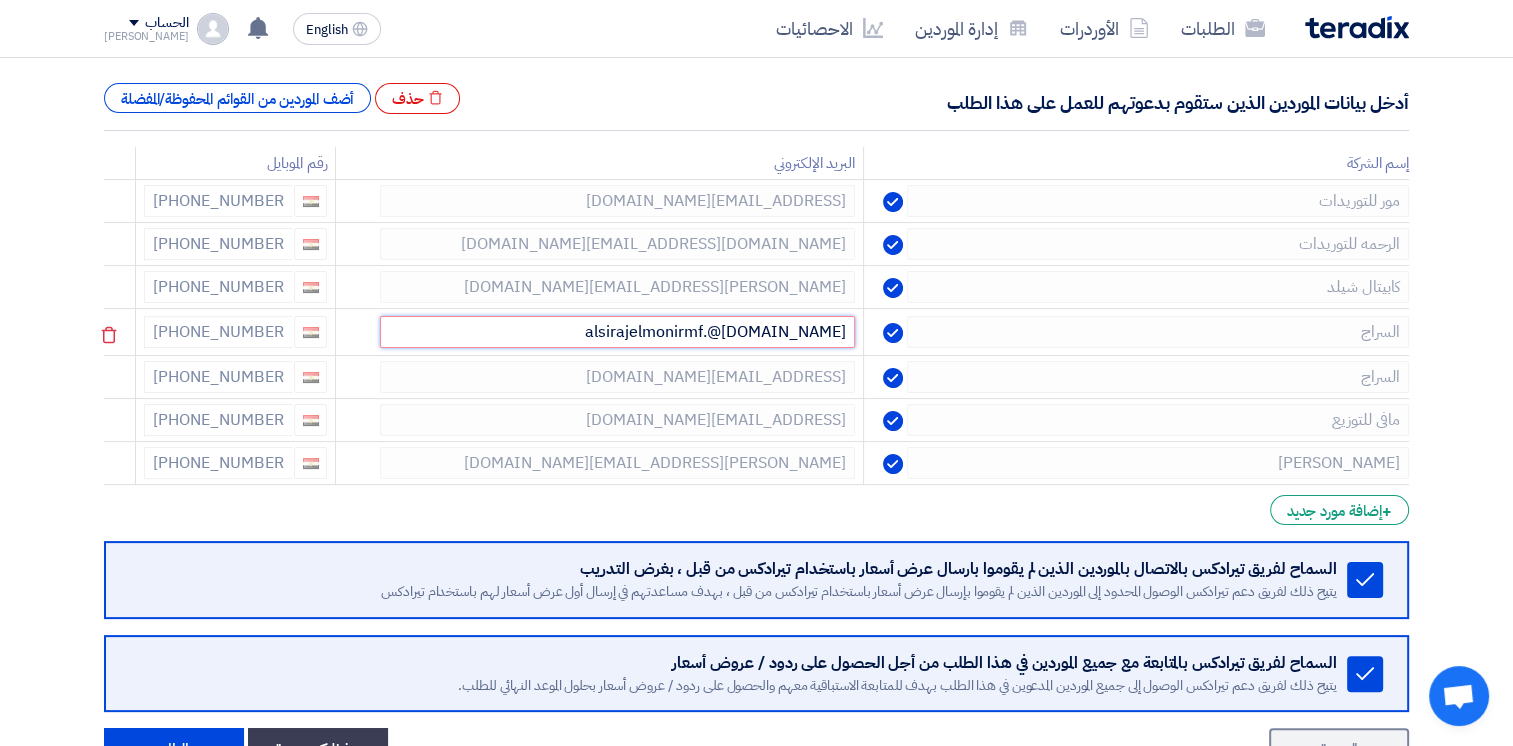 click on "alsirajelmonirmf.@[DOMAIN_NAME]" 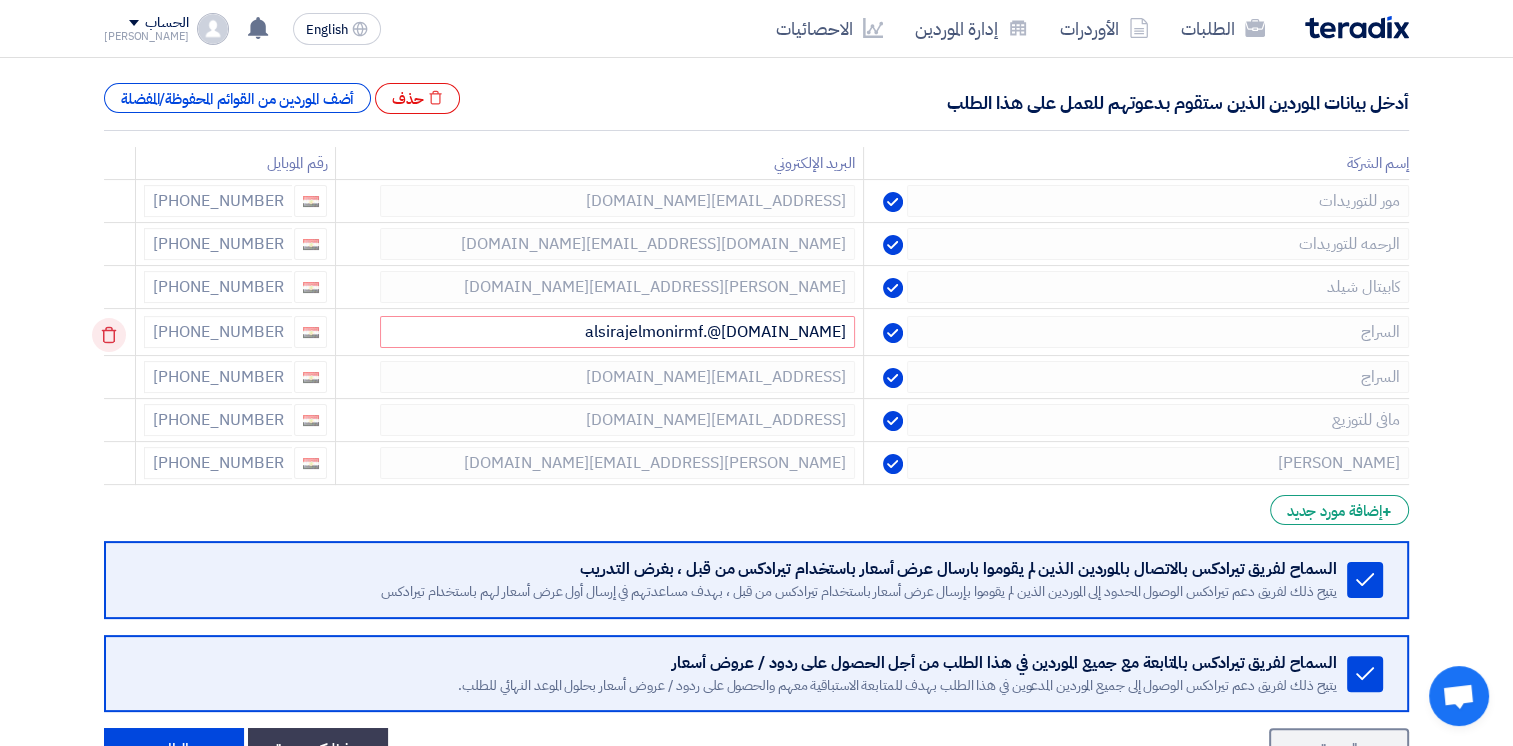 click 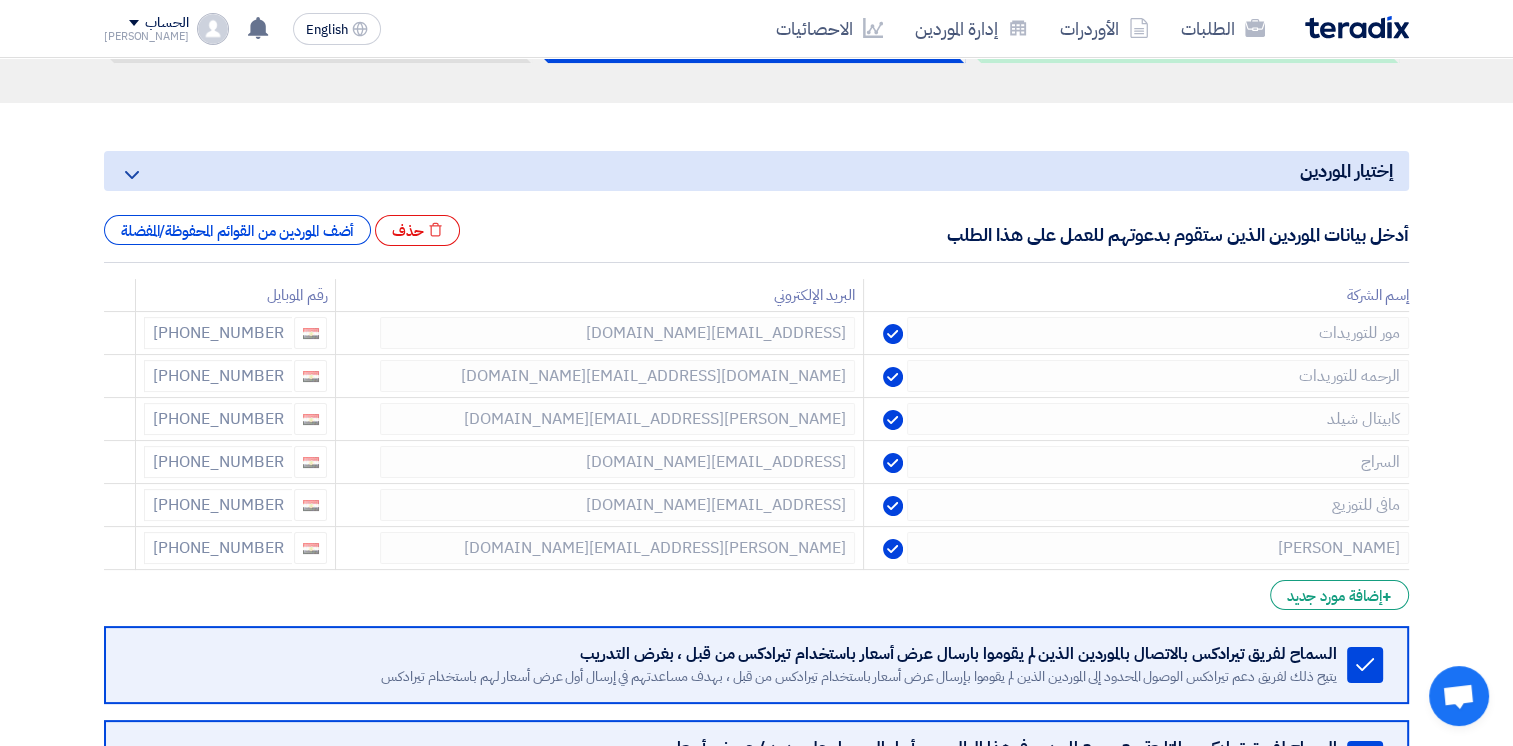 scroll, scrollTop: 474, scrollLeft: 0, axis: vertical 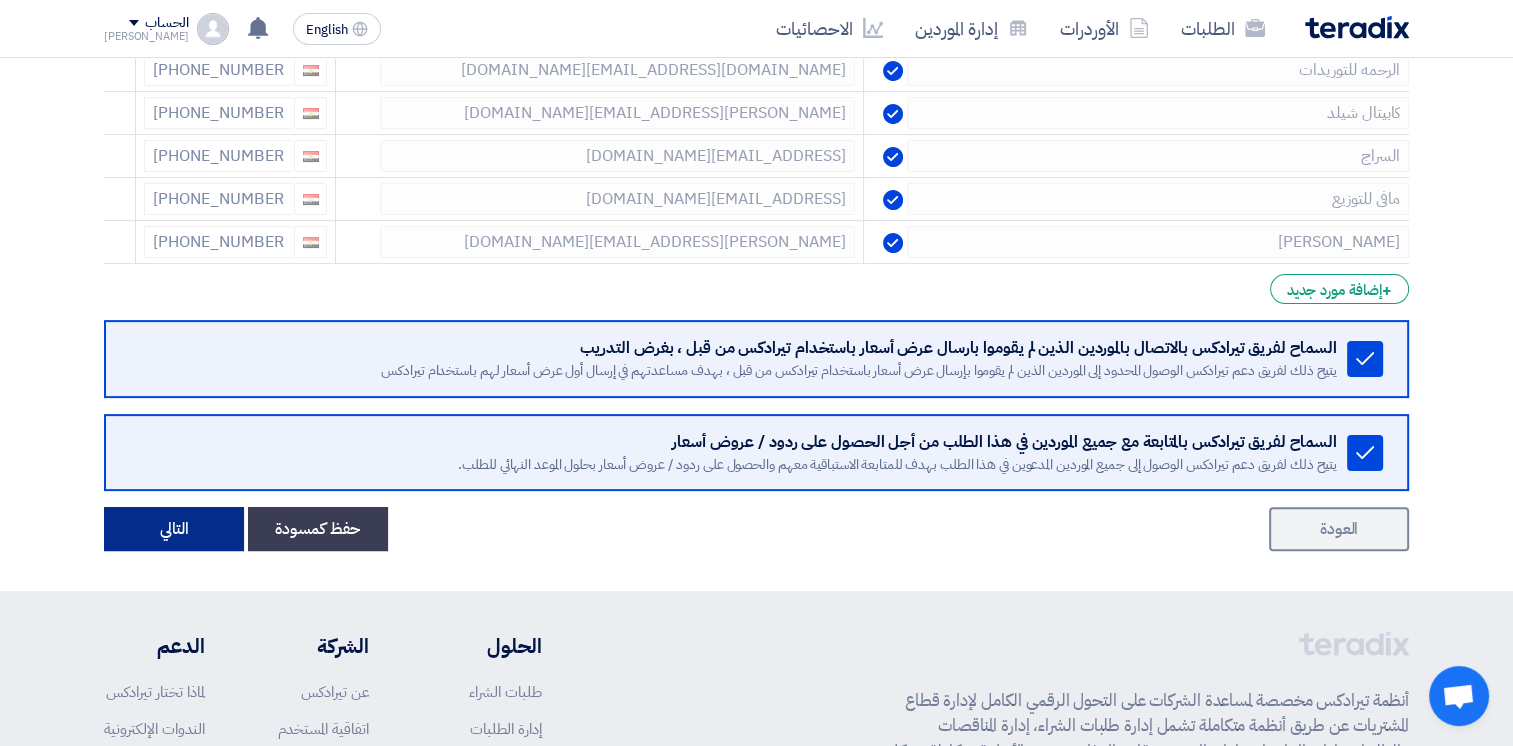 click on "التالي" 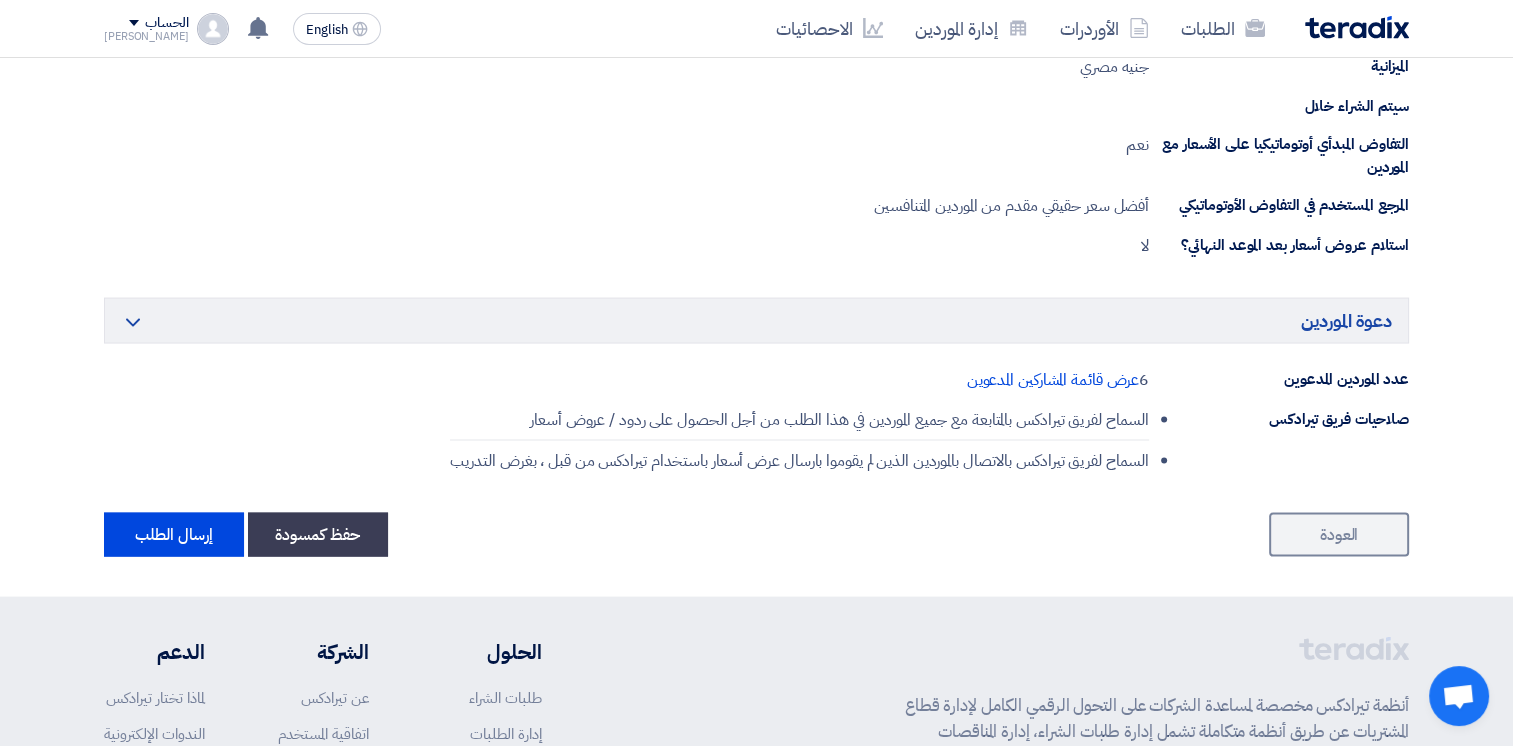 scroll, scrollTop: 3895, scrollLeft: 0, axis: vertical 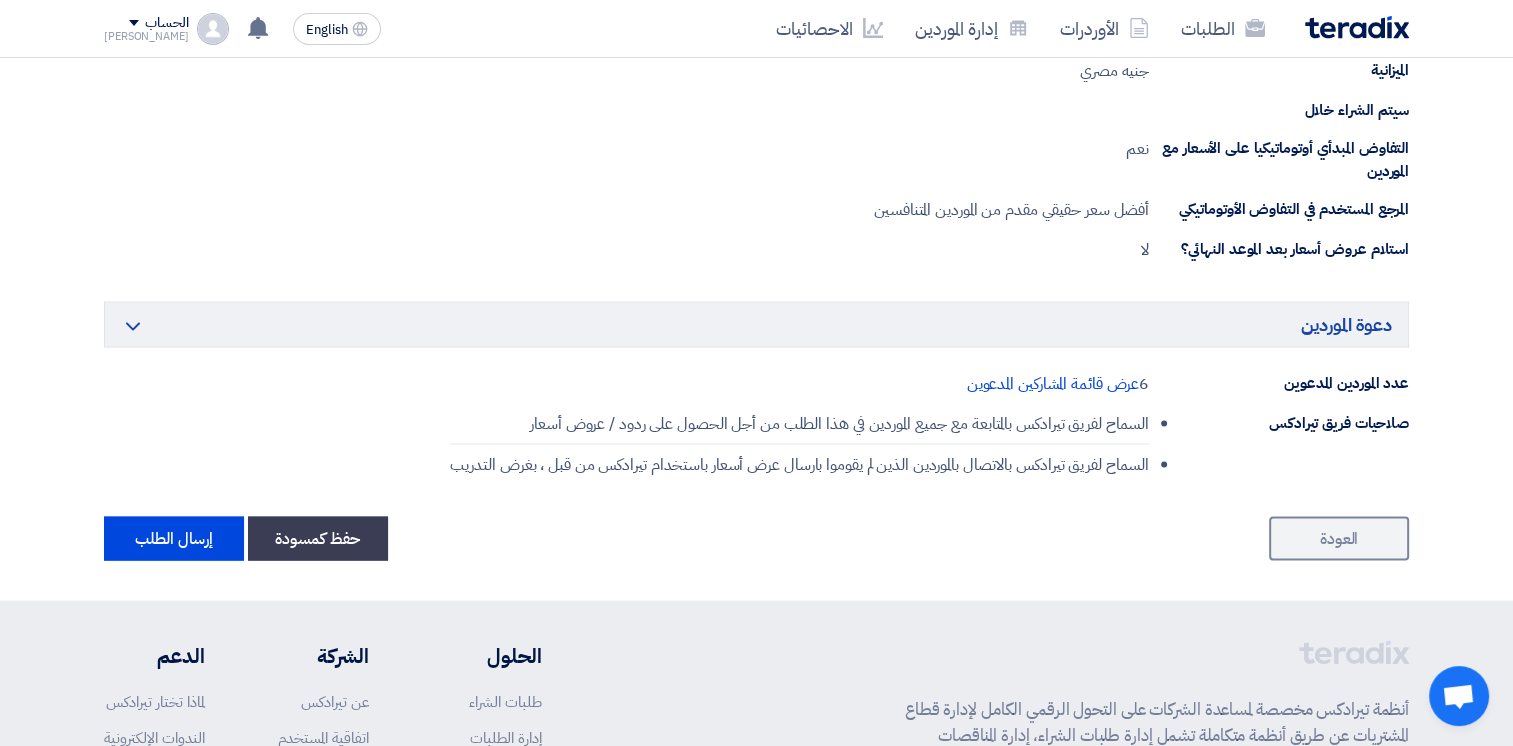 drag, startPoint x: 1169, startPoint y: 377, endPoint x: 932, endPoint y: 374, distance: 237.01898 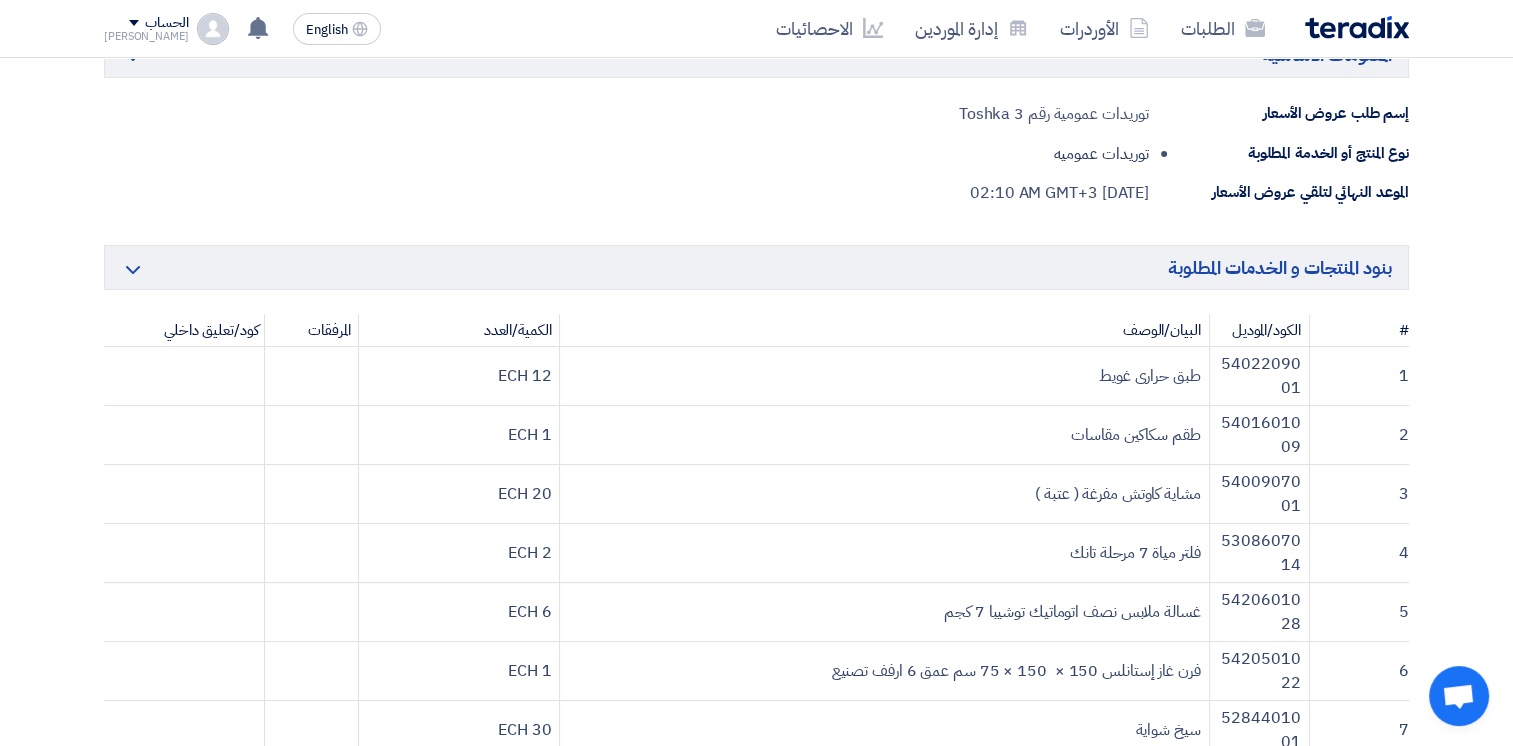 scroll, scrollTop: 300, scrollLeft: 0, axis: vertical 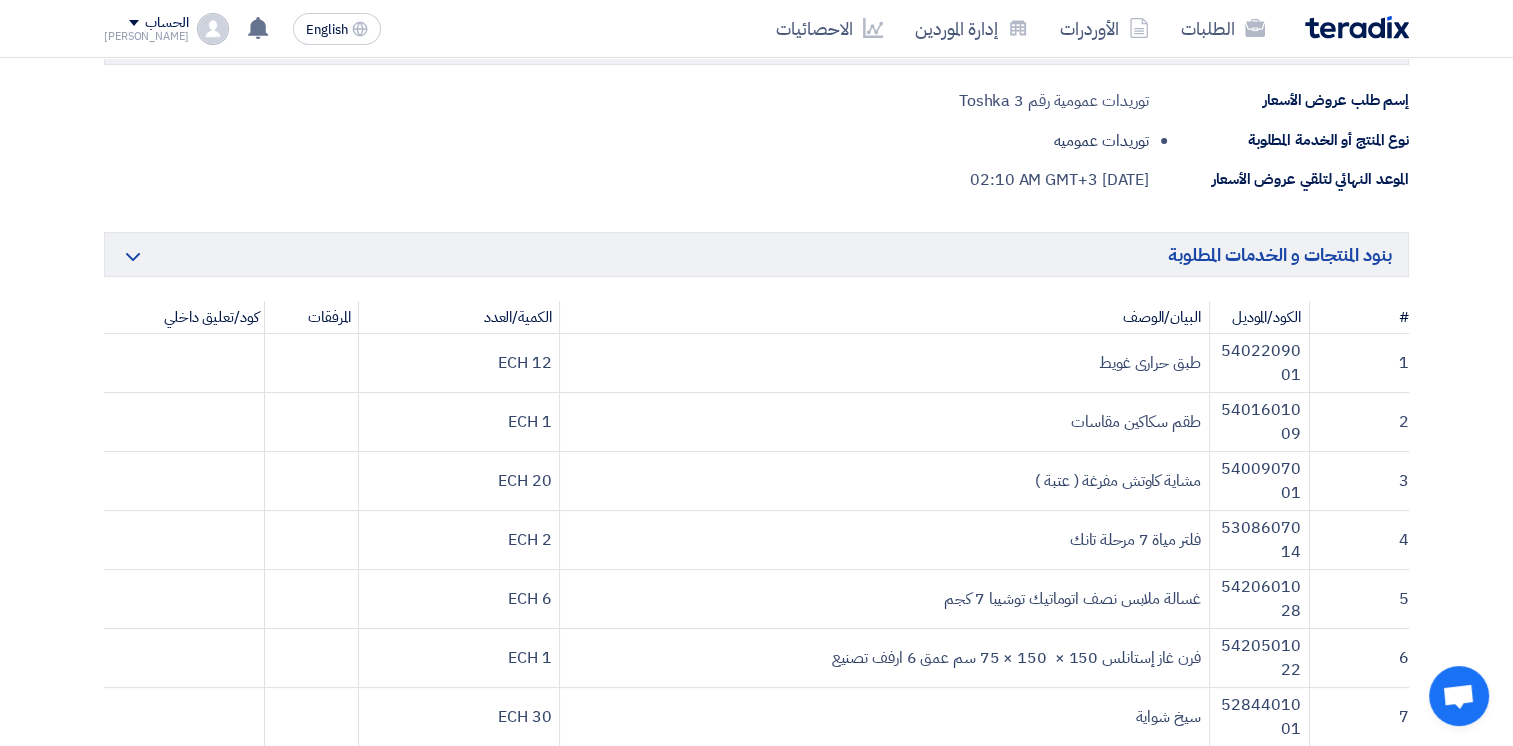 drag, startPoint x: 931, startPoint y: 179, endPoint x: 1186, endPoint y: 189, distance: 255.196 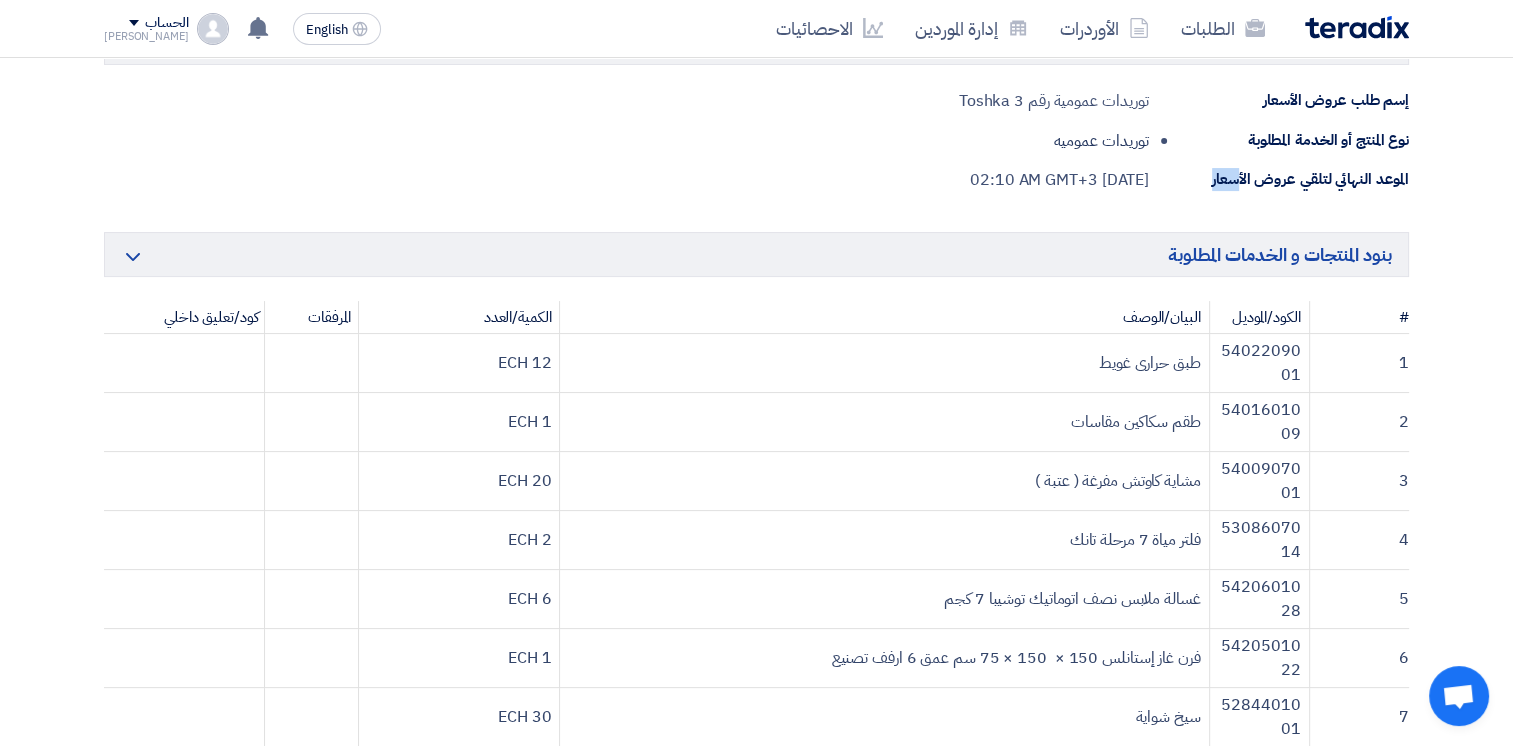 drag, startPoint x: 1149, startPoint y: 182, endPoint x: 1236, endPoint y: 185, distance: 87.05171 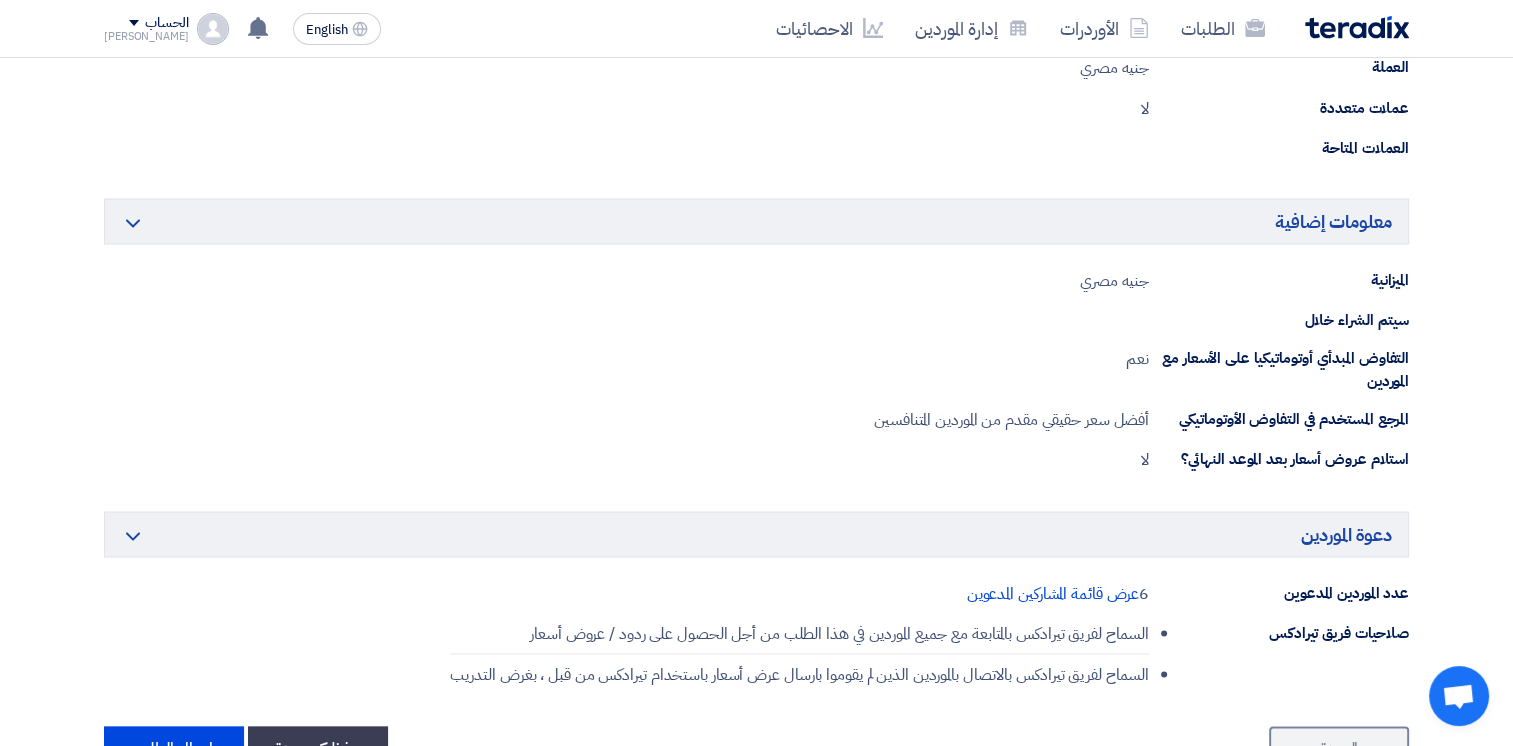 scroll, scrollTop: 3800, scrollLeft: 0, axis: vertical 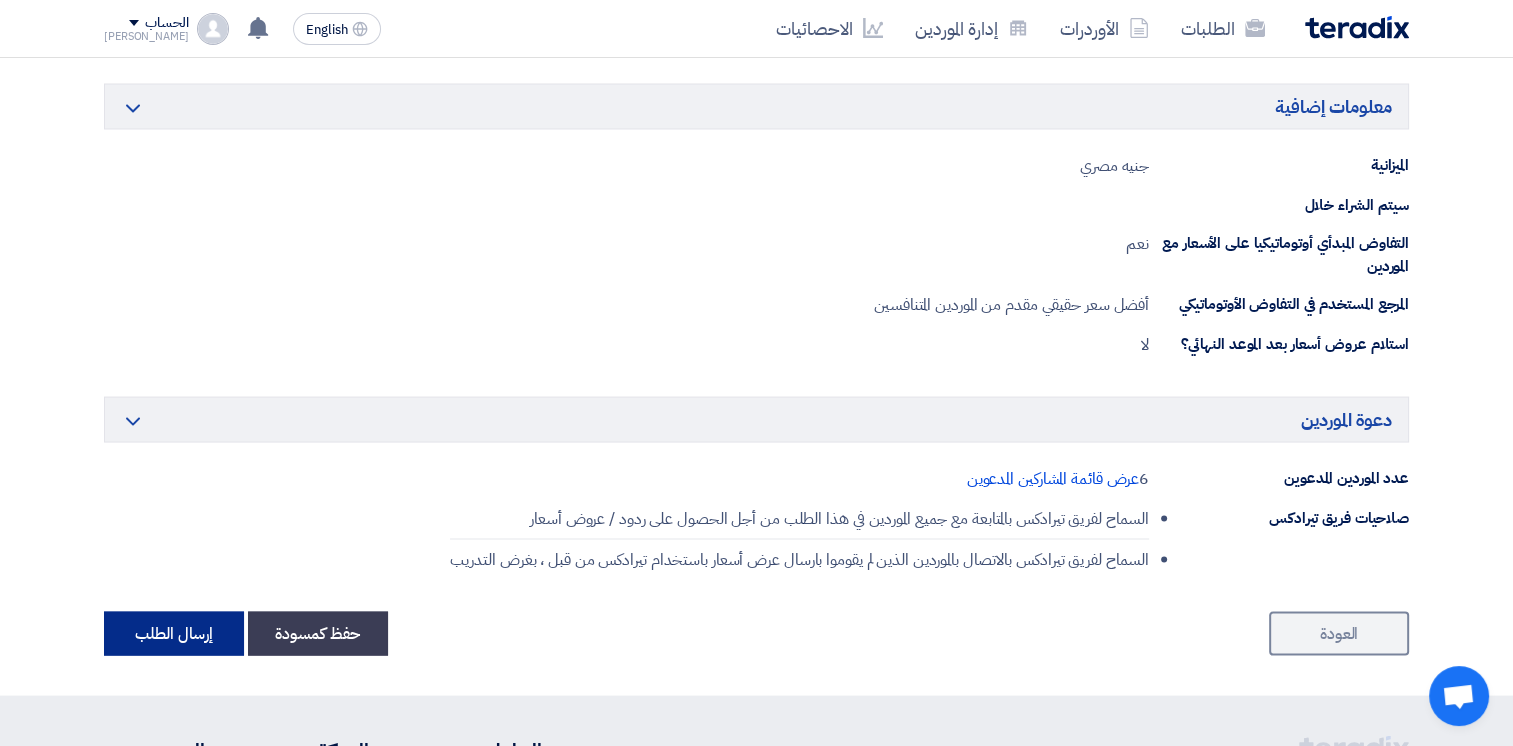 click on "إرسال الطلب" 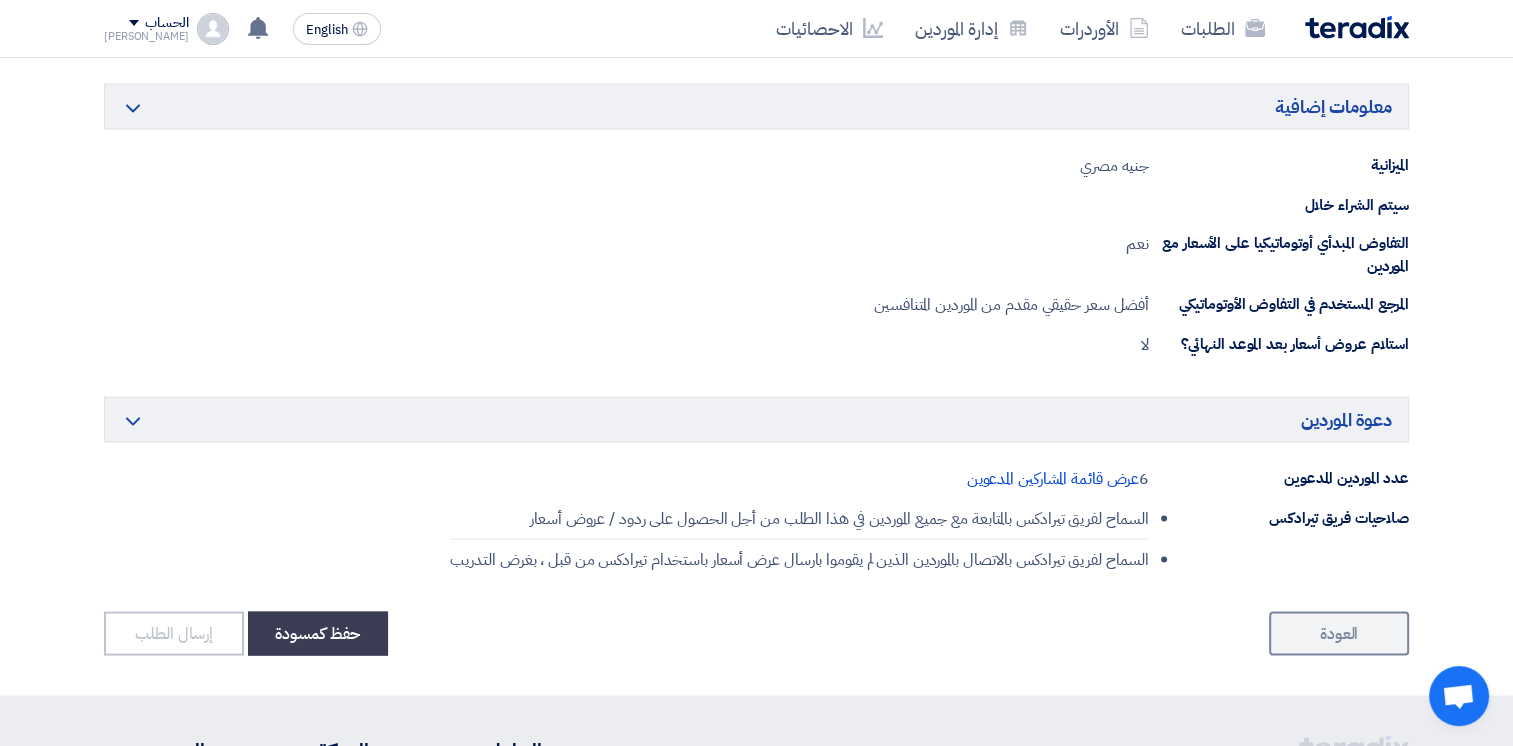 scroll, scrollTop: 0, scrollLeft: 0, axis: both 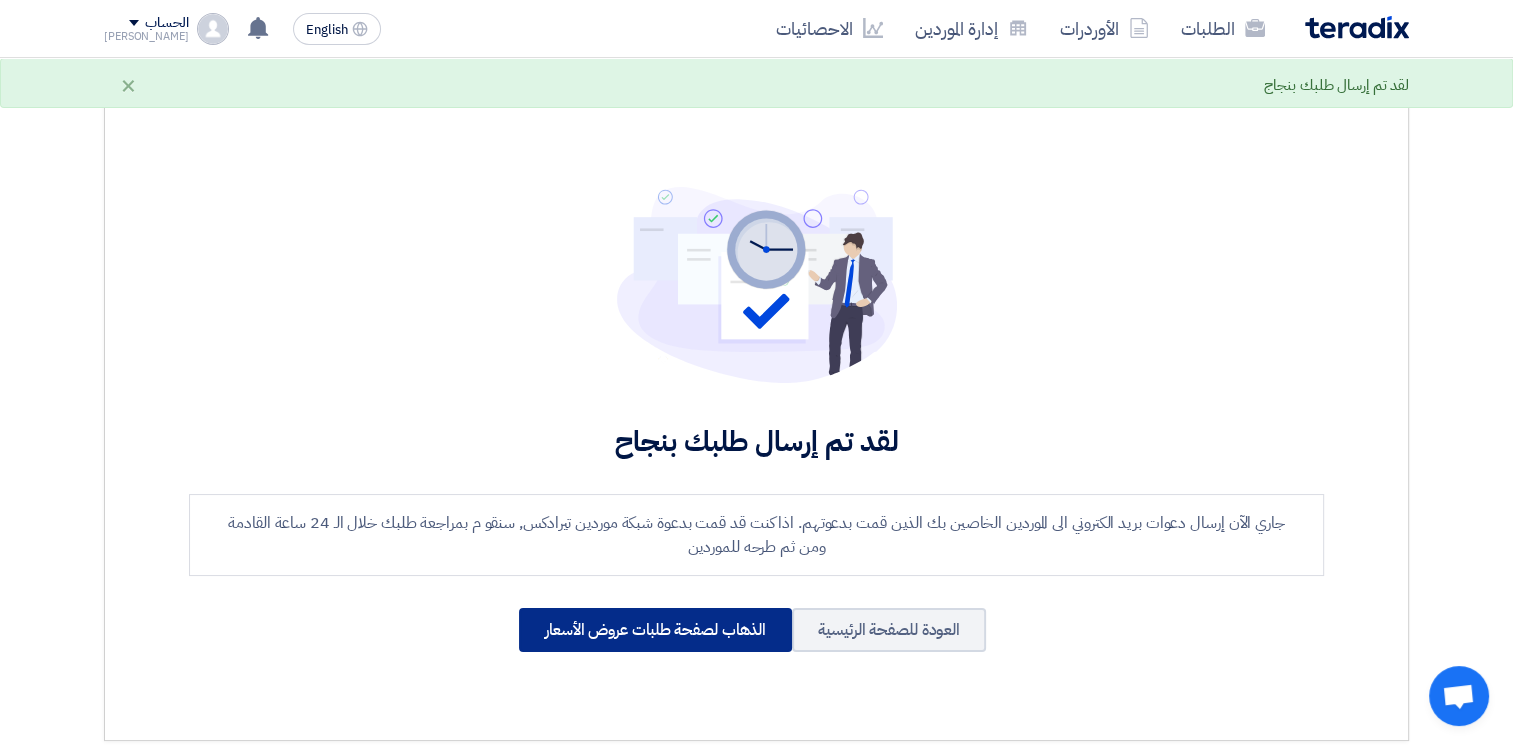 click on "الذهاب لصفحة طلبات عروض الأسعار" 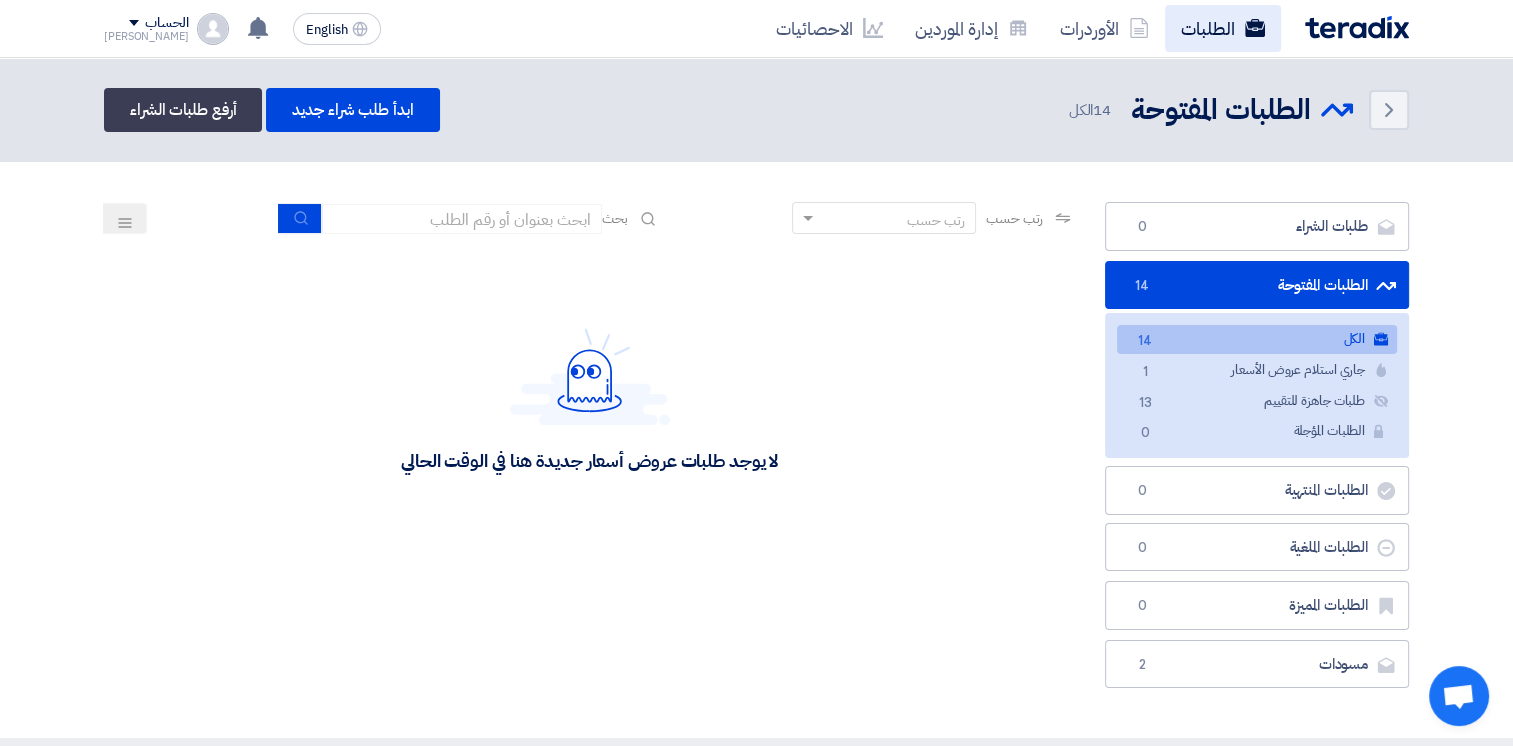 click on "الطلبات" 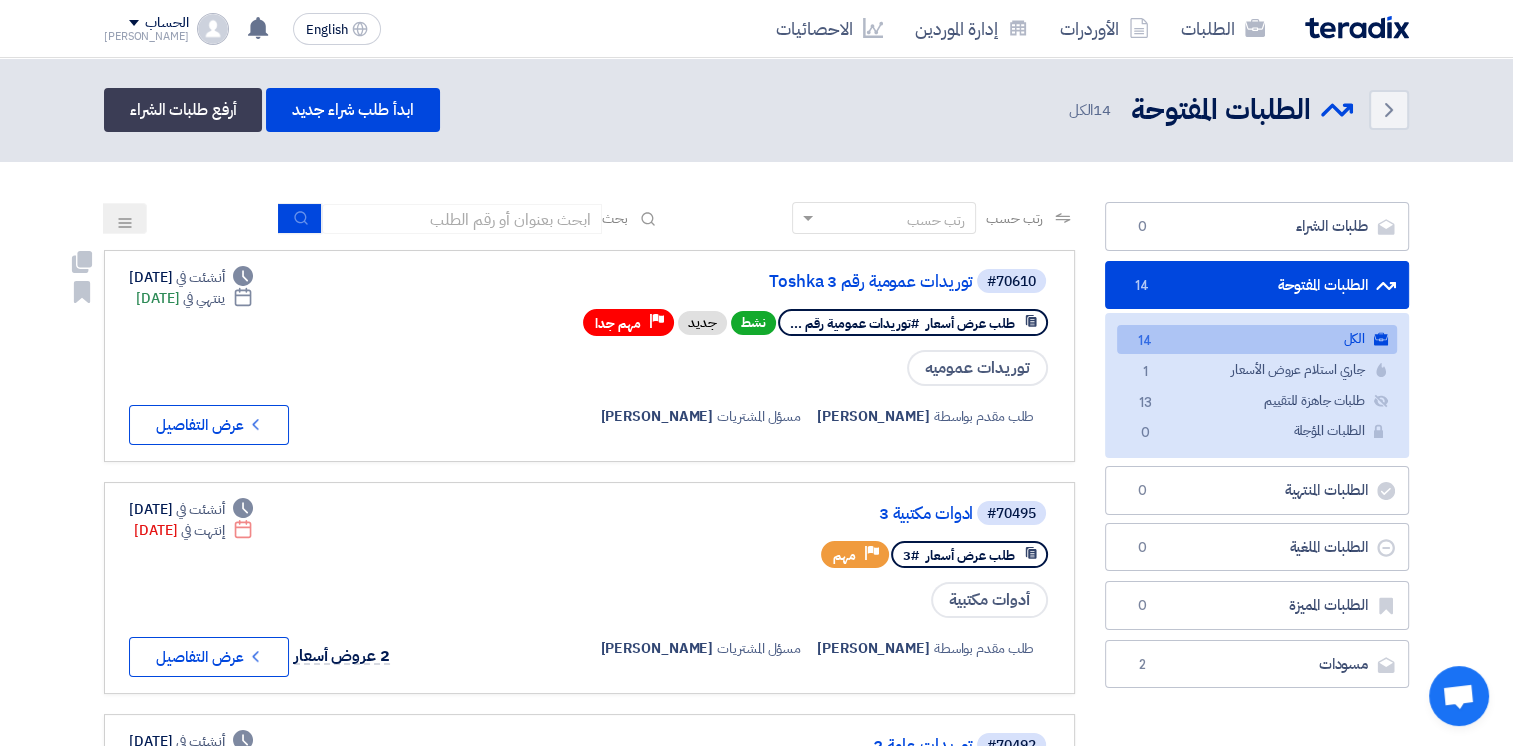 click on "#70610
[GEOGRAPHIC_DATA] عمومية  رقم  3   Toshka
طلب عرض أسعار
#توريدات عمومية  رقم ...
نشط
جديد
Priority
مهم جدا
[GEOGRAPHIC_DATA] عموميه" 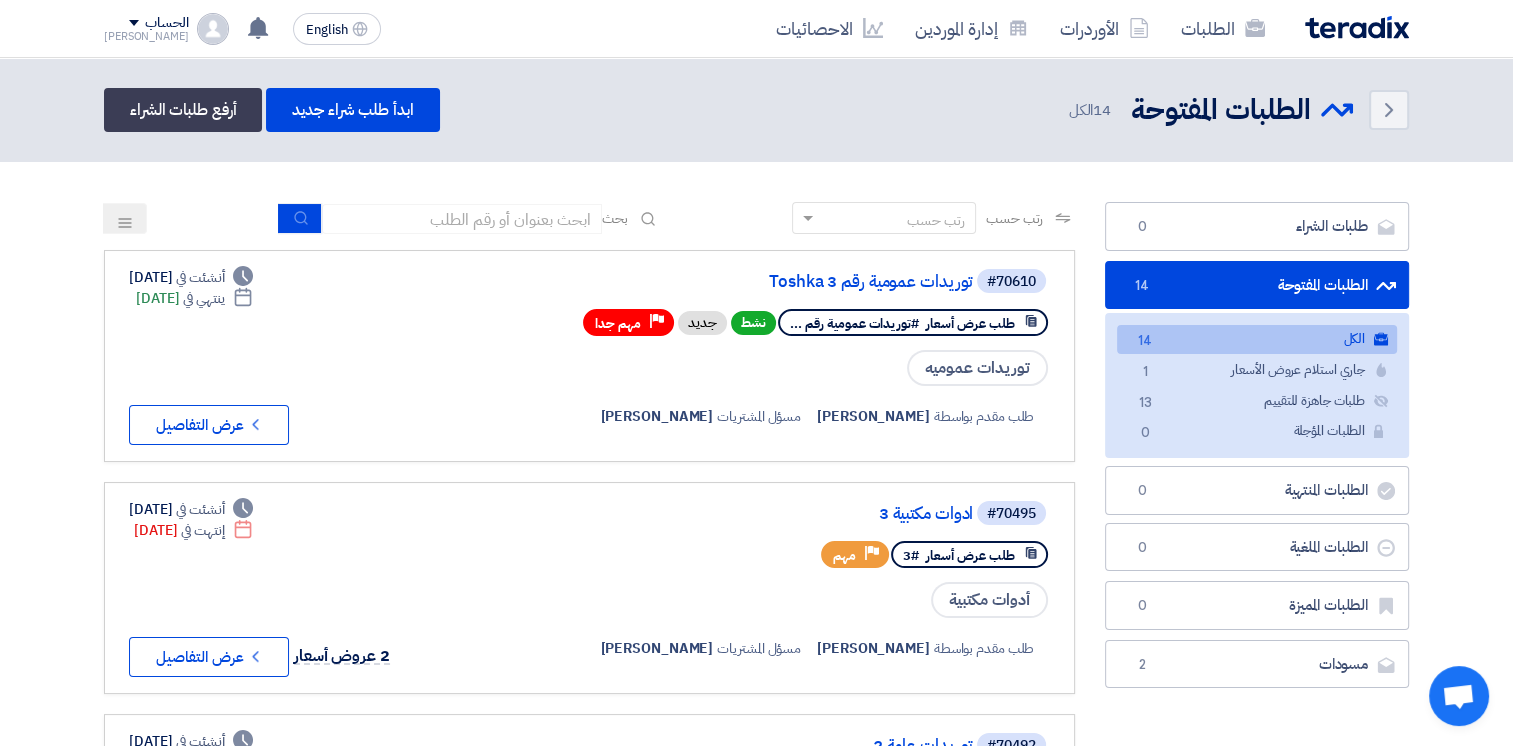 click 